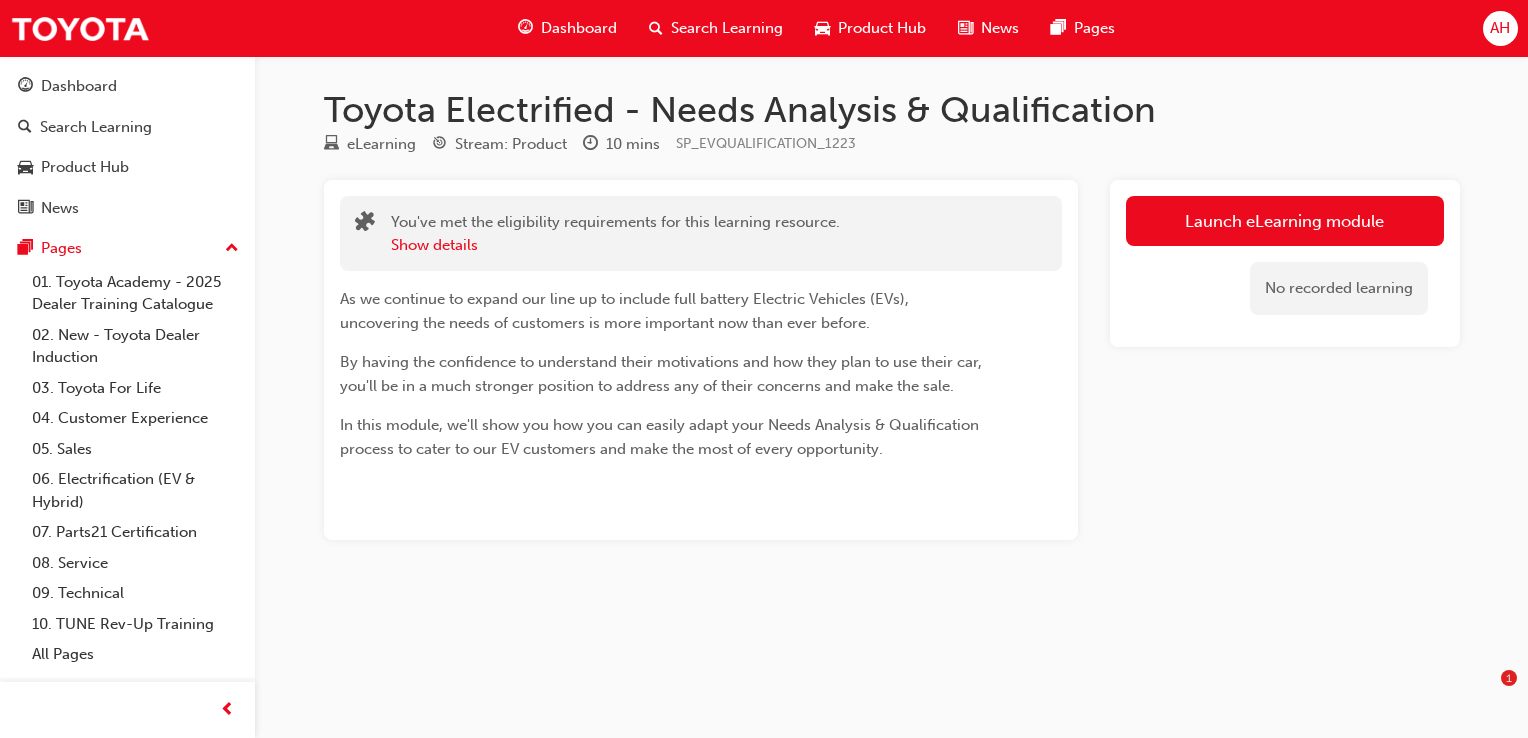 scroll, scrollTop: 0, scrollLeft: 0, axis: both 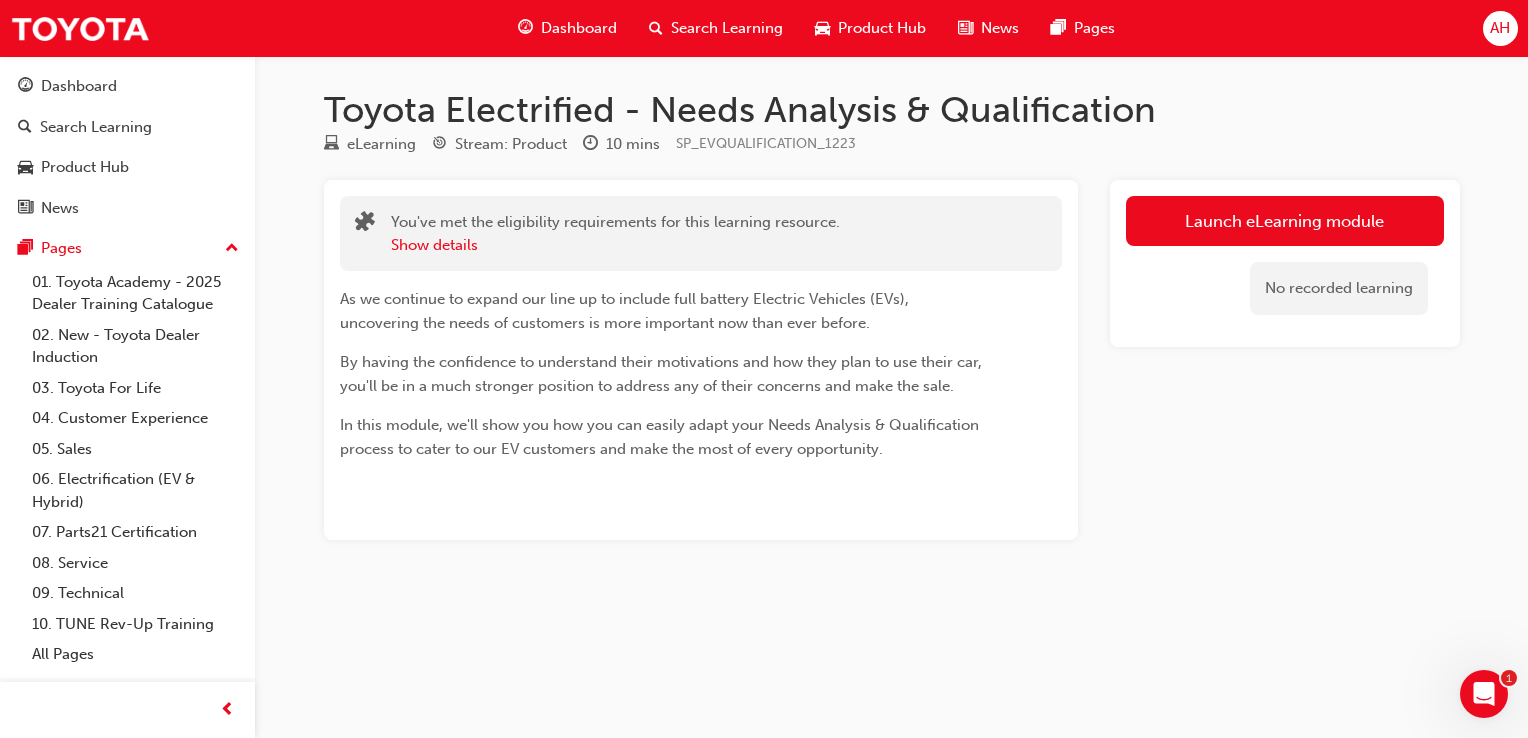 click on "Search Learning" at bounding box center (716, 28) 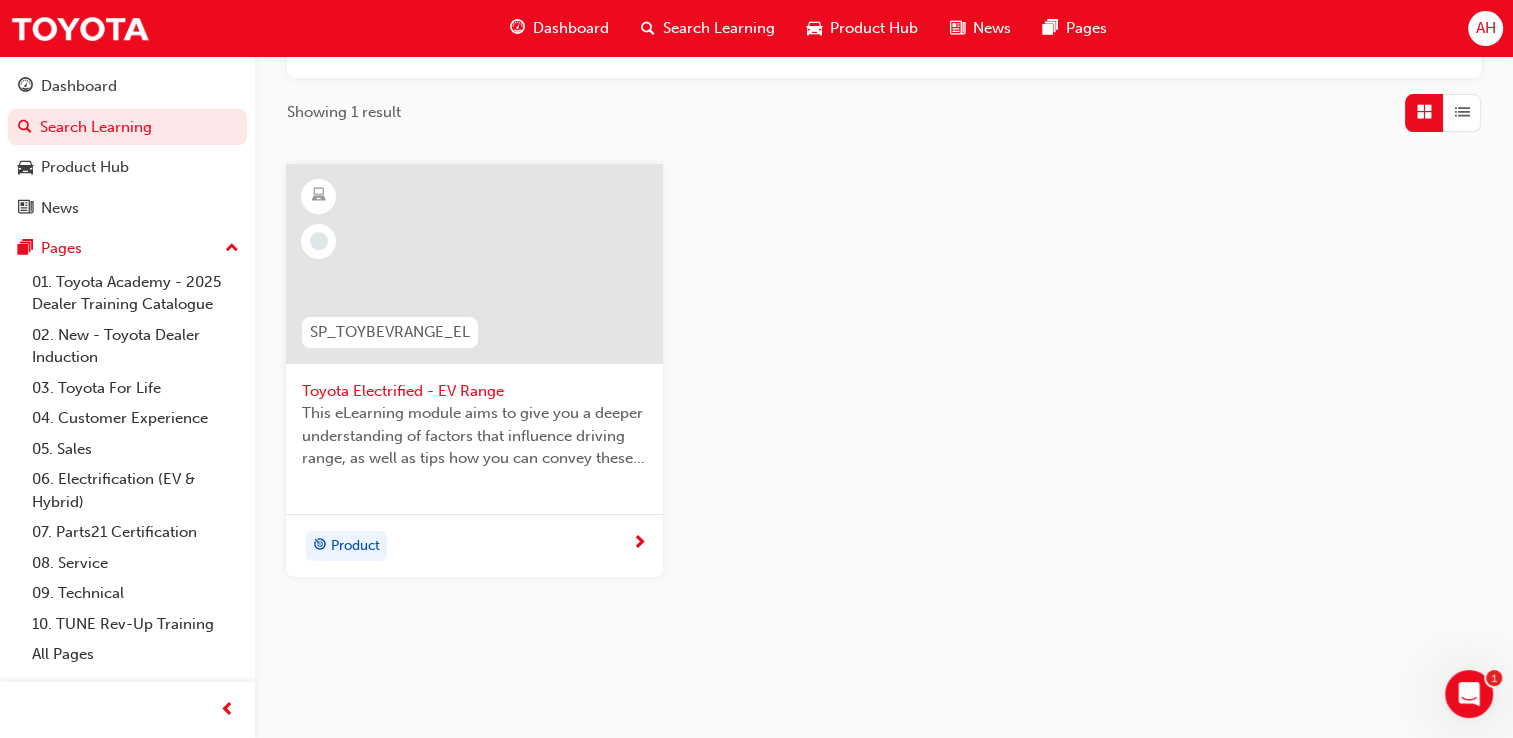 scroll, scrollTop: 300, scrollLeft: 0, axis: vertical 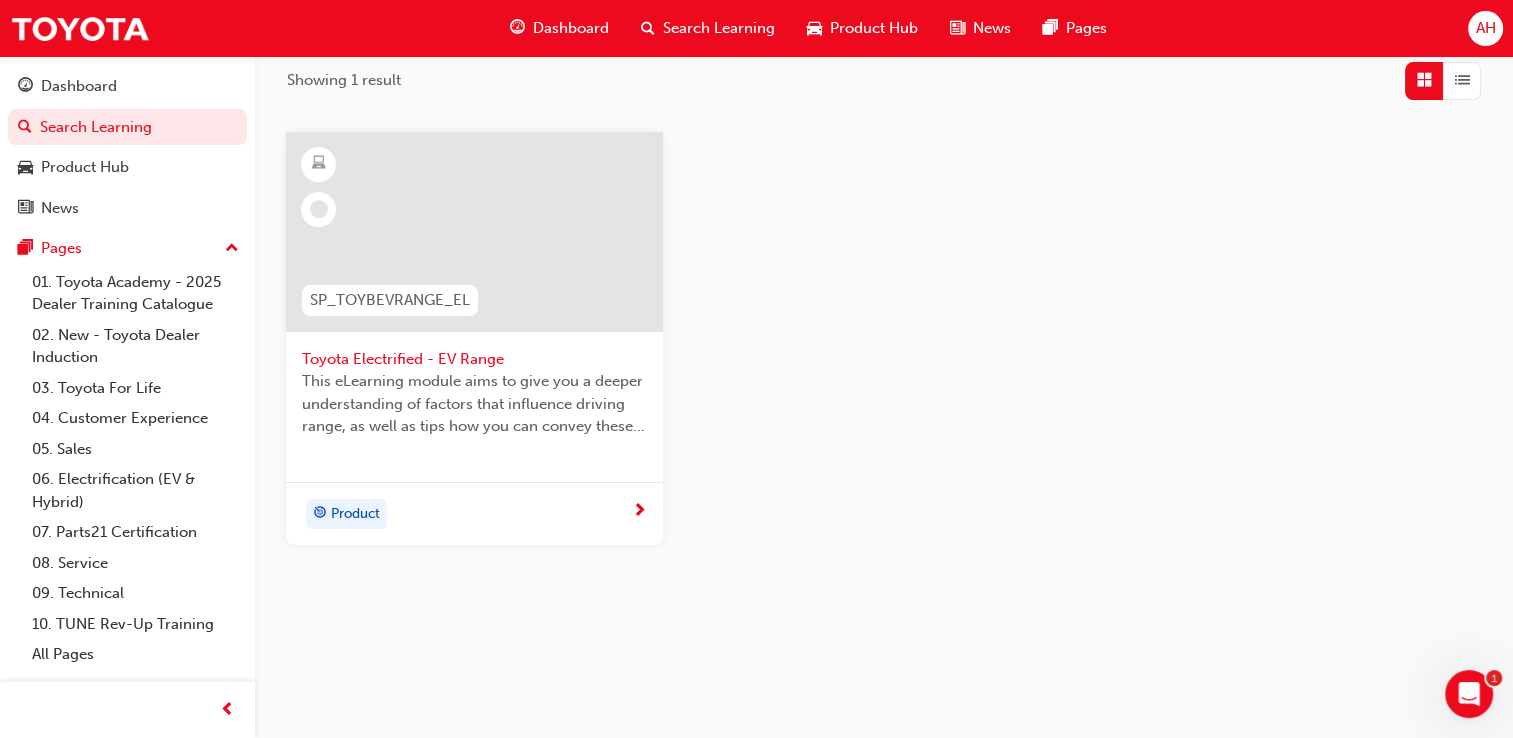 click at bounding box center (639, 512) 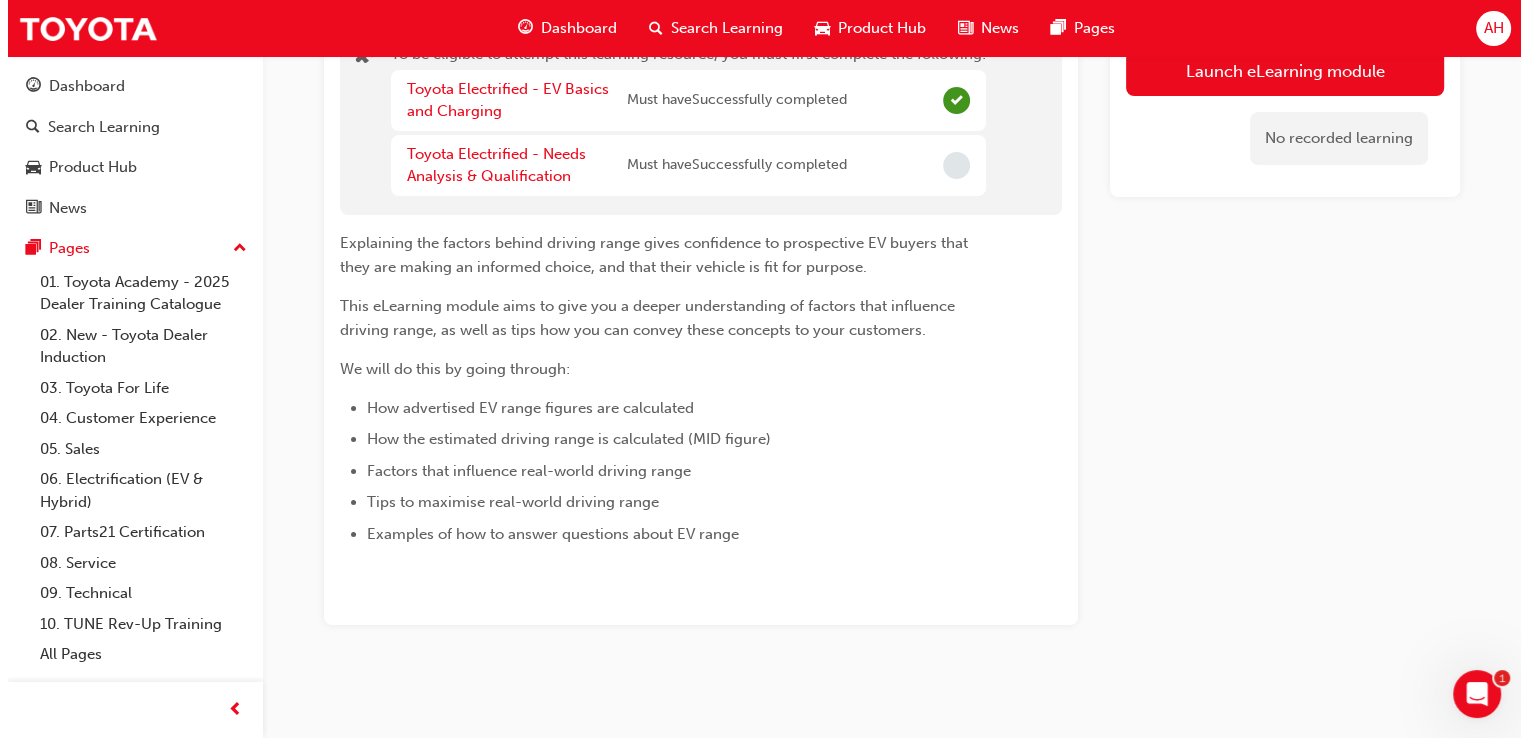 scroll, scrollTop: 0, scrollLeft: 0, axis: both 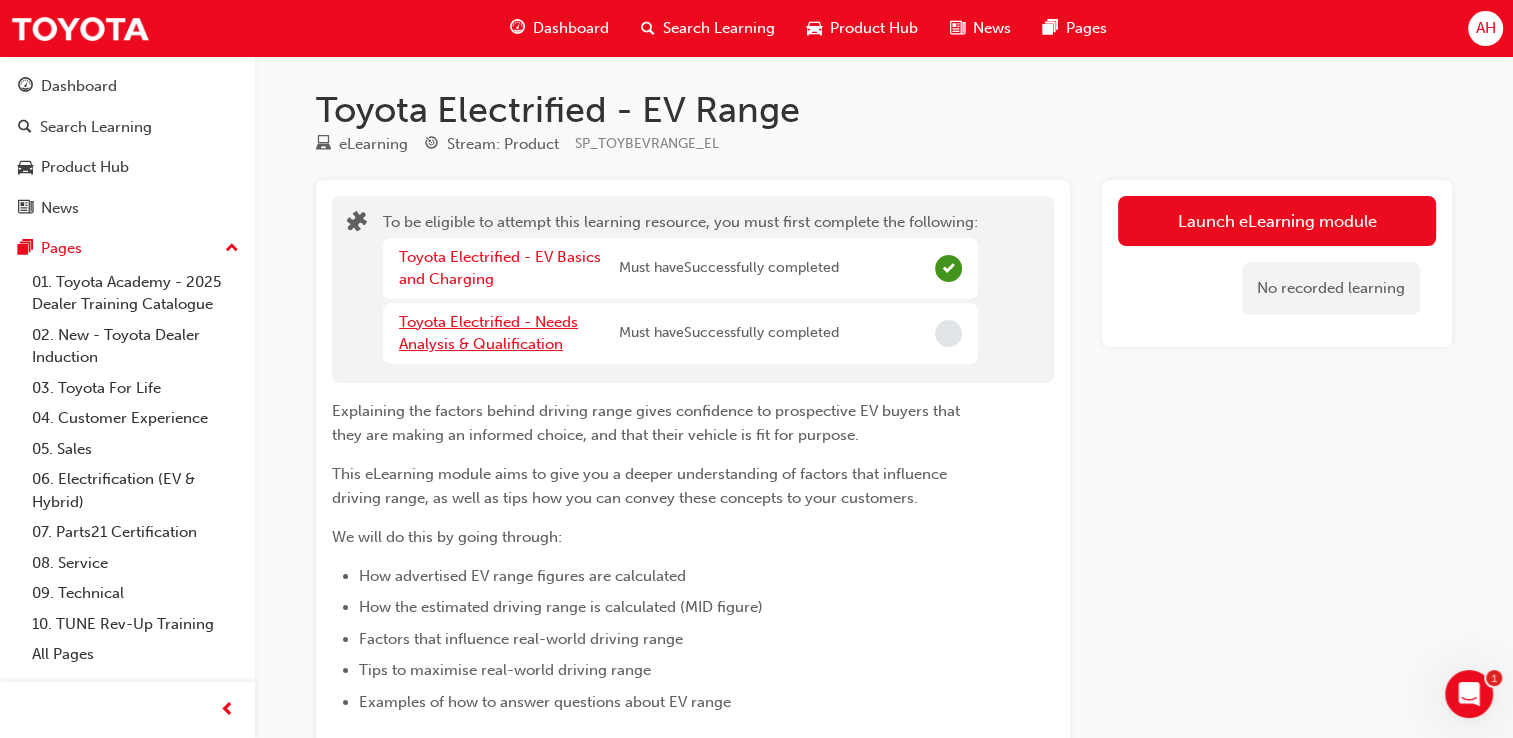 click on "Toyota Electrified - Needs Analysis & Qualification" at bounding box center [488, 333] 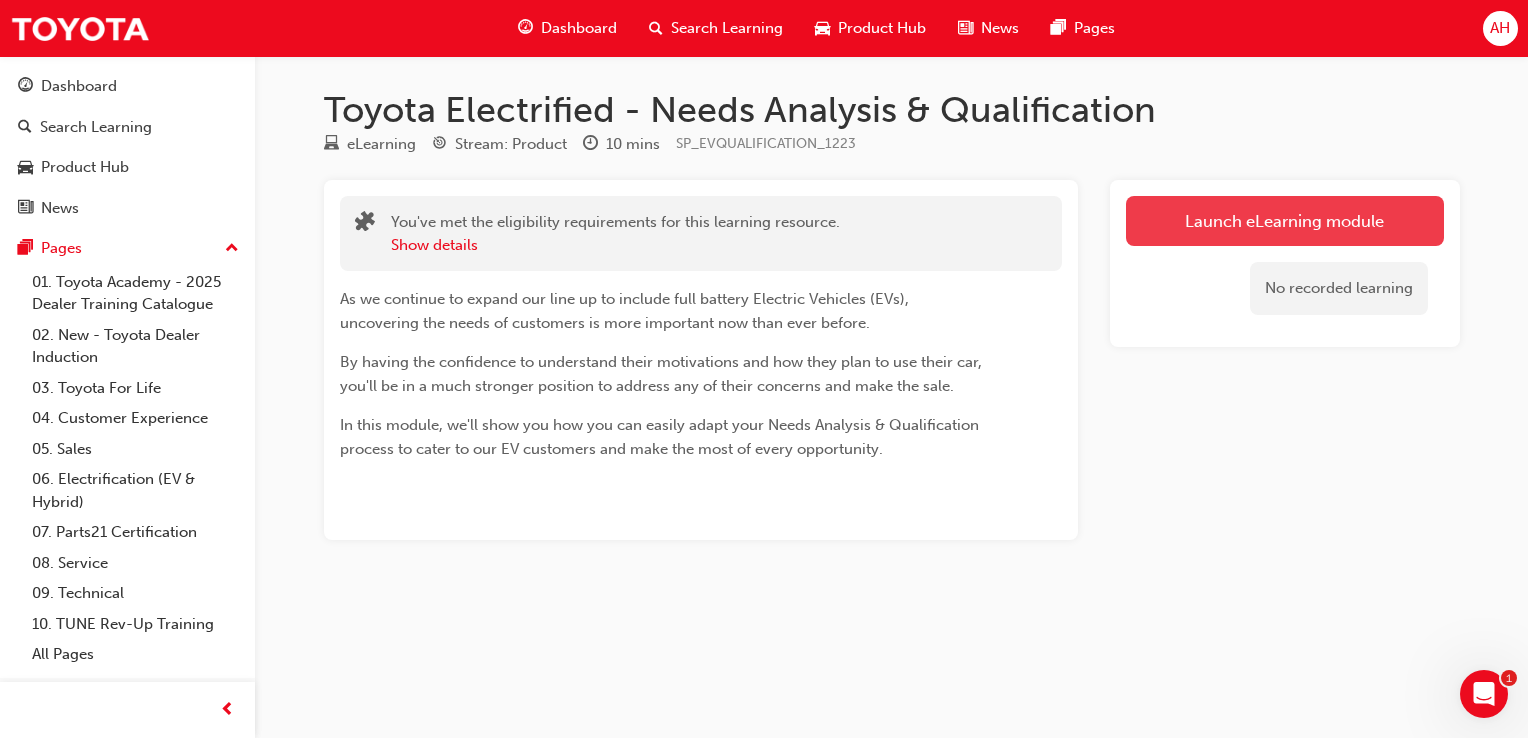 click on "Launch eLearning module" at bounding box center [1285, 221] 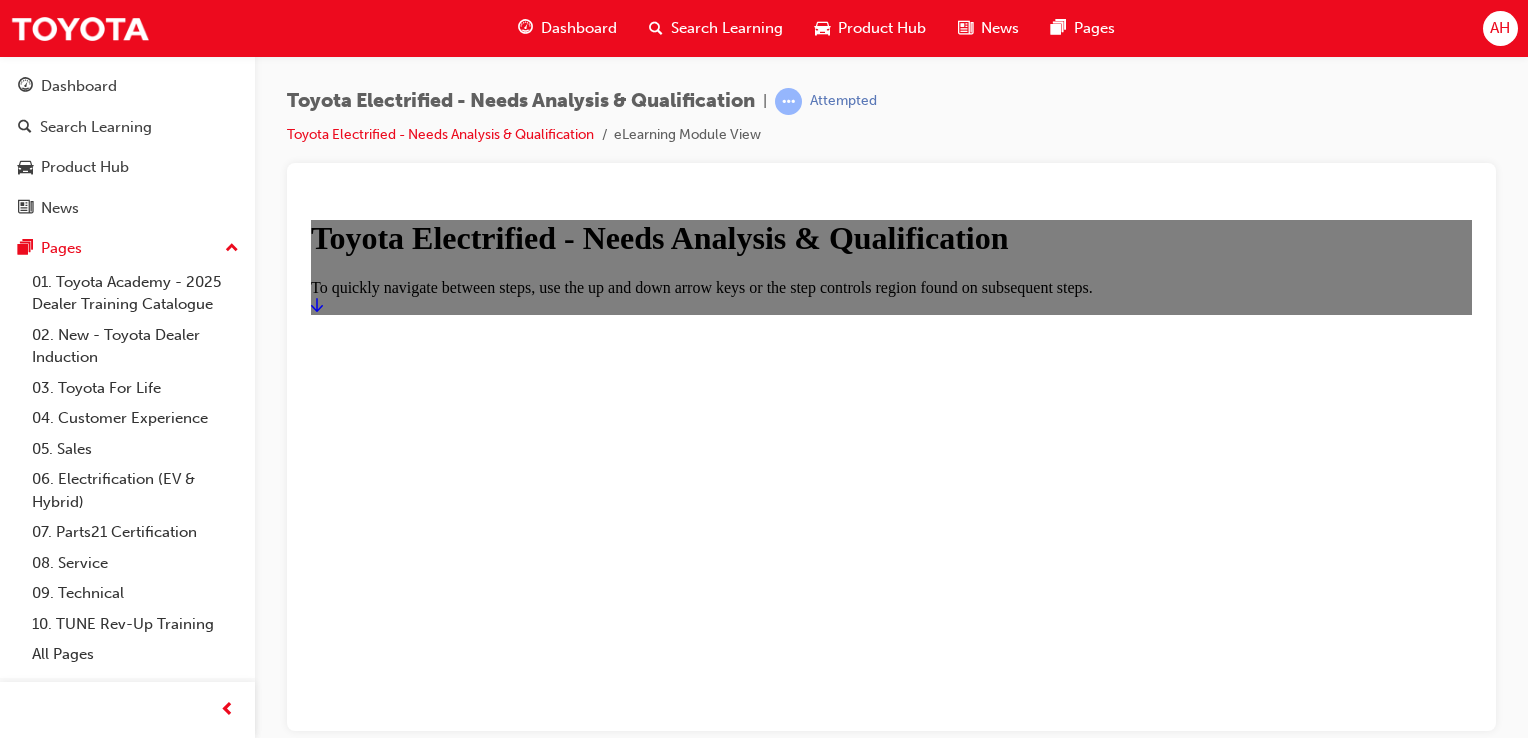 scroll, scrollTop: 0, scrollLeft: 0, axis: both 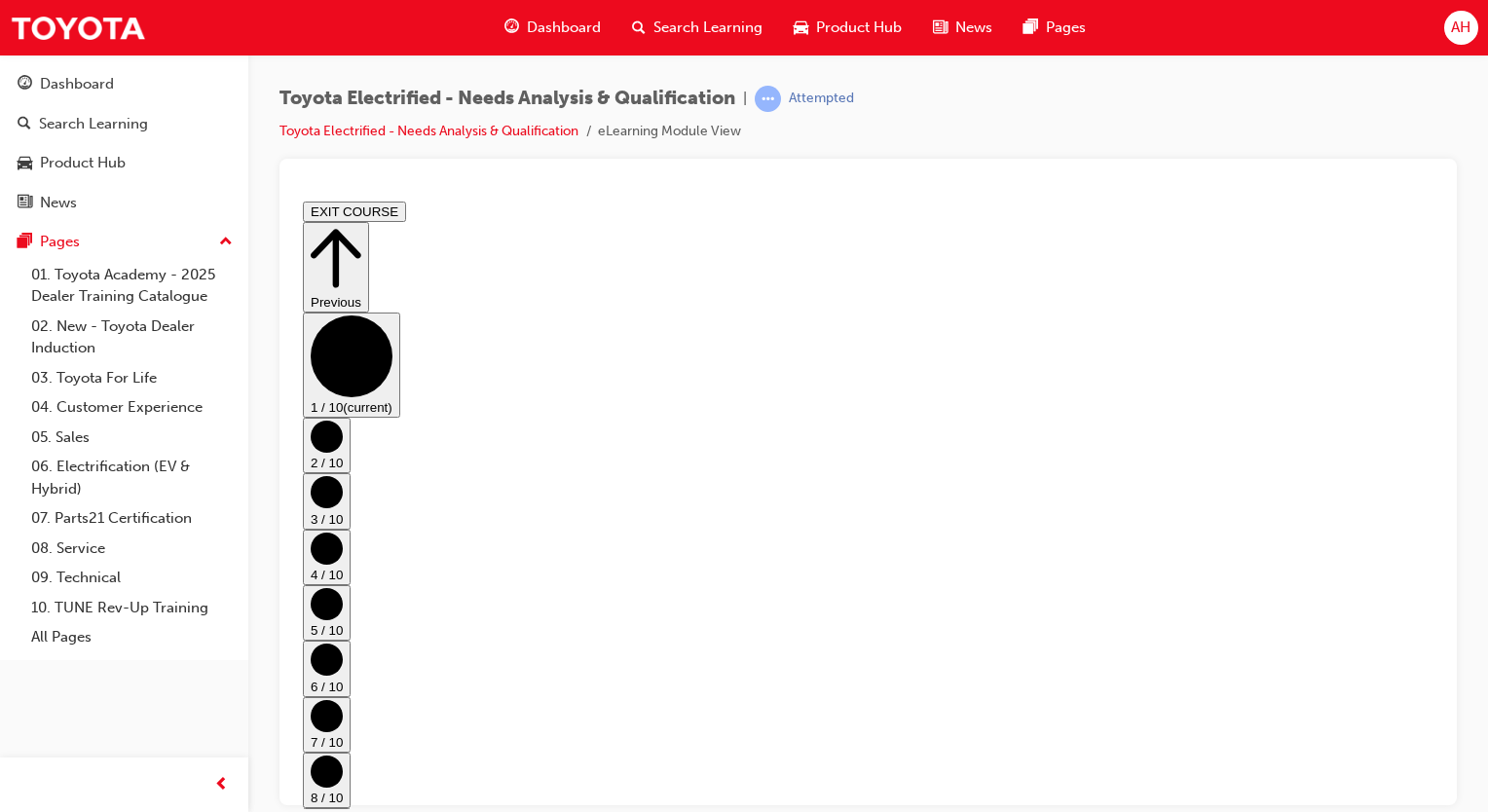 click on "Go to next step" at bounding box center (750, 1592) 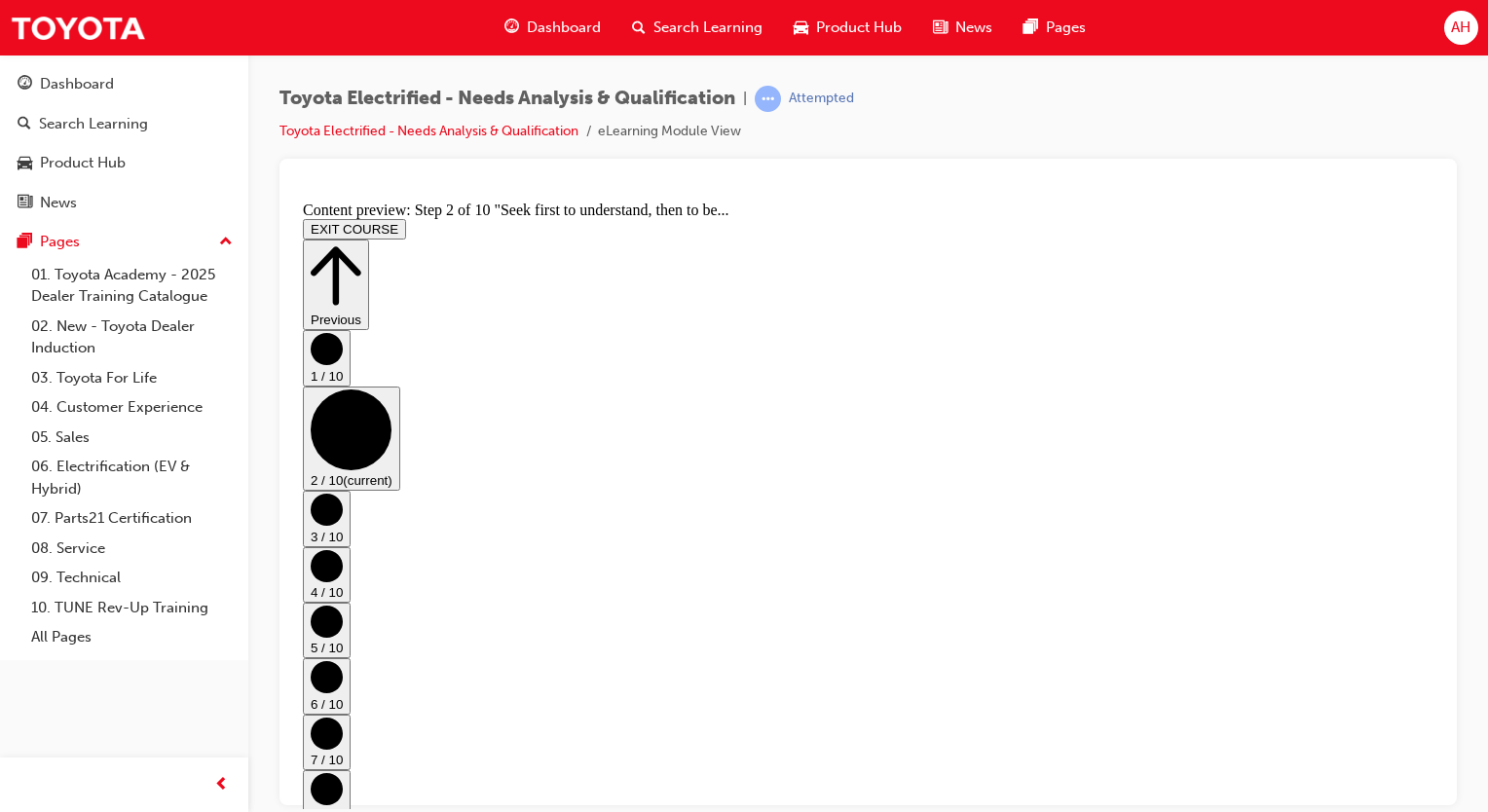click on "Go to next step" at bounding box center (750, 1609) 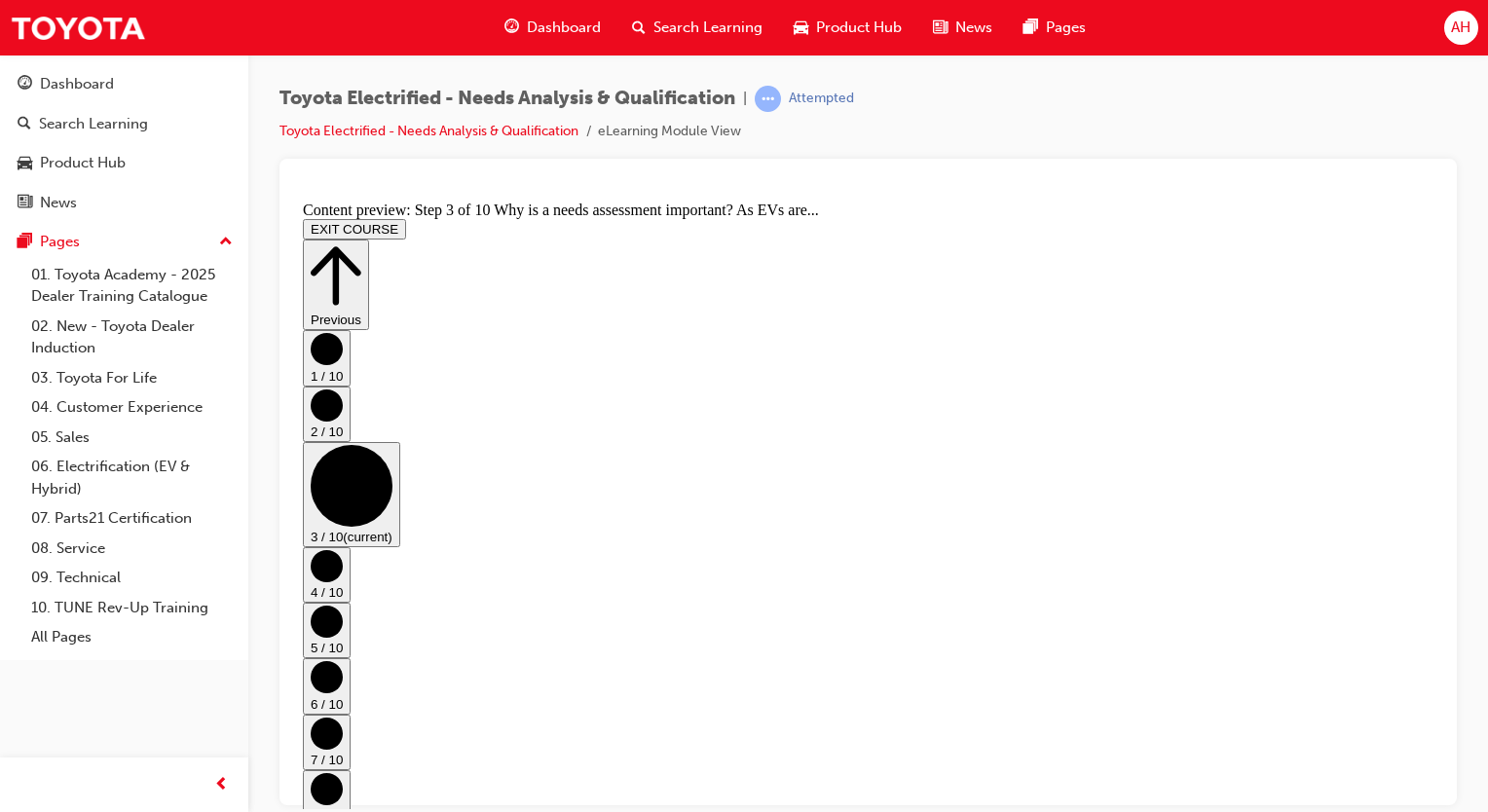type 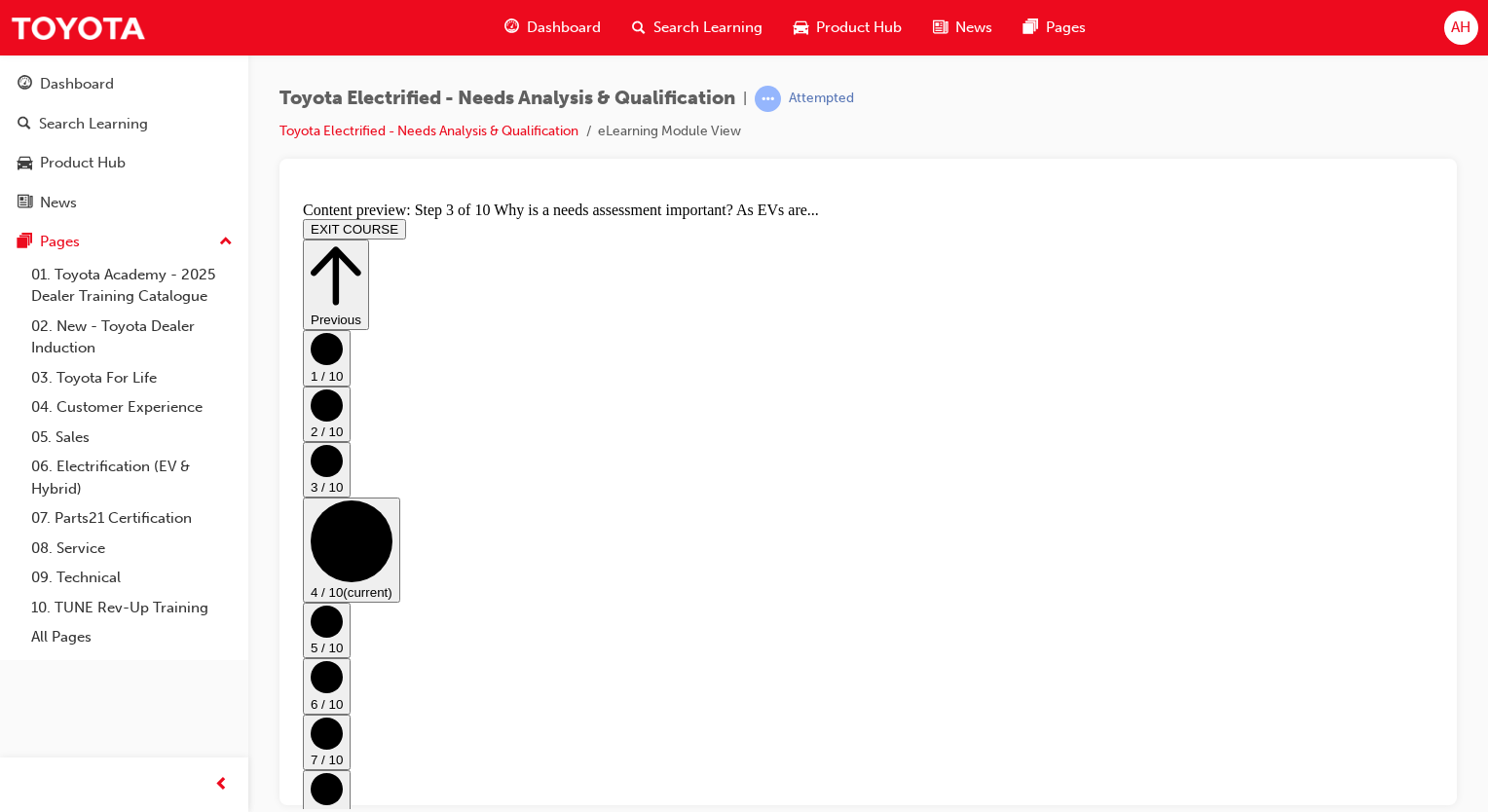 scroll, scrollTop: 0, scrollLeft: 0, axis: both 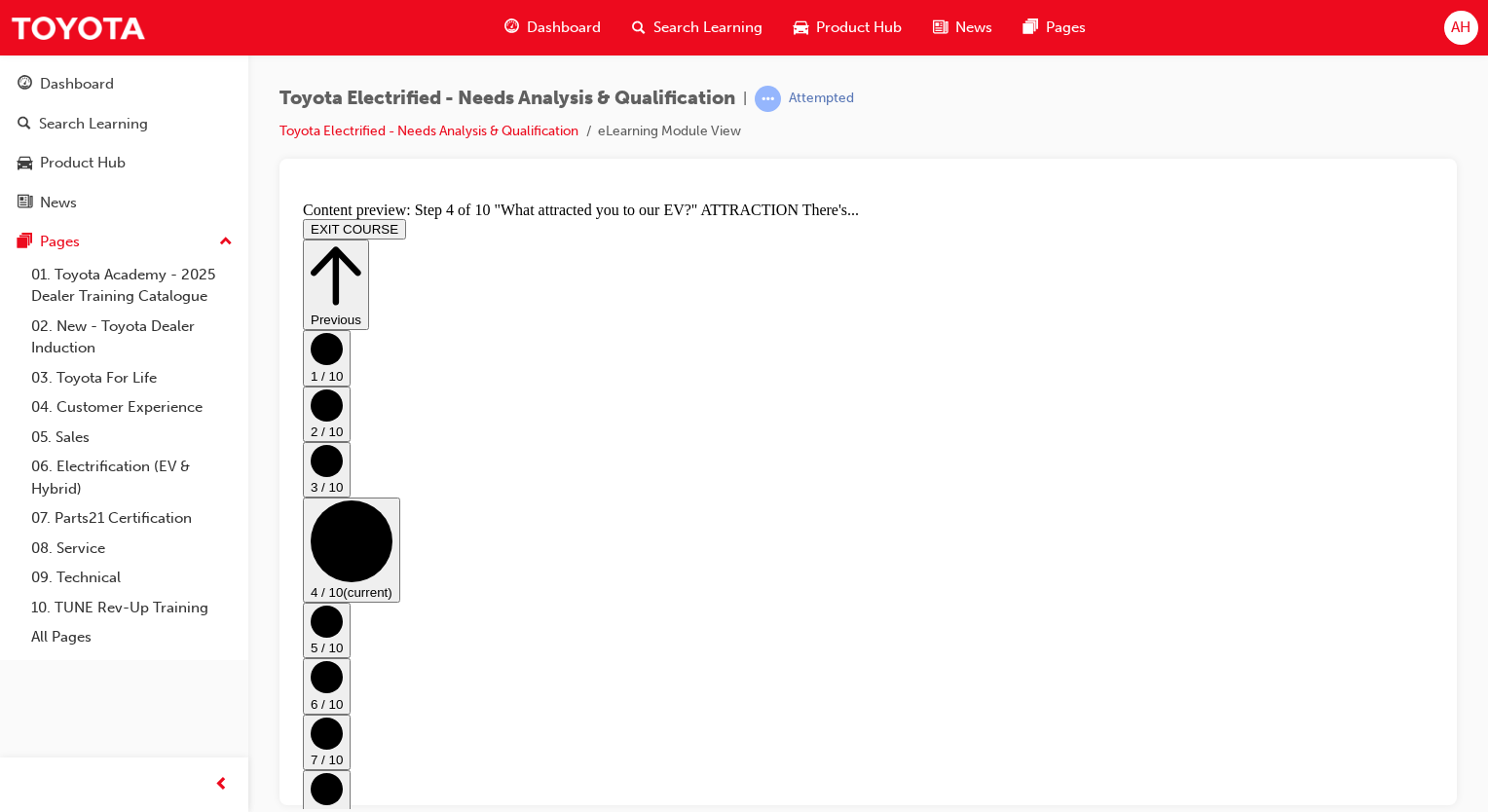 click on "Go to next step" at bounding box center (750, 1609) 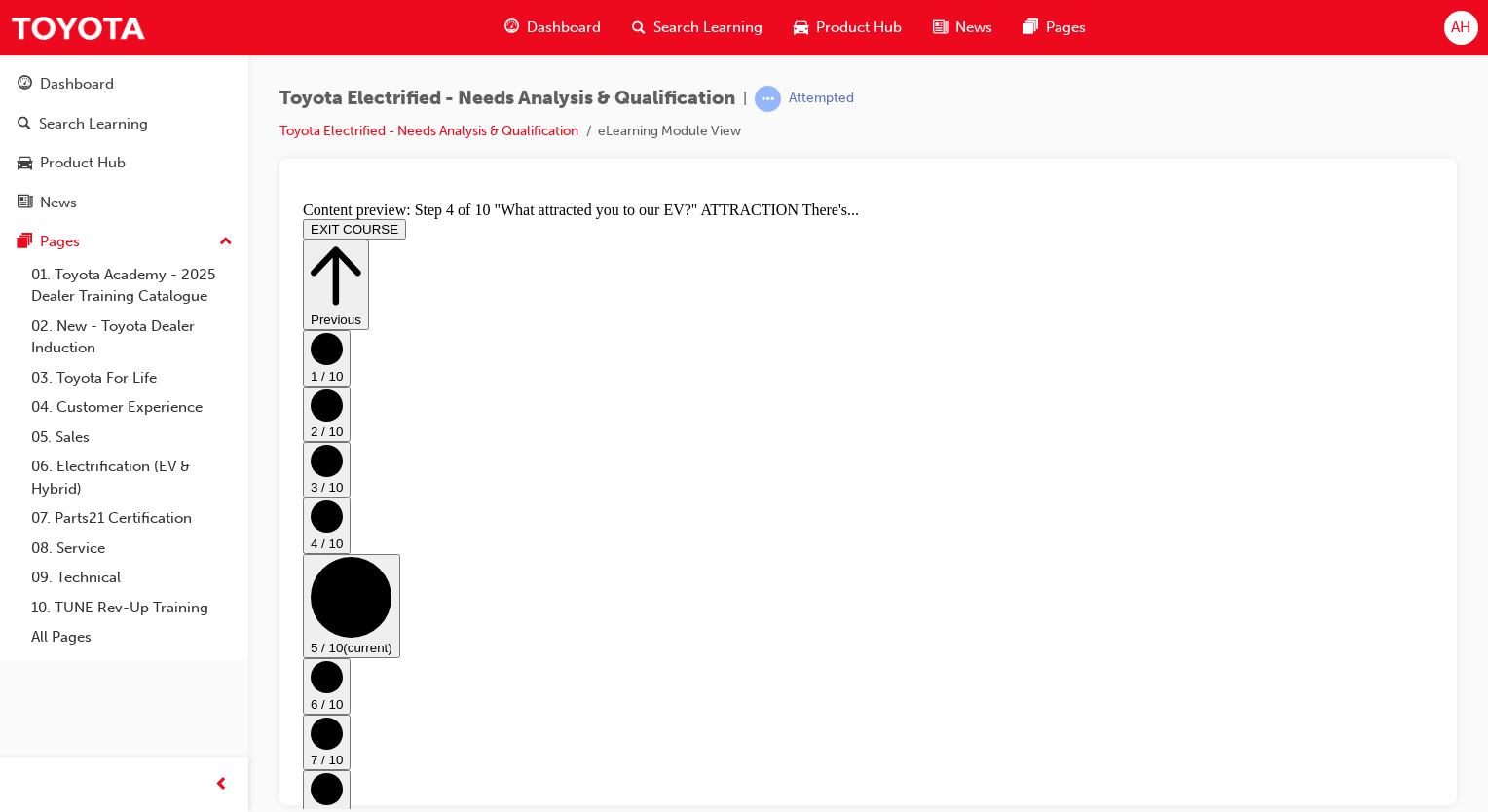 scroll, scrollTop: 0, scrollLeft: 0, axis: both 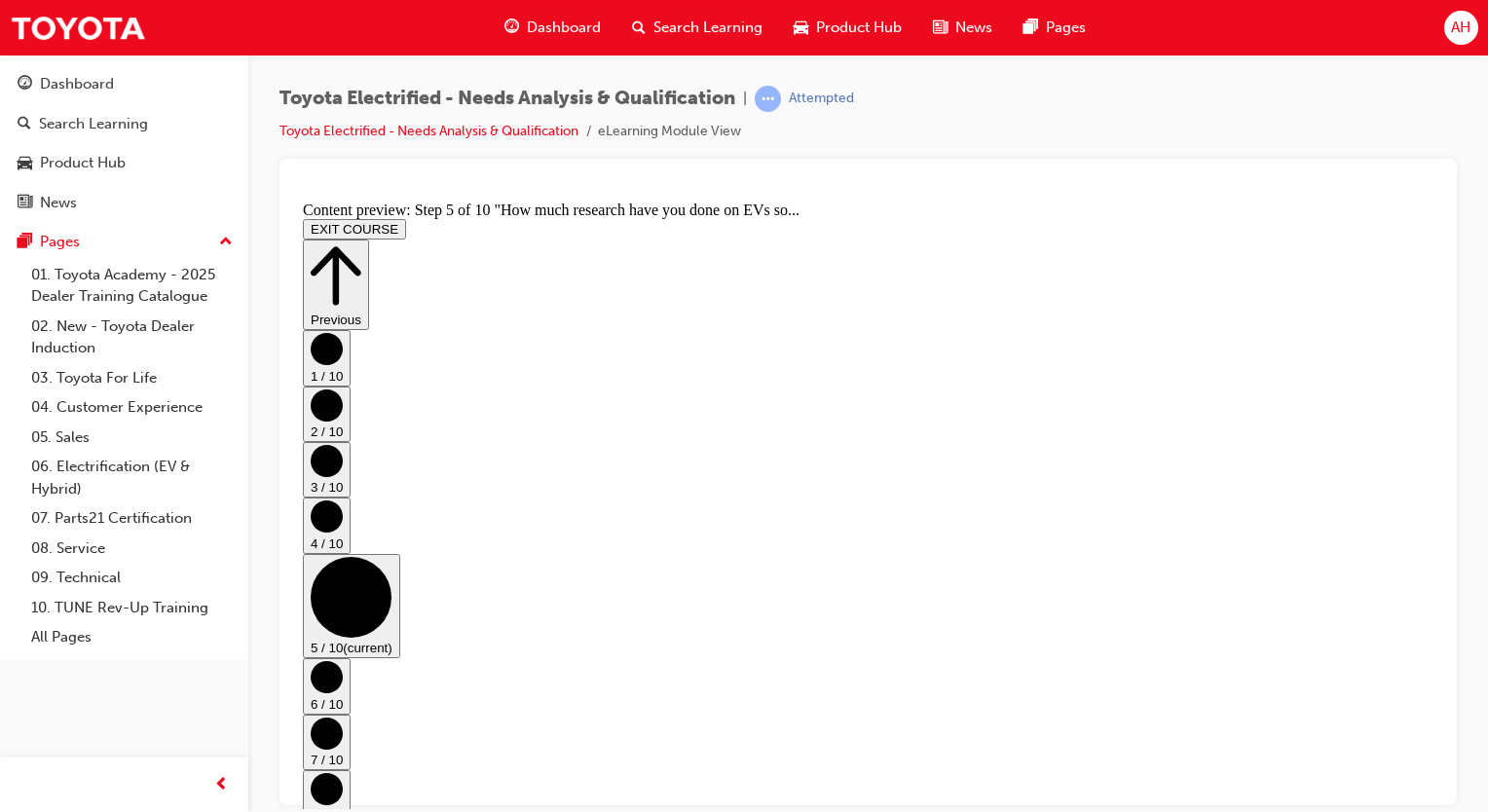 click 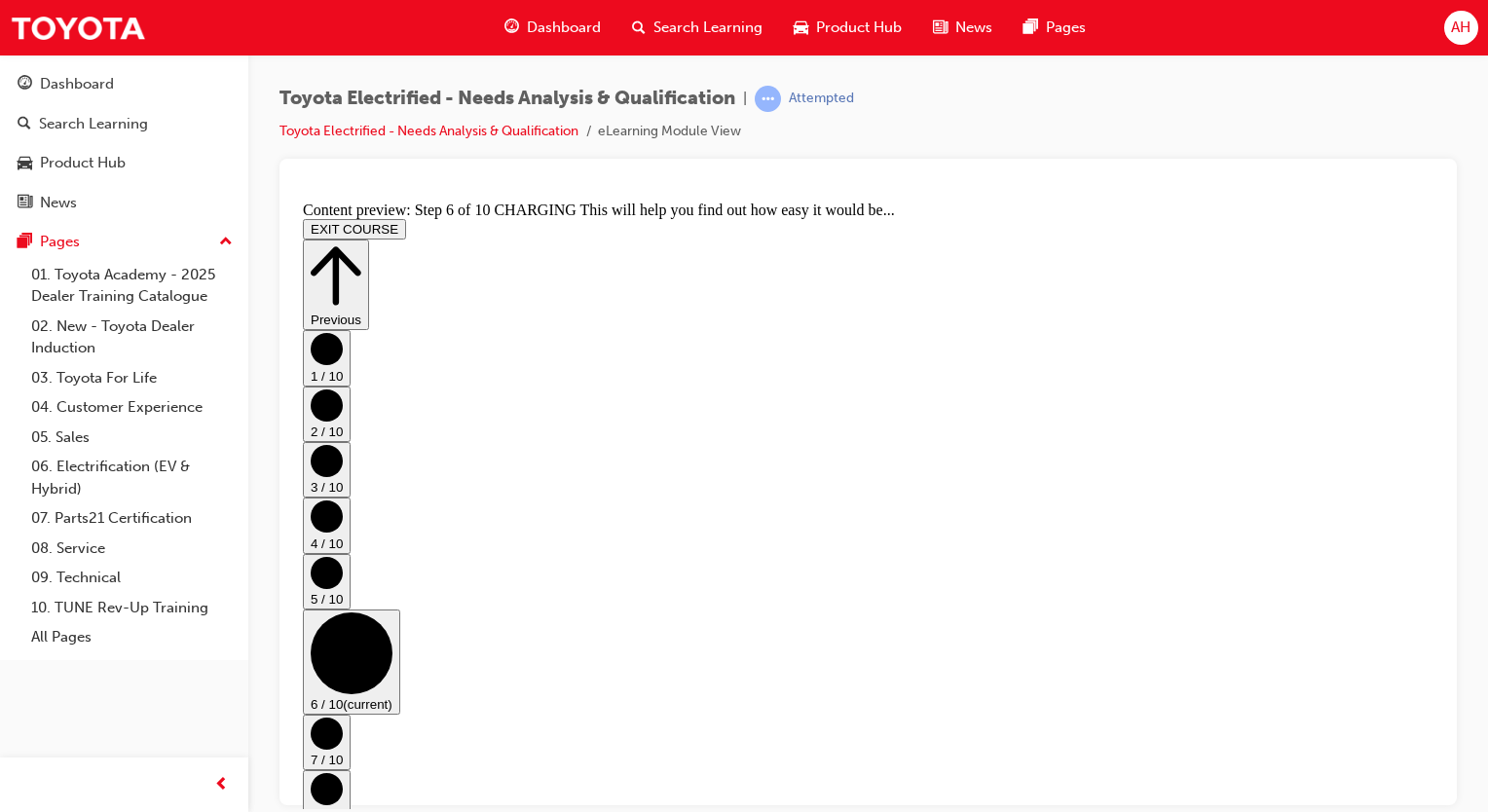 scroll, scrollTop: 148, scrollLeft: 0, axis: vertical 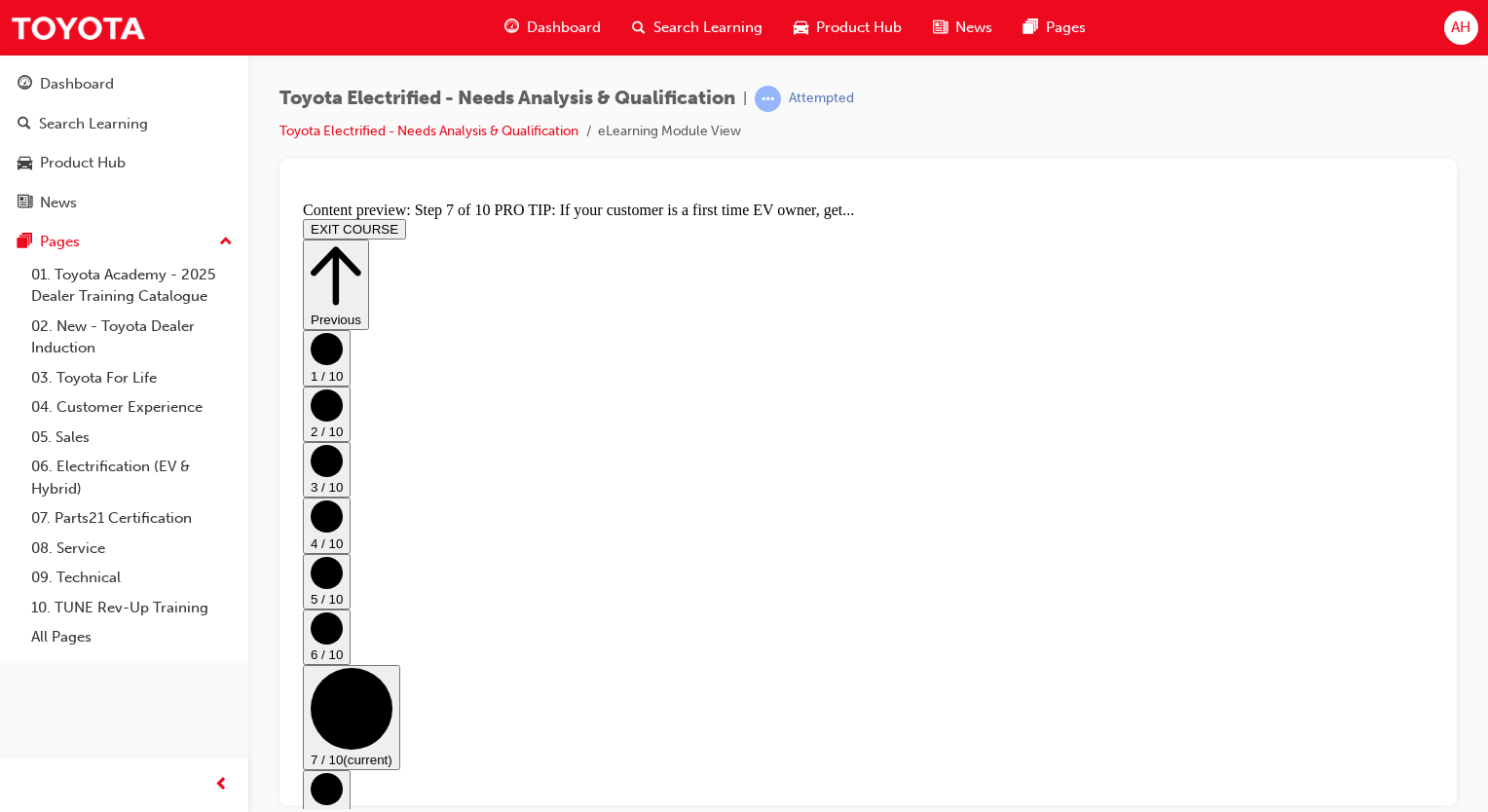click 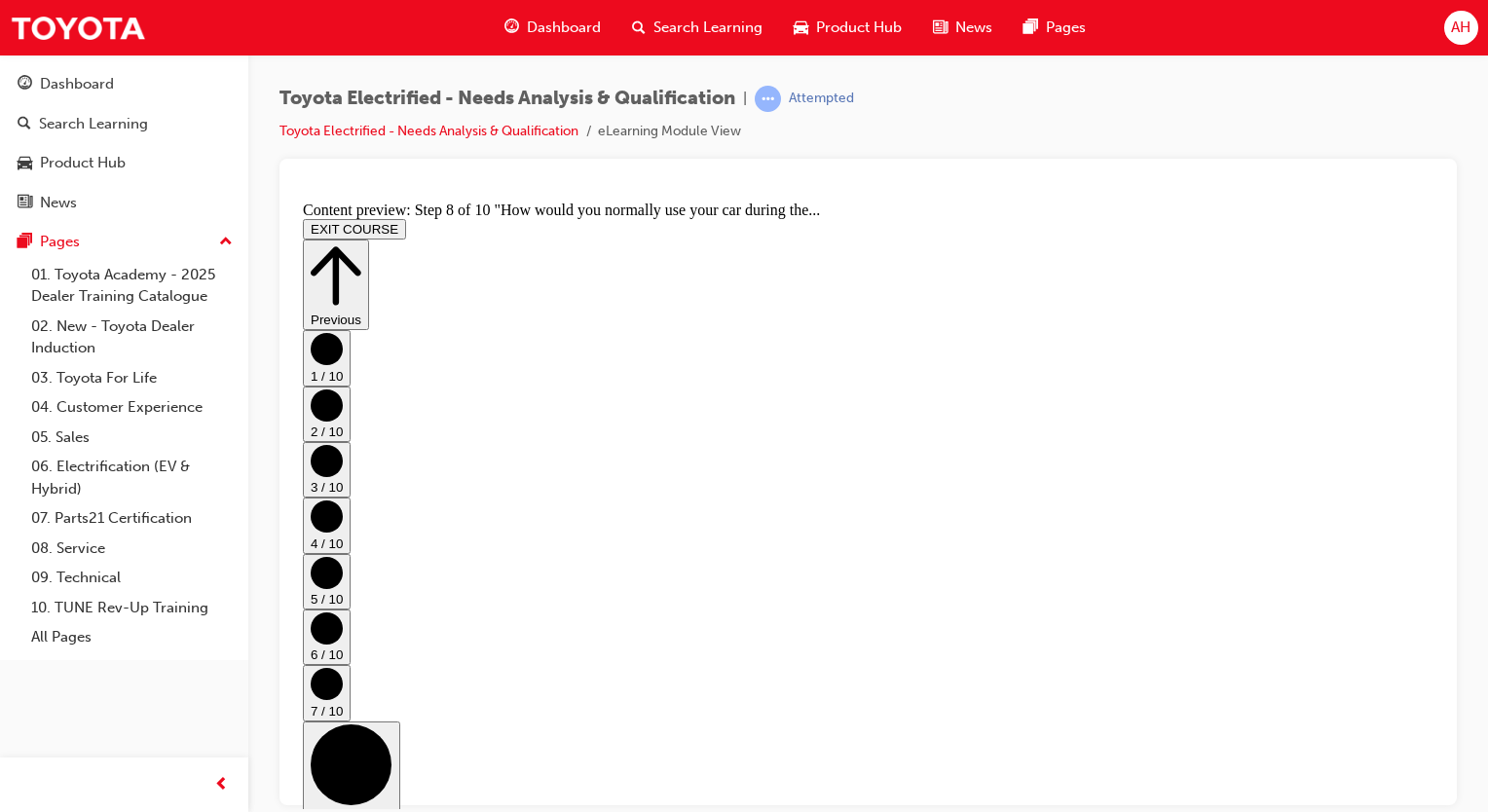 click on "Scroll page down" at bounding box center [360, 1490] 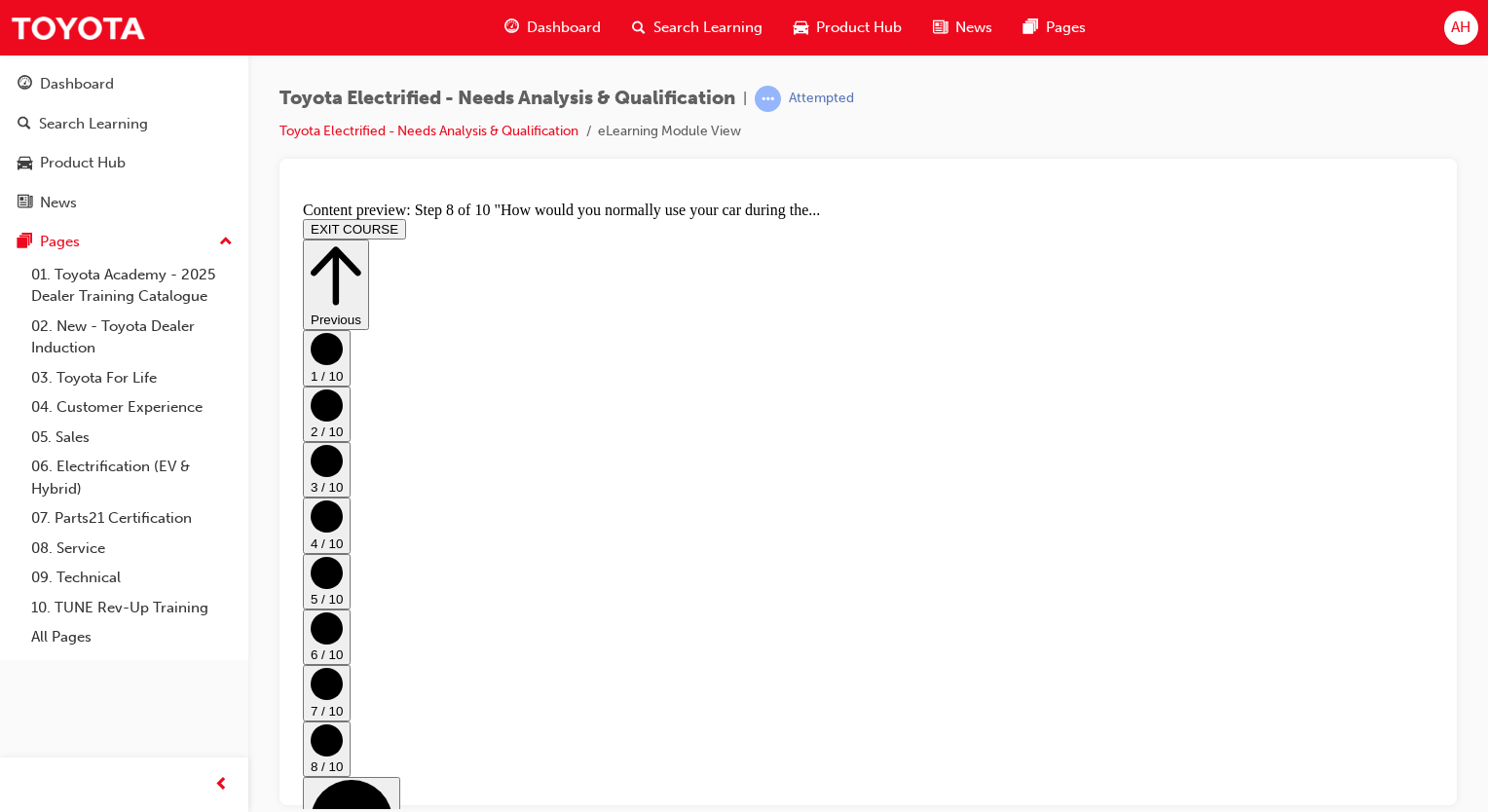 scroll, scrollTop: 0, scrollLeft: 0, axis: both 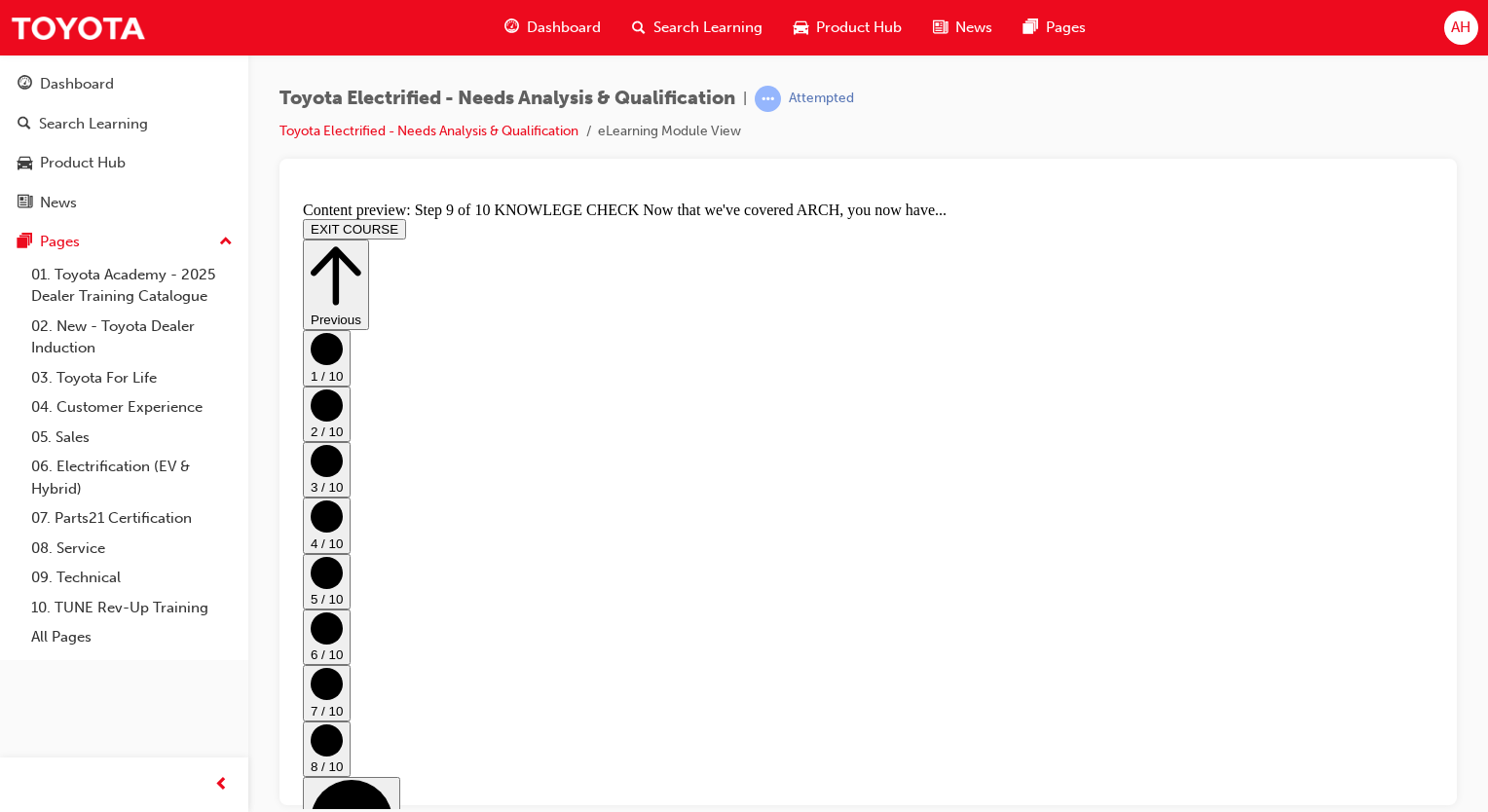 click on "CONTINUE" at bounding box center (345, 2173) 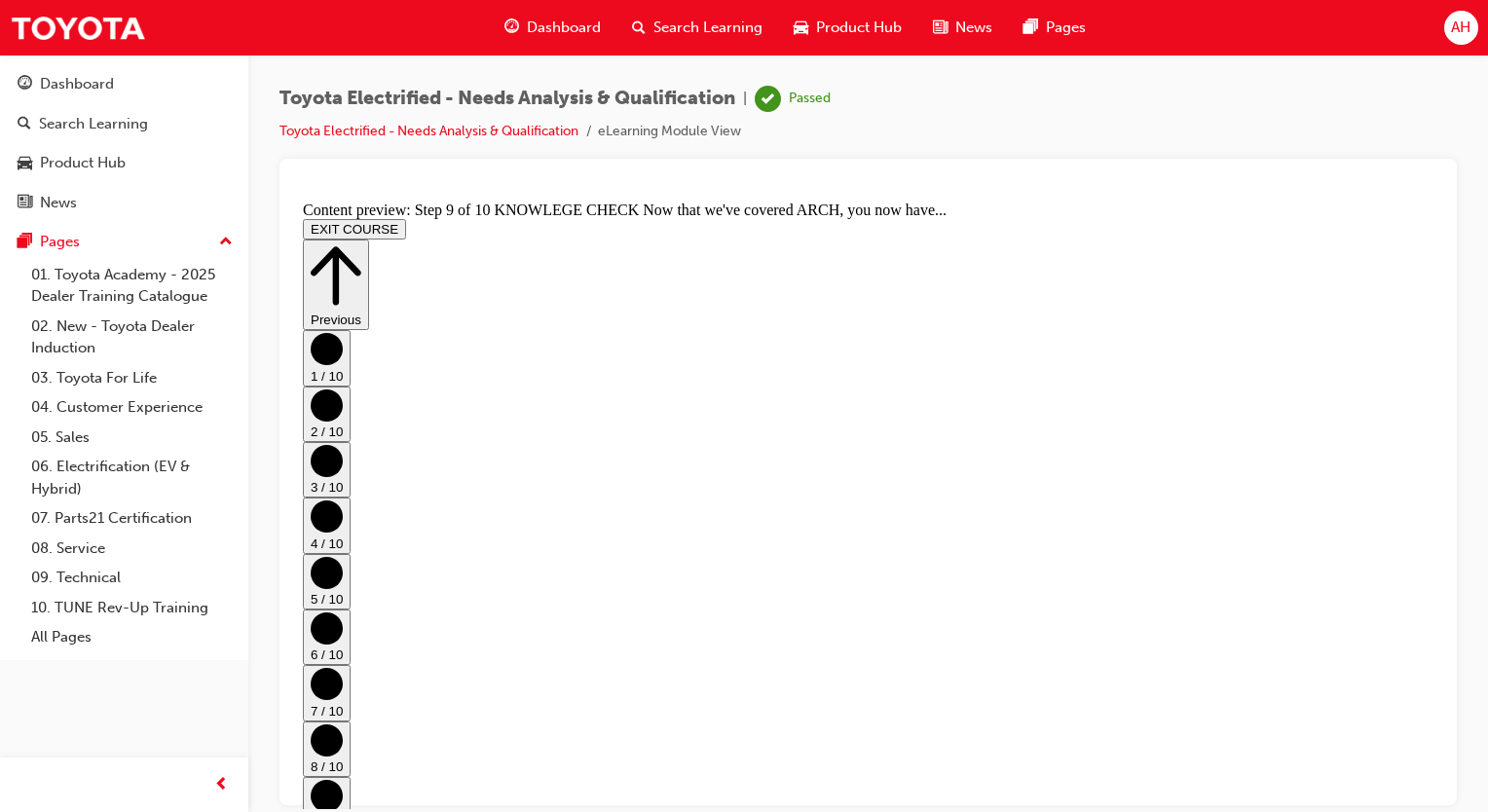 scroll, scrollTop: 1126, scrollLeft: 0, axis: vertical 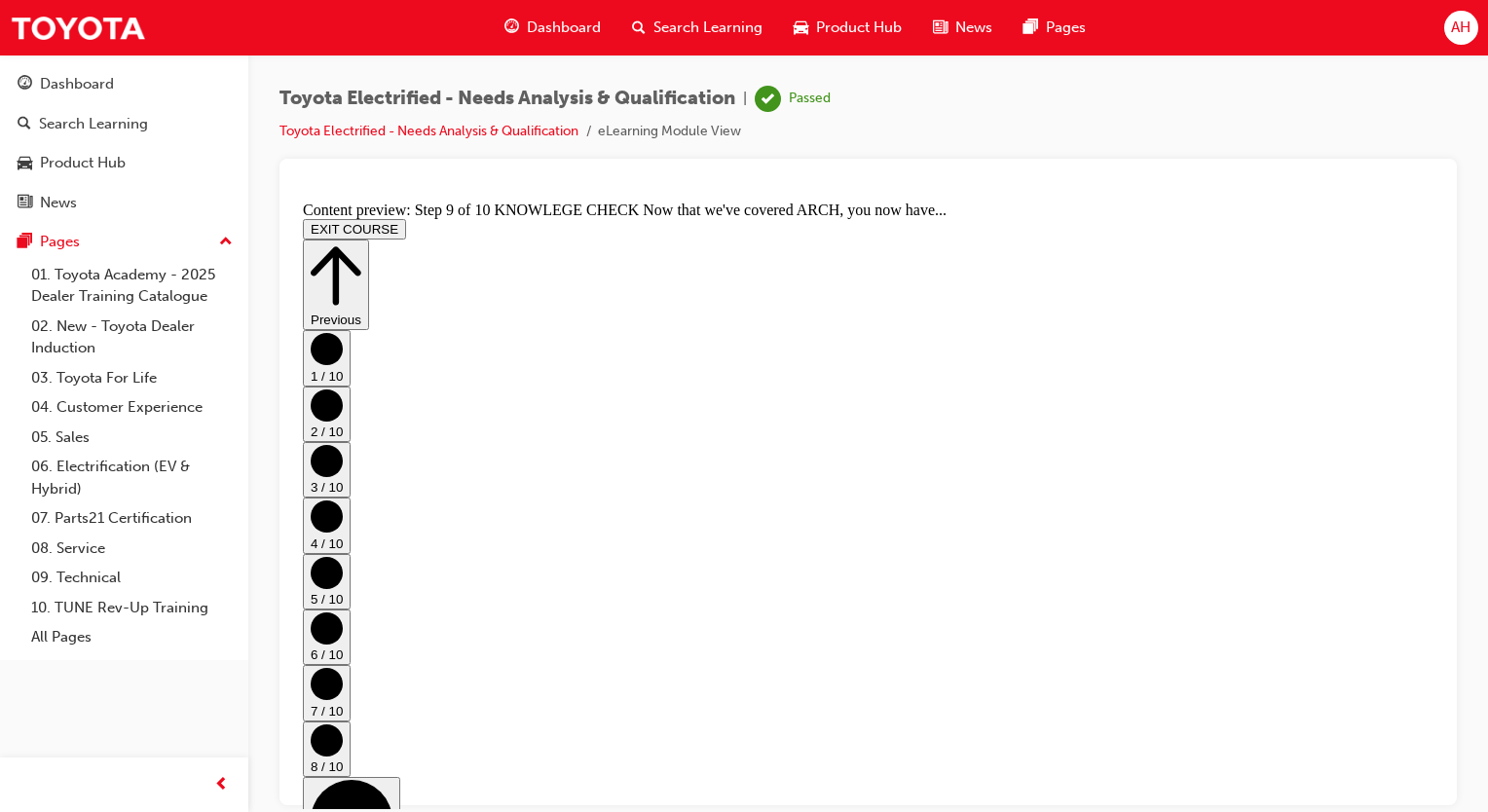 click on "EXIT COURSE" at bounding box center (354, 228) 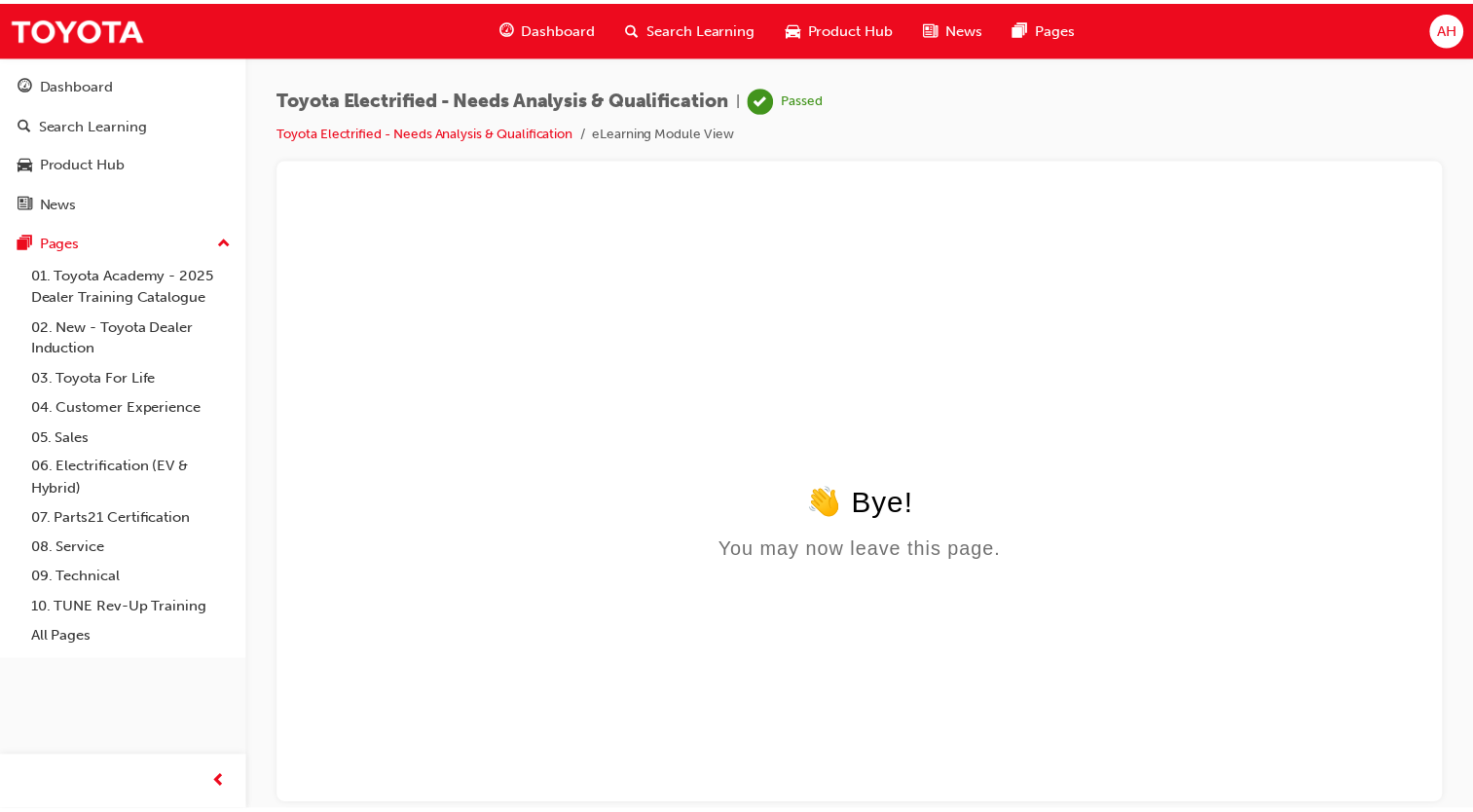 scroll, scrollTop: 0, scrollLeft: 0, axis: both 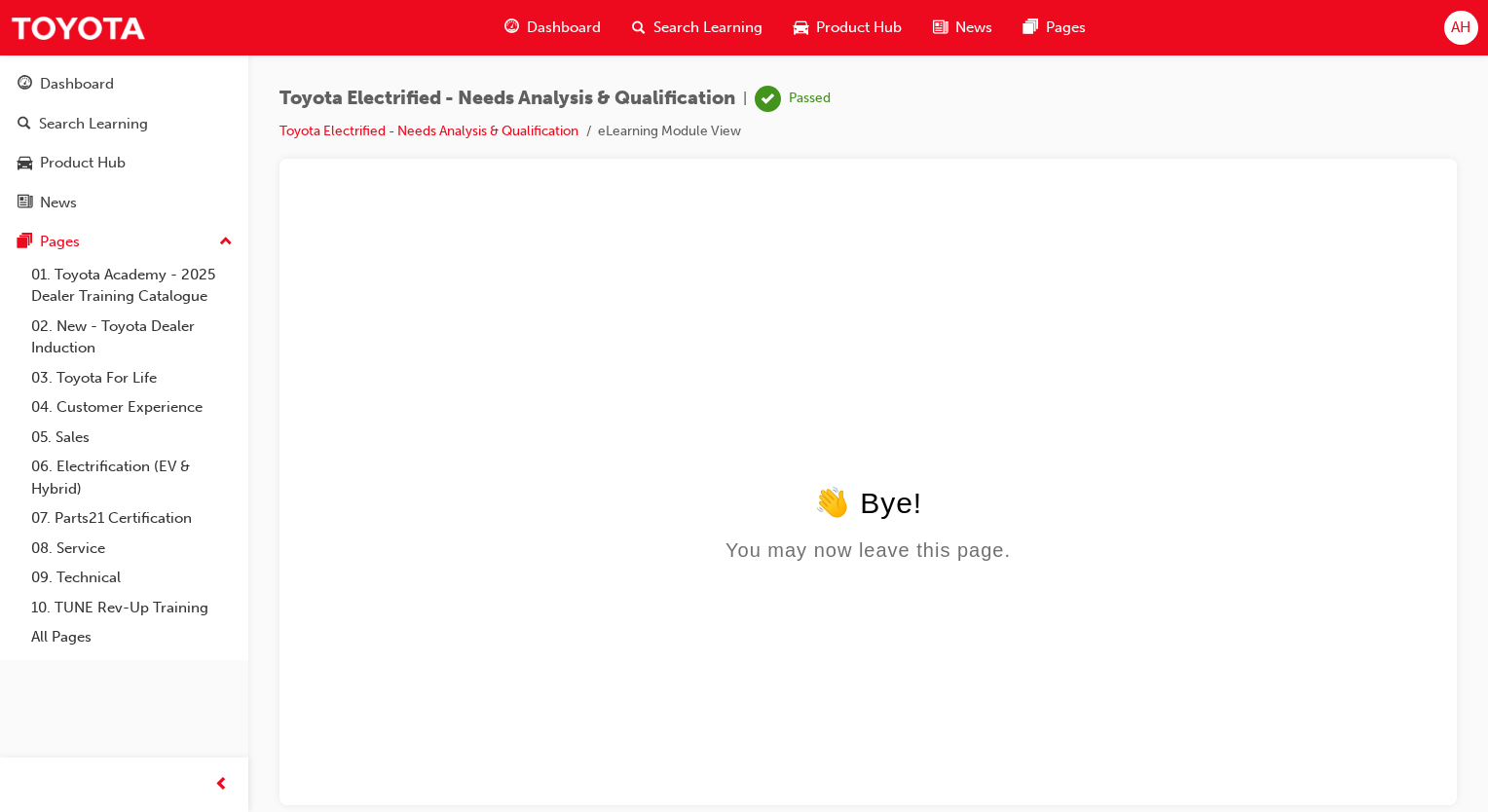 click on "Search Learning" at bounding box center (708, 27) 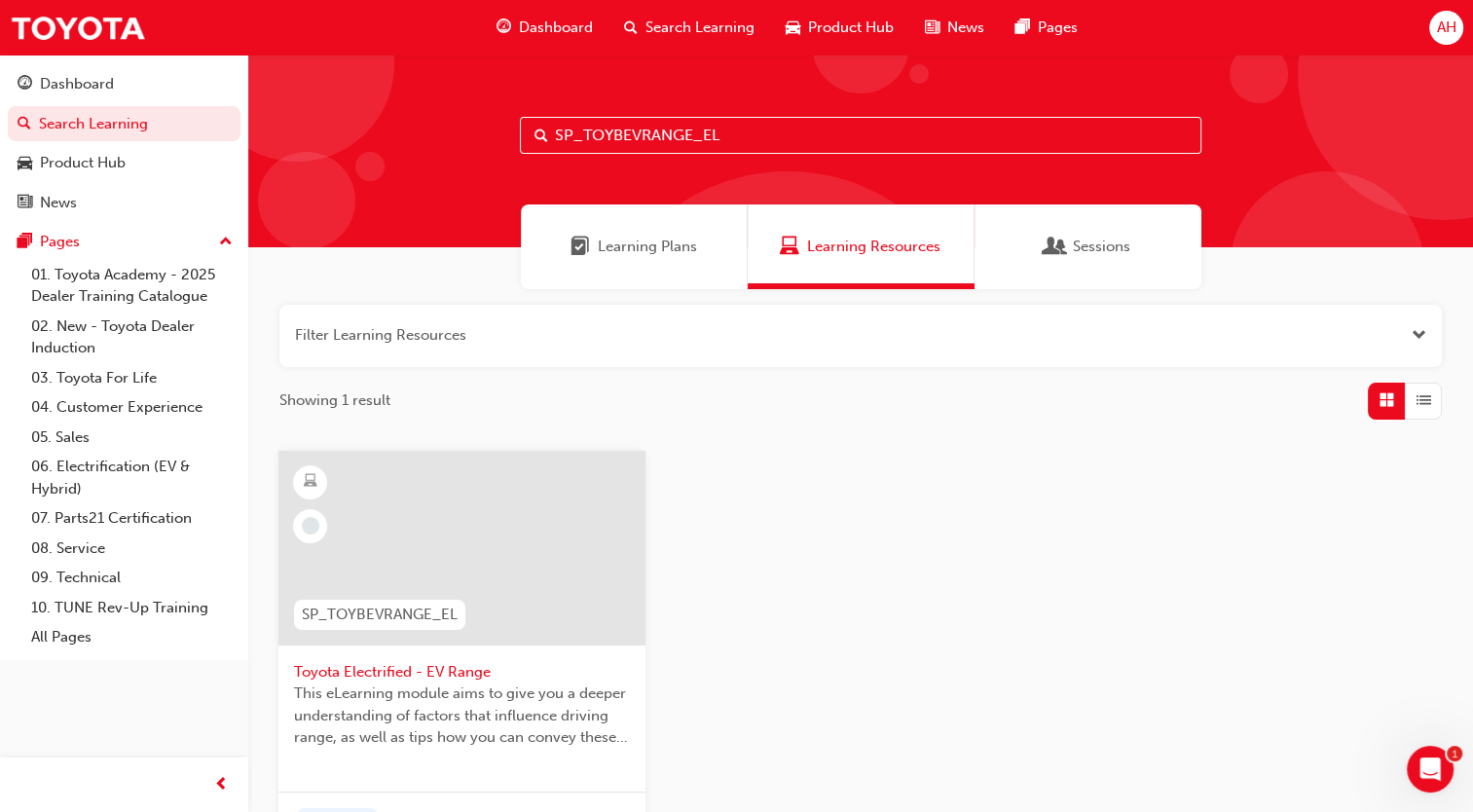 click on "Toyota Electrified - EV Range" at bounding box center [461, 672] 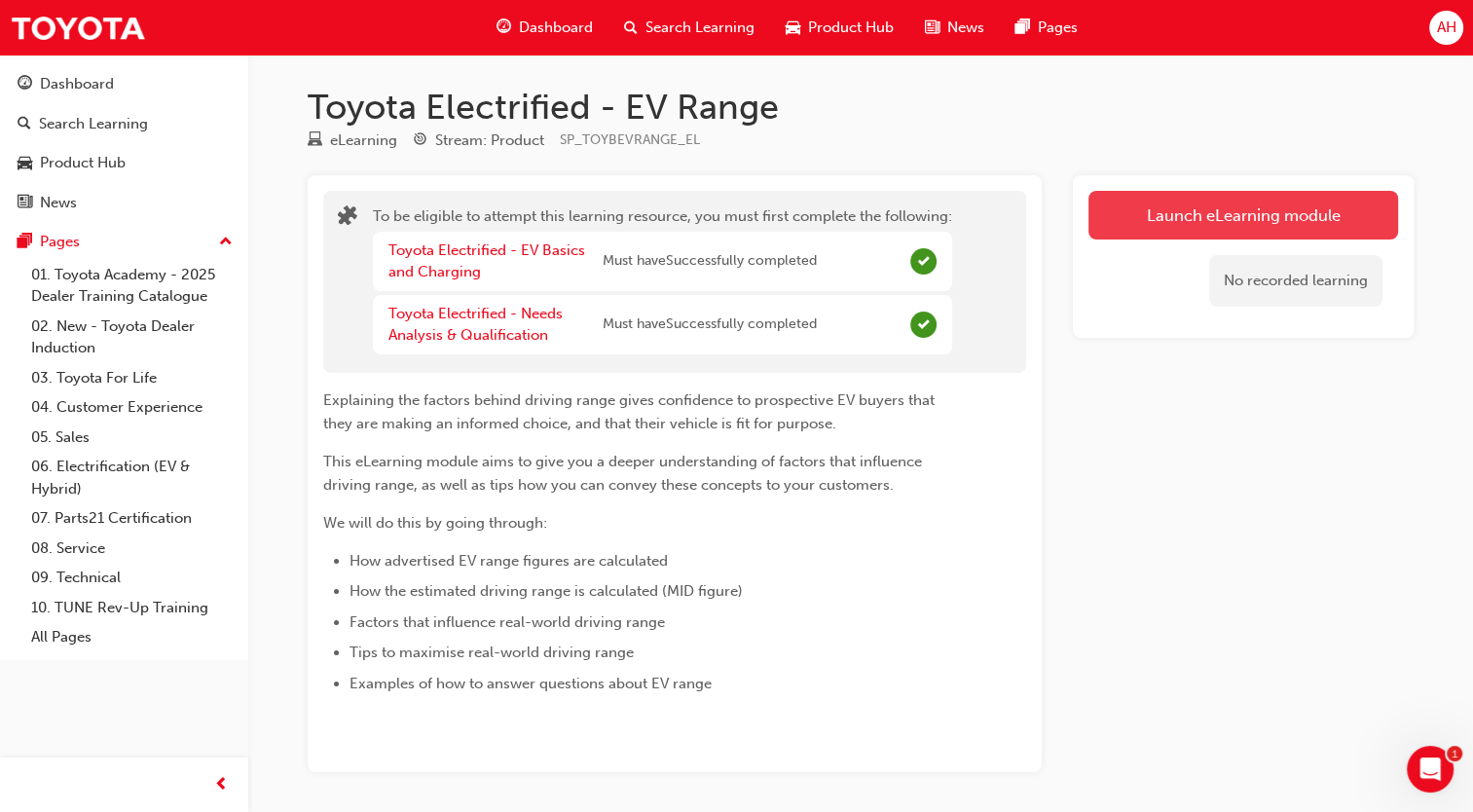 click on "Launch eLearning module" at bounding box center (1243, 215) 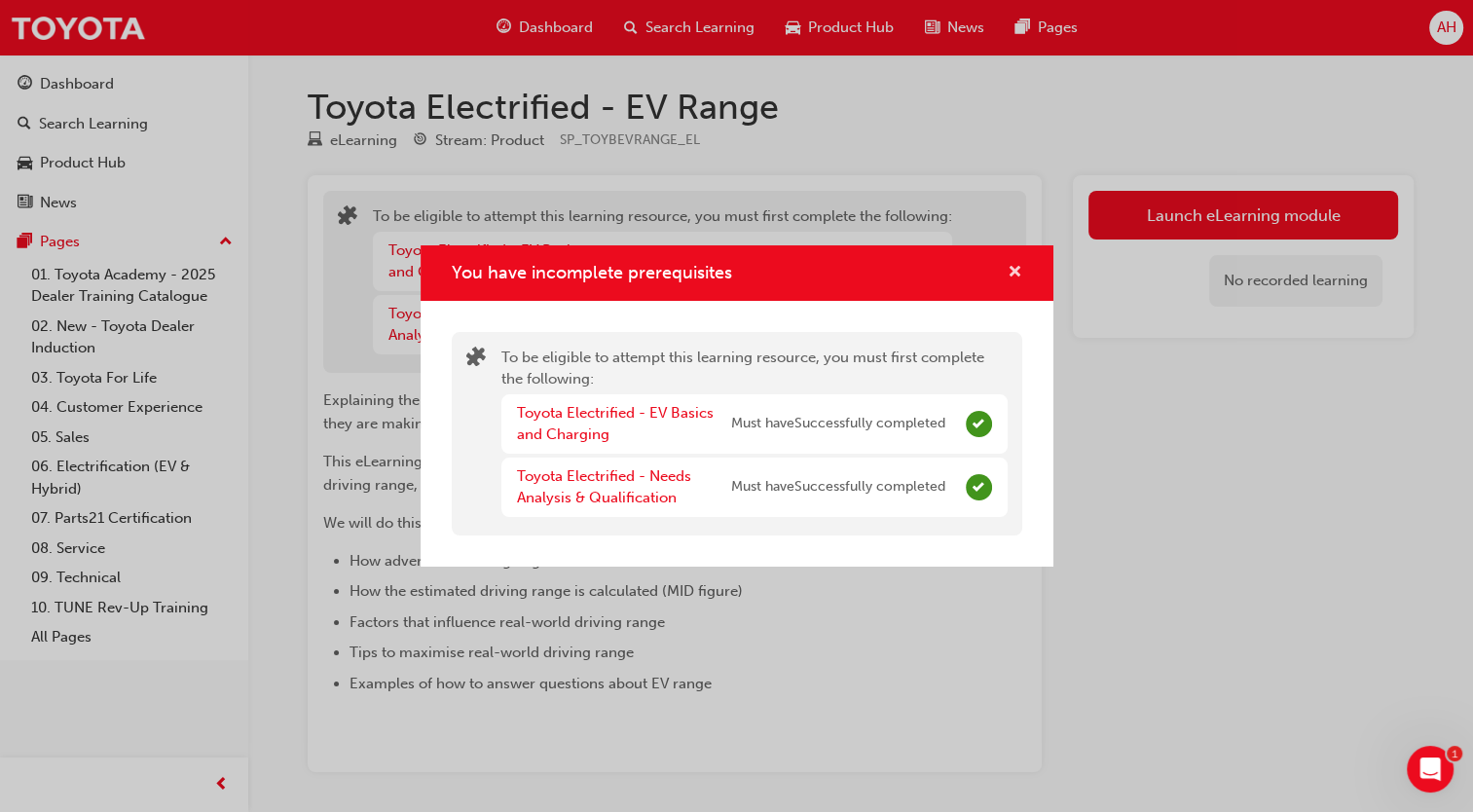 click at bounding box center (1007, 273) 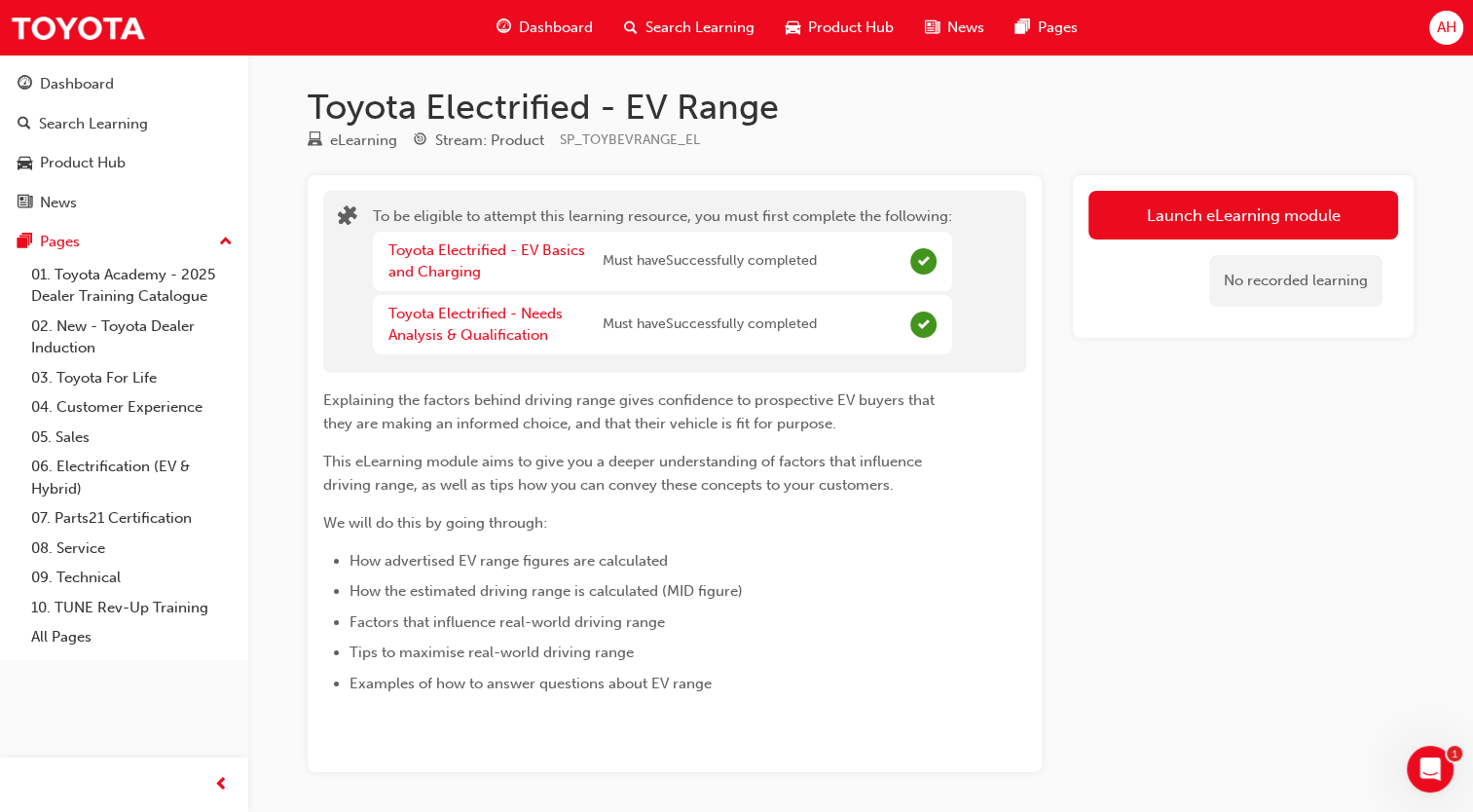 click on "To be eligible to attempt this learning resource, you must first complete  the following: Toyota Electrified - EV Basics and Charging Must have  Successfully completed Toyota Electrified - Needs Analysis & Qualification Must have  Successfully completed" at bounding box center (675, 281) 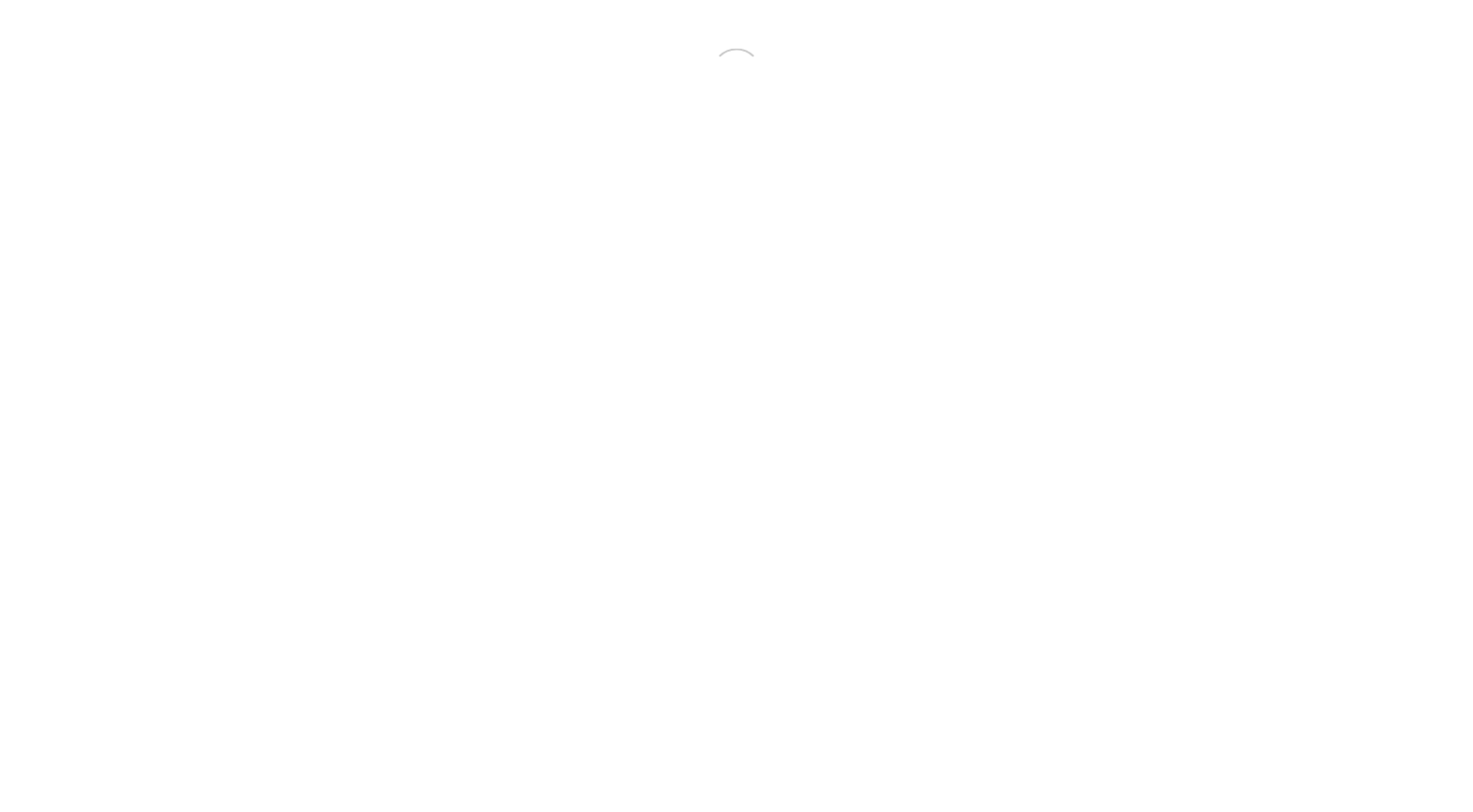 scroll, scrollTop: 0, scrollLeft: 0, axis: both 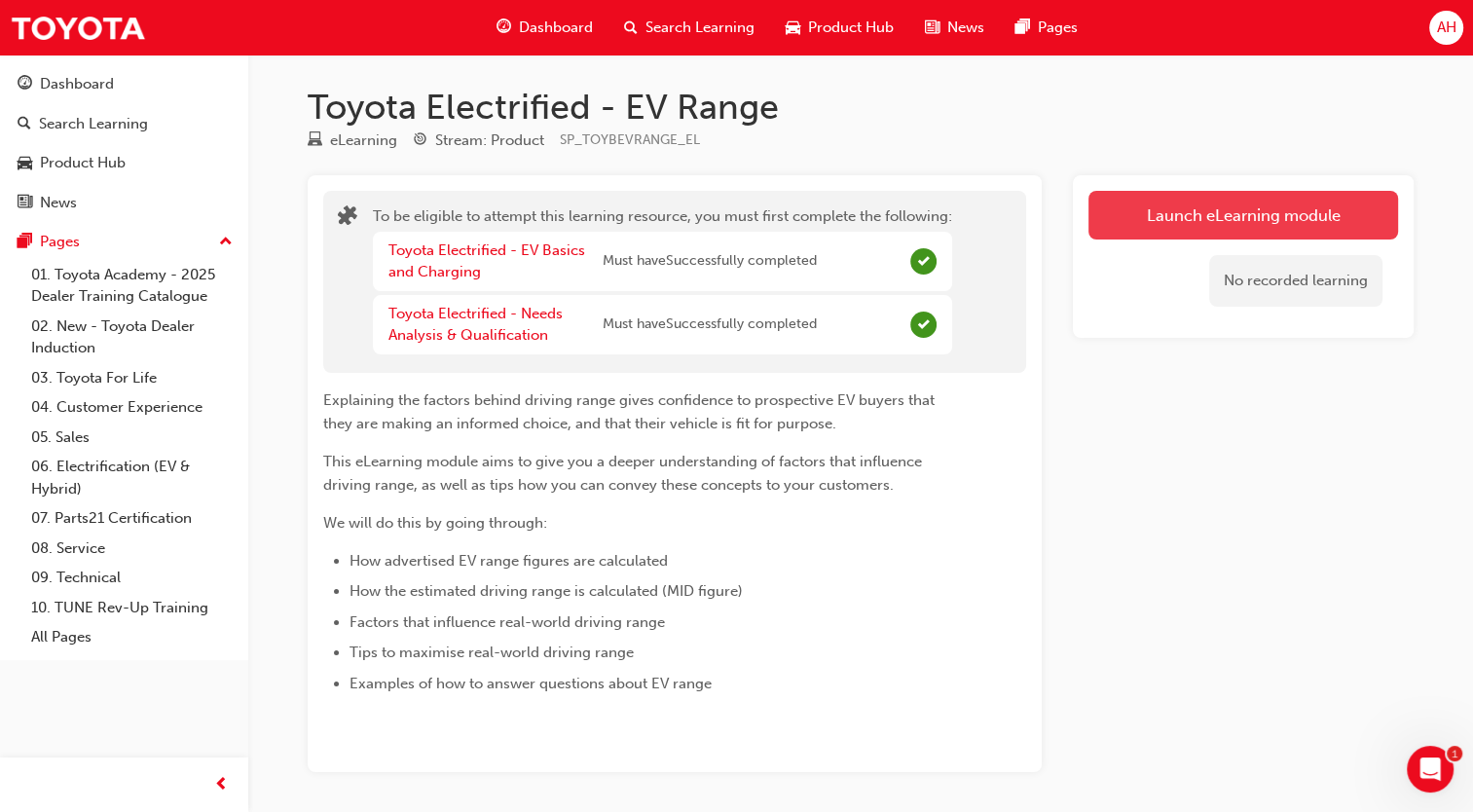 click on "Launch eLearning module" at bounding box center [1243, 215] 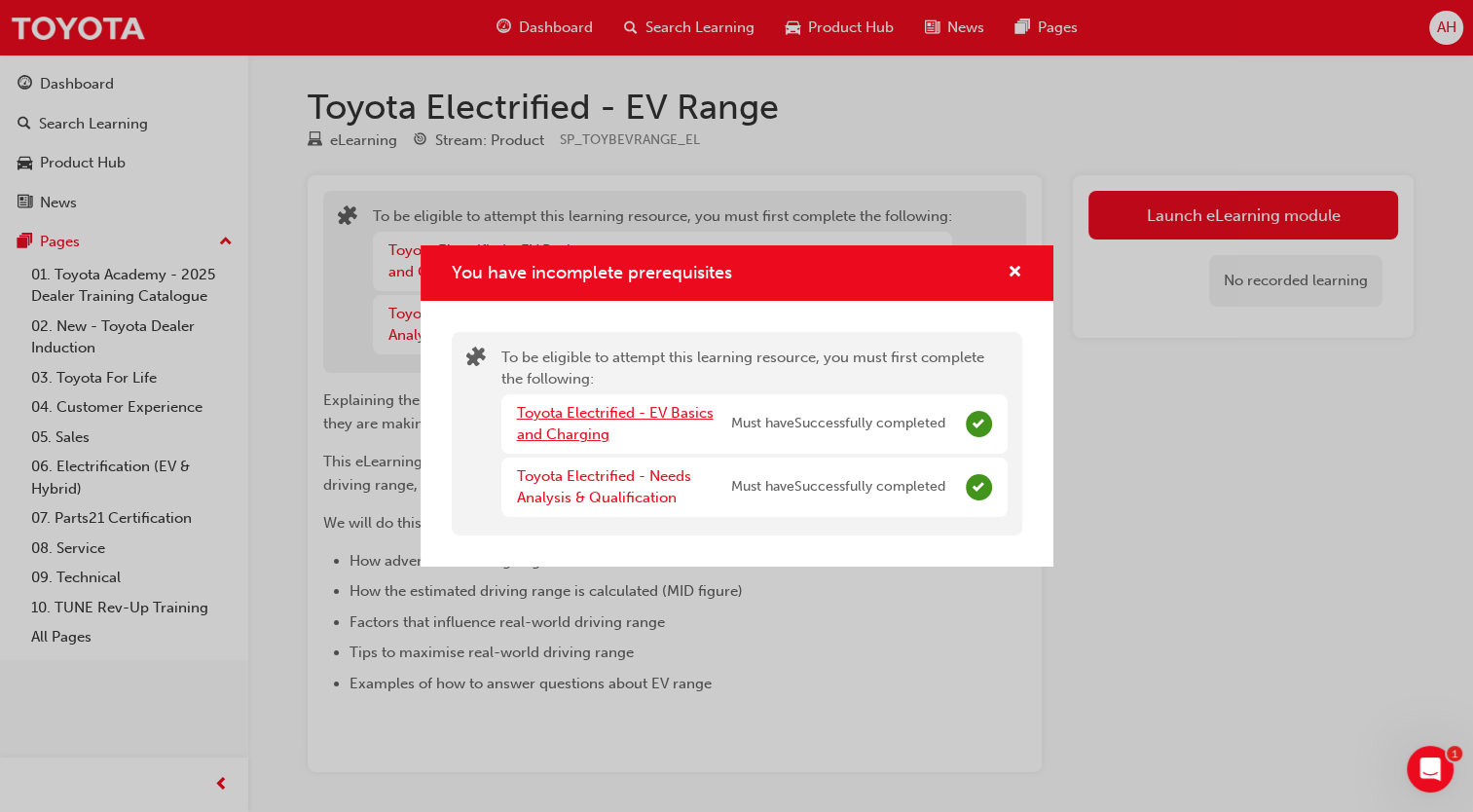 click on "Toyota Electrified - EV Basics and Charging" at bounding box center (615, 424) 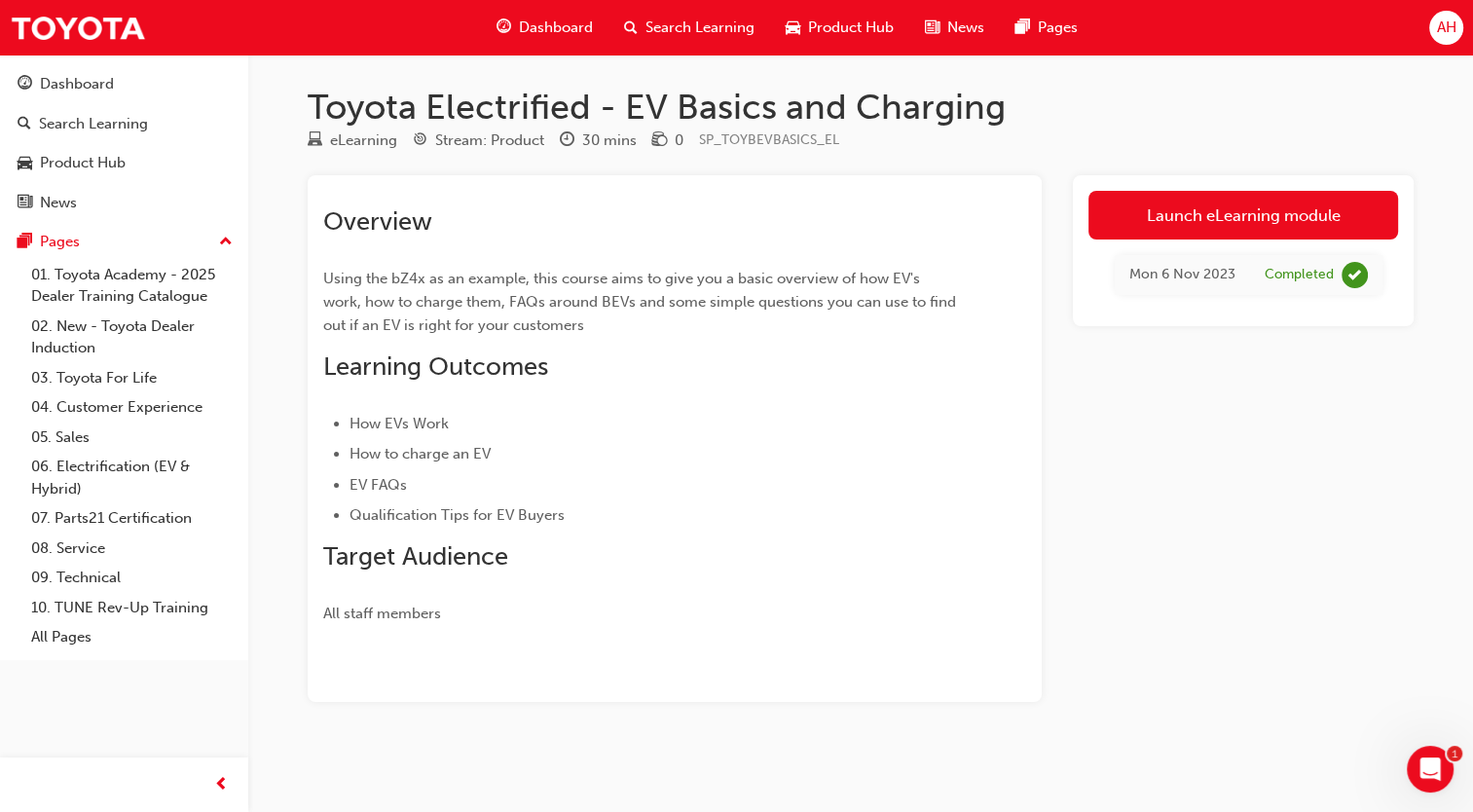 click on "Dashboard" at bounding box center (556, 27) 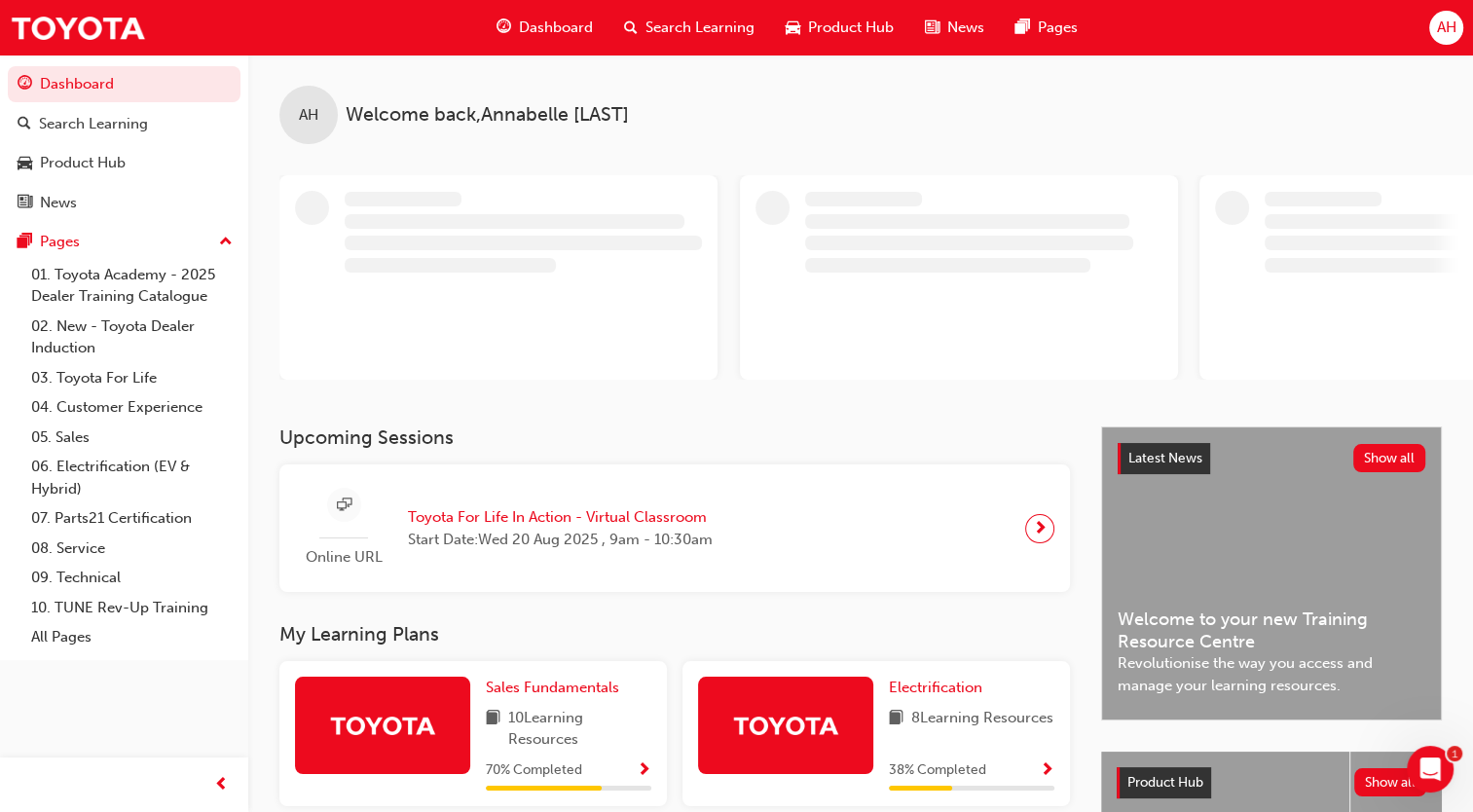 click on "Search Learning" at bounding box center [700, 27] 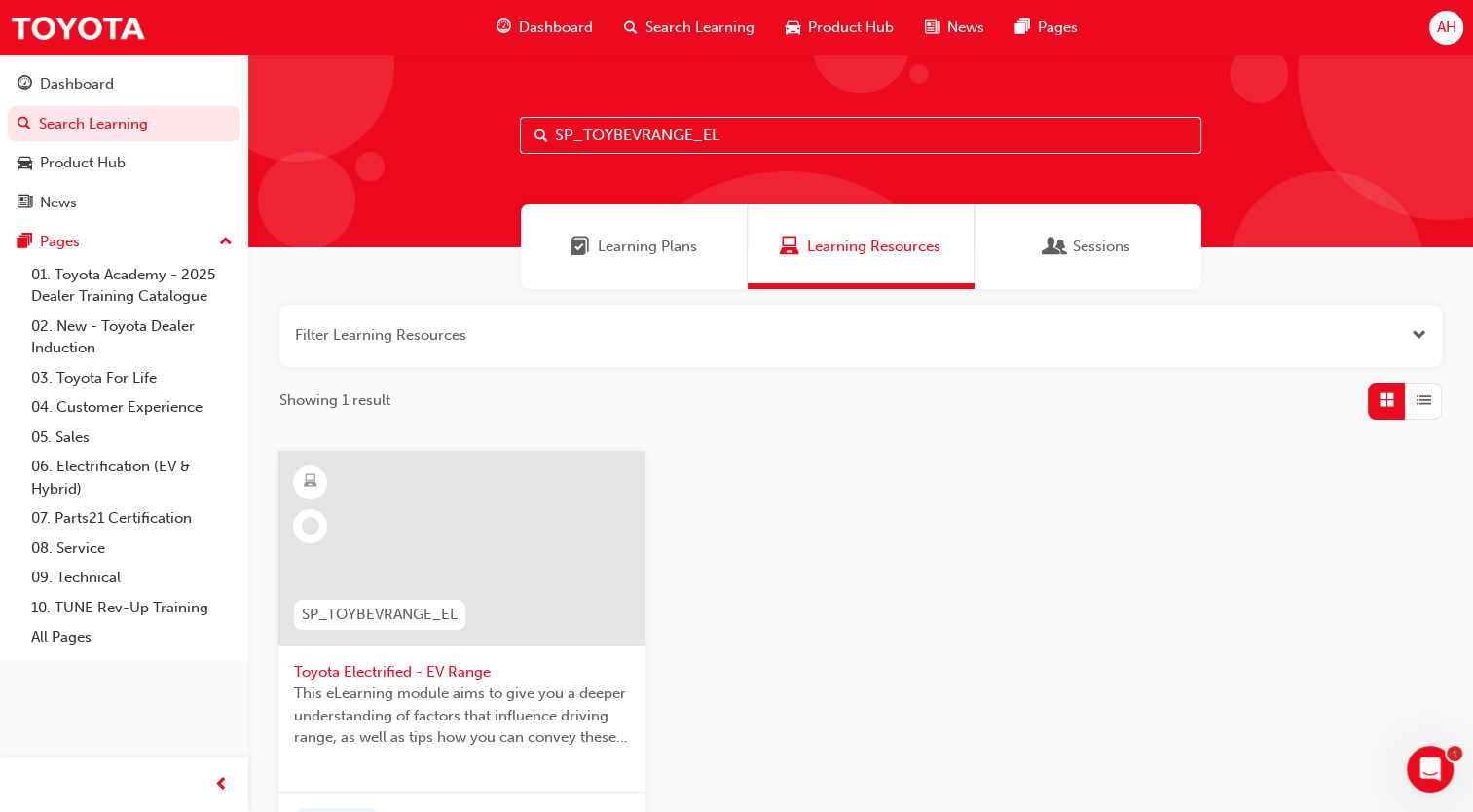 click on "Toyota Electrified - EV Range" at bounding box center (461, 672) 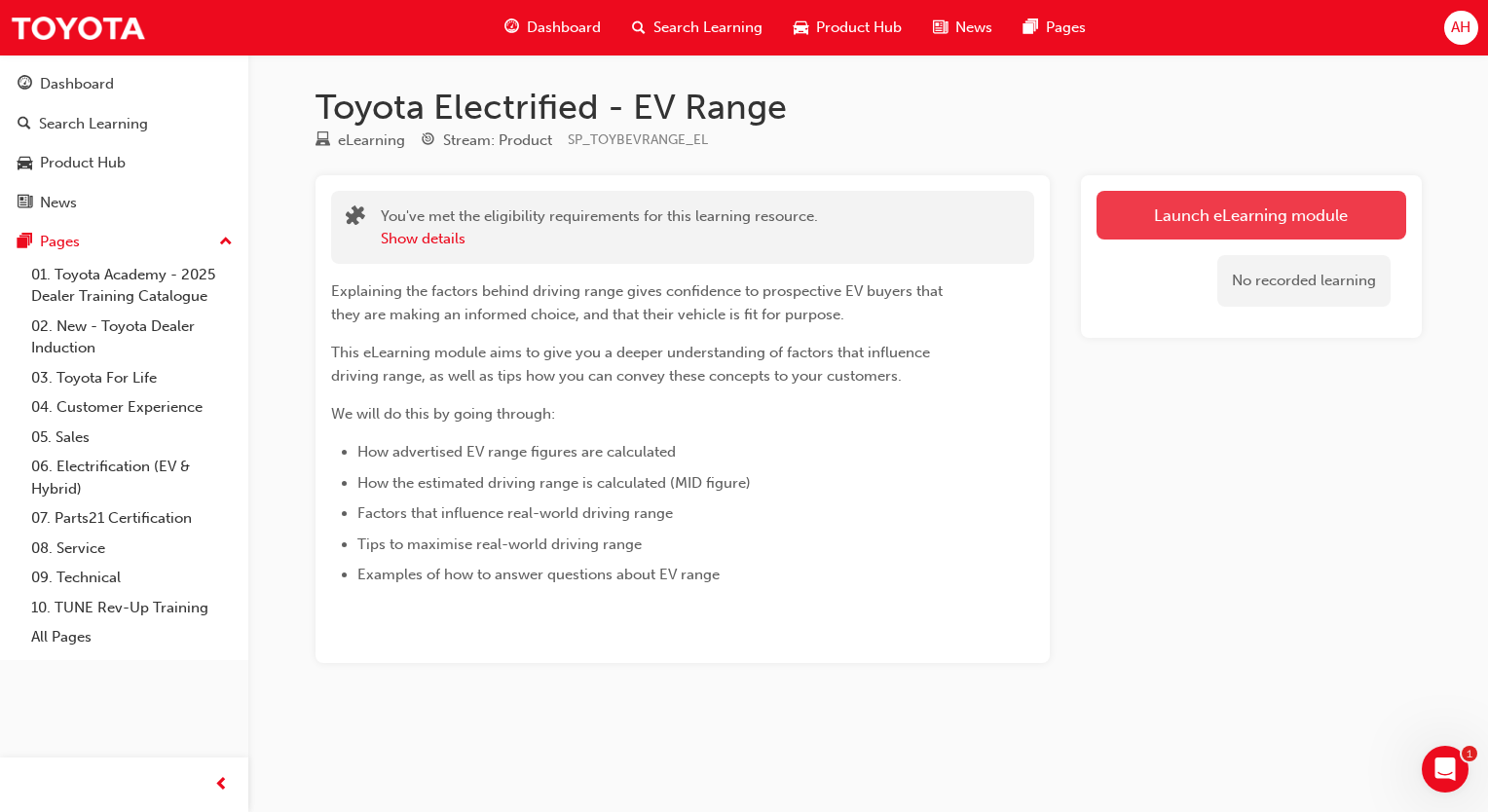 click on "Launch eLearning module" at bounding box center (1251, 215) 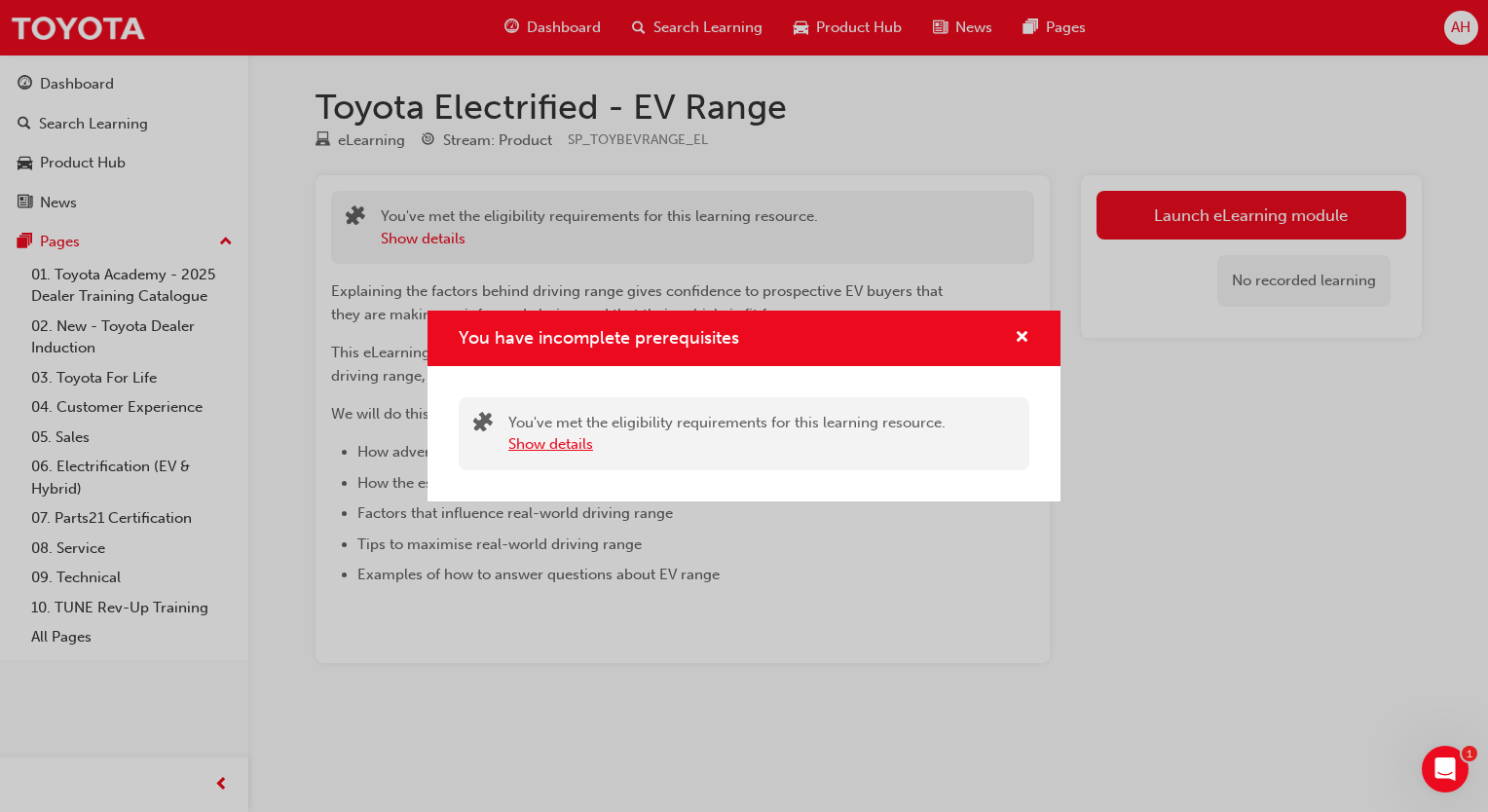 click on "Show details" at bounding box center (550, 444) 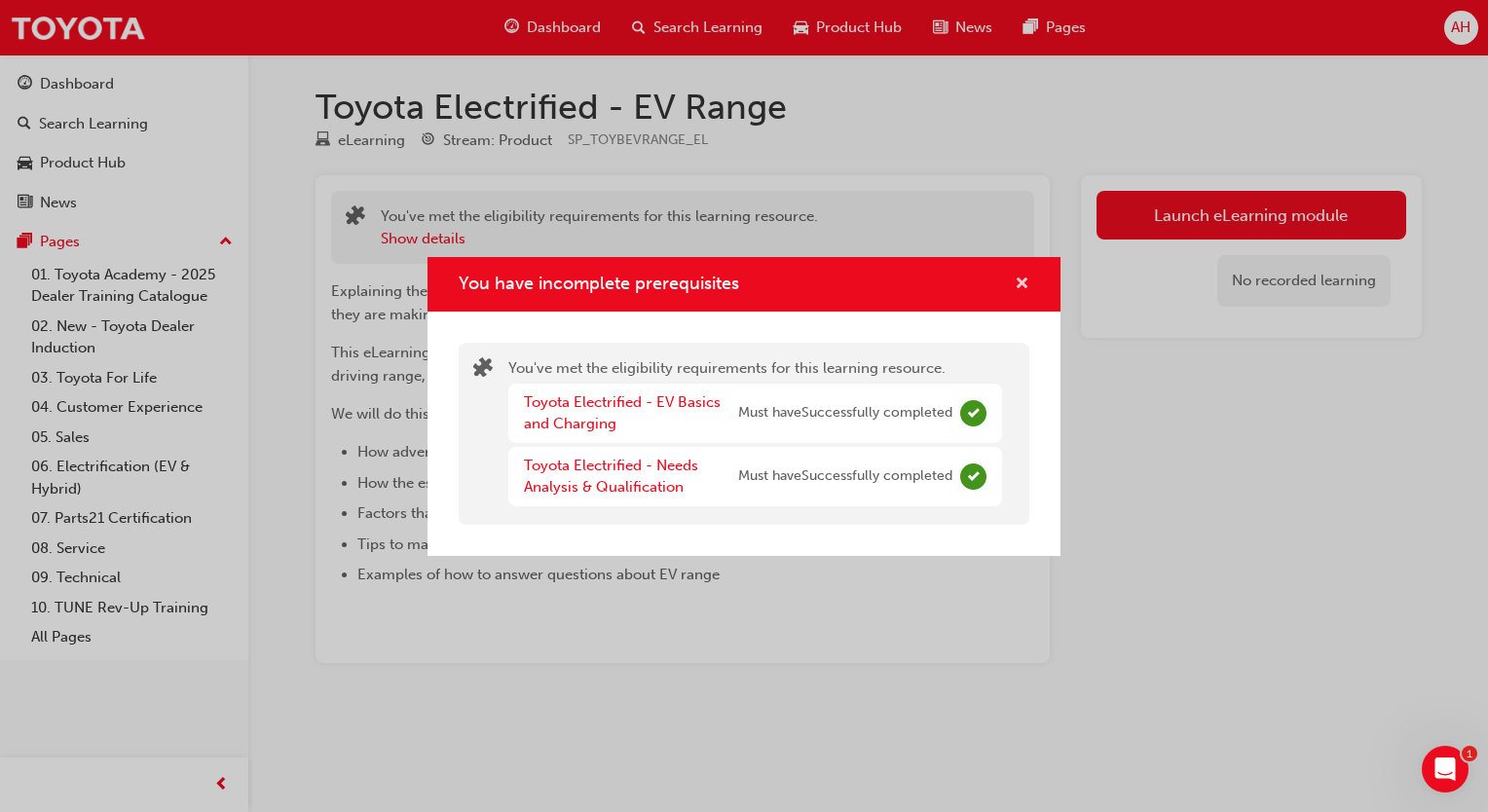 click at bounding box center (1022, 285) 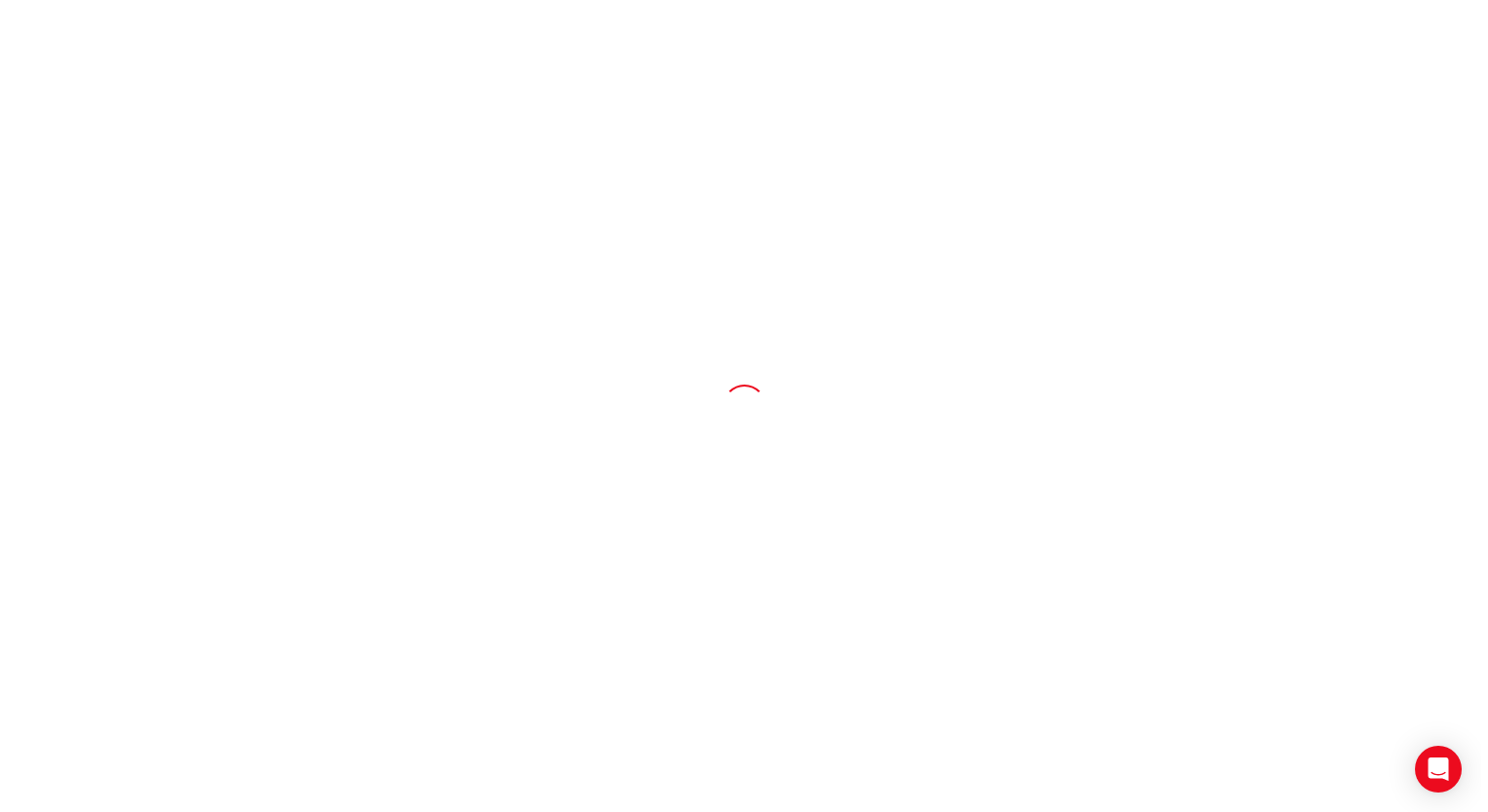 scroll, scrollTop: 0, scrollLeft: 0, axis: both 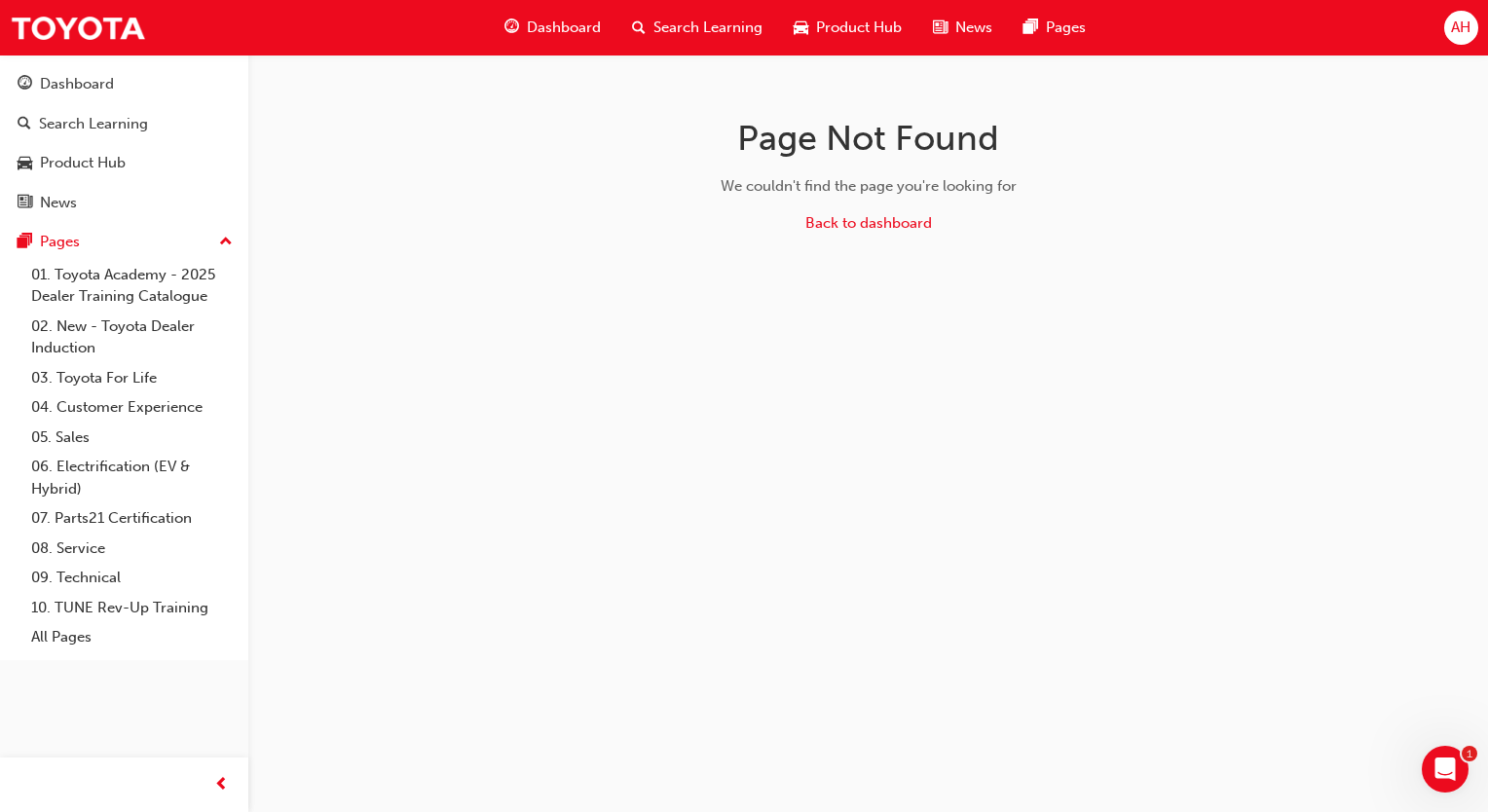 click on "Search Learning" at bounding box center [708, 27] 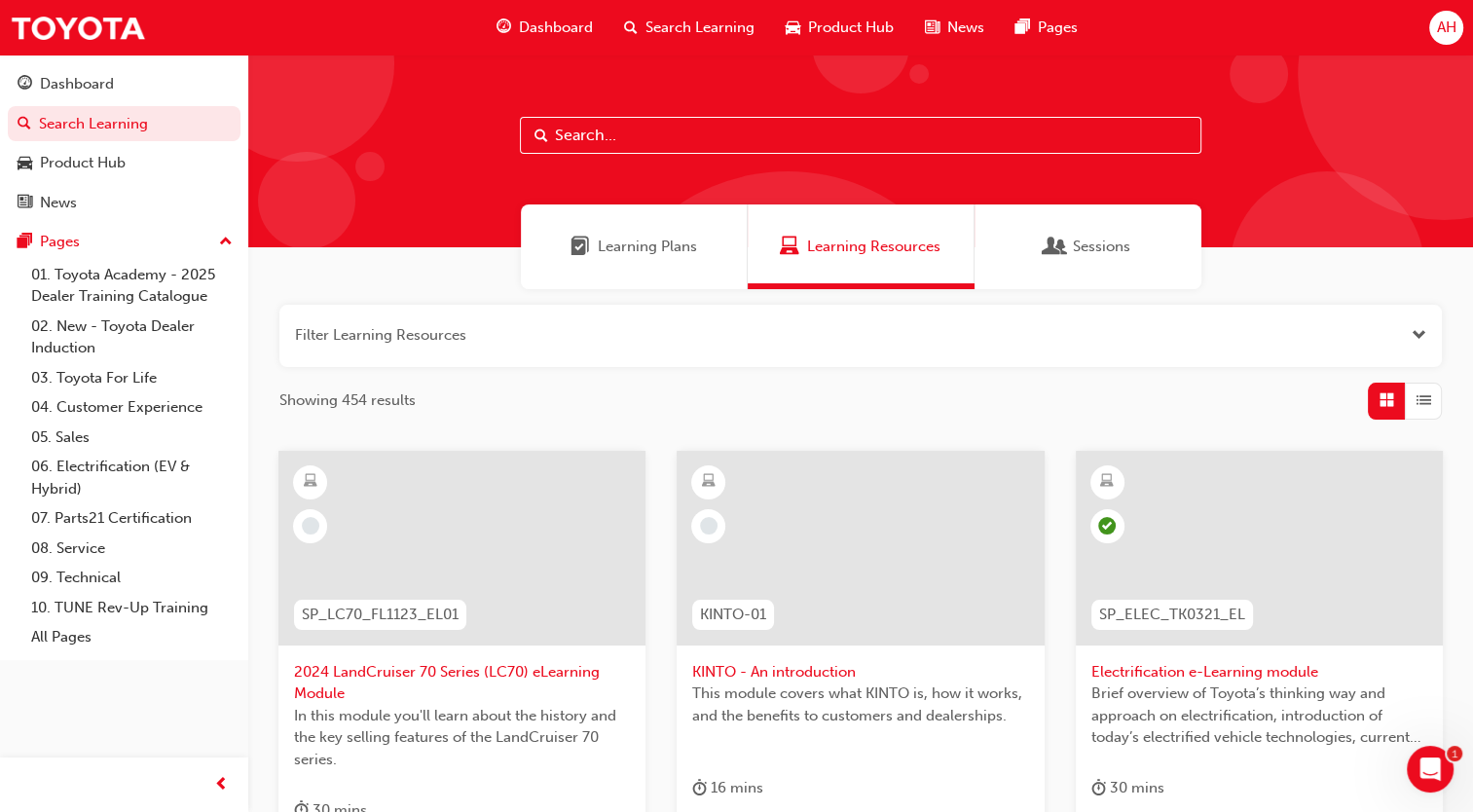 click on "Search Learning" at bounding box center (689, 27) 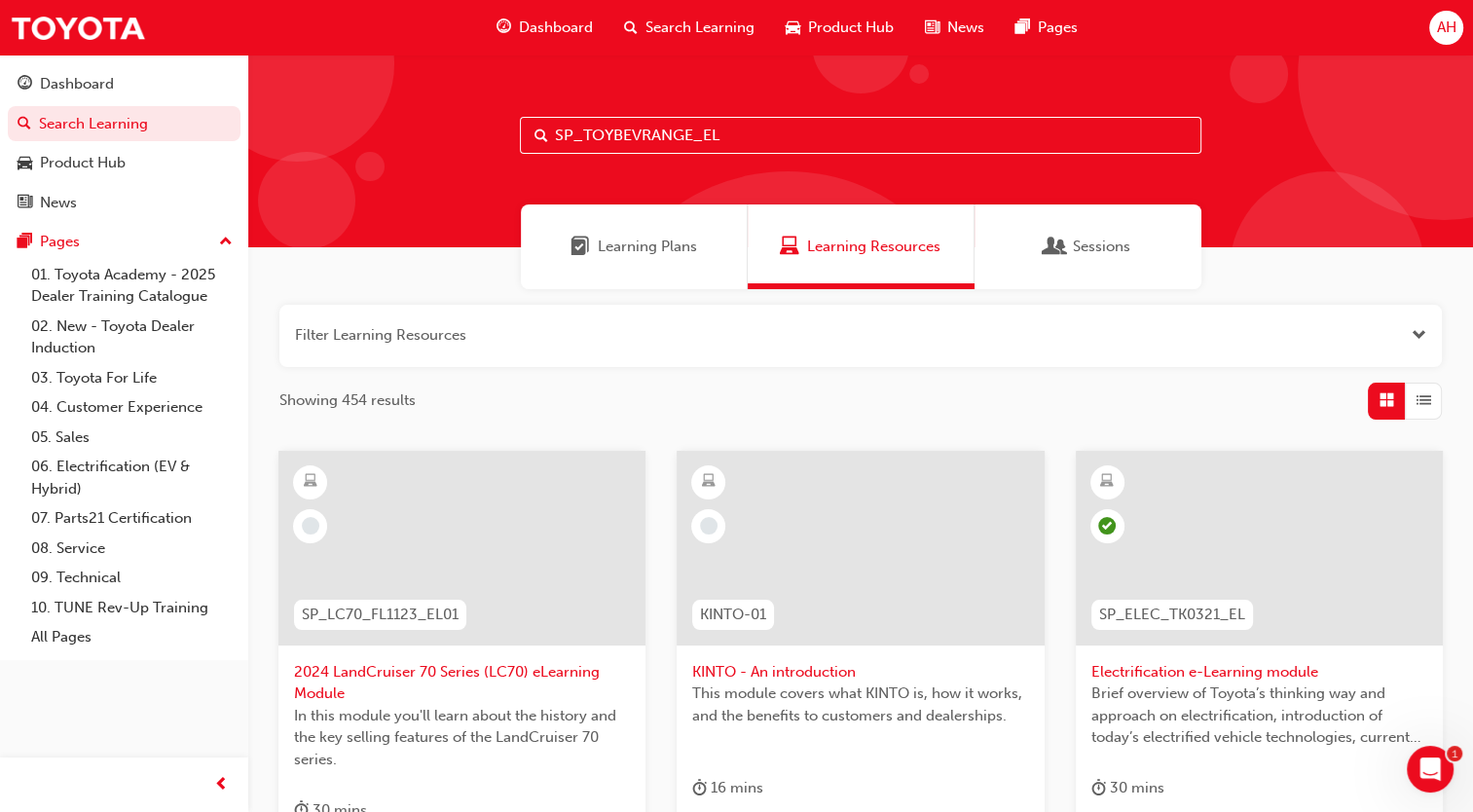 type on "SP_TOYBEVRANGE_EL" 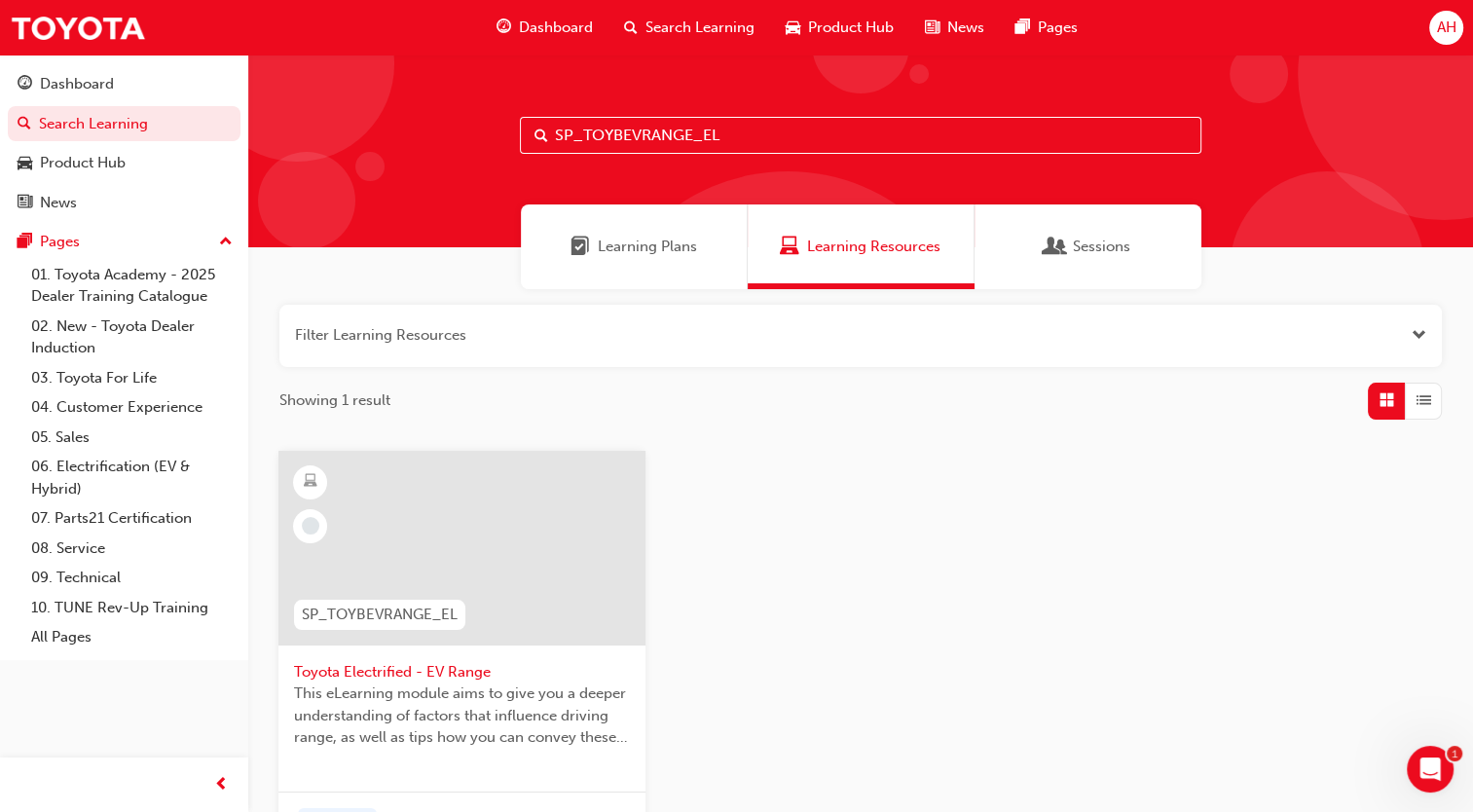 click at bounding box center (461, 548) 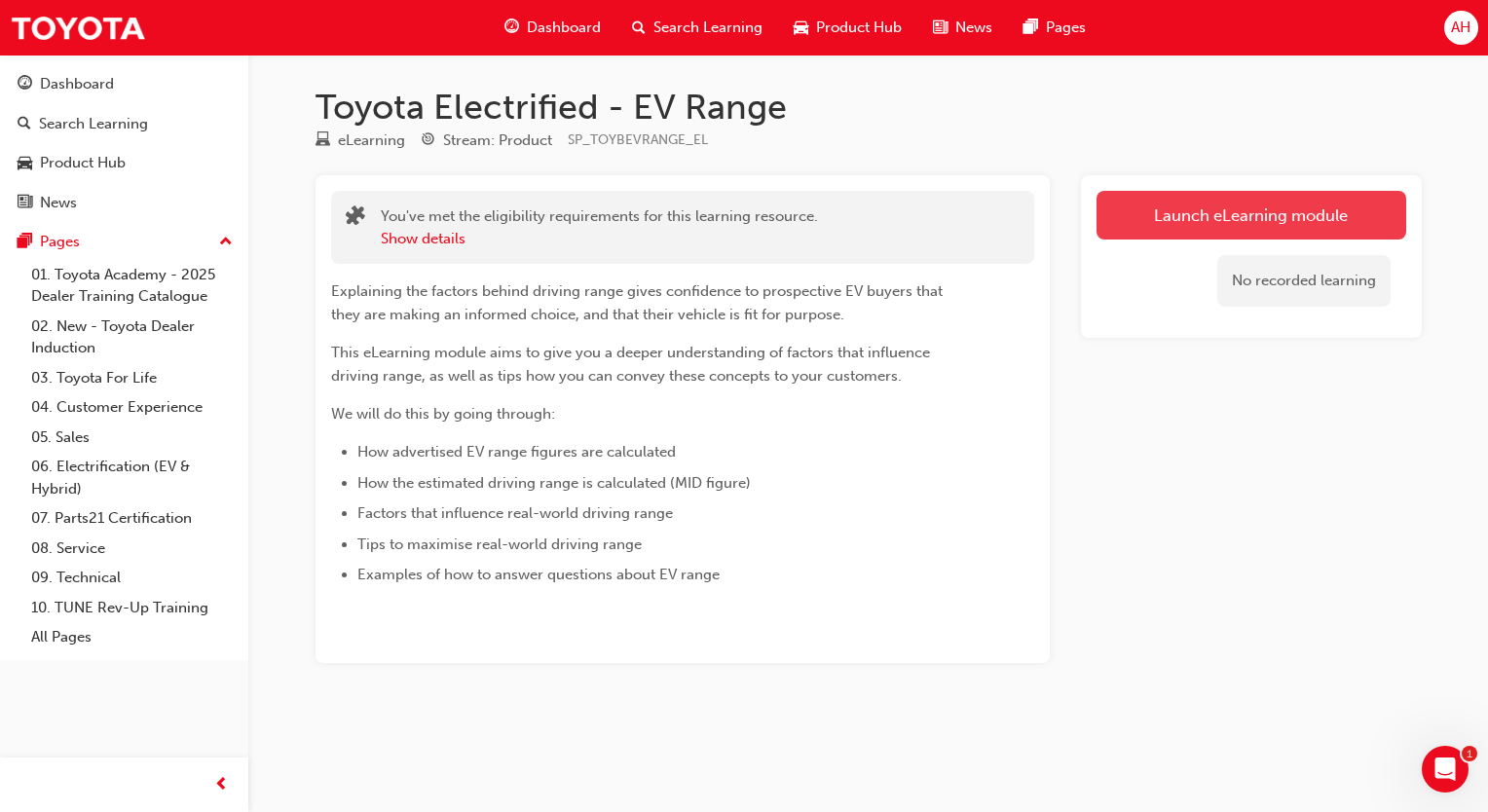 click on "Launch eLearning module" at bounding box center (1251, 215) 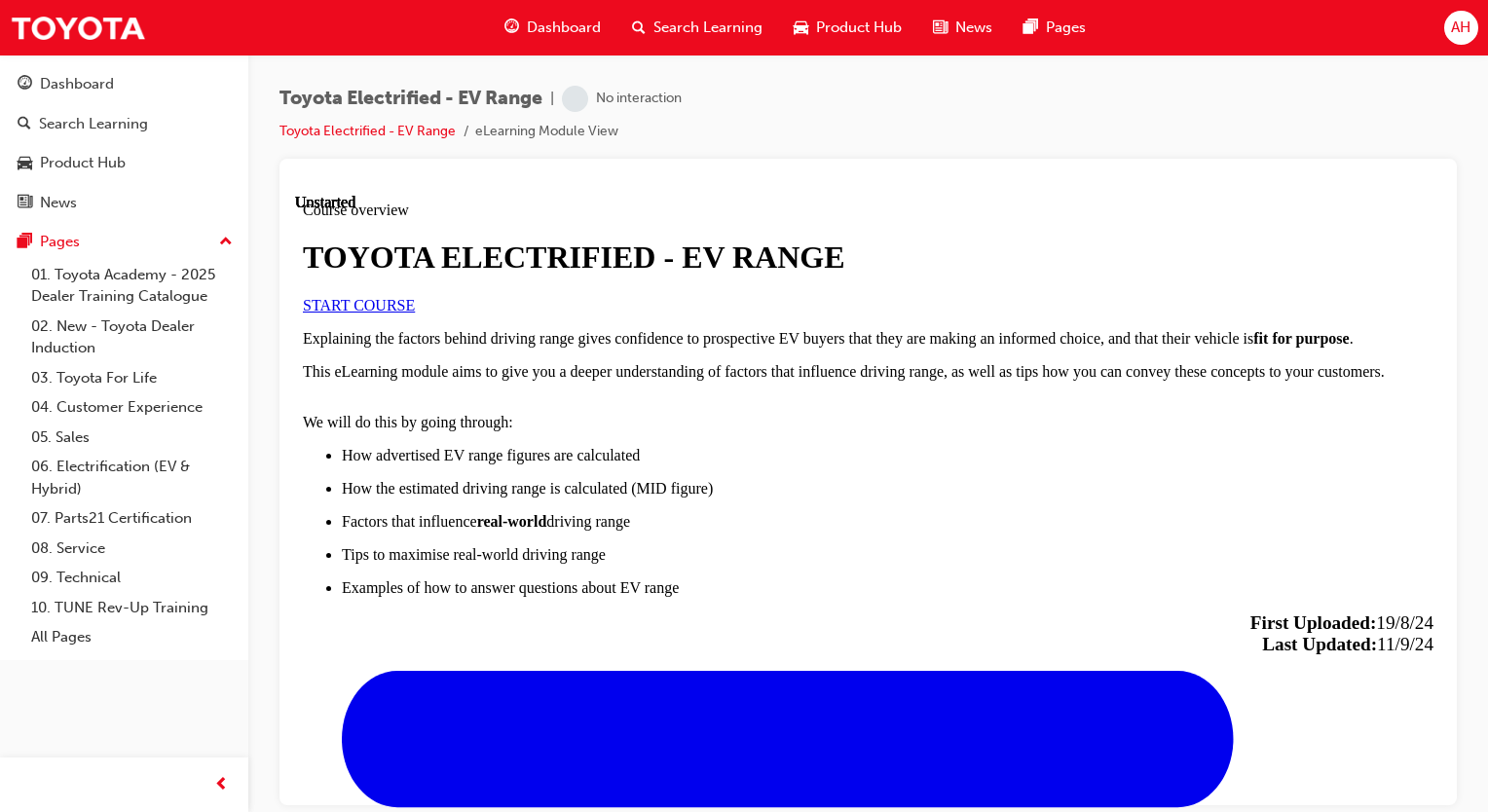 scroll, scrollTop: 0, scrollLeft: 0, axis: both 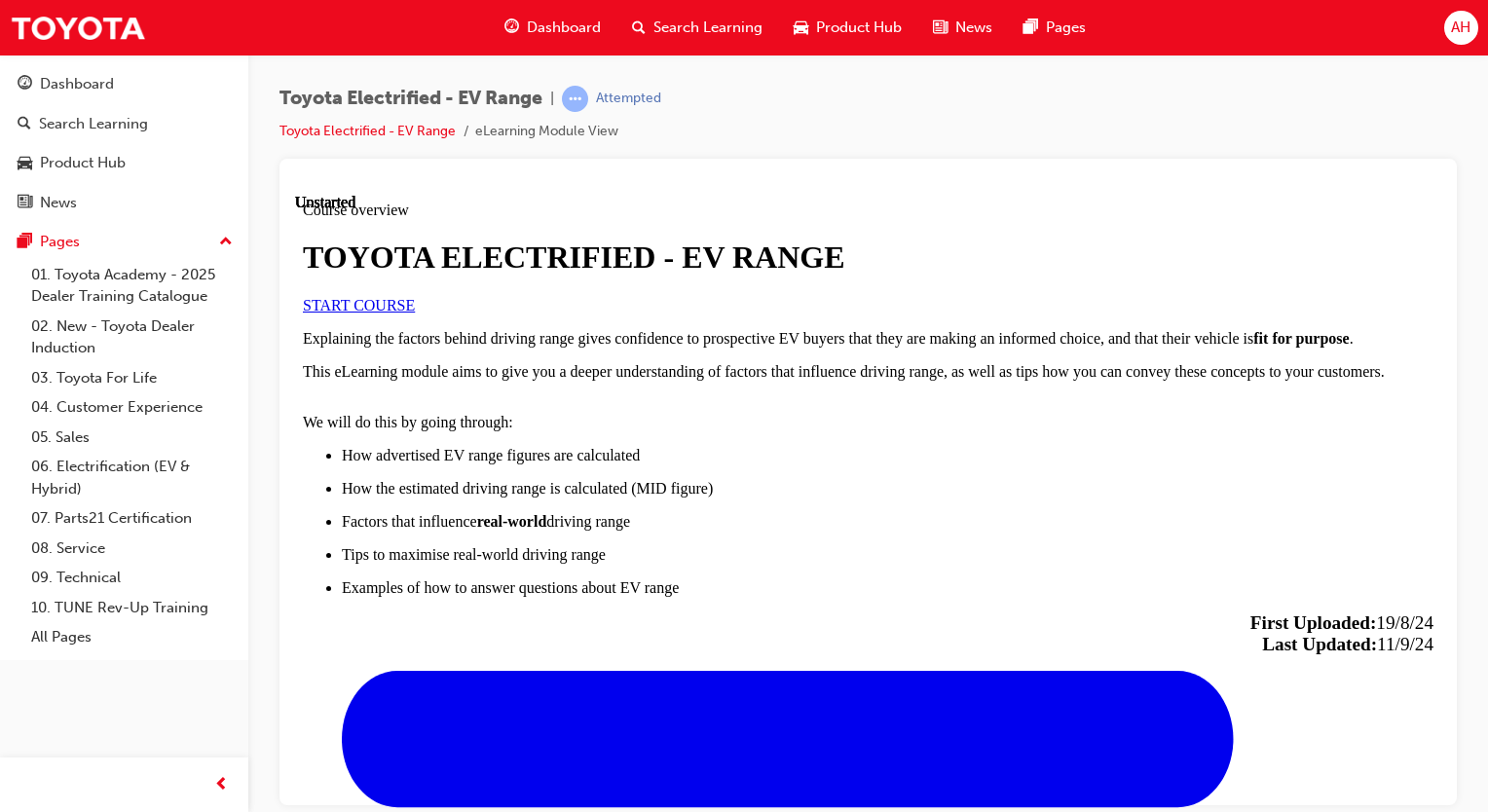 click on "START COURSE" at bounding box center [358, 304] 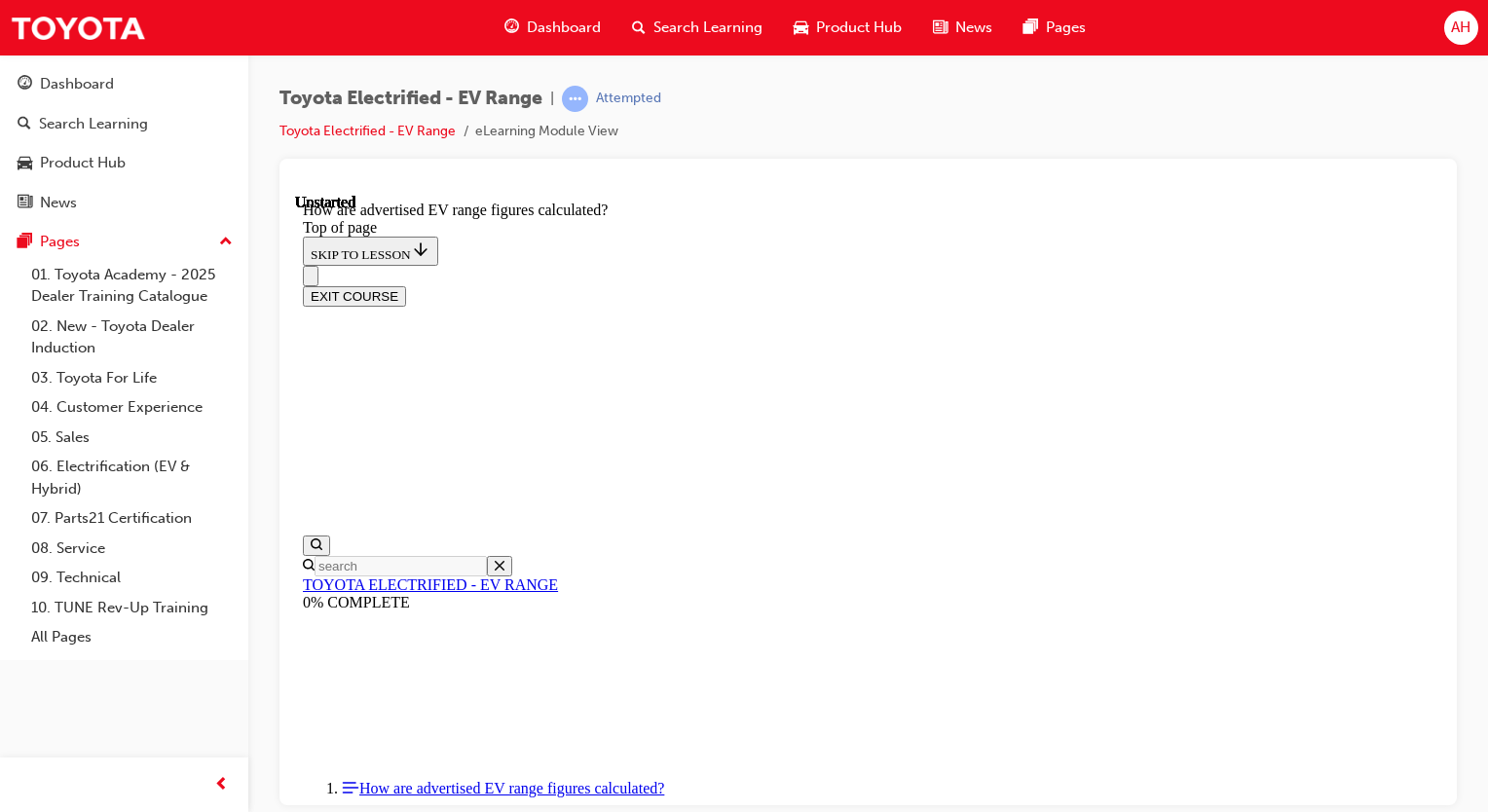 scroll, scrollTop: 60, scrollLeft: 0, axis: vertical 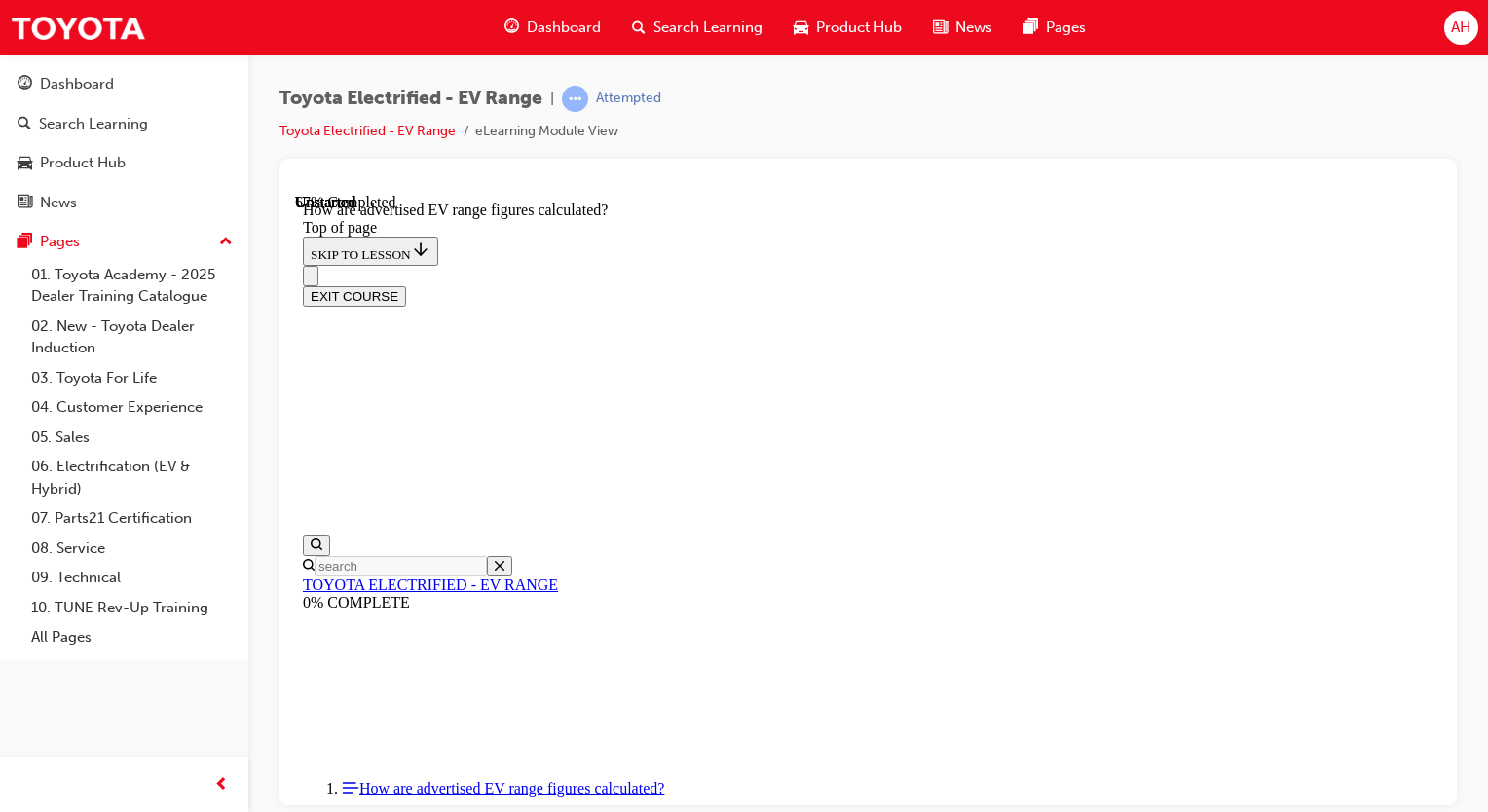 click on "WLTP  generally provides a lower driving range compared to  NEDC , however both these tests:" at bounding box center (868, 9475) 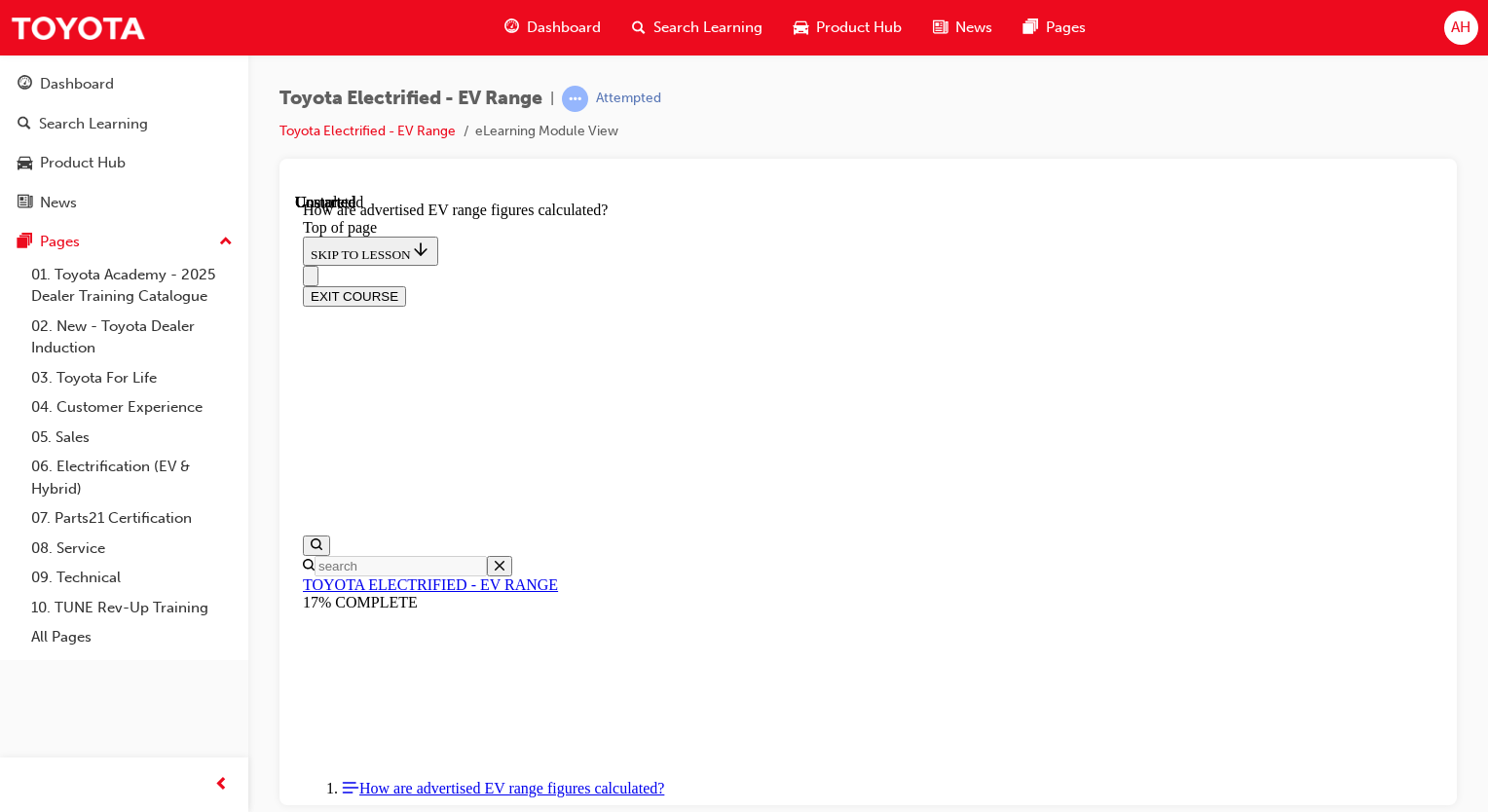 scroll, scrollTop: 946, scrollLeft: 0, axis: vertical 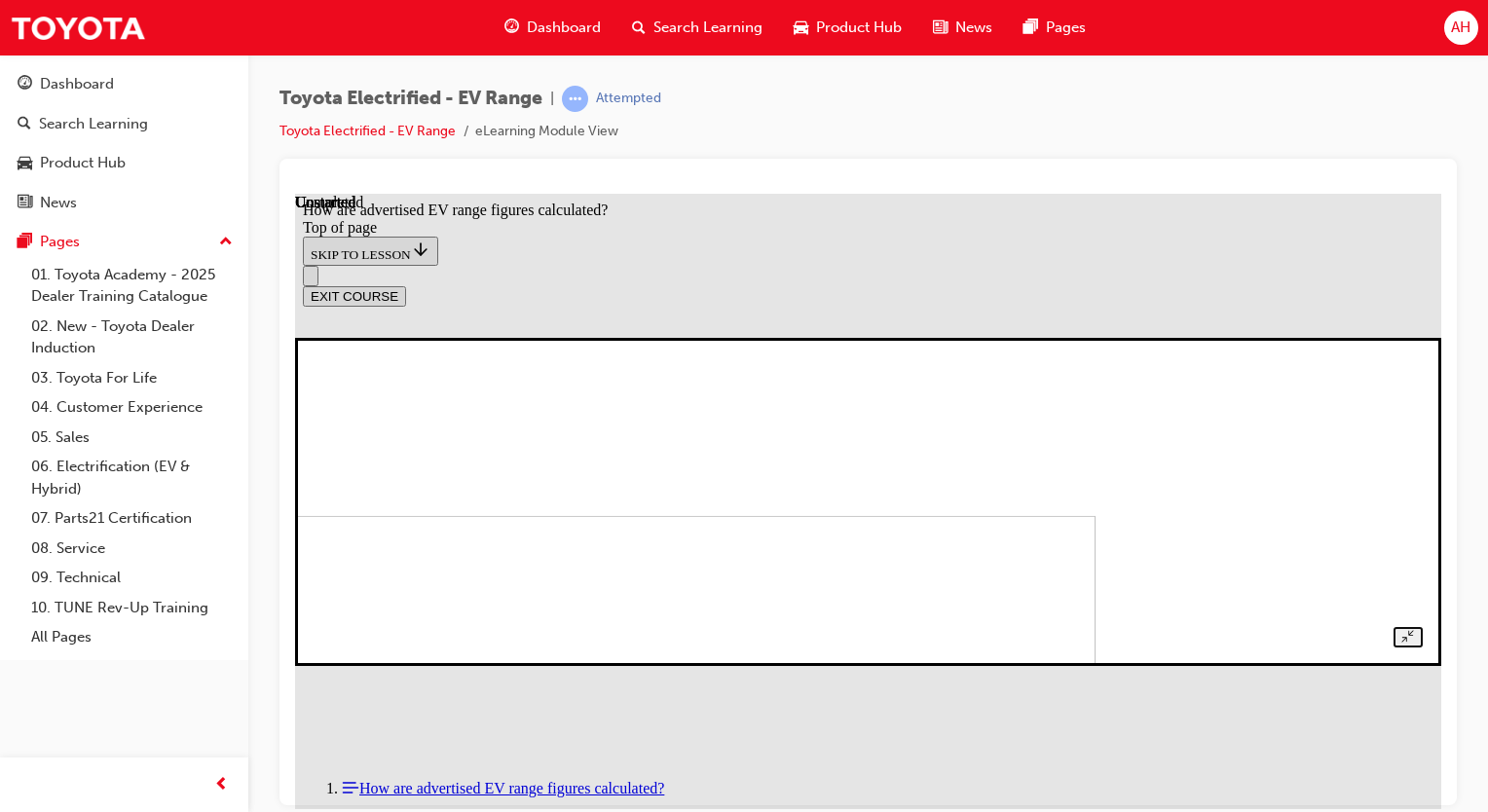 click at bounding box center [555, 656] 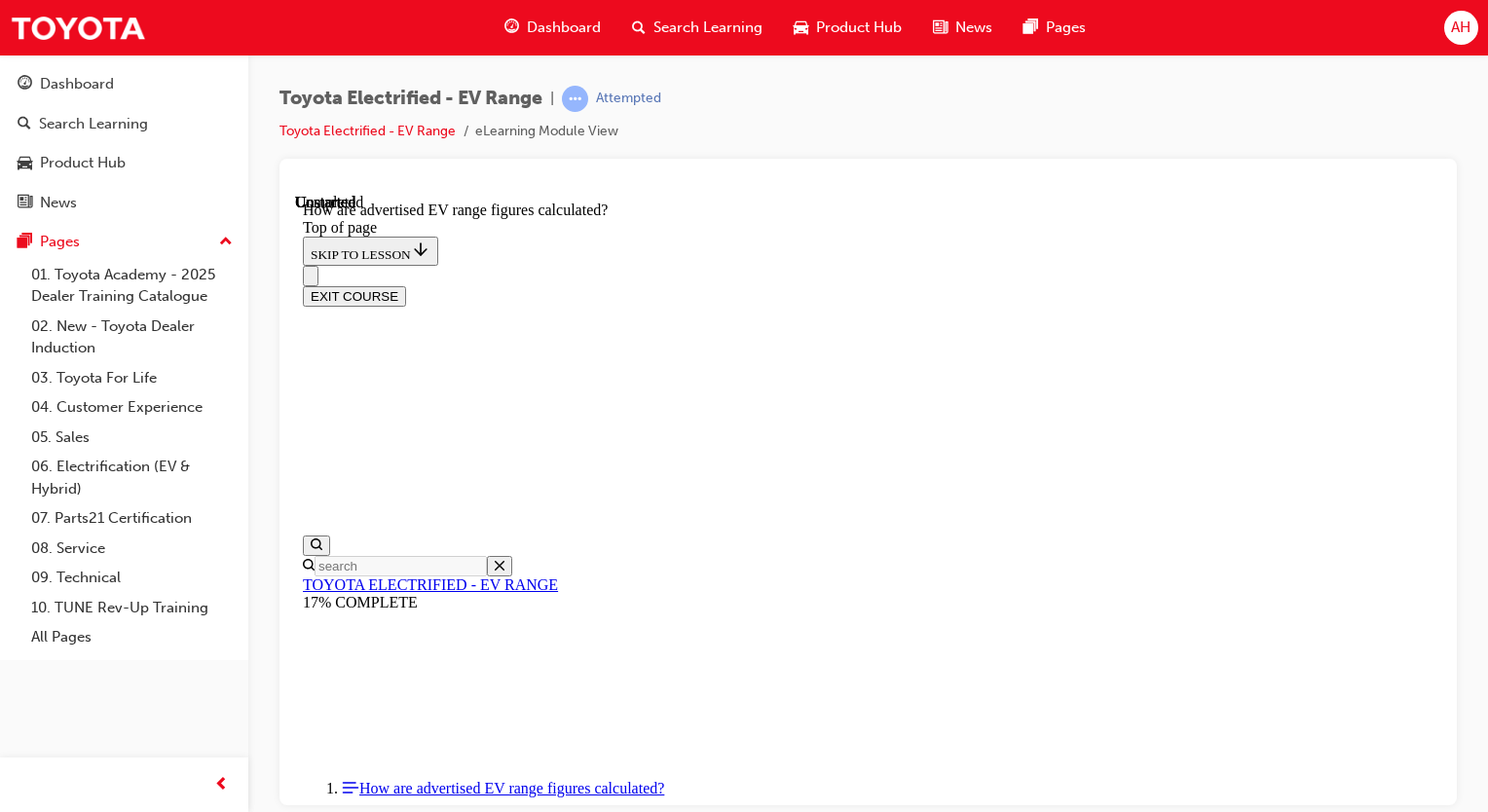 scroll, scrollTop: 1220, scrollLeft: 0, axis: vertical 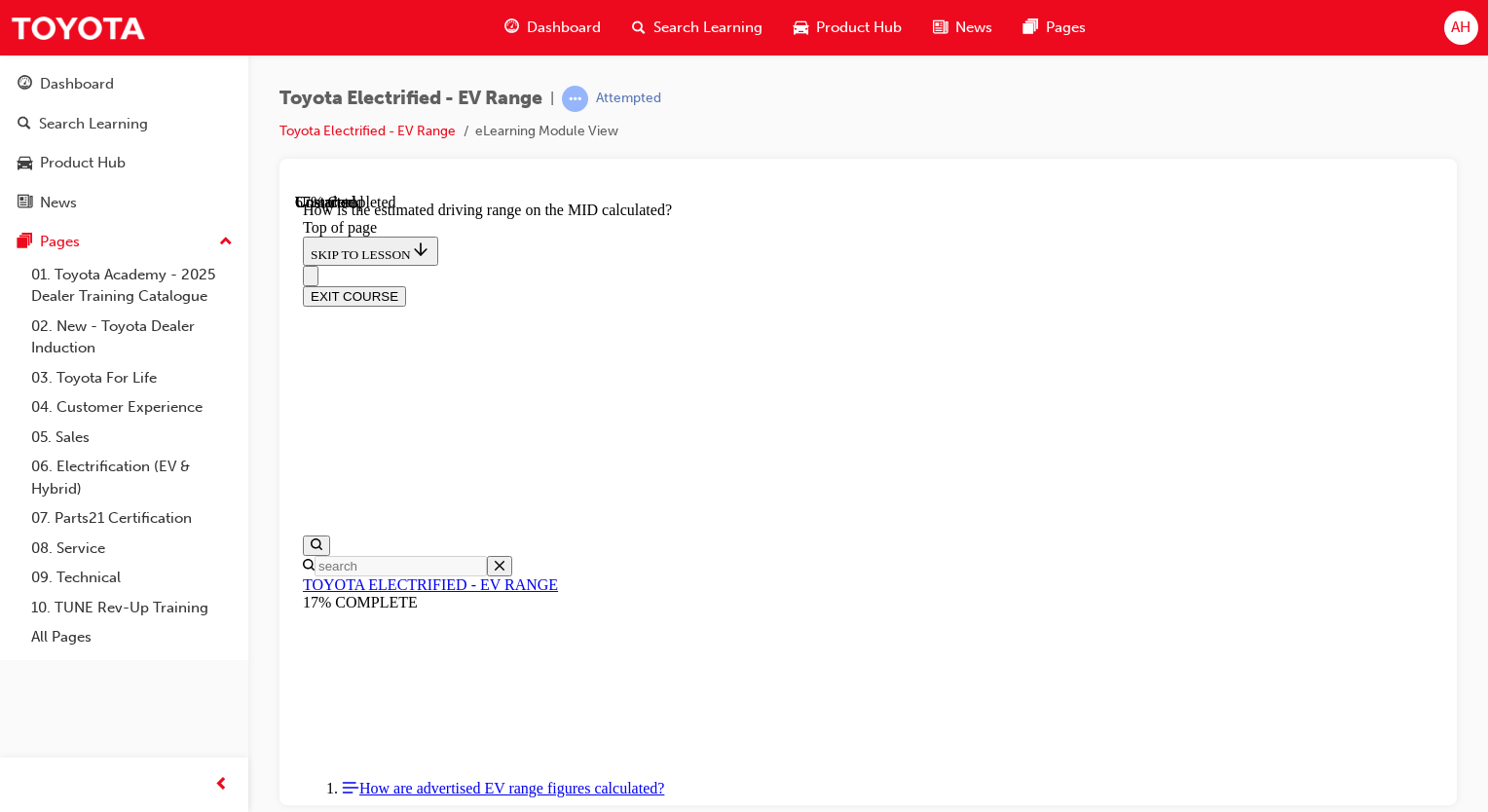 click on "For transparency, an A/C icon is shown next to the distance to empty figure to let drivers know if A/C usage is factored into the remaining range calculation (not all EV's do this!)" at bounding box center (887, 9471) 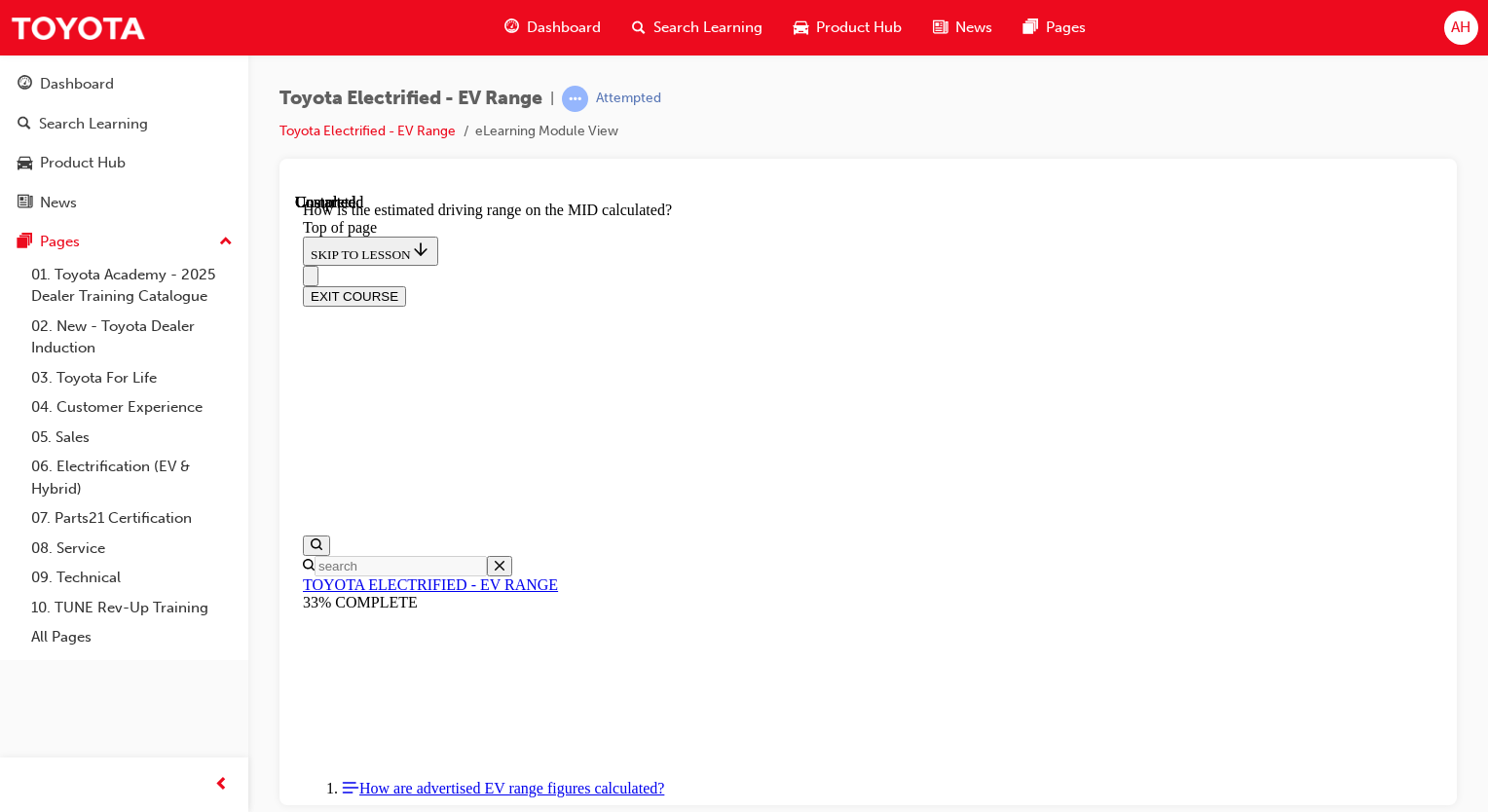 scroll, scrollTop: 1480, scrollLeft: 0, axis: vertical 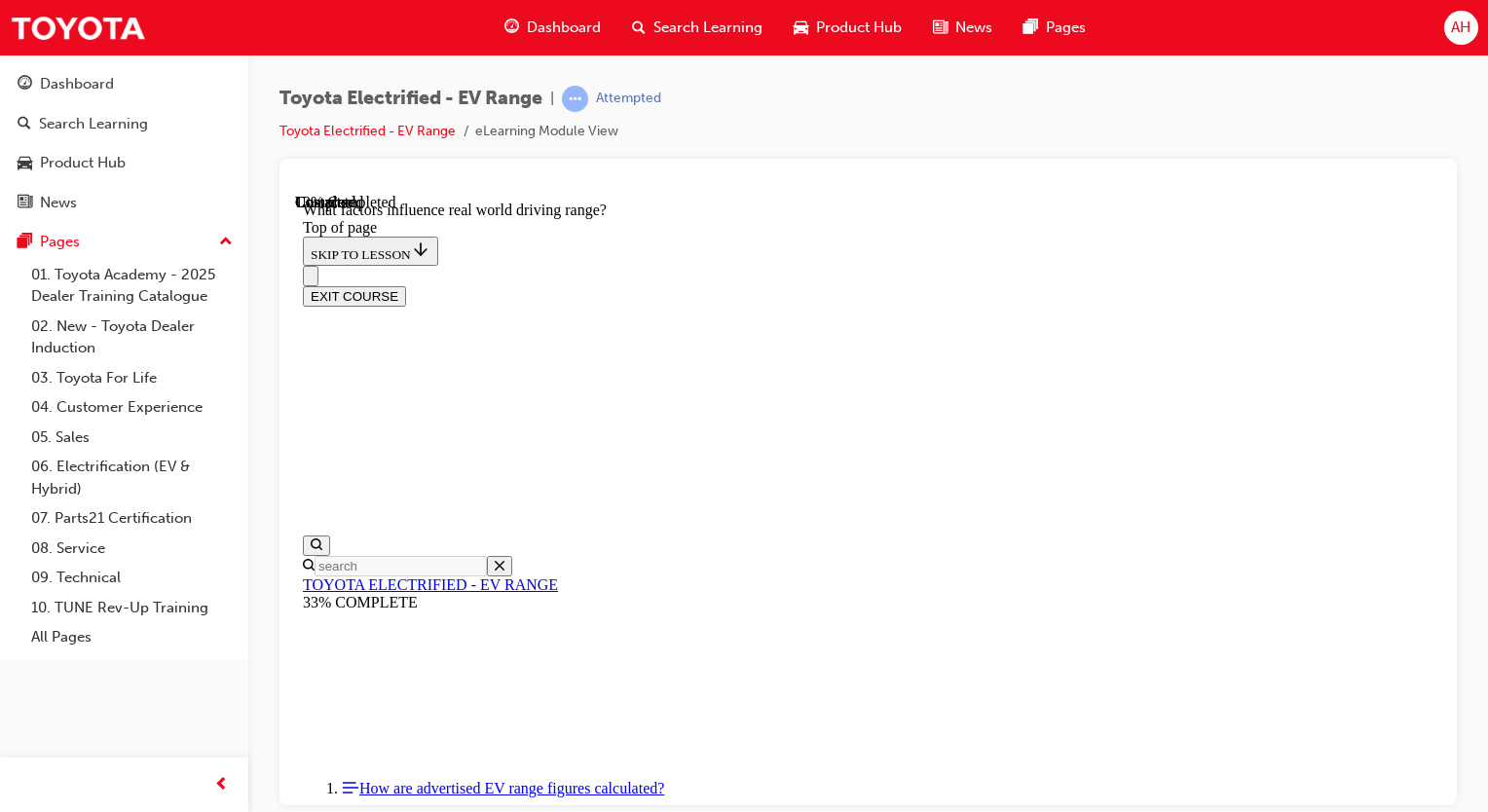 click on "Vehicle Speed" at bounding box center (388, 9101) 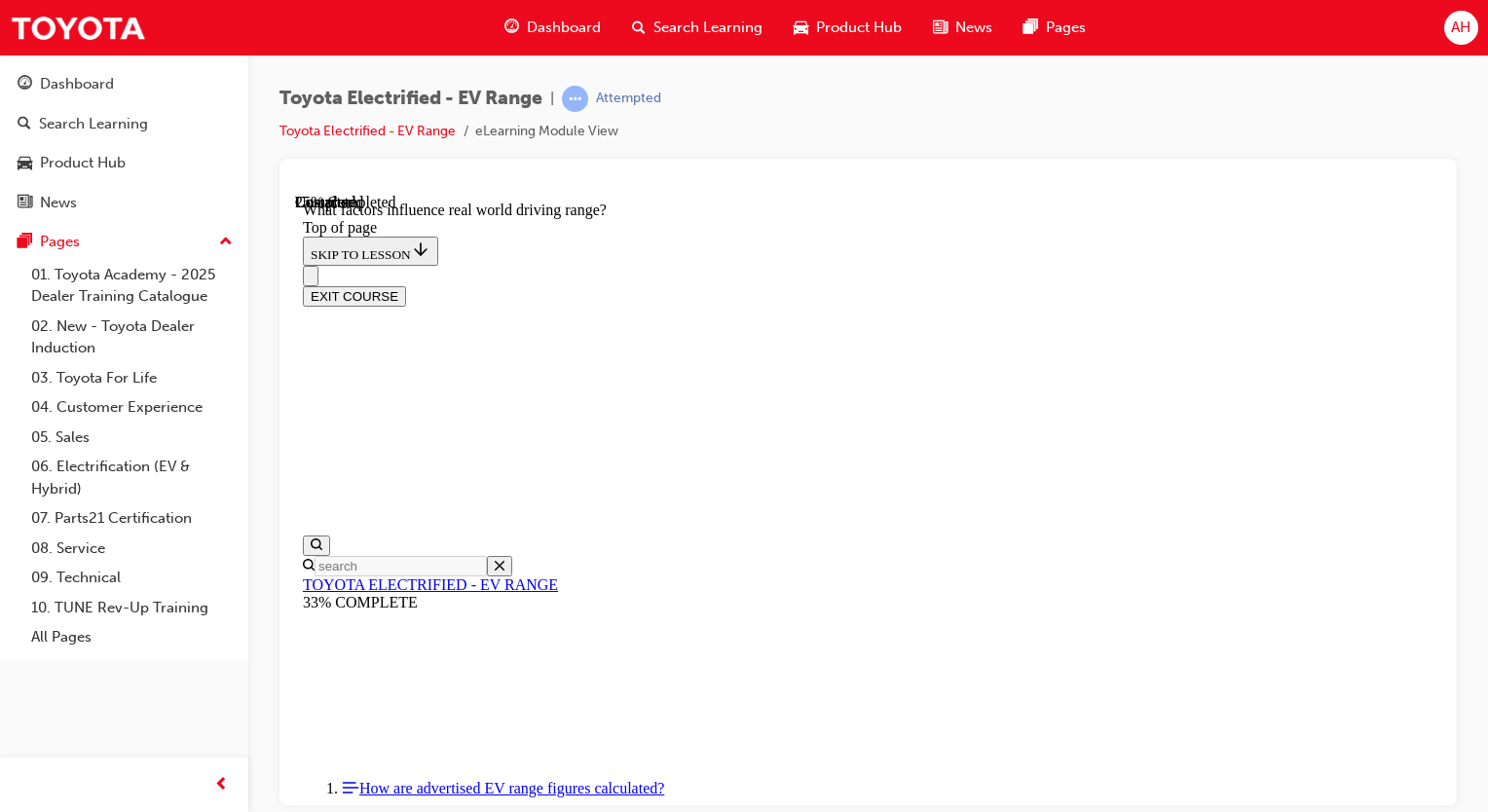 scroll, scrollTop: 660, scrollLeft: 0, axis: vertical 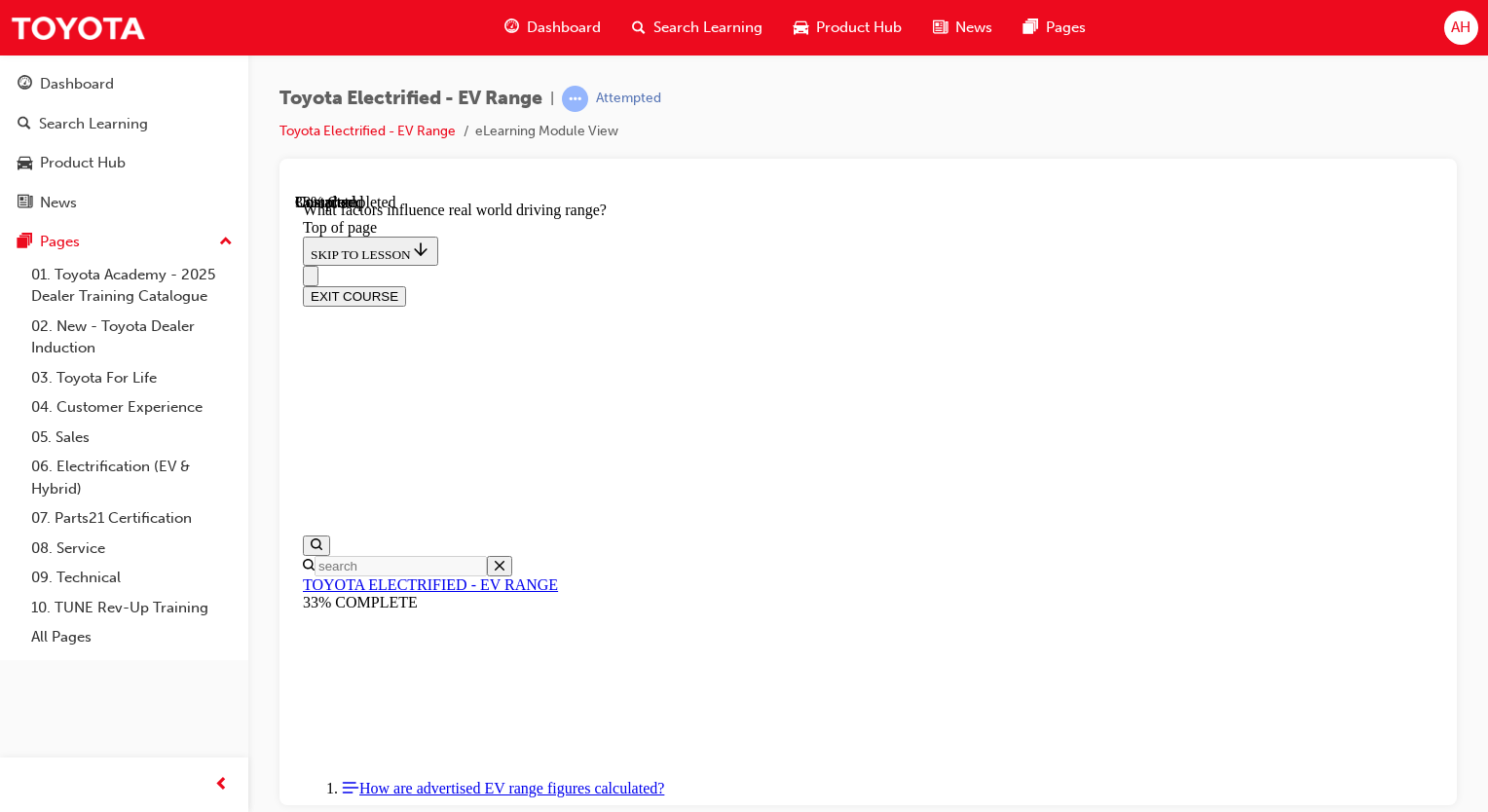 click on "Battery Age" at bounding box center (887, 10021) 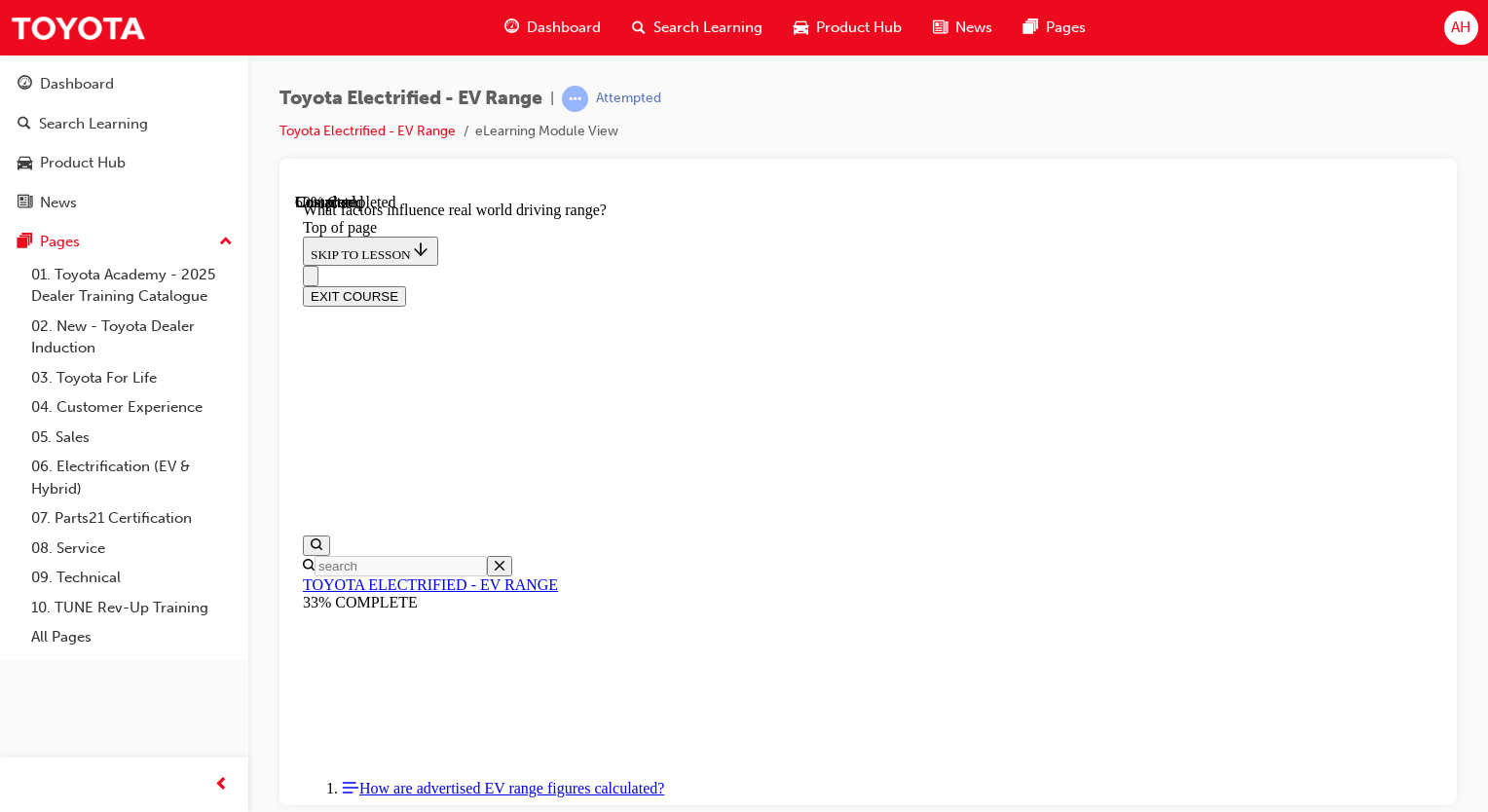 scroll, scrollTop: 2243, scrollLeft: 0, axis: vertical 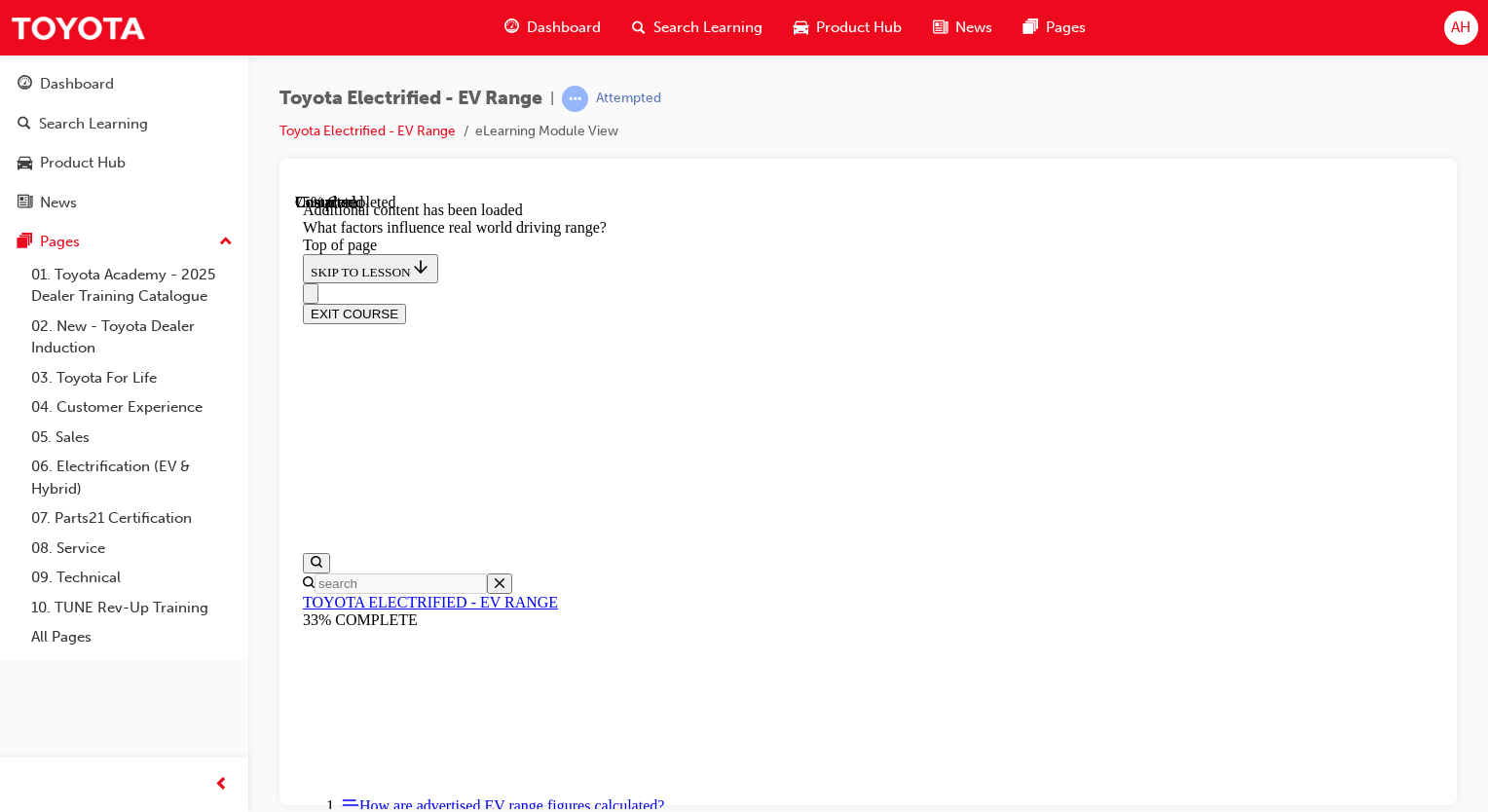 drag, startPoint x: 1003, startPoint y: 351, endPoint x: 1188, endPoint y: 612, distance: 319.91561 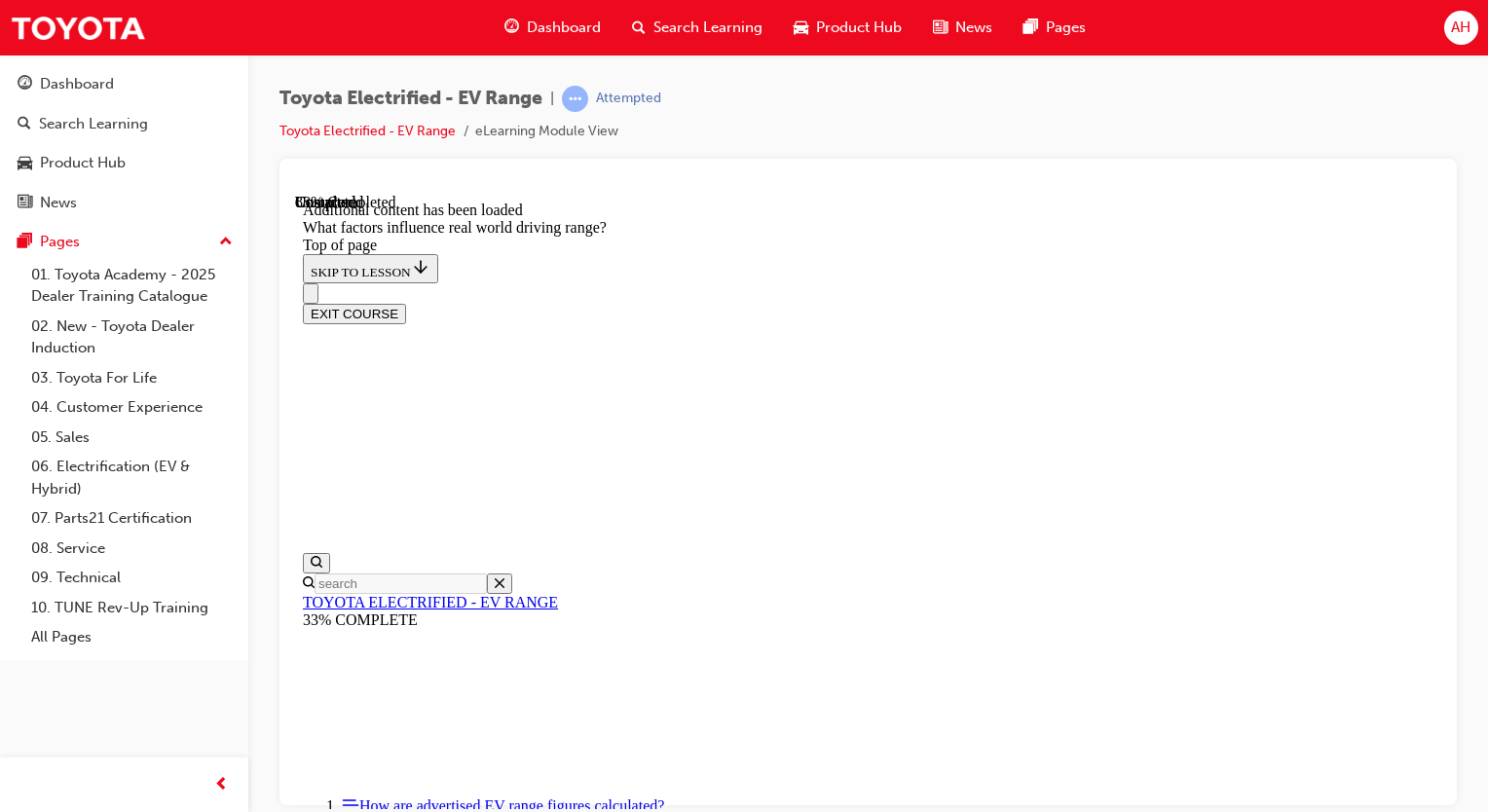 scroll, scrollTop: 2975, scrollLeft: 0, axis: vertical 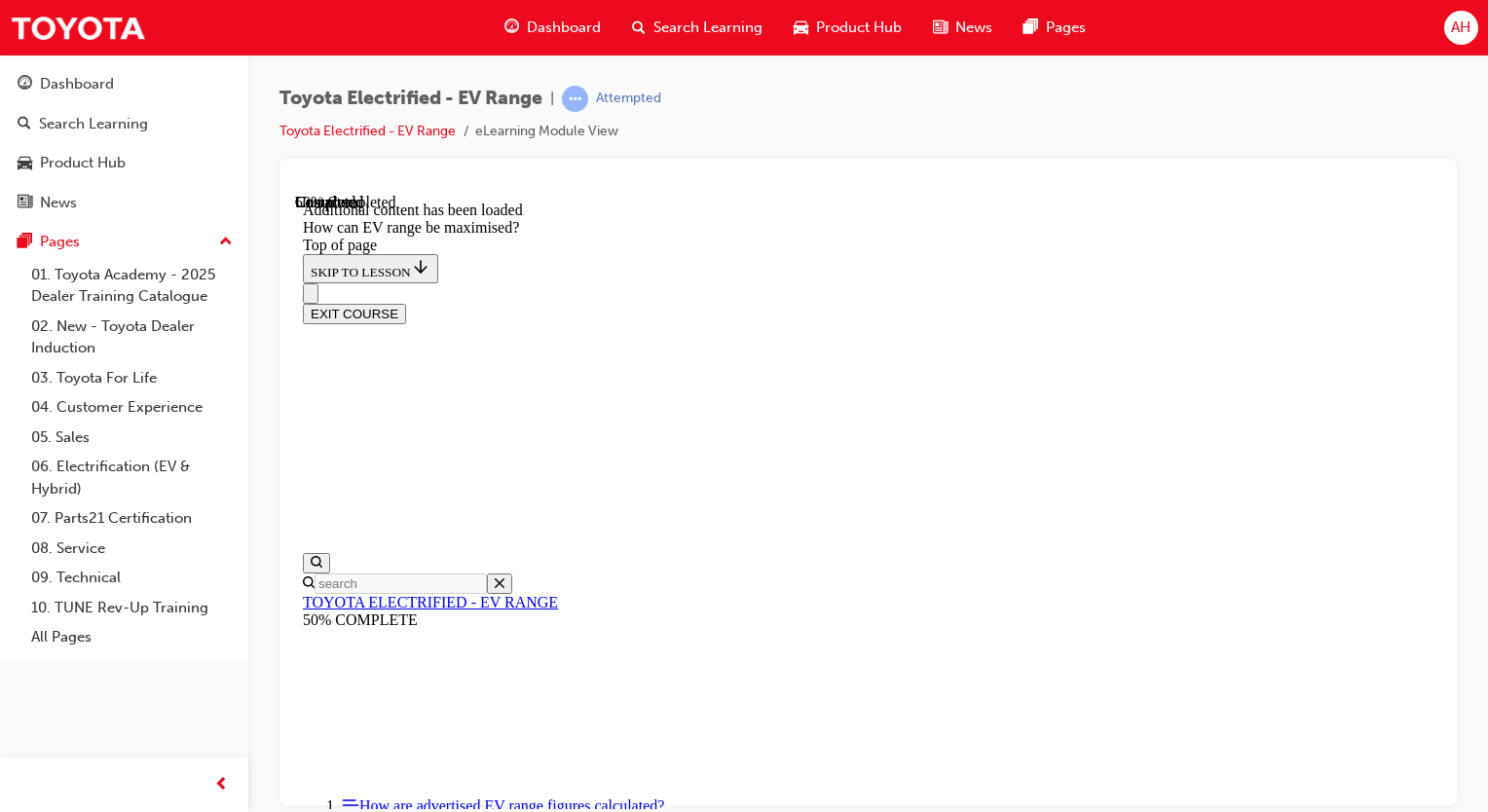 click on "Make a habit of topping up the battery at home" at bounding box center [445, 9041] 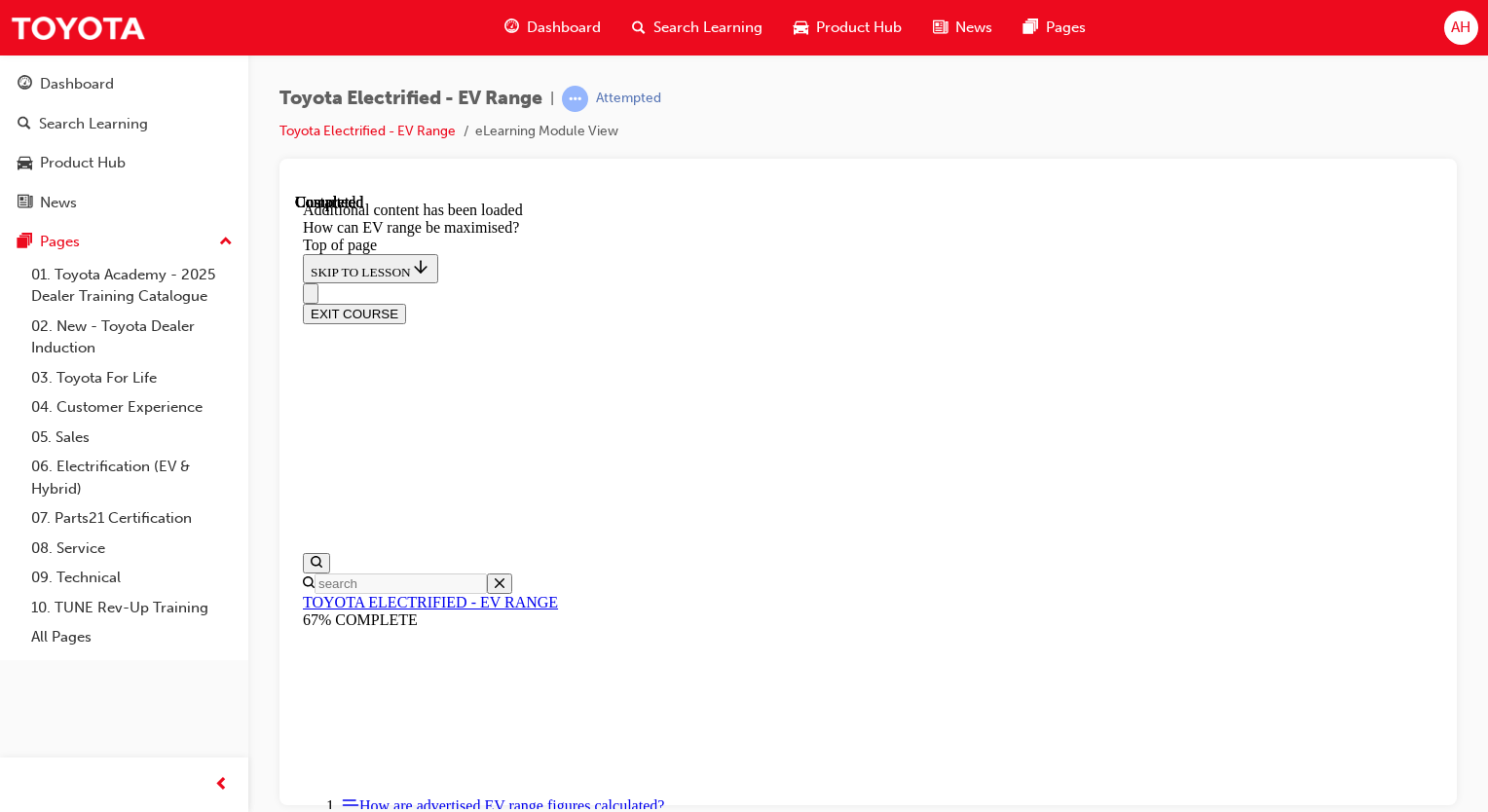 scroll, scrollTop: 2718, scrollLeft: 0, axis: vertical 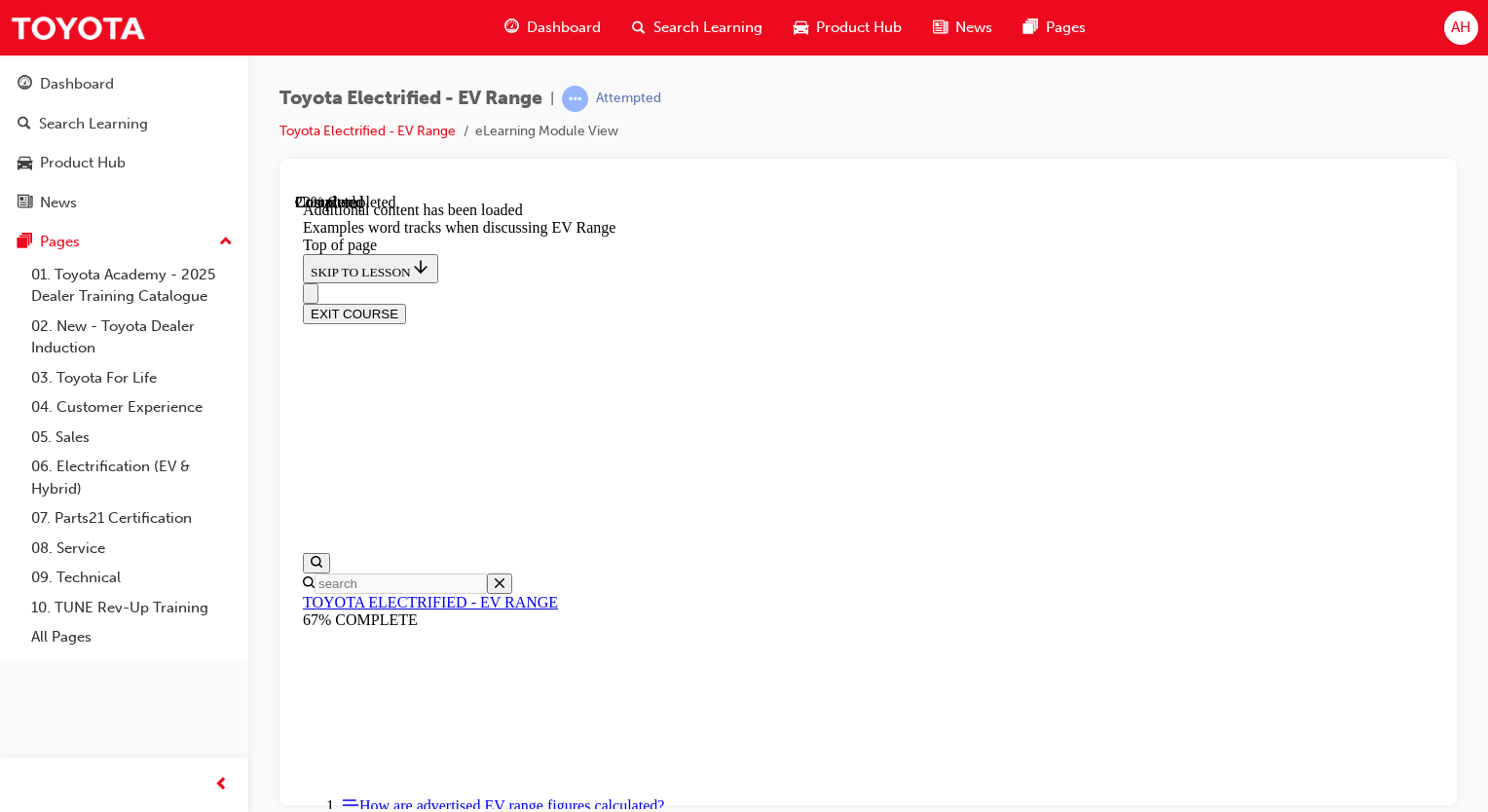 click on "CONTINUE" at bounding box center [344, 9356] 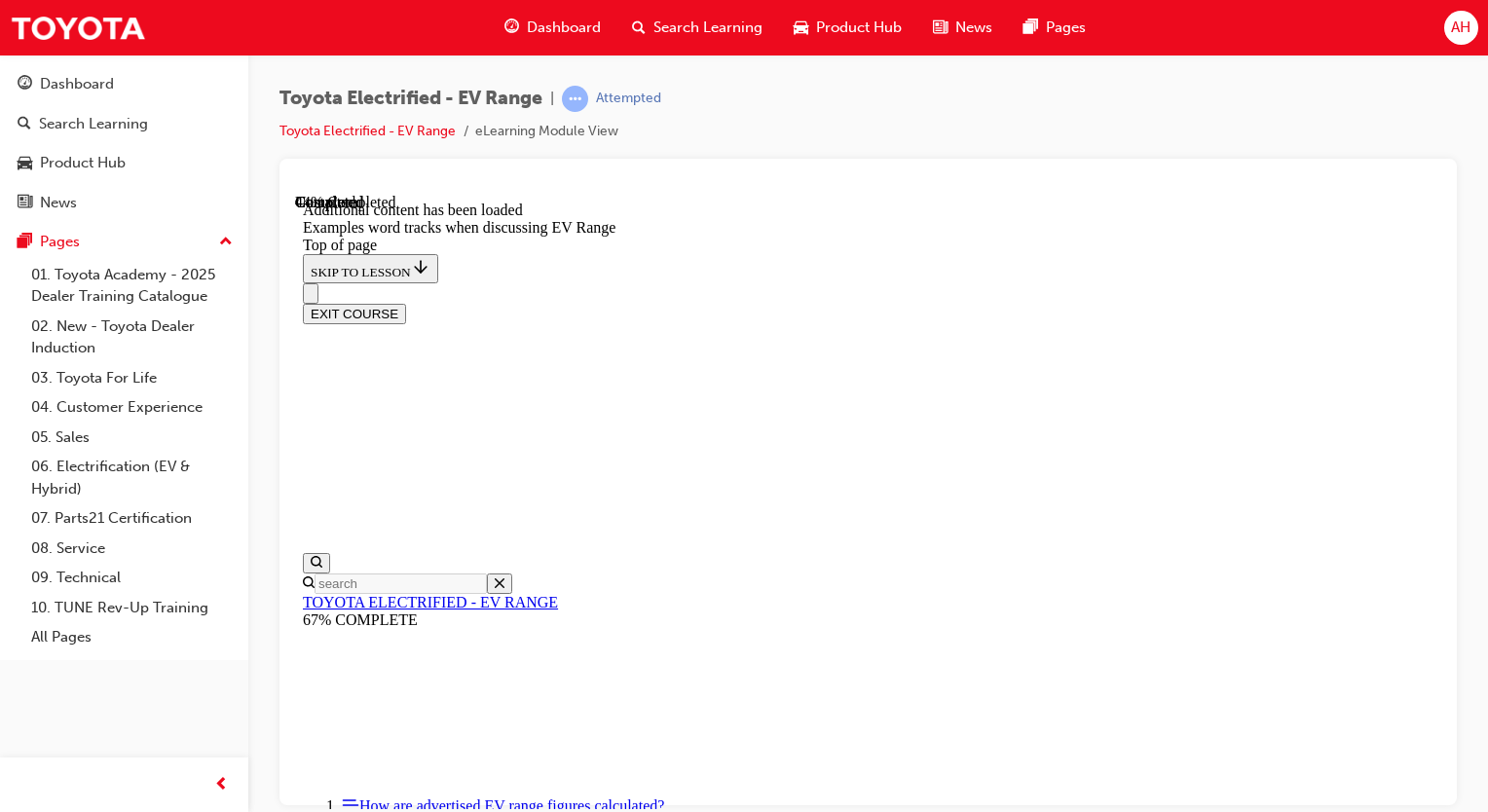 scroll, scrollTop: 1763, scrollLeft: 0, axis: vertical 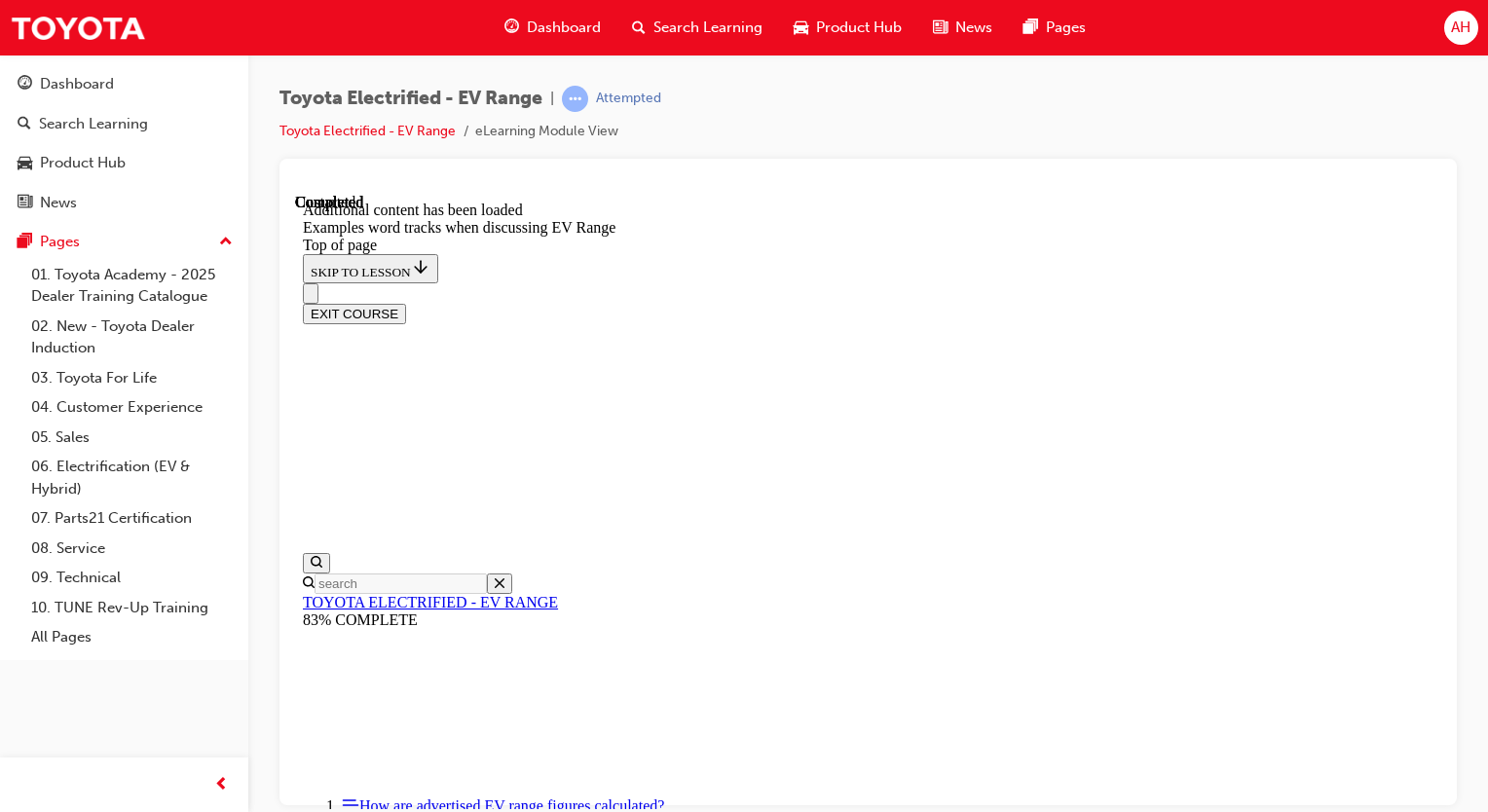 click 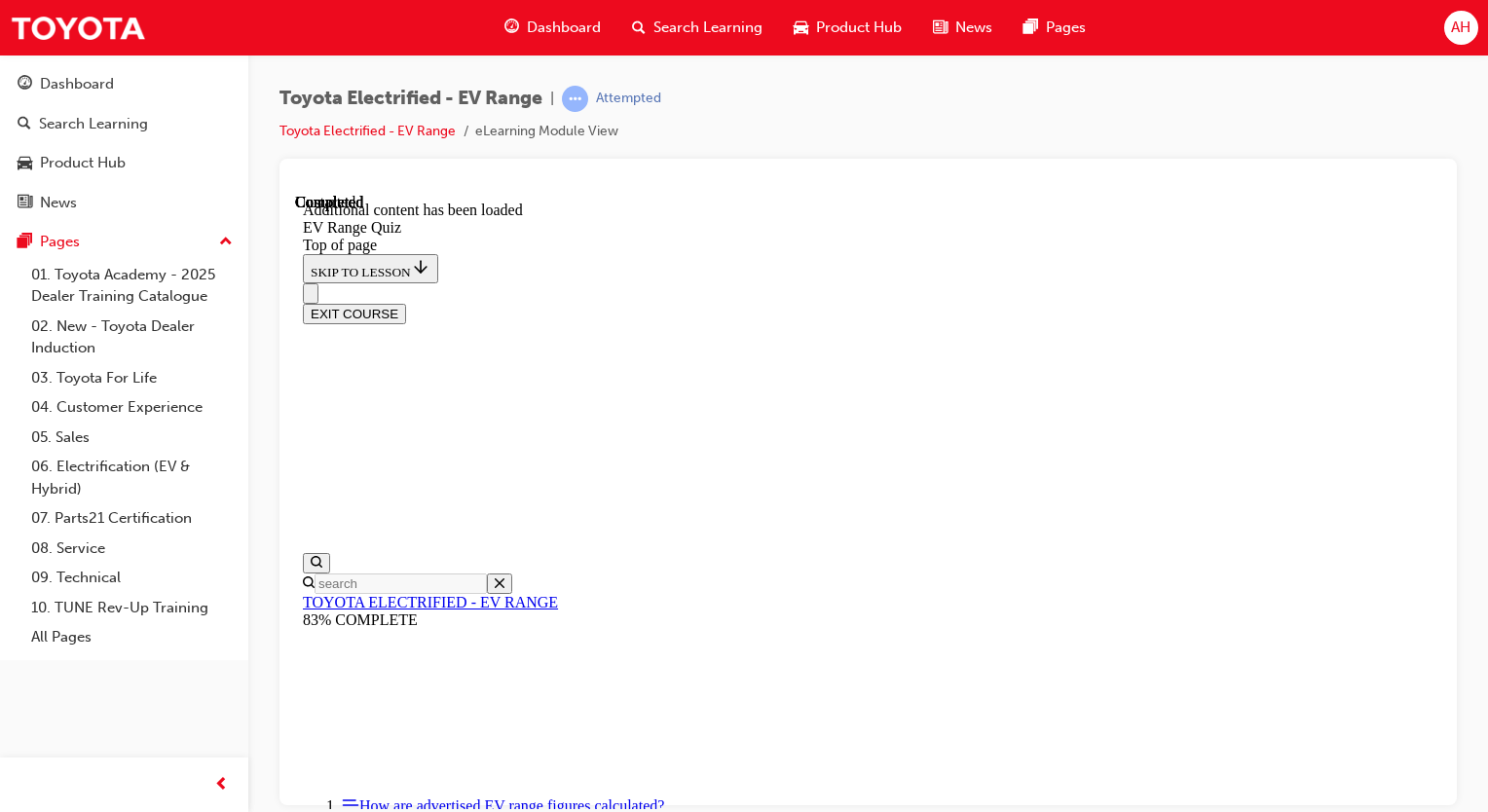scroll, scrollTop: 61, scrollLeft: 0, axis: vertical 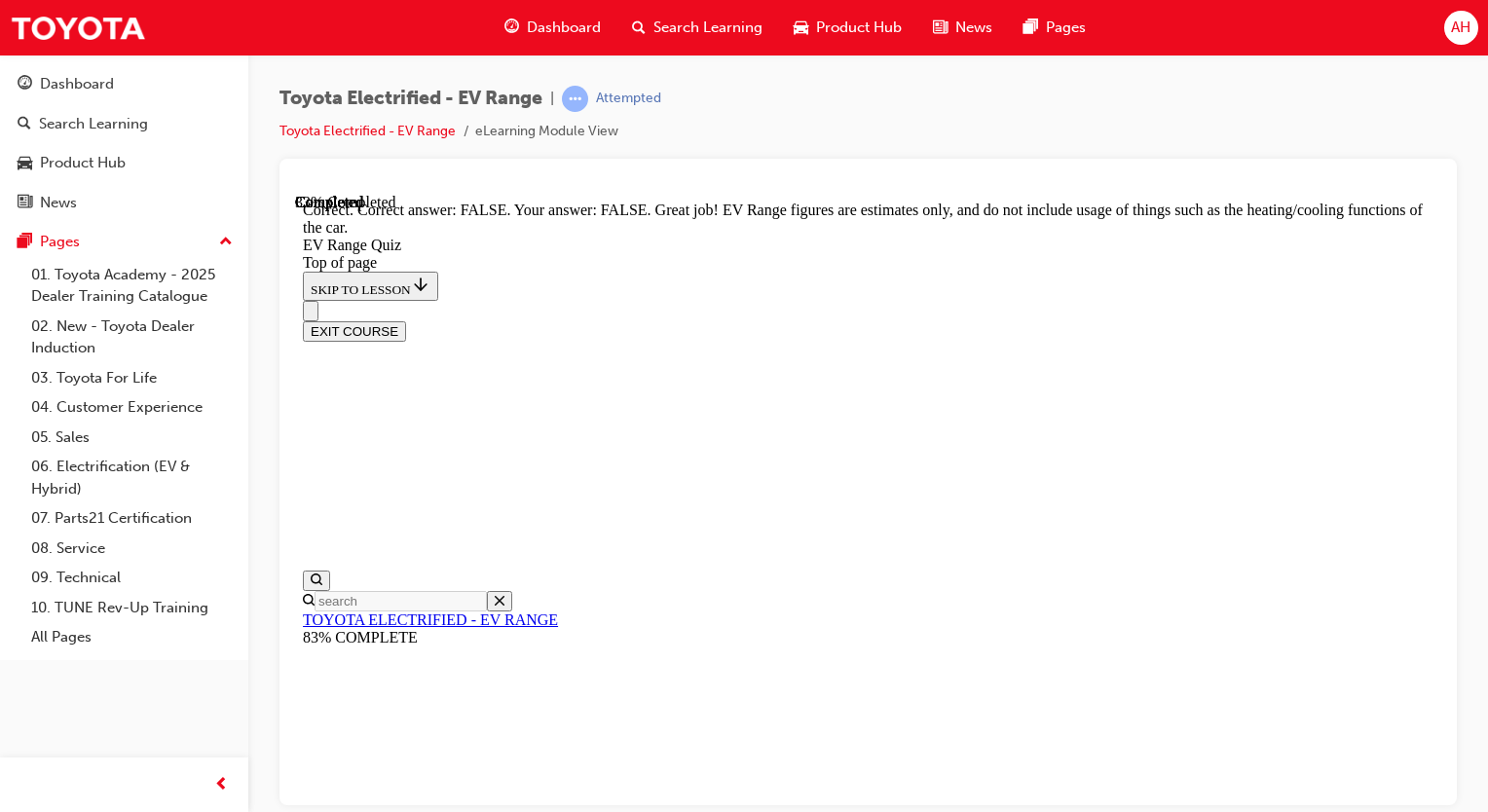 click on "NEXT" at bounding box center [328, 13215] 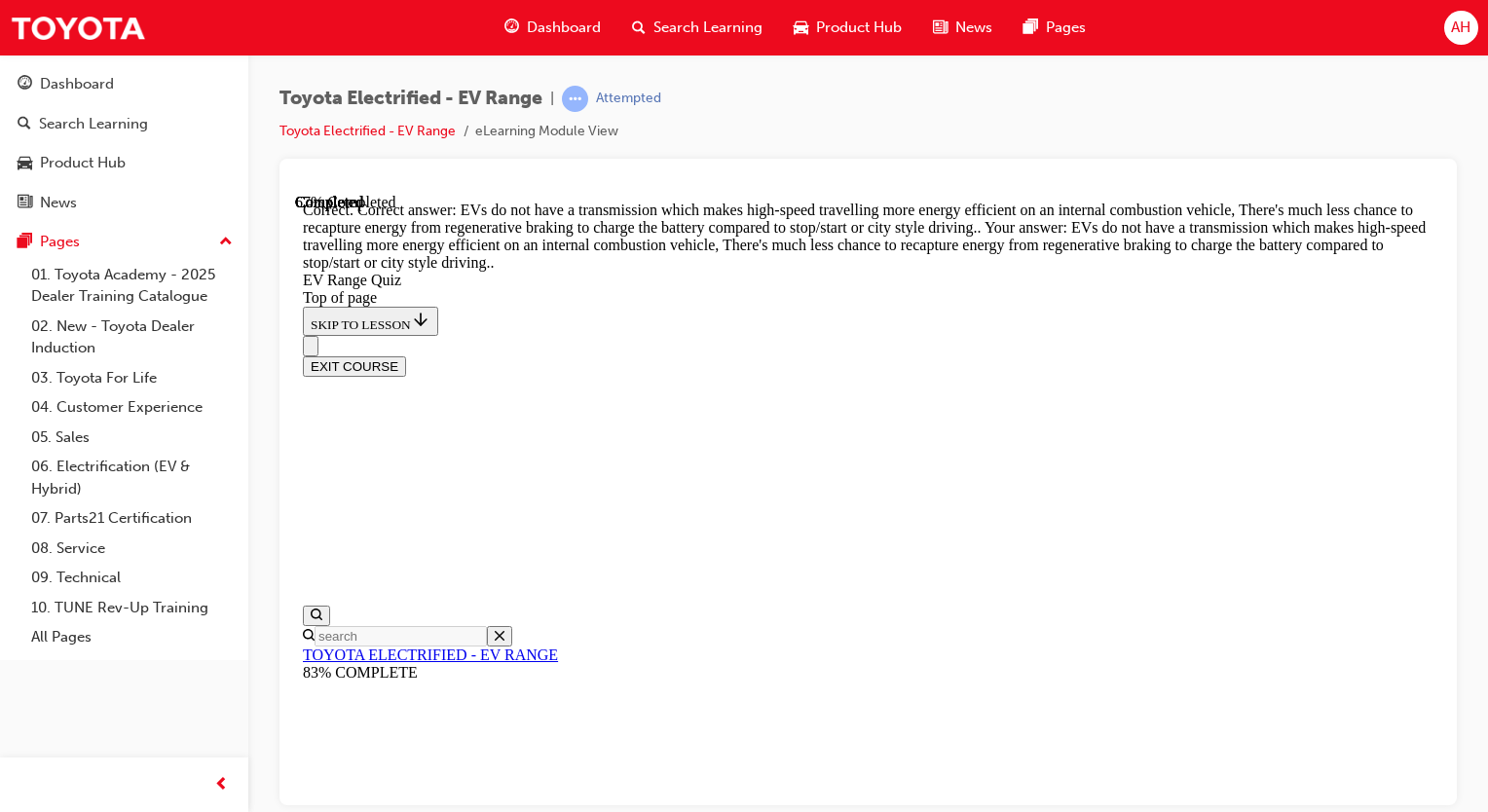 scroll, scrollTop: 649, scrollLeft: 0, axis: vertical 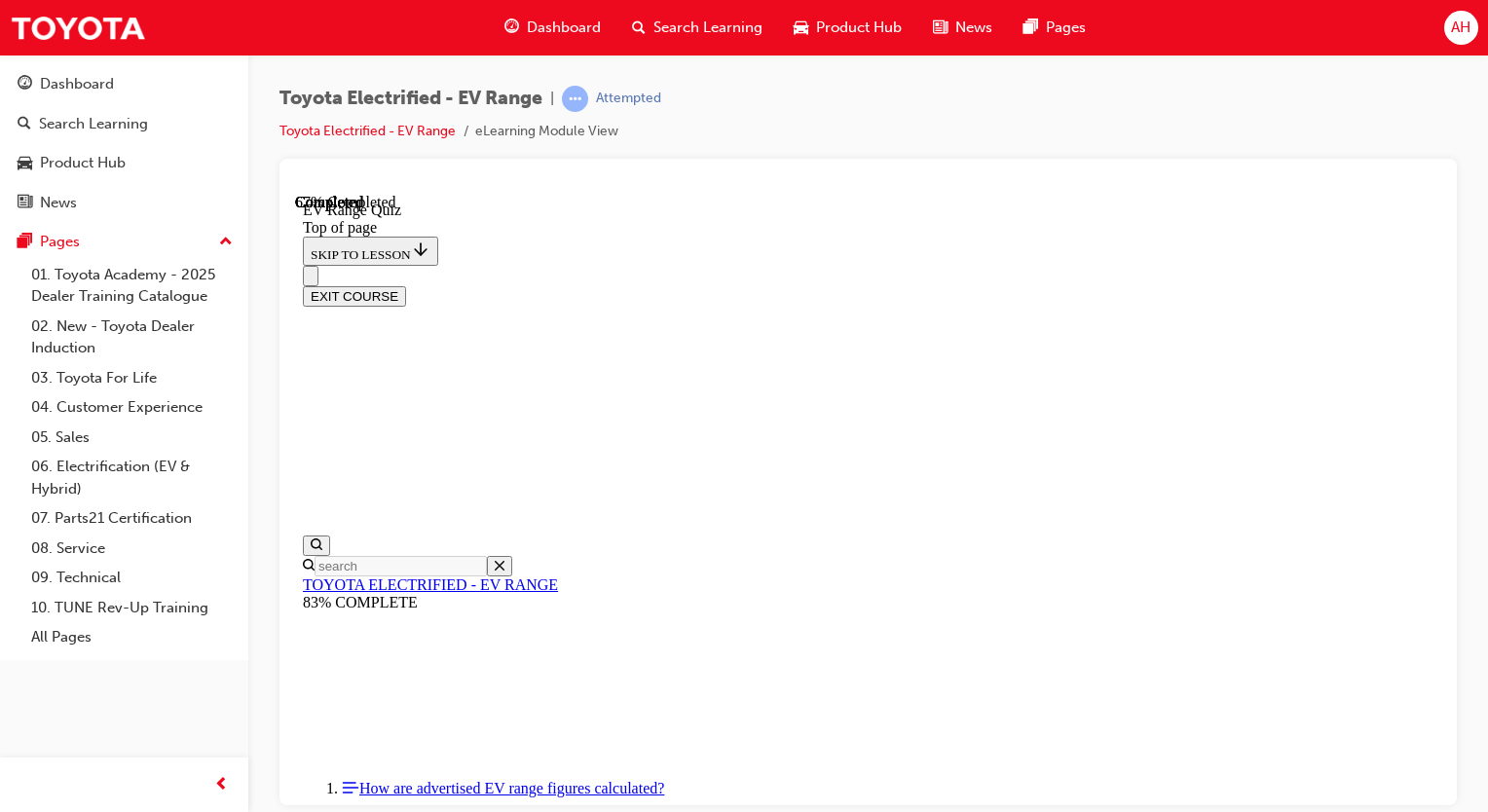 click on "Freeway driving uses much more energy on the freeways compared to internal combustion vehicles, so he can expect much less real world range vs. driving around town" at bounding box center (887, 13531) 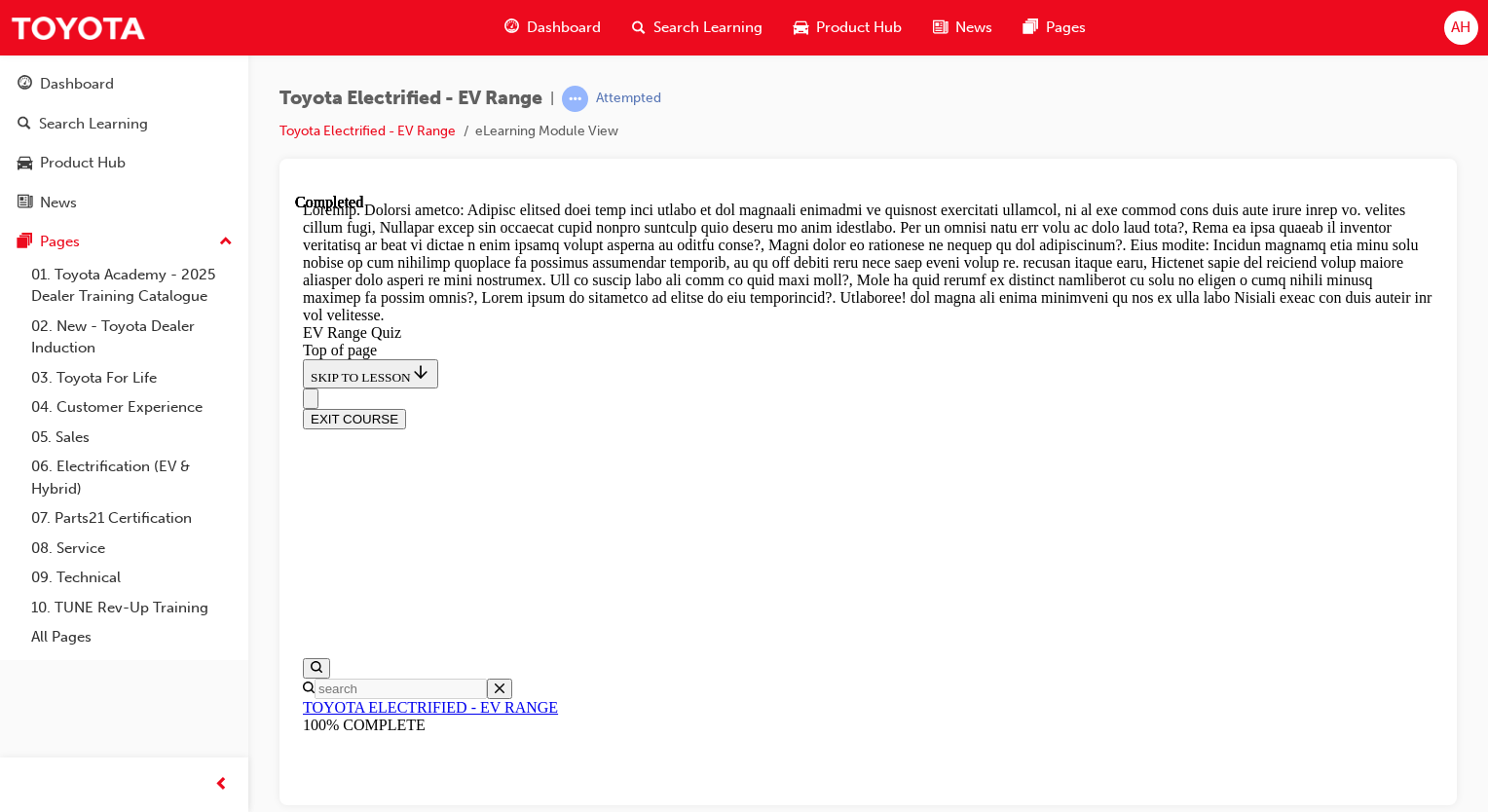 scroll, scrollTop: 907, scrollLeft: 0, axis: vertical 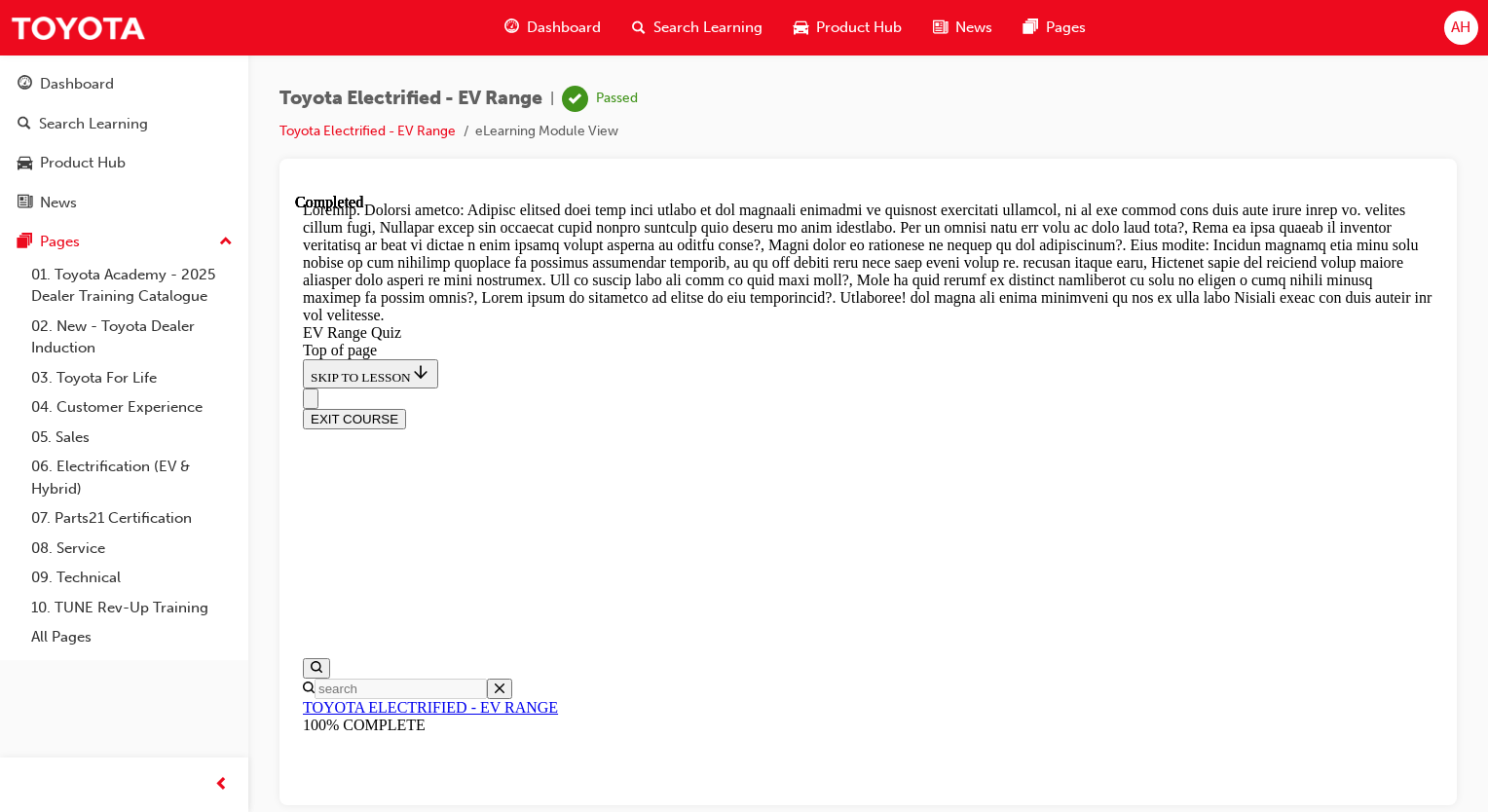 click on "NEXT" at bounding box center (328, 16472) 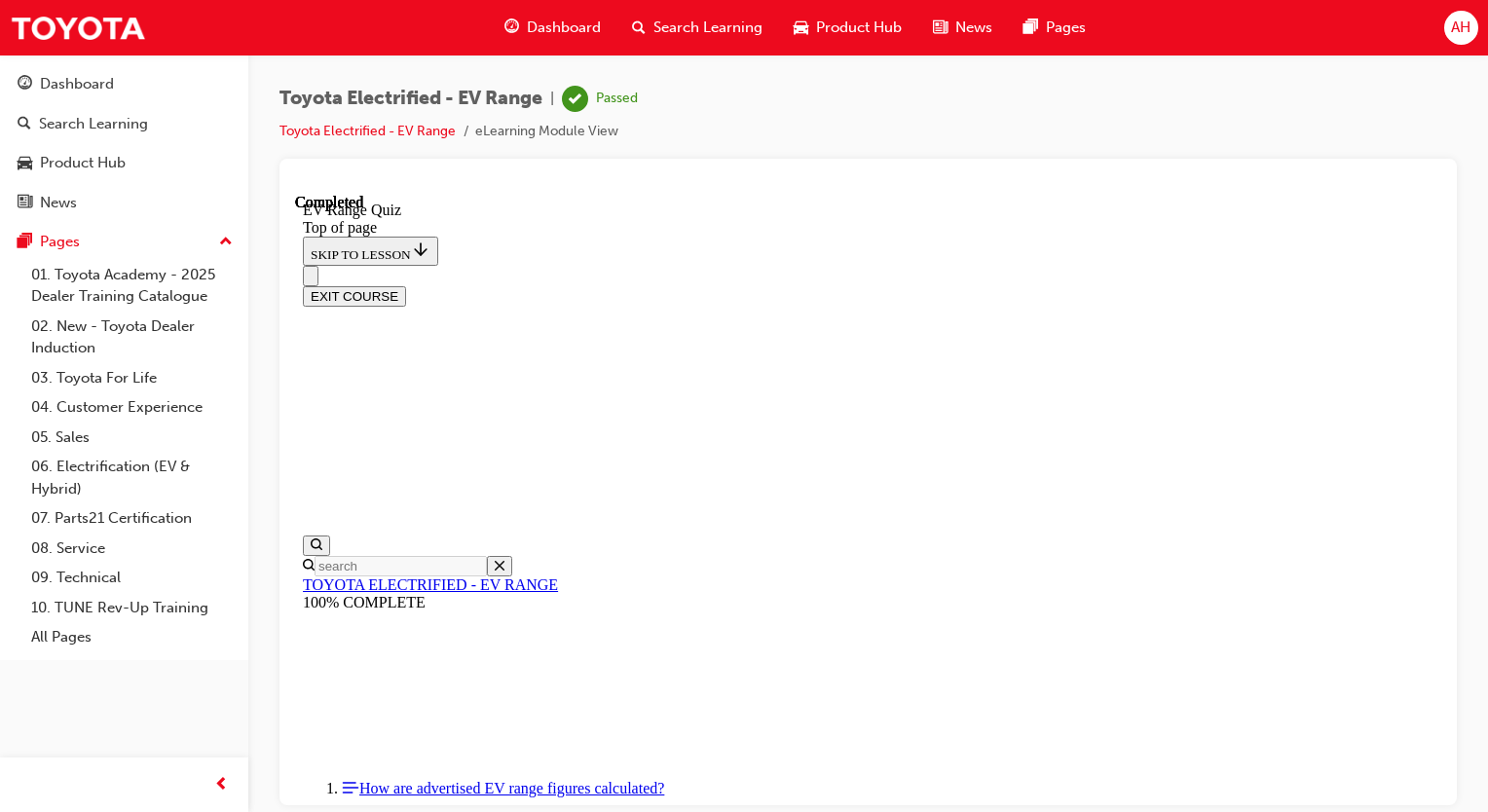 scroll, scrollTop: 382, scrollLeft: 0, axis: vertical 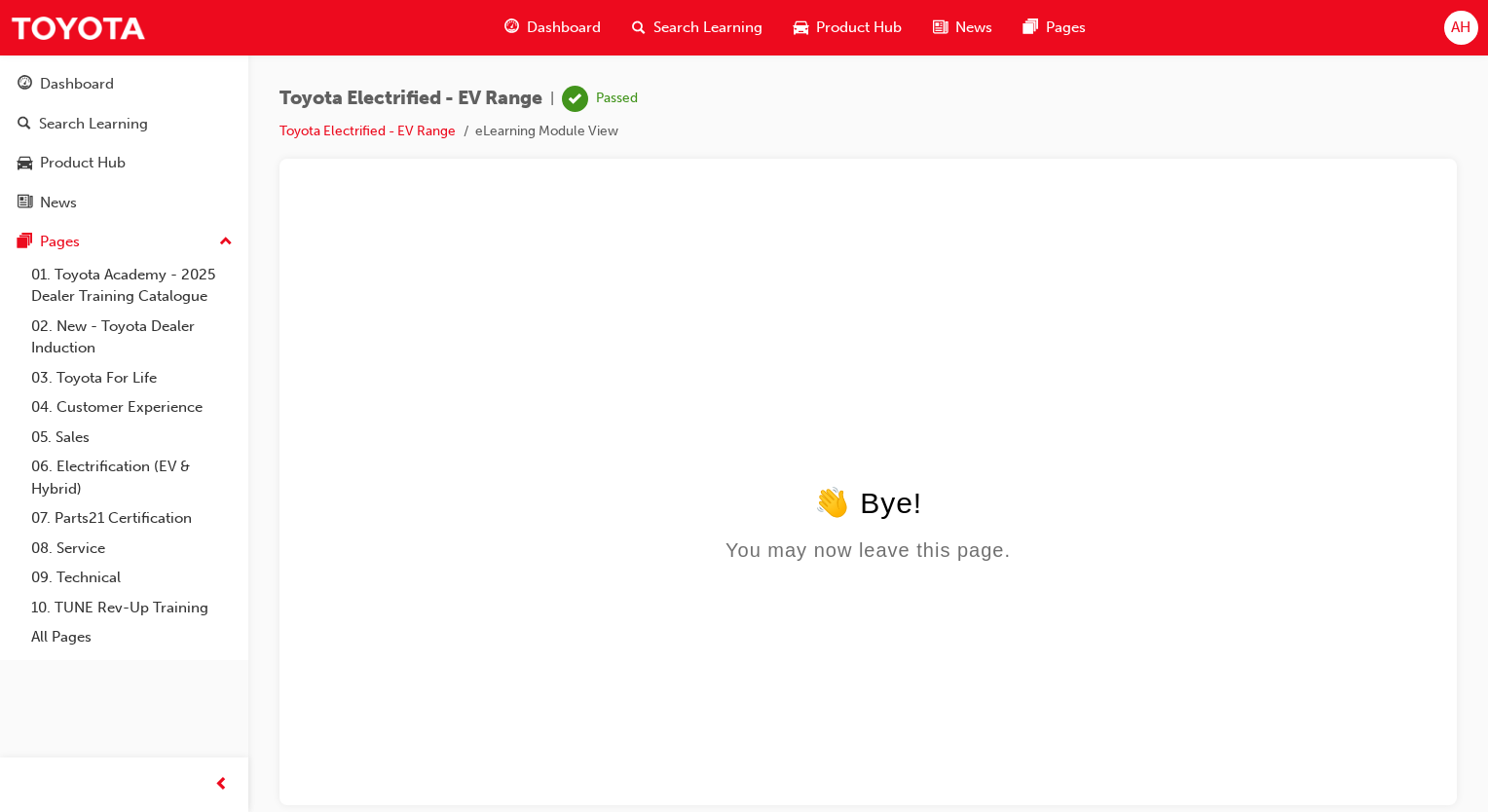 click on "Search Learning" at bounding box center (708, 27) 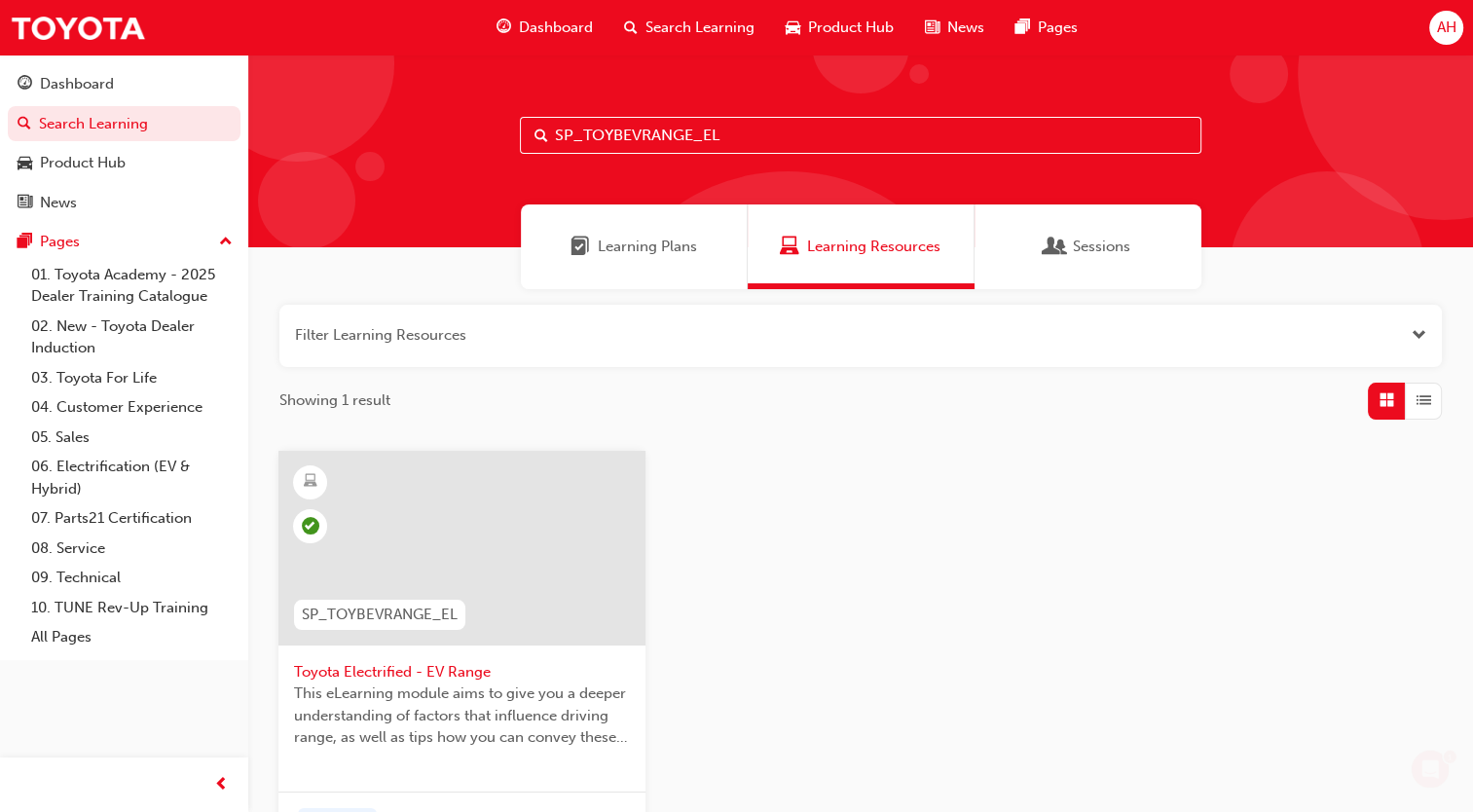 click on "SP_TOYBEVRANGE_EL" at bounding box center [861, 135] 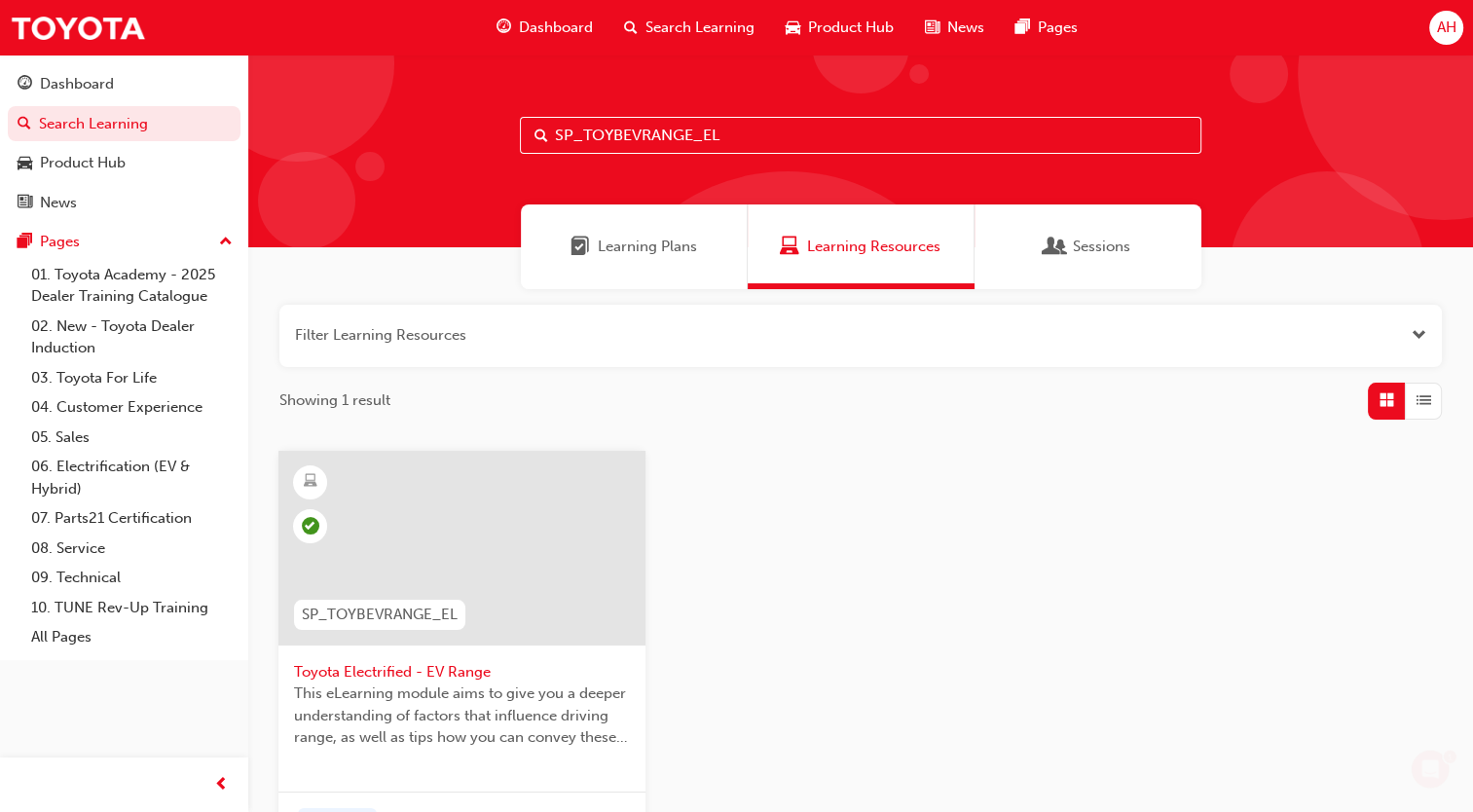 drag, startPoint x: 757, startPoint y: 133, endPoint x: 478, endPoint y: 134, distance: 279.00179 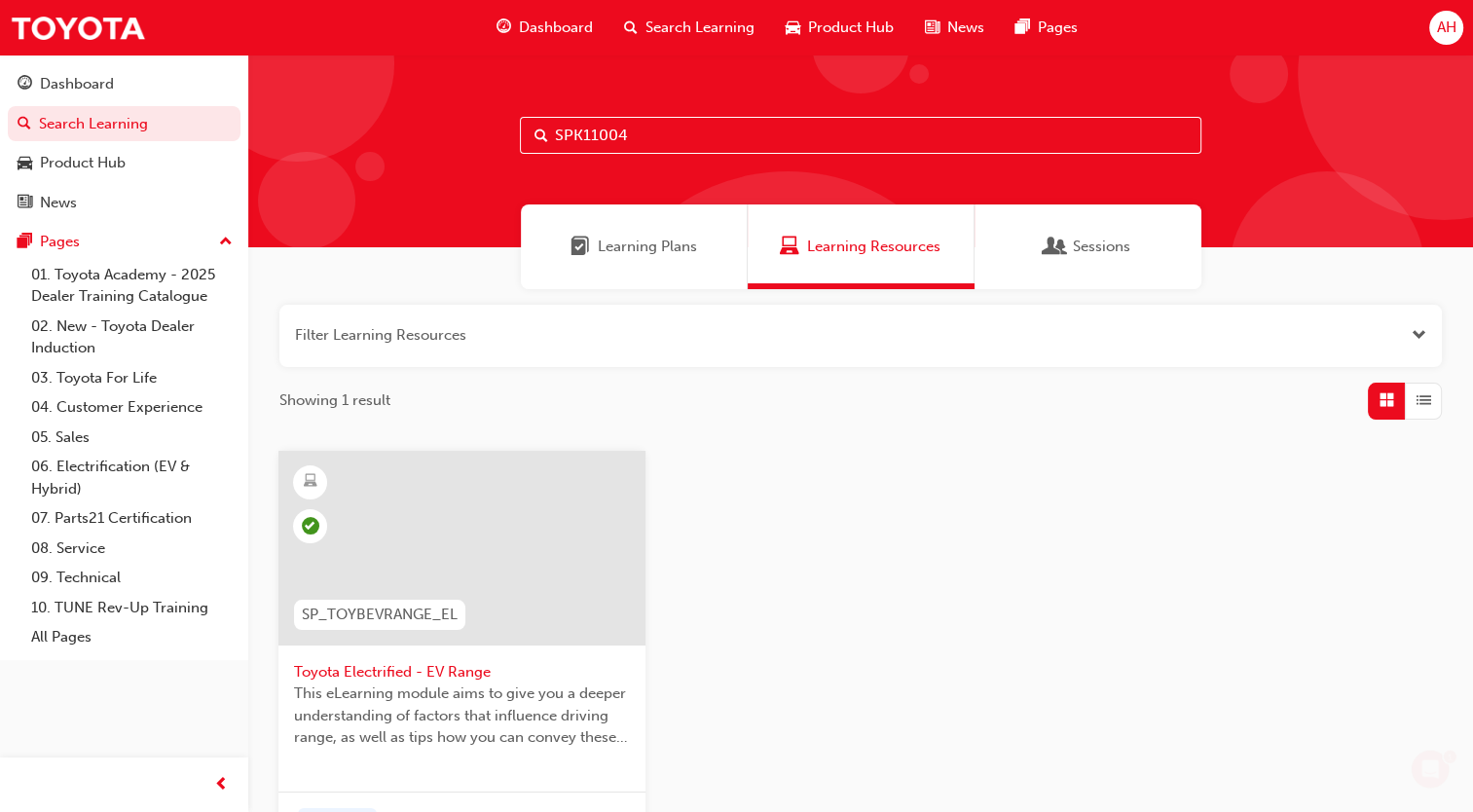 type on "SPK11004" 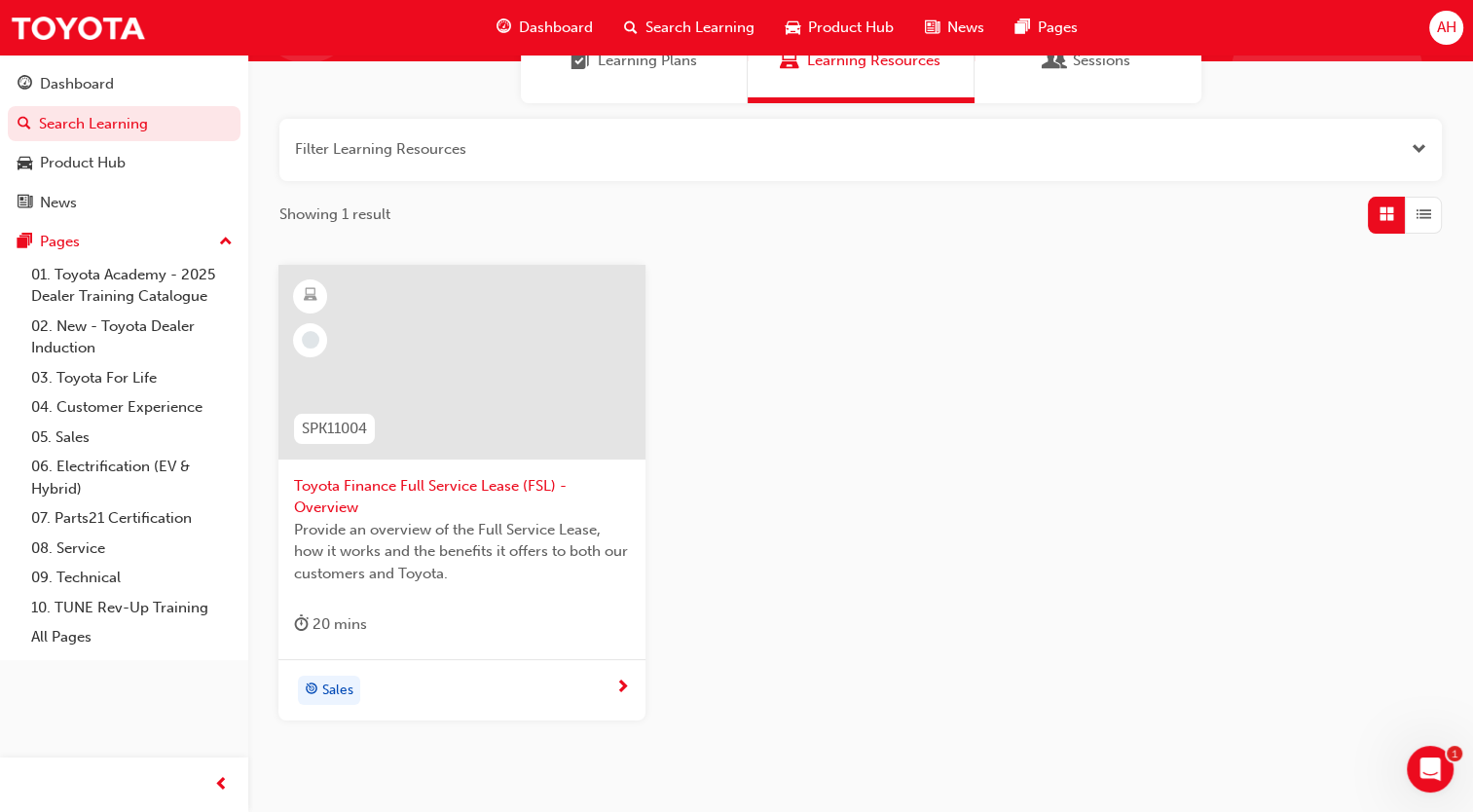 scroll, scrollTop: 187, scrollLeft: 0, axis: vertical 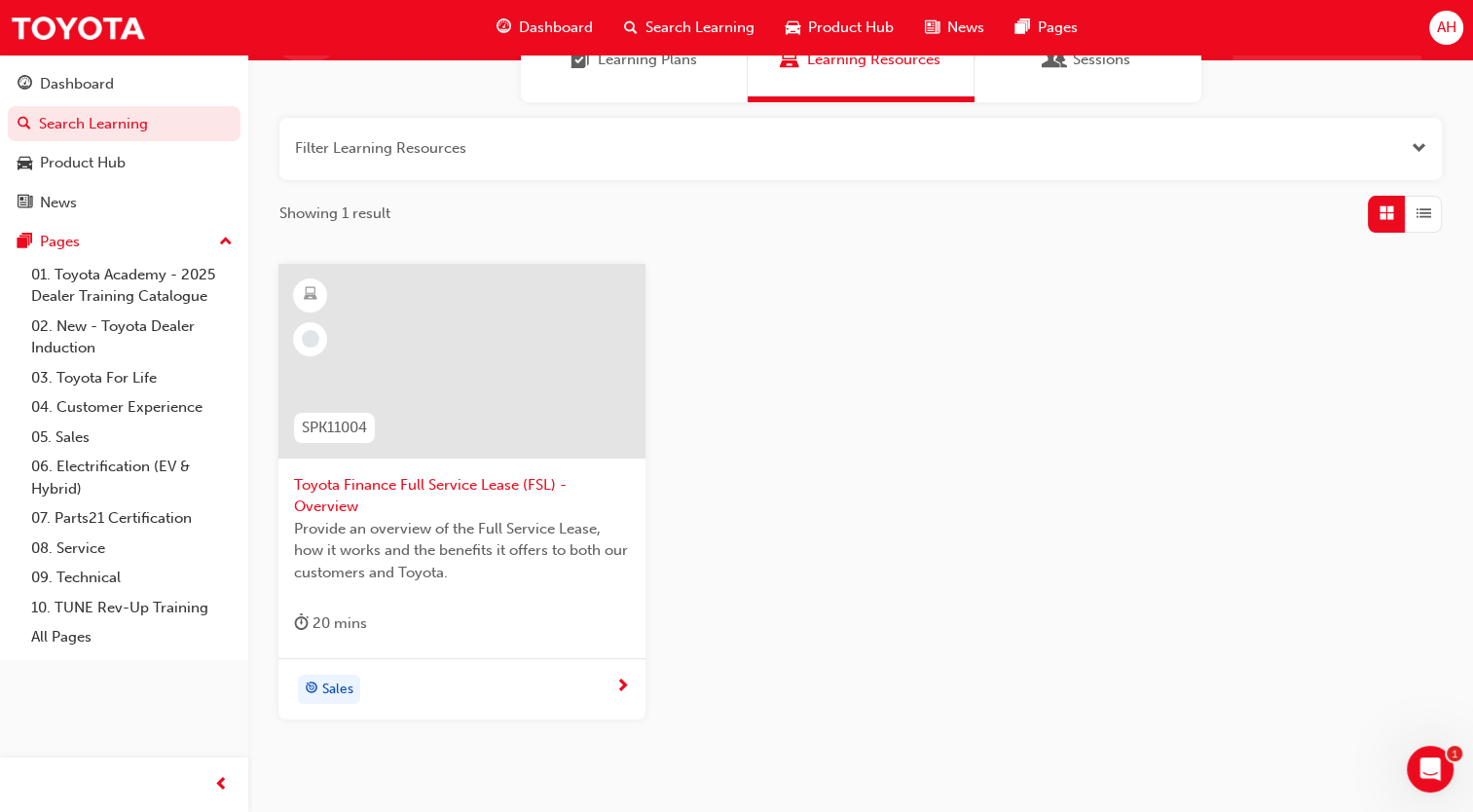 click on "Toyota Finance Full Service Lease (FSL) - Overview" at bounding box center [461, 496] 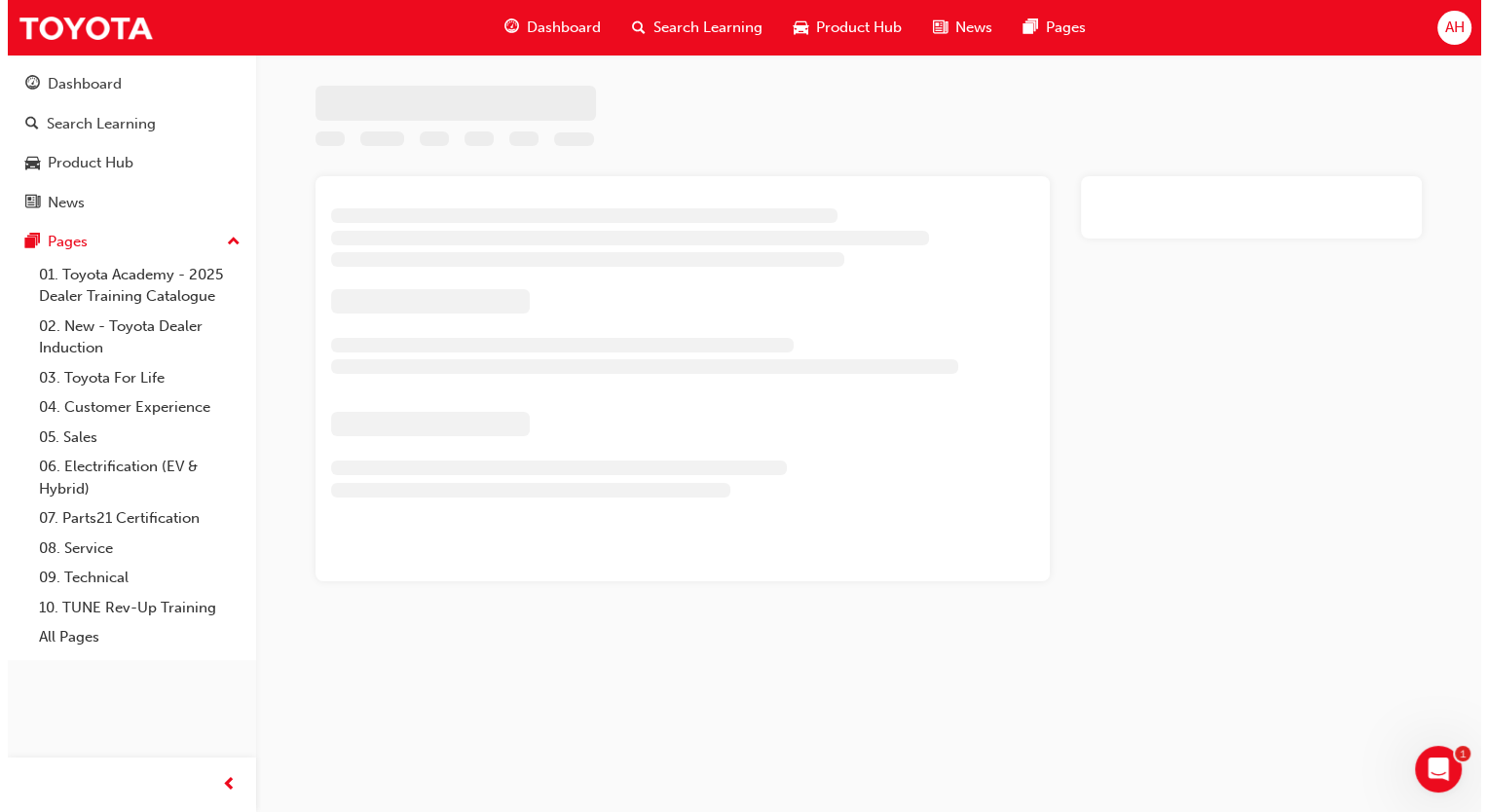 scroll, scrollTop: 0, scrollLeft: 0, axis: both 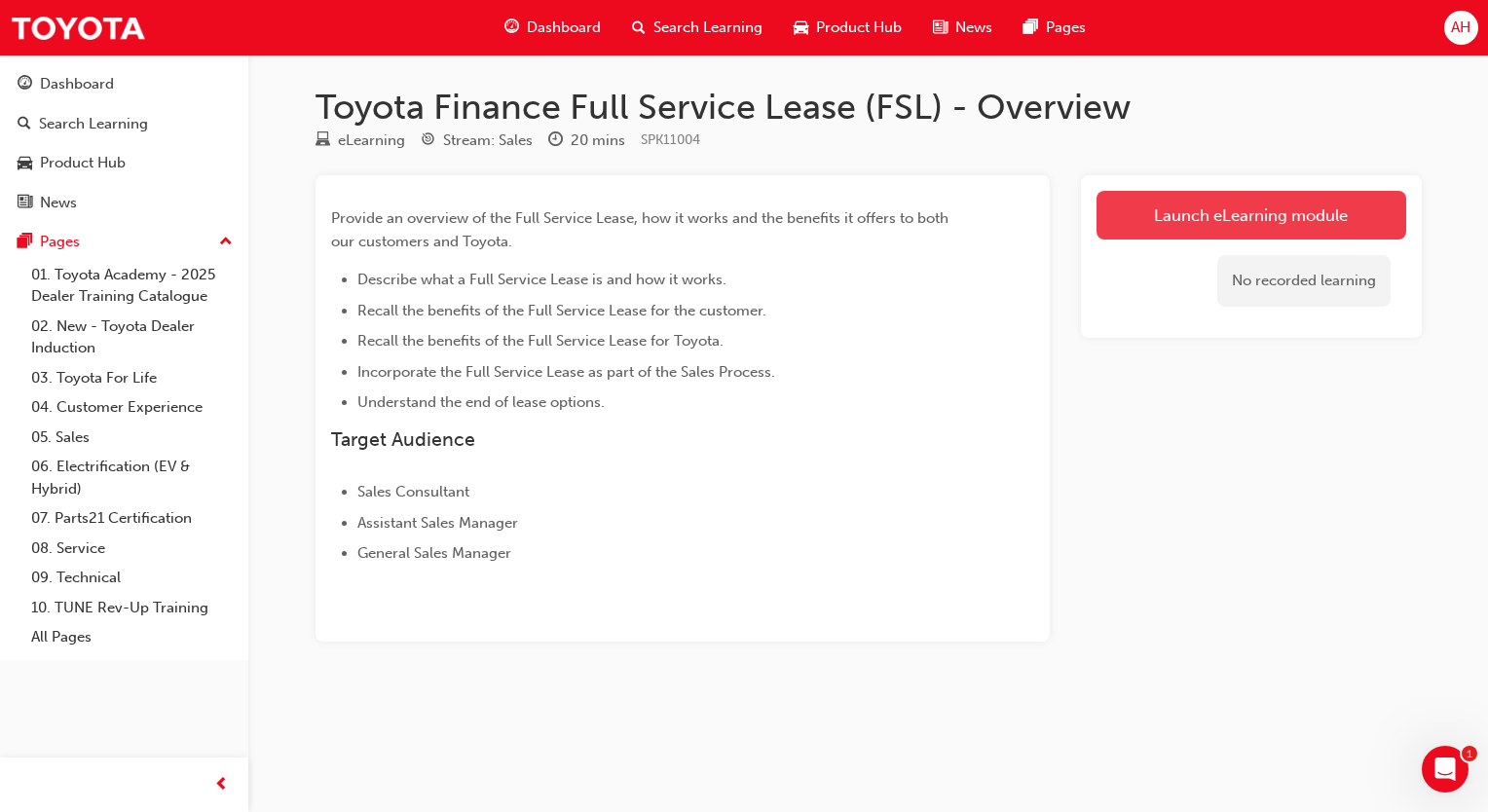 click on "Launch eLearning module" at bounding box center [1251, 215] 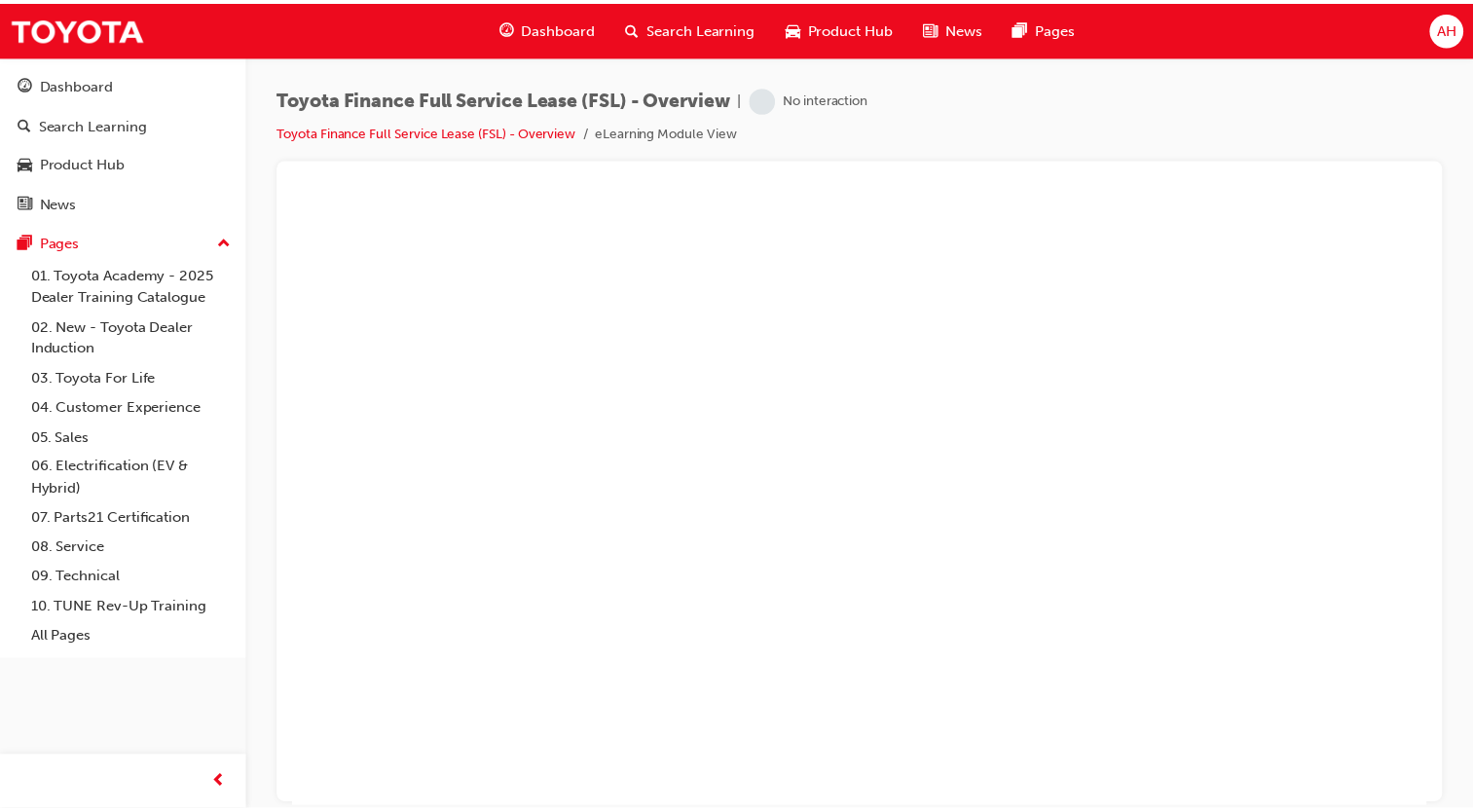 scroll, scrollTop: 0, scrollLeft: 0, axis: both 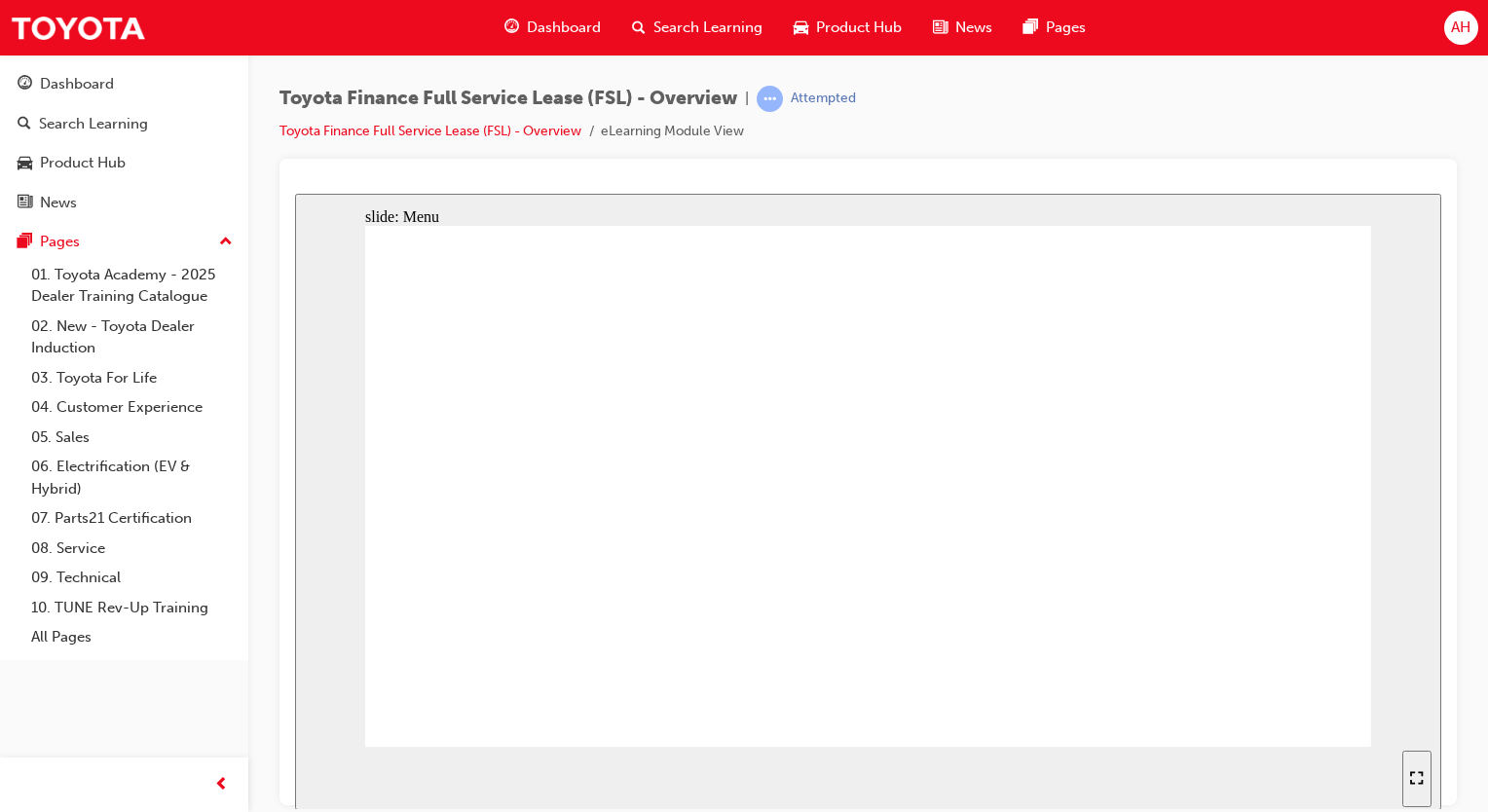 click 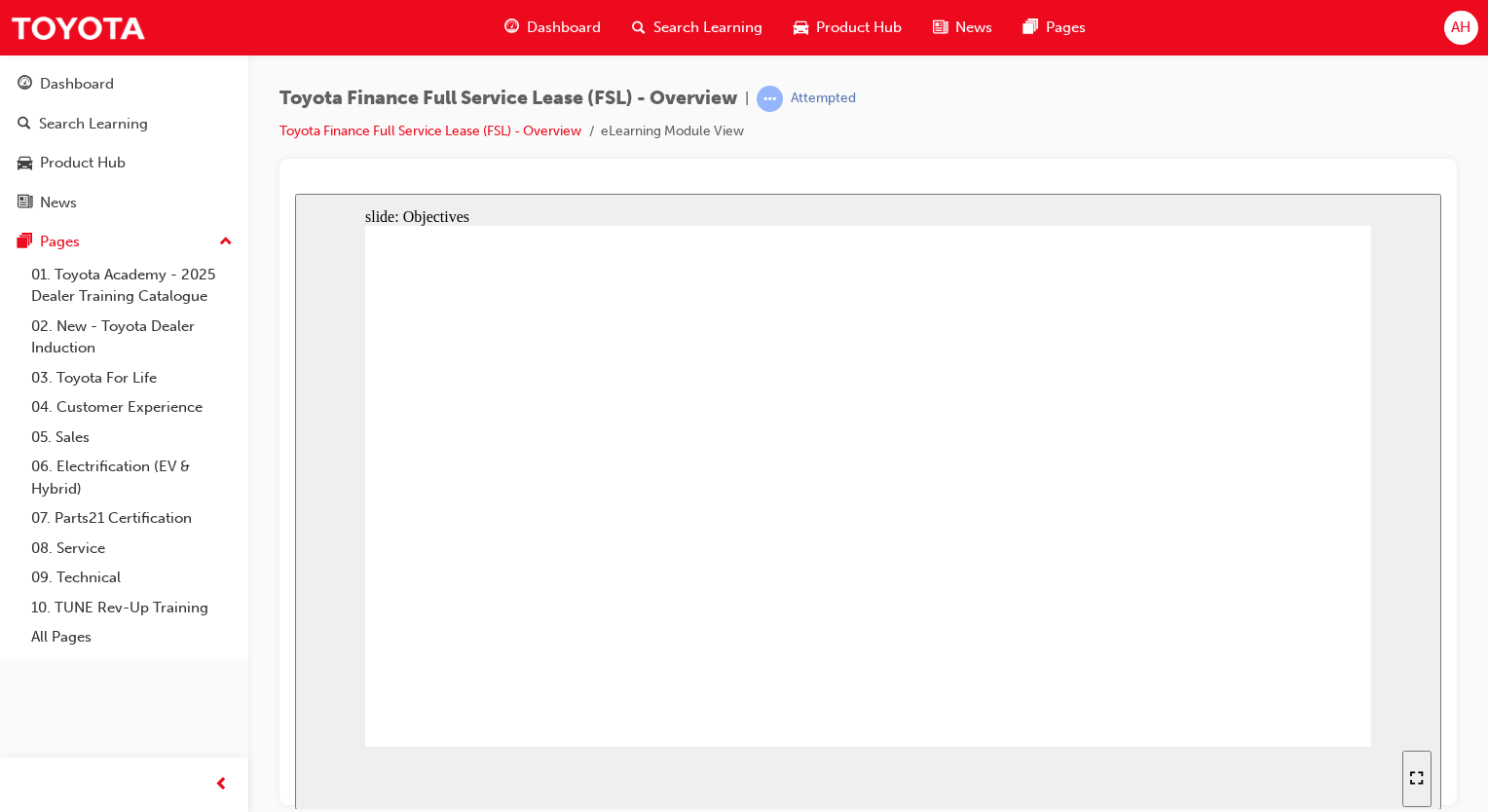 click 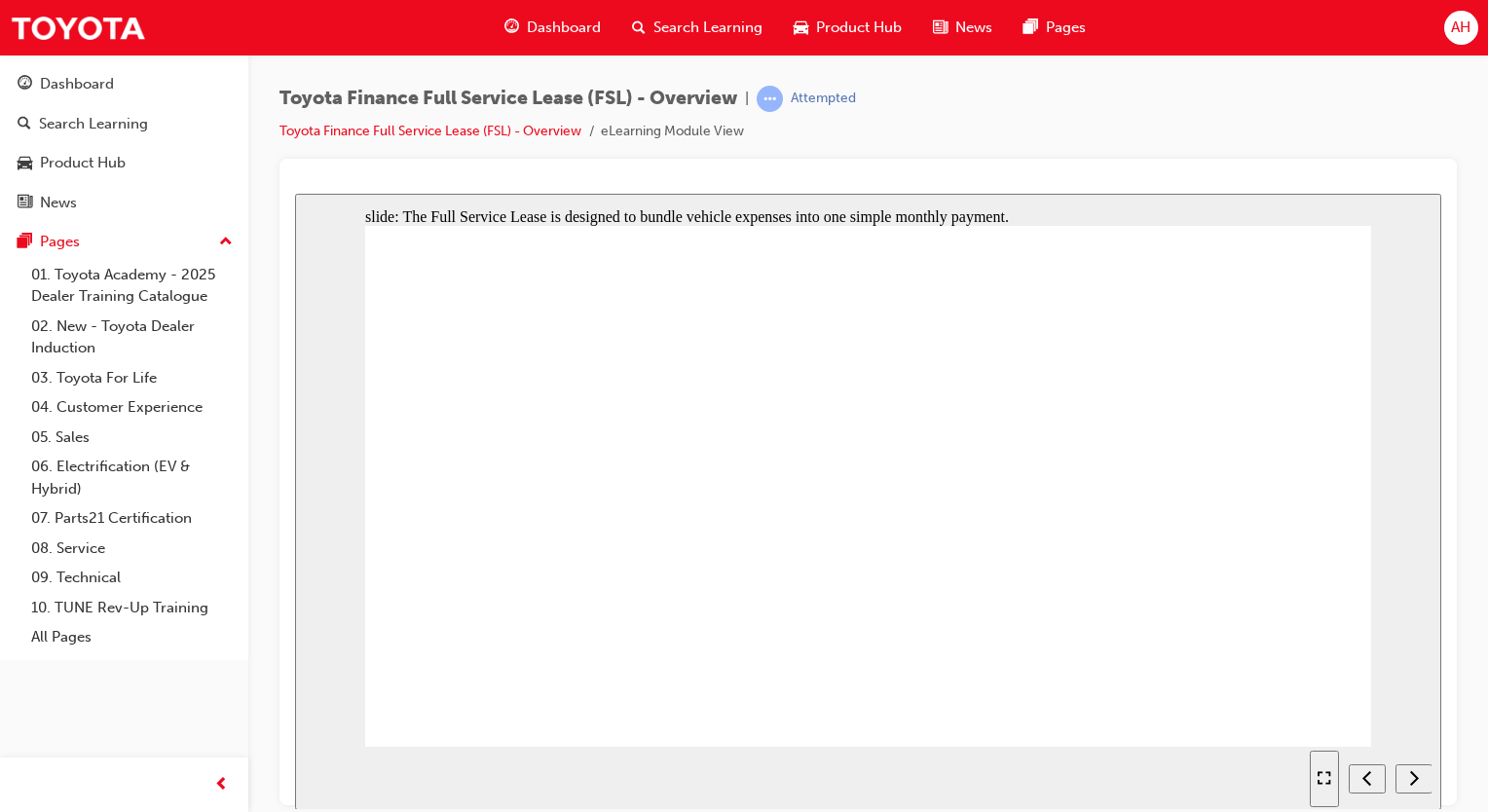 click 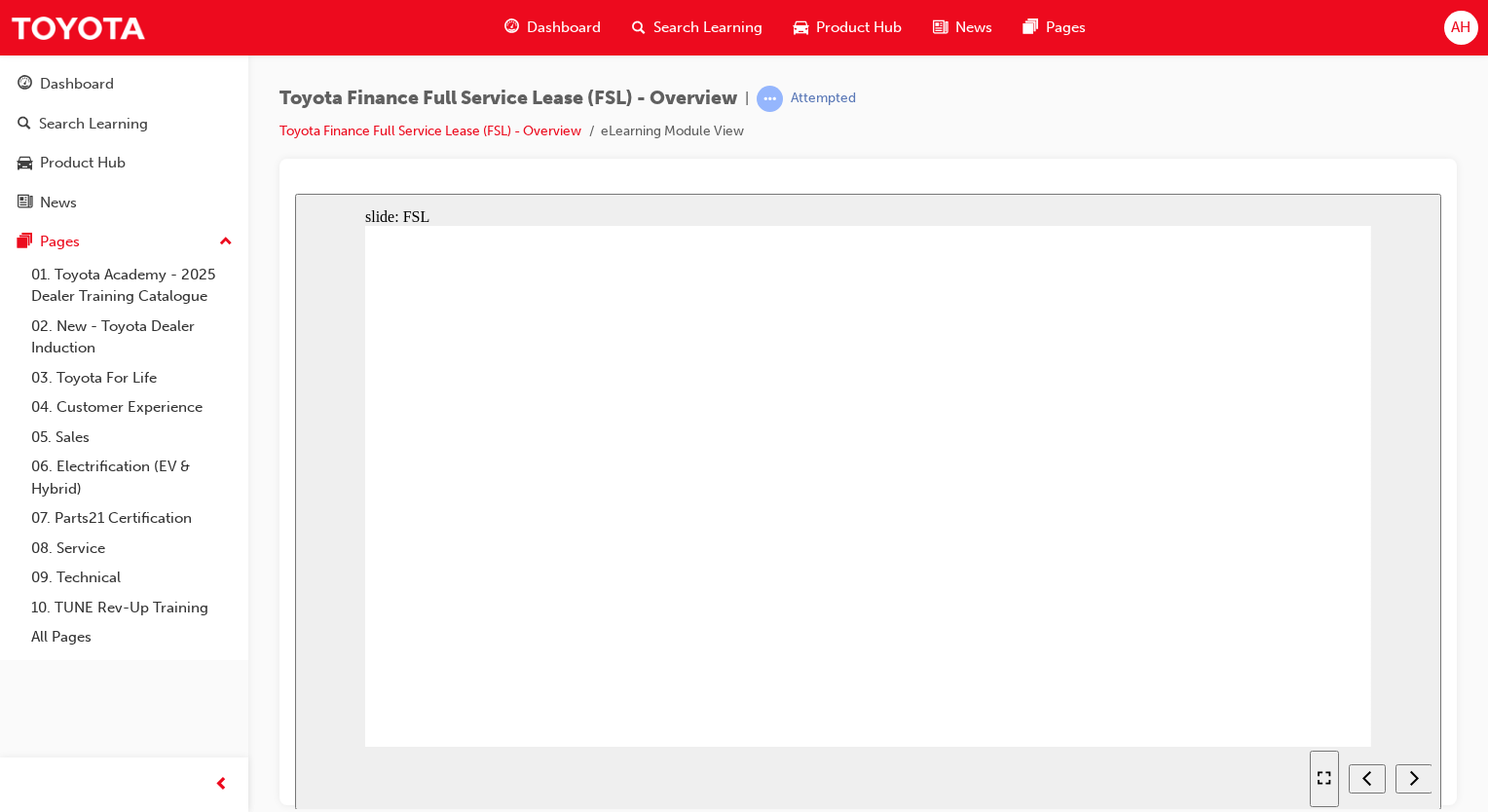 click 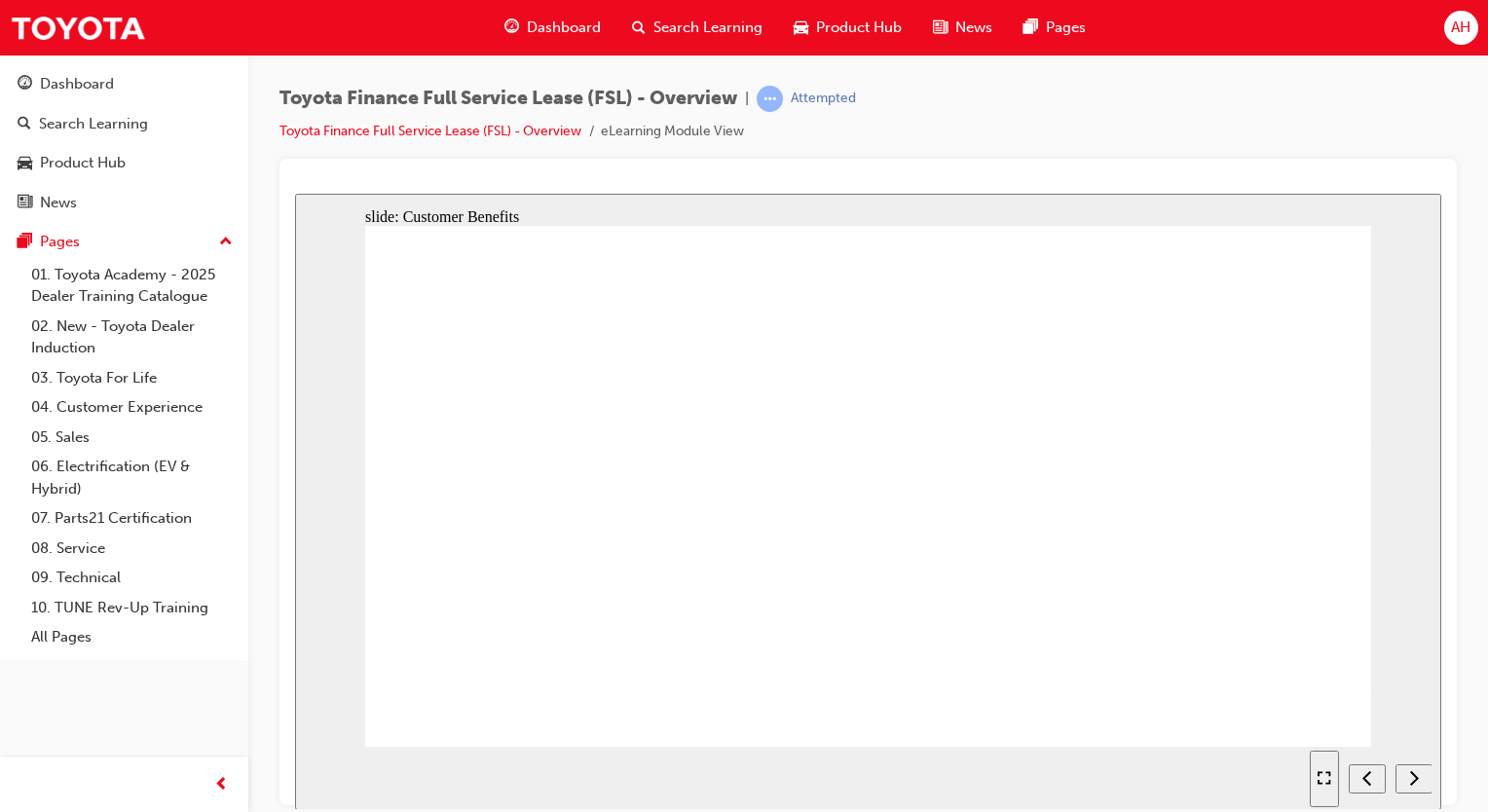 click 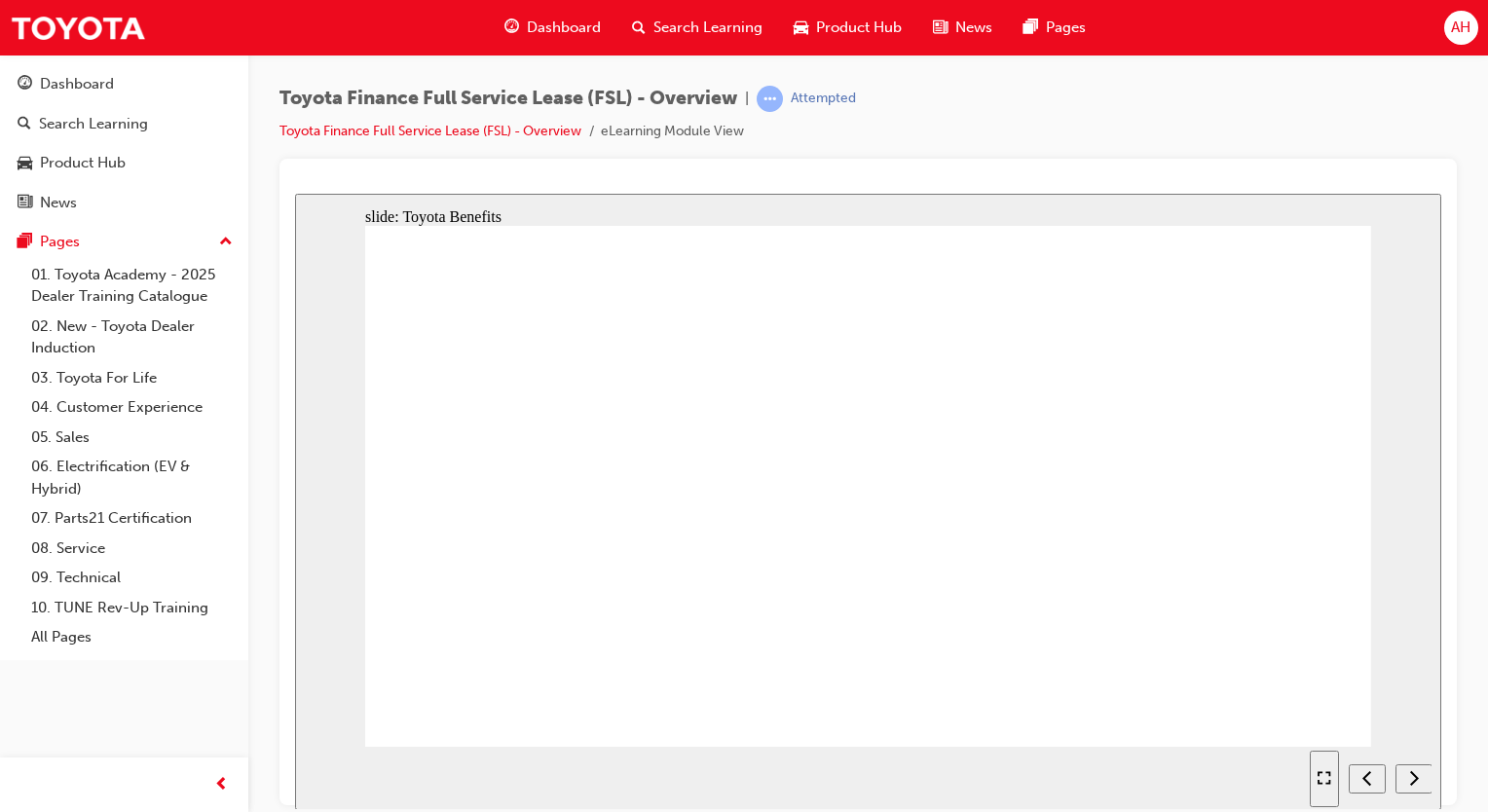 click on "Playback Speed
2
1.75
1.5
1.25" at bounding box center [868, 777] 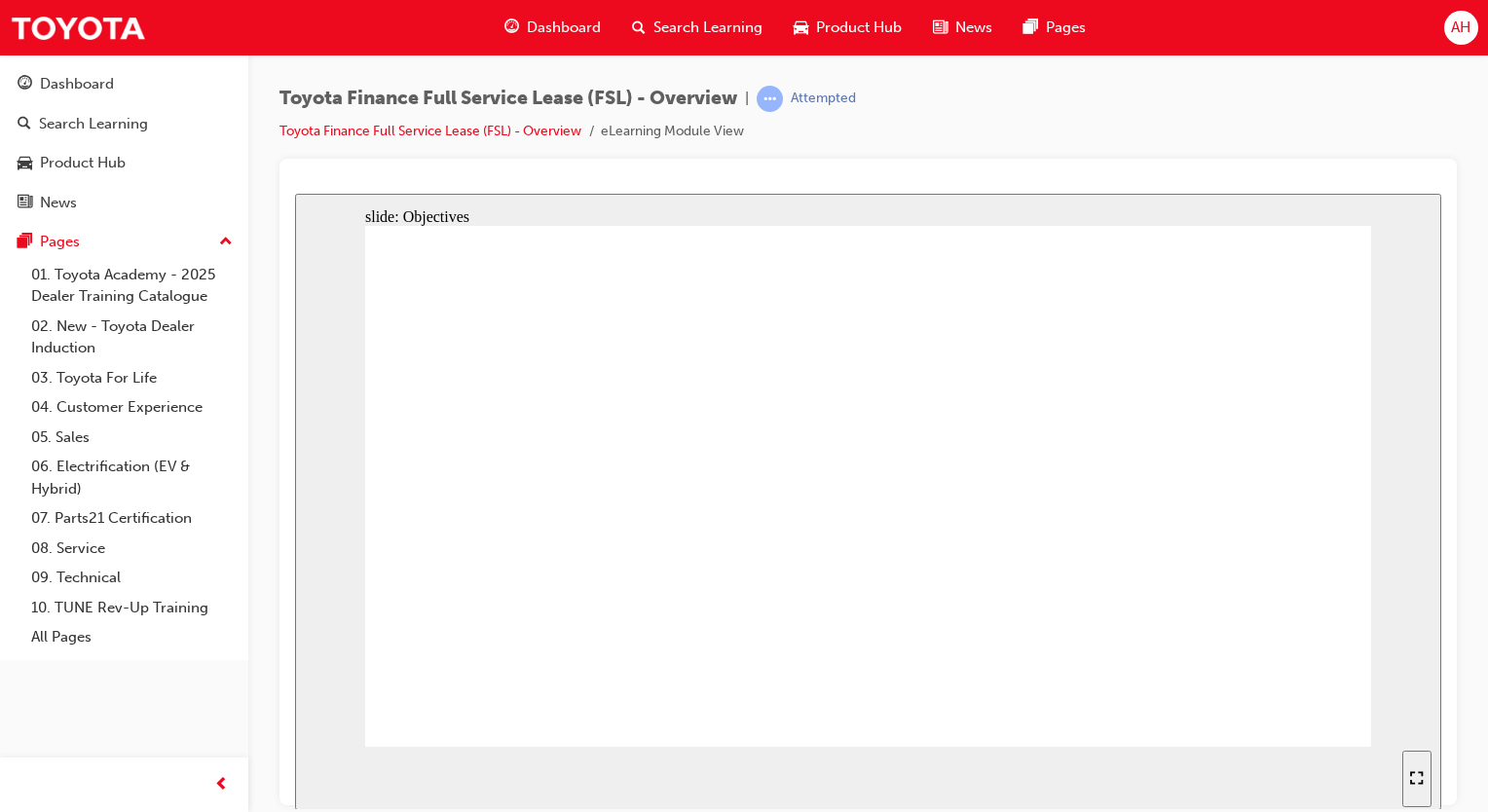 click 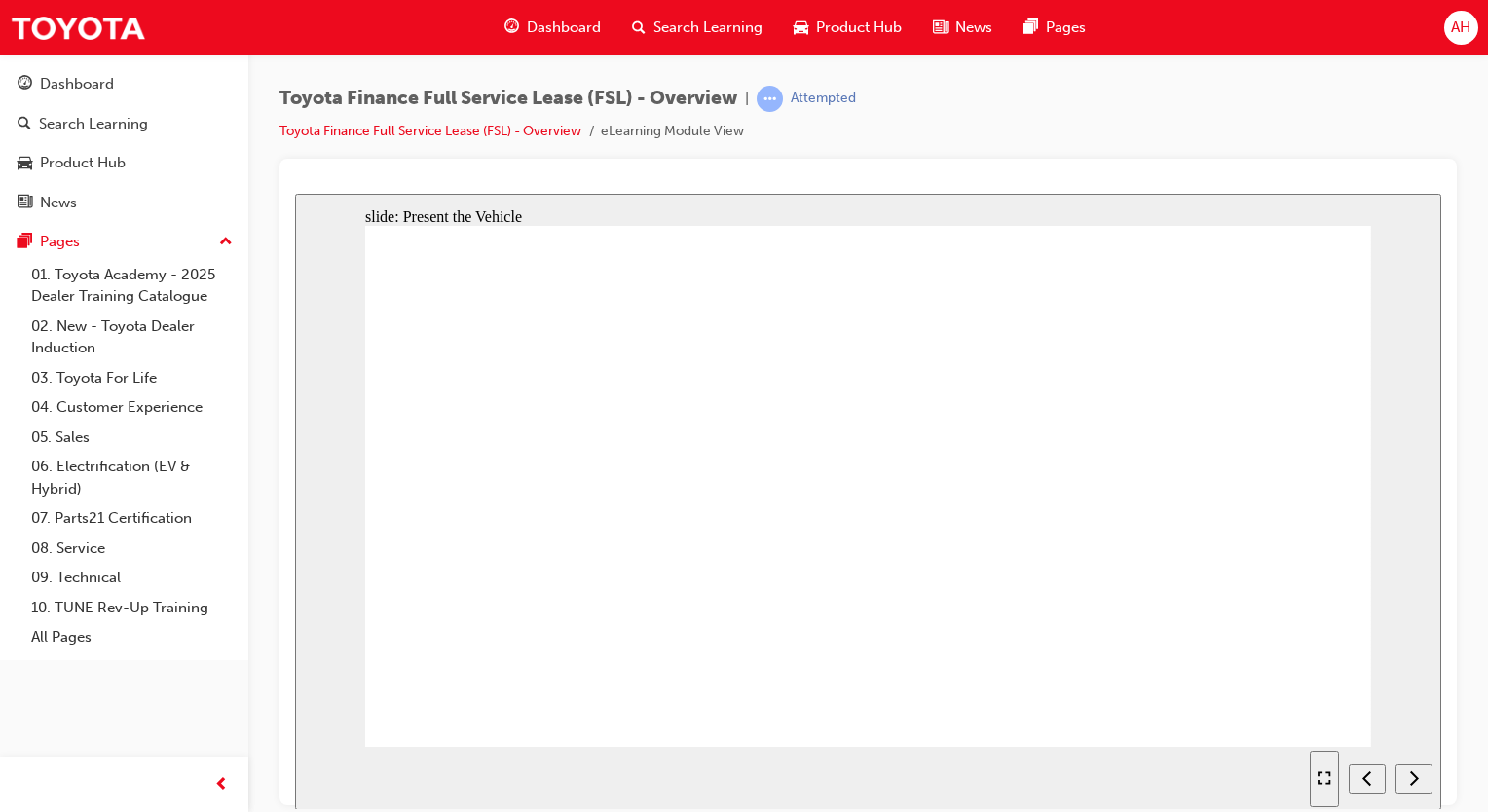click 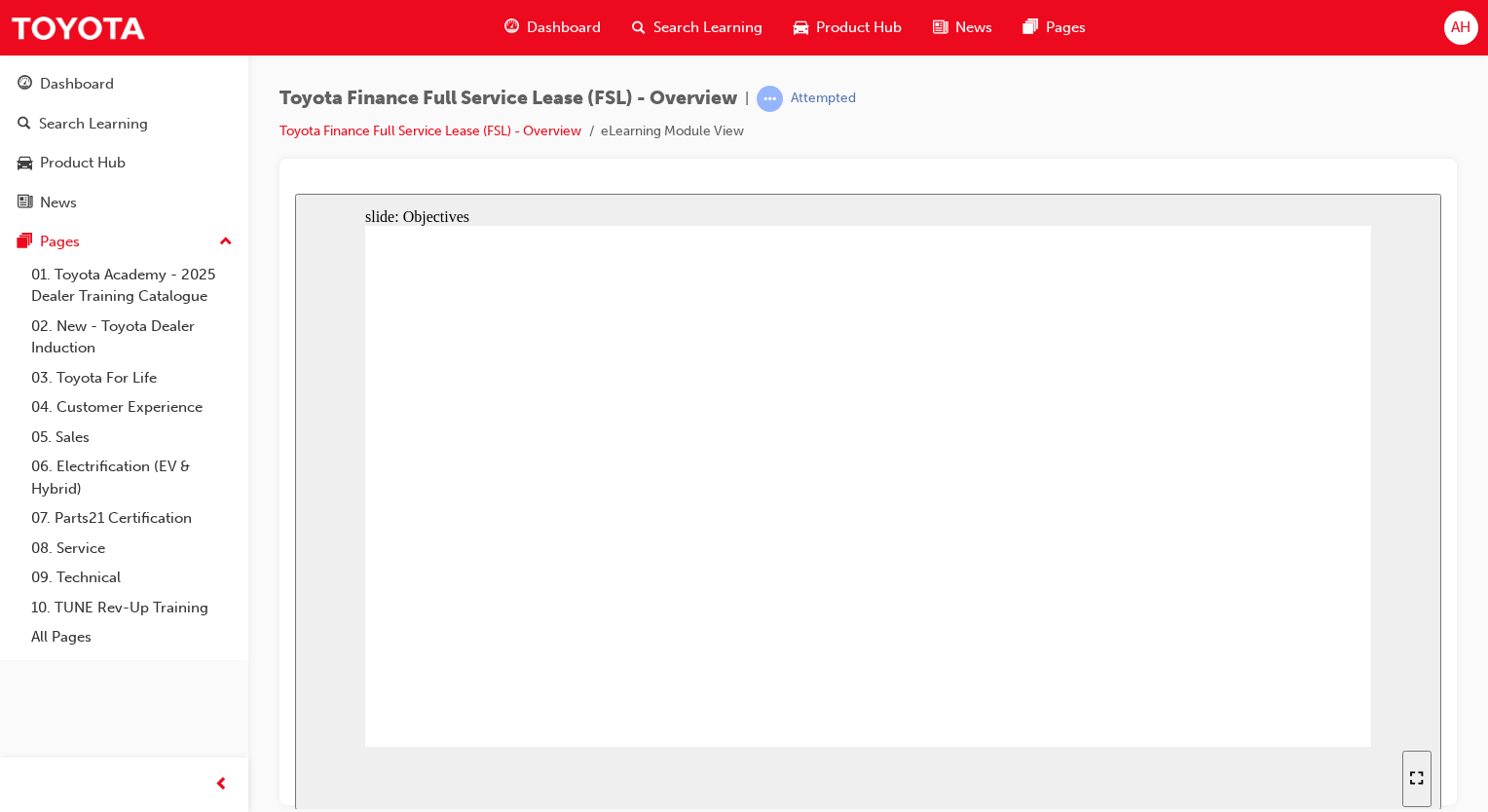 click 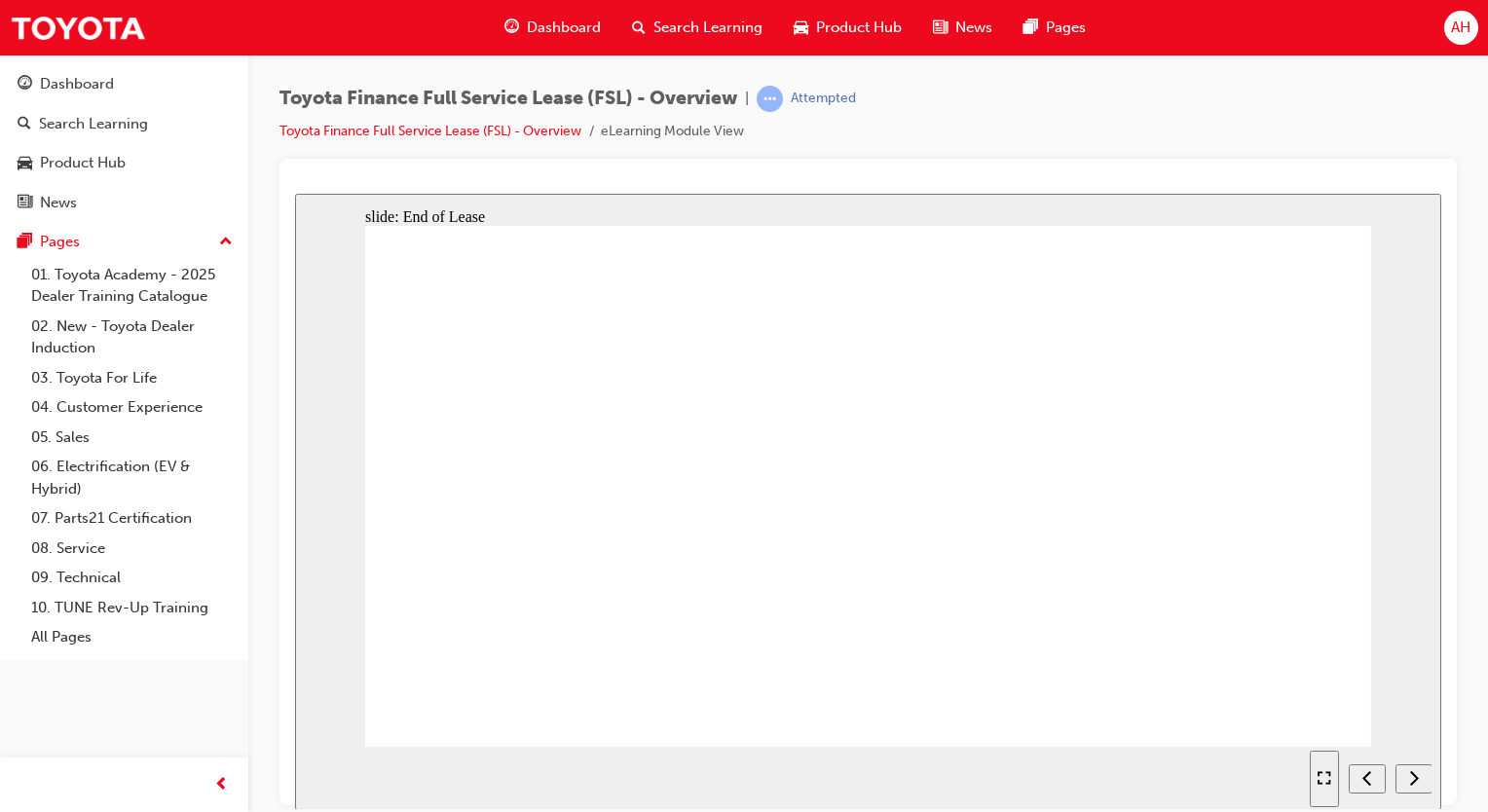 click 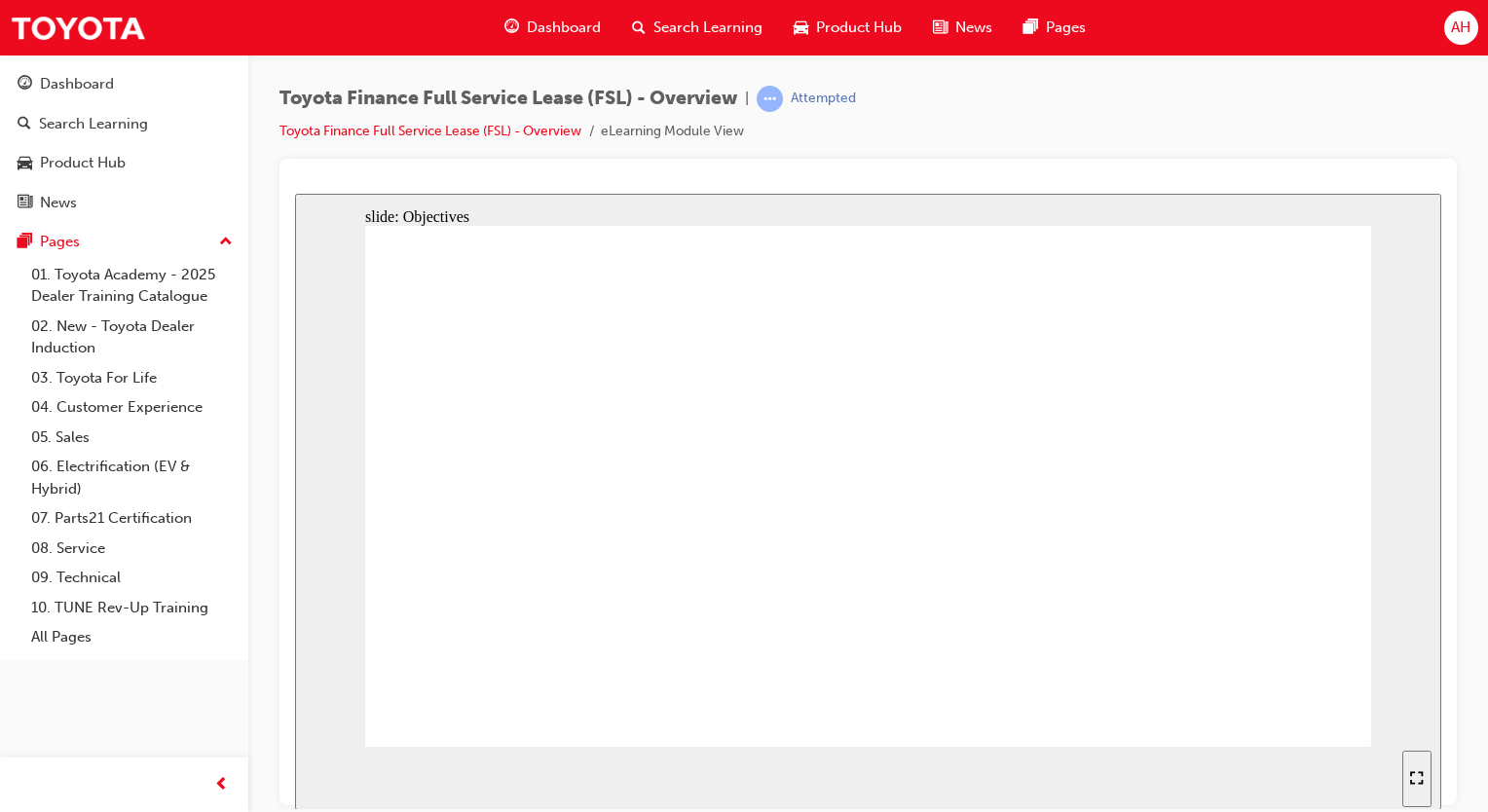 click 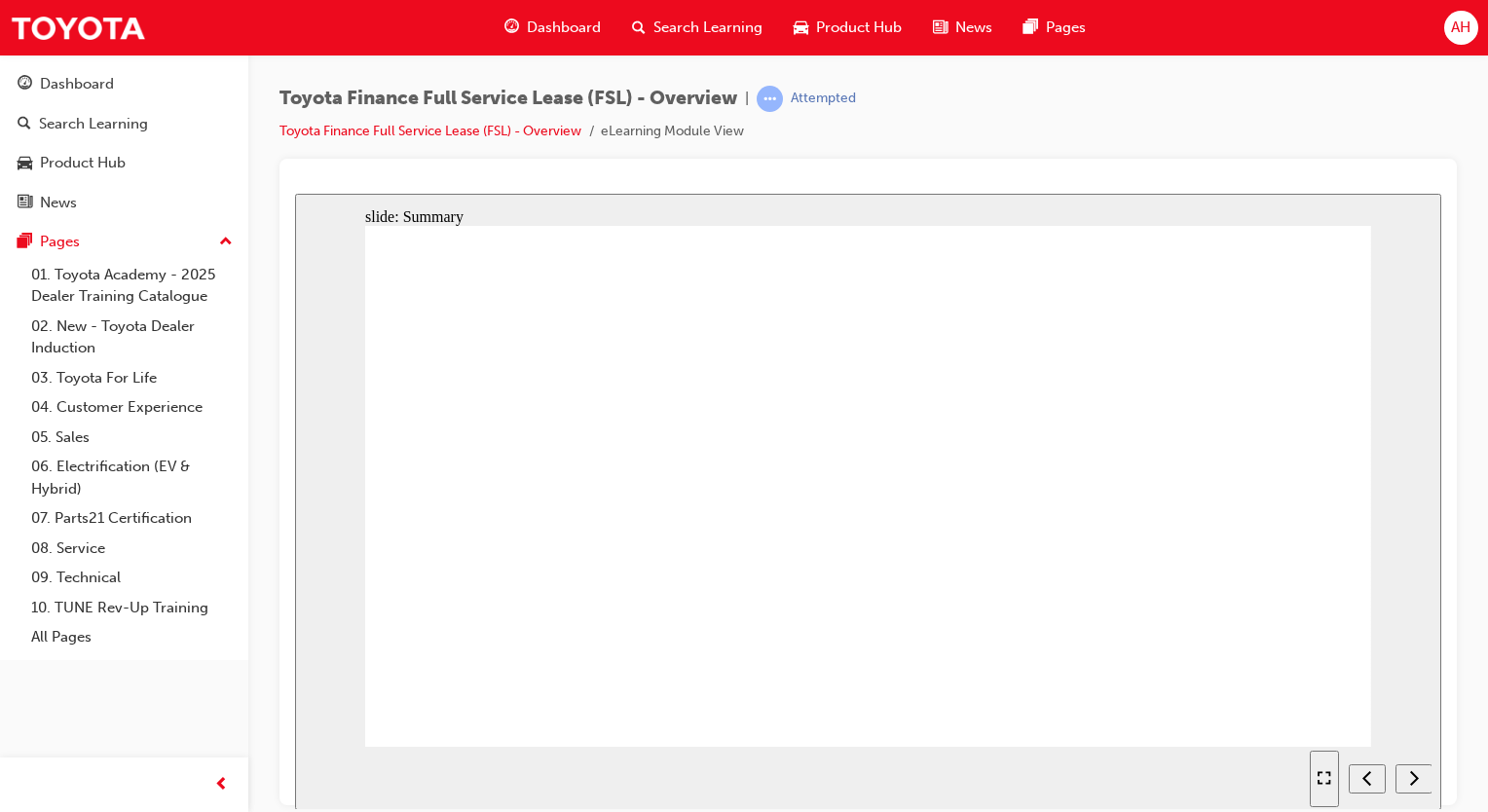 click 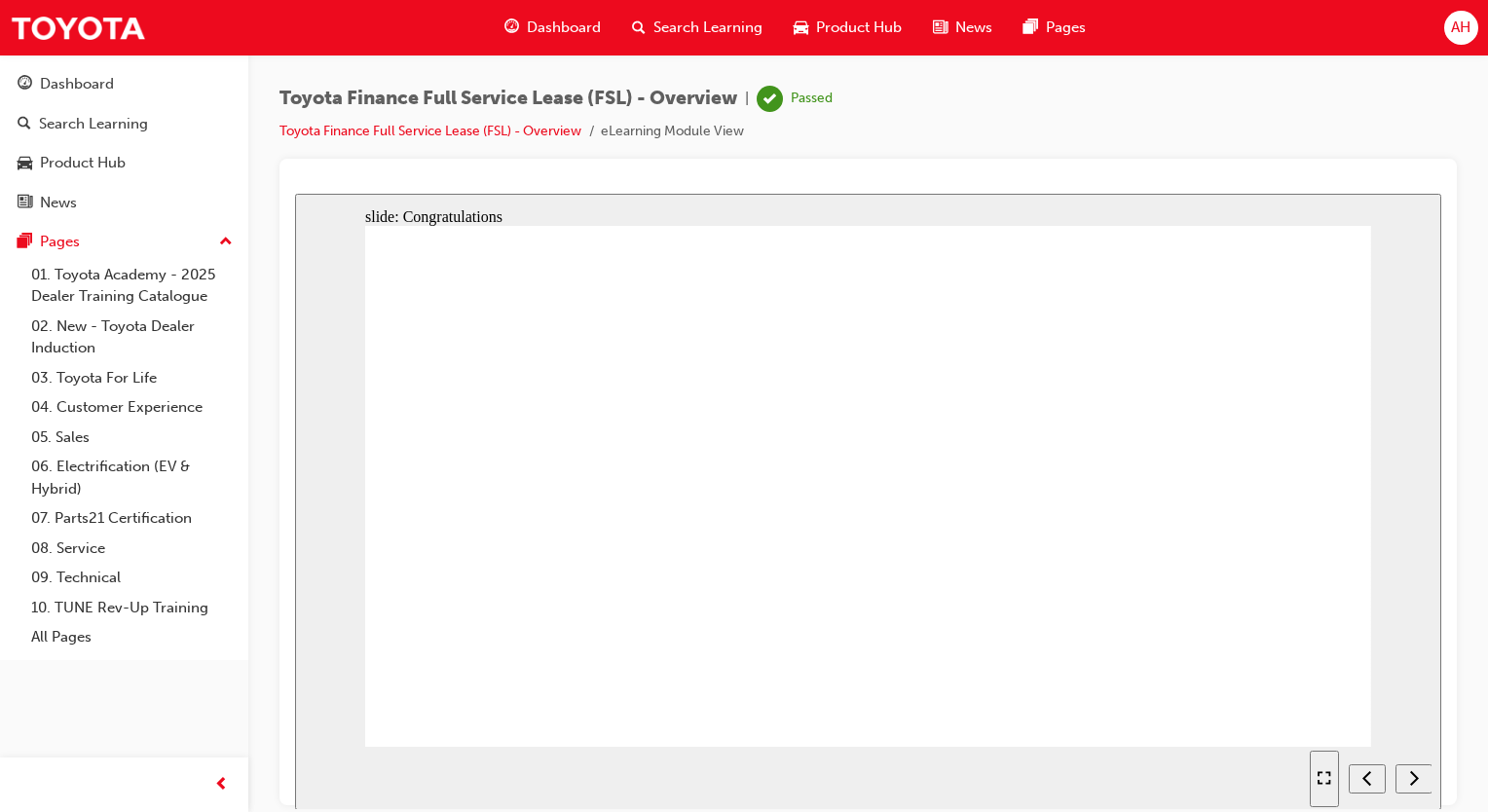 click 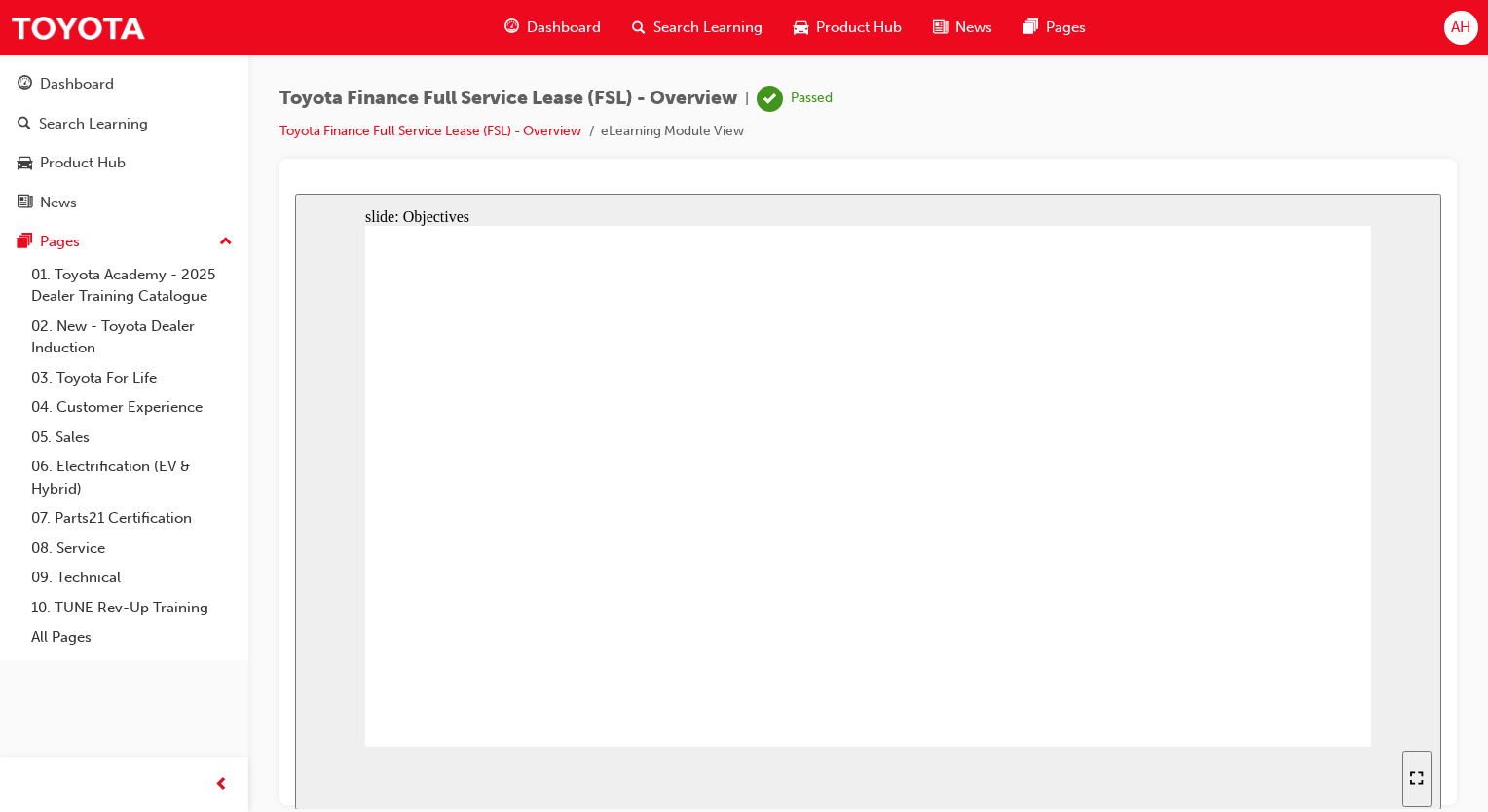 click 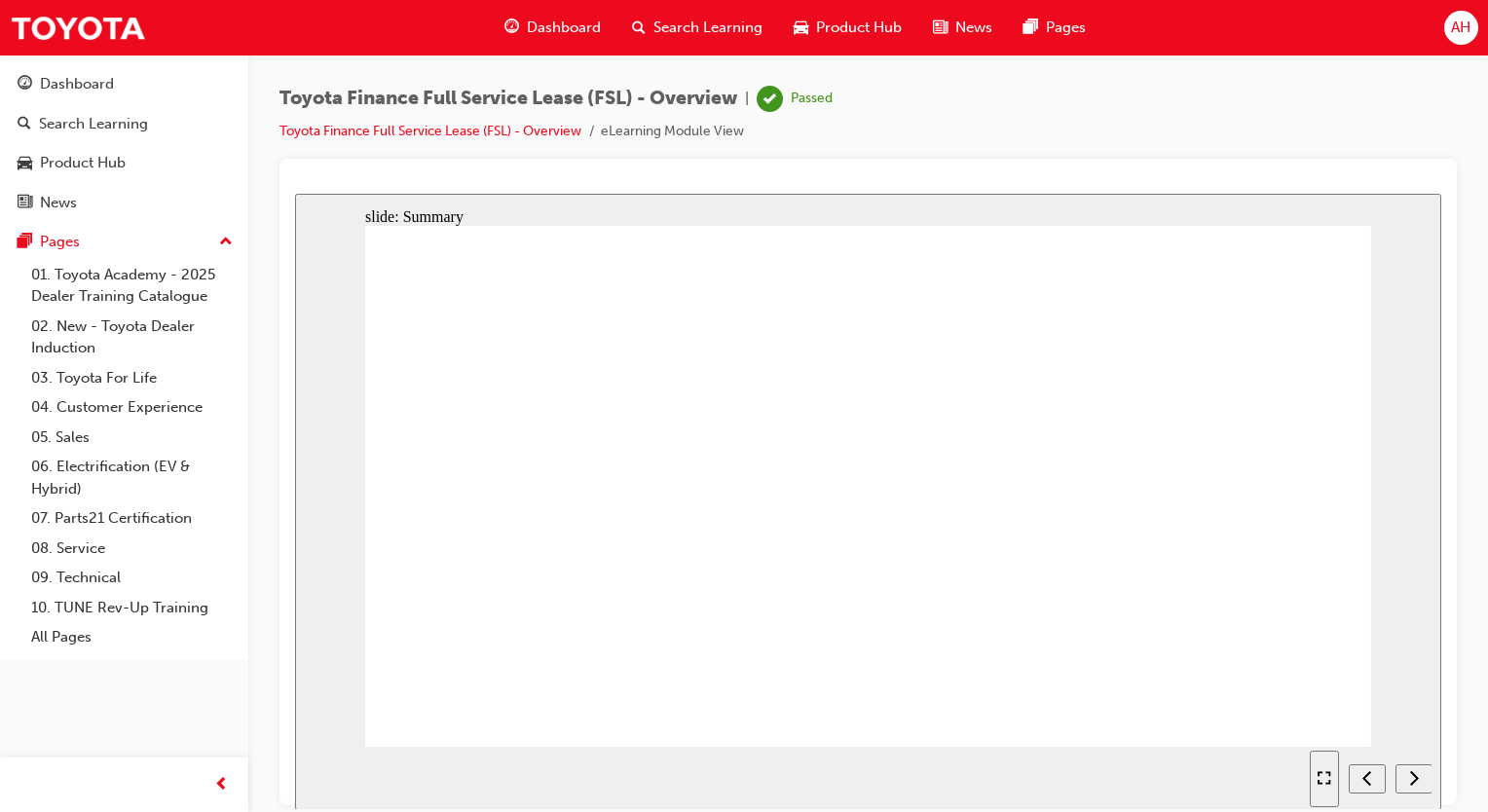 click 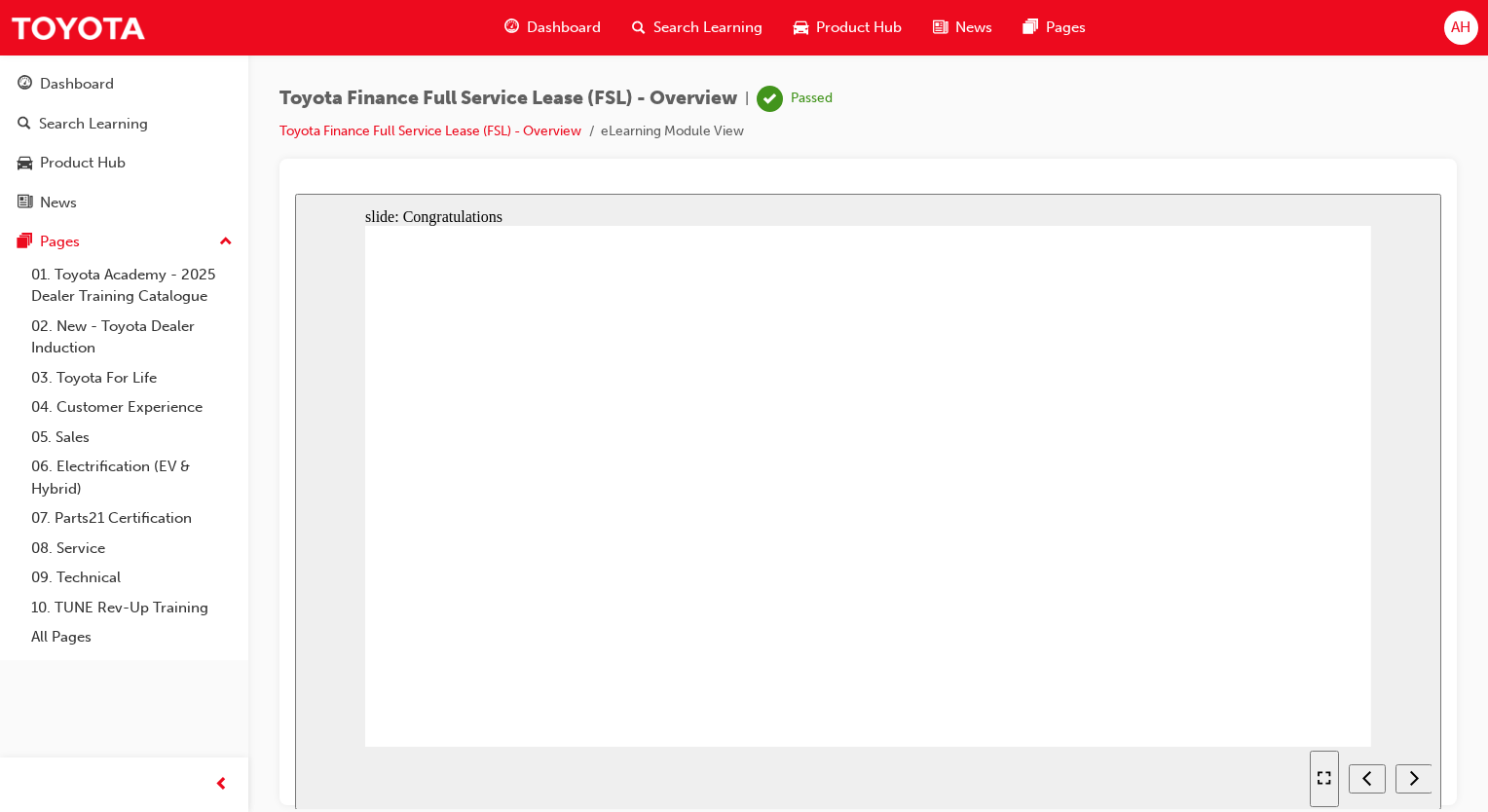 click 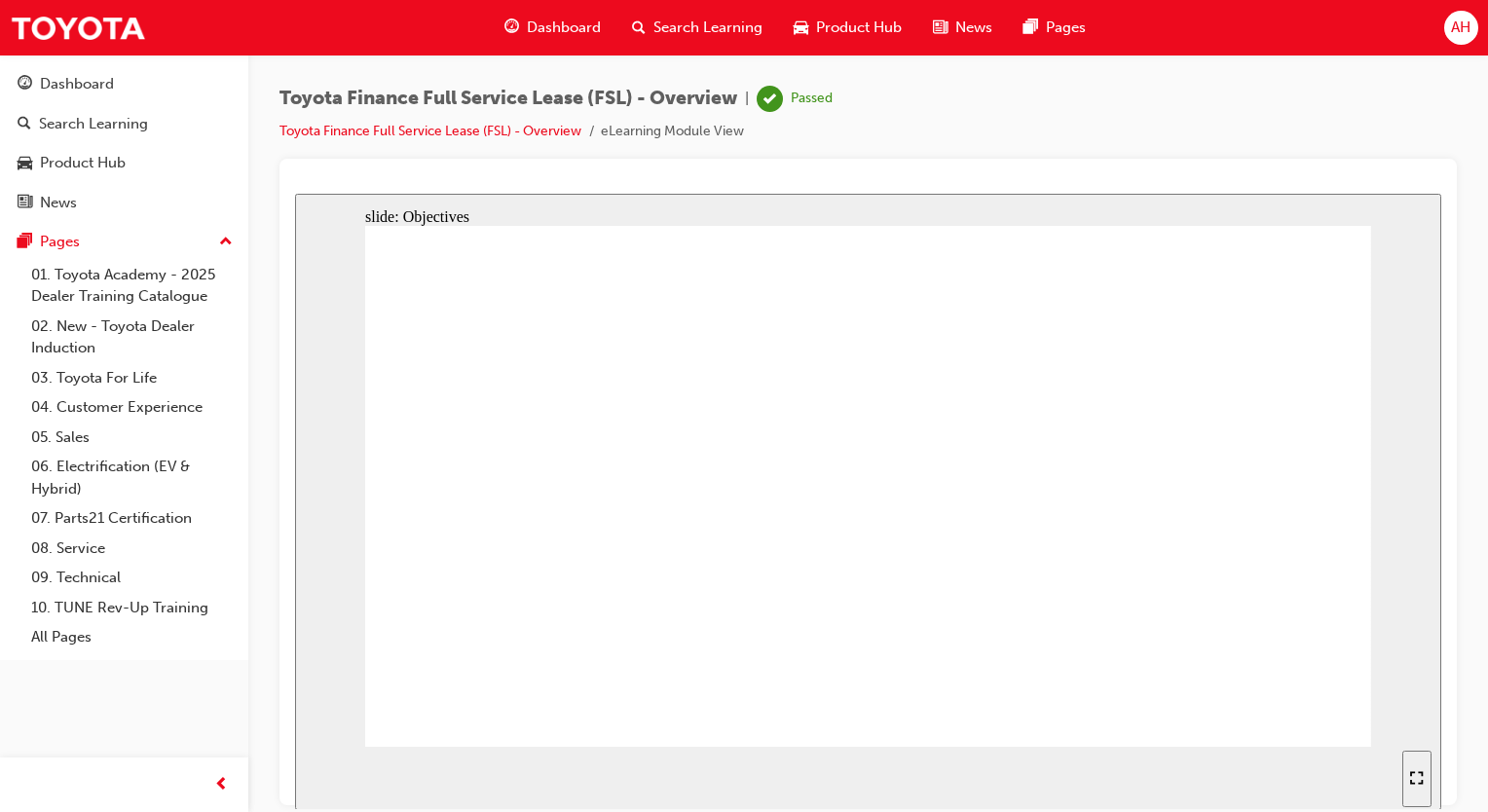 click 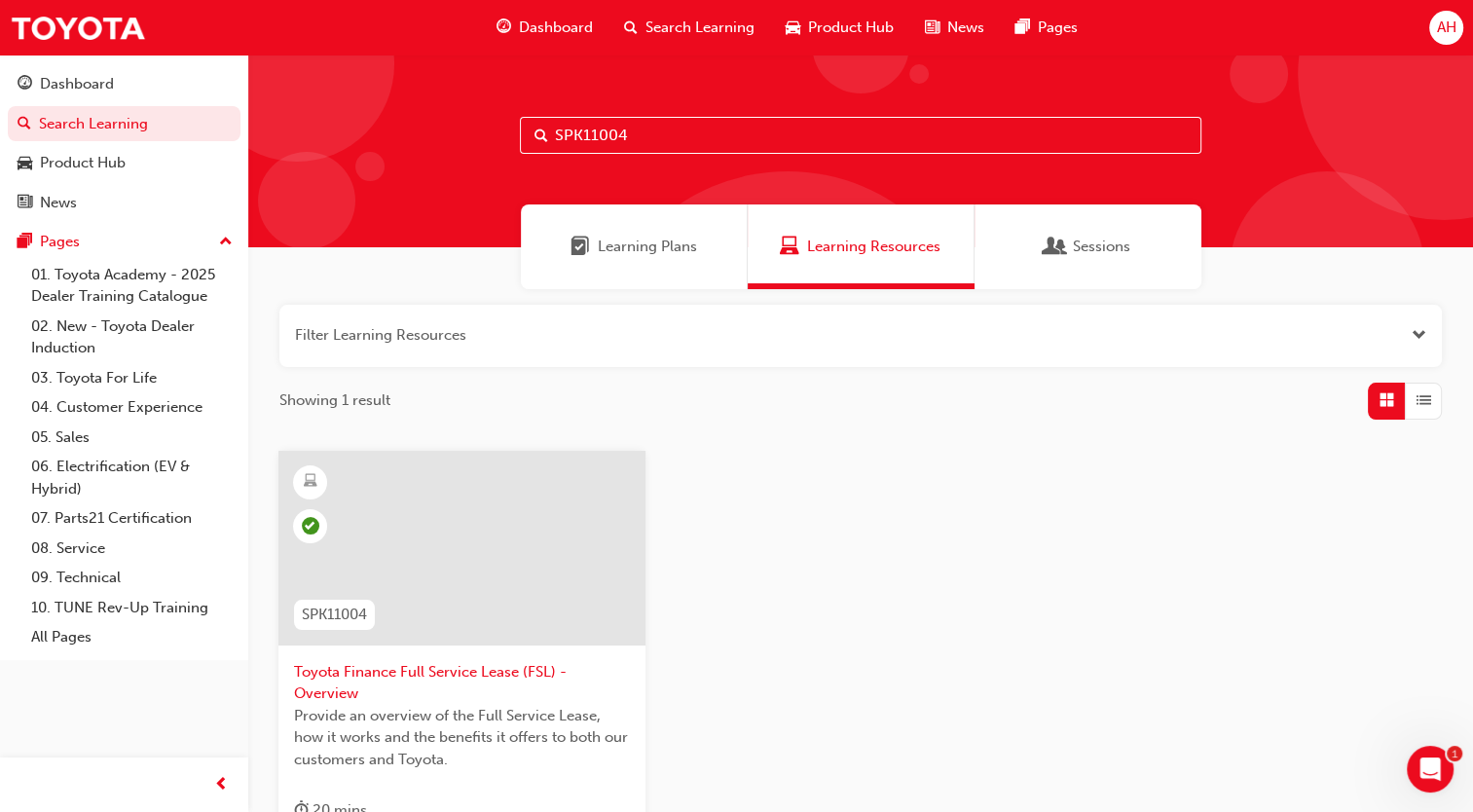 drag, startPoint x: 697, startPoint y: 146, endPoint x: 491, endPoint y: 112, distance: 208.78697 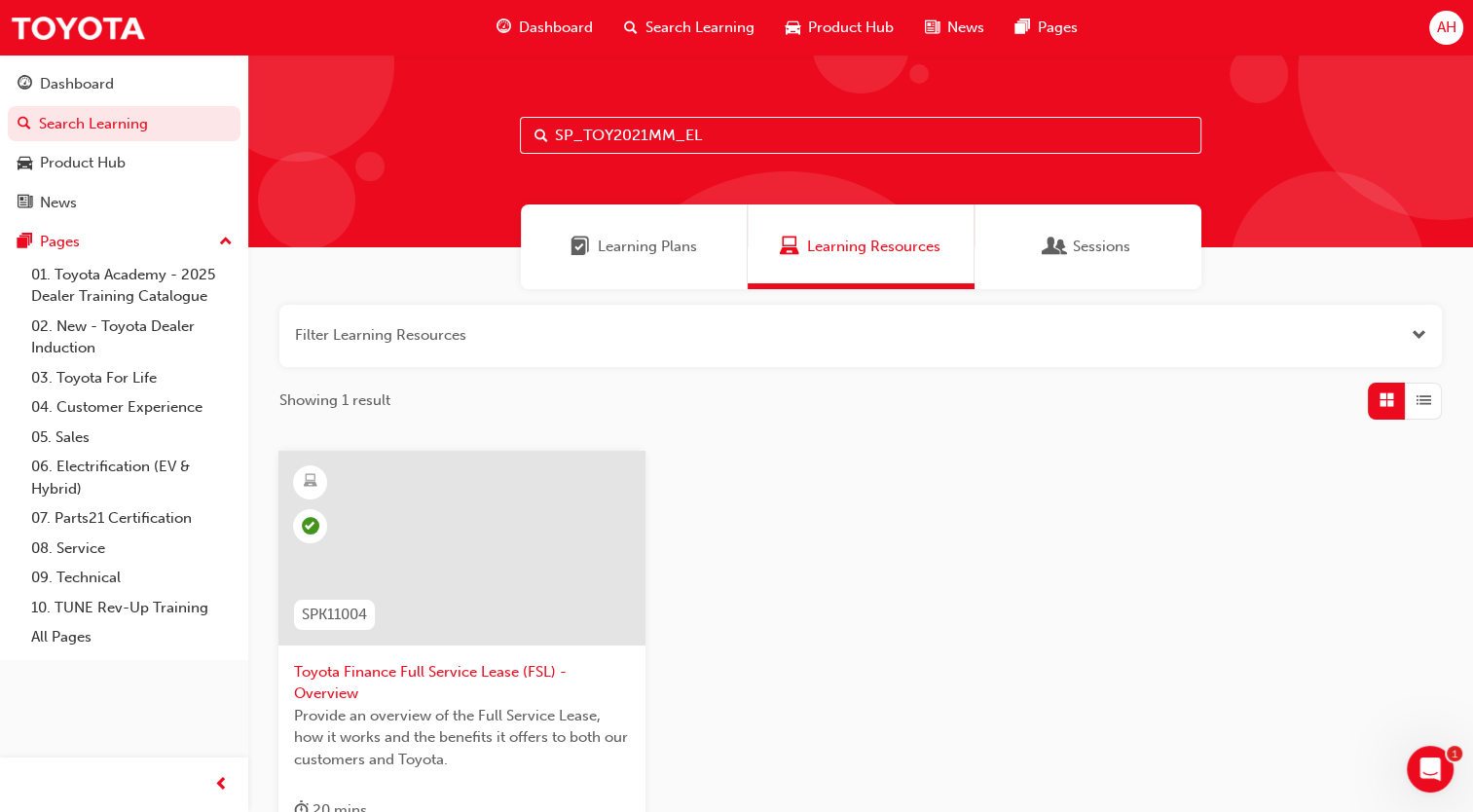 type on "SP_TOY2021MM_EL" 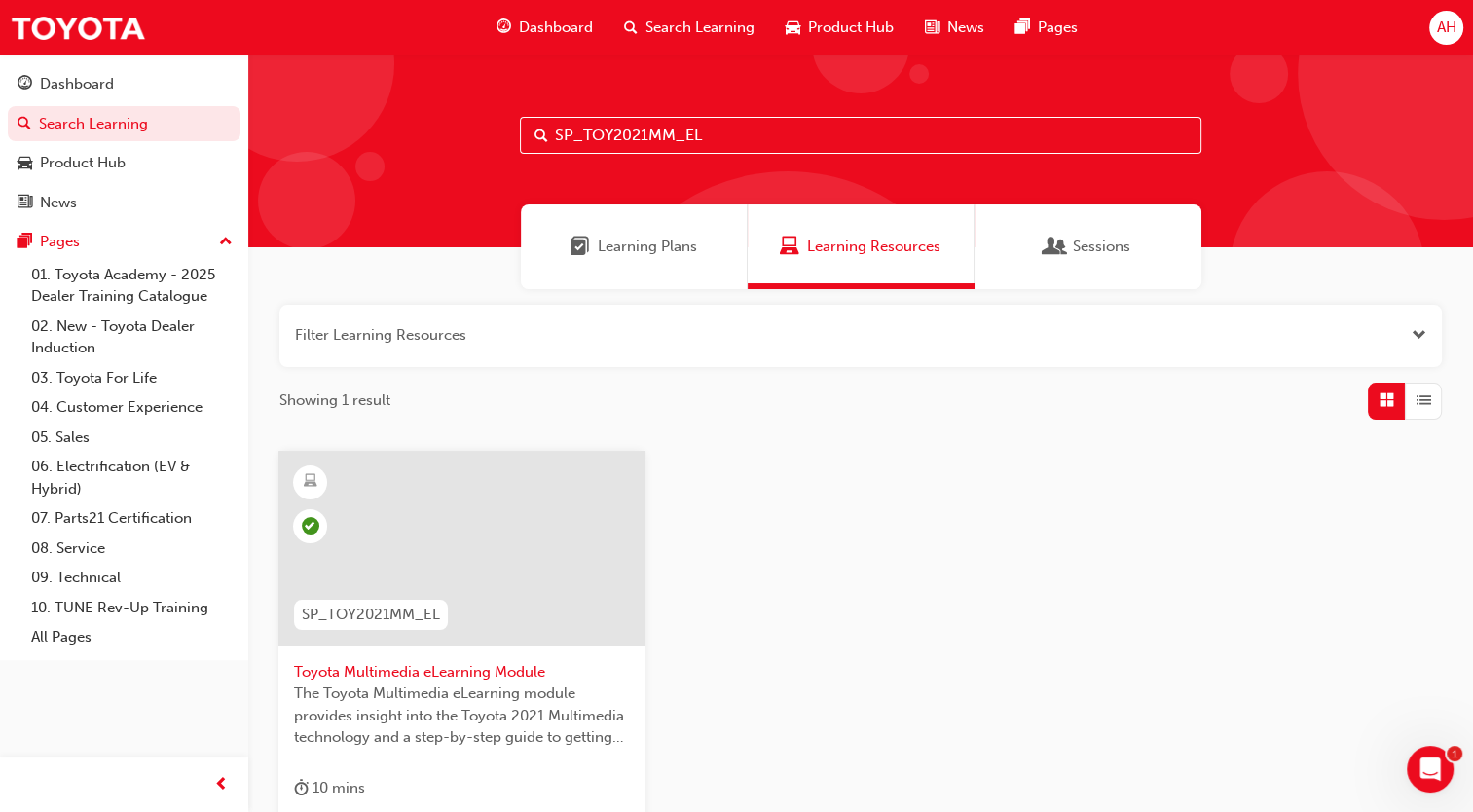 click at bounding box center (461, 548) 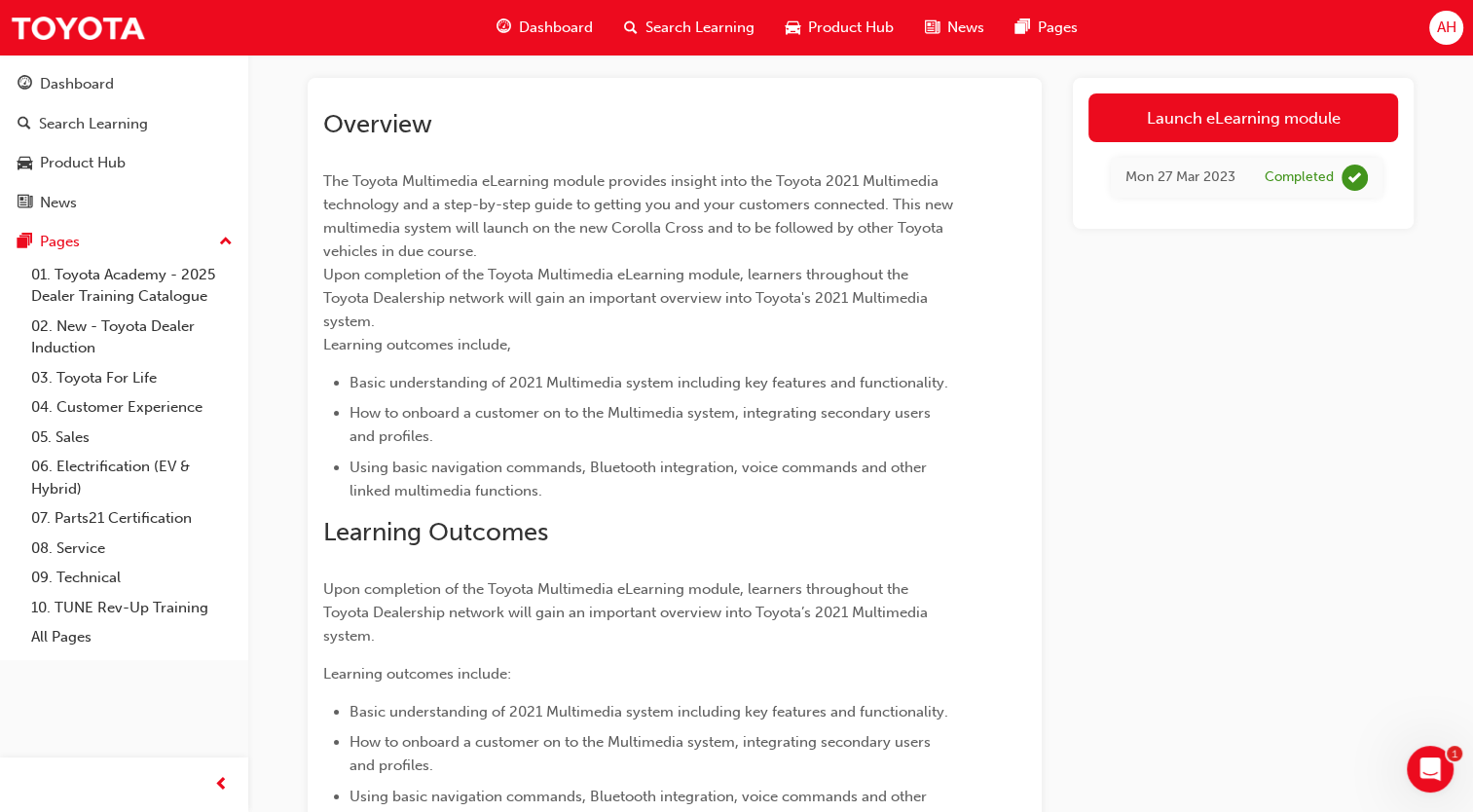 scroll, scrollTop: 96, scrollLeft: 0, axis: vertical 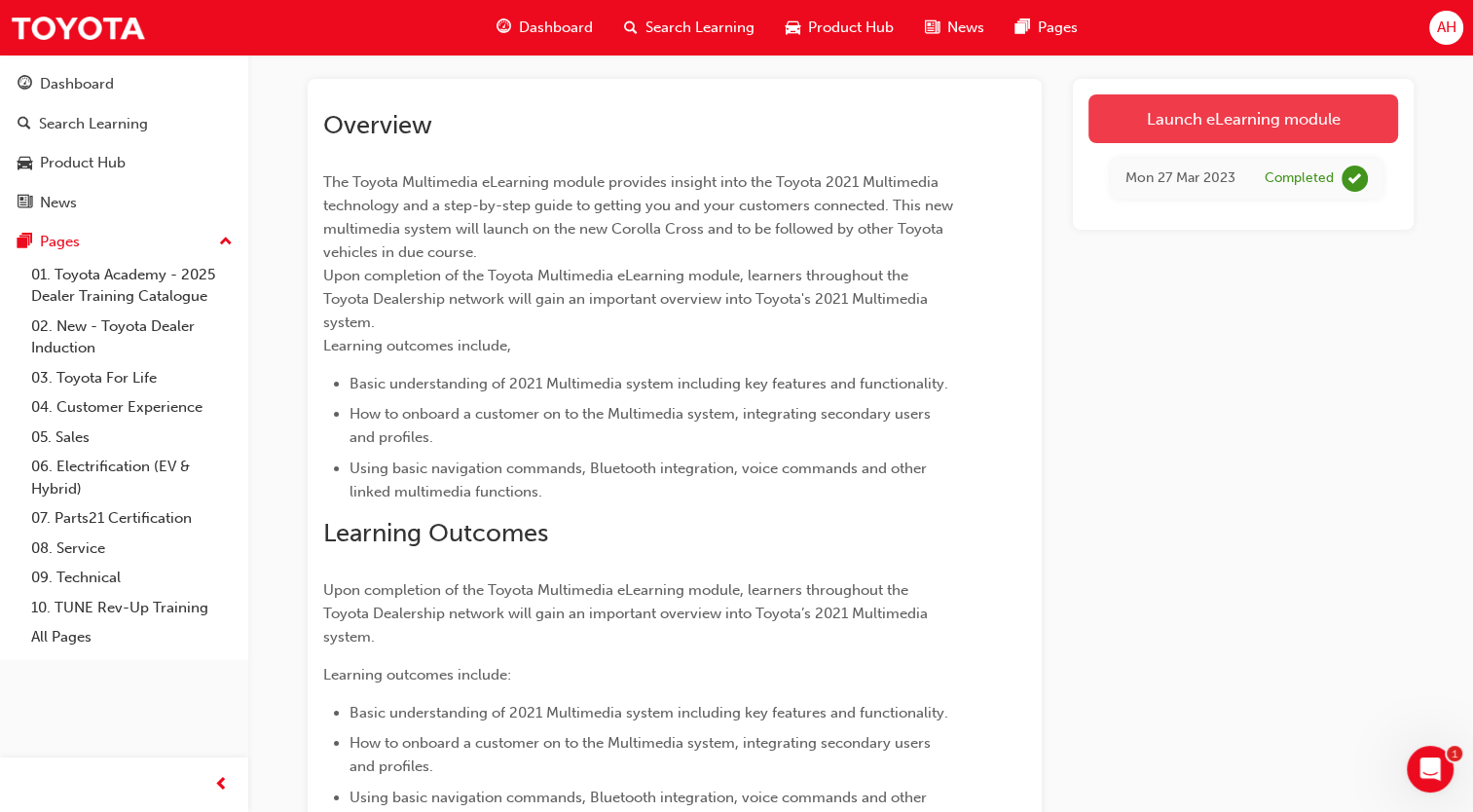 click on "Launch eLearning module" at bounding box center [1243, 119] 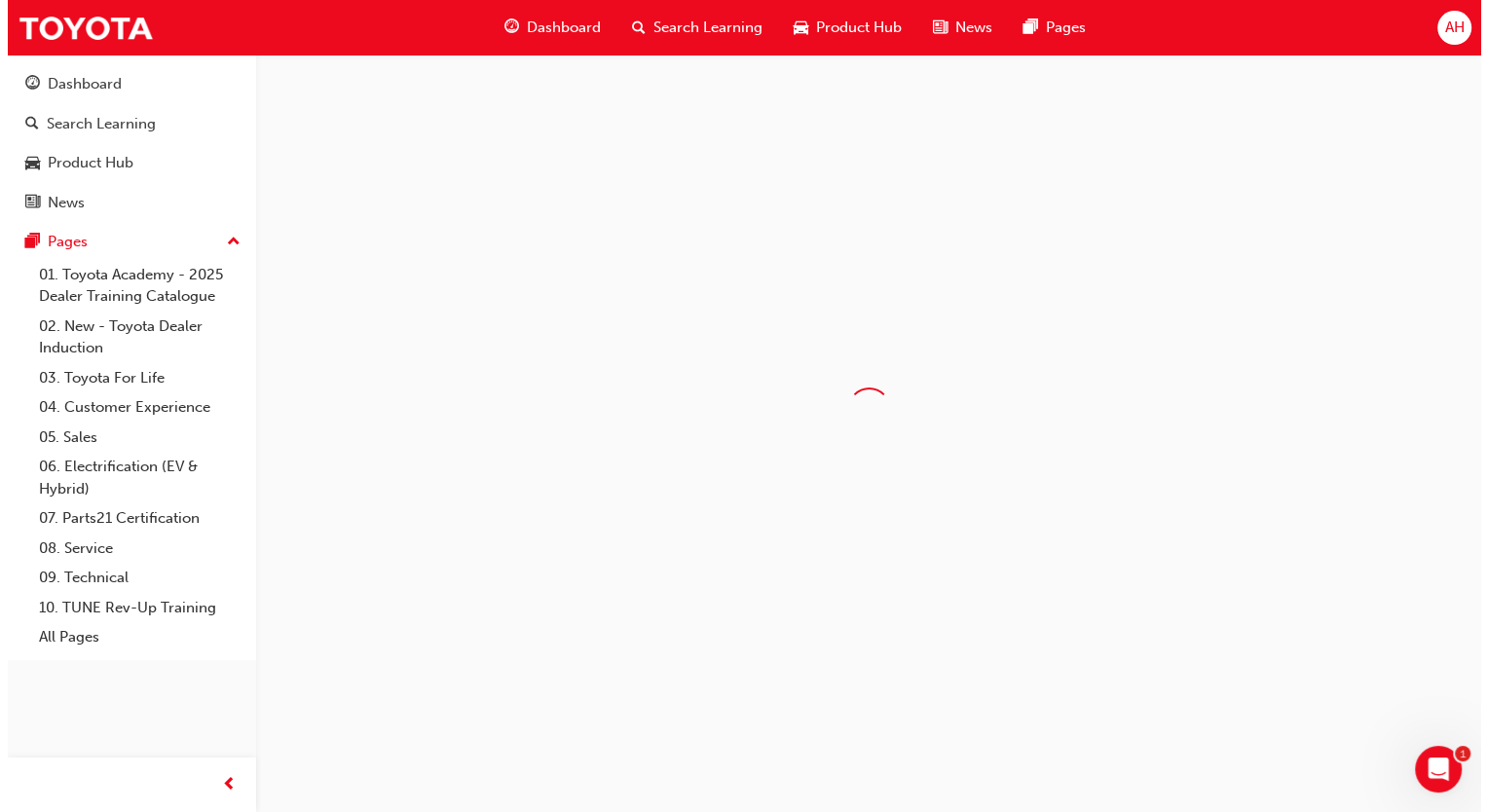 scroll, scrollTop: 0, scrollLeft: 0, axis: both 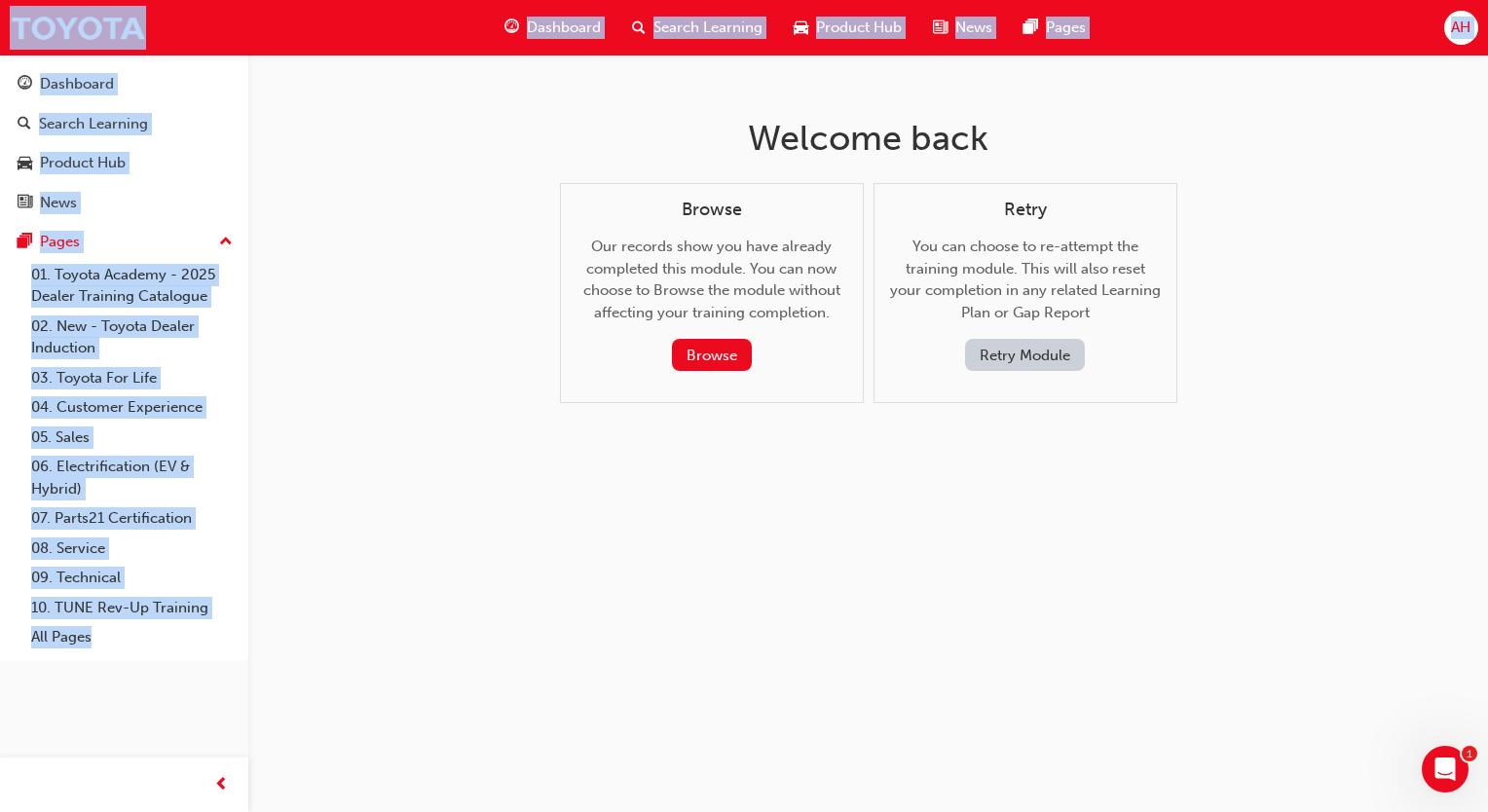 click on "Welcome back Browse Our records show you have already completed this module. You can now choose to Browse the module without affecting your training completion. Browse Retry You can choose to re-attempt the training module. This will also reset your completion in any related Learning Plan or Gap Report Retry Module" at bounding box center (869, 276) 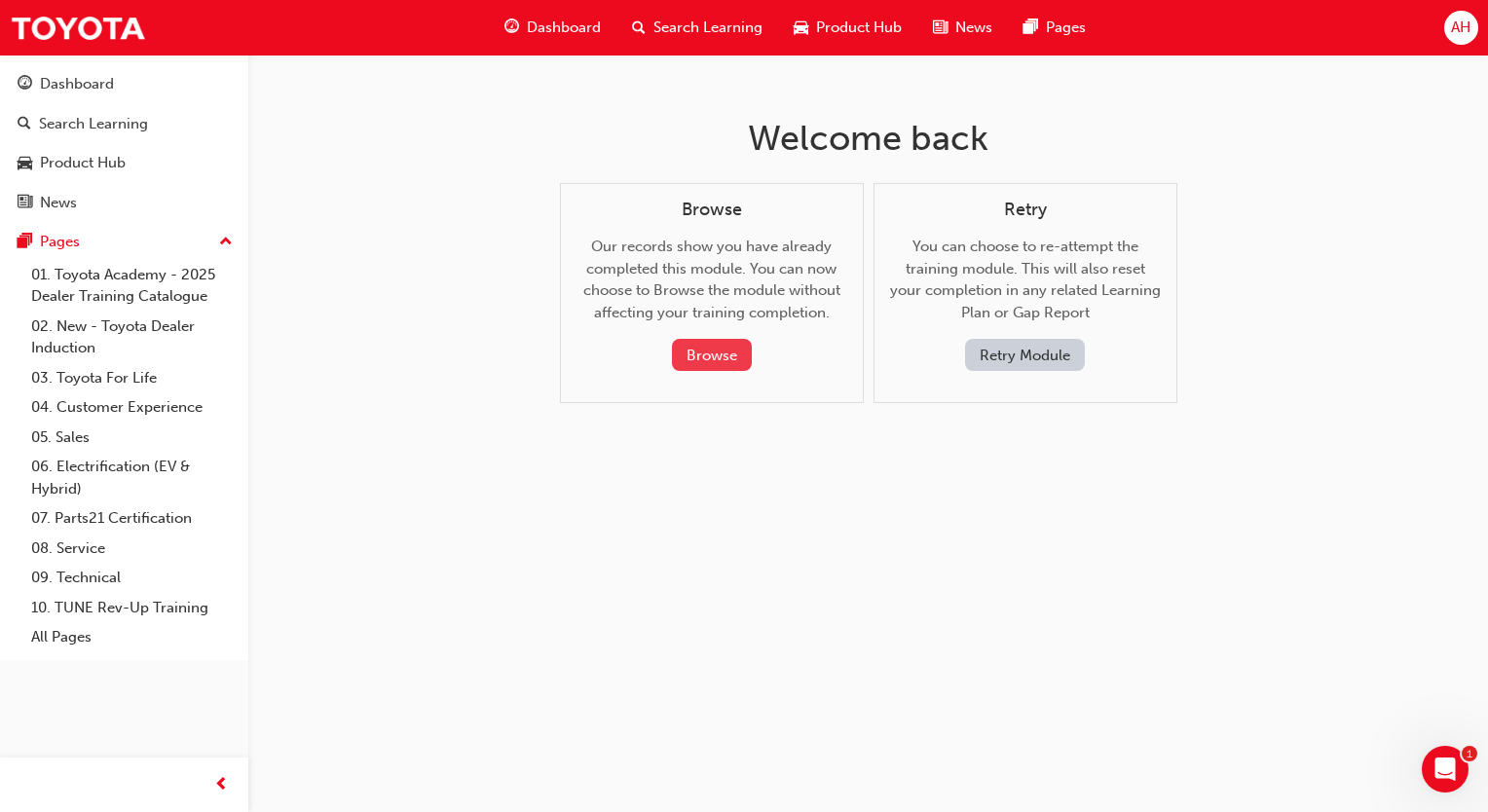 click on "Browse" at bounding box center [712, 354] 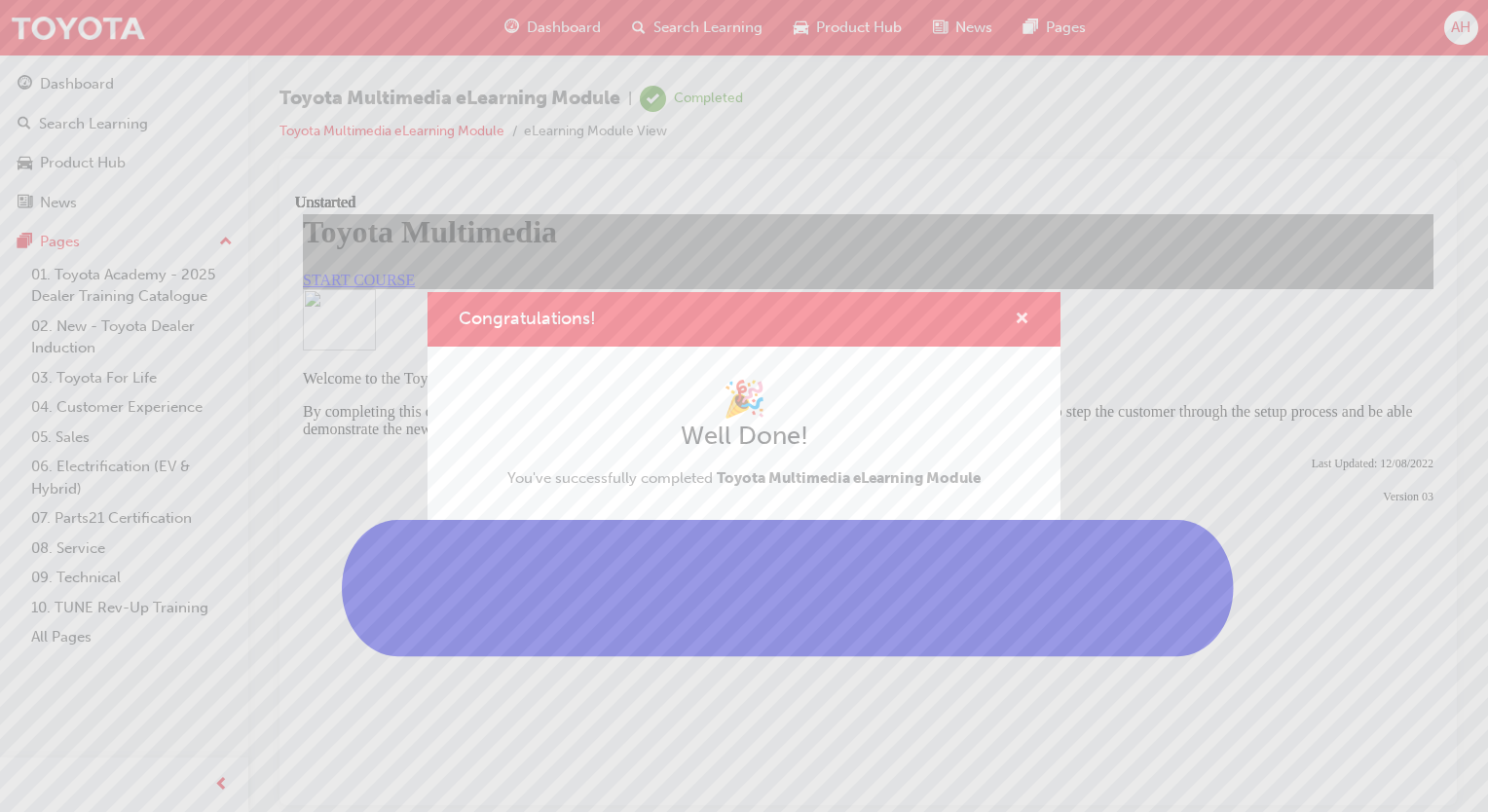 scroll, scrollTop: 0, scrollLeft: 0, axis: both 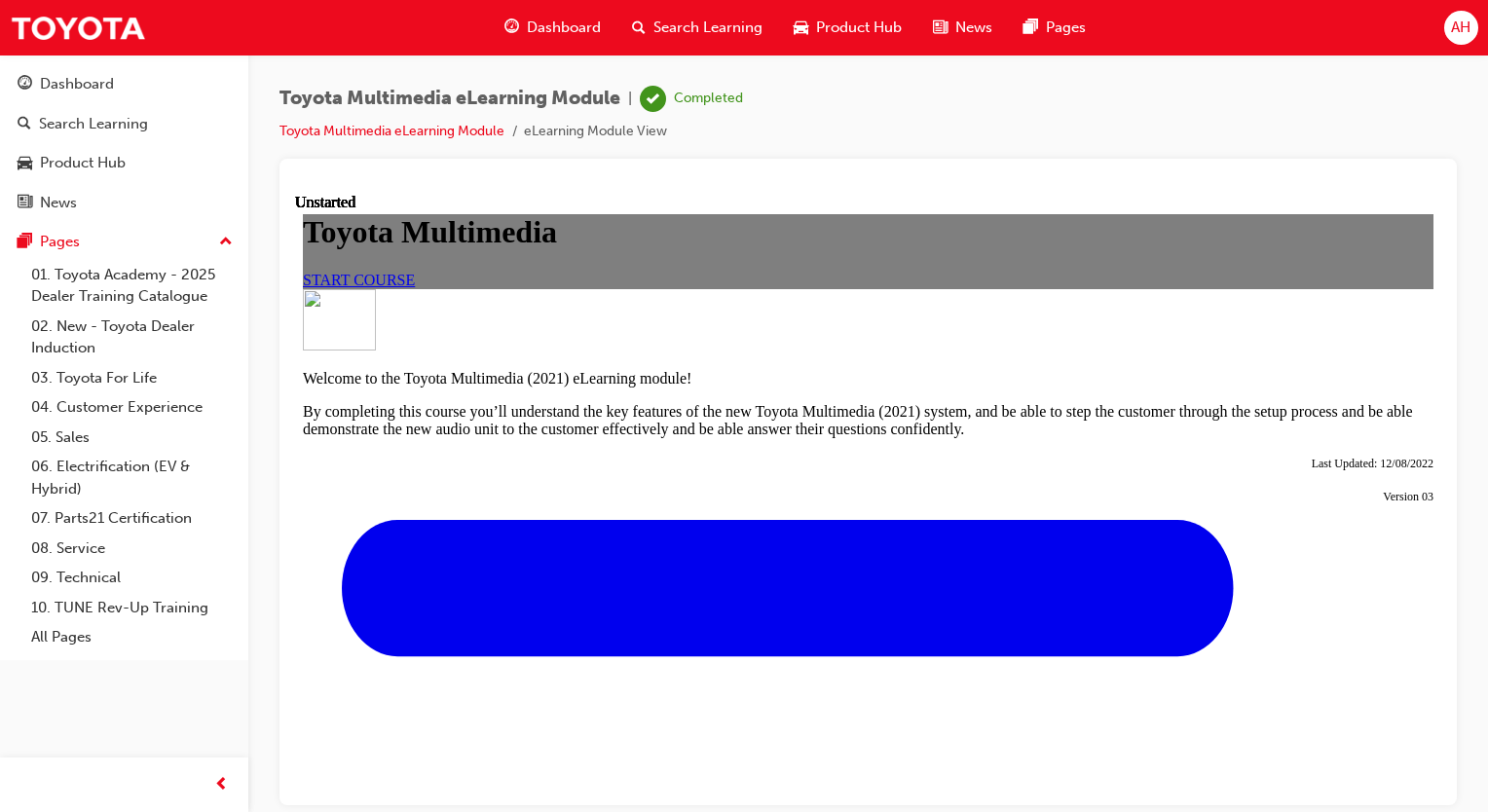 click on "START COURSE" at bounding box center [358, 278] 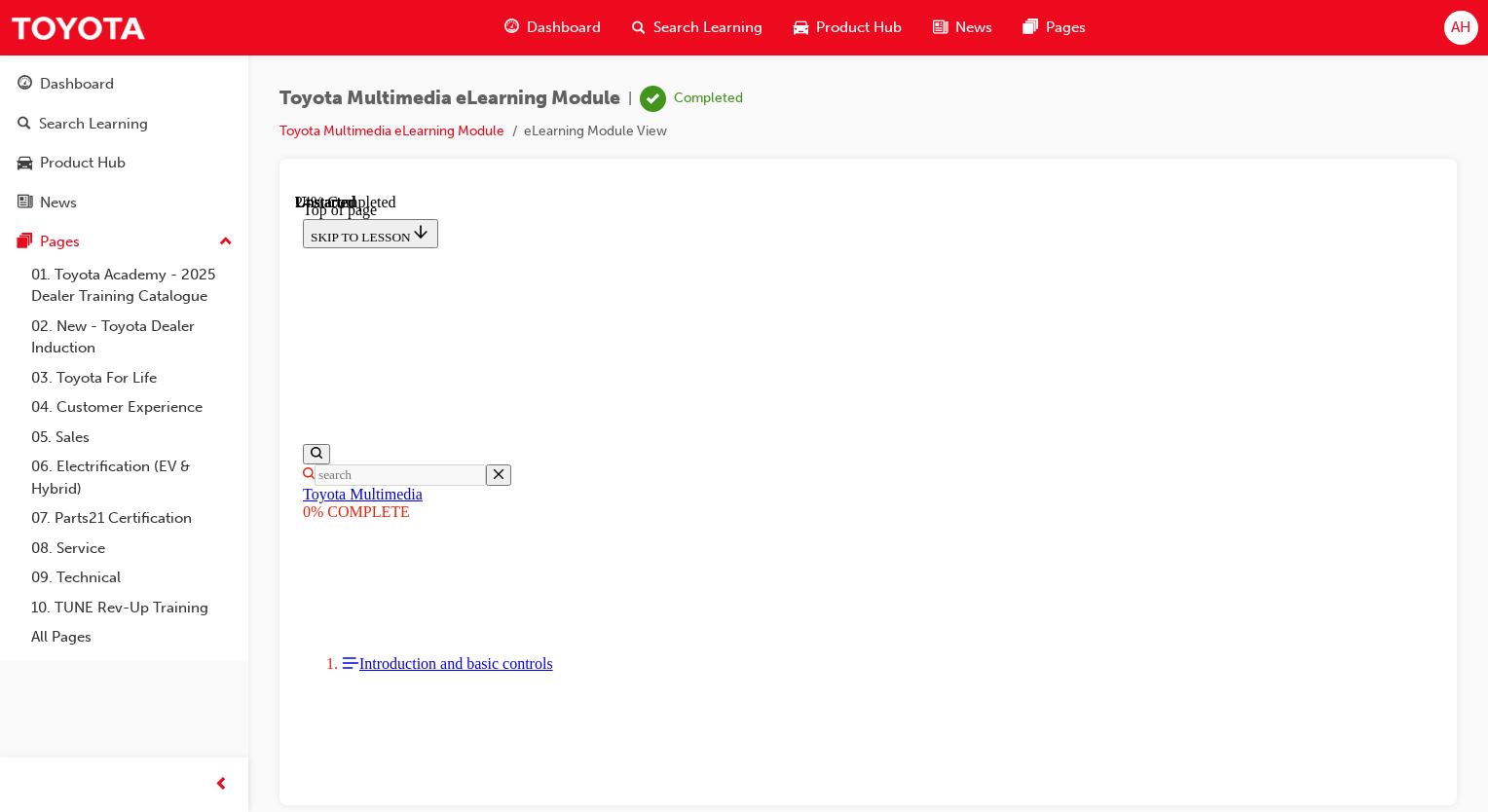 scroll, scrollTop: 1095, scrollLeft: 0, axis: vertical 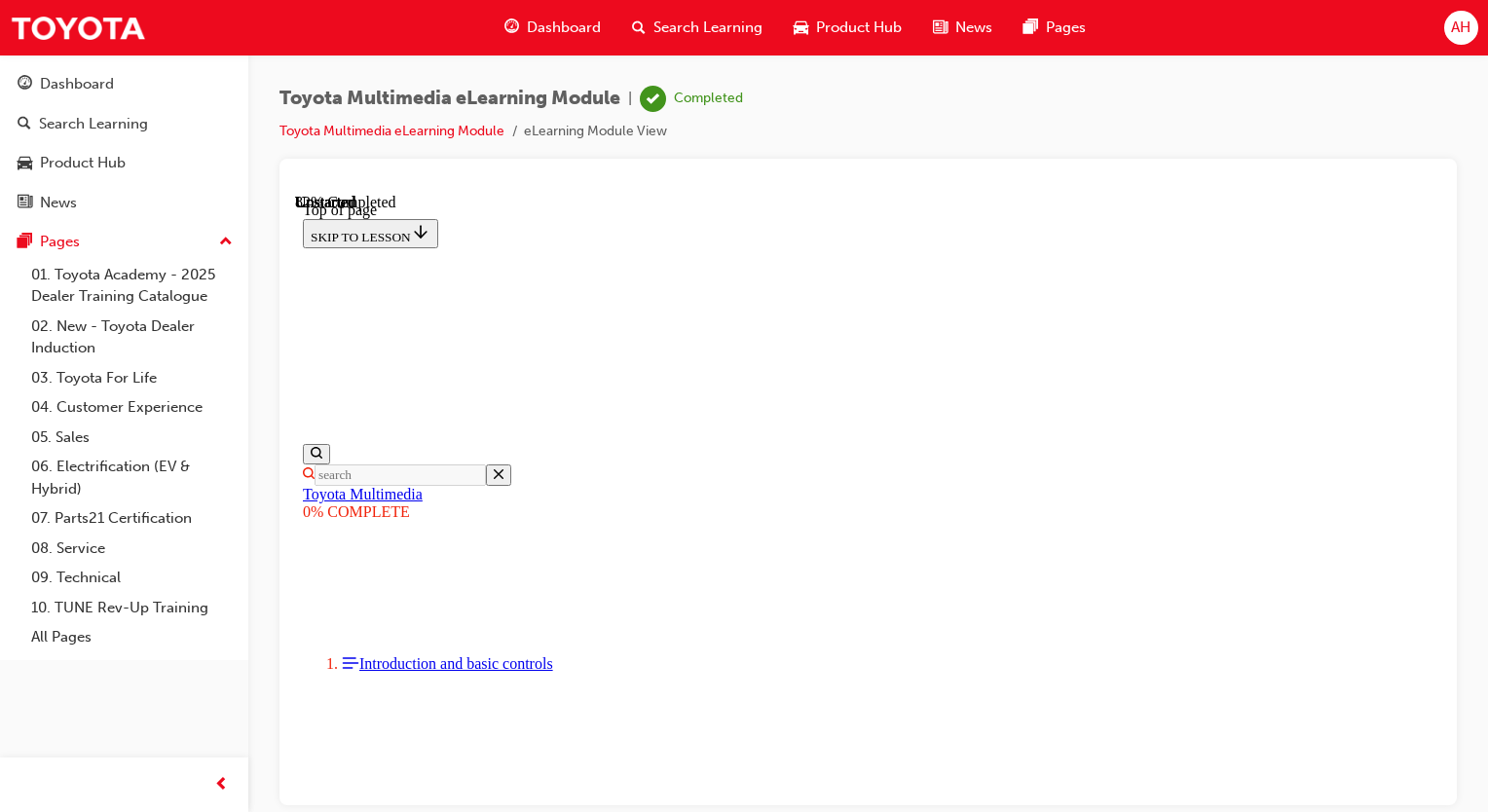 click at bounding box center [488, 12500] 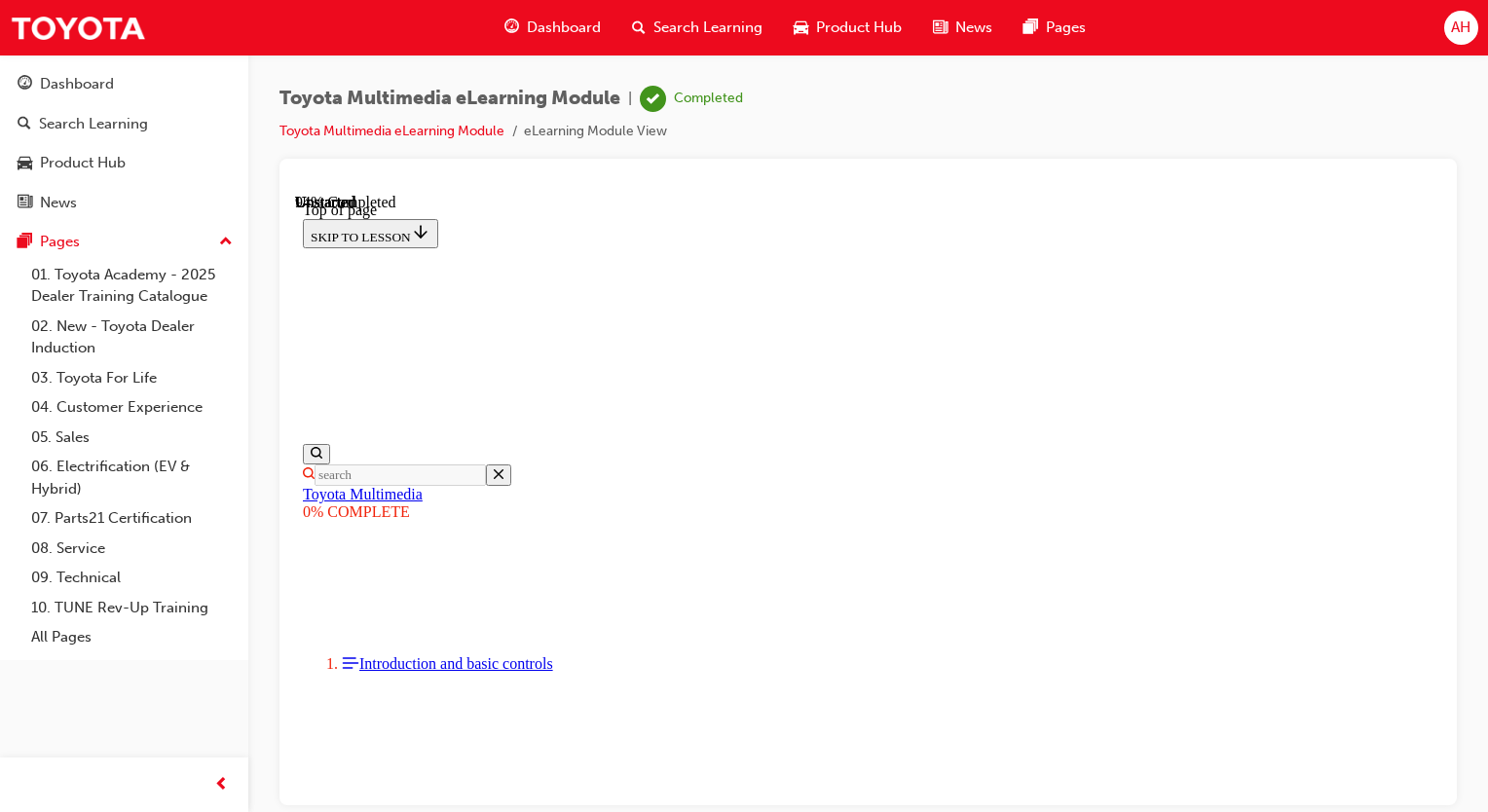 scroll, scrollTop: 7111, scrollLeft: 0, axis: vertical 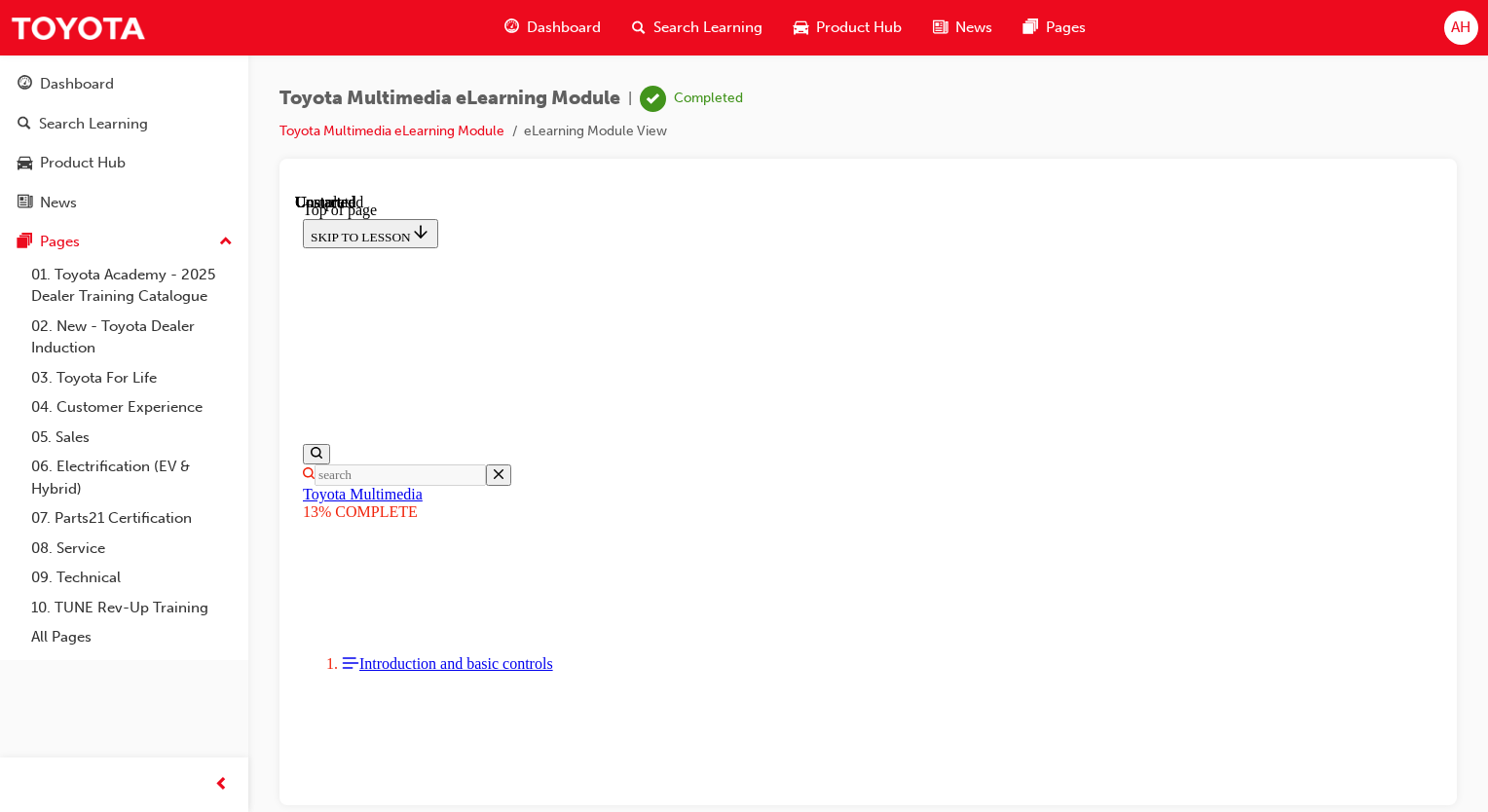 click on "Video Player is loading. Play Video Play Loaded :  0% 0:00 Remaining Time  - -:- 1x Playback Rate 2x 1.75x 1.5x 1.25x 1x , selected 0.75x 0.5x 0.25x Captions captions off , selected Picture-in-Picture Fullscreen Mute This is a modal window.                                                                                                                                                                                           Version 01   Date : 08 Jun 2022 The  2021 Toyota Multimedia system (21MM)   has been designed from the ground up to be fast, easy to use, and  connected ! Being connected means the impressive standard set of features gets even better when customers subscribe to   my Toyota Connected Services ,  giving them access to a wider range of features and services offered by Toyota. Some of the additional features available to Toyota Connected Services subscribers  There are  two types "Display Audio"" at bounding box center (868, 12162) 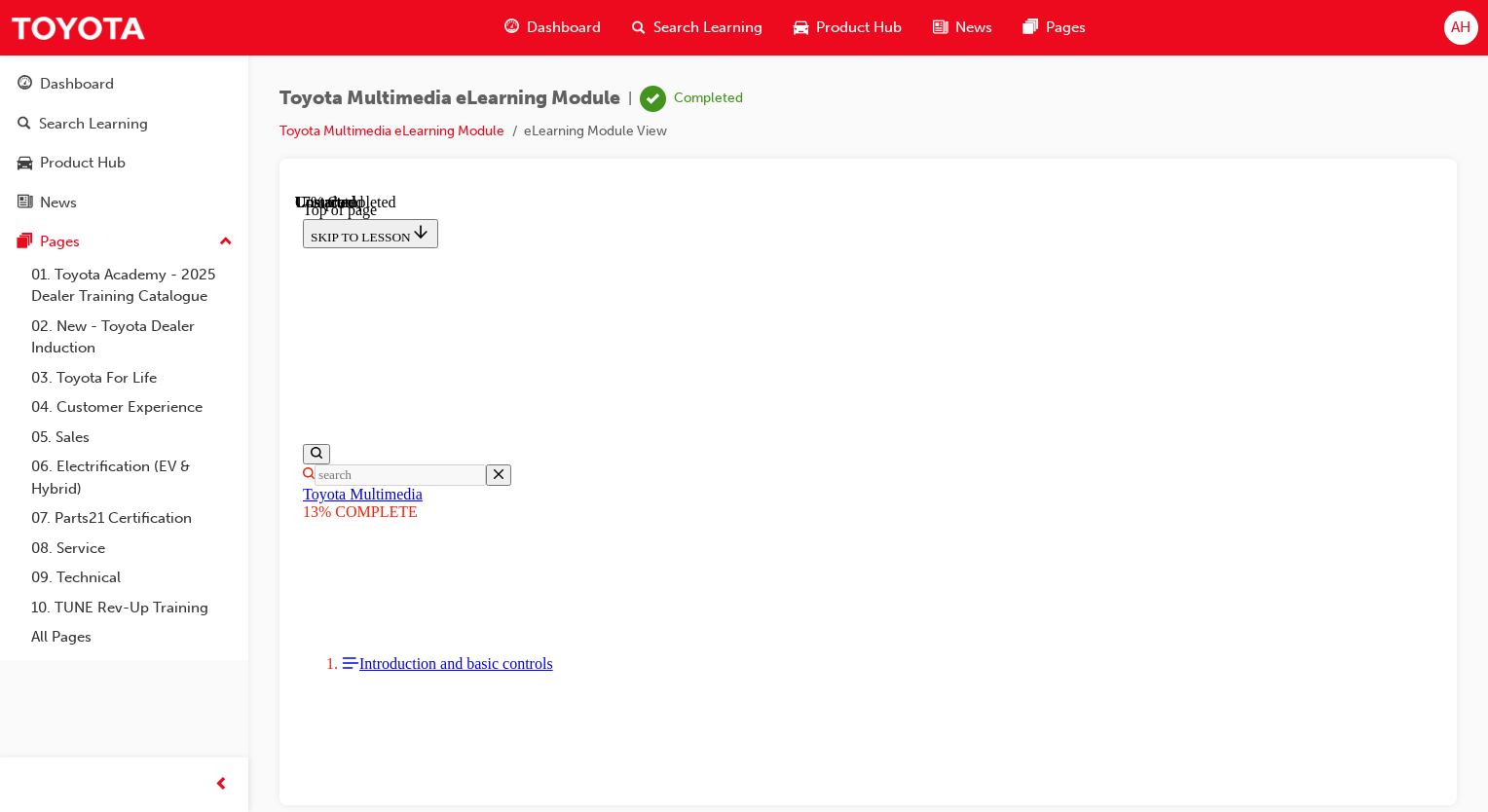 scroll, scrollTop: 343, scrollLeft: 0, axis: vertical 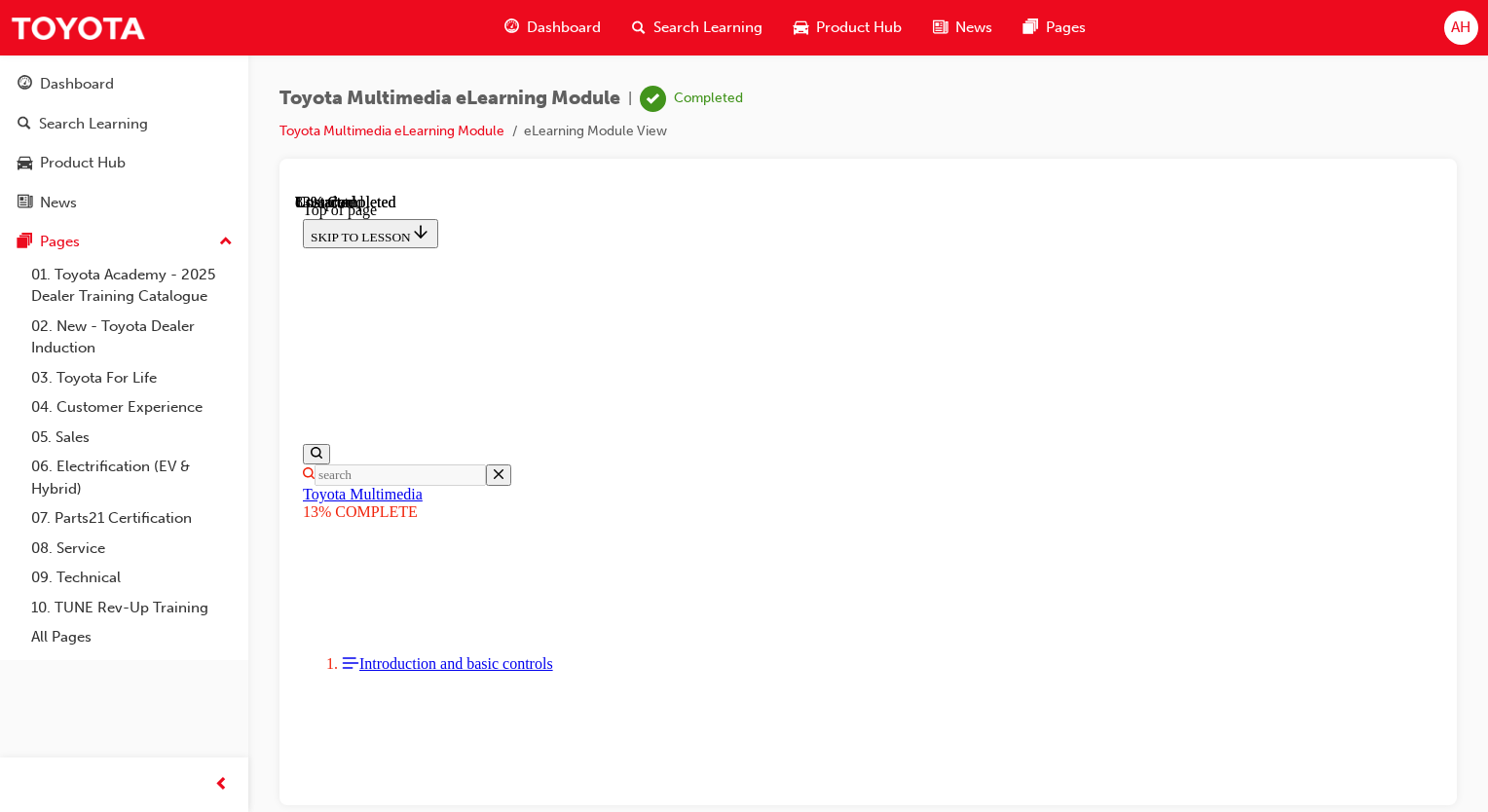 click on "Vehicle Settings & Customisation" at bounding box center [887, 5662] 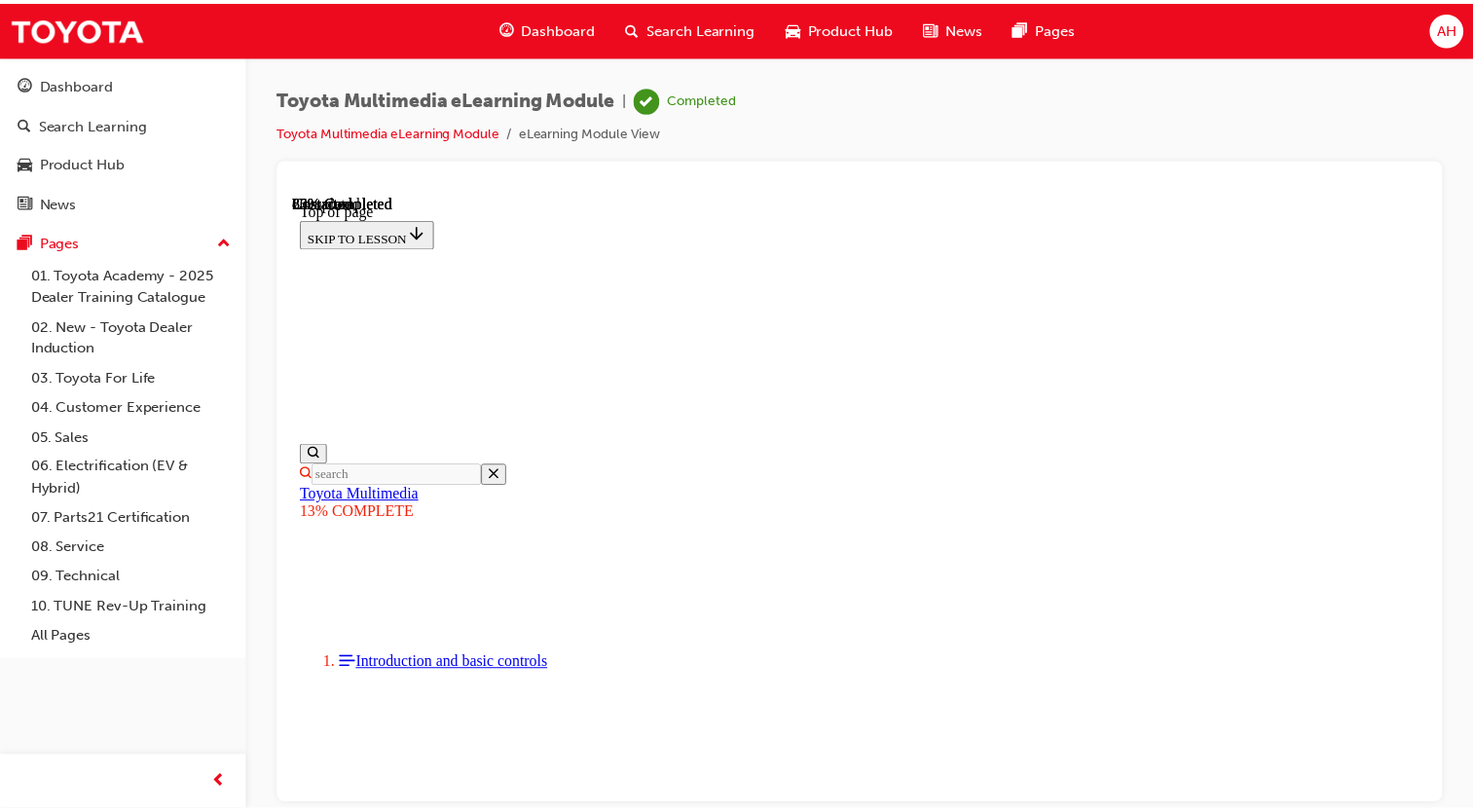 scroll, scrollTop: 919, scrollLeft: 0, axis: vertical 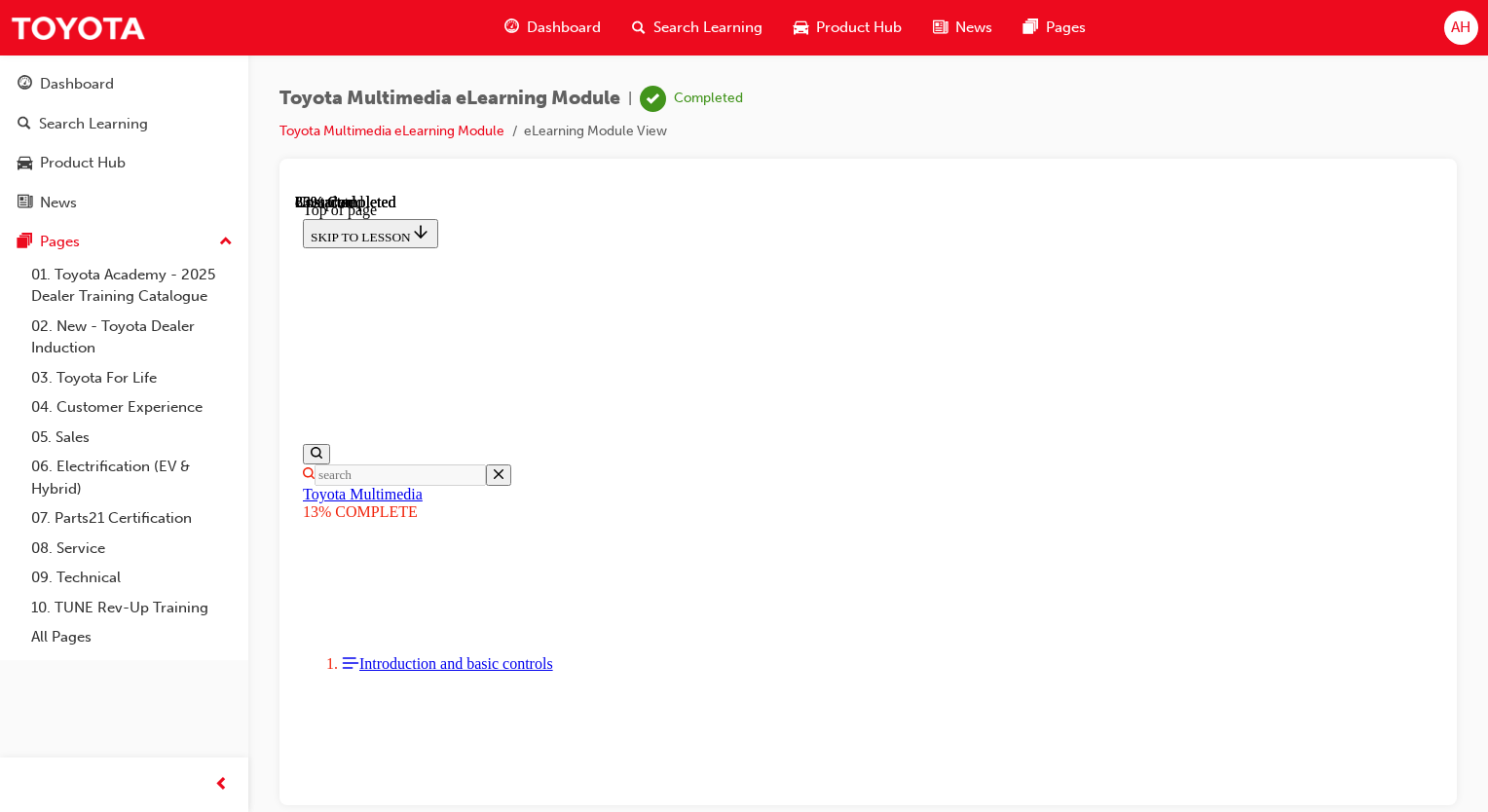 click on "Search Learning" at bounding box center (708, 27) 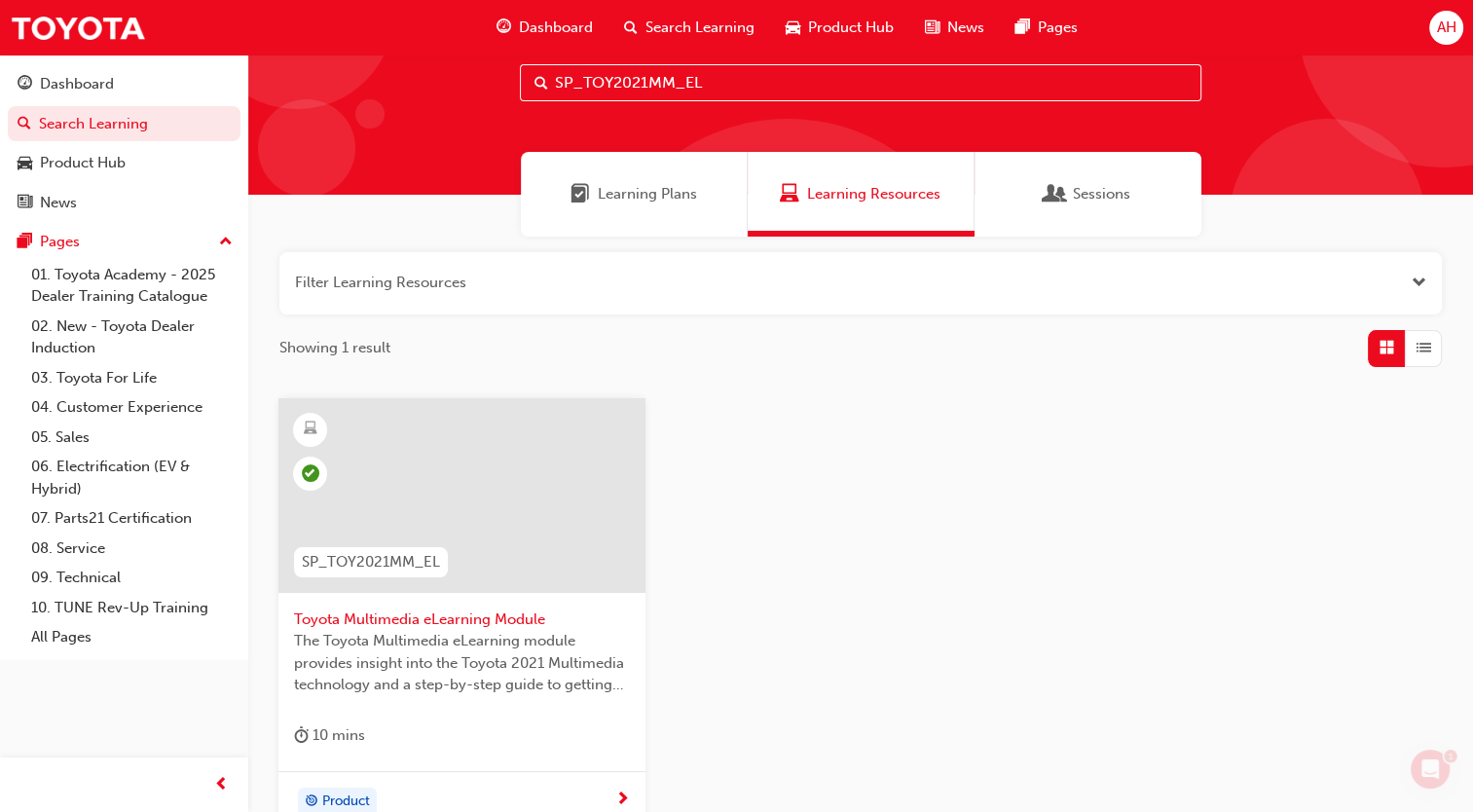 scroll, scrollTop: 51, scrollLeft: 0, axis: vertical 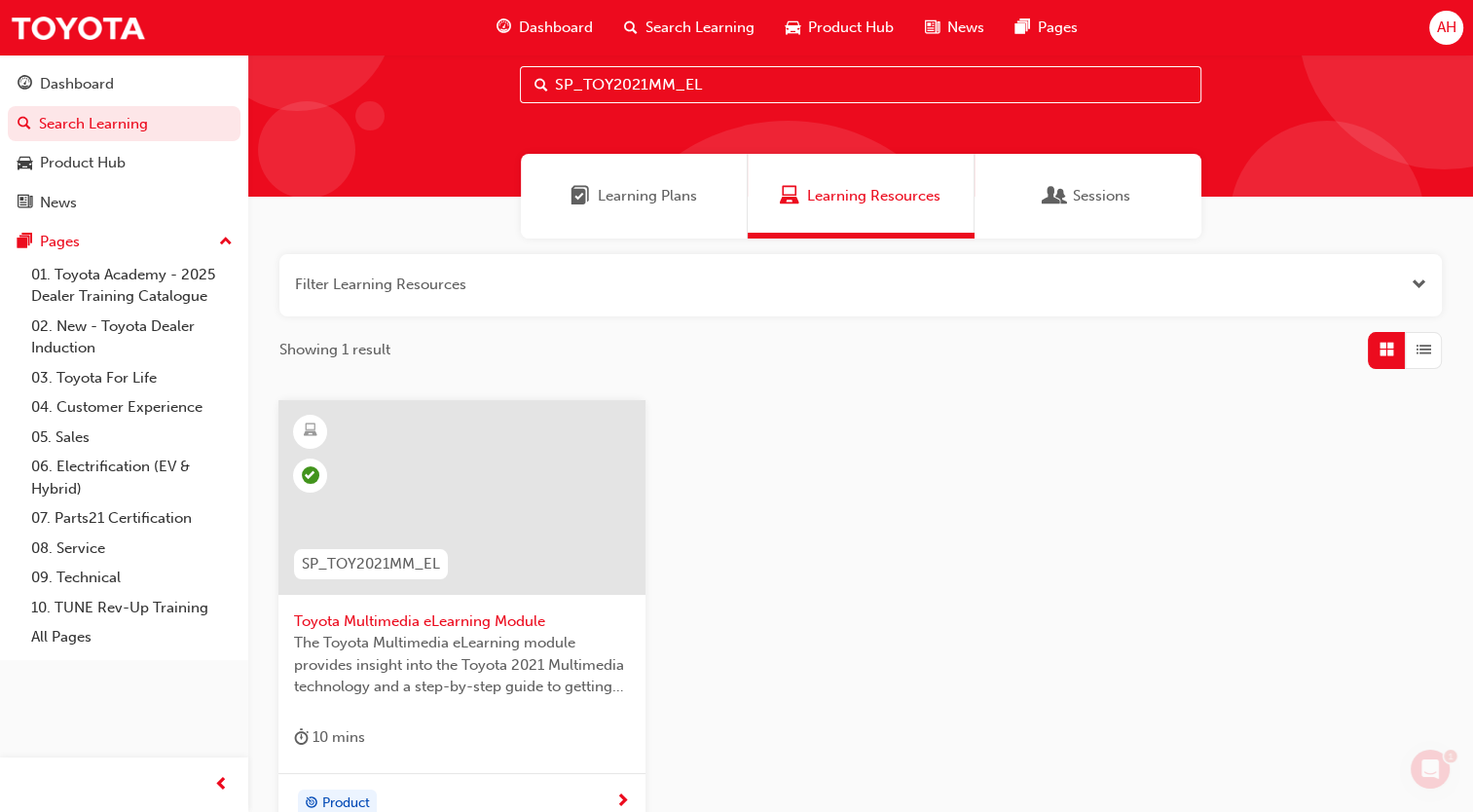 click on "SP_TOY2021MM_EL" at bounding box center (861, 100) 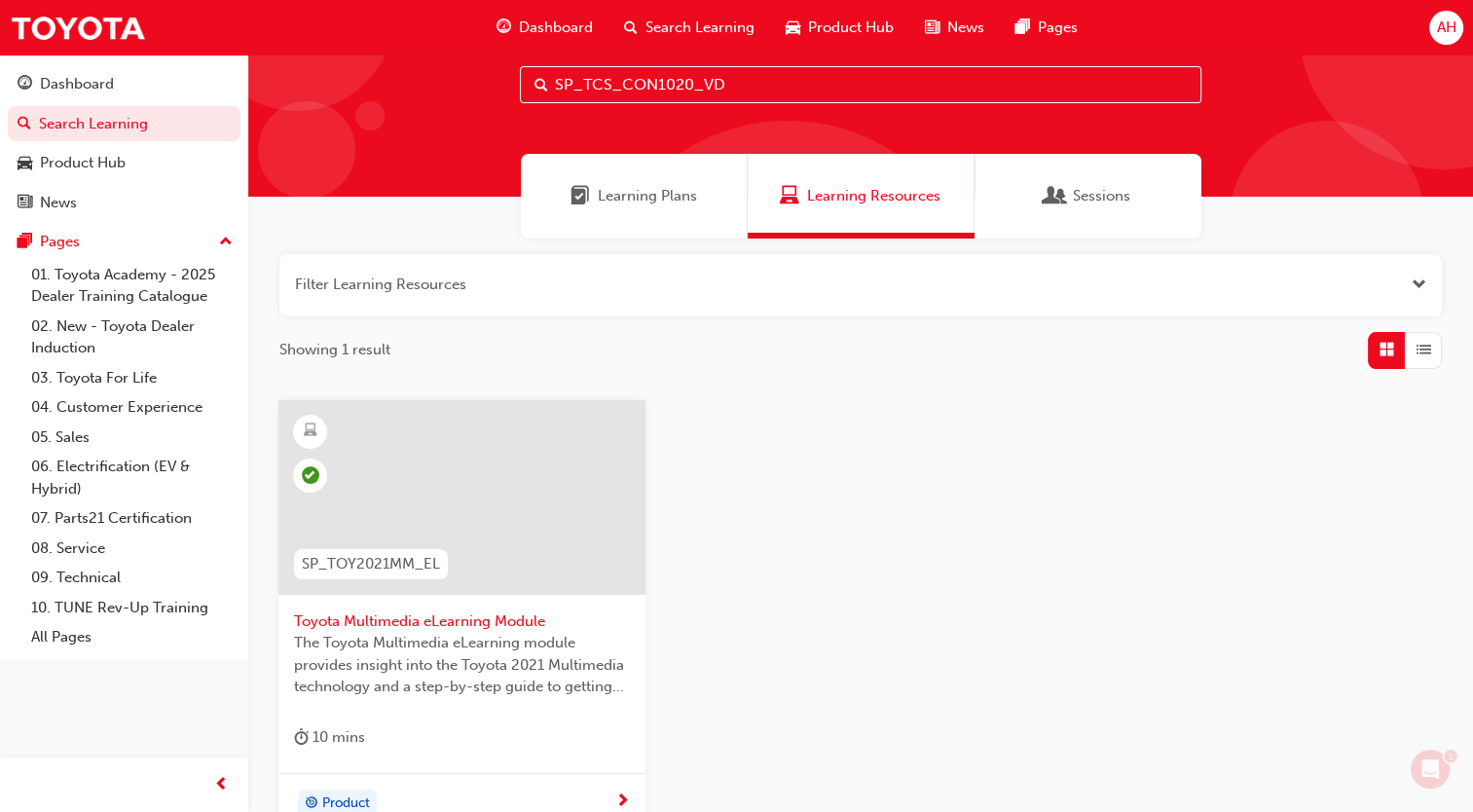 type on "SP_TCS_CON1020_VD" 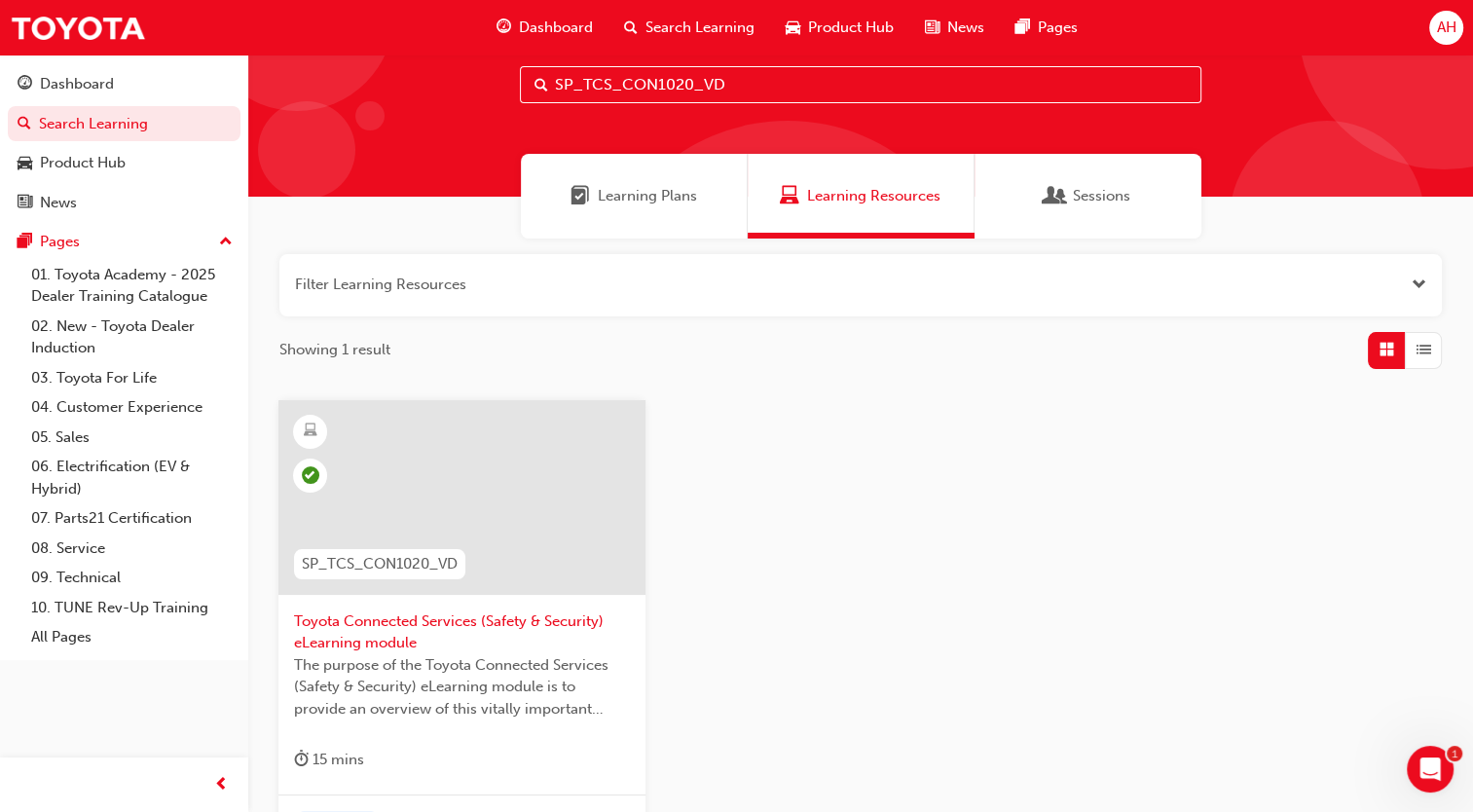 click on "Toyota Connected Services (Safety & Security) eLearning module" at bounding box center [461, 632] 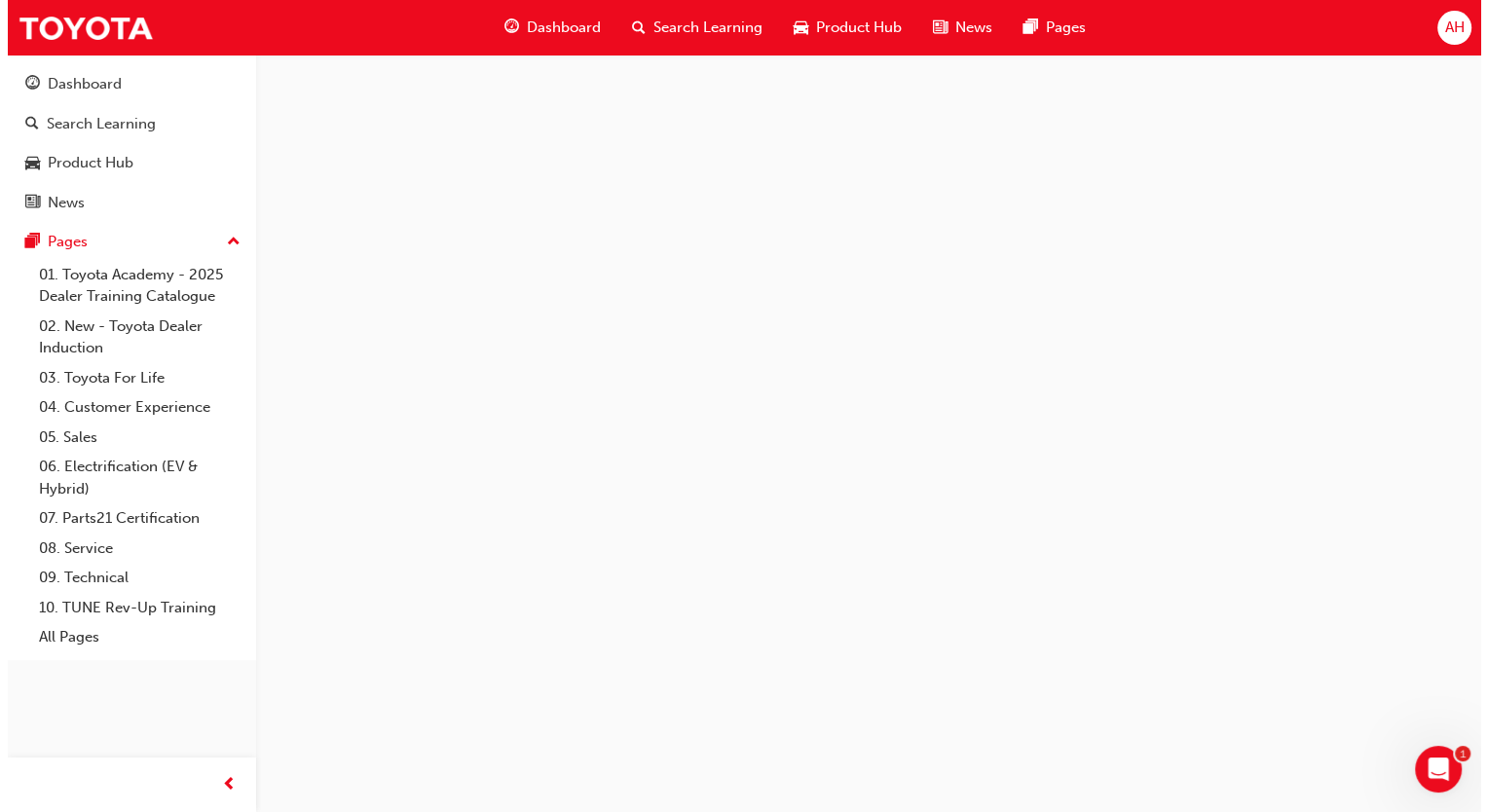 scroll, scrollTop: 0, scrollLeft: 0, axis: both 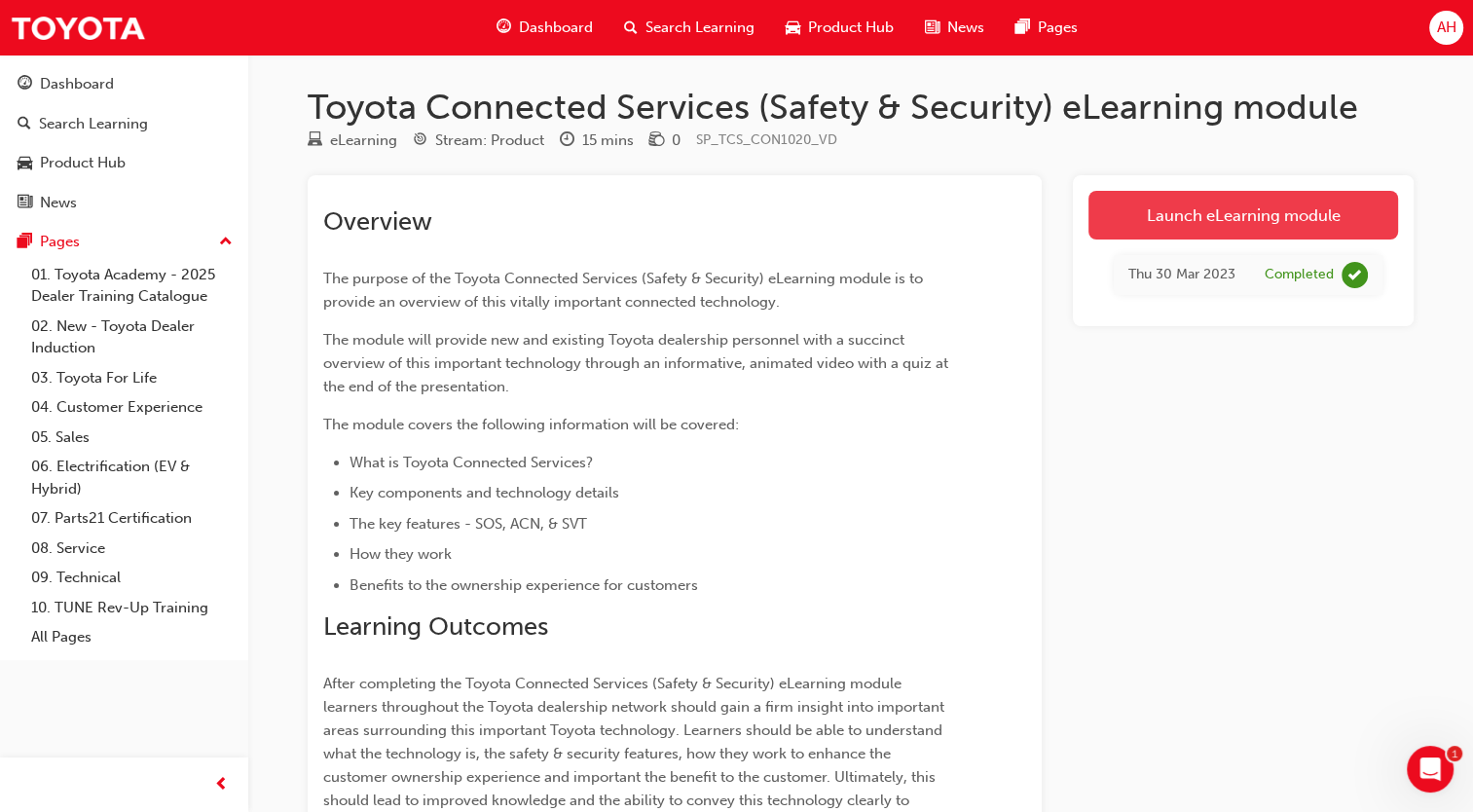 click on "Launch eLearning module" at bounding box center (1243, 215) 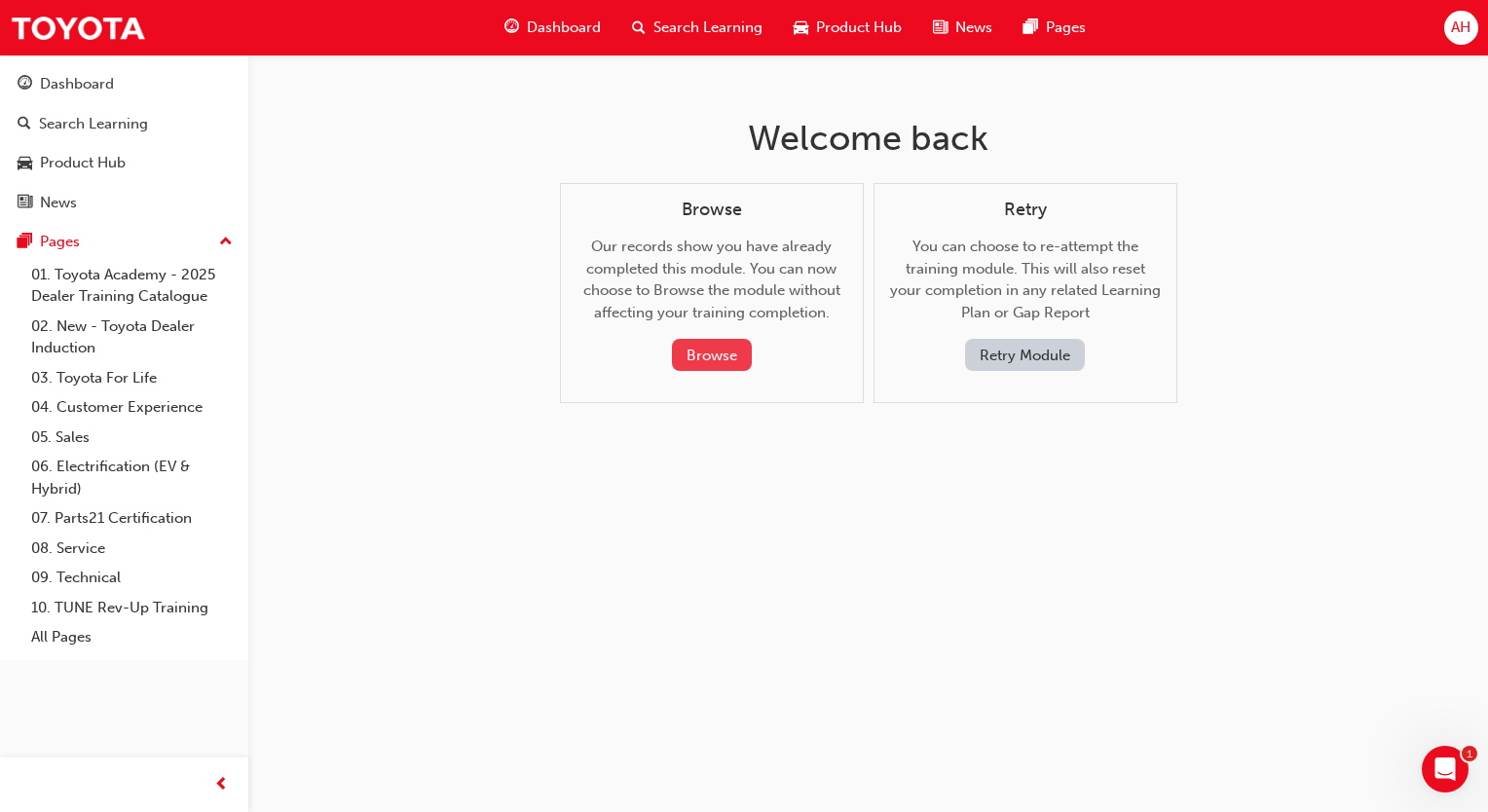 click on "Browse" at bounding box center [712, 354] 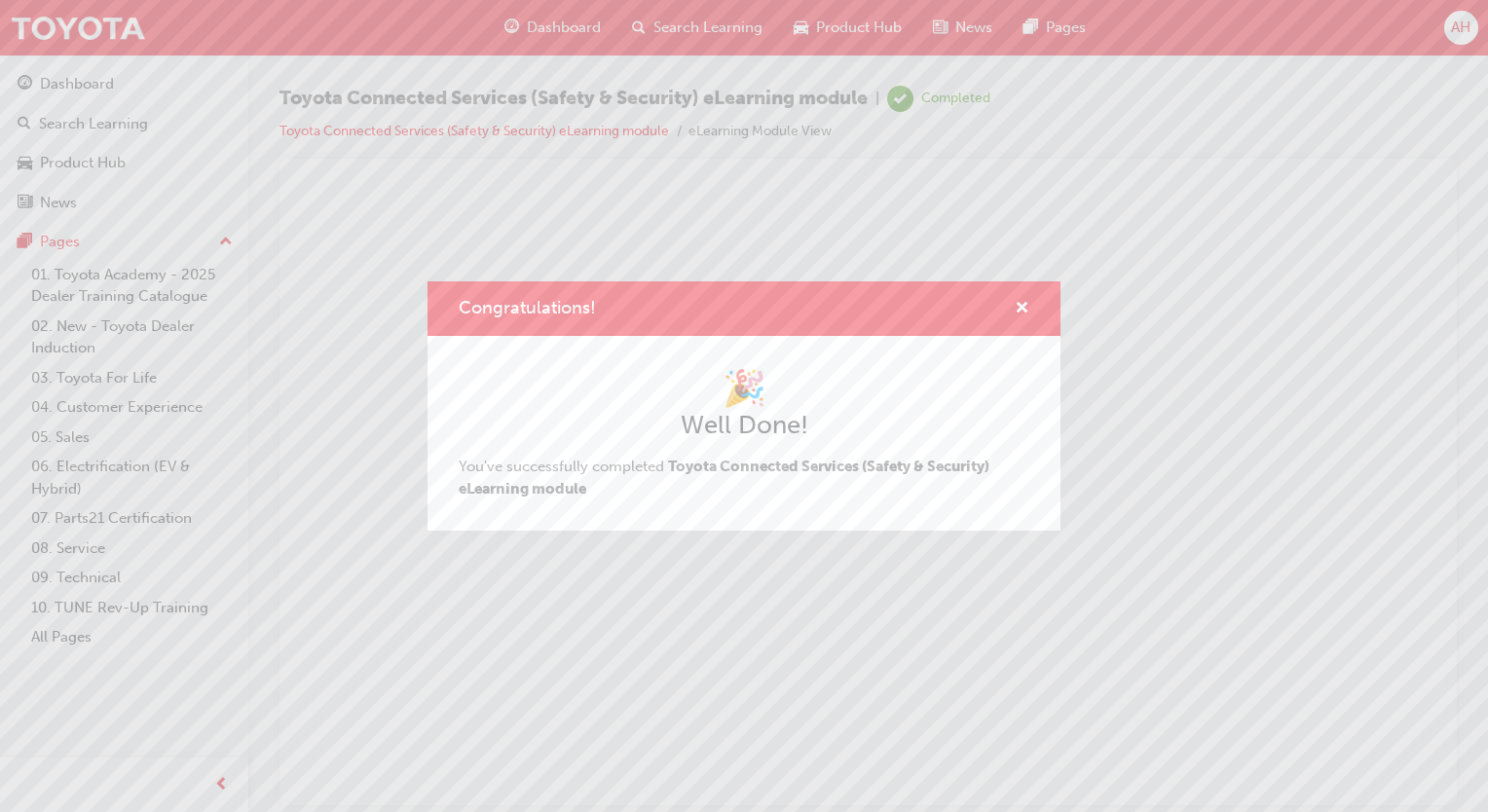 scroll, scrollTop: 0, scrollLeft: 0, axis: both 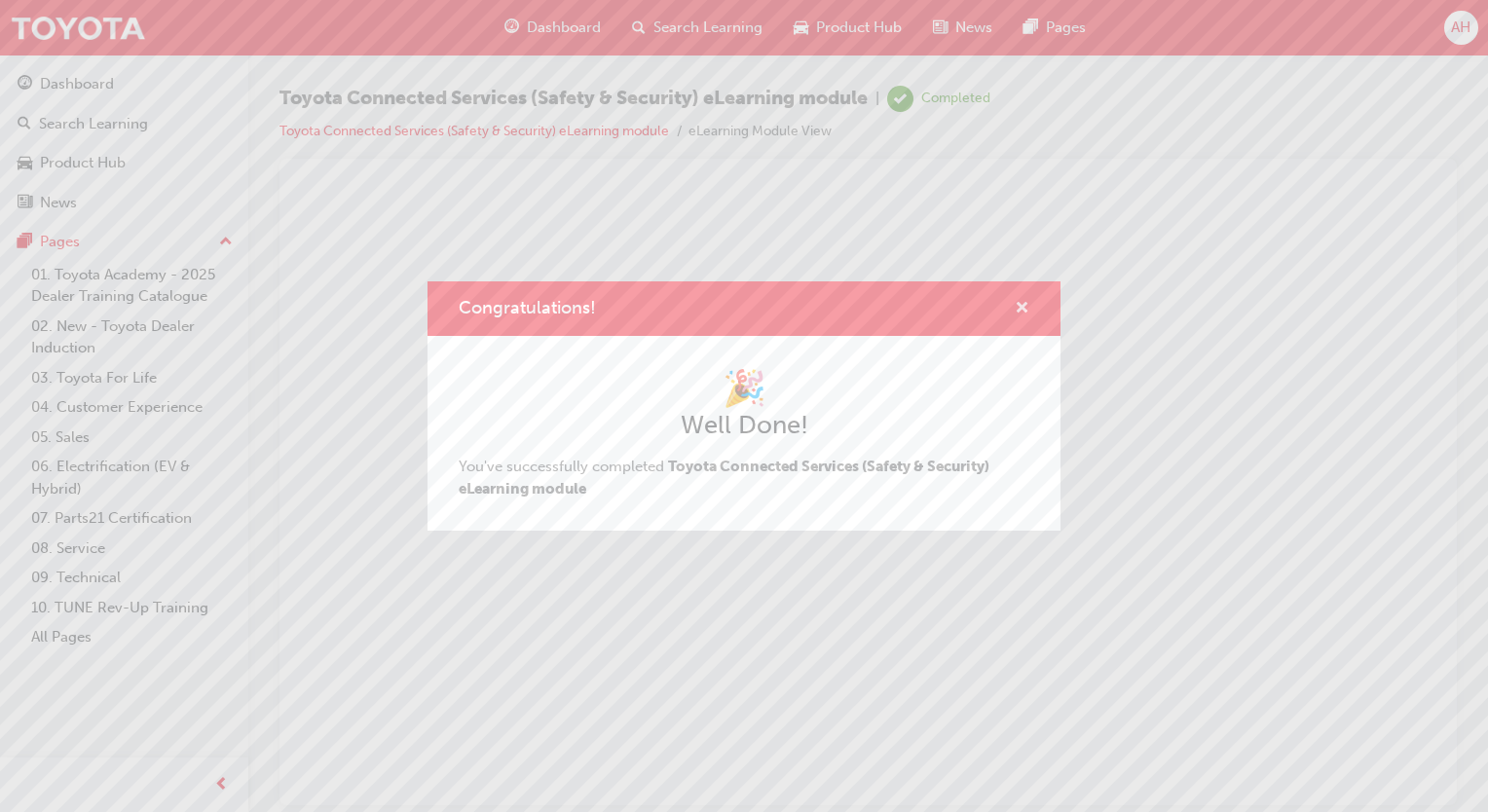 click at bounding box center (1022, 310) 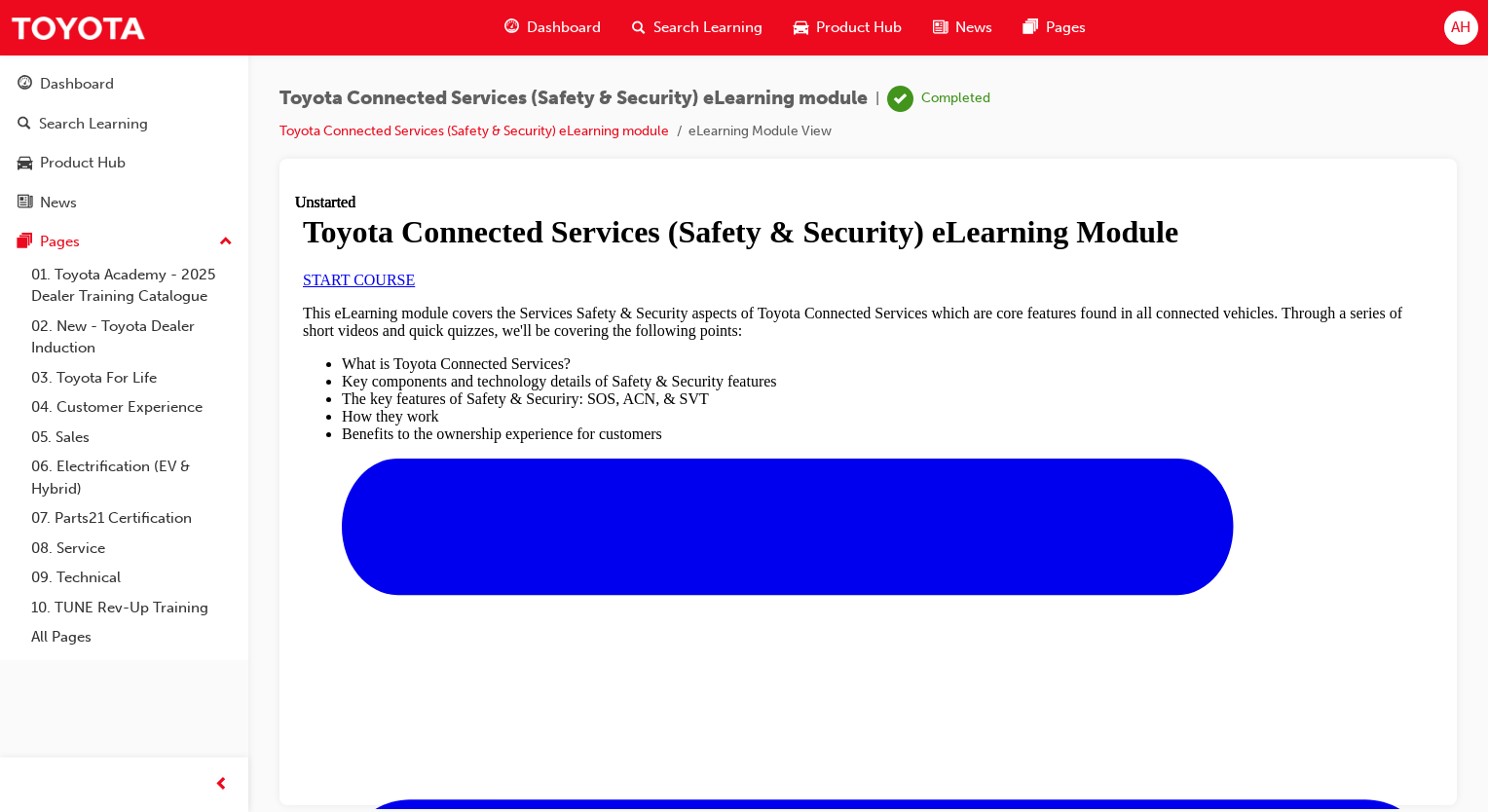 scroll, scrollTop: 0, scrollLeft: 0, axis: both 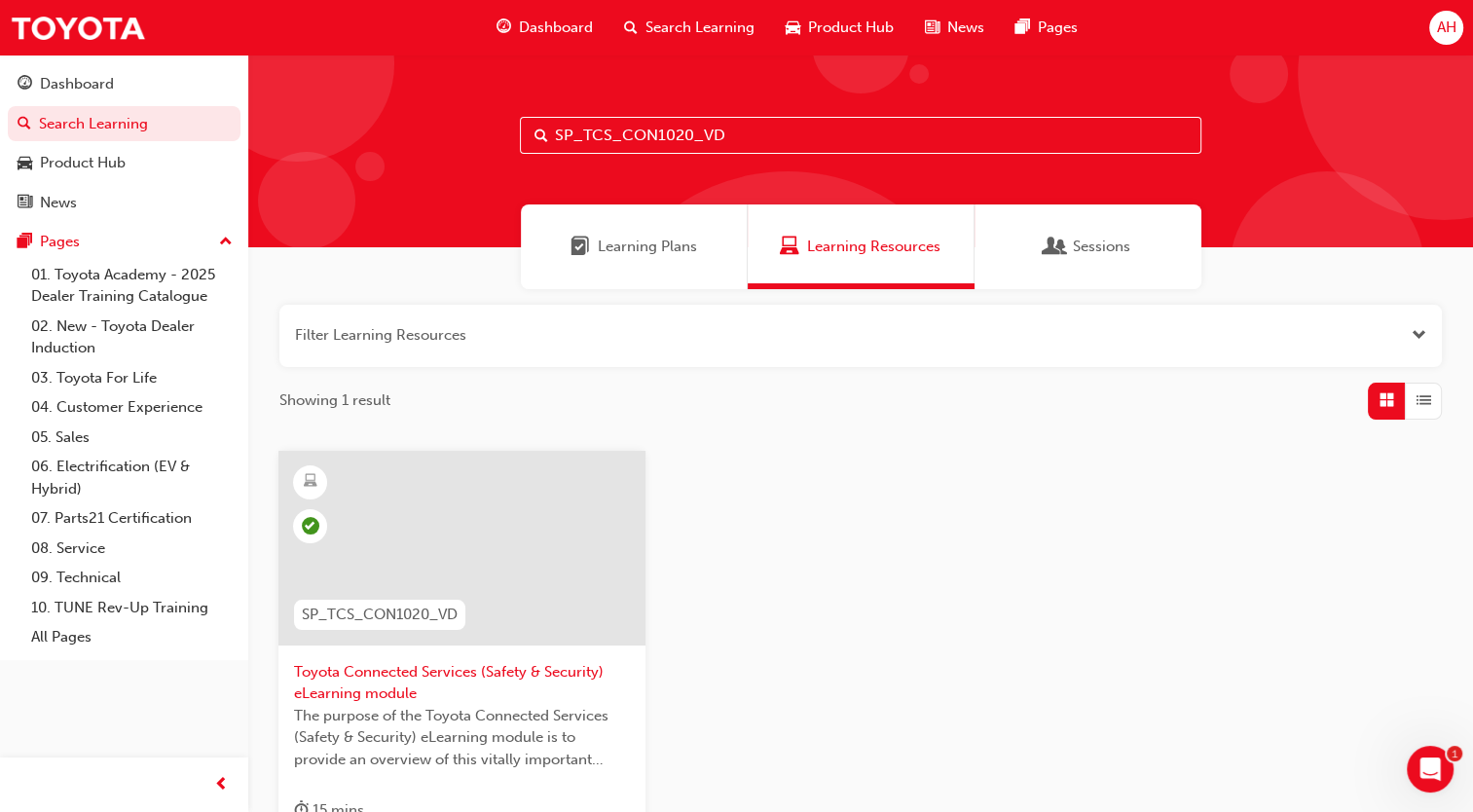 drag, startPoint x: 779, startPoint y: 134, endPoint x: 510, endPoint y: 129, distance: 269.0465 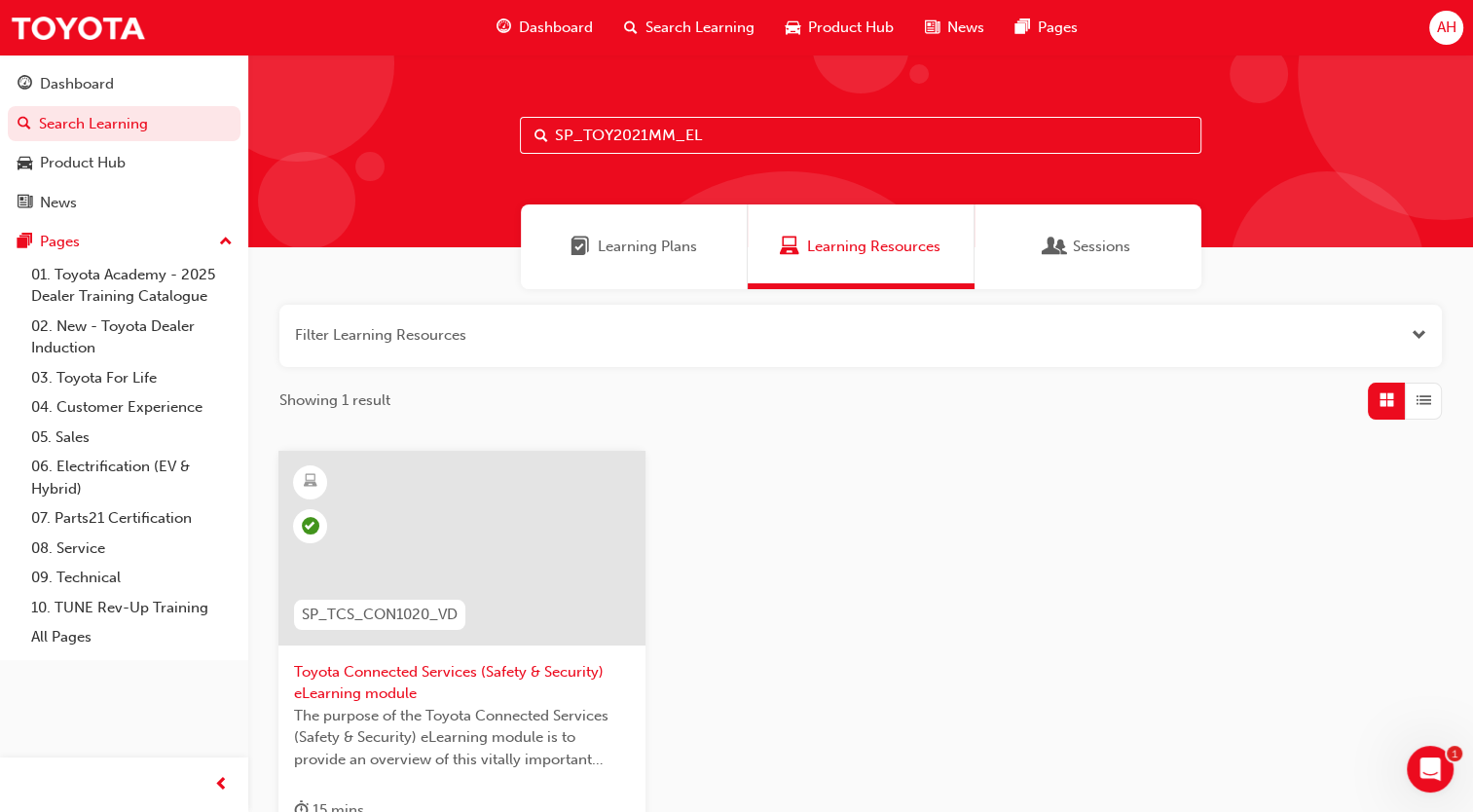 type on "SP_TOY2021MM_EL" 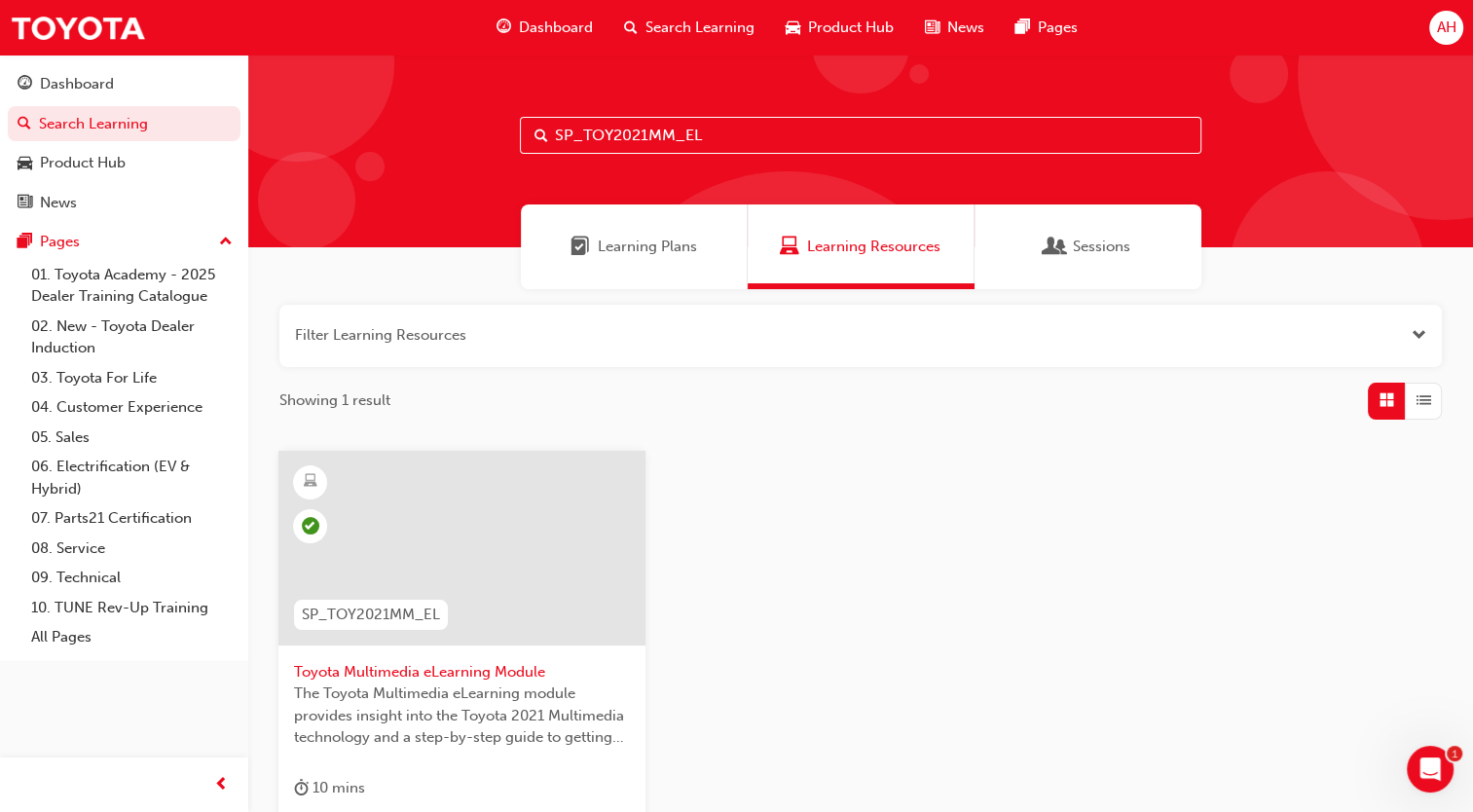 click at bounding box center [461, 548] 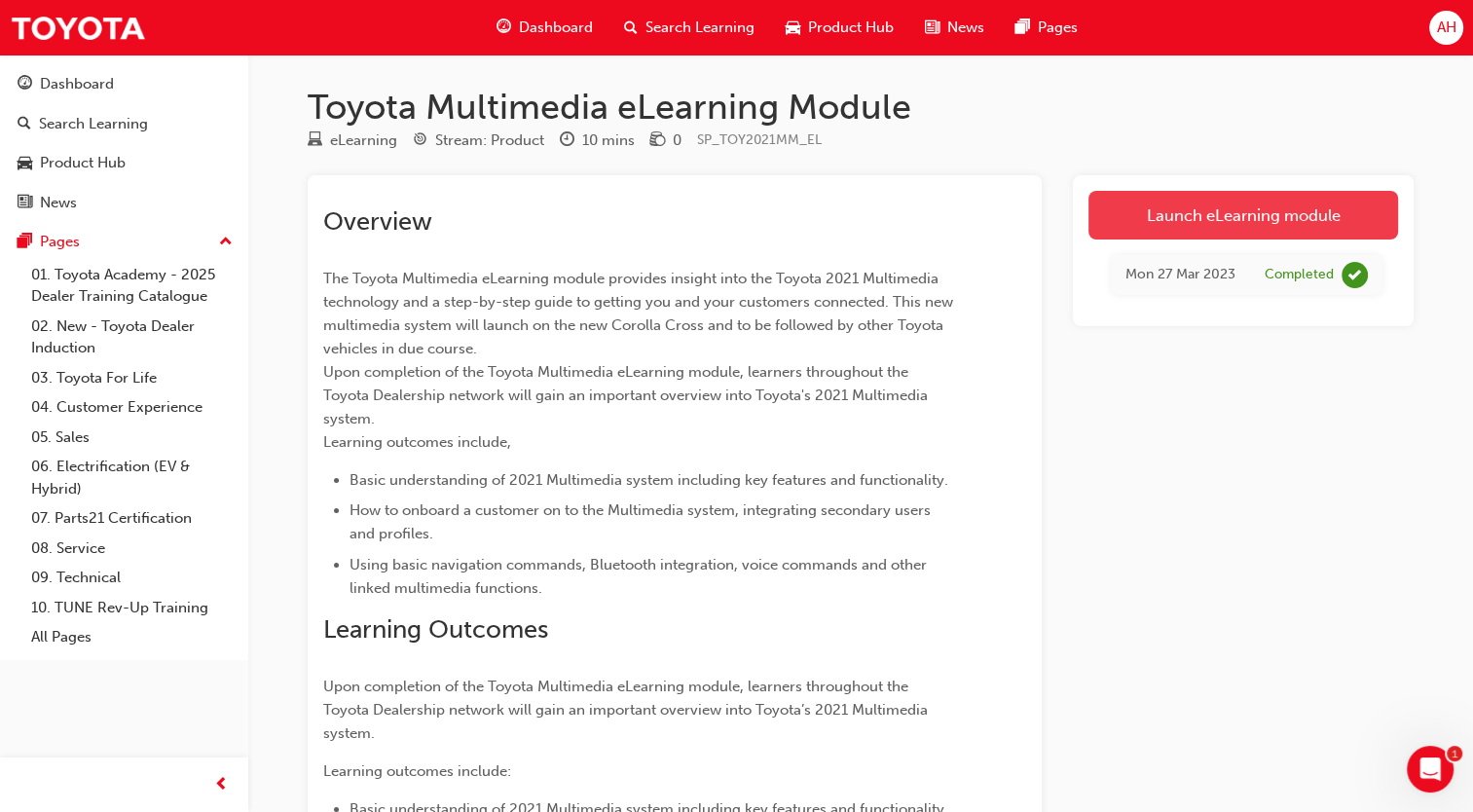 click on "Launch eLearning module" at bounding box center [1243, 215] 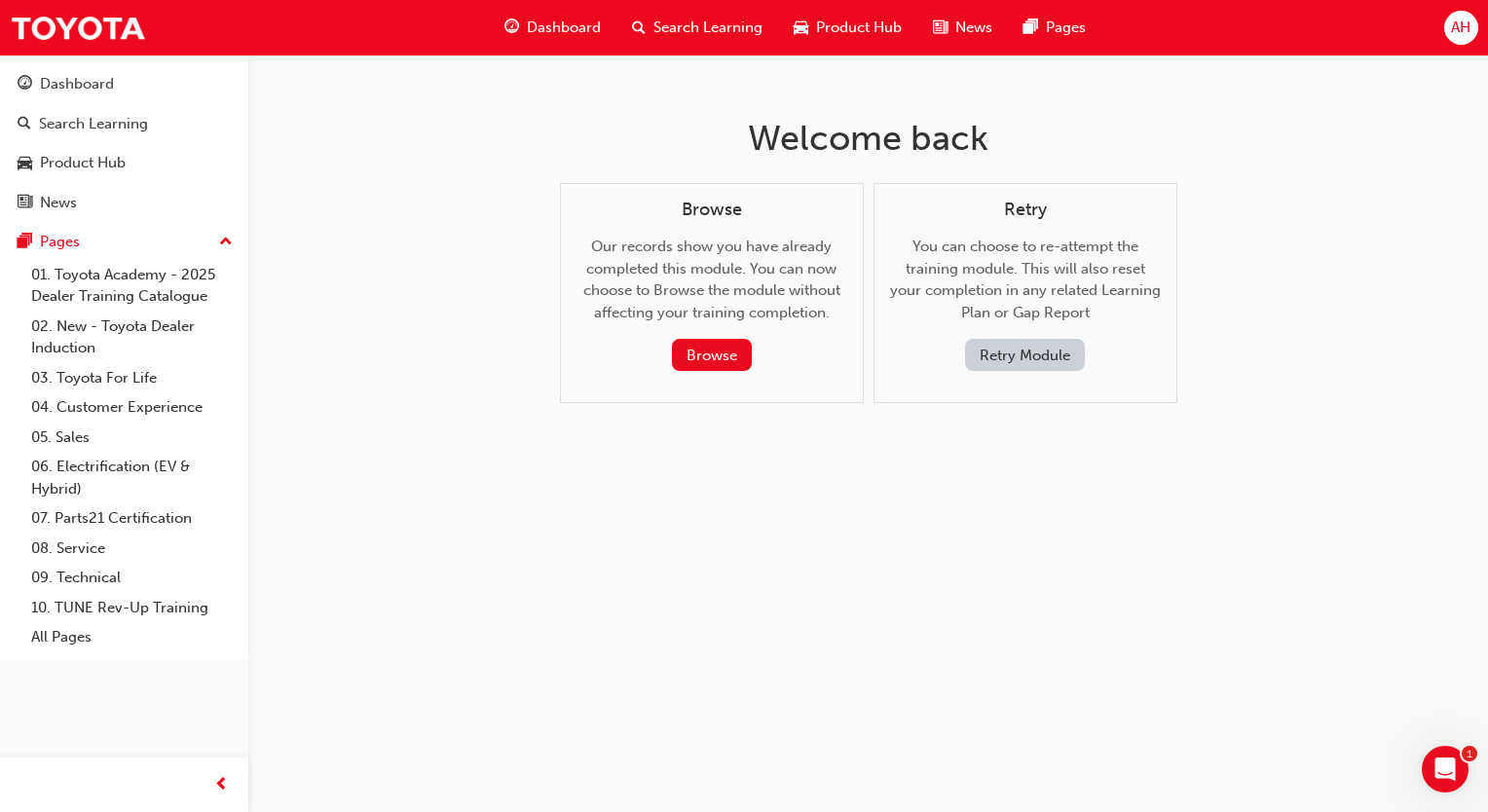 click on "Retry Module" at bounding box center (1024, 354) 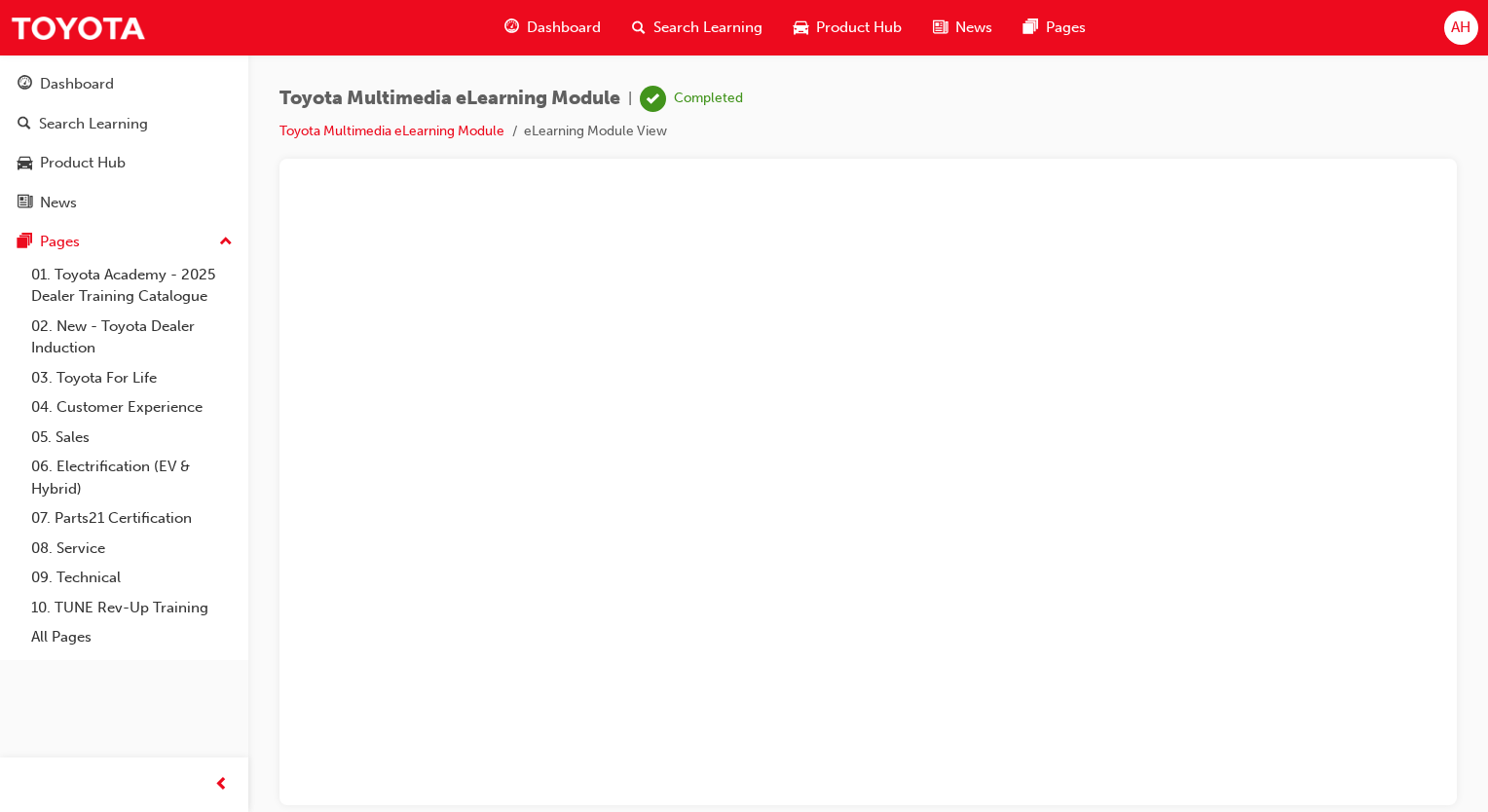scroll, scrollTop: 0, scrollLeft: 0, axis: both 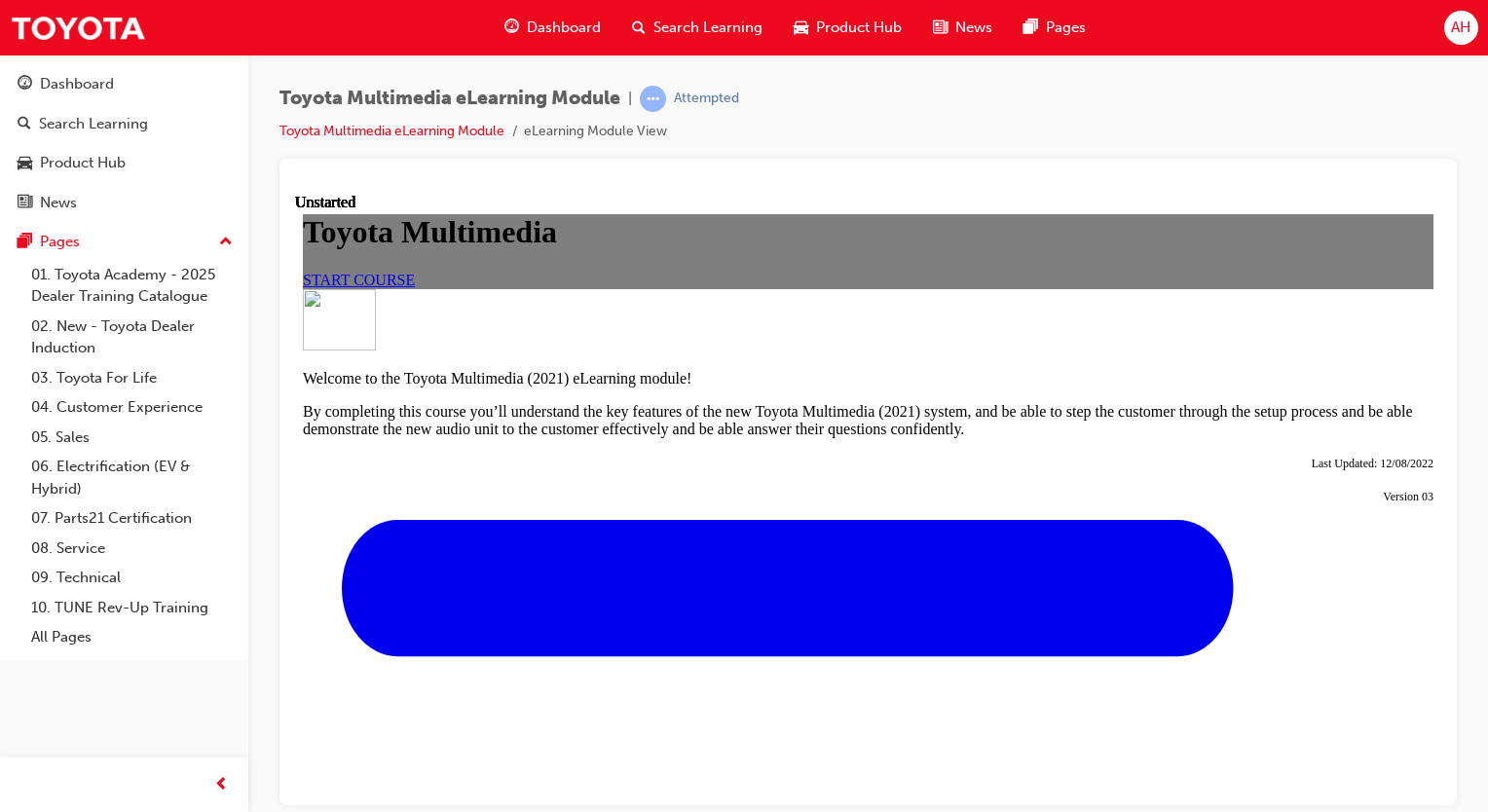 click on "START COURSE" at bounding box center (358, 278) 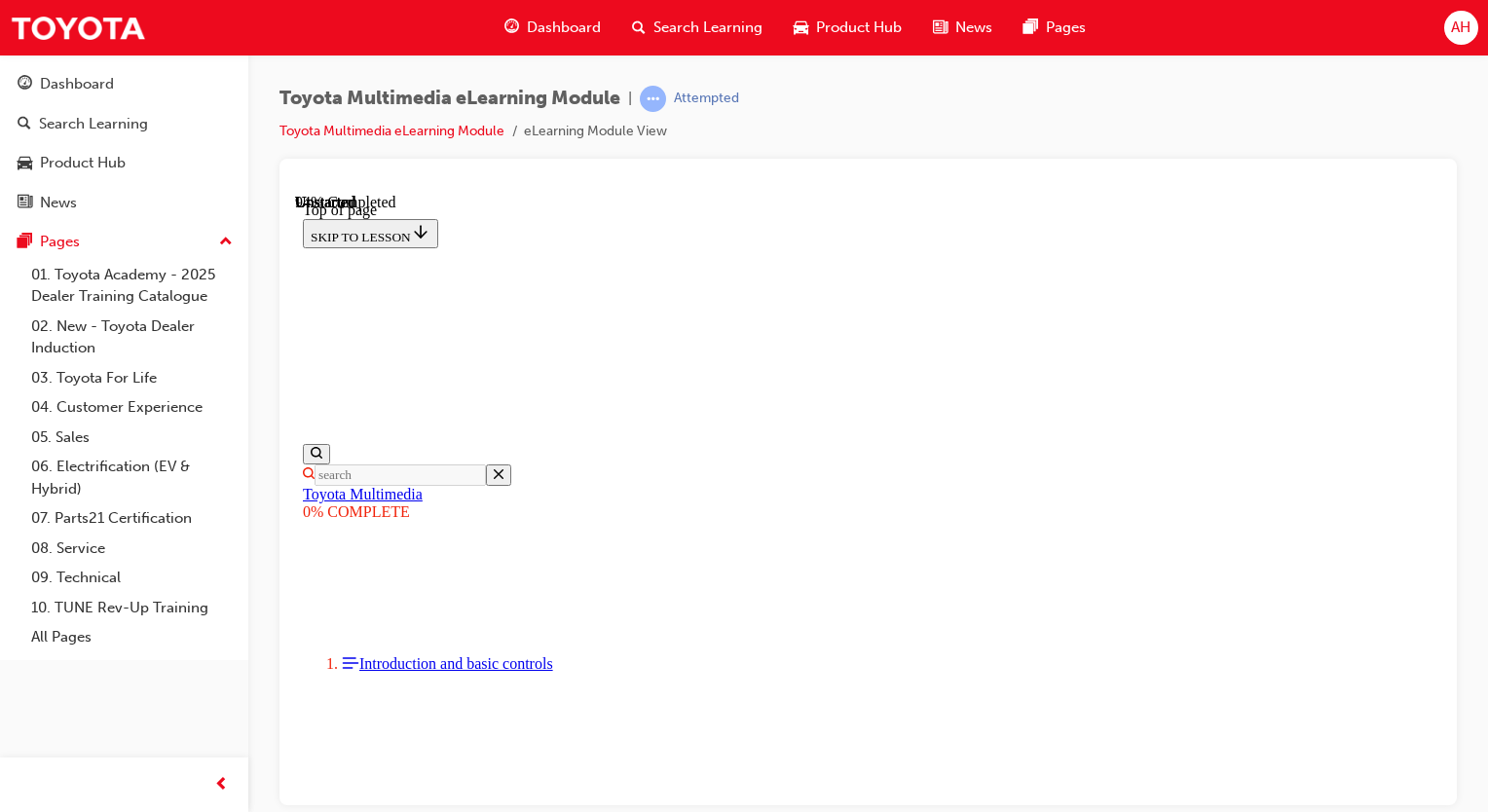 scroll, scrollTop: 7111, scrollLeft: 0, axis: vertical 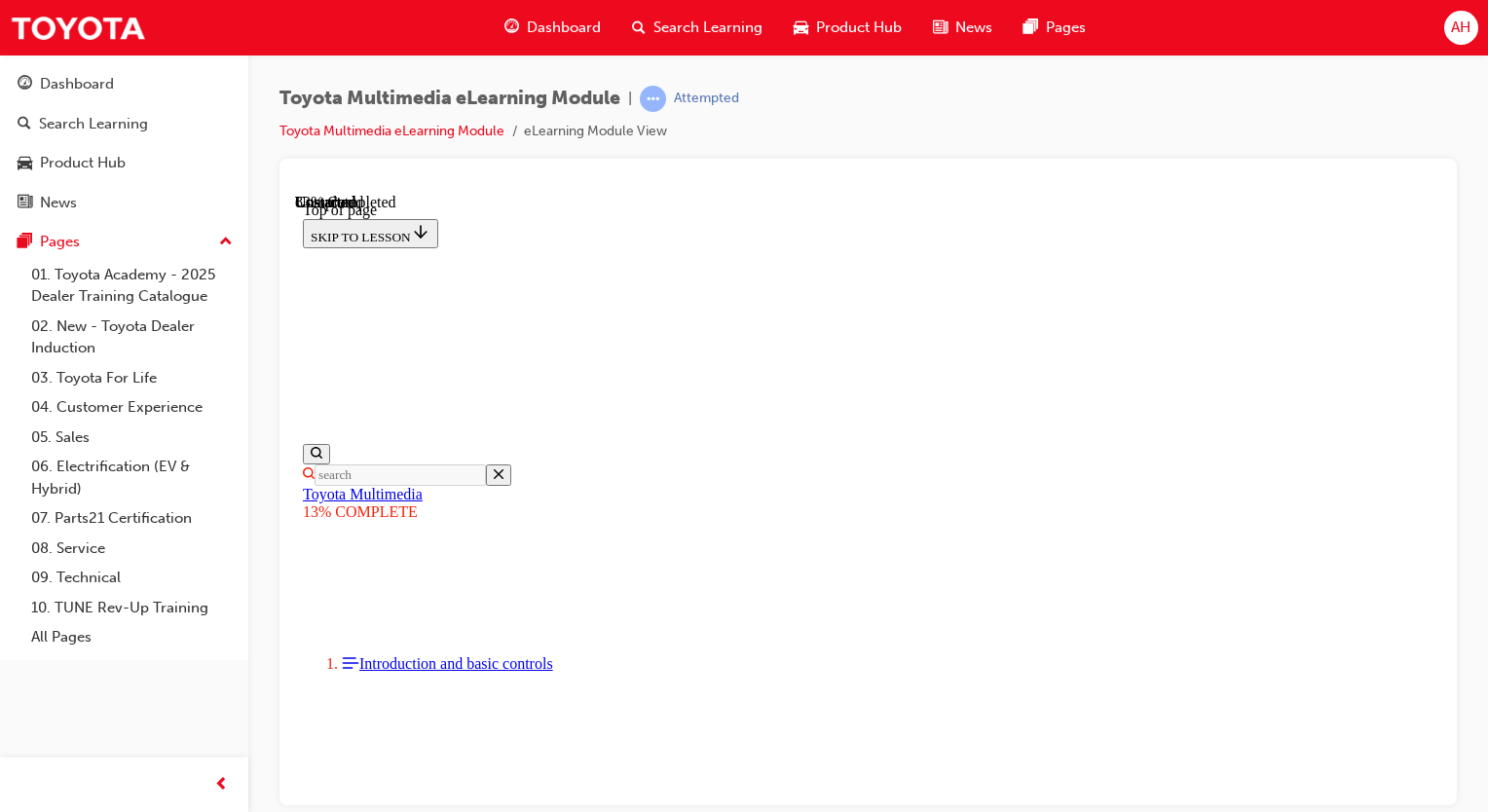 click on "CONTINUE" at bounding box center (344, 10747) 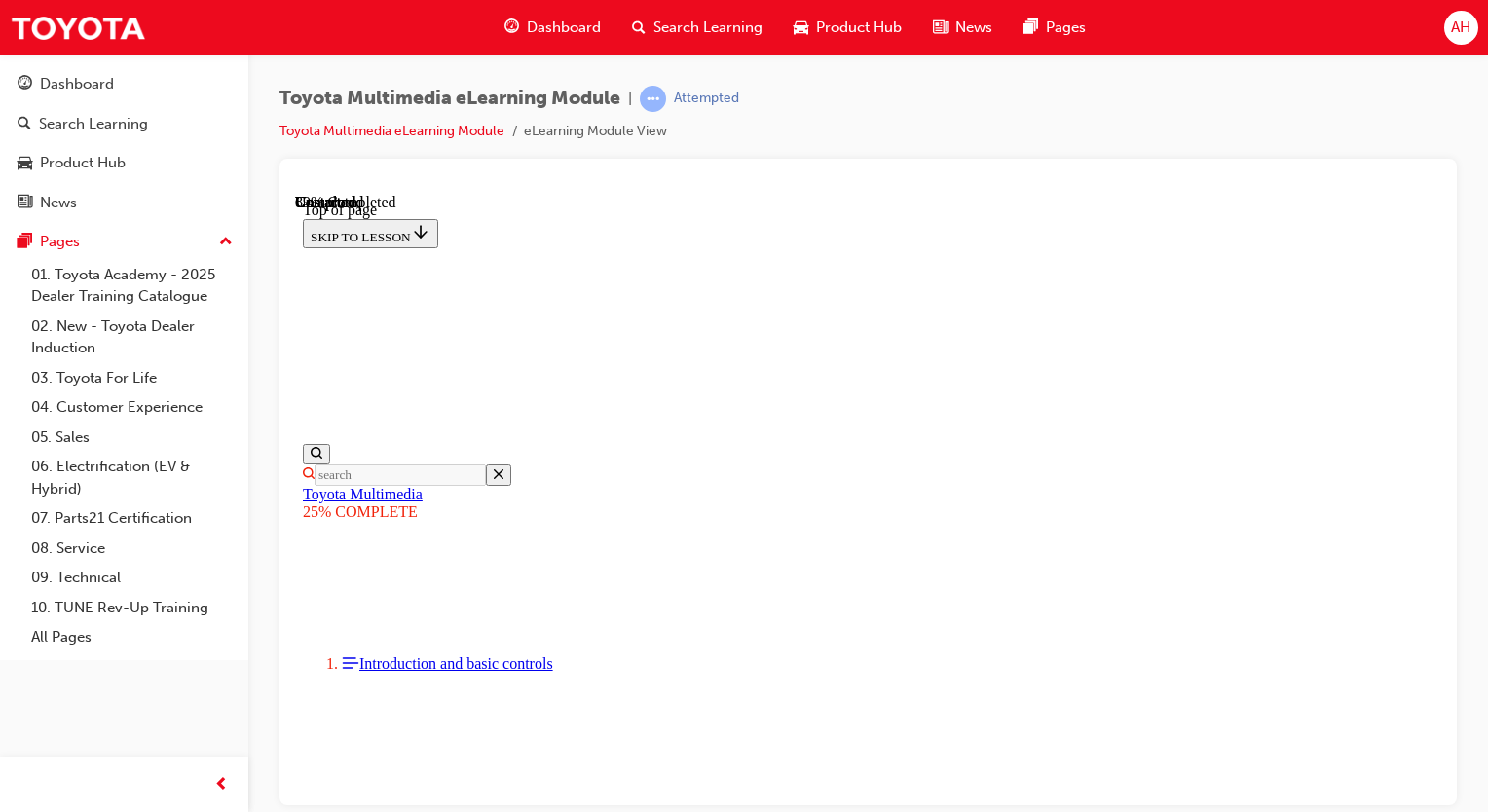 scroll, scrollTop: 3575, scrollLeft: 0, axis: vertical 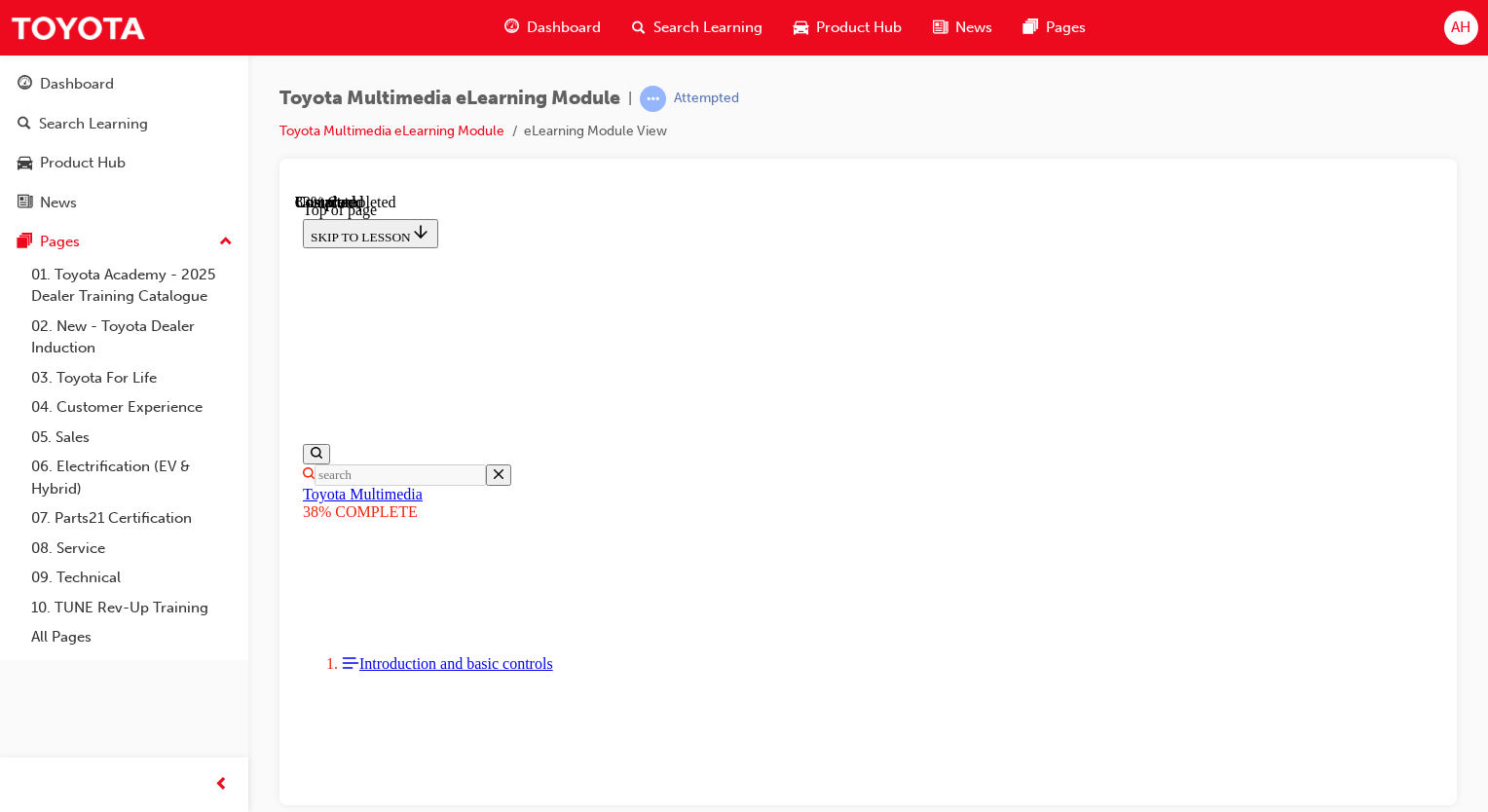 click on "CONTINUE" at bounding box center [344, 11163] 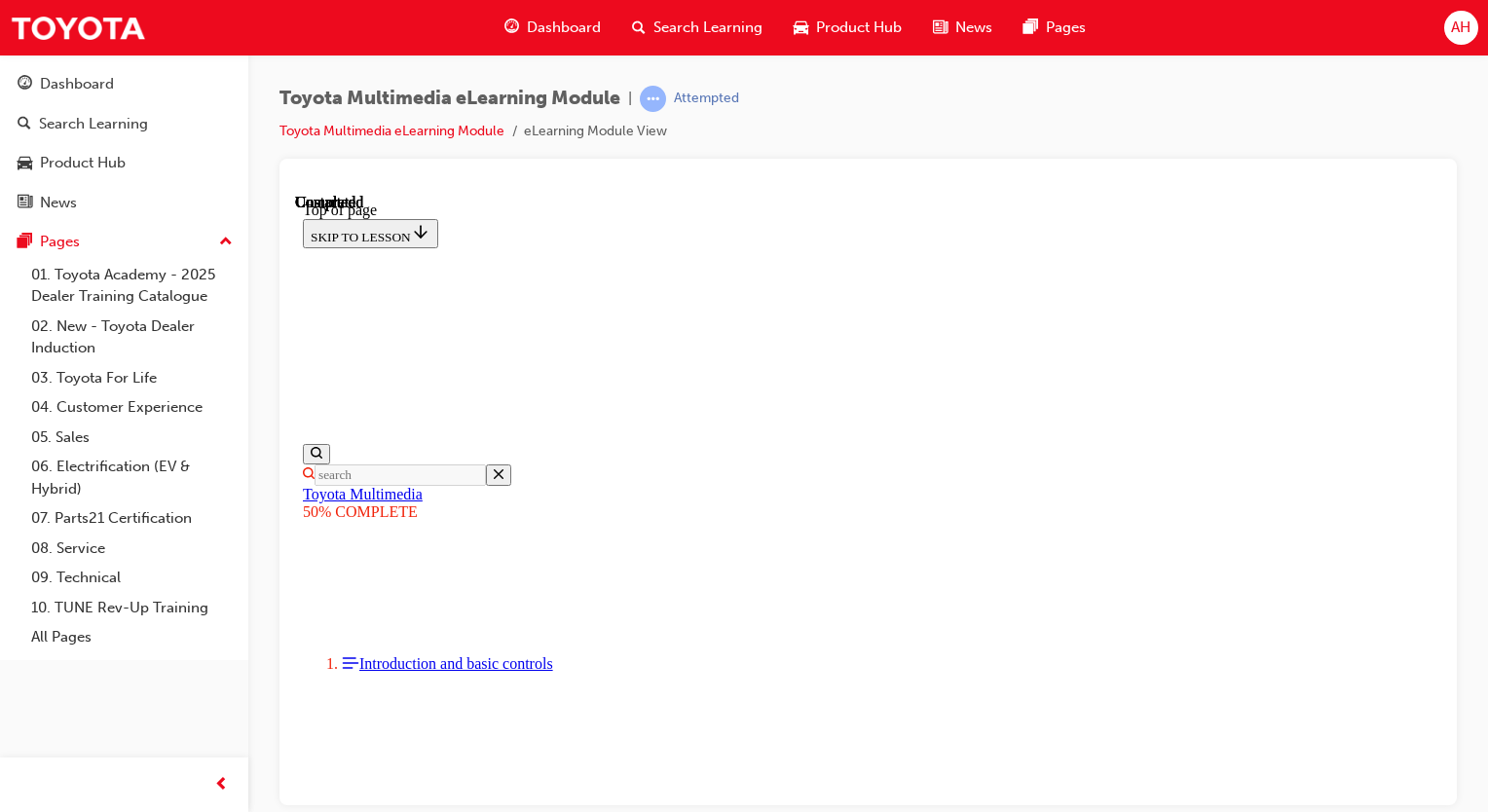 scroll, scrollTop: 0, scrollLeft: 0, axis: both 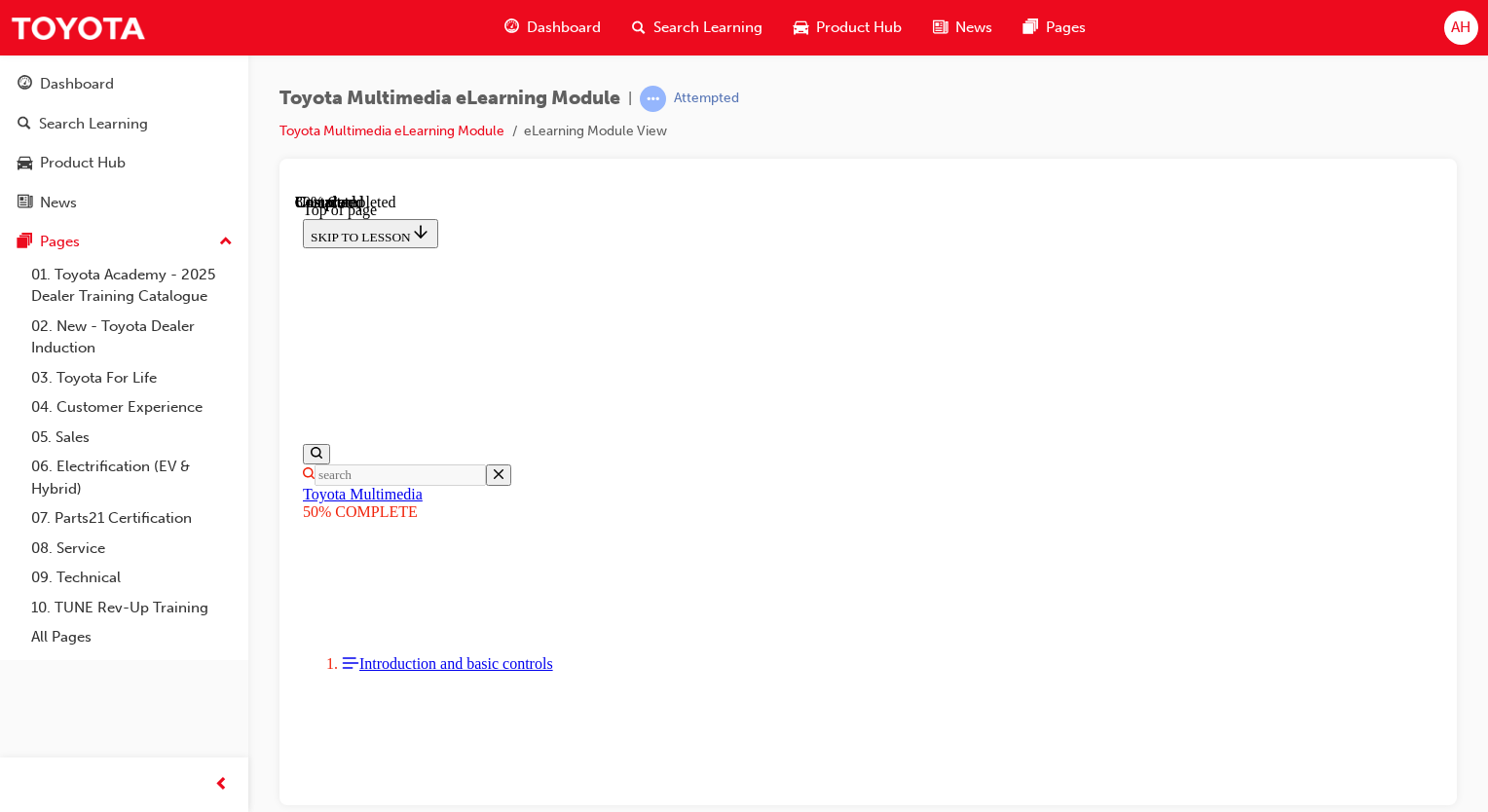 click on "CONTINUE" at bounding box center [344, 10730] 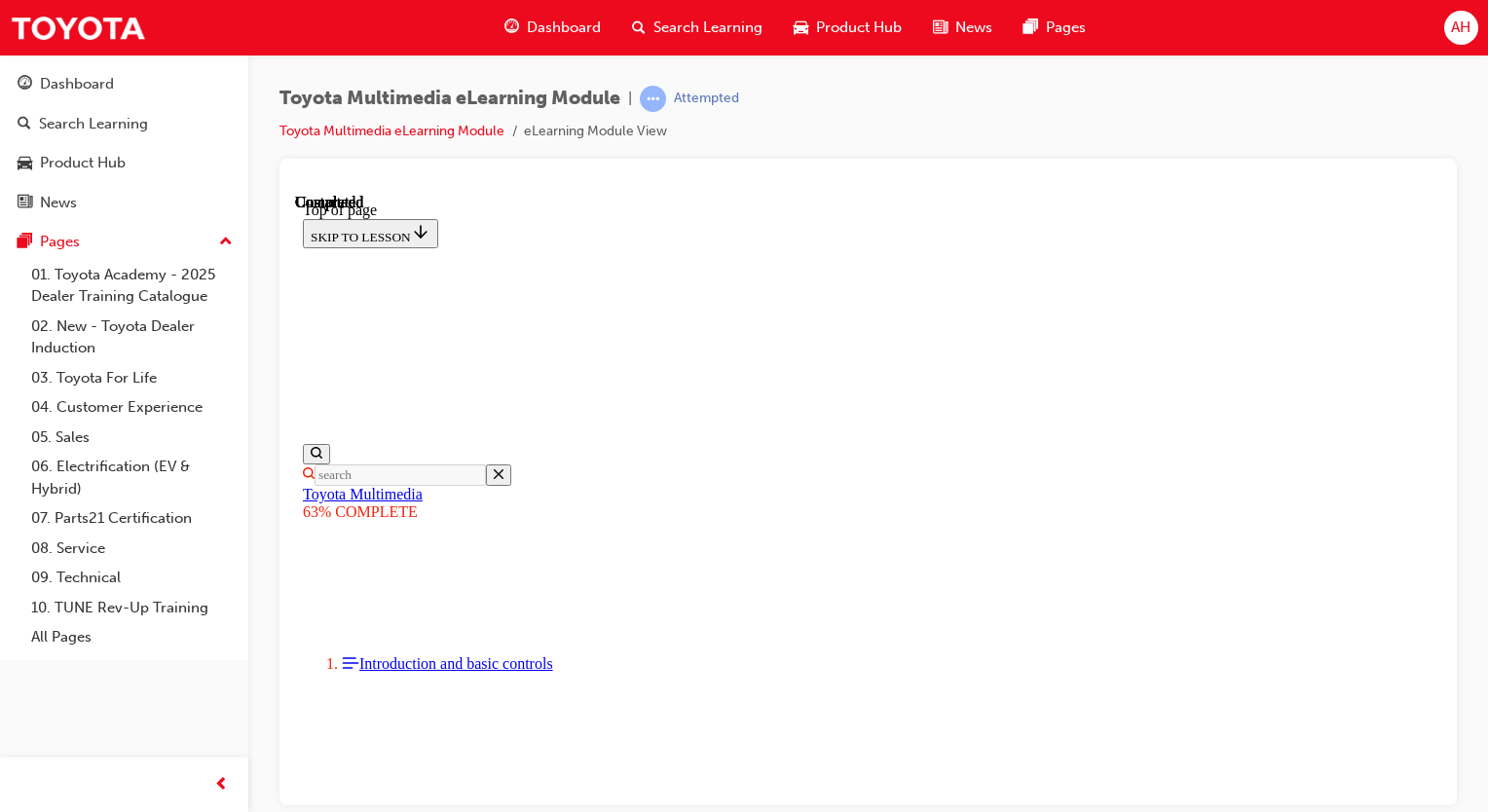 scroll, scrollTop: 0, scrollLeft: 0, axis: both 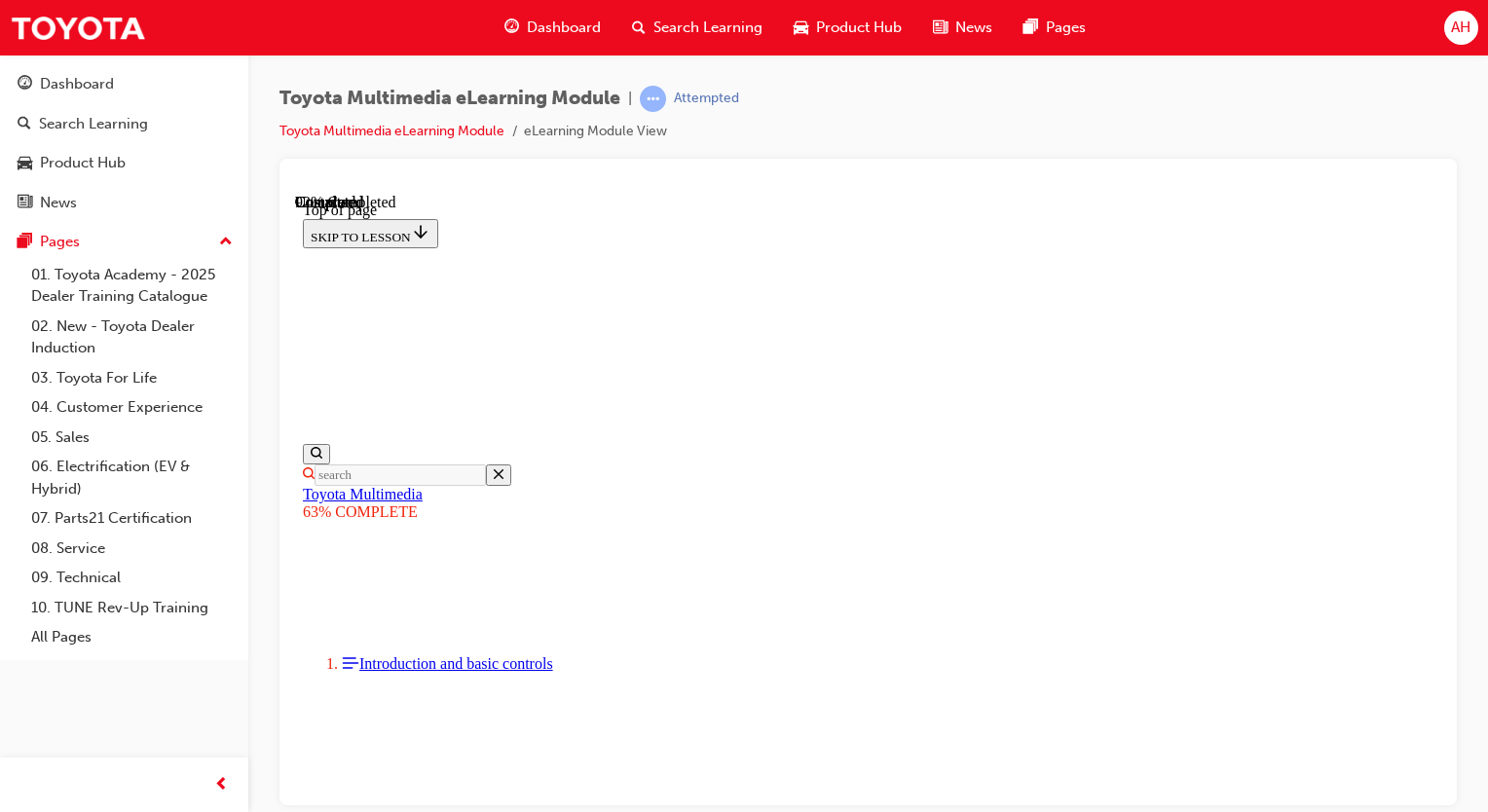 click on "CONTINUE" at bounding box center [344, 12620] 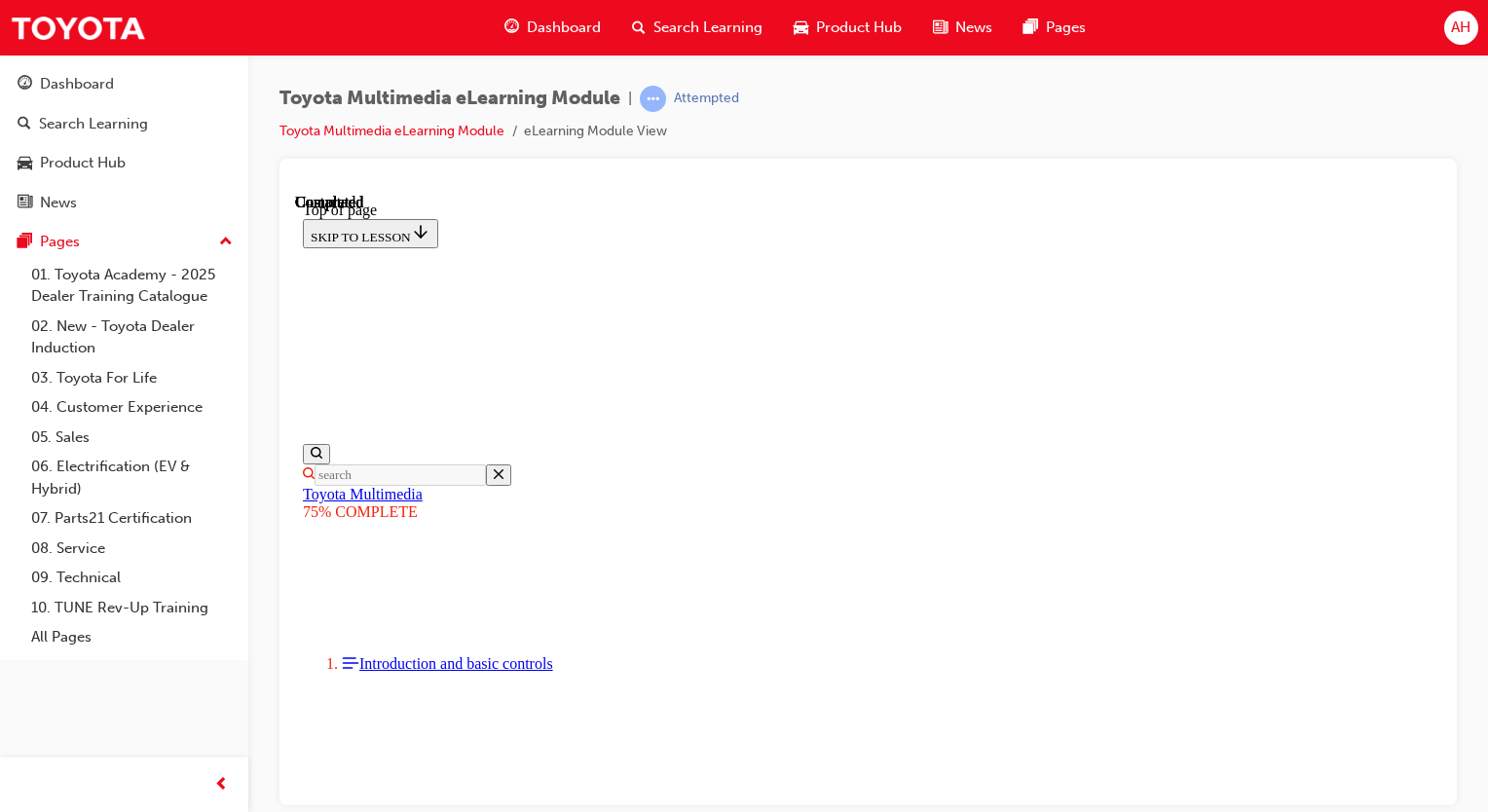 scroll, scrollTop: 0, scrollLeft: 0, axis: both 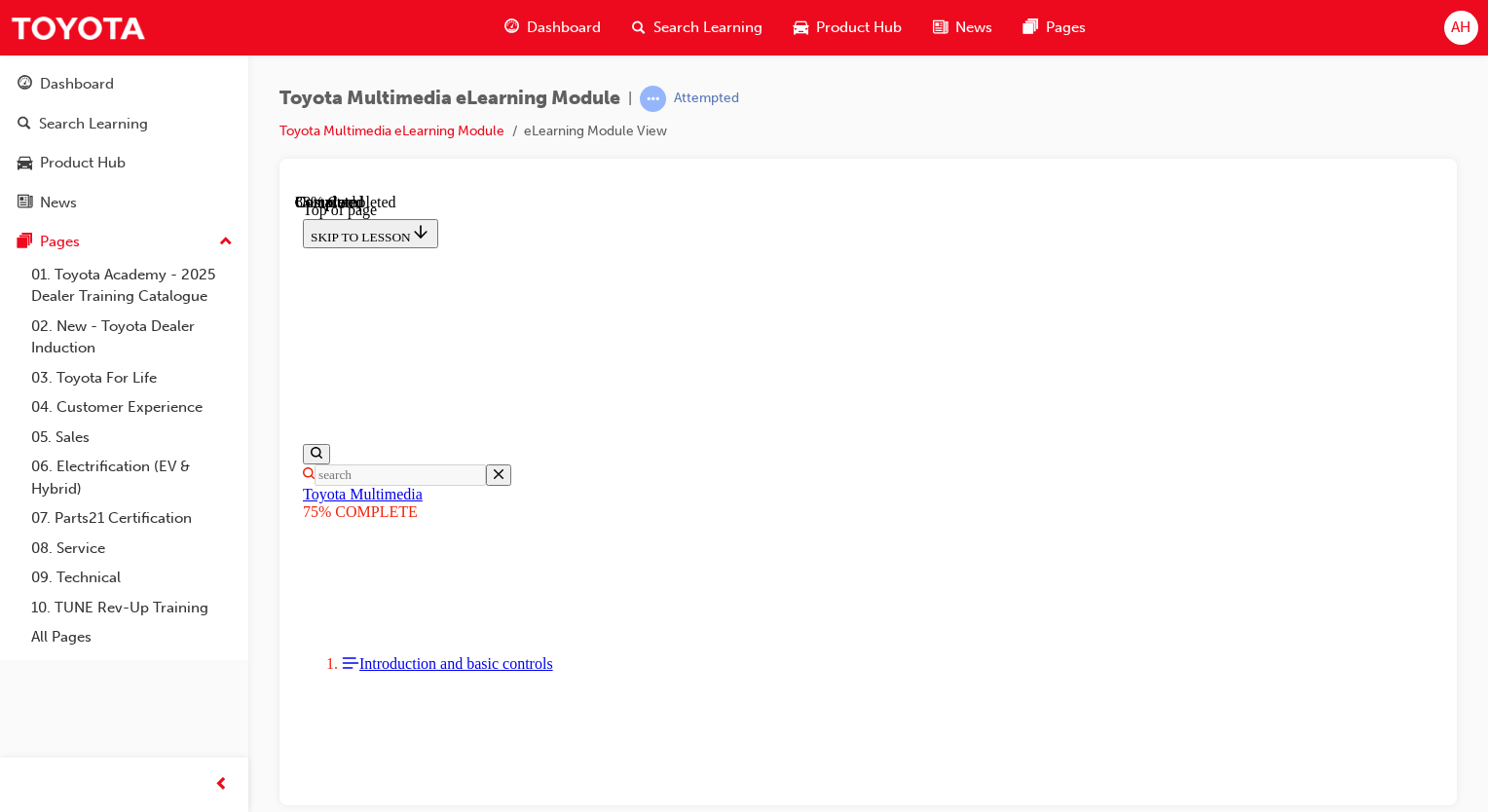 click on "CONTINUE" at bounding box center [344, 11255] 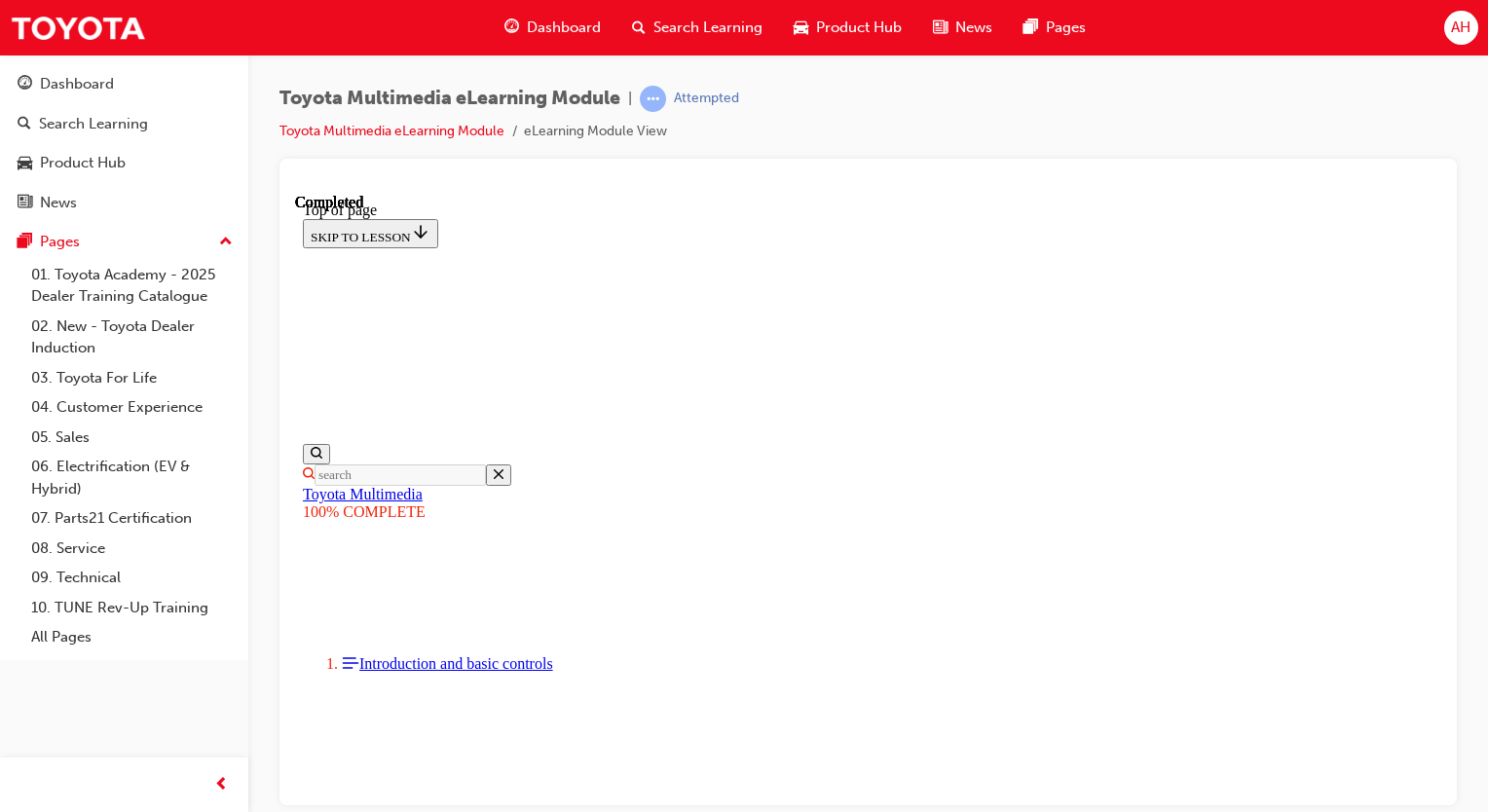 scroll, scrollTop: 625, scrollLeft: 0, axis: vertical 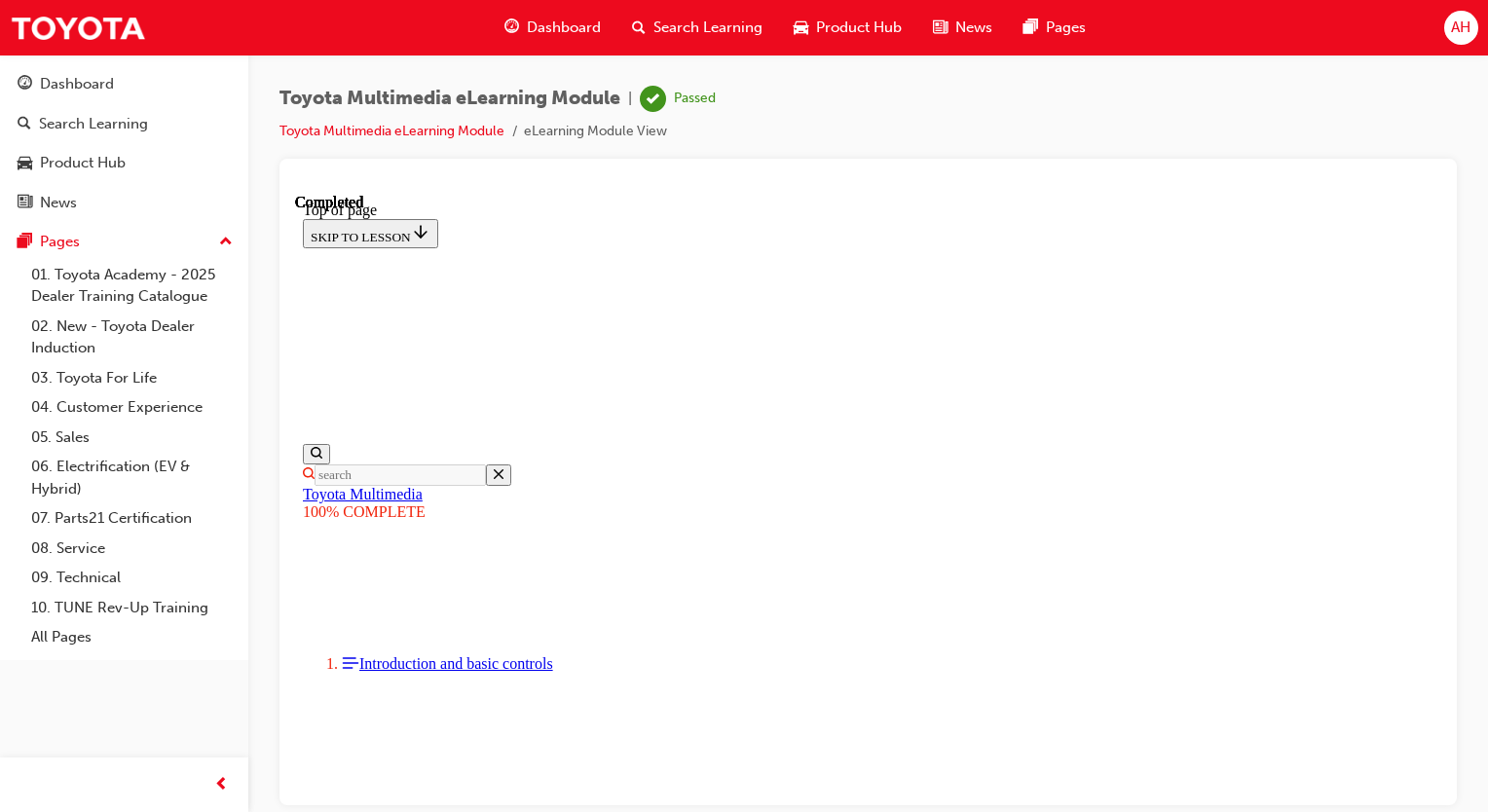 click on "EXIT COURSE" at bounding box center [354, 9582] 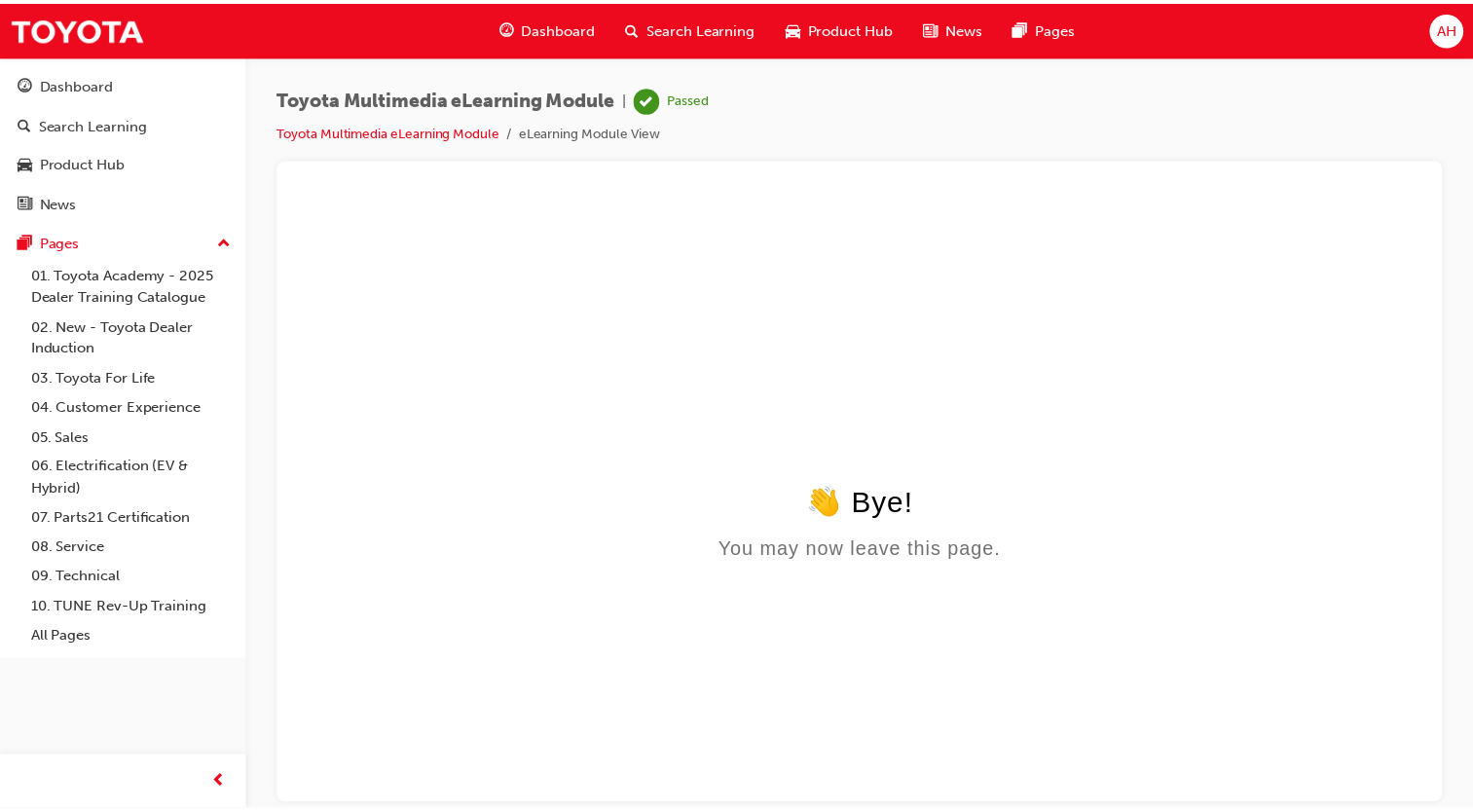 scroll, scrollTop: 0, scrollLeft: 0, axis: both 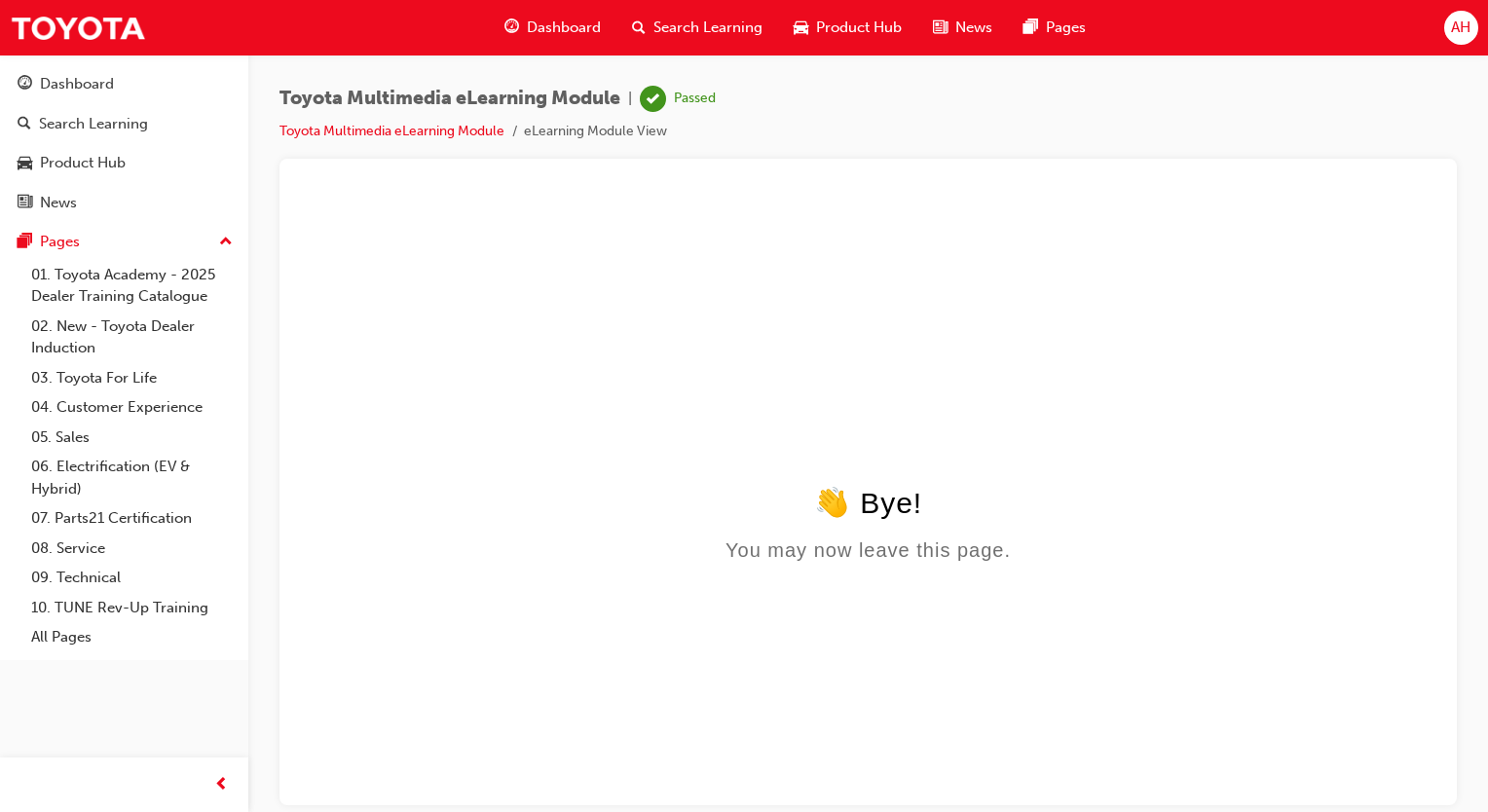 click on "Search Learning" at bounding box center (708, 27) 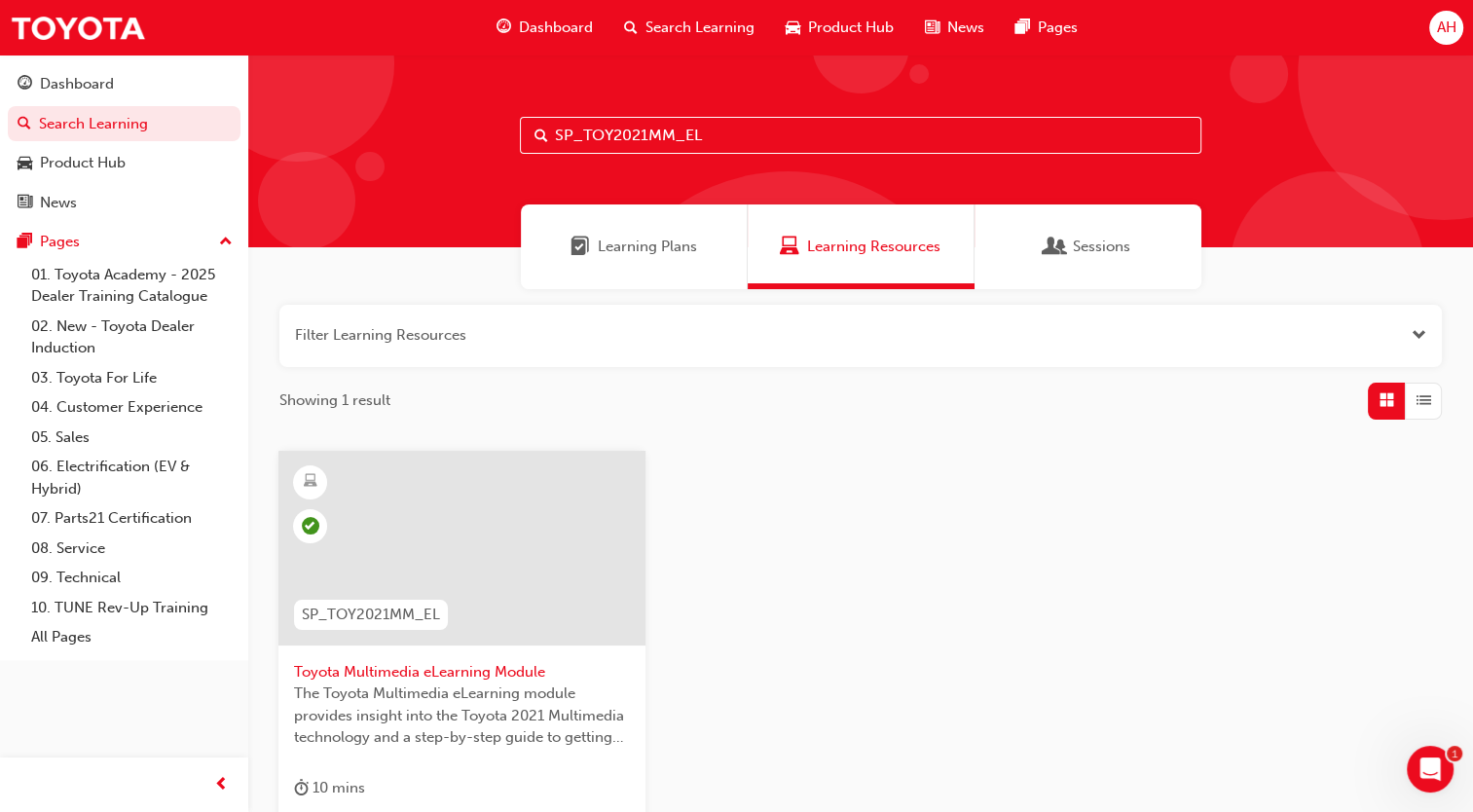 scroll, scrollTop: 261, scrollLeft: 0, axis: vertical 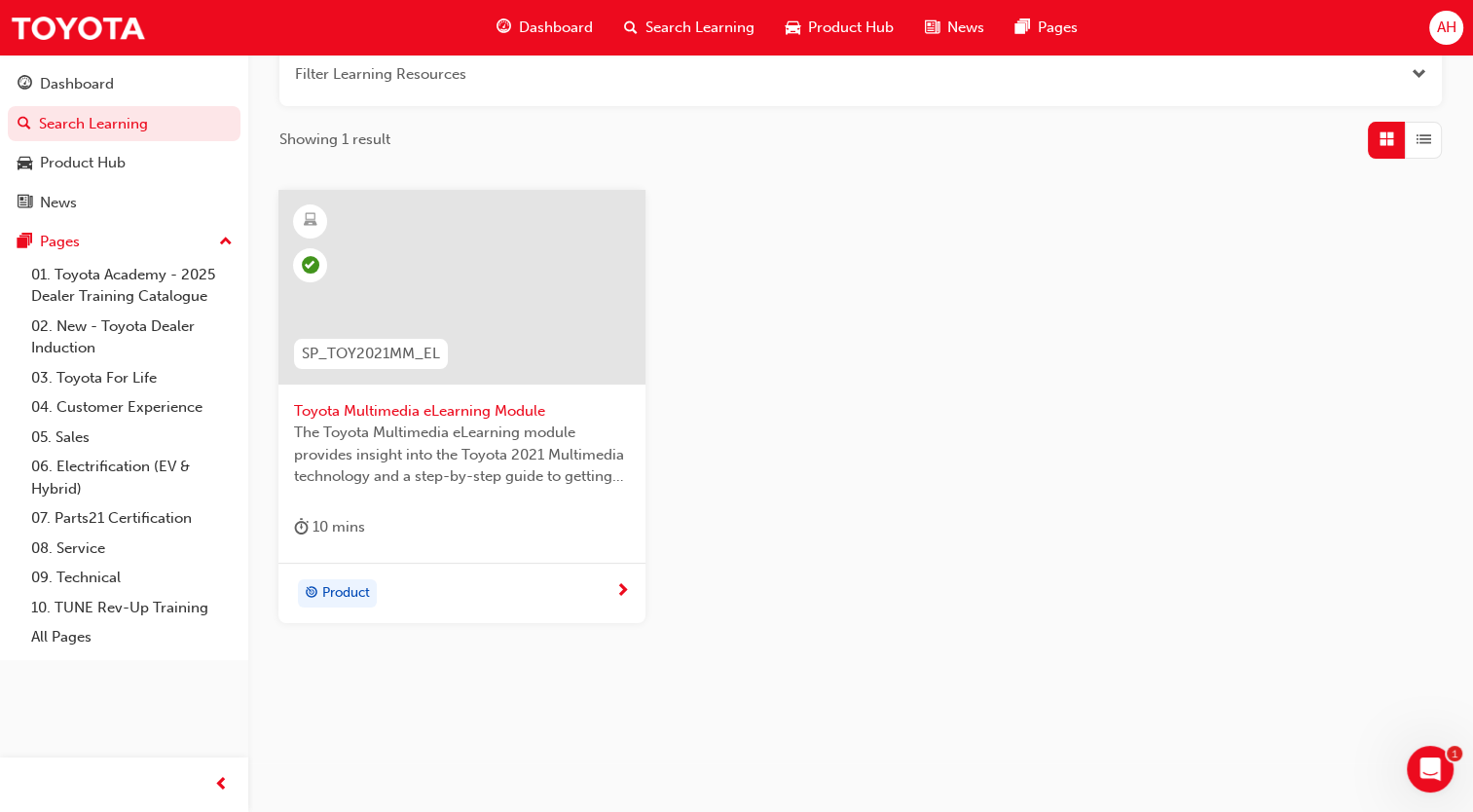 click on "SP_TOY2021MM_EL" at bounding box center [371, 353] 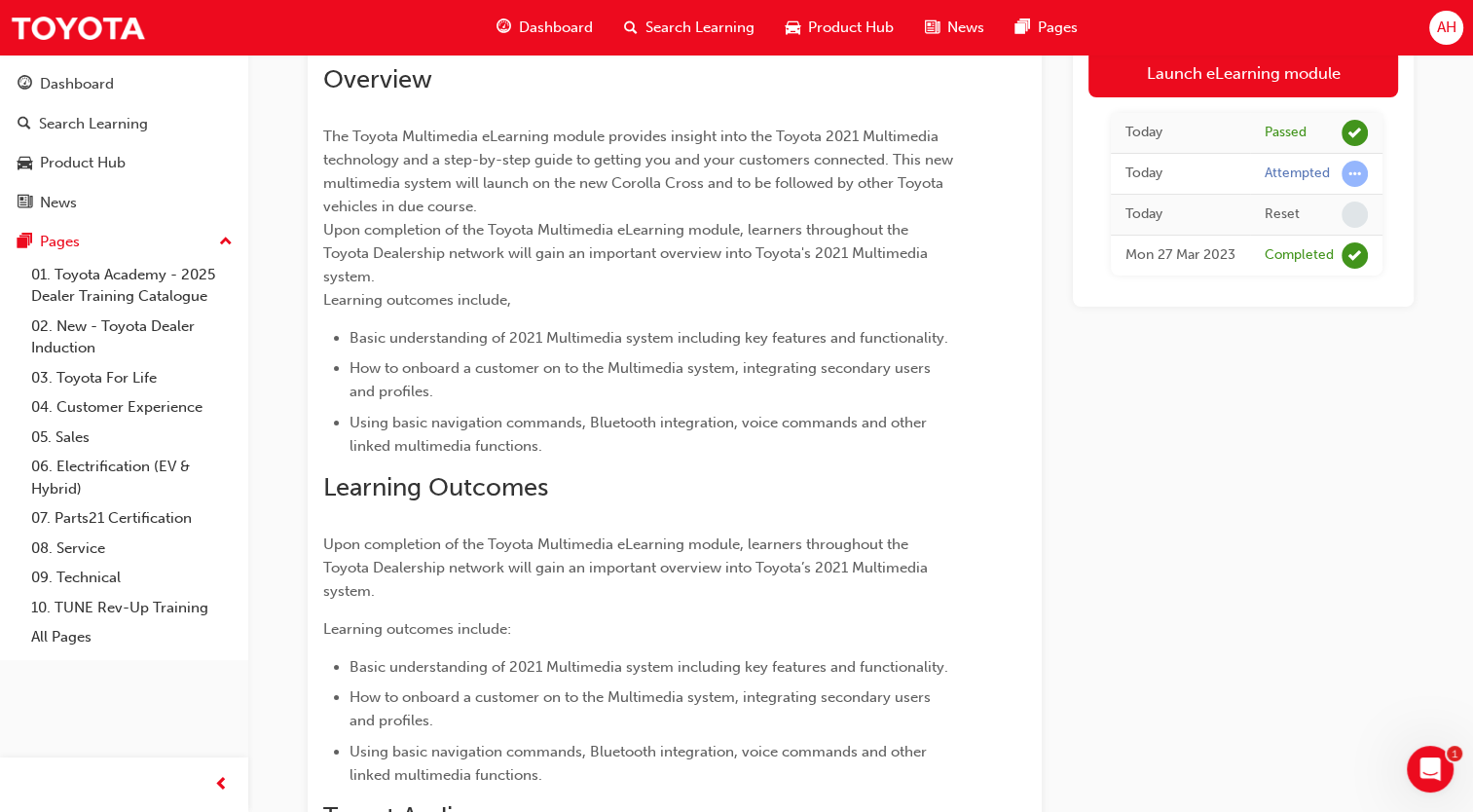 scroll, scrollTop: 140, scrollLeft: 0, axis: vertical 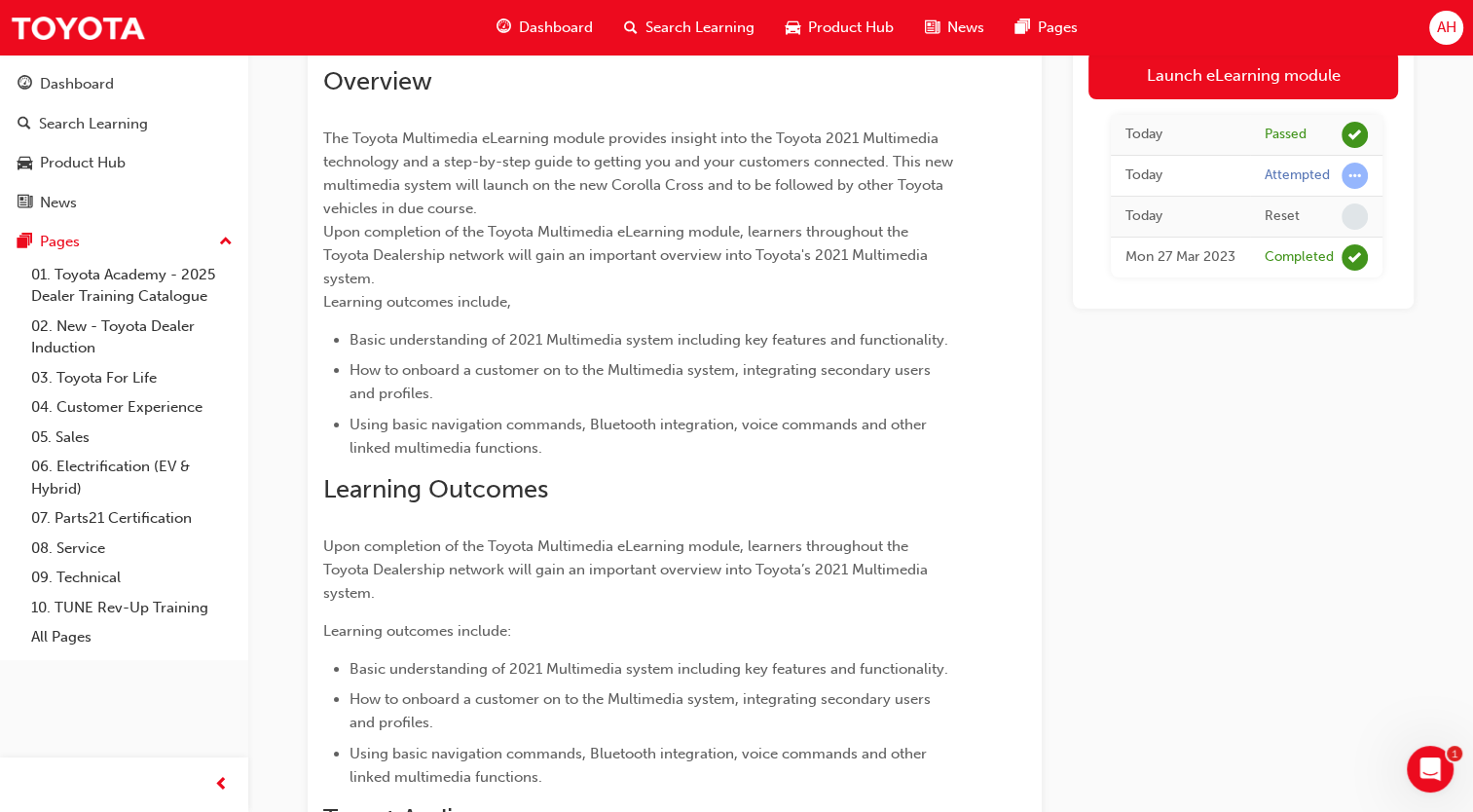 click on "Search Learning" at bounding box center [700, 27] 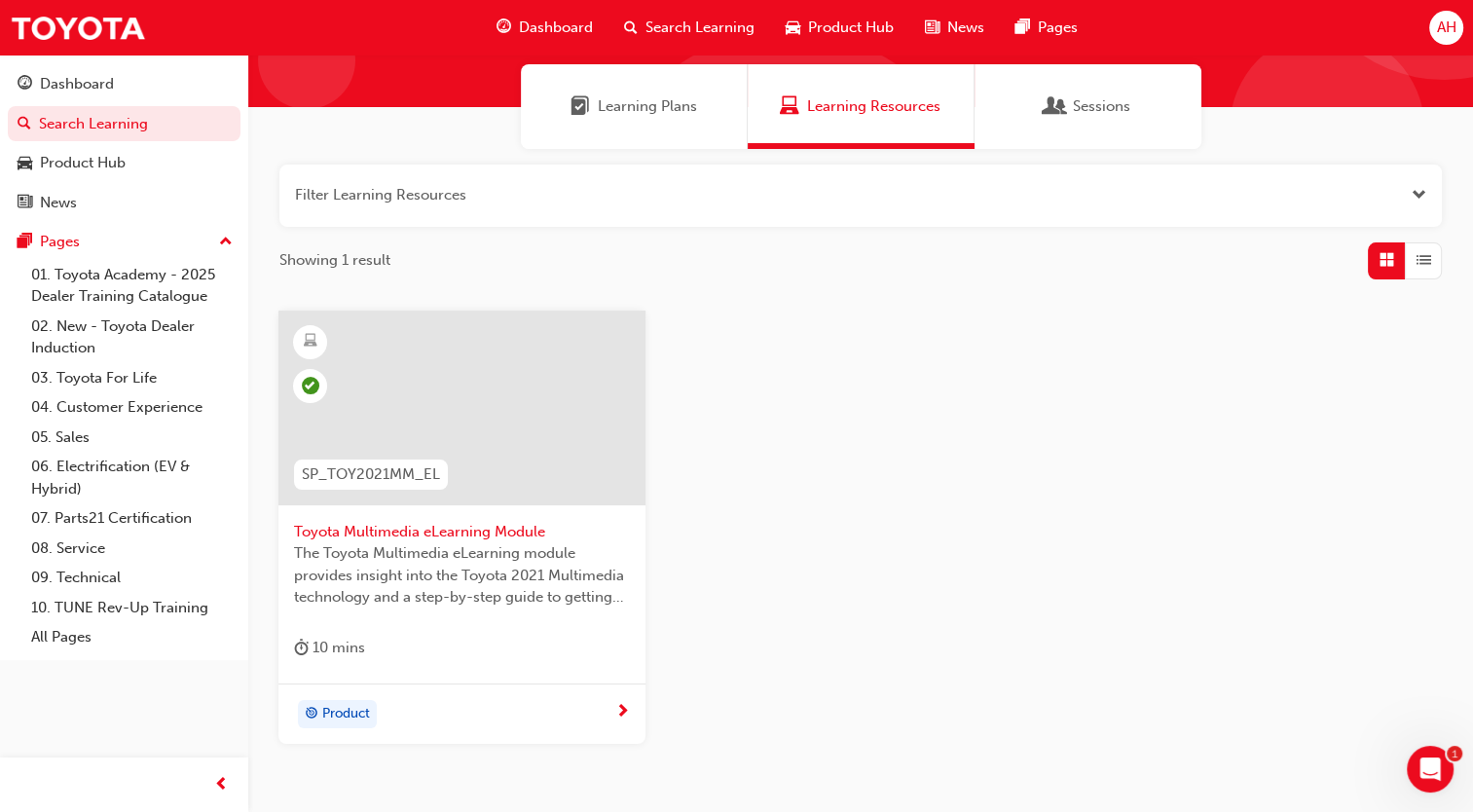 click at bounding box center (861, 196) 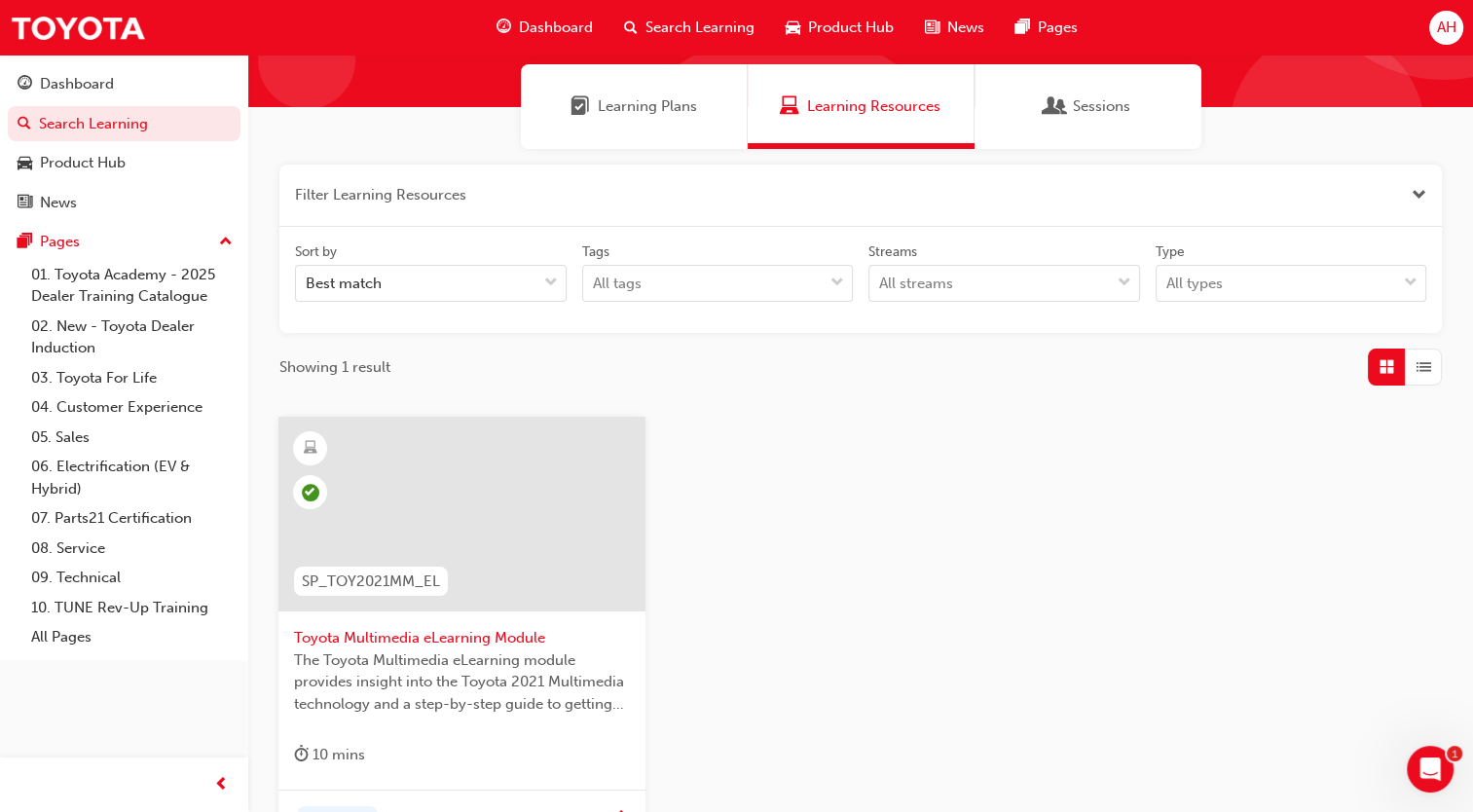 scroll, scrollTop: 0, scrollLeft: 0, axis: both 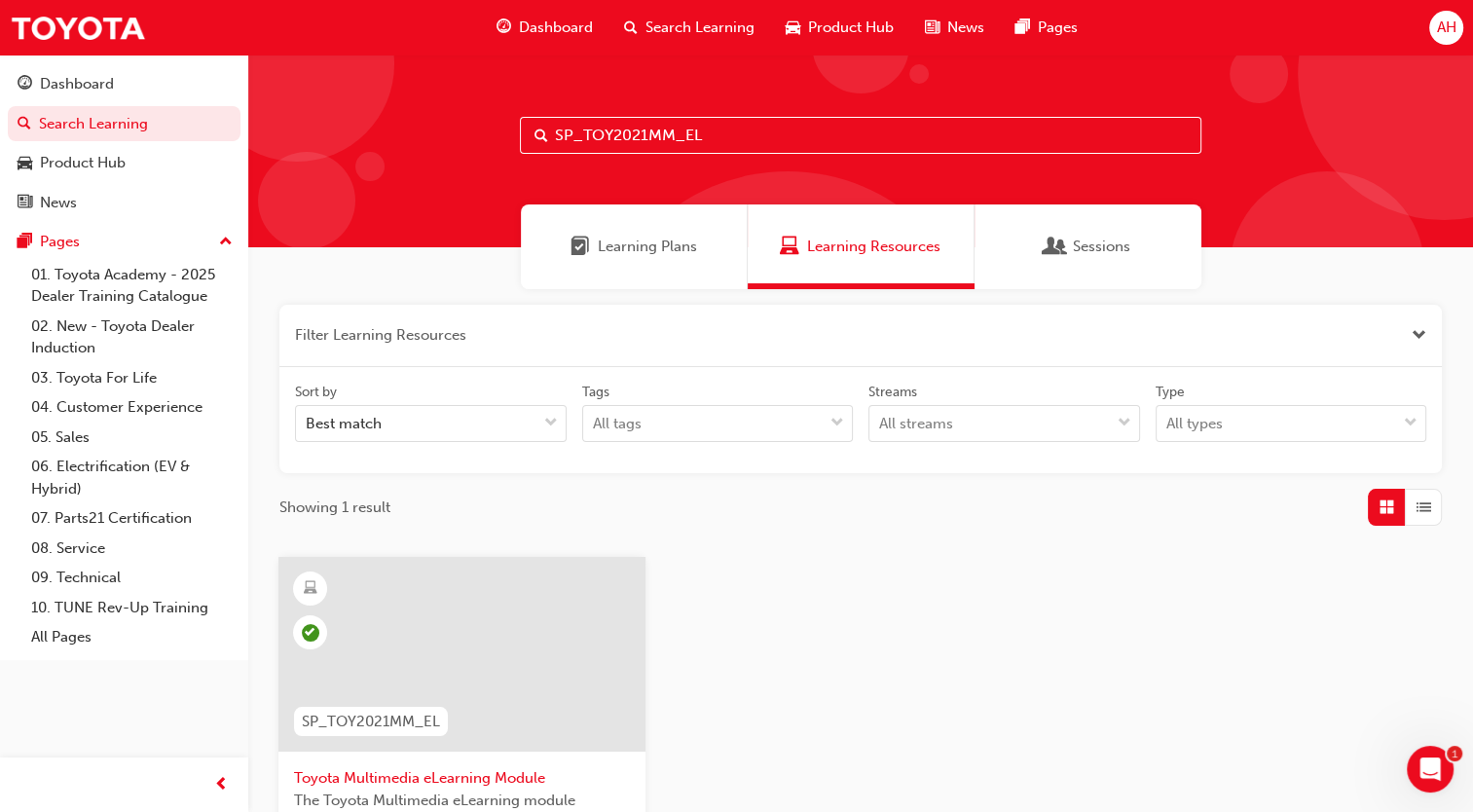 drag, startPoint x: 730, startPoint y: 130, endPoint x: 423, endPoint y: 138, distance: 307.10422 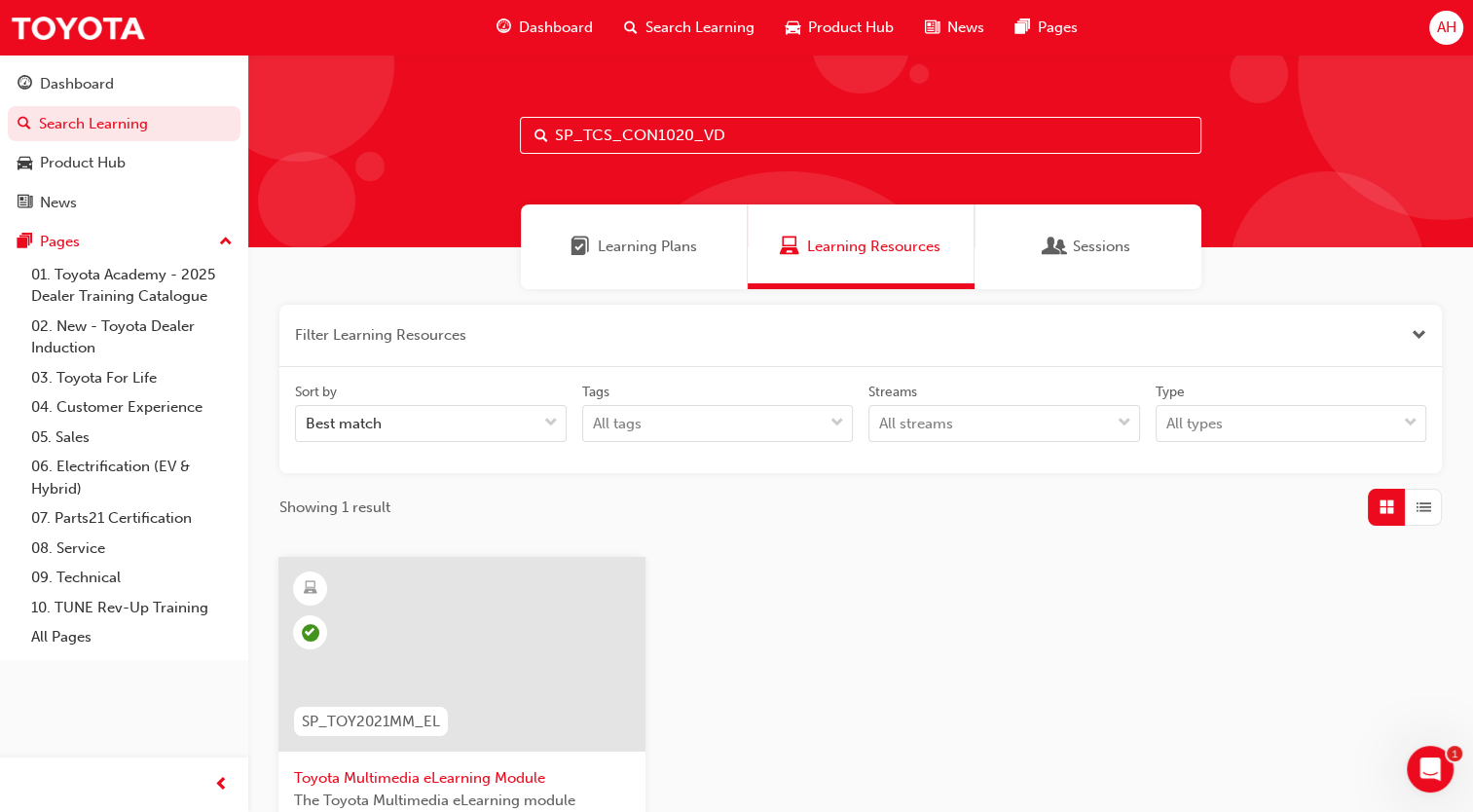 type on "SP_TCS_CON1020_VD" 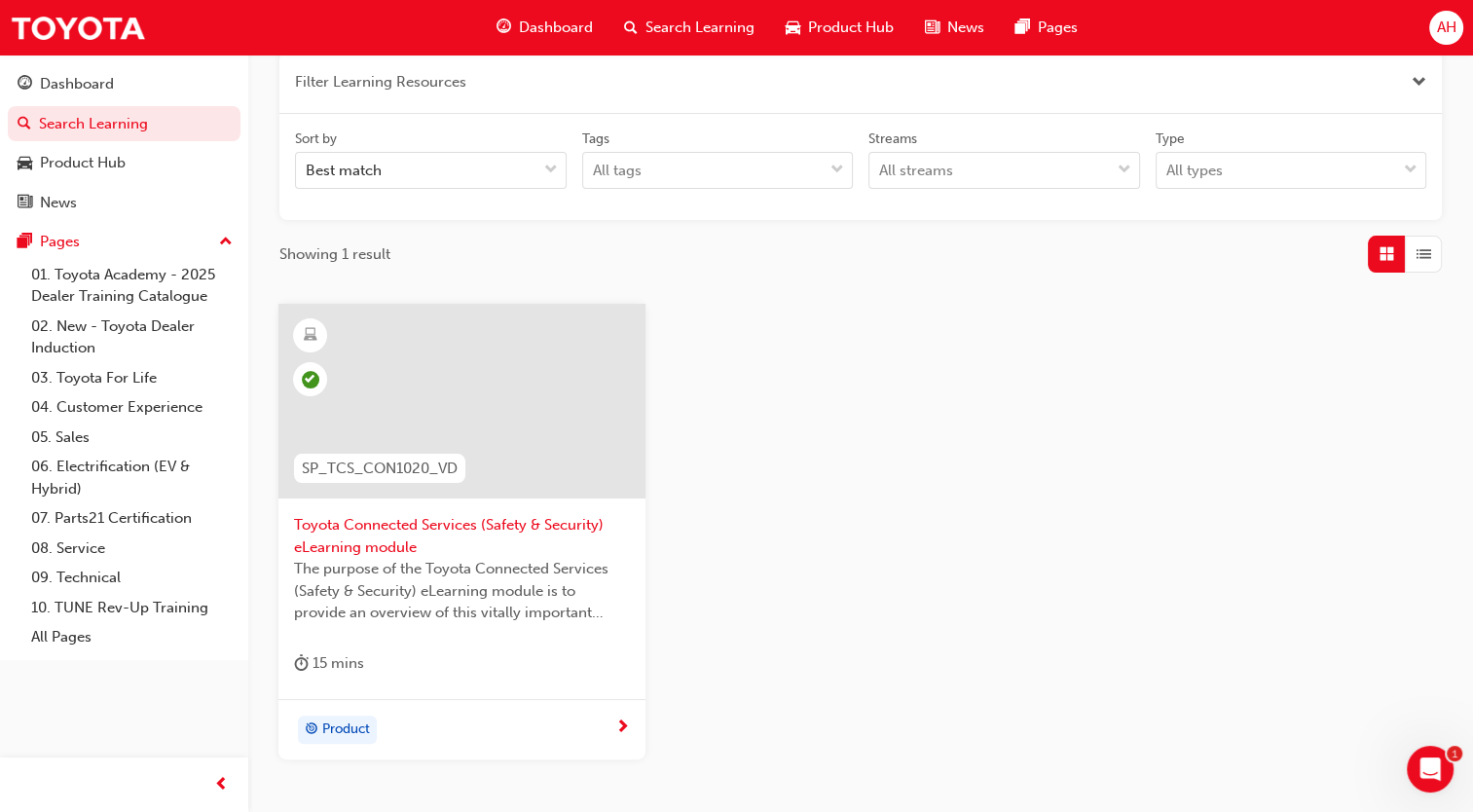 scroll, scrollTop: 255, scrollLeft: 0, axis: vertical 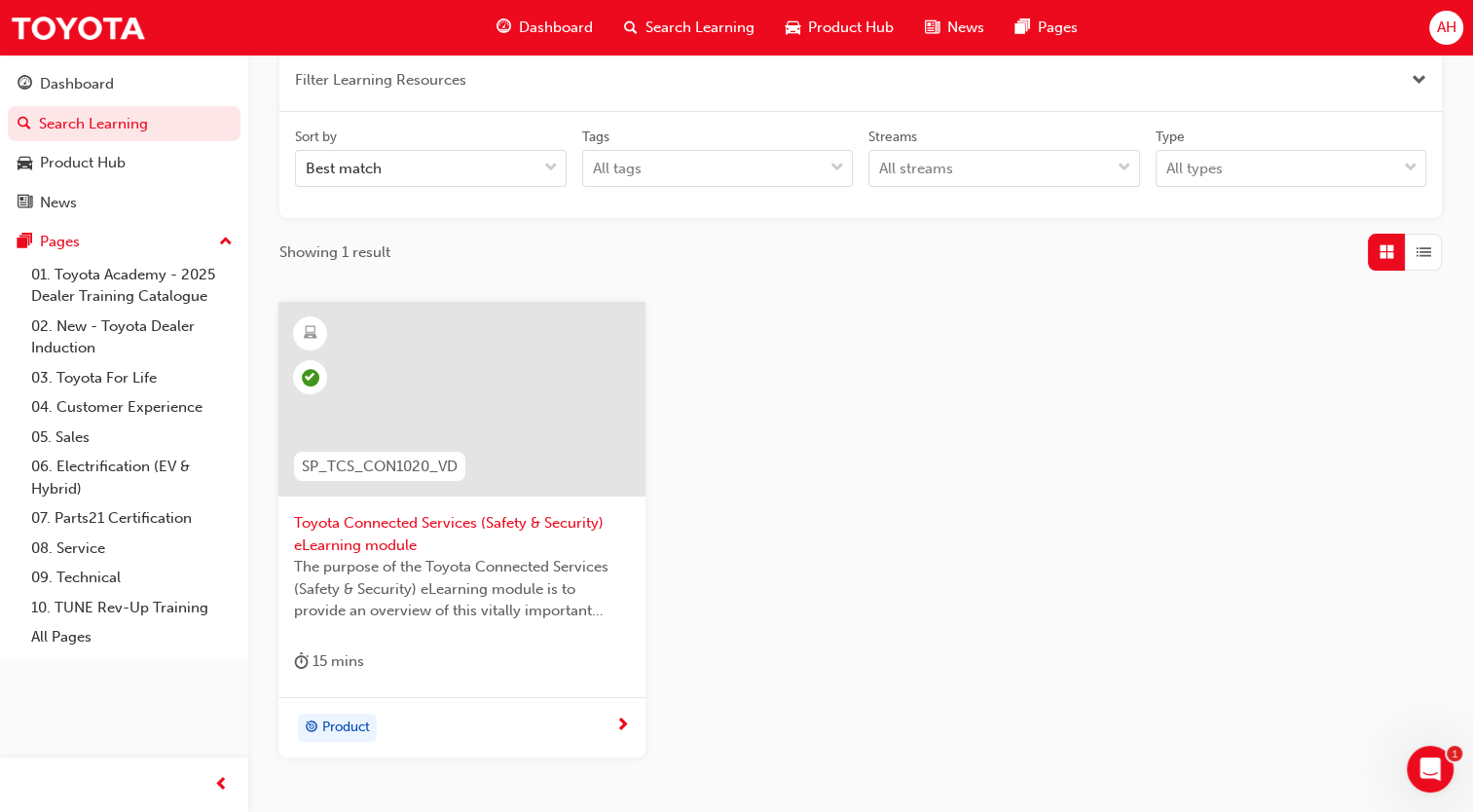 click at bounding box center (461, 399) 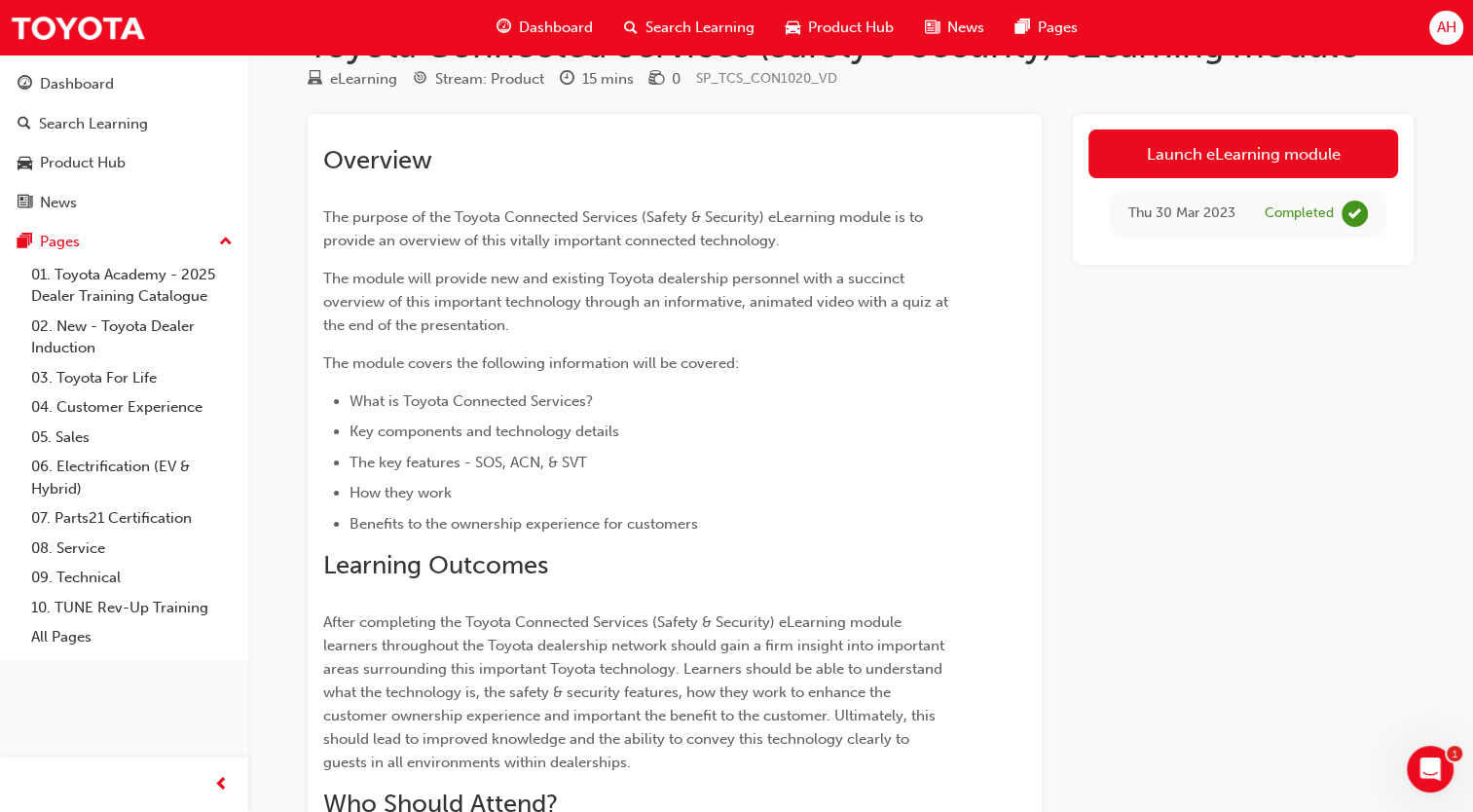 scroll, scrollTop: 58, scrollLeft: 0, axis: vertical 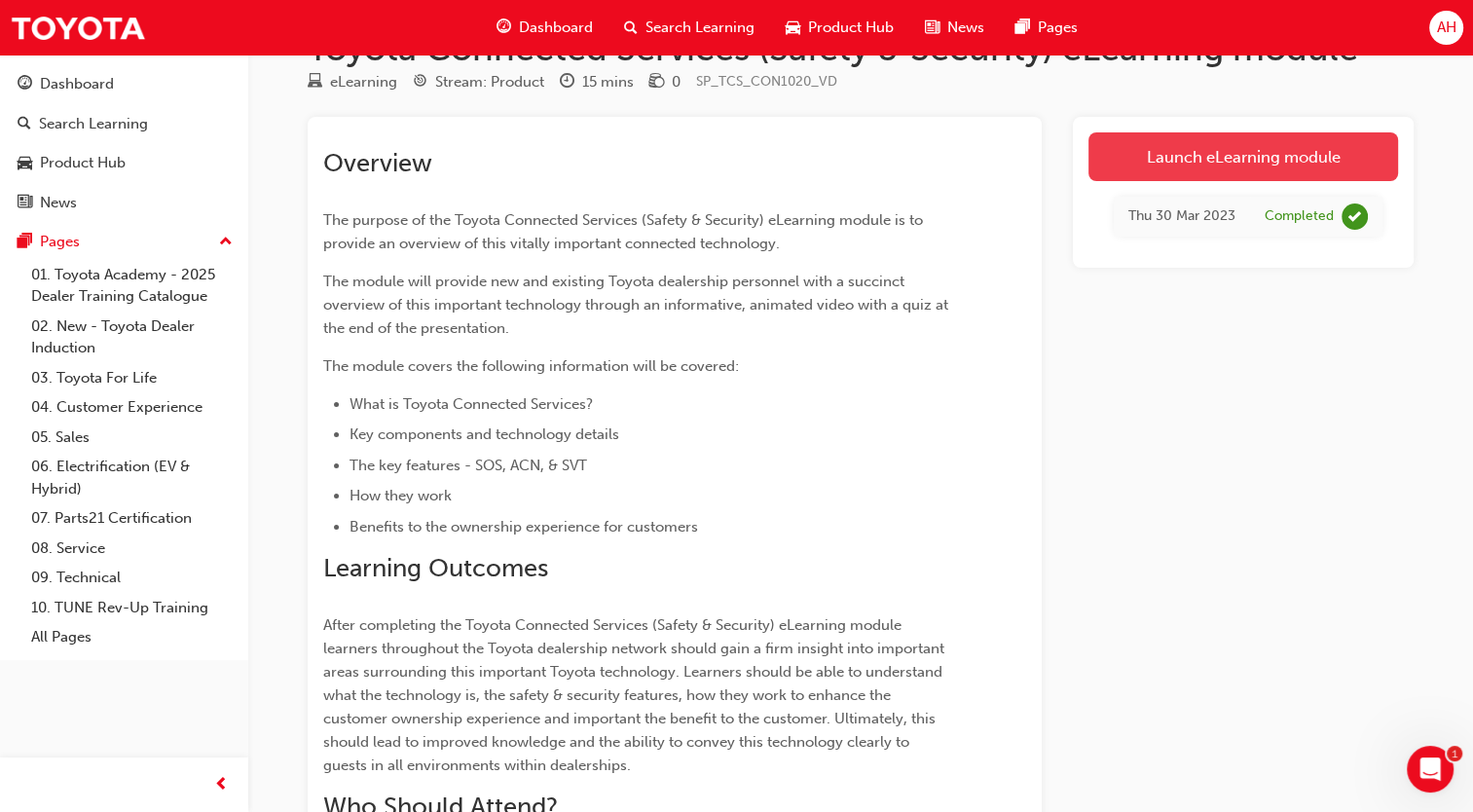 click on "Launch eLearning module" at bounding box center (1243, 157) 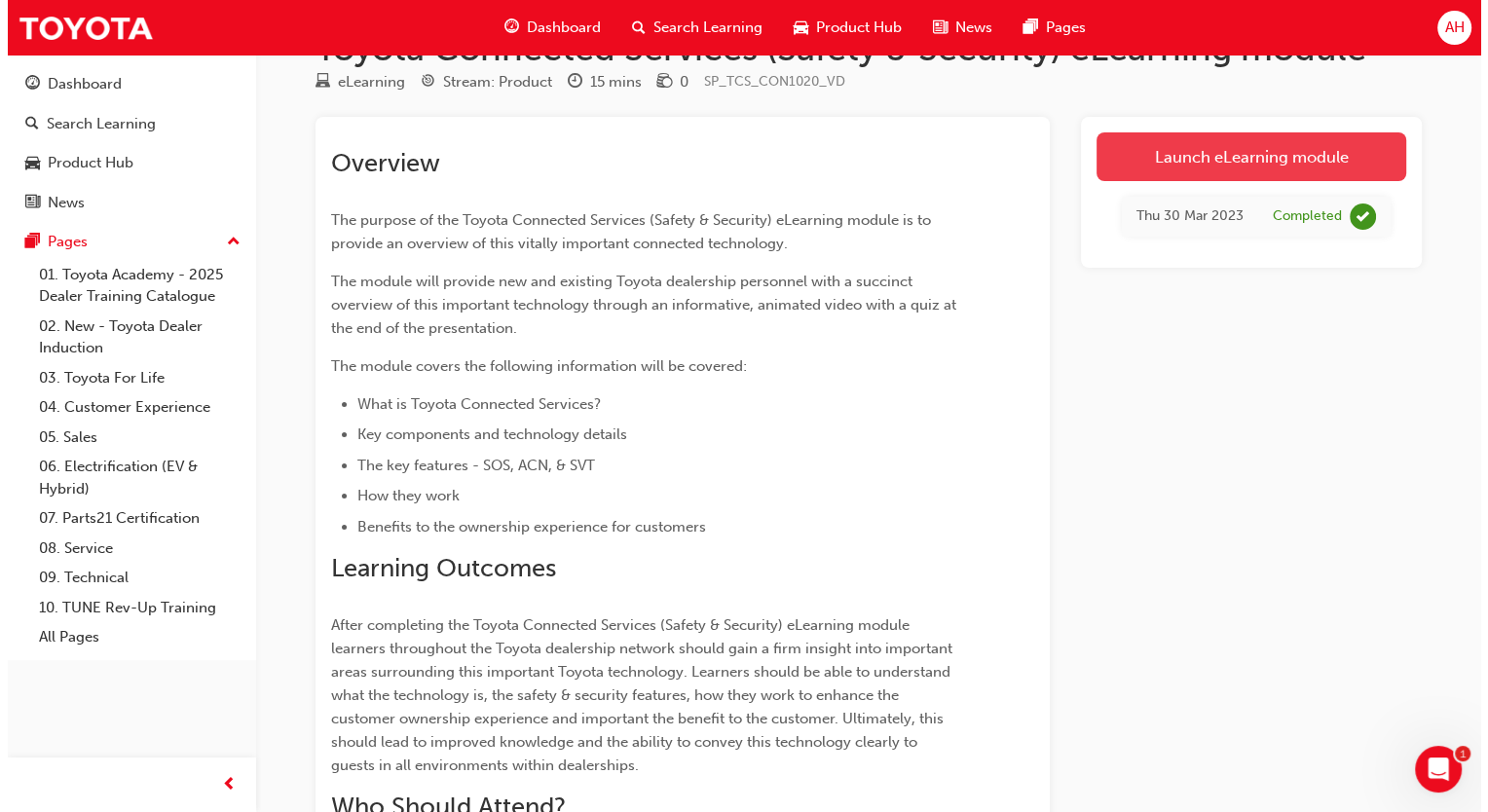 scroll, scrollTop: 0, scrollLeft: 0, axis: both 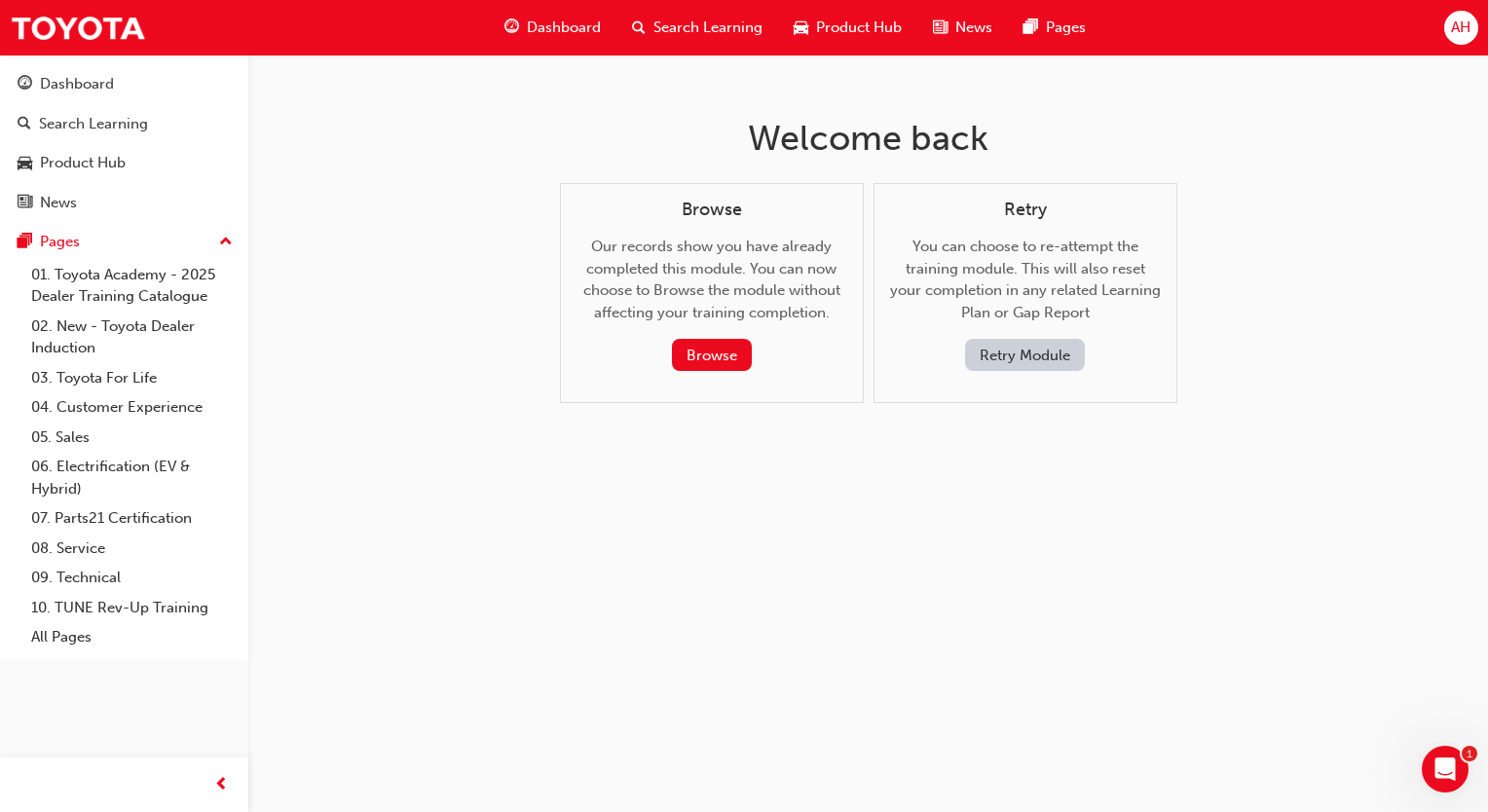 click on "Retry Module" at bounding box center [1024, 354] 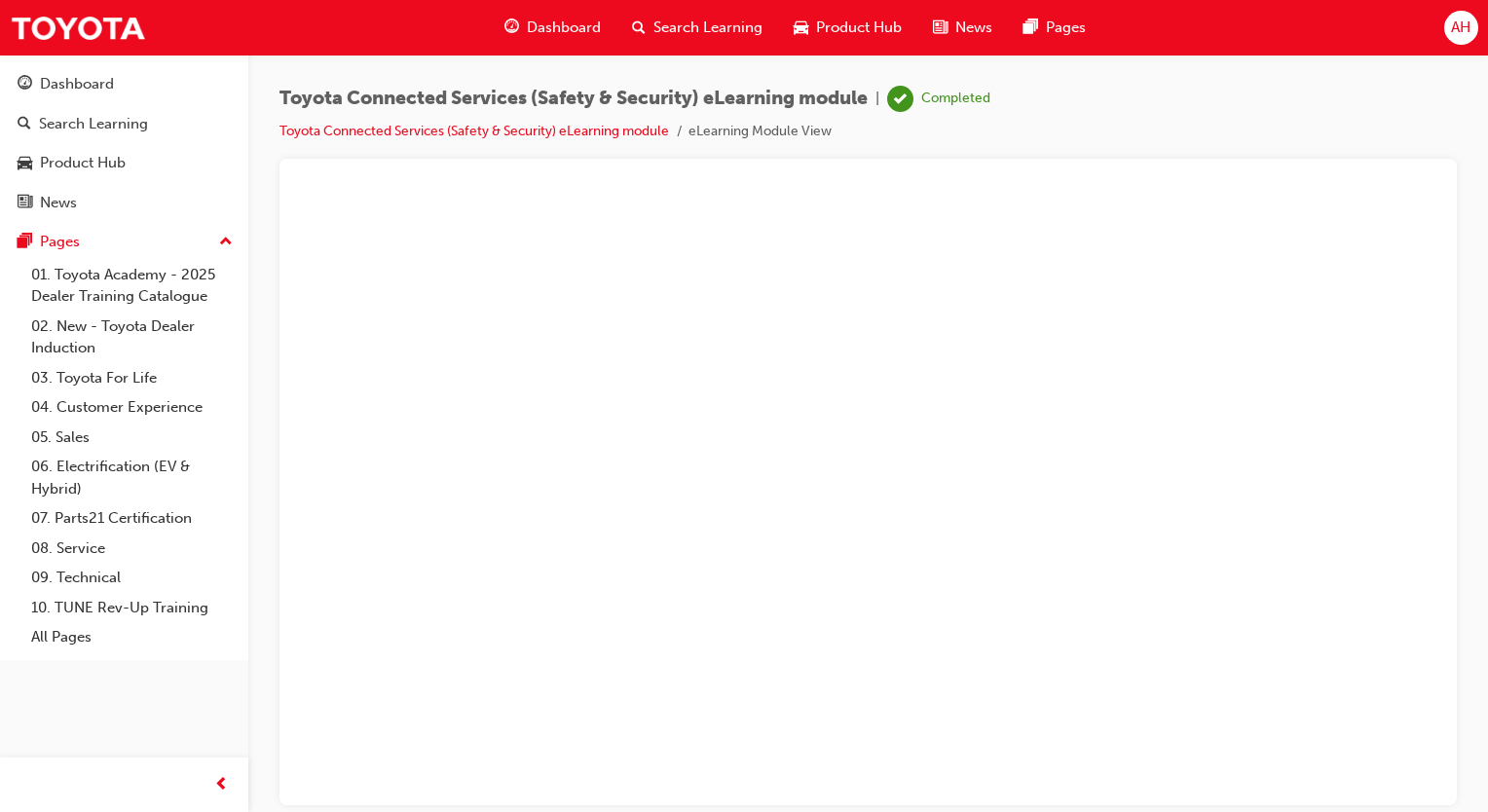 scroll, scrollTop: 0, scrollLeft: 0, axis: both 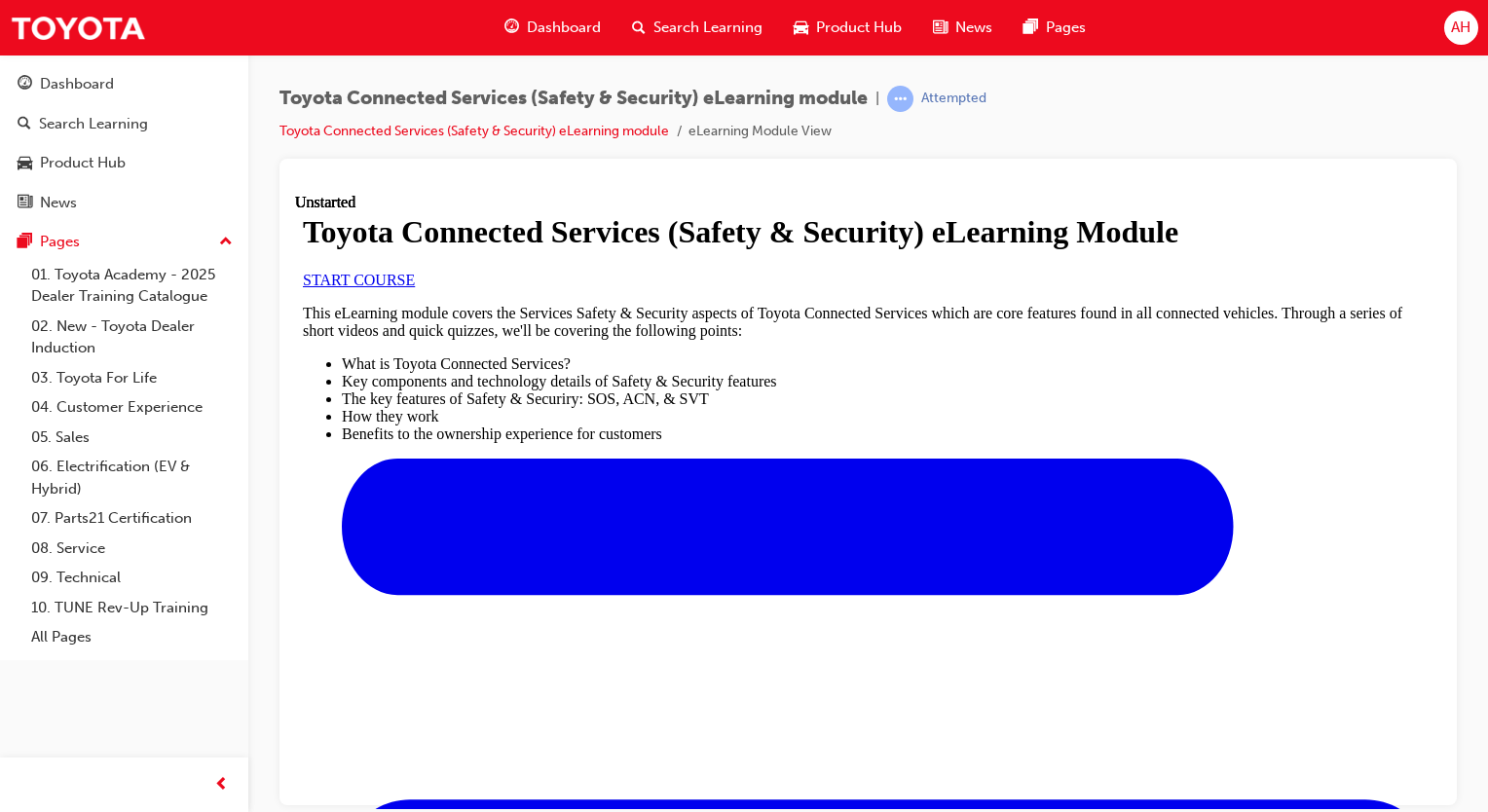 click on "START COURSE" at bounding box center [358, 278] 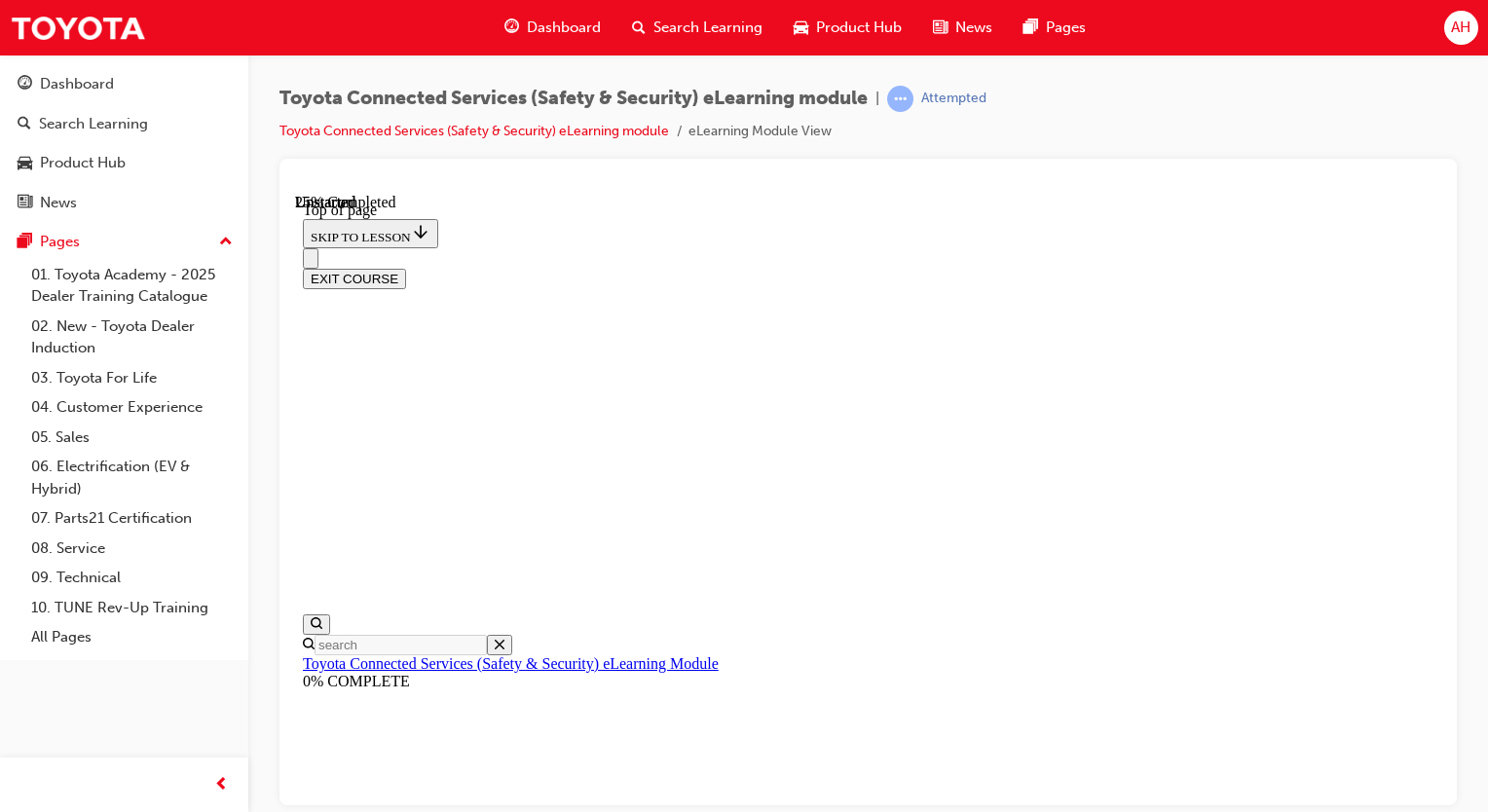 scroll, scrollTop: 187, scrollLeft: 0, axis: vertical 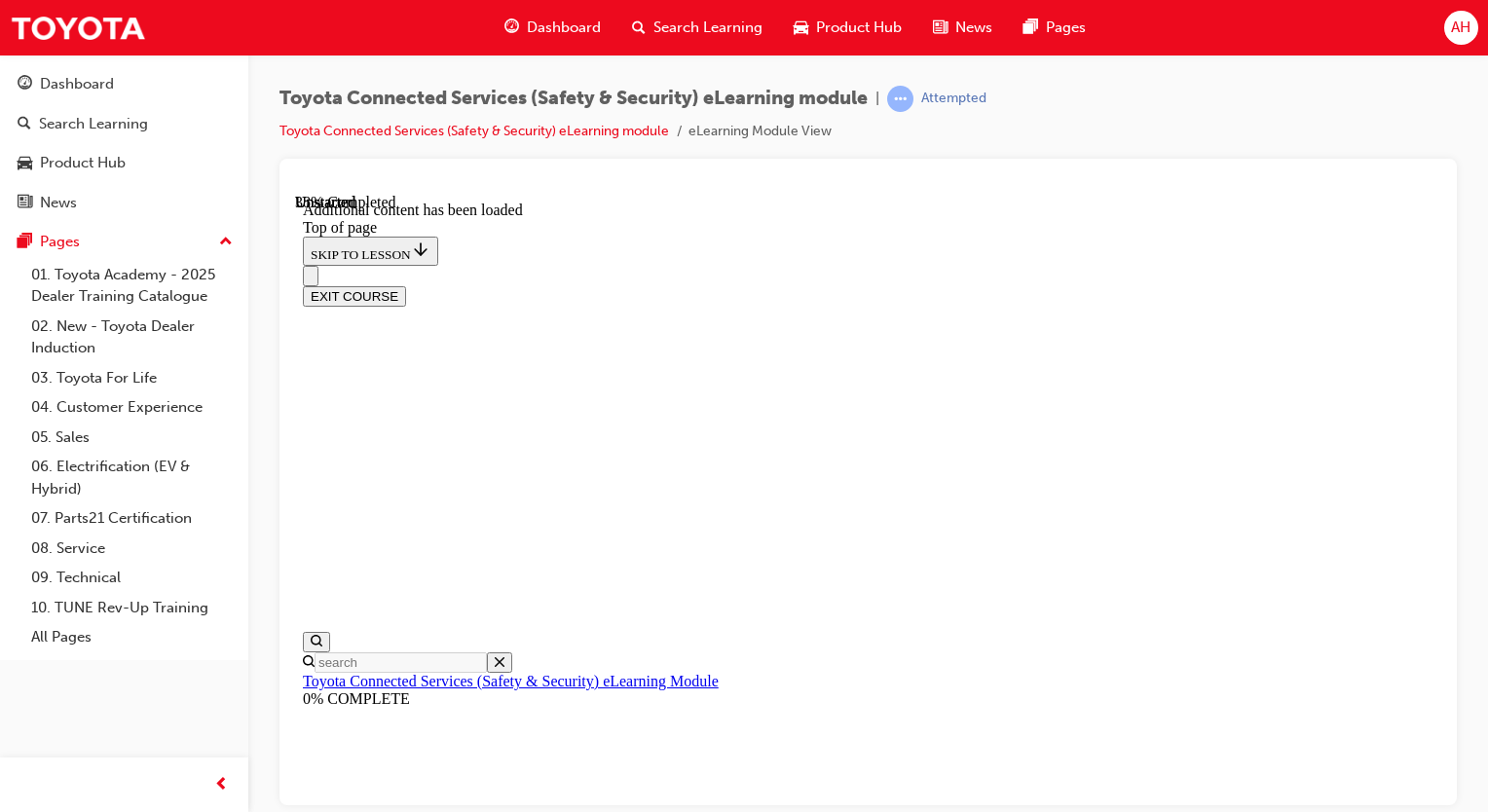 click at bounding box center [350, 7226] 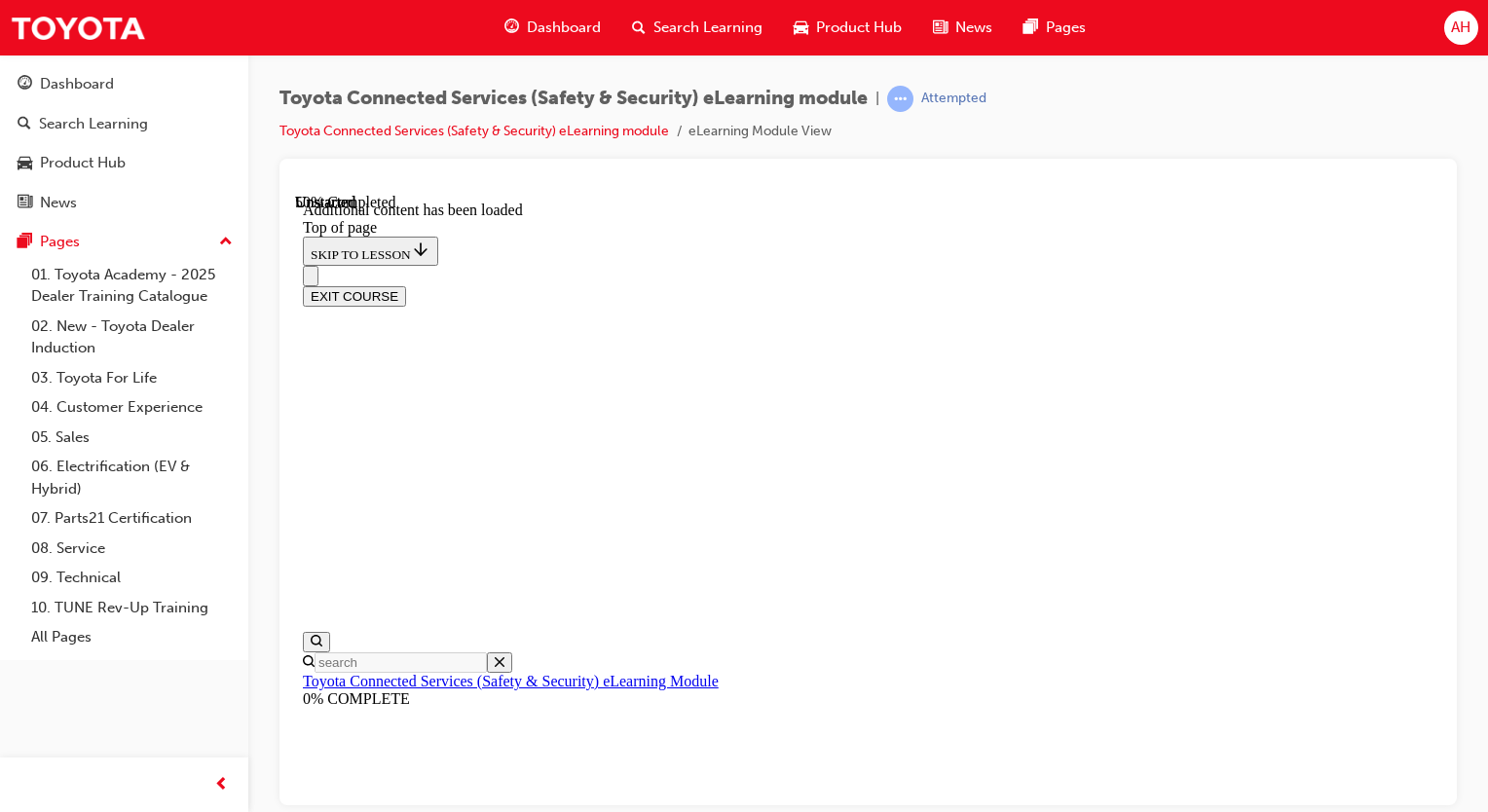 click on "CONTINUE" at bounding box center (344, 7135) 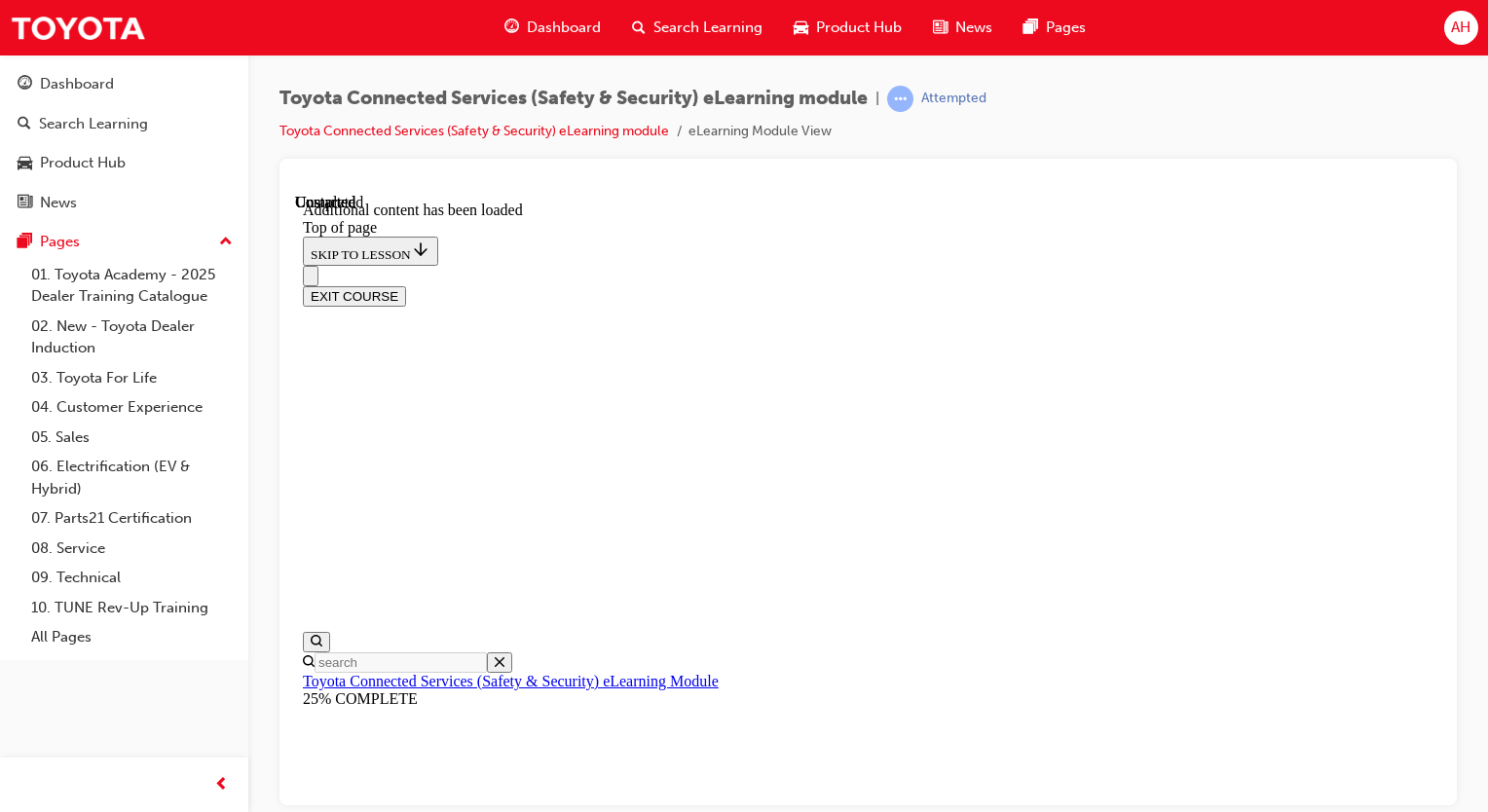 scroll, scrollTop: 2801, scrollLeft: 0, axis: vertical 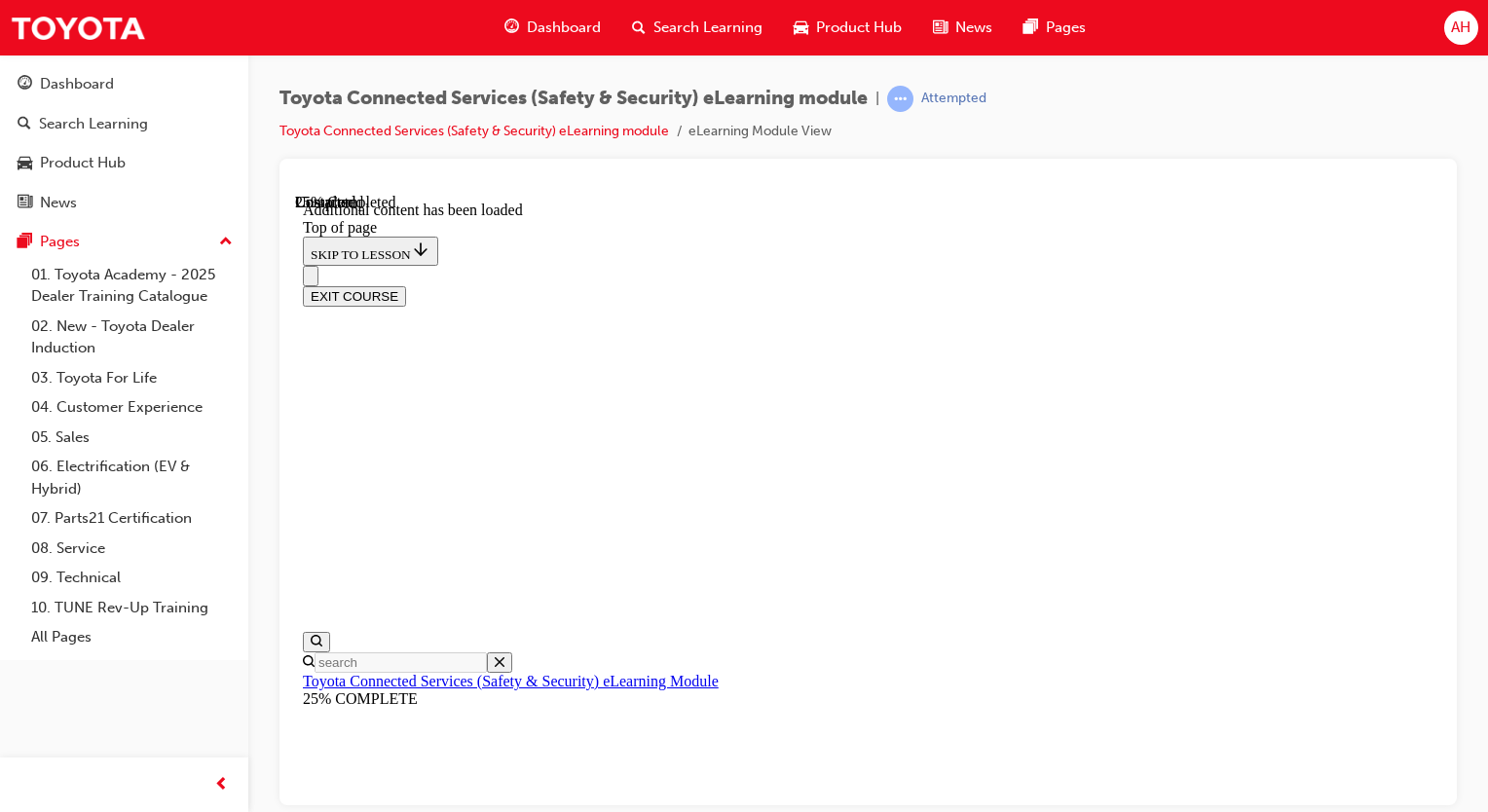 click on "CONTINUE" at bounding box center (344, 6885) 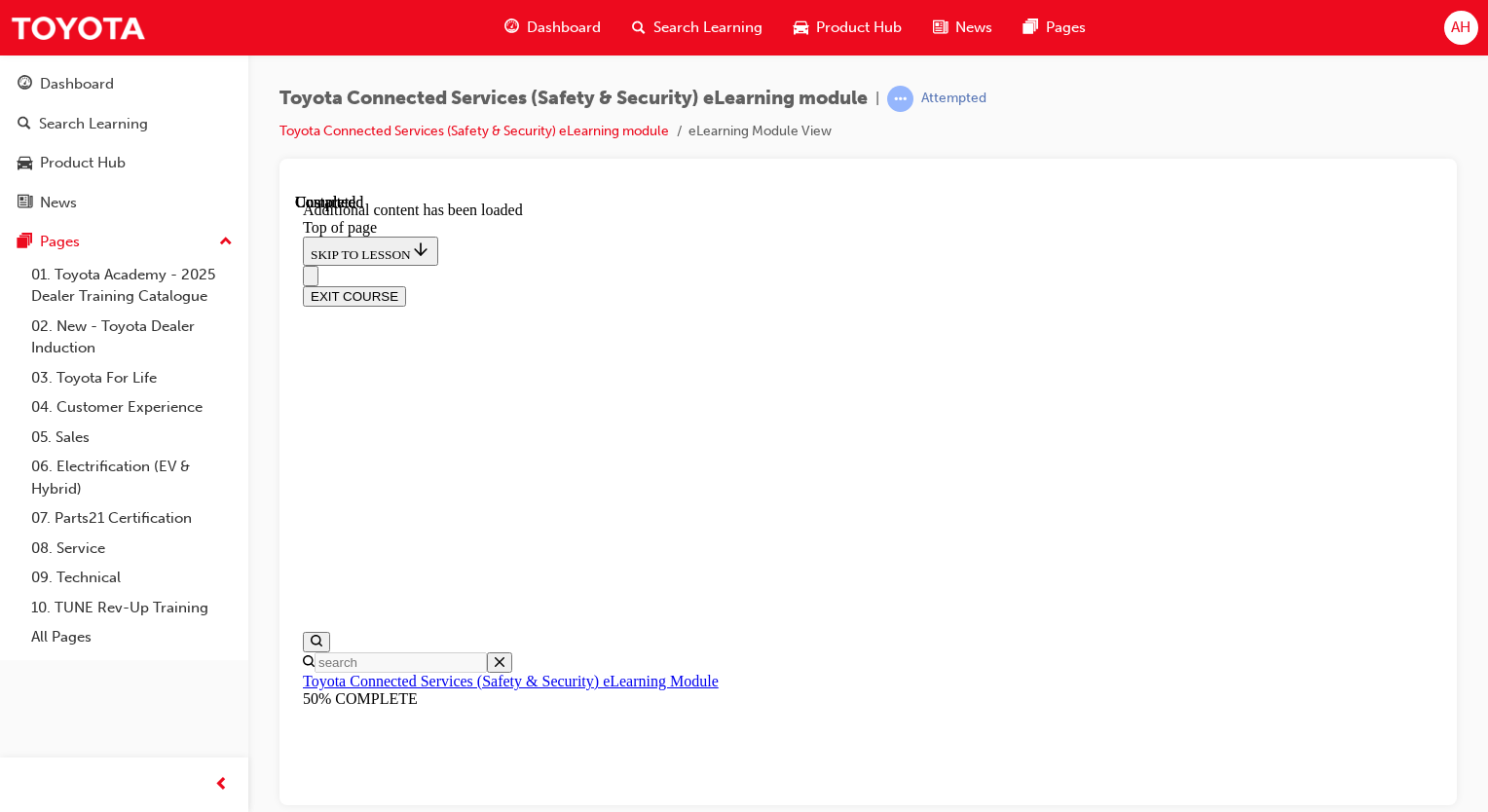 scroll, scrollTop: 1315, scrollLeft: 0, axis: vertical 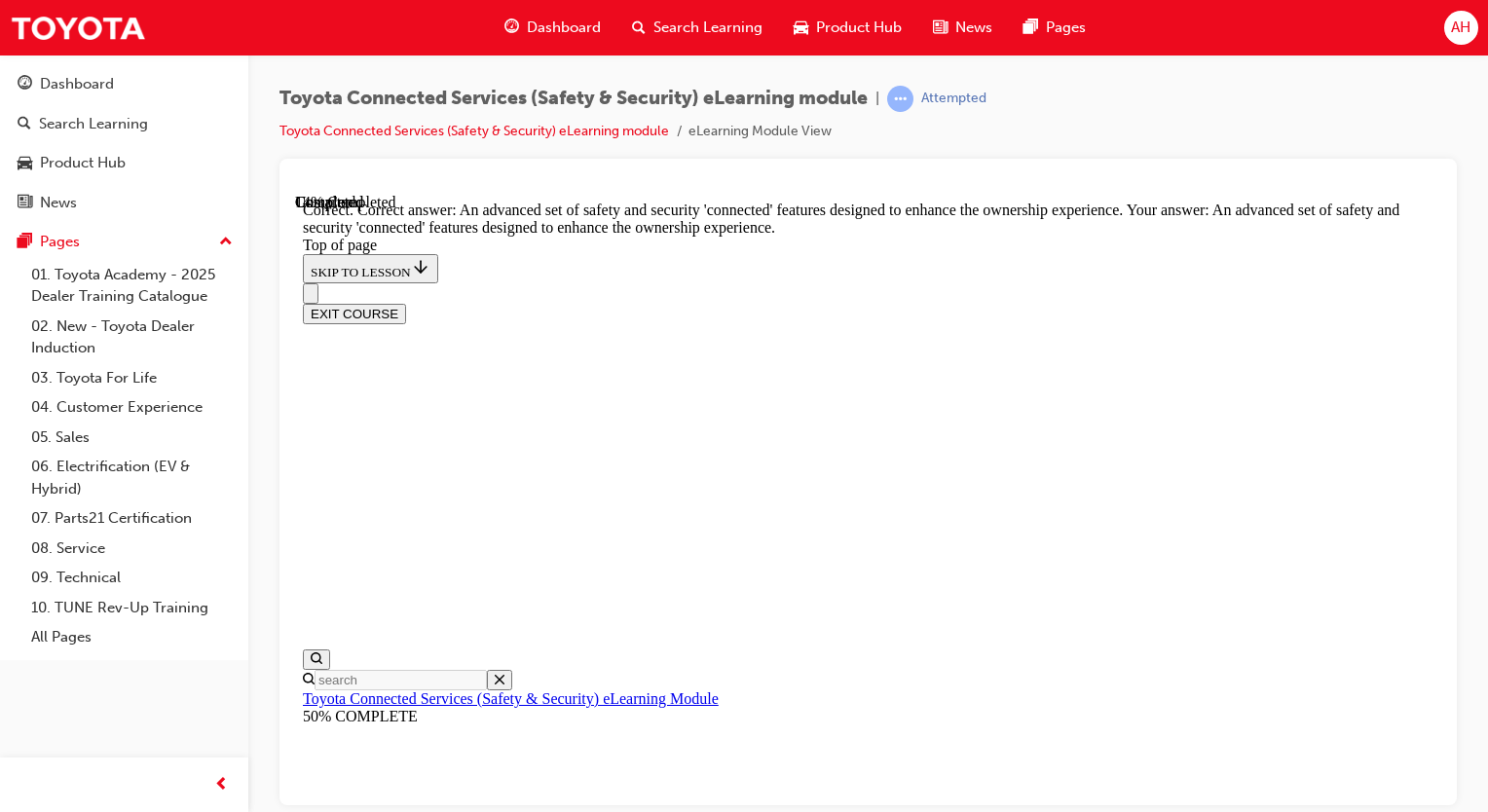 click on "NEXT" at bounding box center (328, 15219) 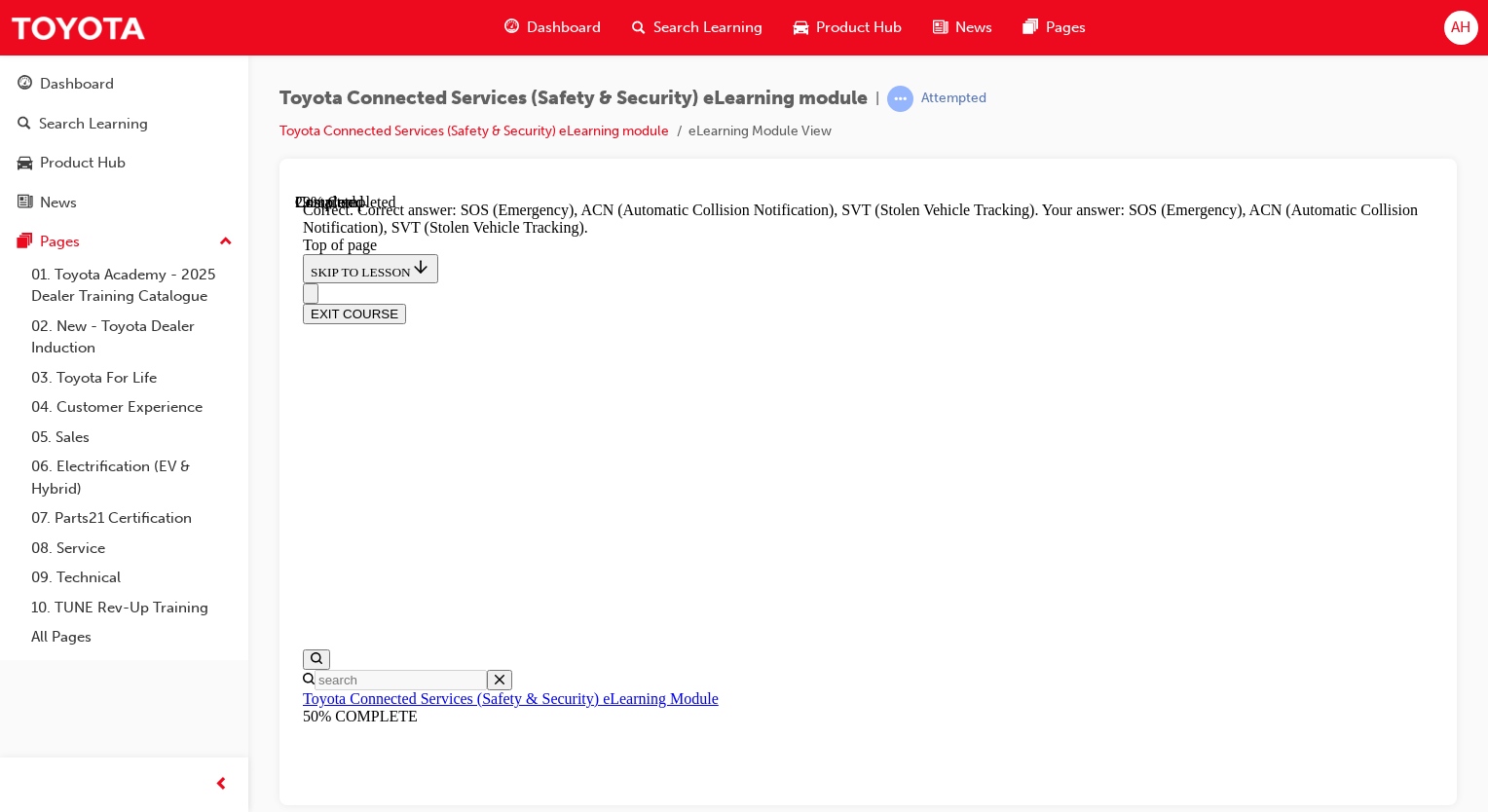 scroll, scrollTop: 608, scrollLeft: 0, axis: vertical 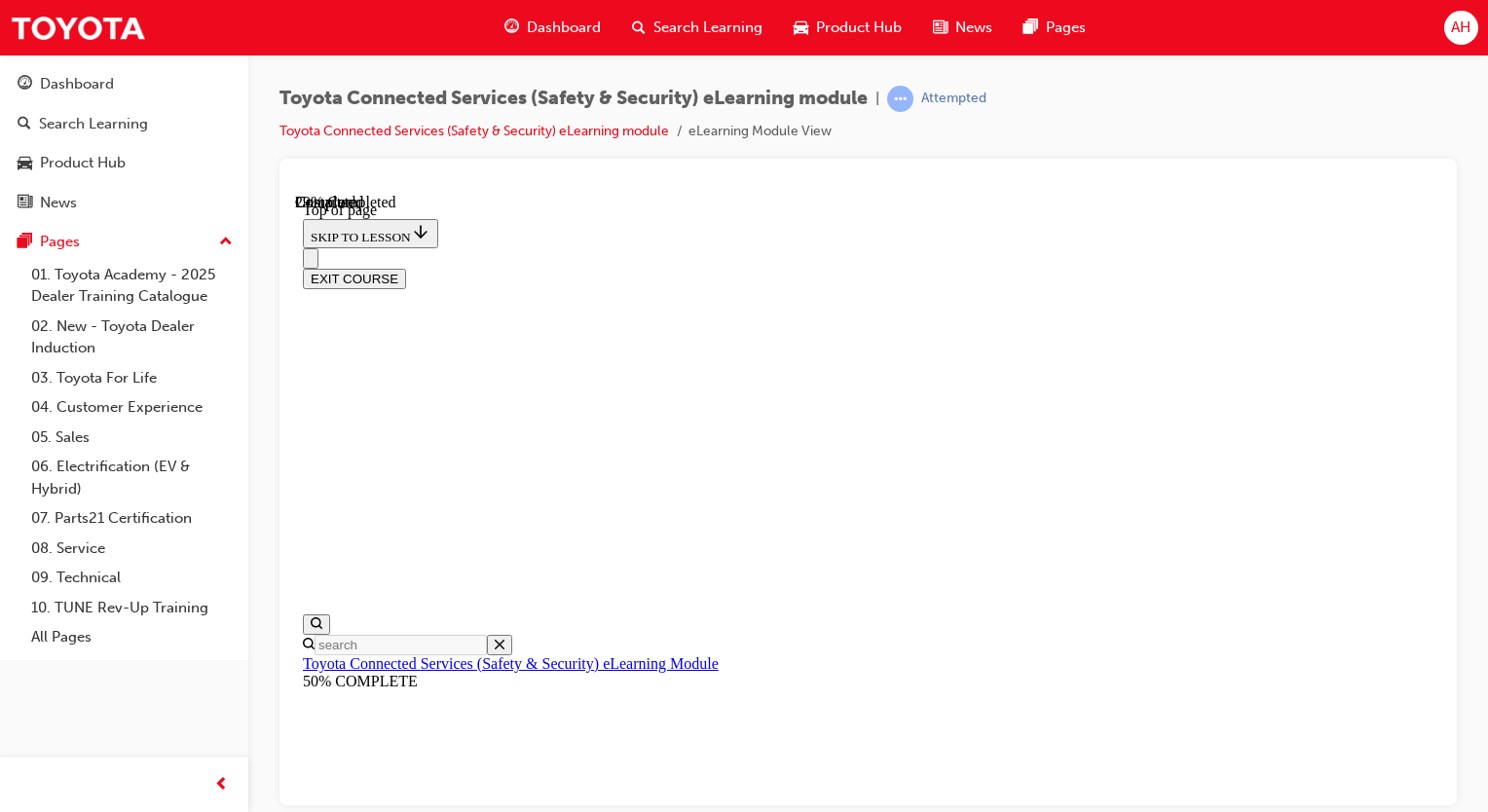 click on "FALSE:  The DCM is already active when the vehicle arrives at the dealership. Guests can immediately sign up to Toyota Connected Services once they pick up their car." at bounding box center (868, 14688) 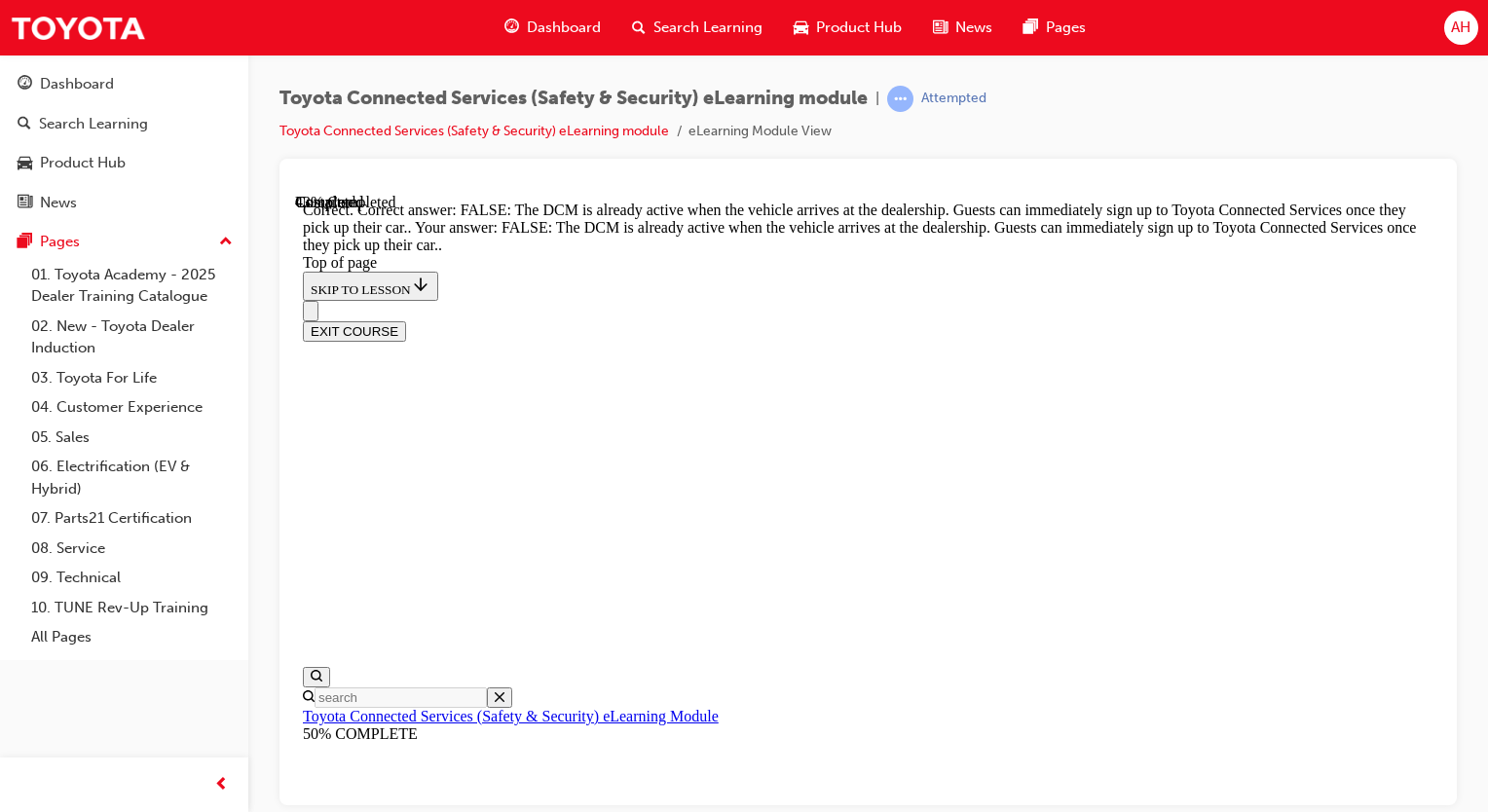 scroll, scrollTop: 549, scrollLeft: 0, axis: vertical 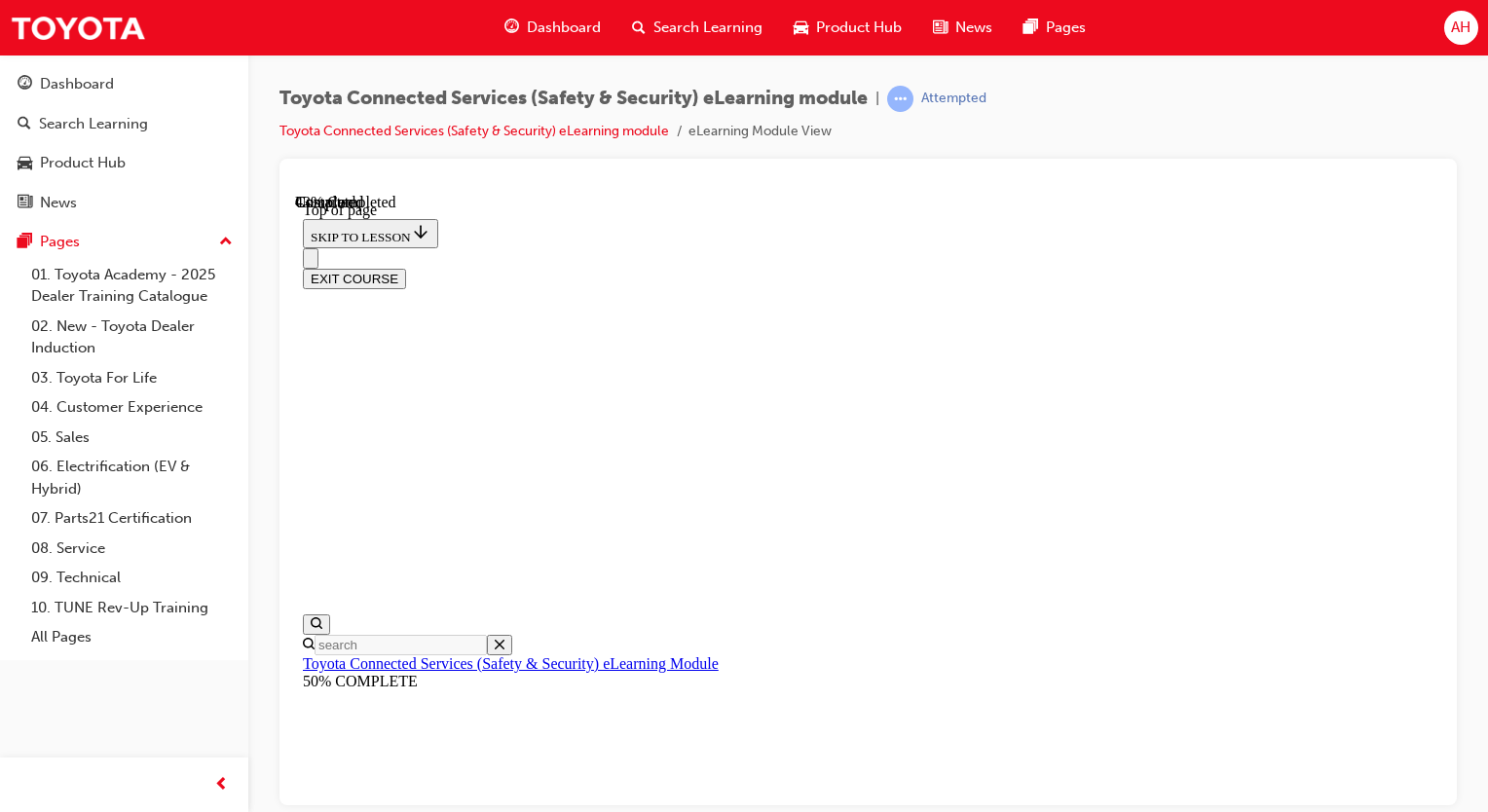 click on "NO:  The SOS button is only for genuine emergencies only" at bounding box center (868, 15234) 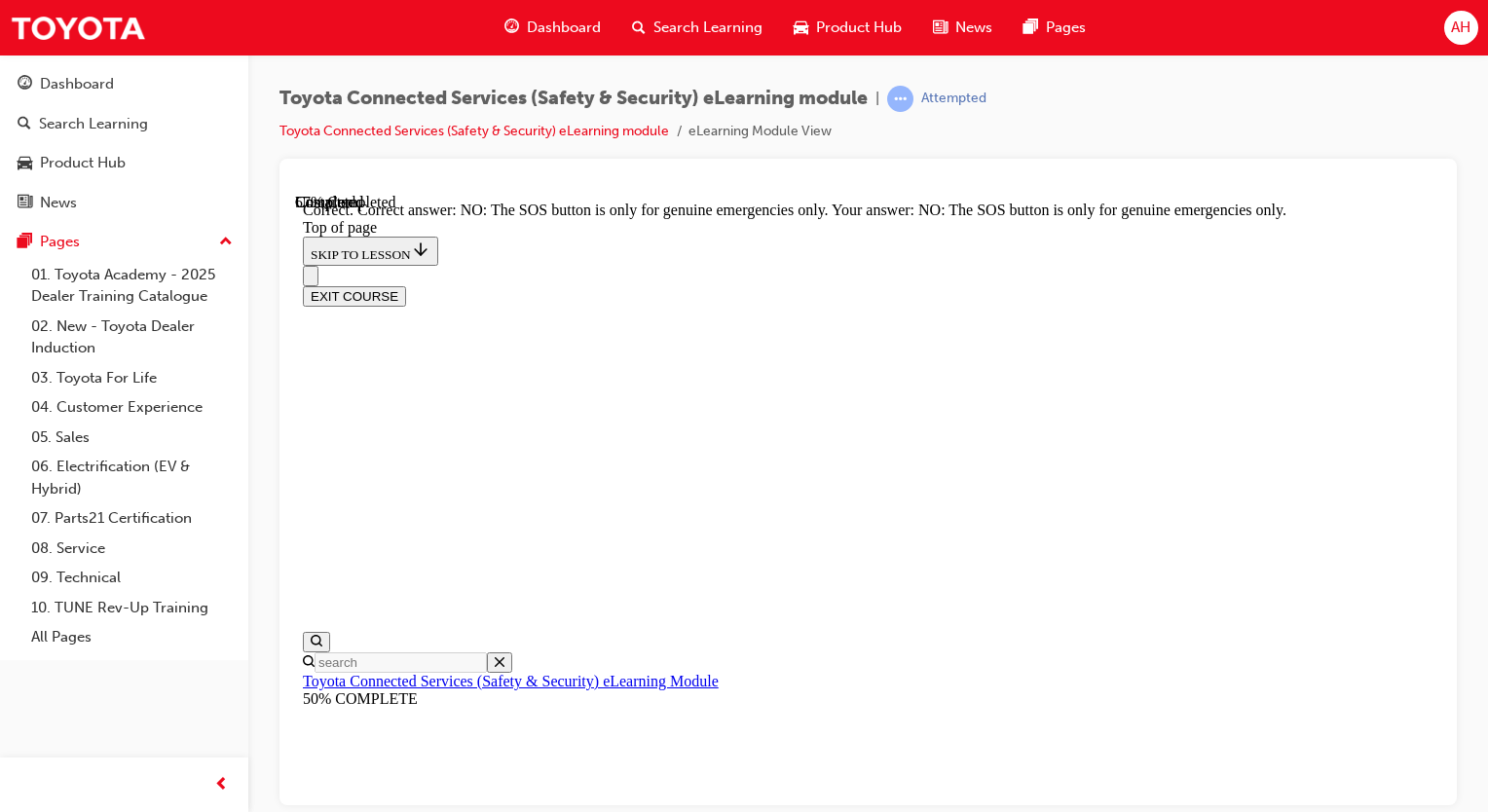 scroll, scrollTop: 491, scrollLeft: 0, axis: vertical 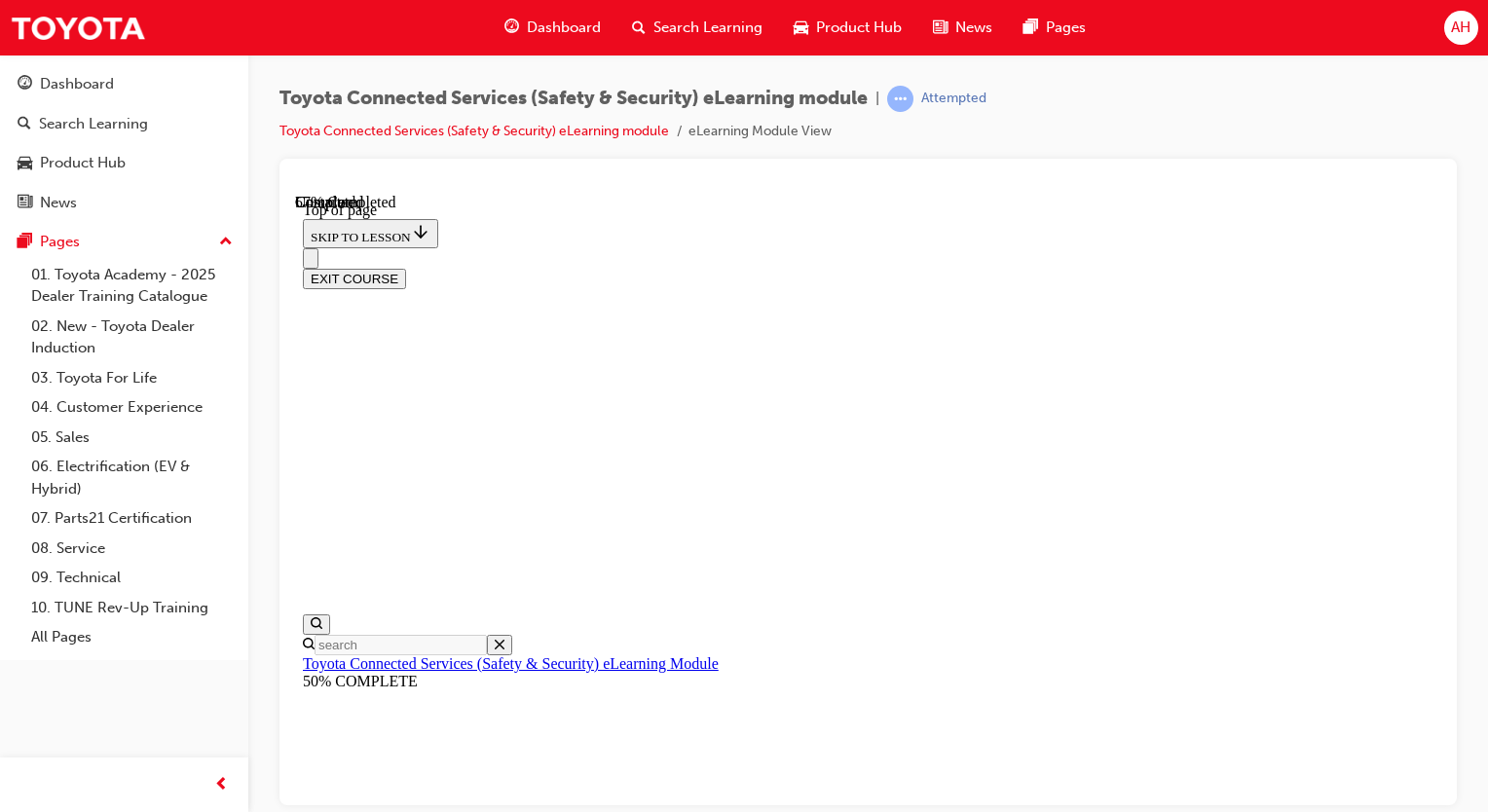 click on "Airbag Deployment" at bounding box center [868, 19285] 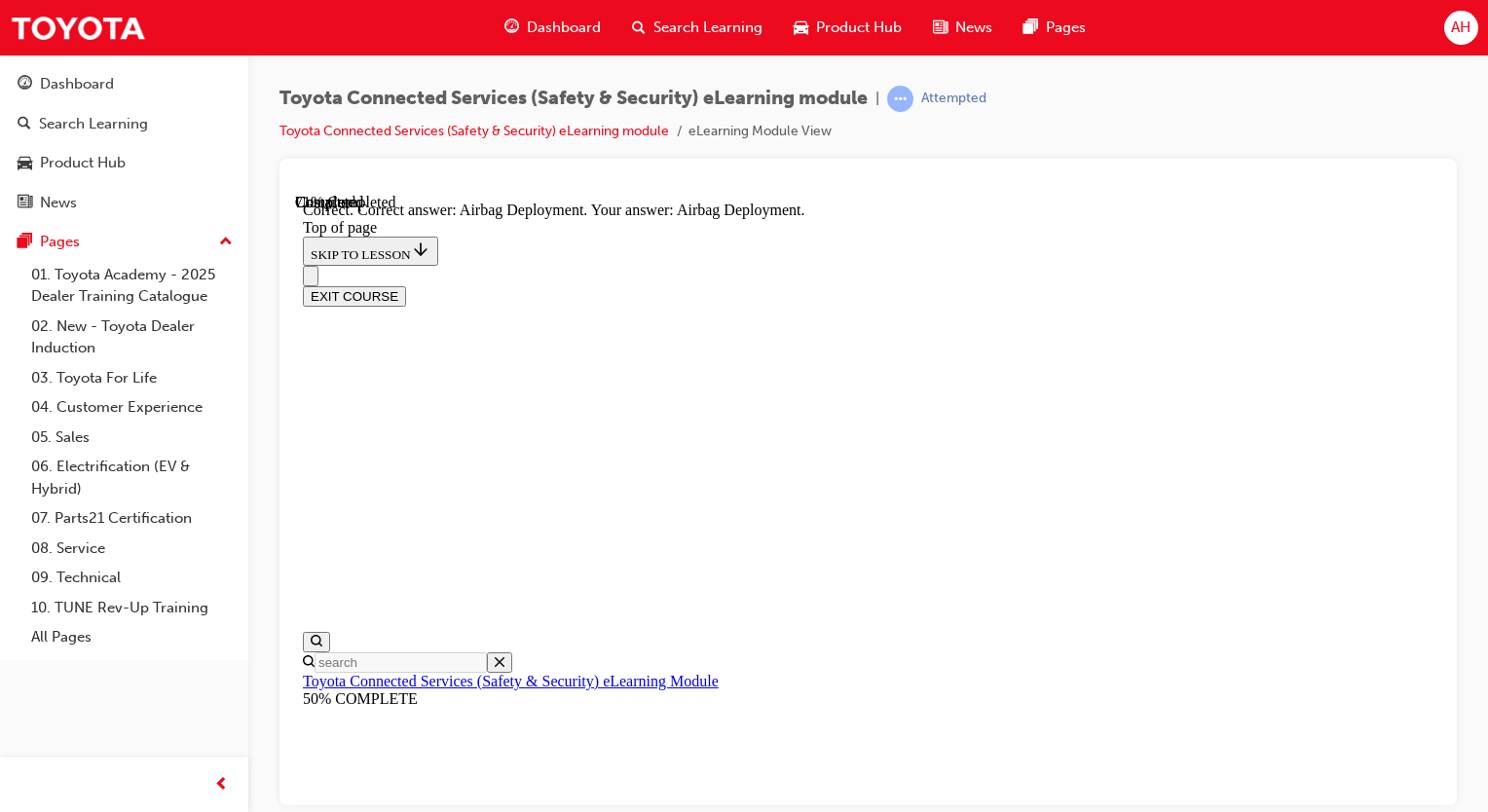 scroll, scrollTop: 475, scrollLeft: 0, axis: vertical 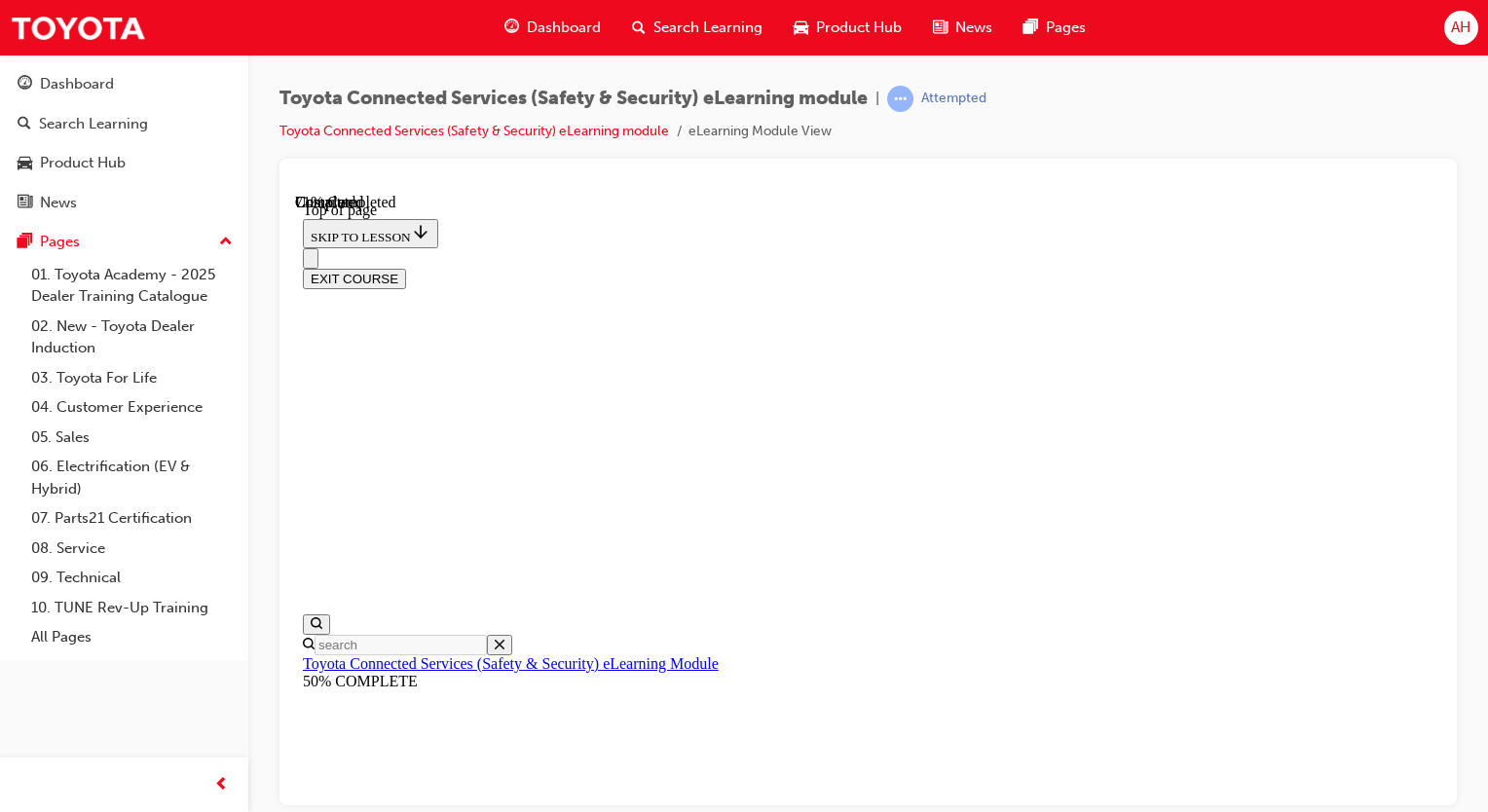 drag, startPoint x: 1009, startPoint y: 514, endPoint x: 1005, endPoint y: 609, distance: 95.084173 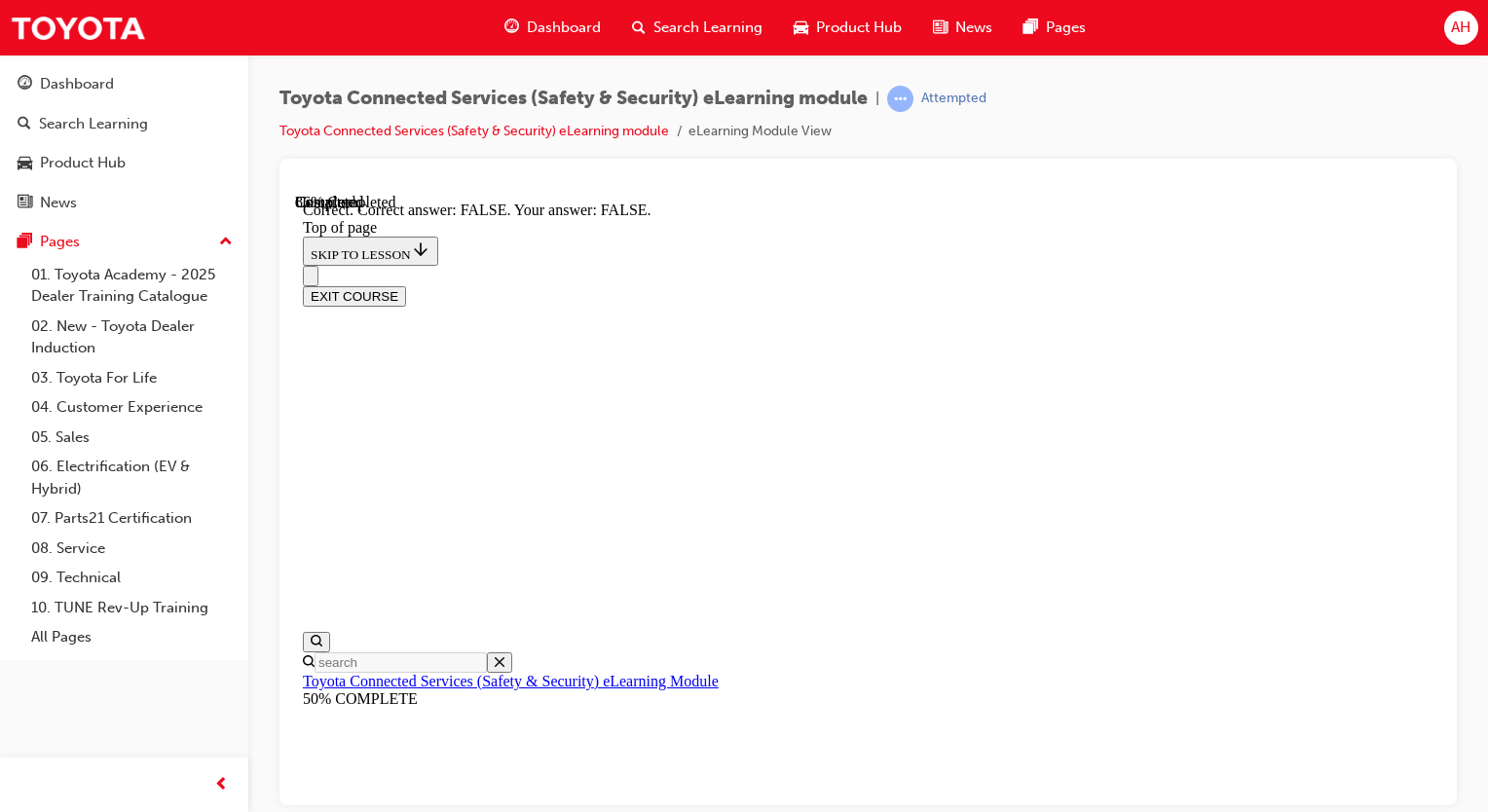 scroll, scrollTop: 452, scrollLeft: 0, axis: vertical 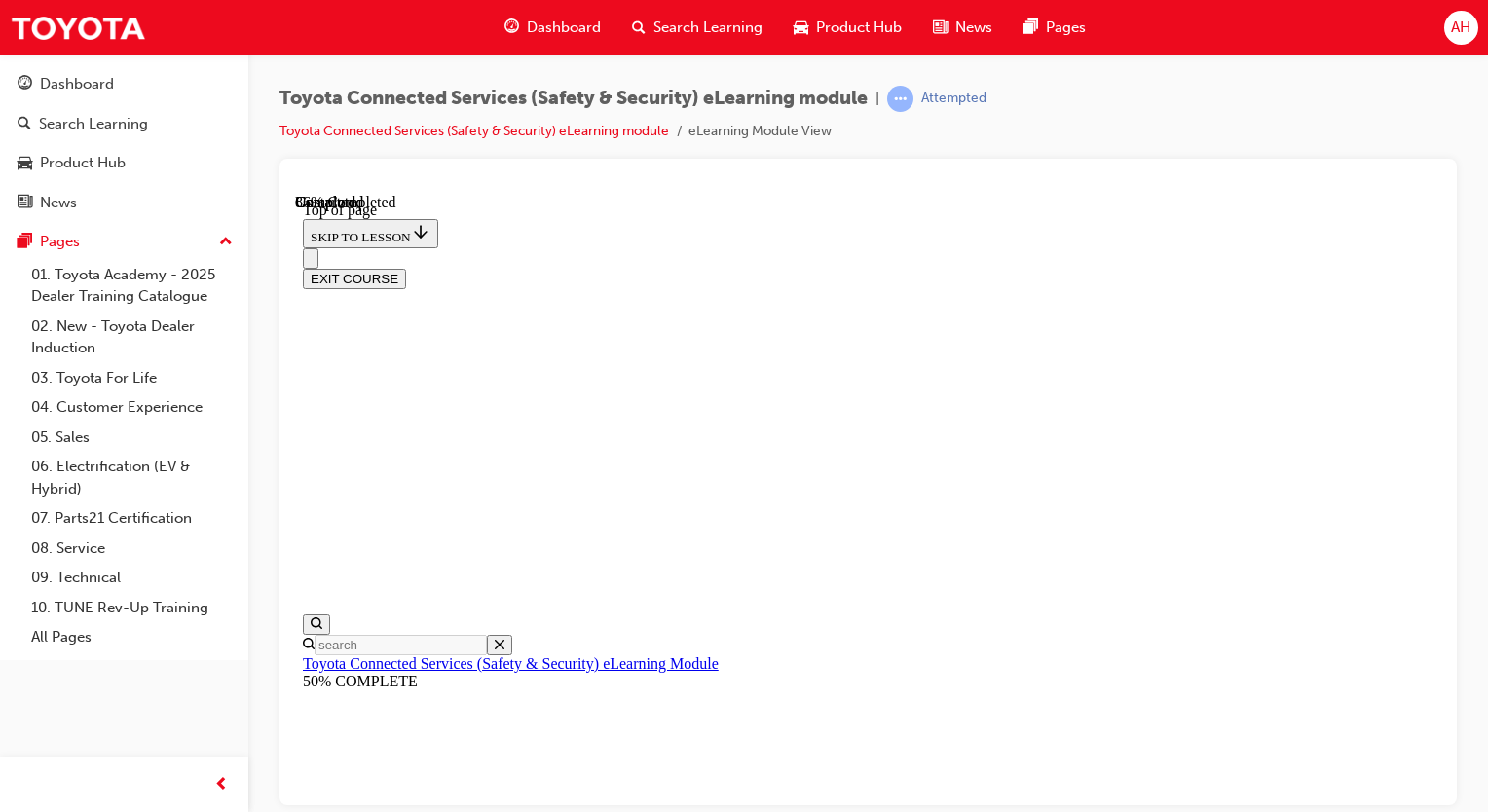 click on "5G" at bounding box center (868, 17277) 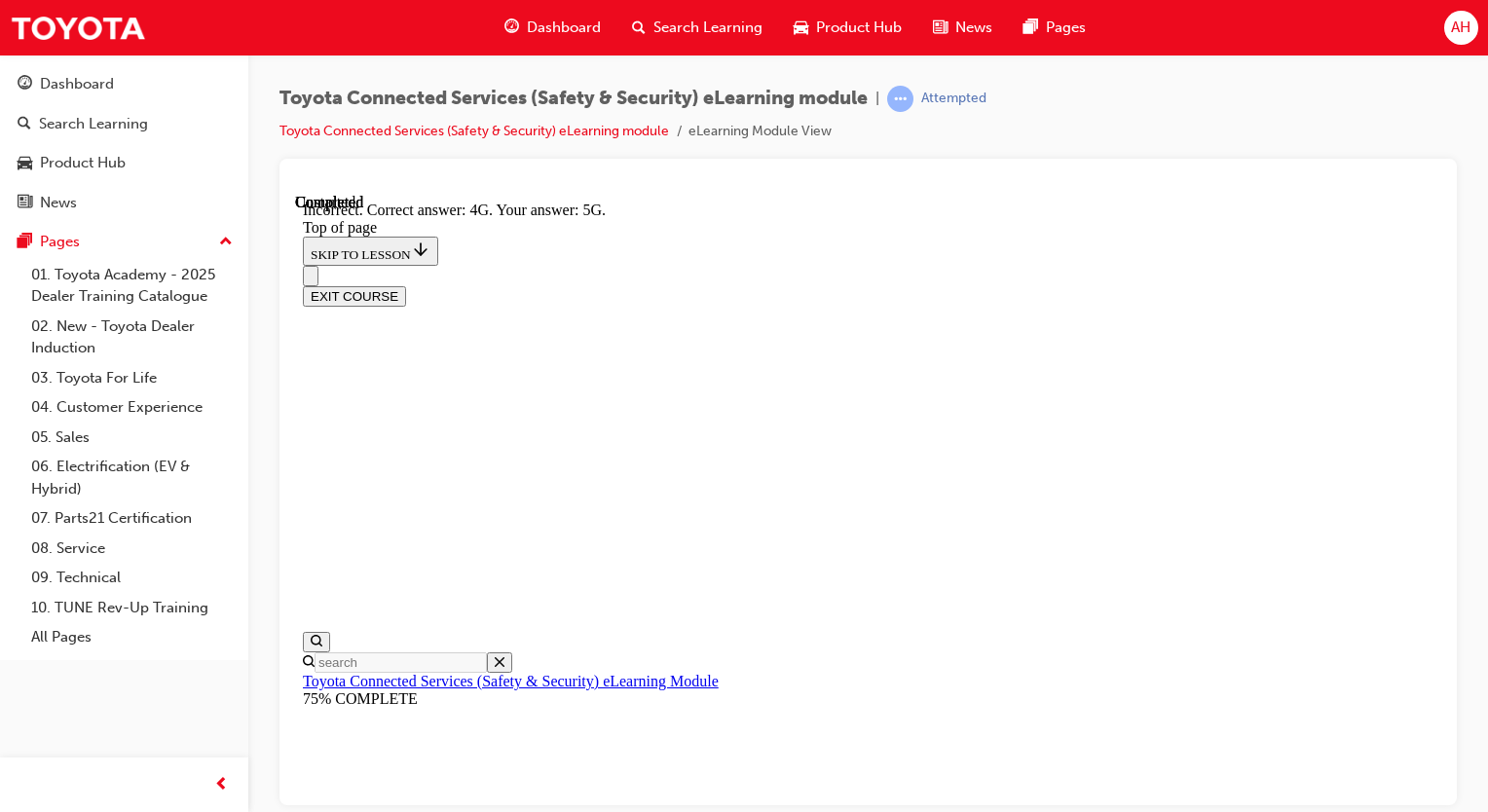 scroll, scrollTop: 575, scrollLeft: 0, axis: vertical 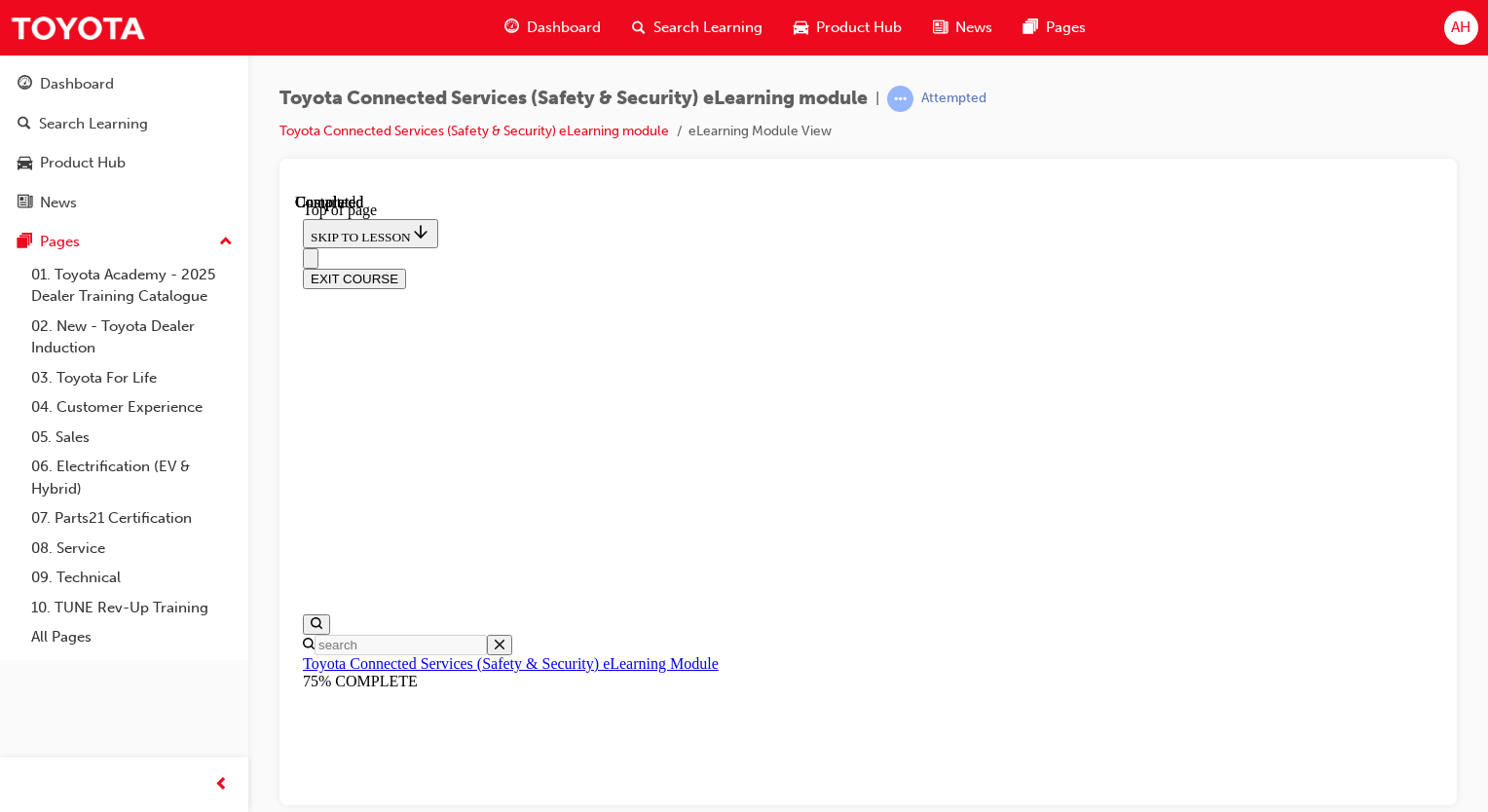 click on "Lesson 4 - Part 3: Conclusion & Summary" at bounding box center (868, 16490) 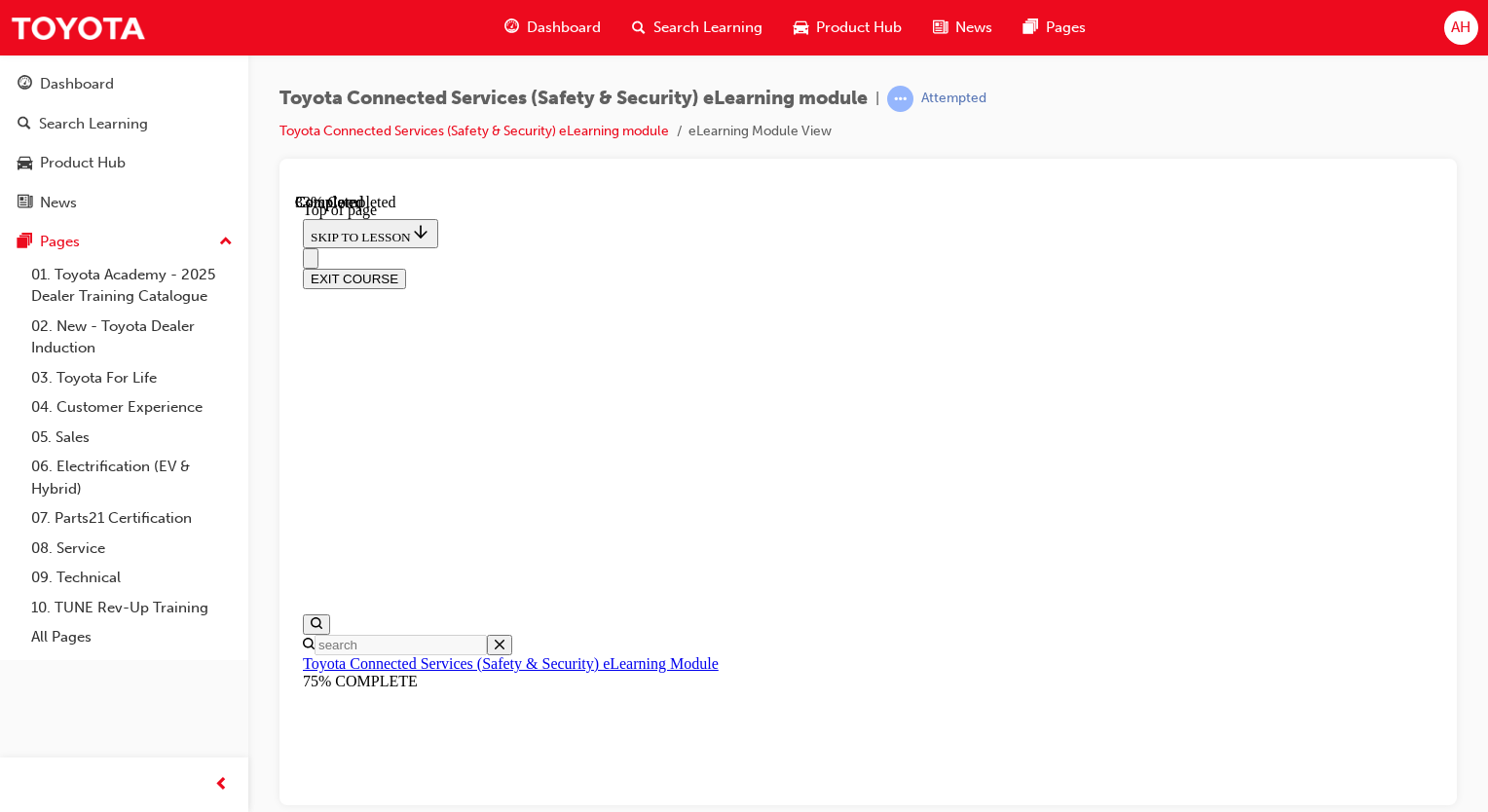 scroll, scrollTop: 452, scrollLeft: 0, axis: vertical 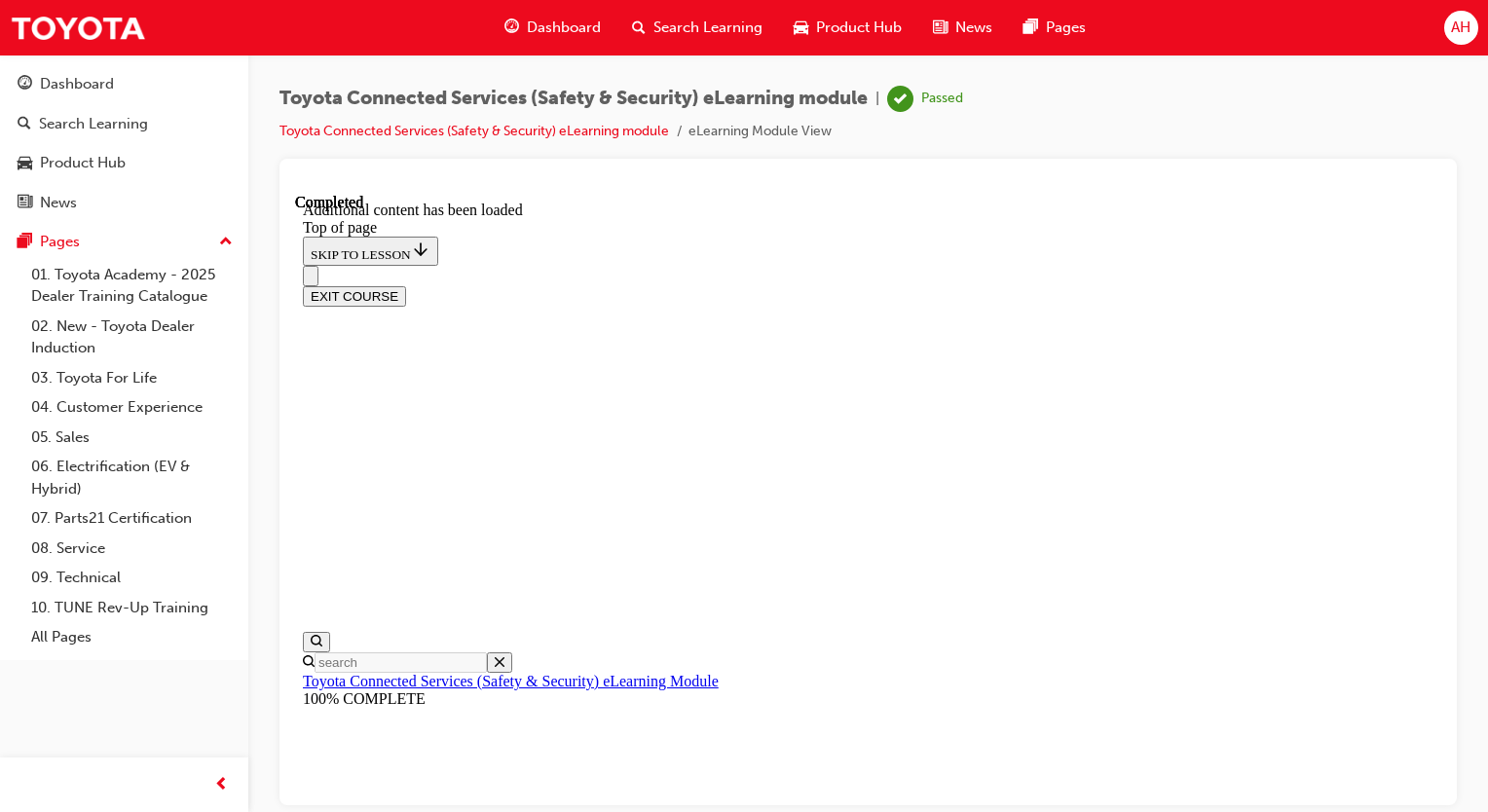 click on "Search Learning" at bounding box center [708, 27] 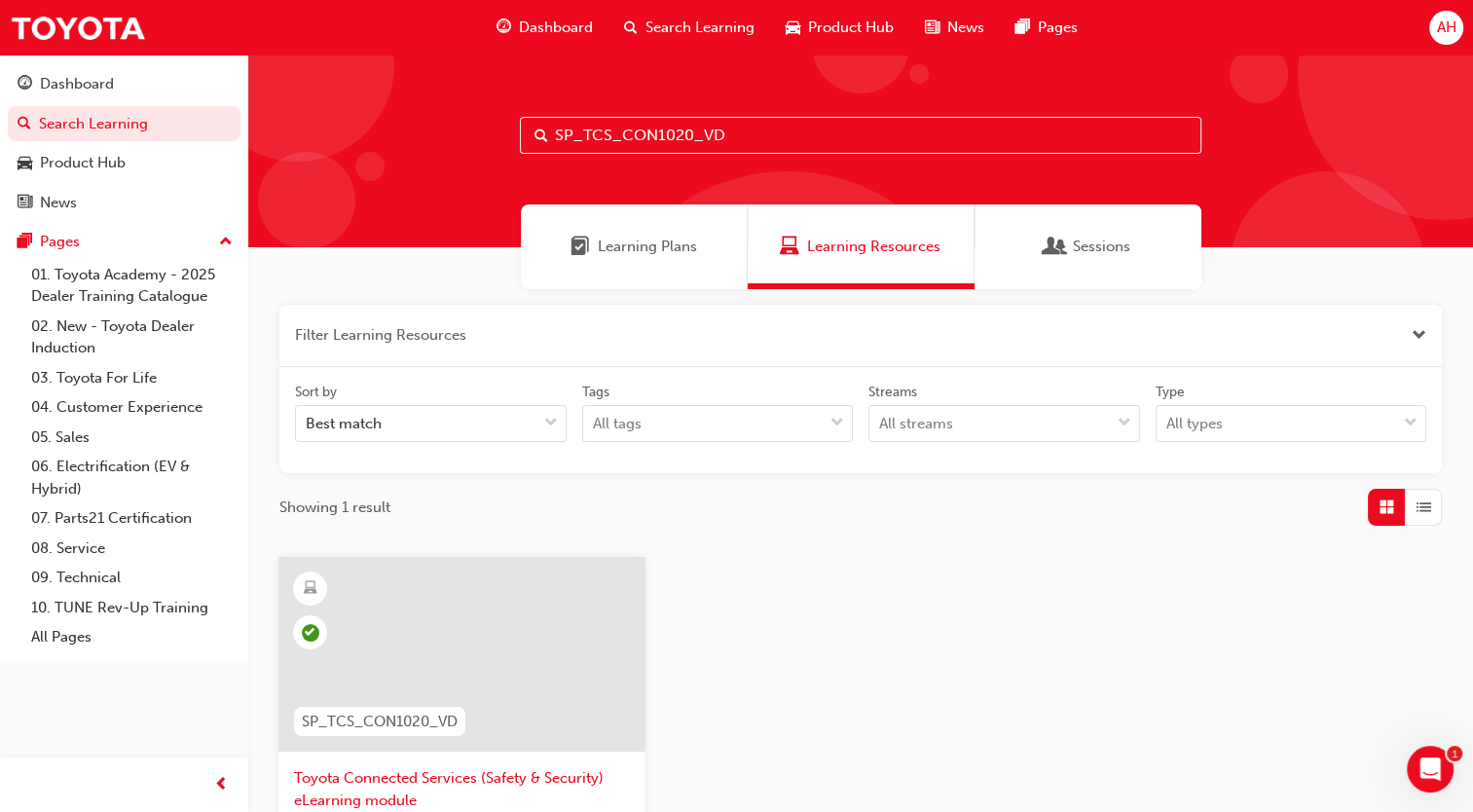 drag, startPoint x: 770, startPoint y: 142, endPoint x: 436, endPoint y: 163, distance: 334.65953 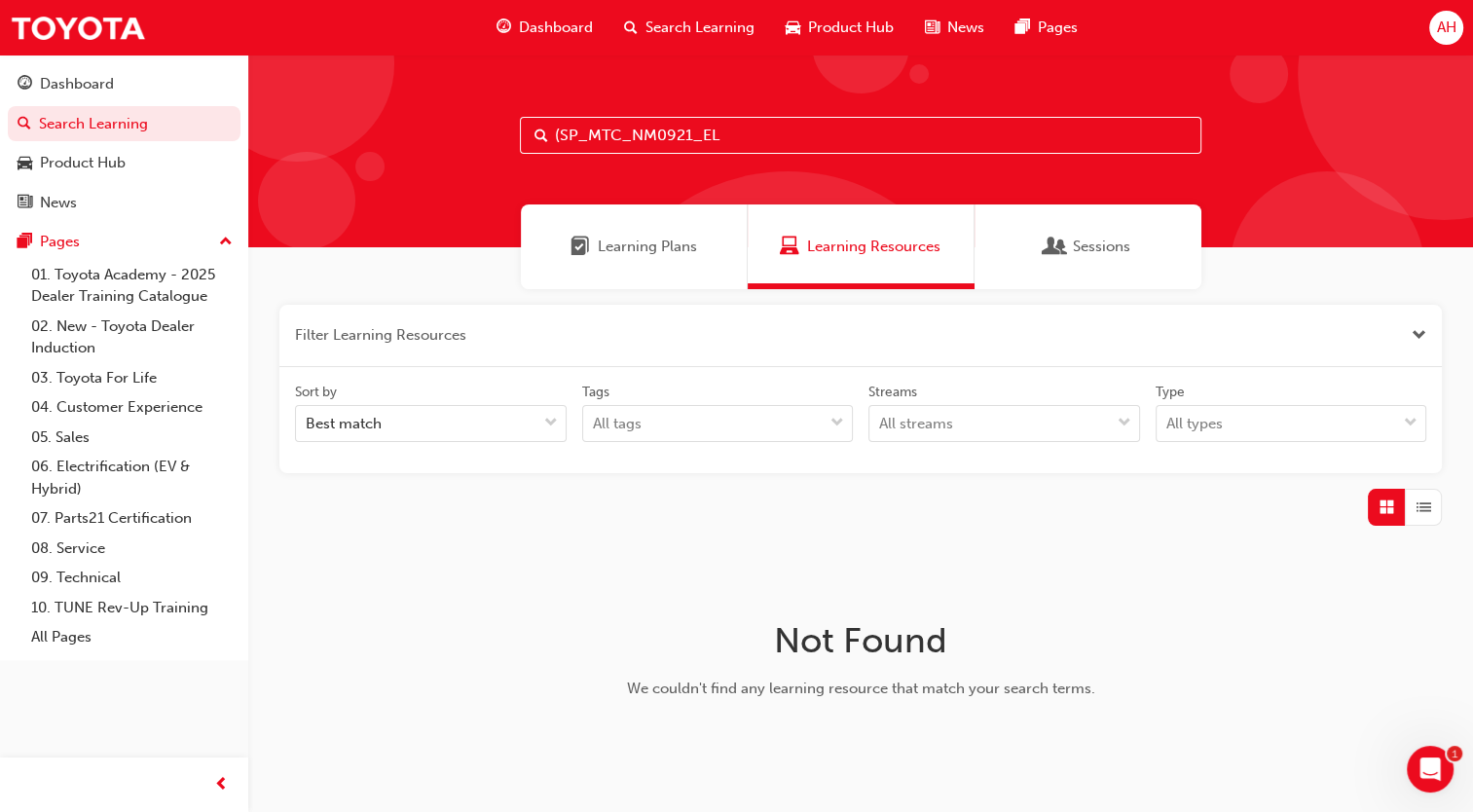 click on "(SP_MTC_NM0921_EL" at bounding box center [861, 135] 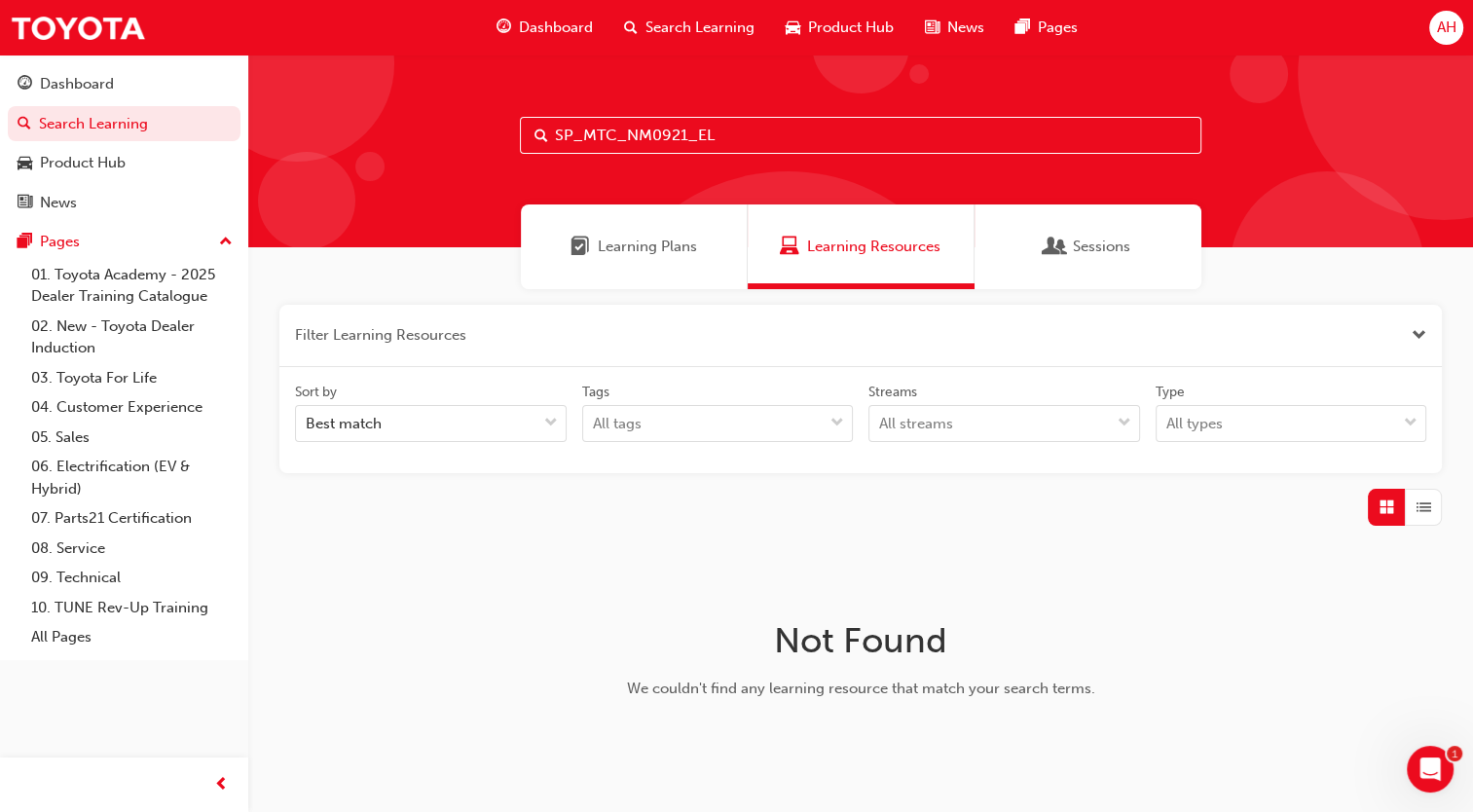 type on "SP_MTC_NM0921_EL" 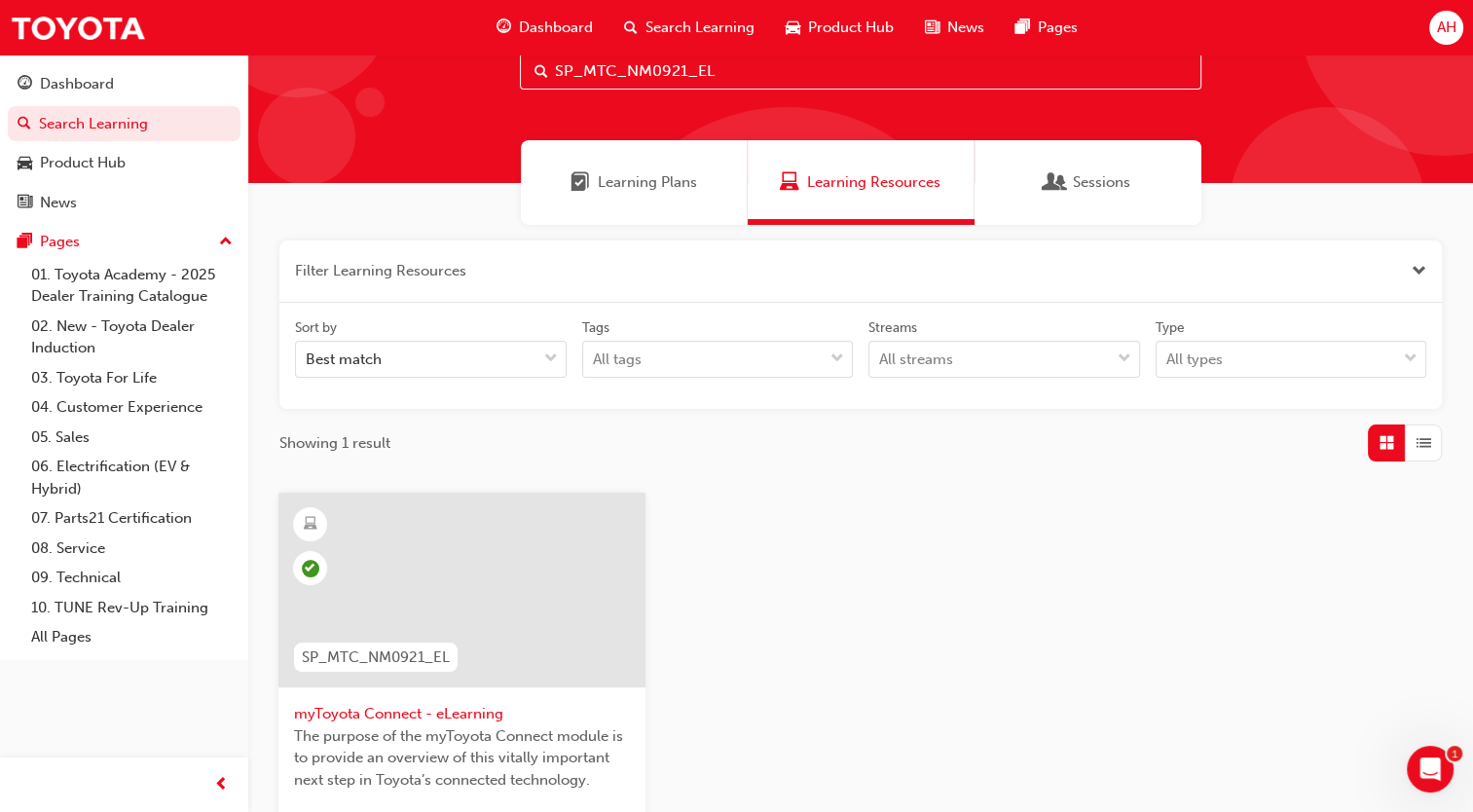 scroll, scrollTop: 62, scrollLeft: 0, axis: vertical 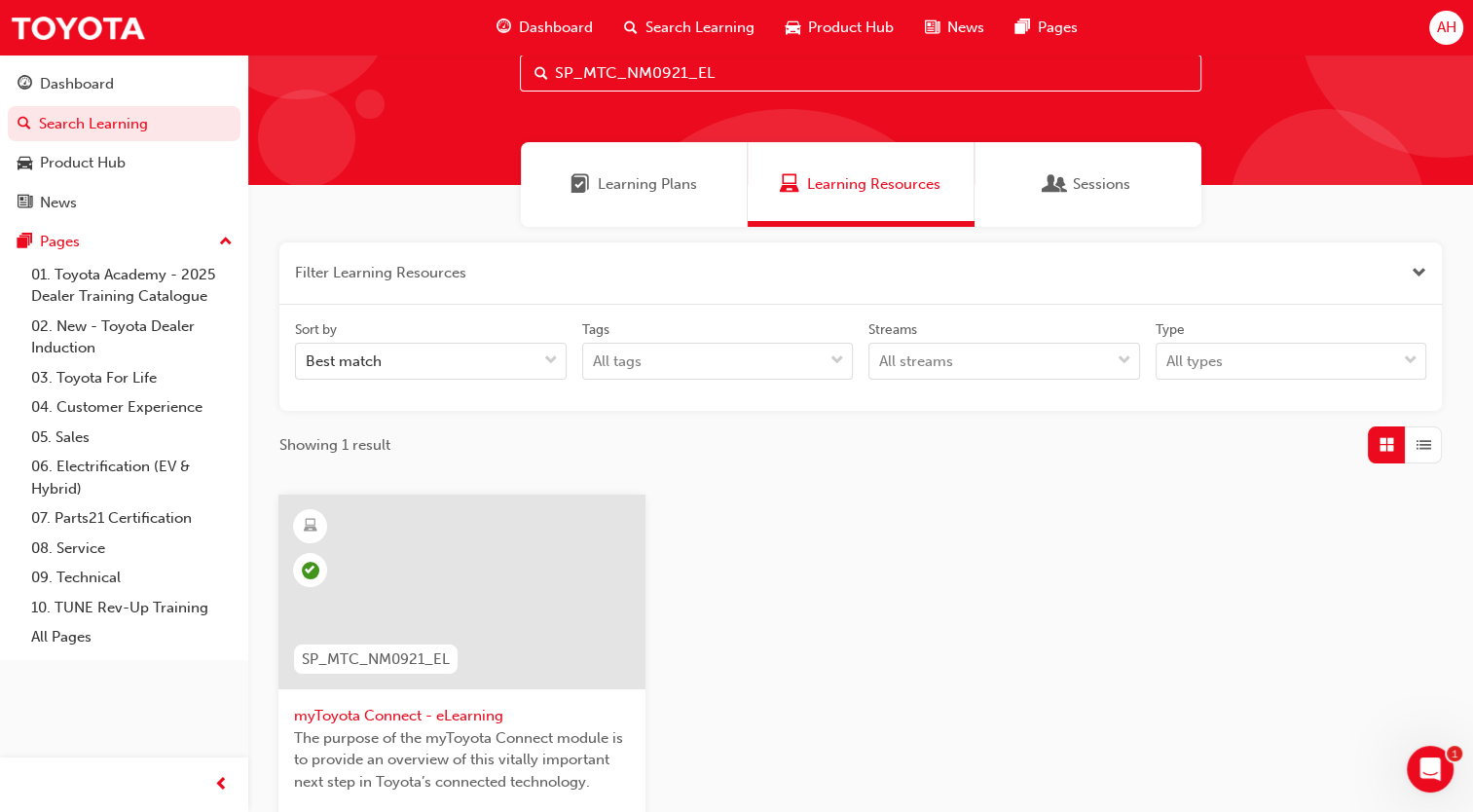 click on "SP_MTC_NM0921_EL" at bounding box center [861, 73] 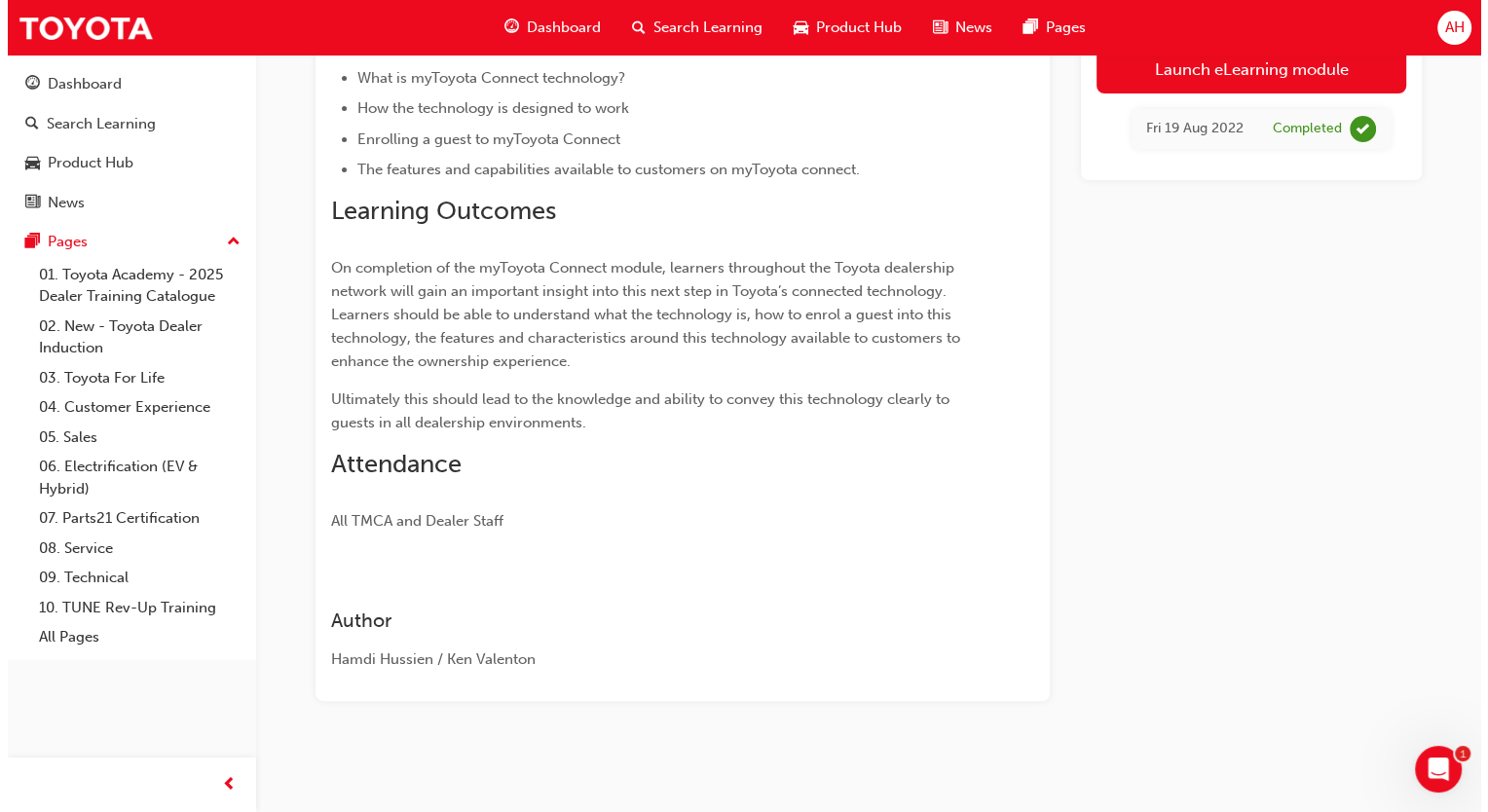 scroll, scrollTop: 0, scrollLeft: 0, axis: both 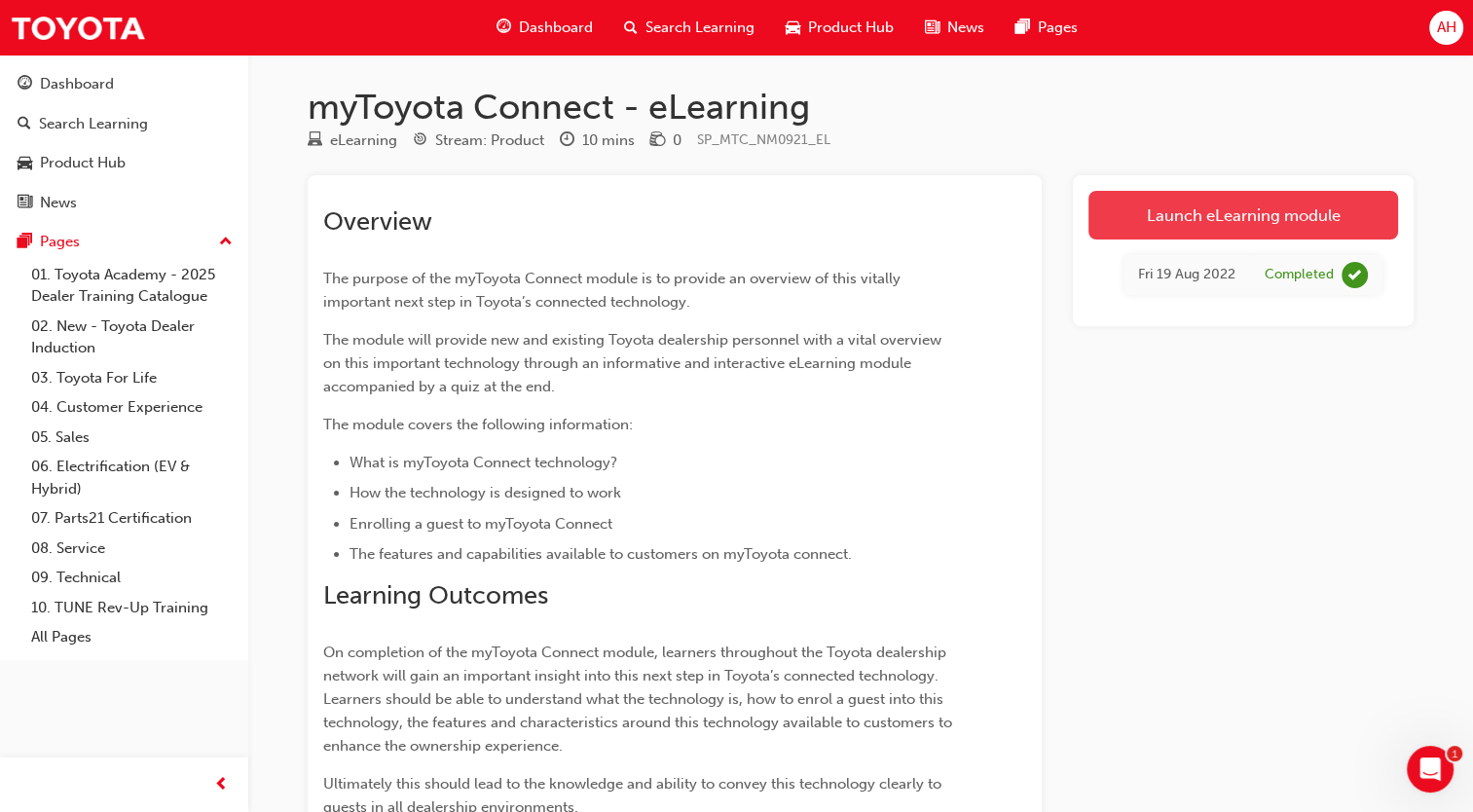 click on "Launch eLearning module" at bounding box center (1243, 215) 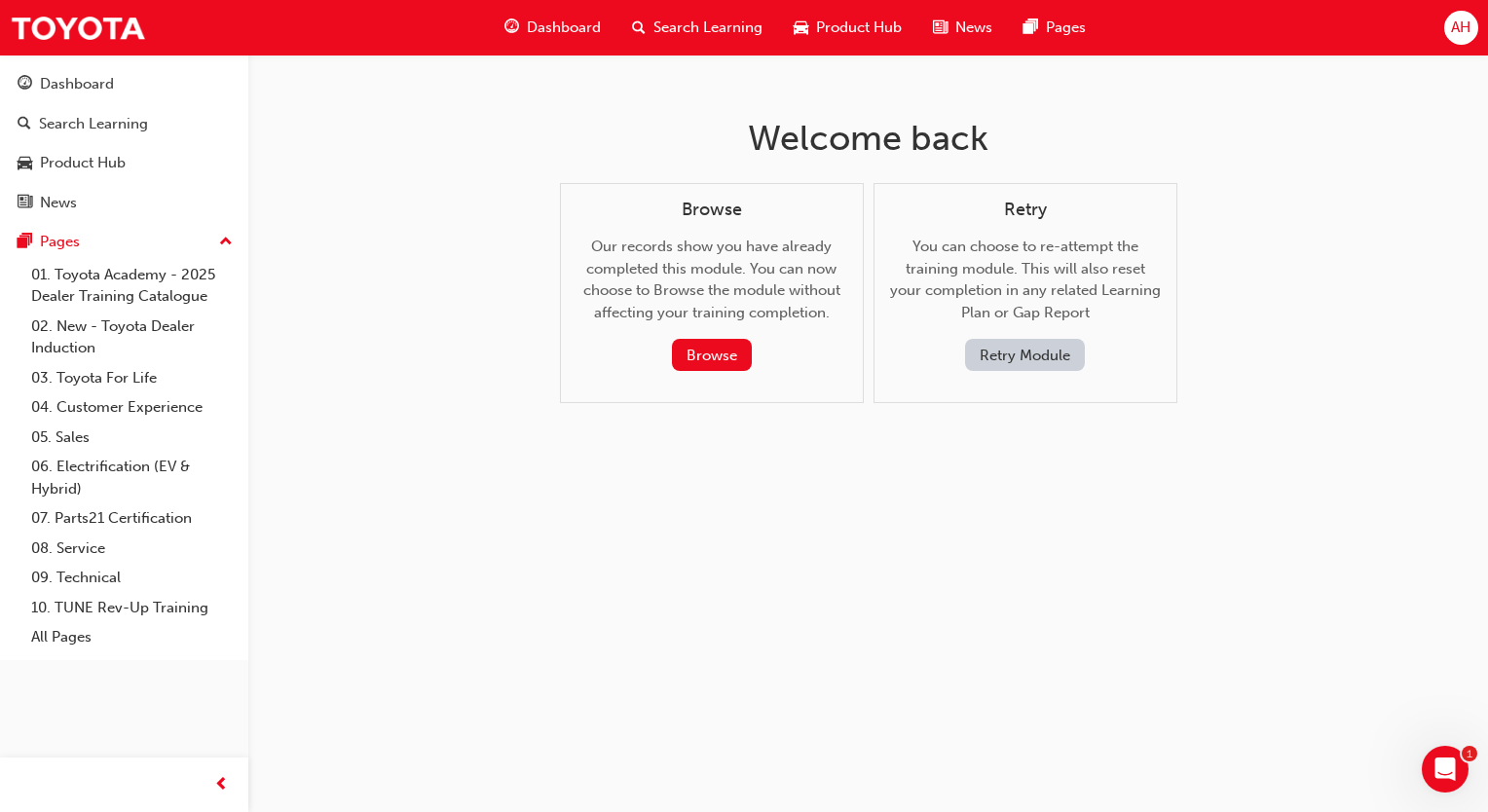 click on "Retry Module" at bounding box center [1024, 354] 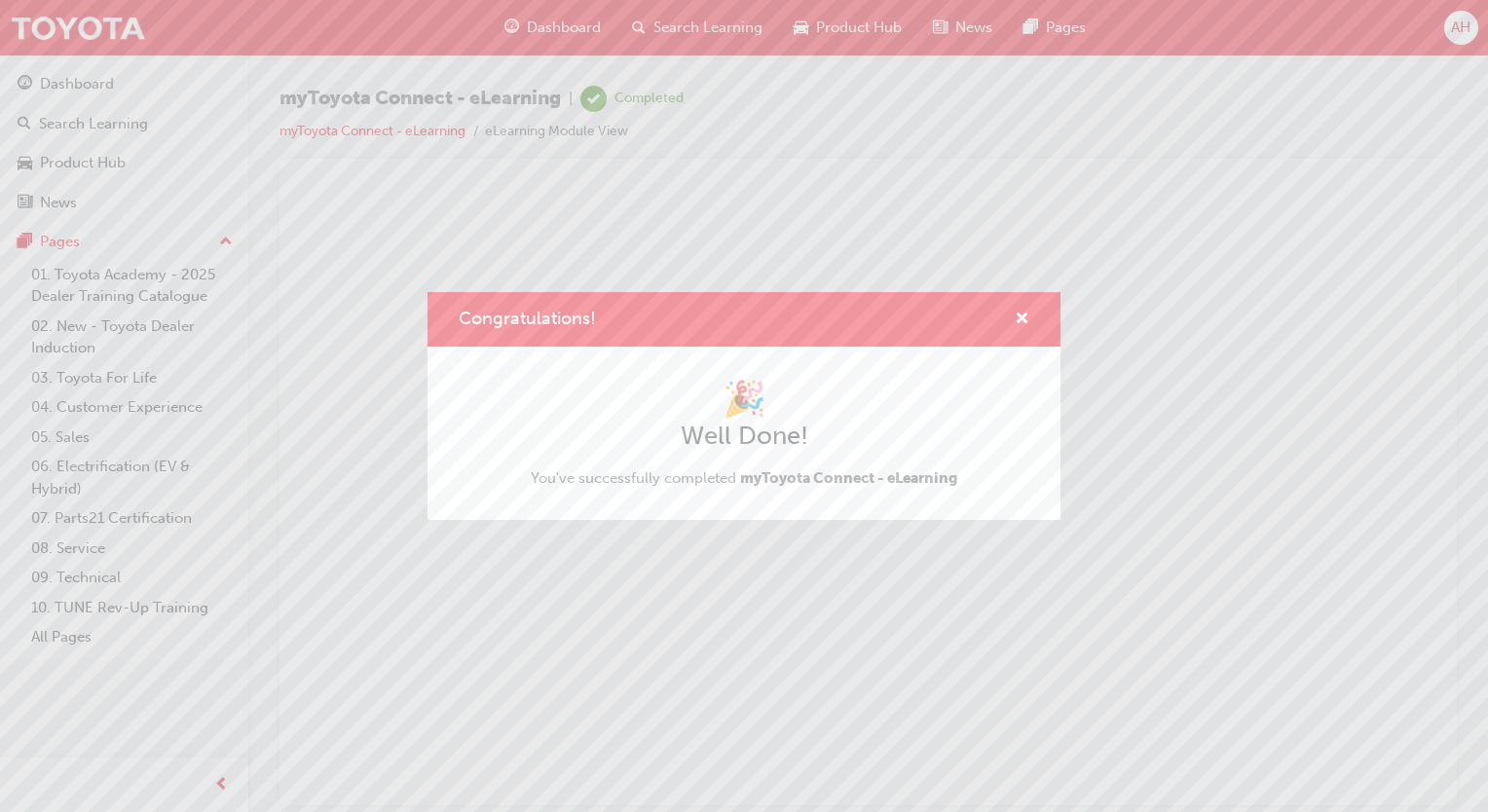 scroll, scrollTop: 0, scrollLeft: 0, axis: both 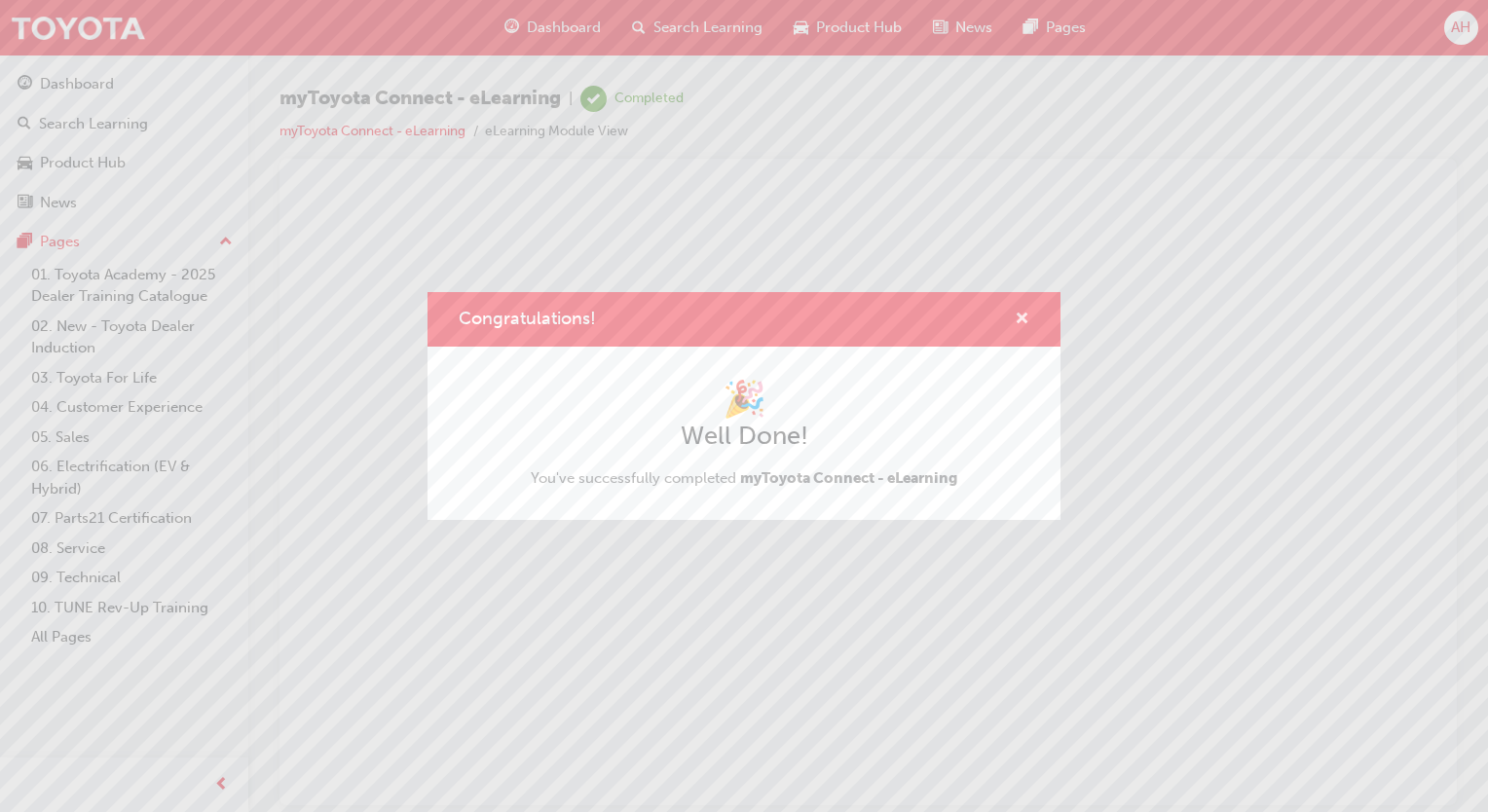 click at bounding box center (1022, 320) 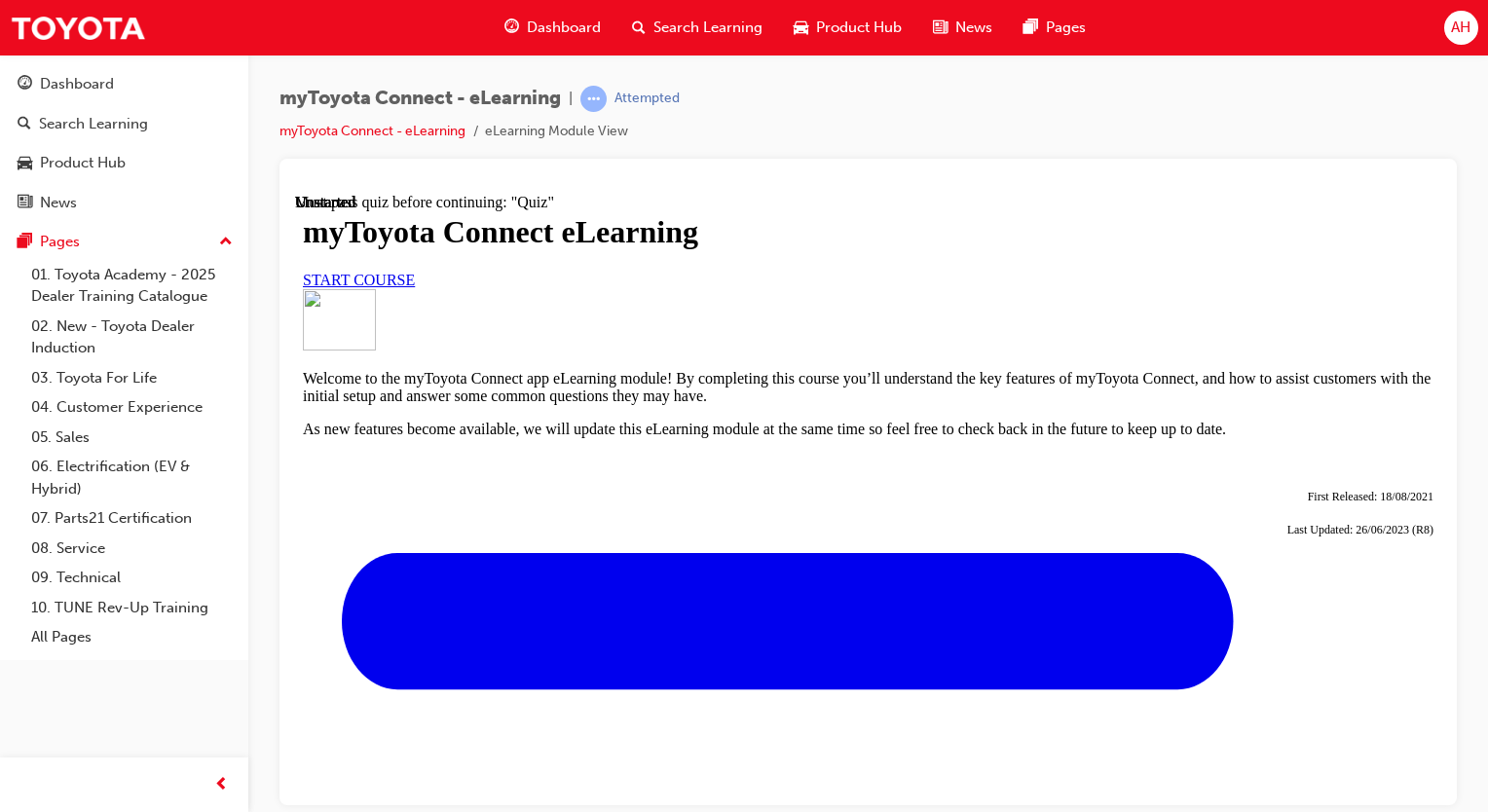 scroll, scrollTop: 0, scrollLeft: 0, axis: both 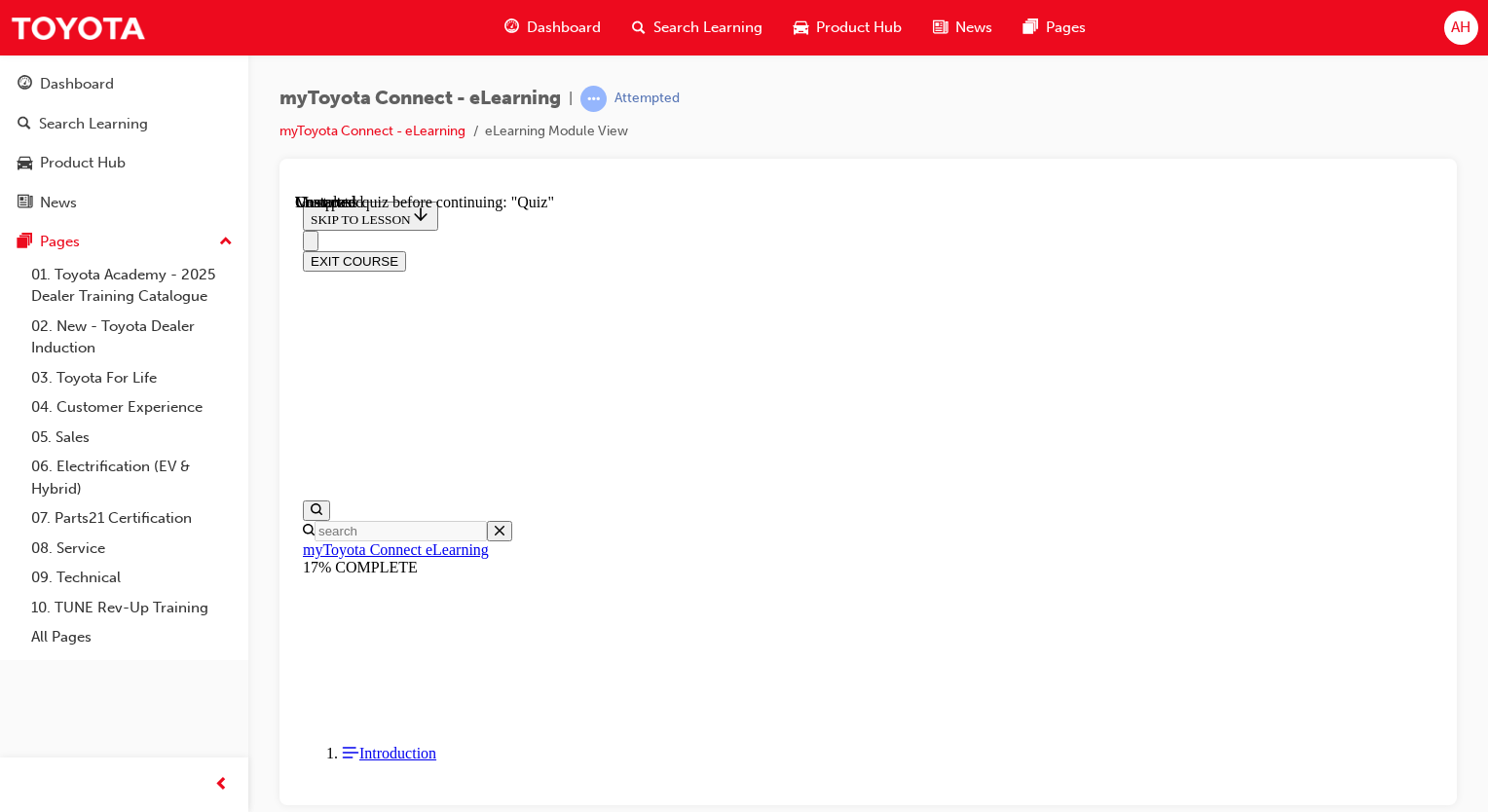 click on "Lesson 2 - What is myToyota Connect?" at bounding box center [868, 10231] 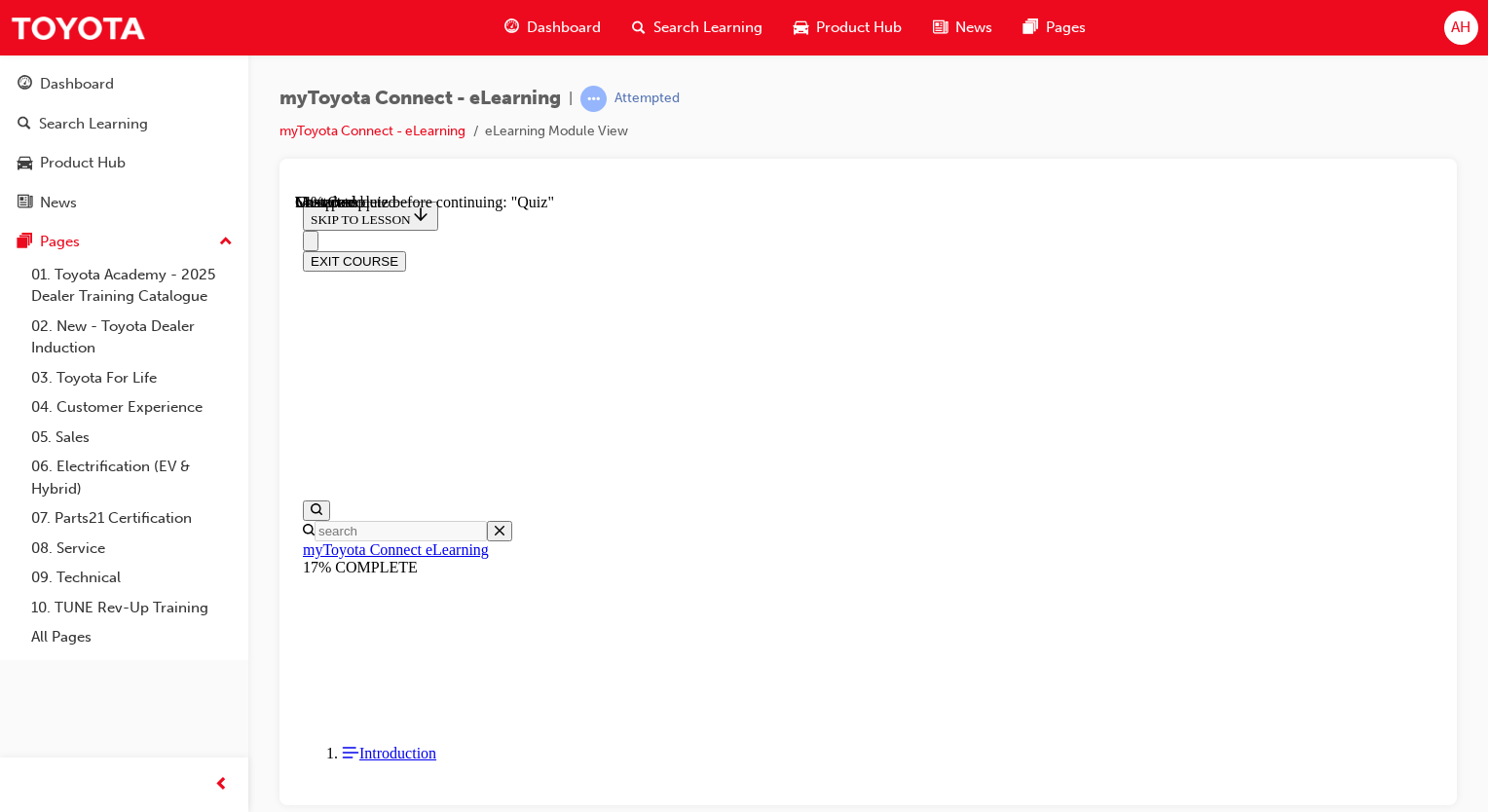 scroll, scrollTop: 2329, scrollLeft: 0, axis: vertical 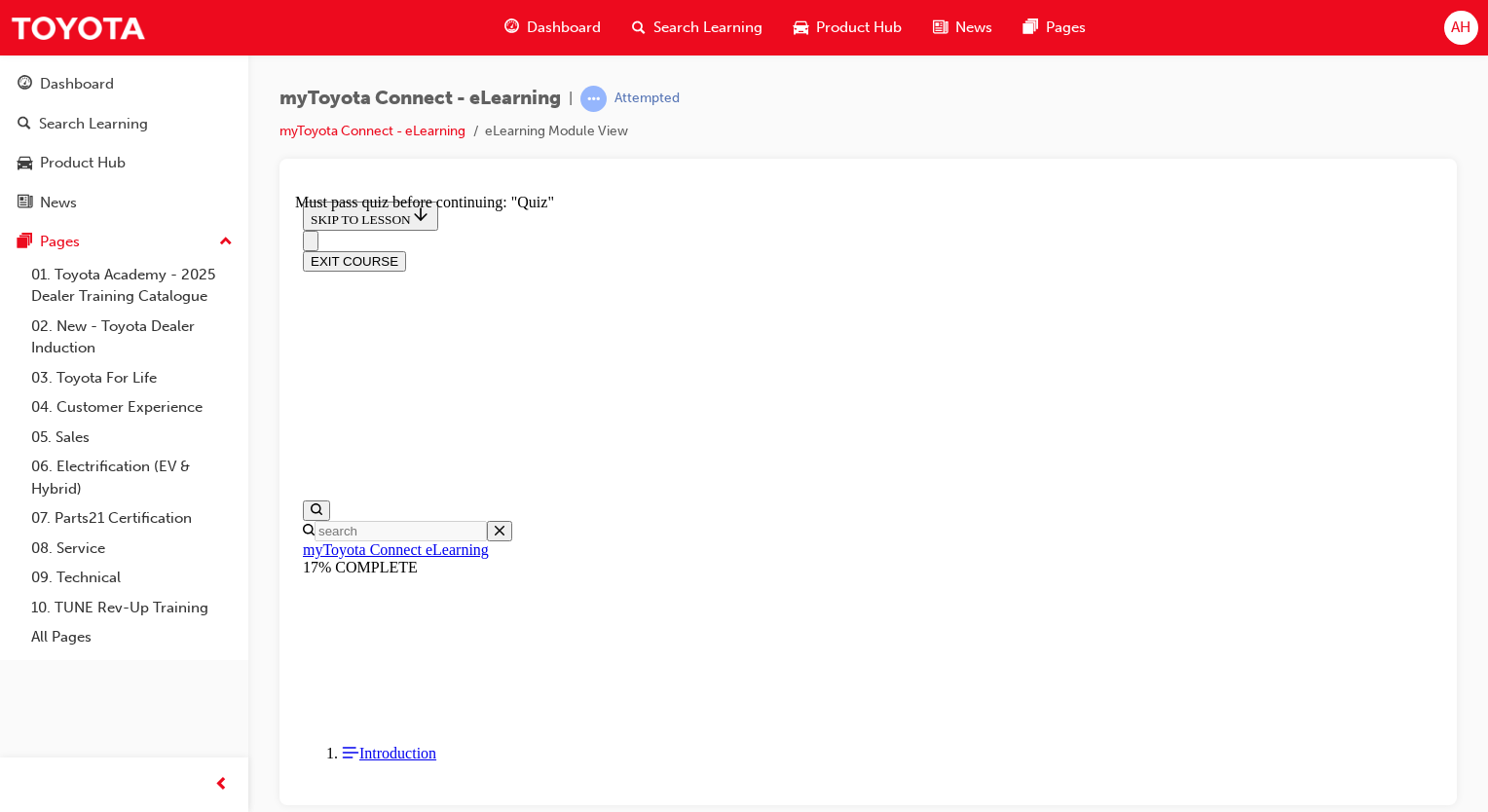 click at bounding box center (337, 11668) 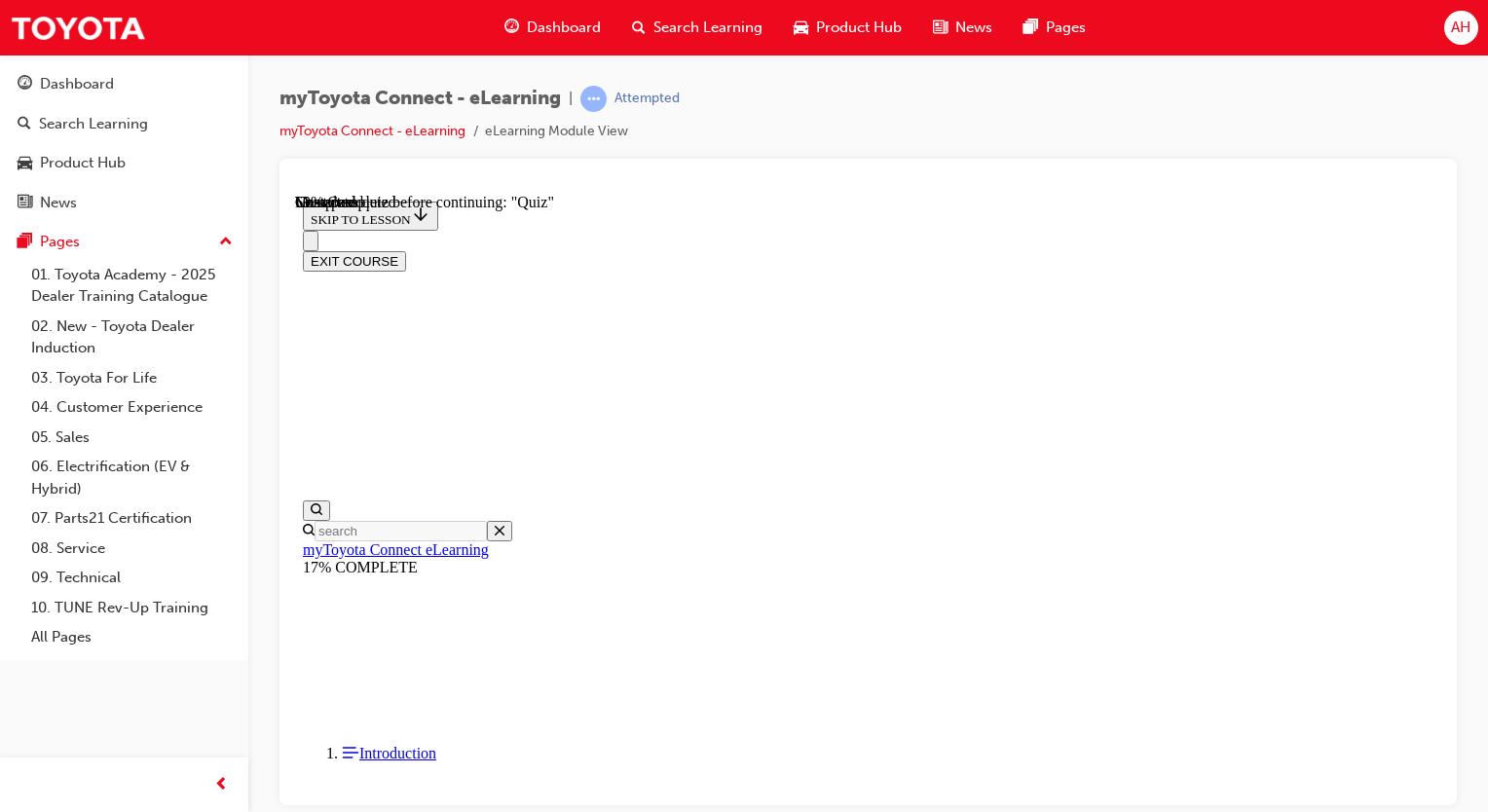 scroll, scrollTop: 3162, scrollLeft: 0, axis: vertical 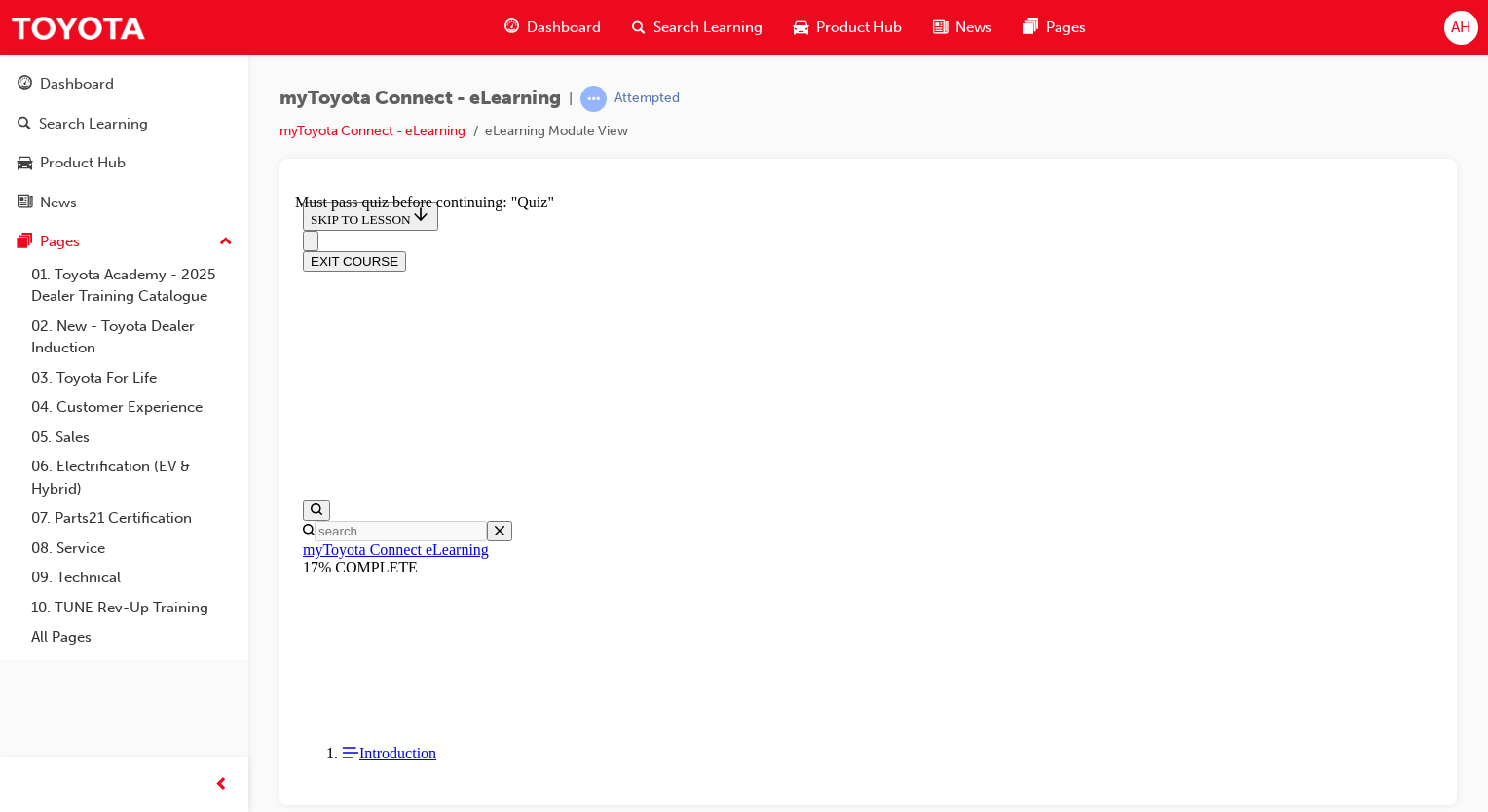 click at bounding box center [337, 12336] 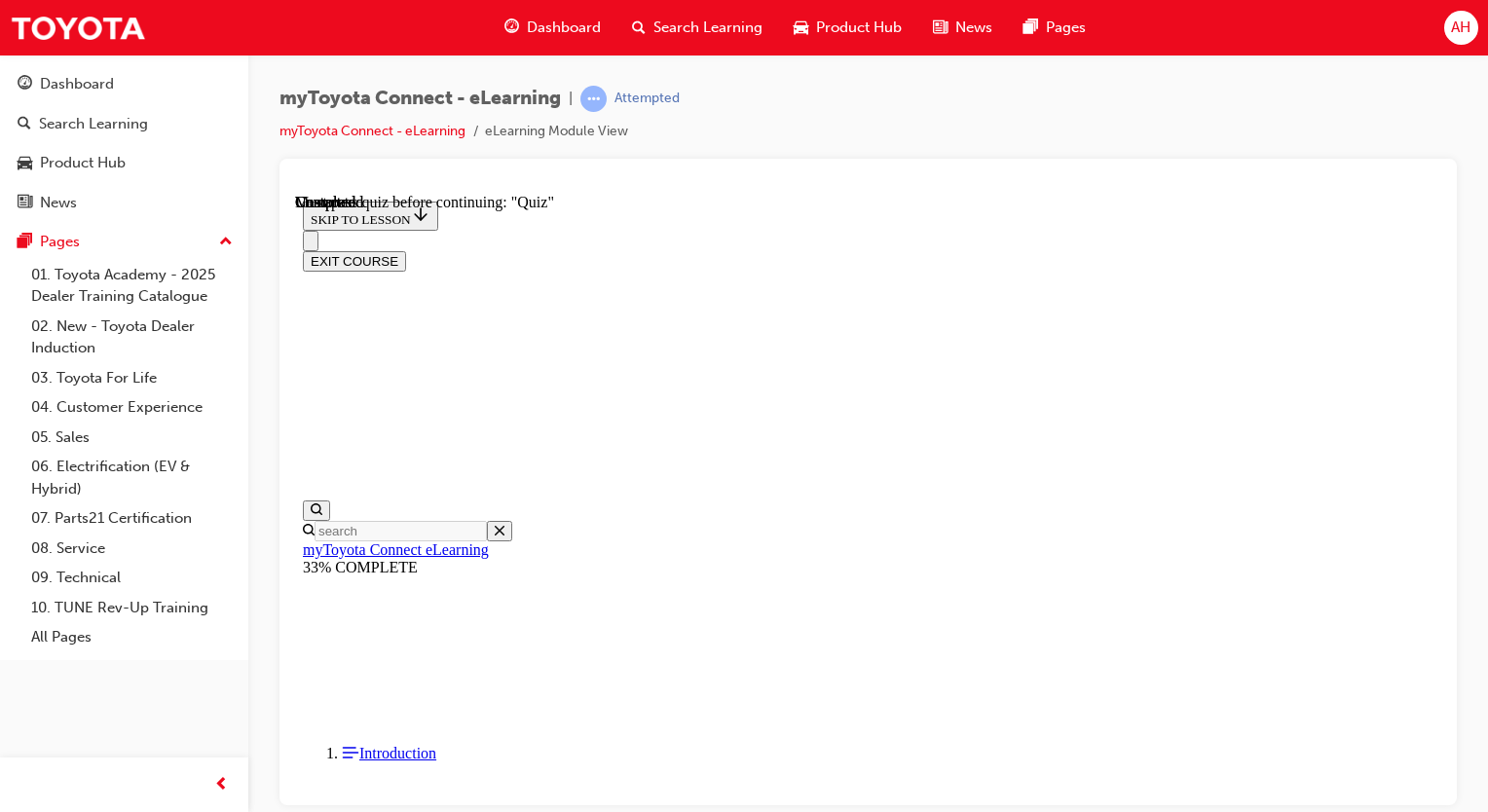 scroll, scrollTop: 4980, scrollLeft: 0, axis: vertical 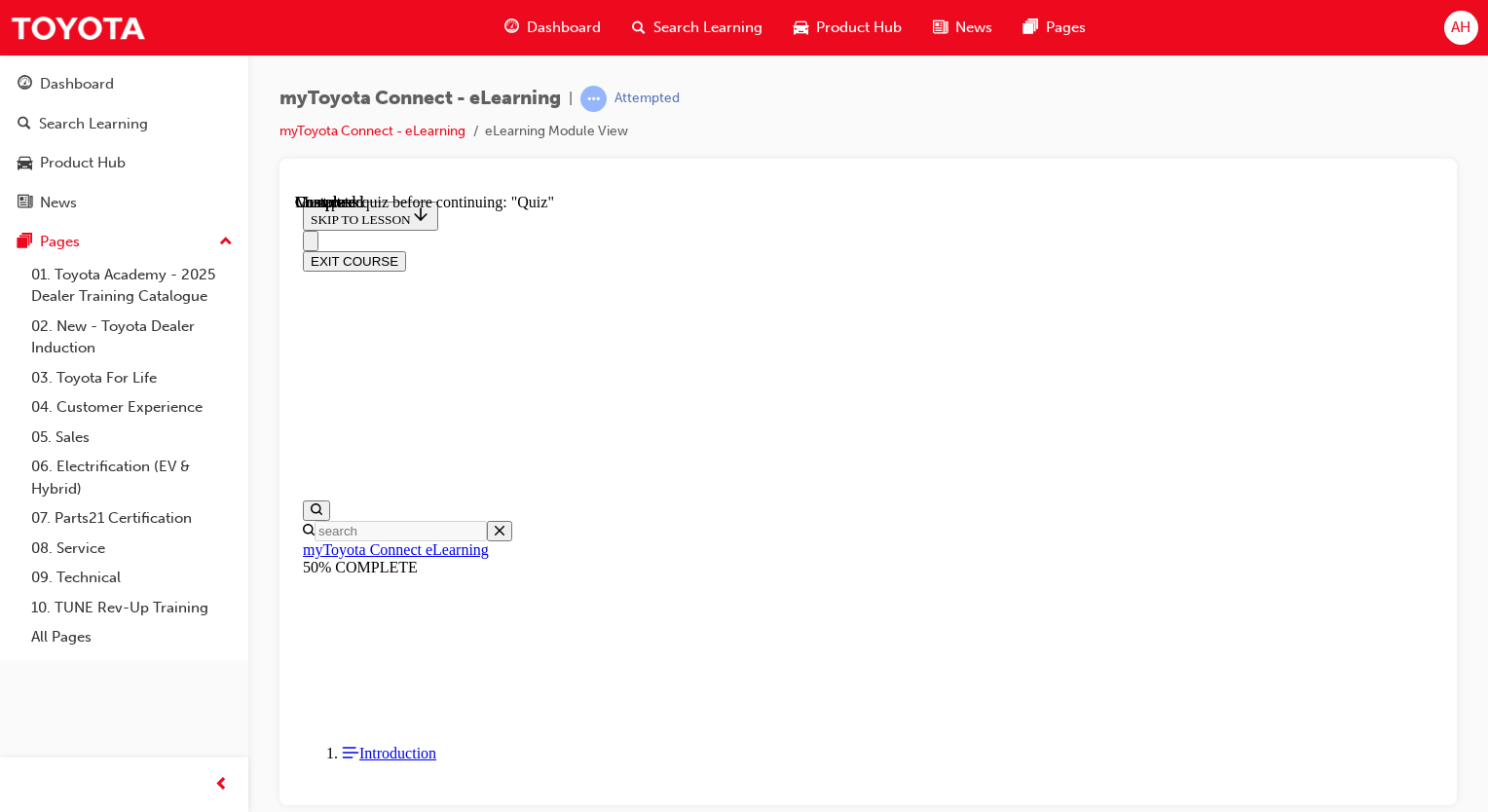 click at bounding box center (326, 8857) 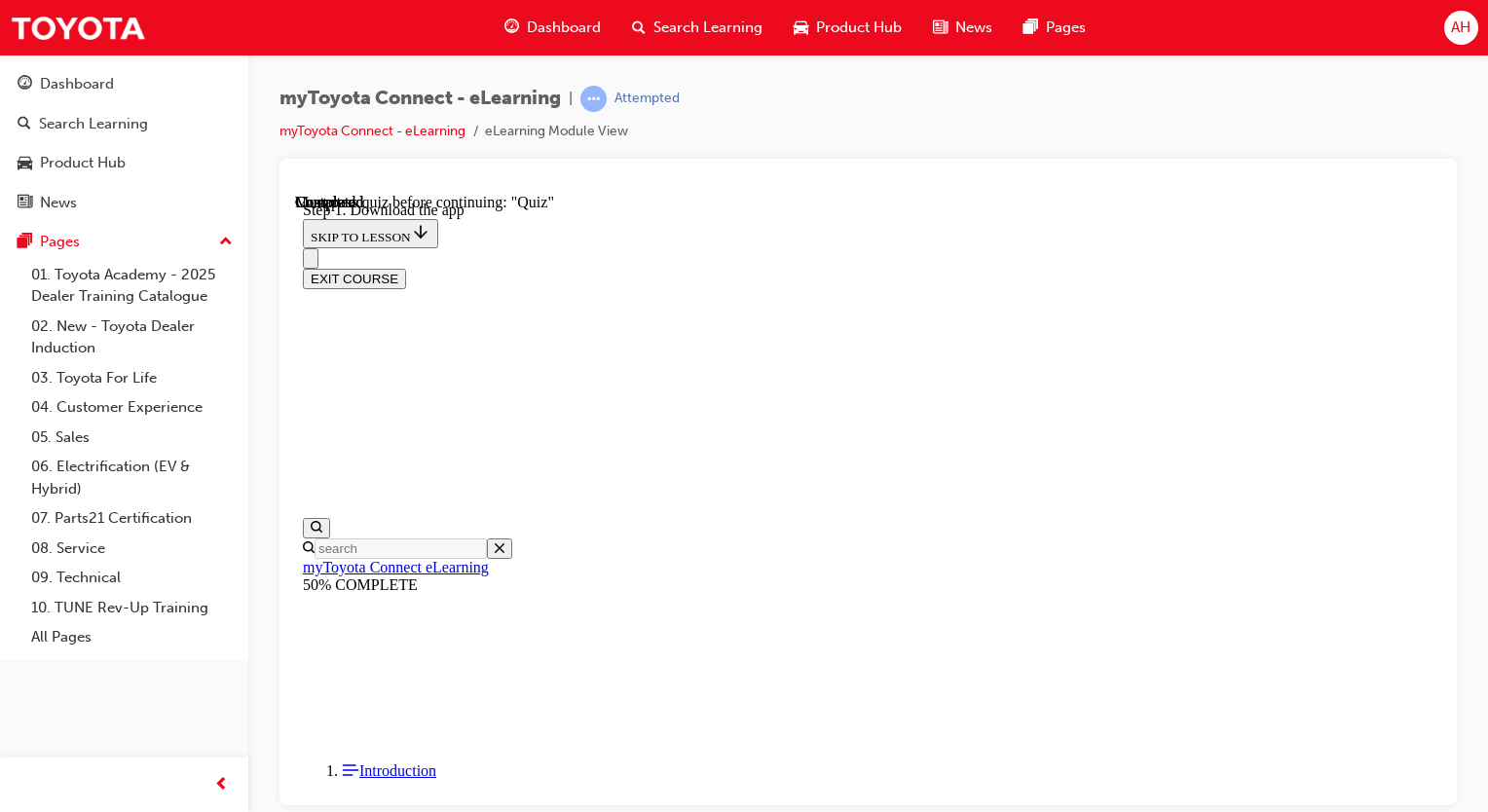 scroll, scrollTop: 441, scrollLeft: 0, axis: vertical 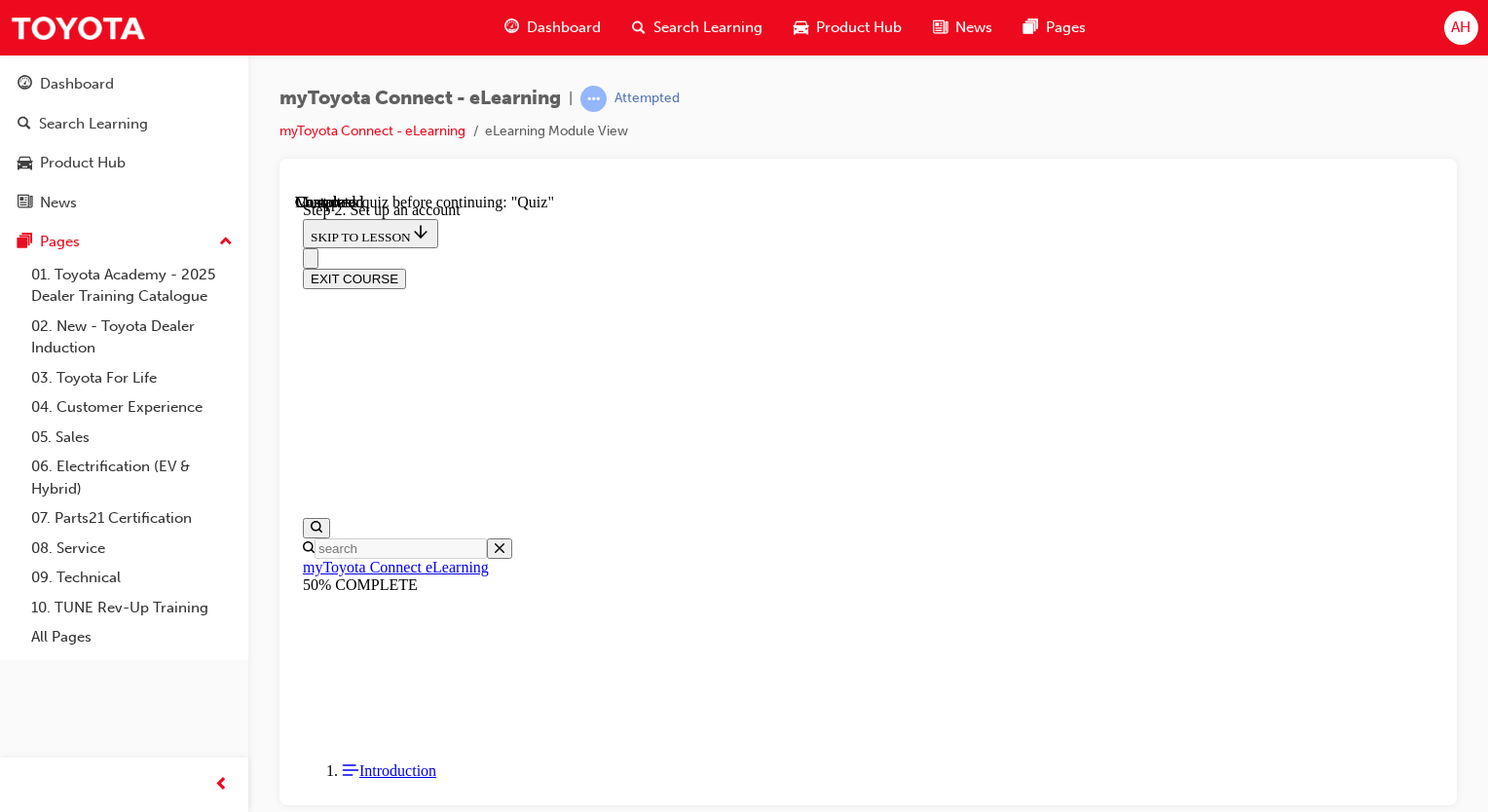 click 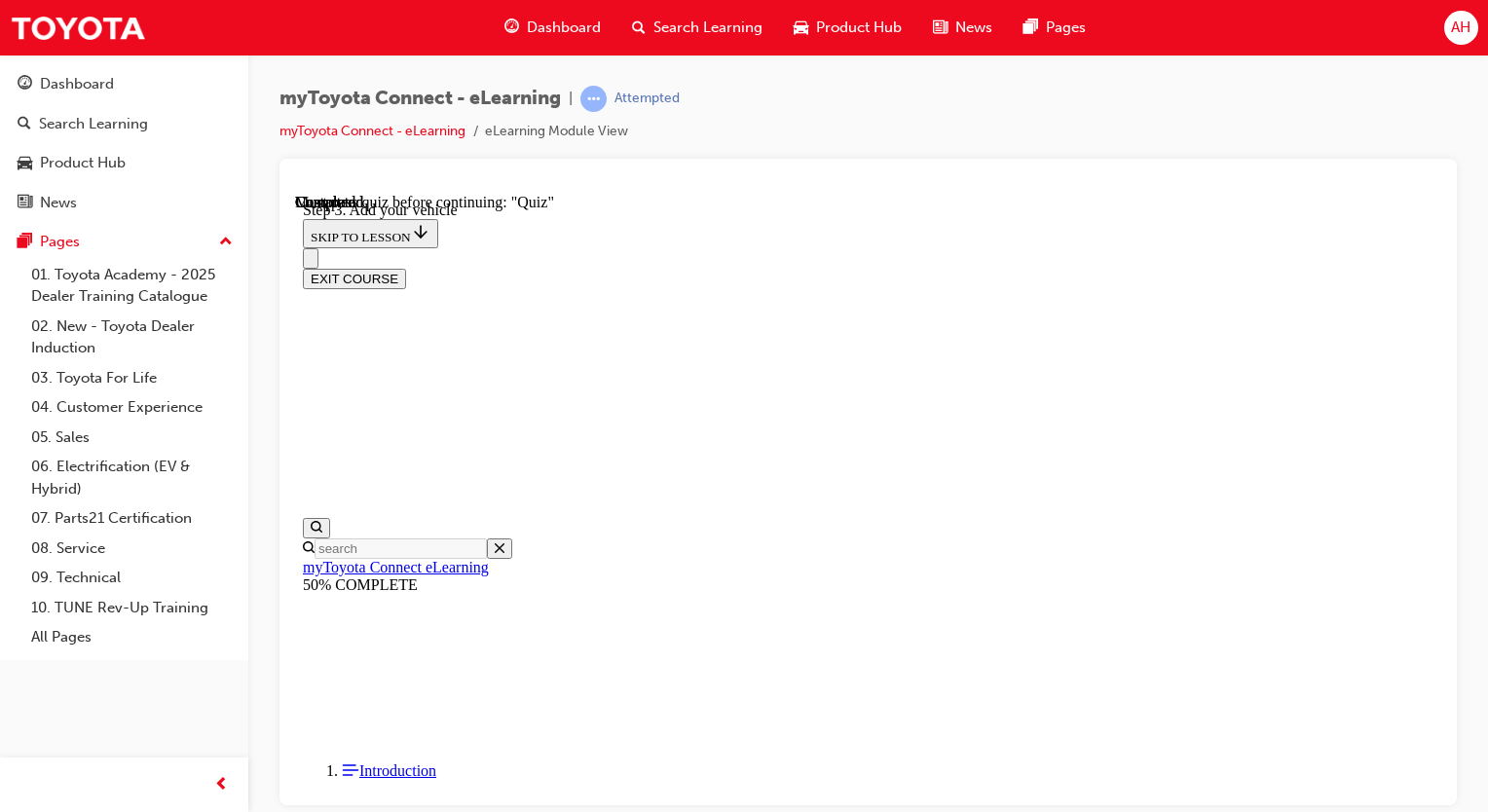 click 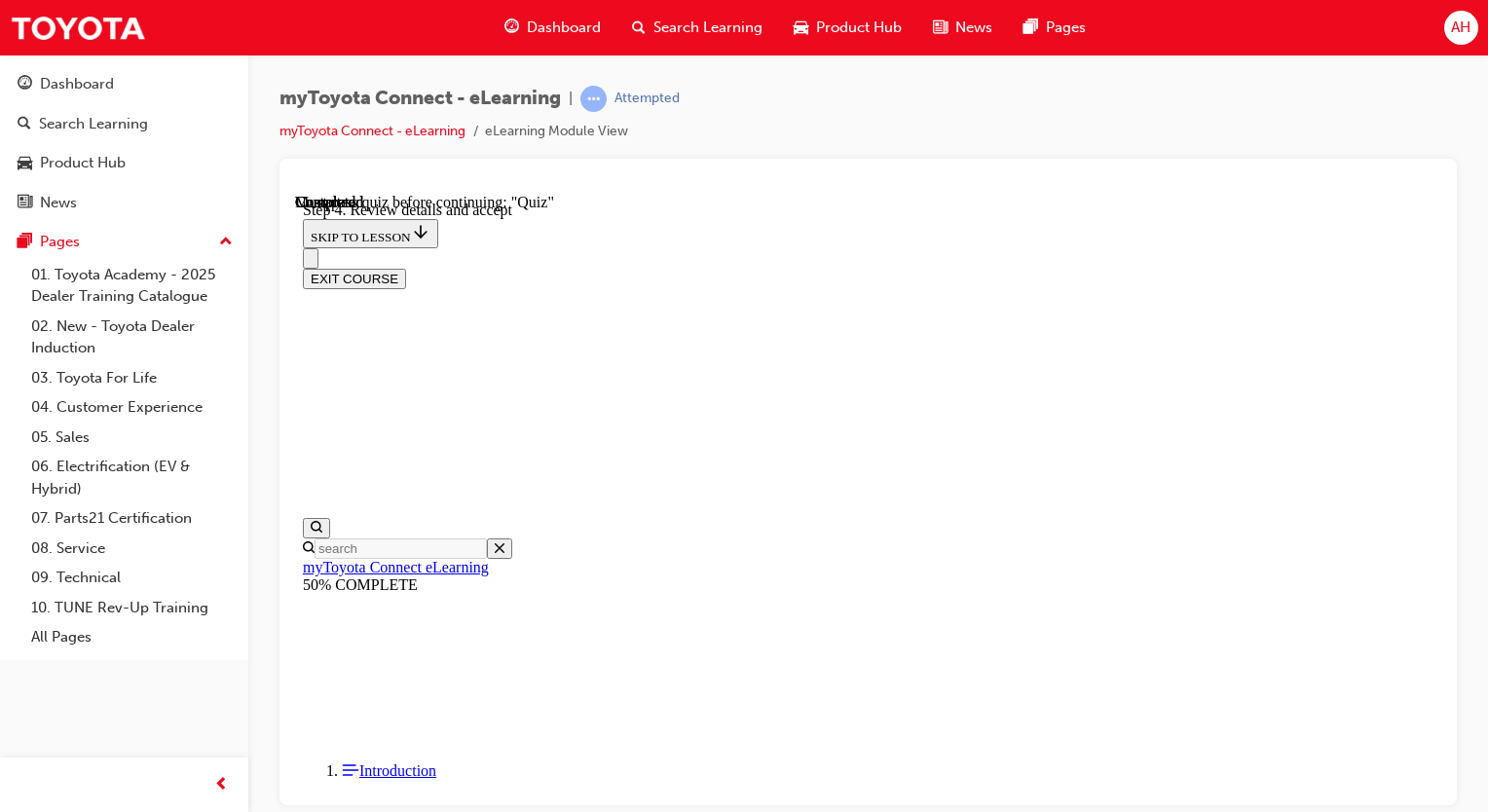 click 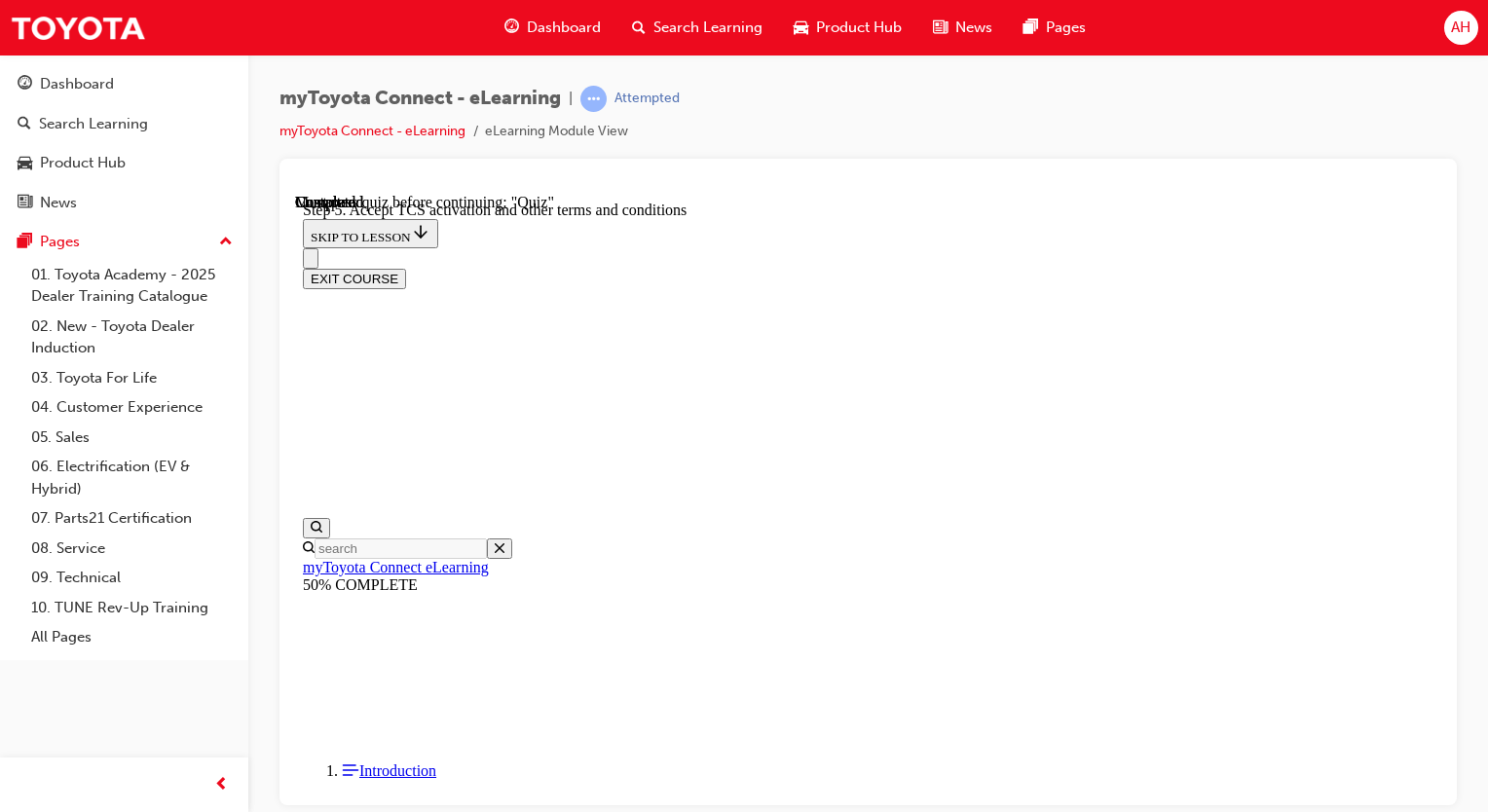 click 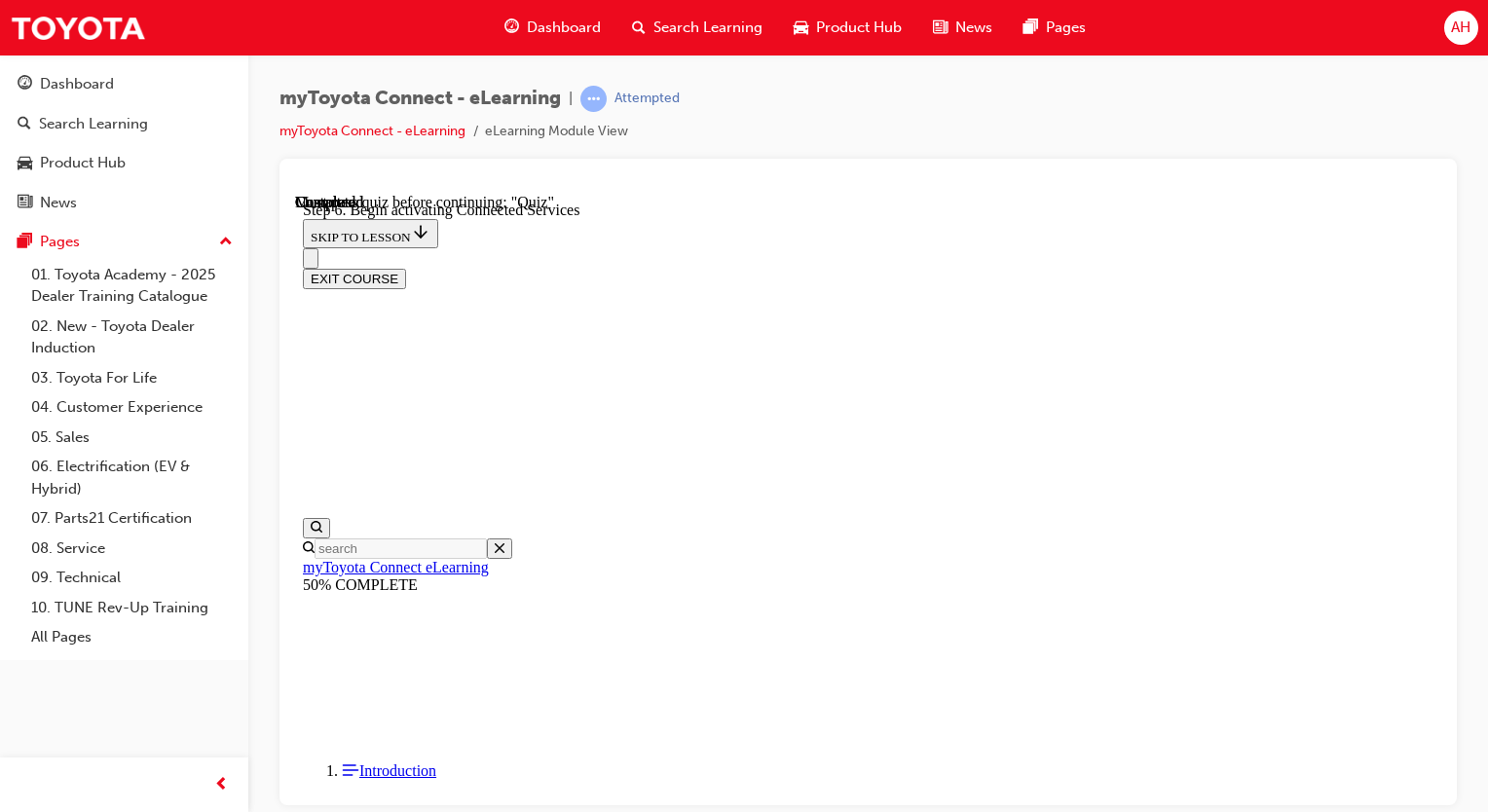 click 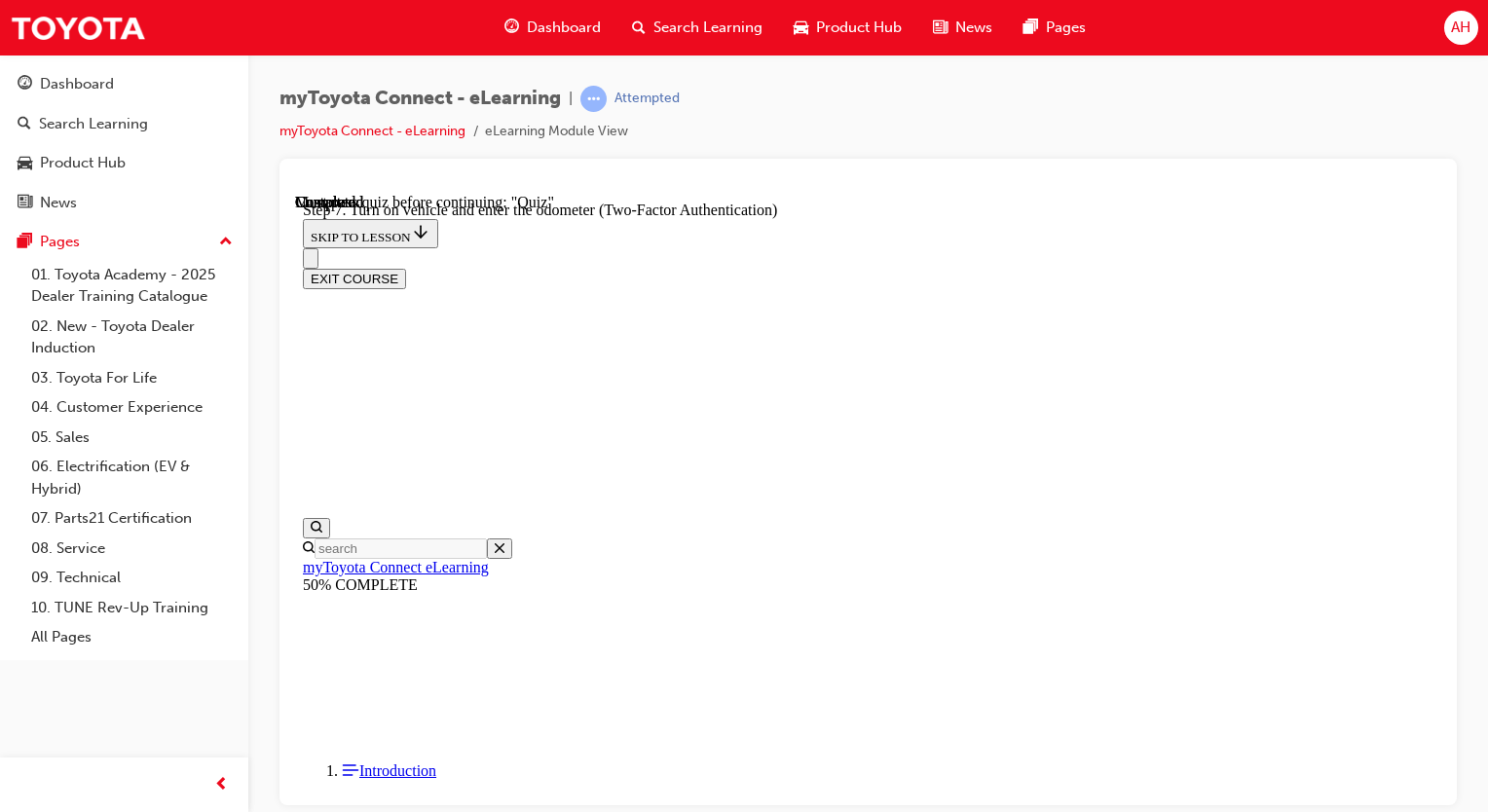 click 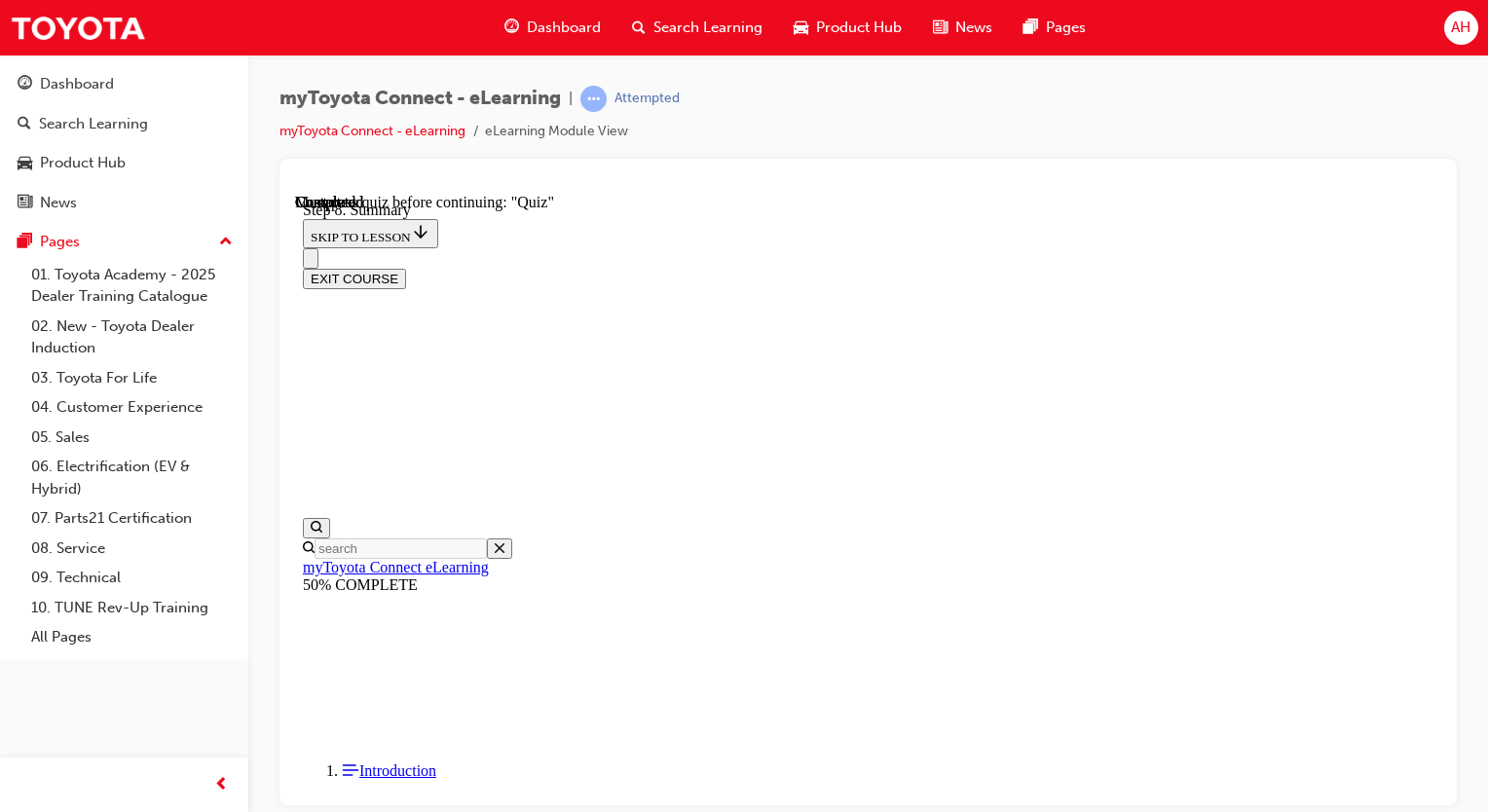 scroll, scrollTop: 854, scrollLeft: 0, axis: vertical 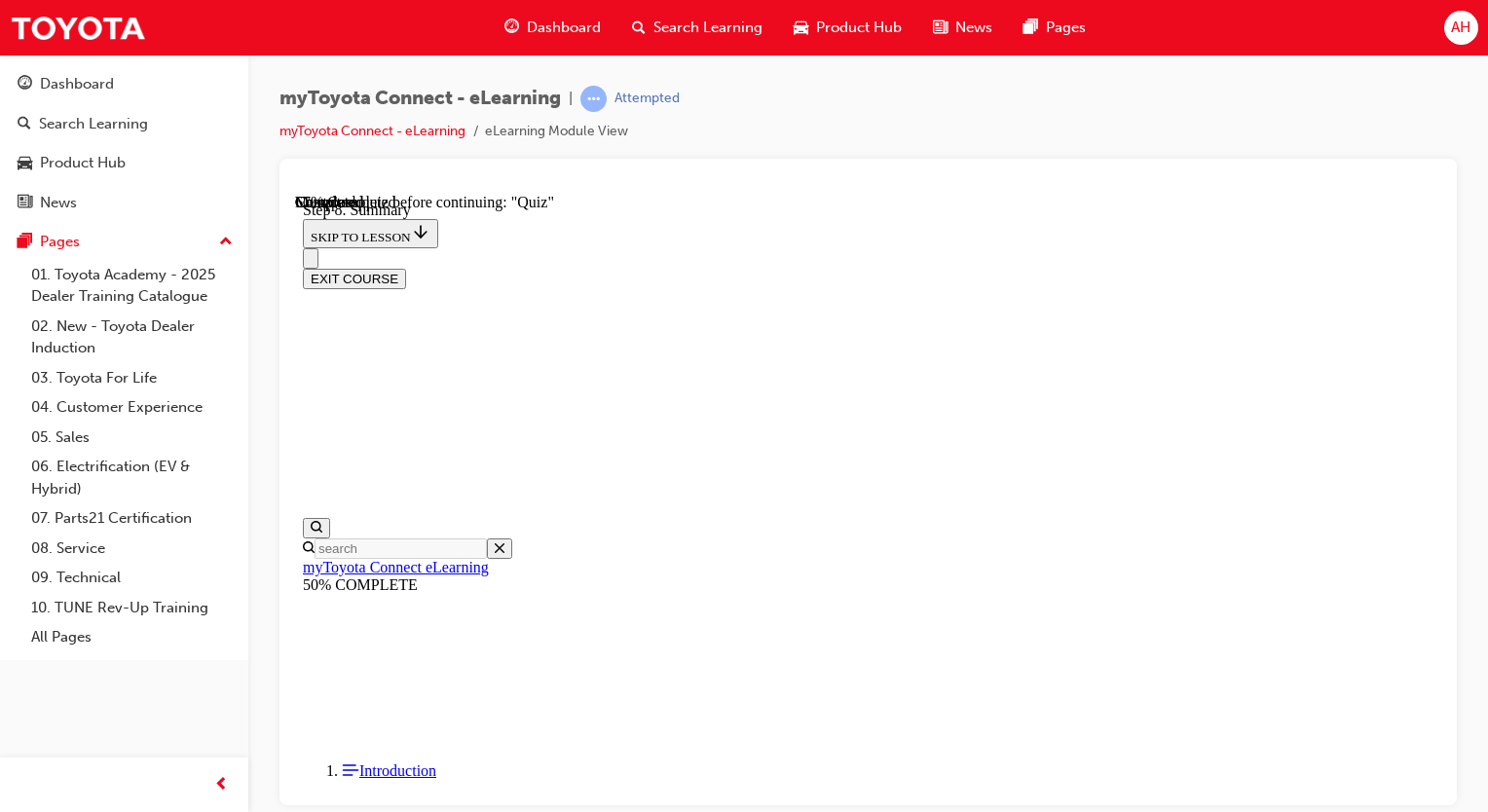 click on "How much does myToyota Connect cost?" at bounding box center [429, 9165] 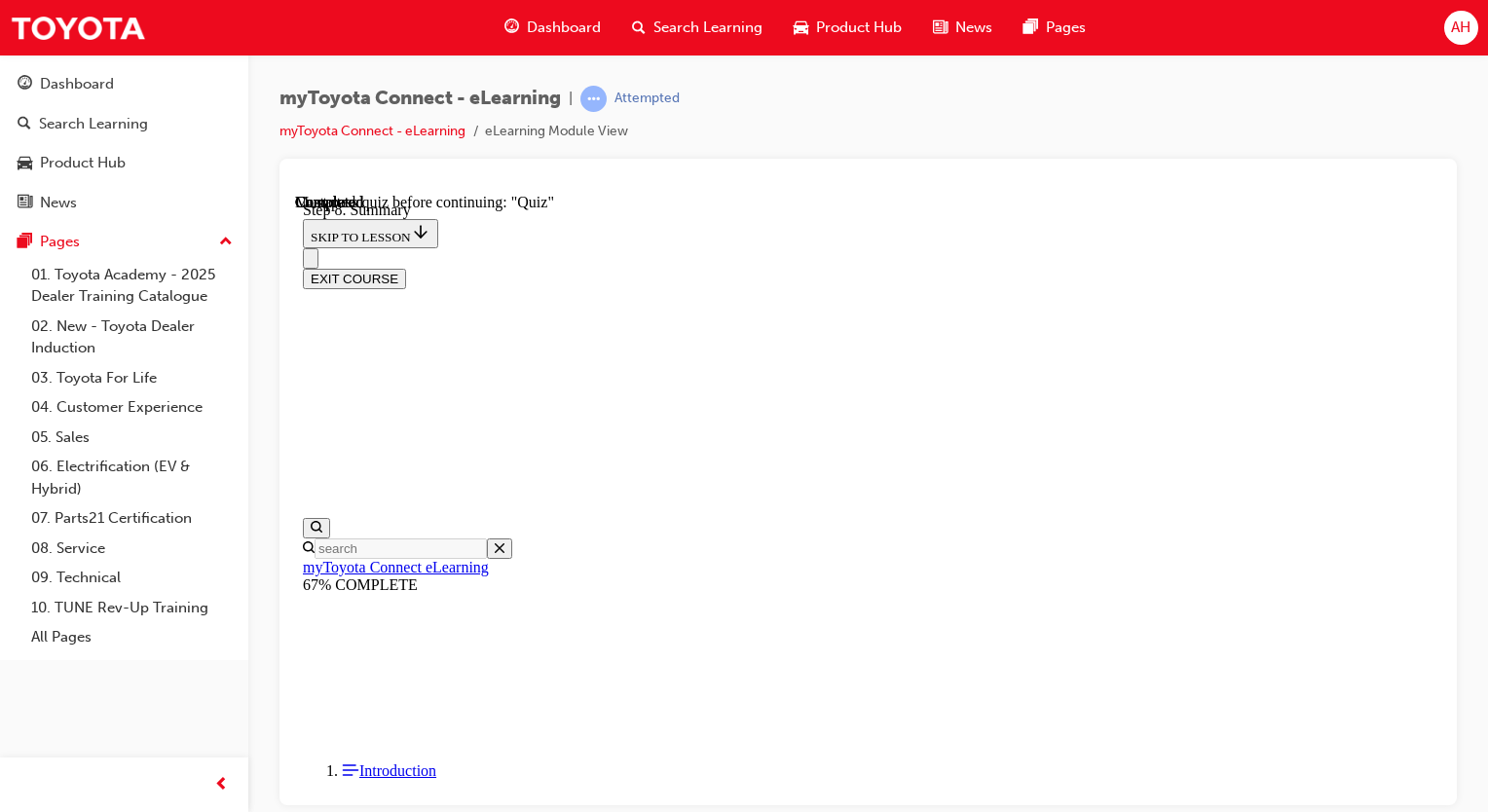 scroll, scrollTop: 1239, scrollLeft: 0, axis: vertical 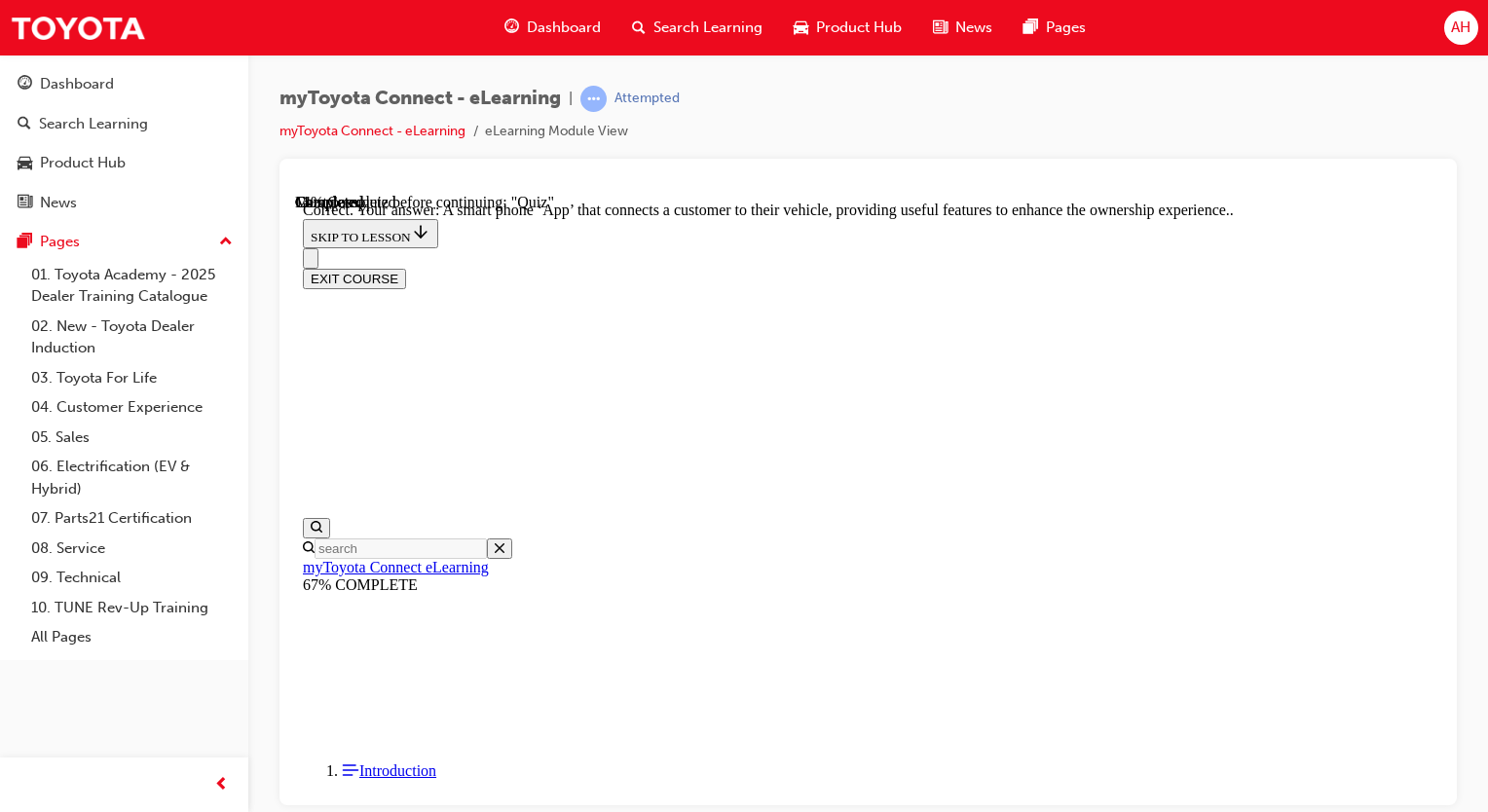 click on "NEXT" at bounding box center [328, 15157] 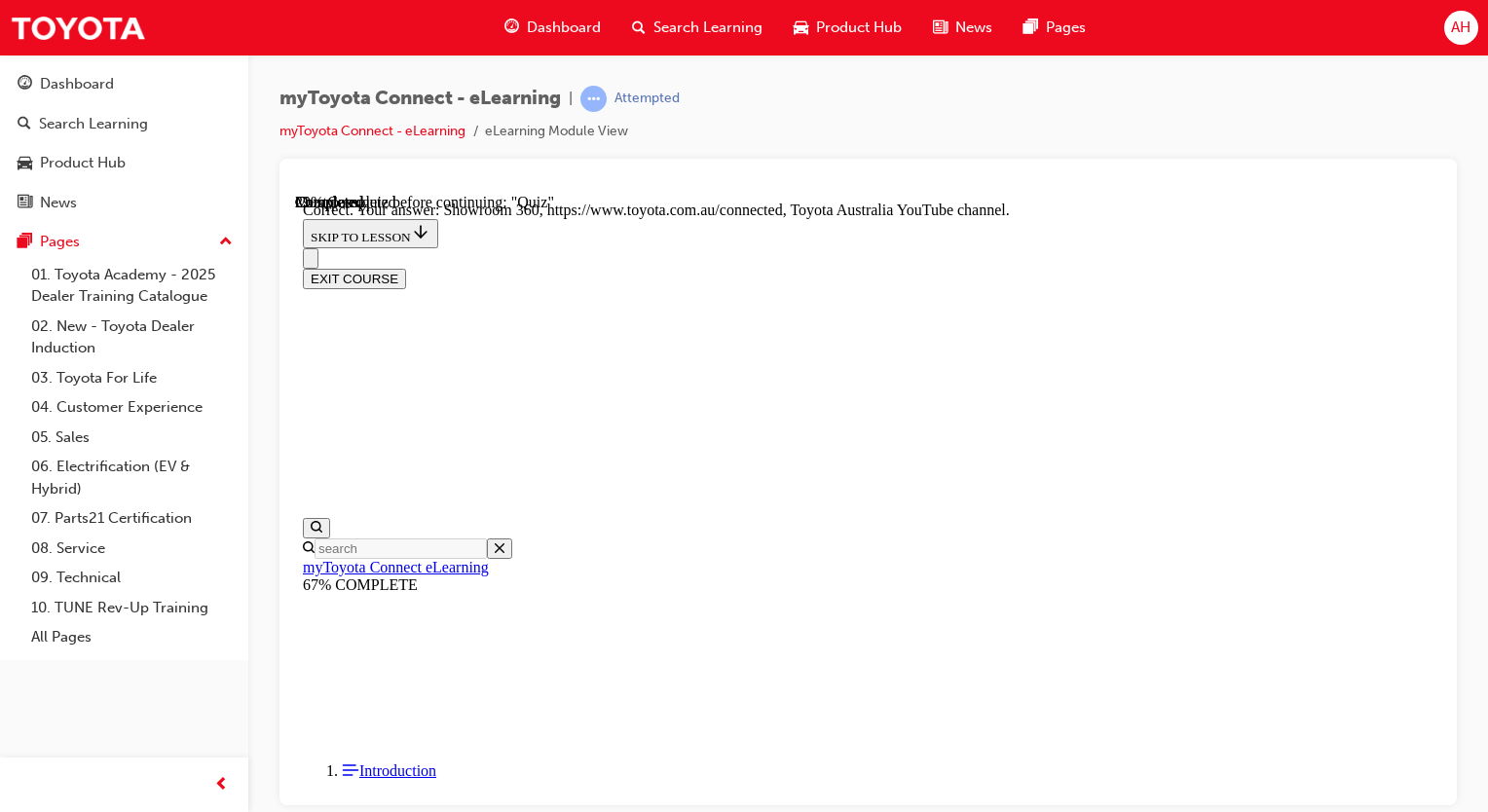 scroll, scrollTop: 498, scrollLeft: 0, axis: vertical 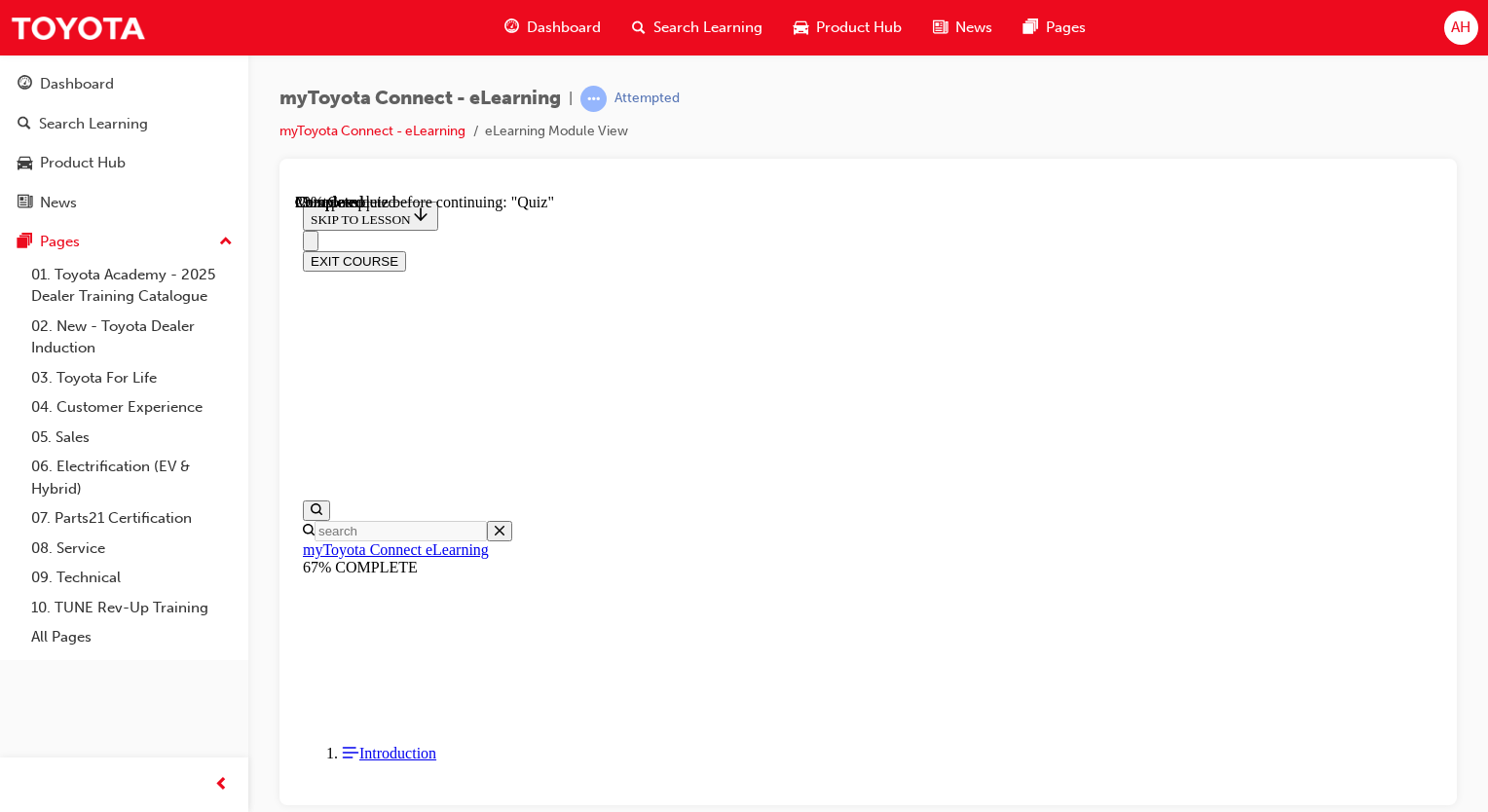 click at bounding box center [868, 22197] 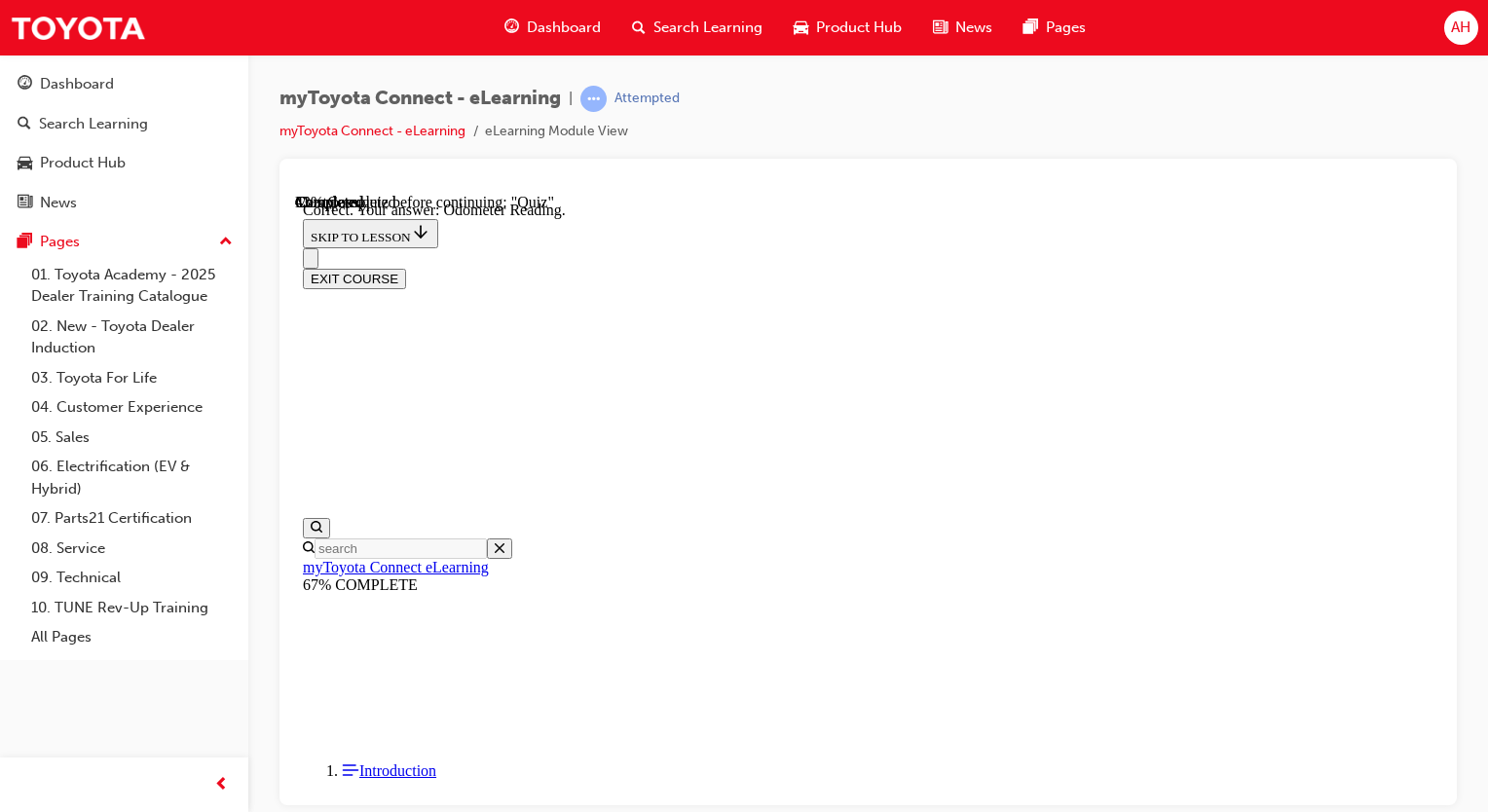 scroll, scrollTop: 494, scrollLeft: 0, axis: vertical 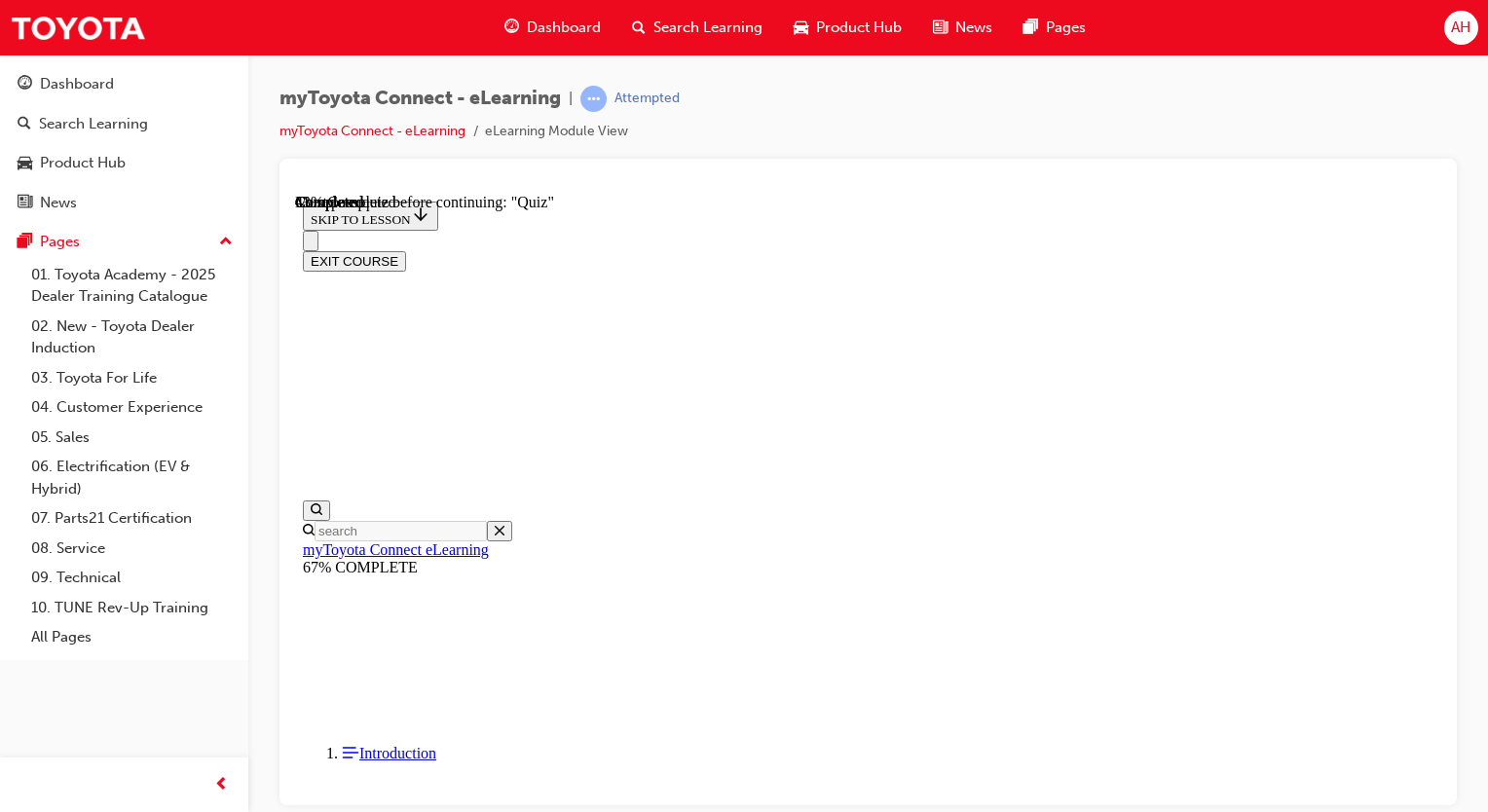 click at bounding box center [868, 20171] 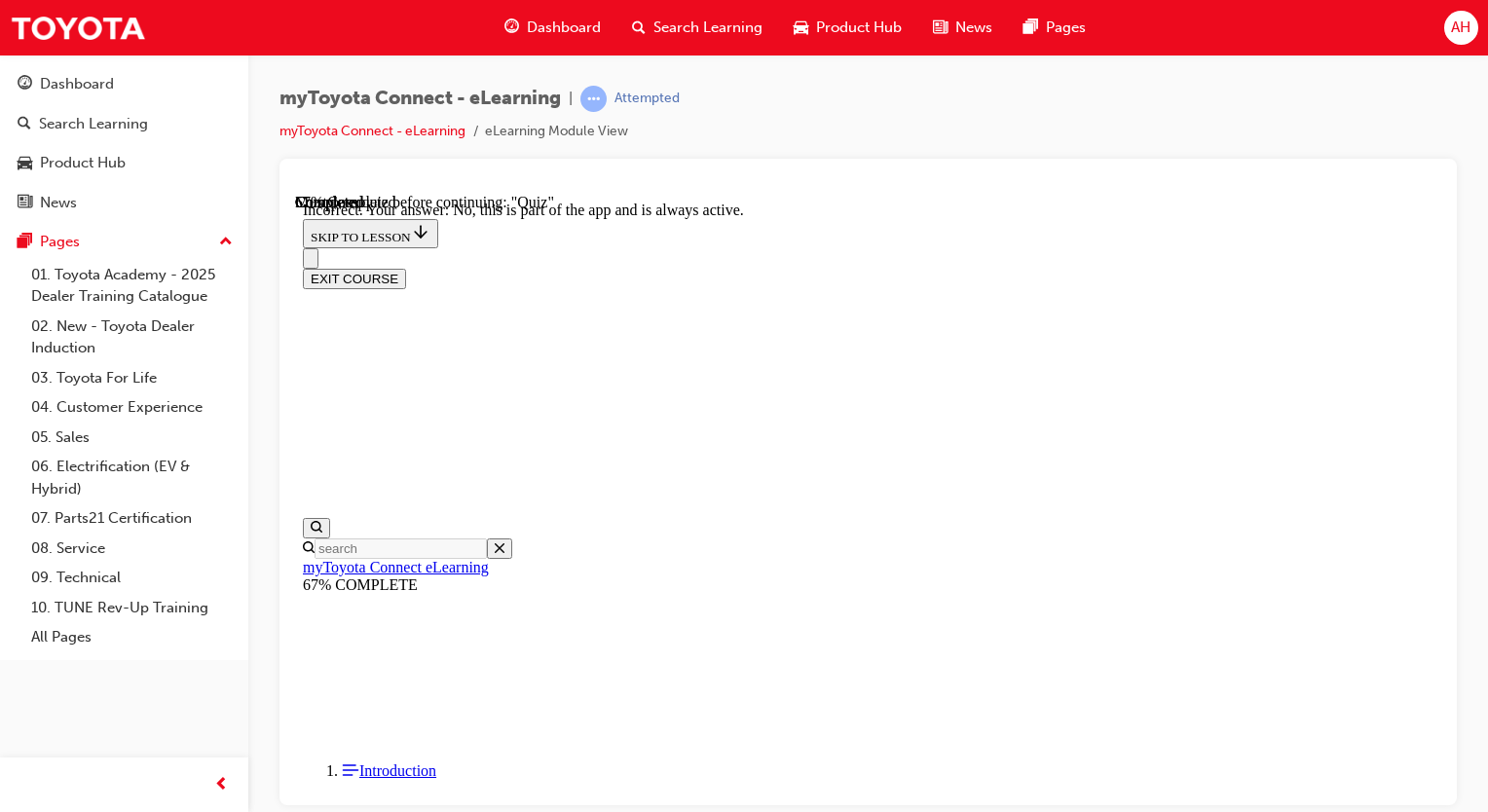 scroll, scrollTop: 323, scrollLeft: 0, axis: vertical 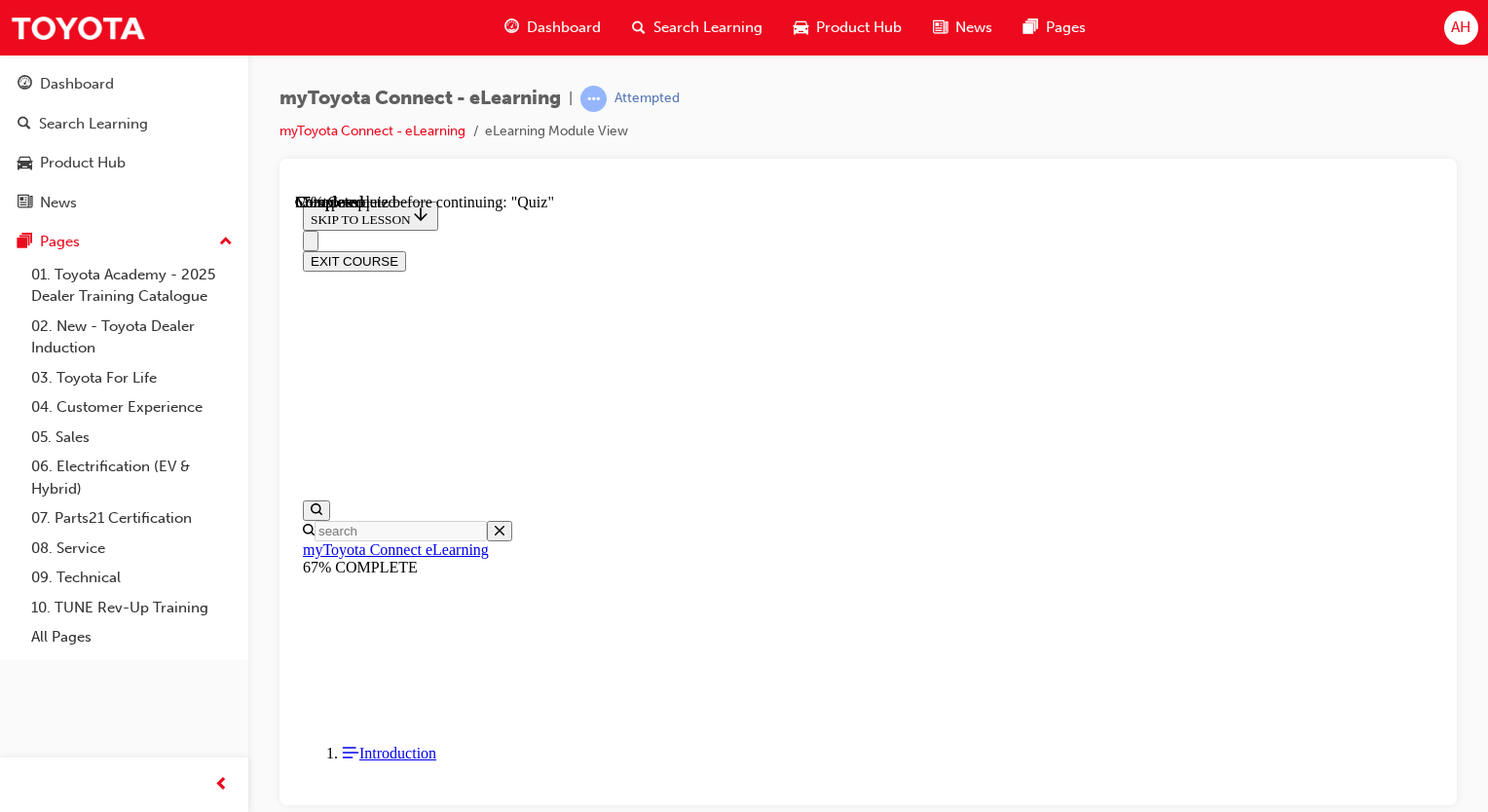 click on "Direct them to toyota.com.au/connected and provide Guest Experience Centre contact details" at bounding box center [868, 17078] 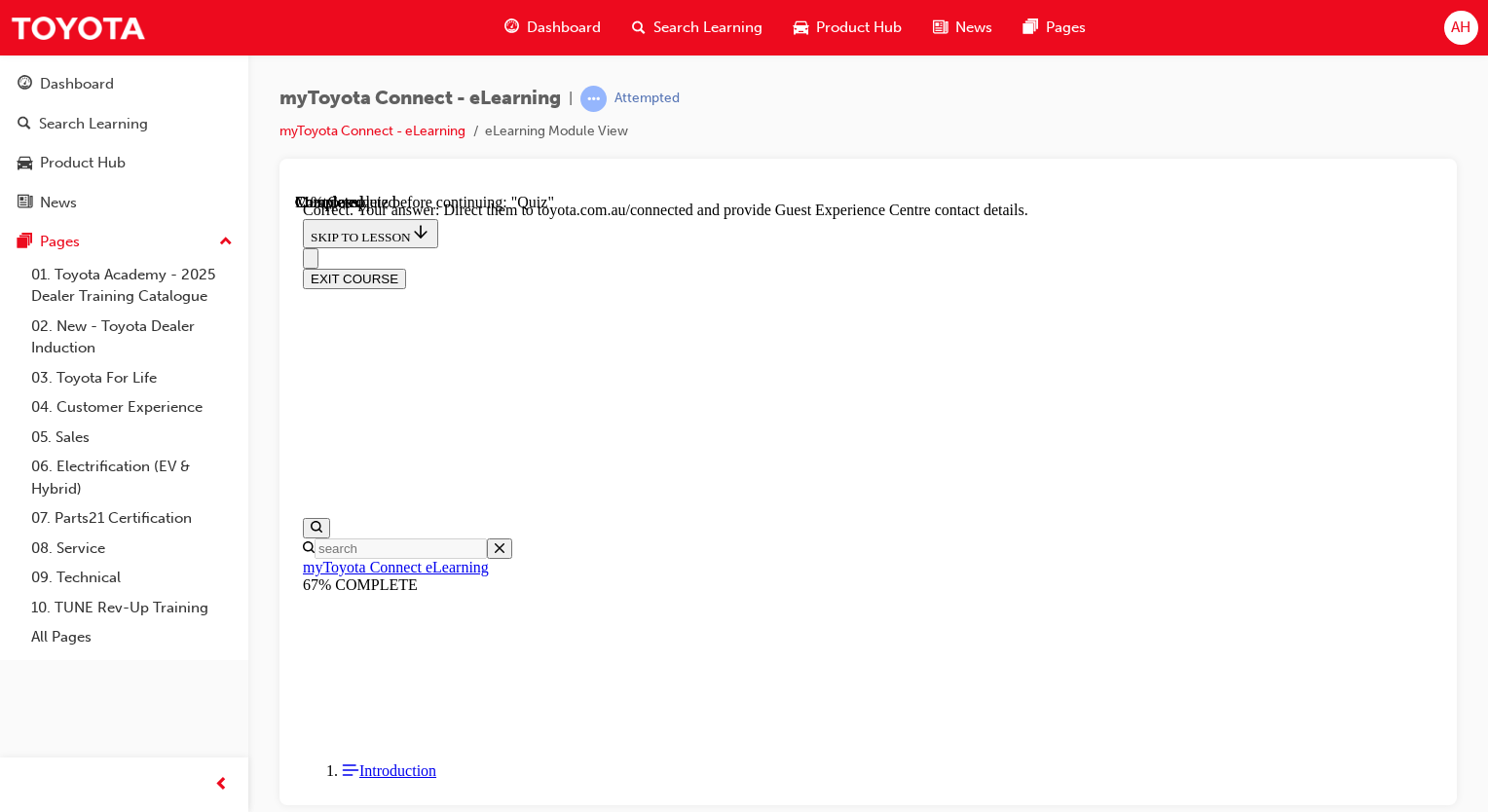 scroll, scrollTop: 479, scrollLeft: 0, axis: vertical 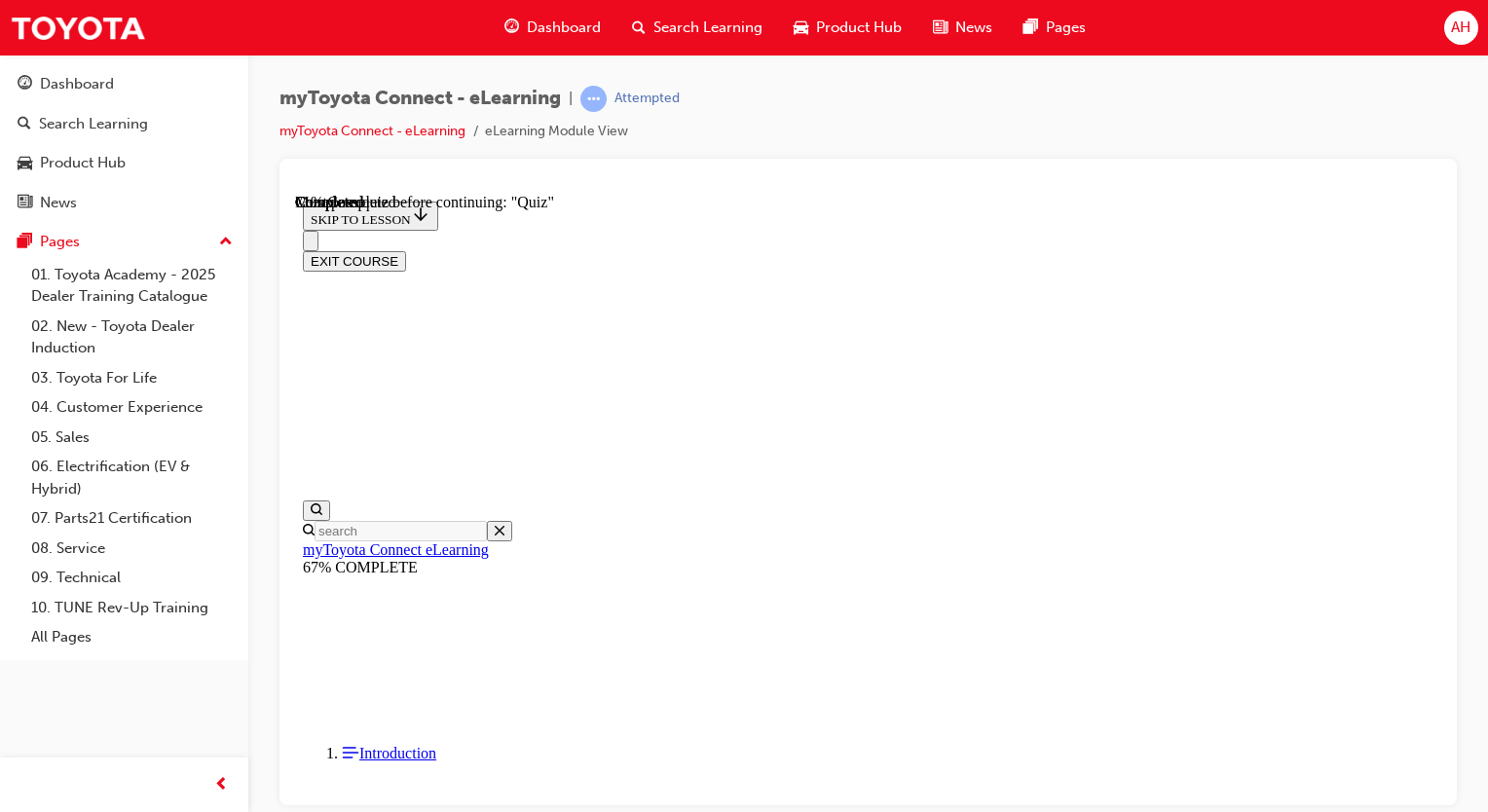 click on "Check for the SOS button in the overhead console" at bounding box center [868, 23211] 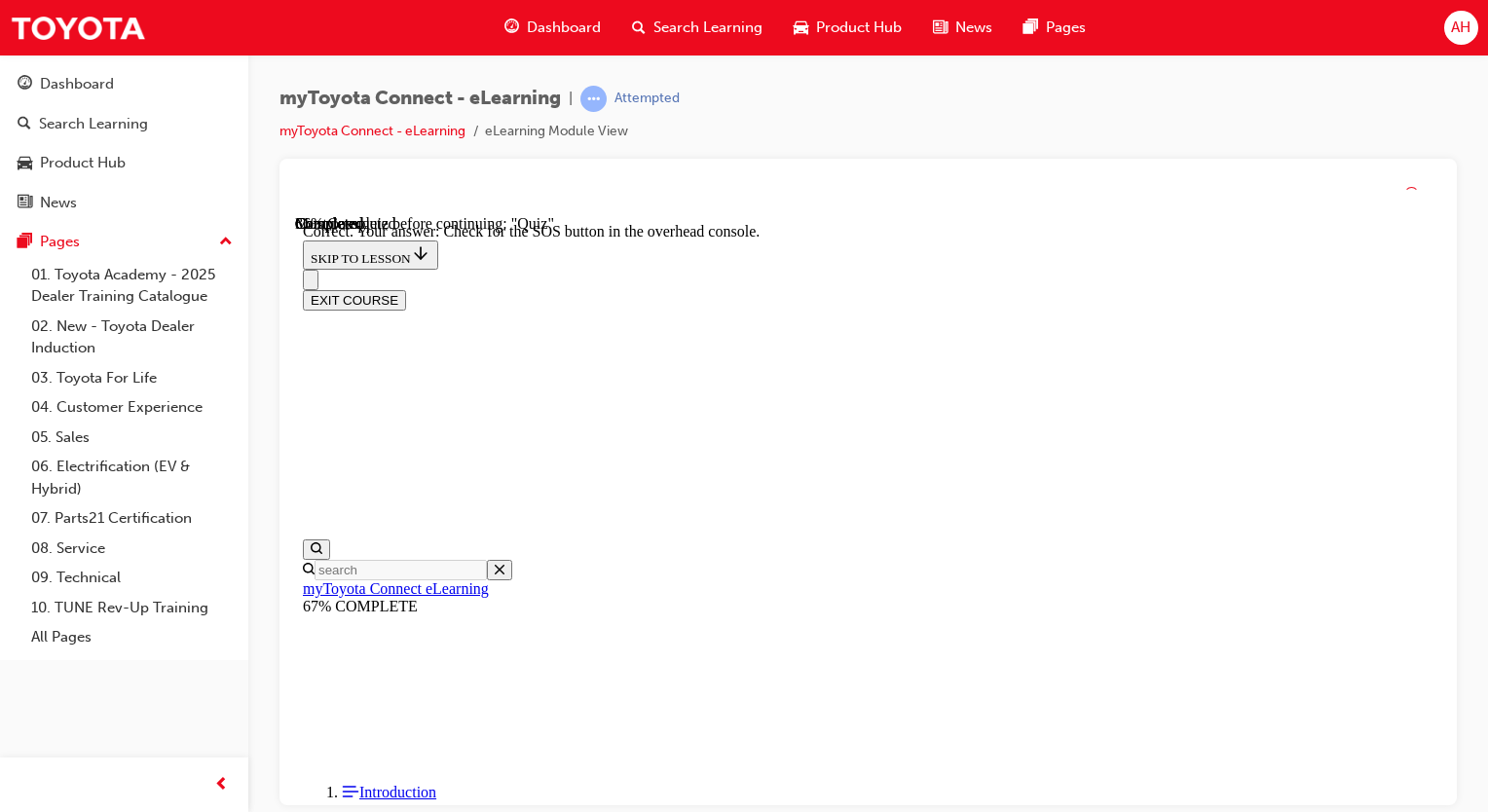 scroll, scrollTop: 401, scrollLeft: 0, axis: vertical 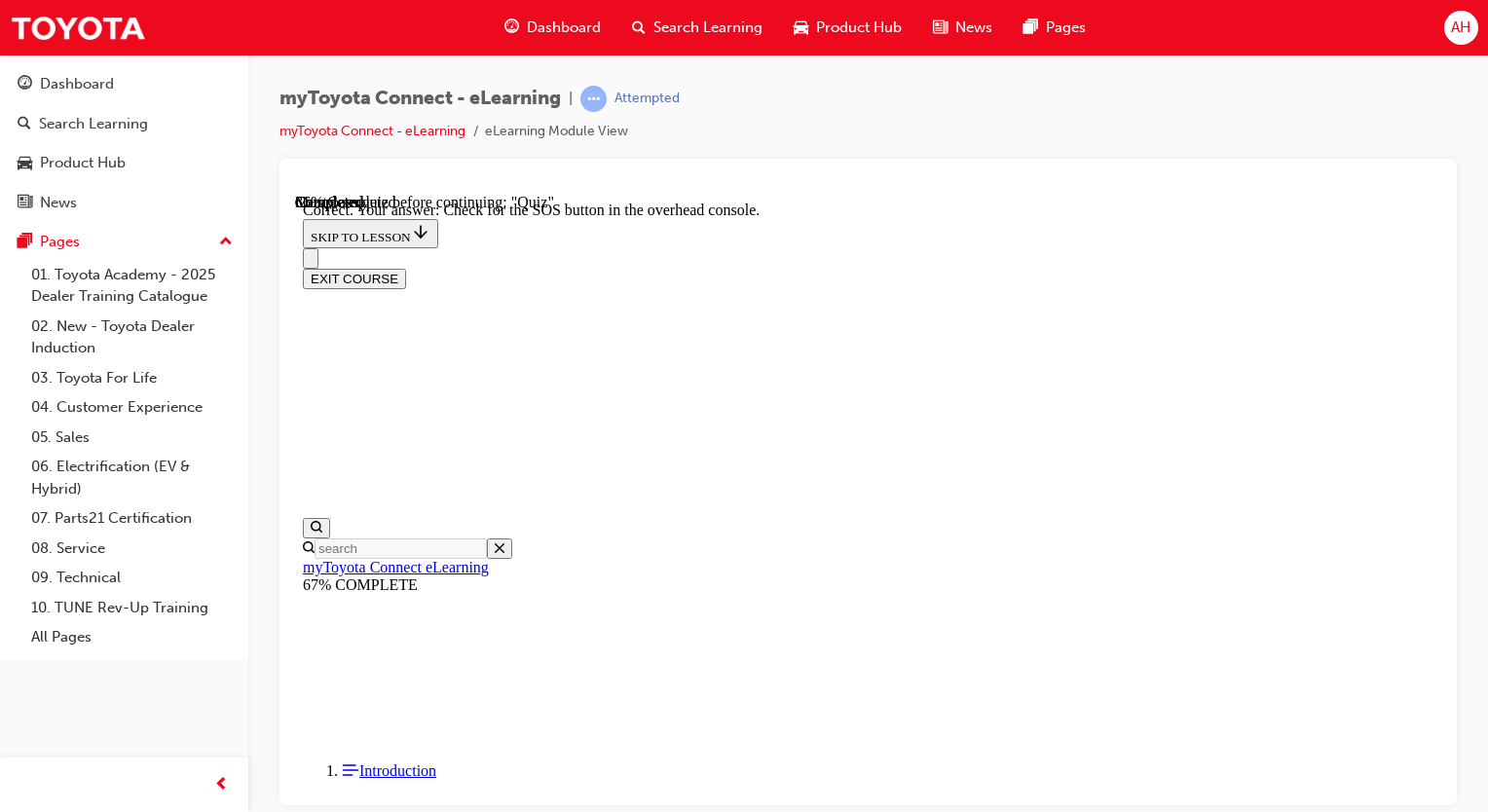 click on "NEXT" at bounding box center (328, 23373) 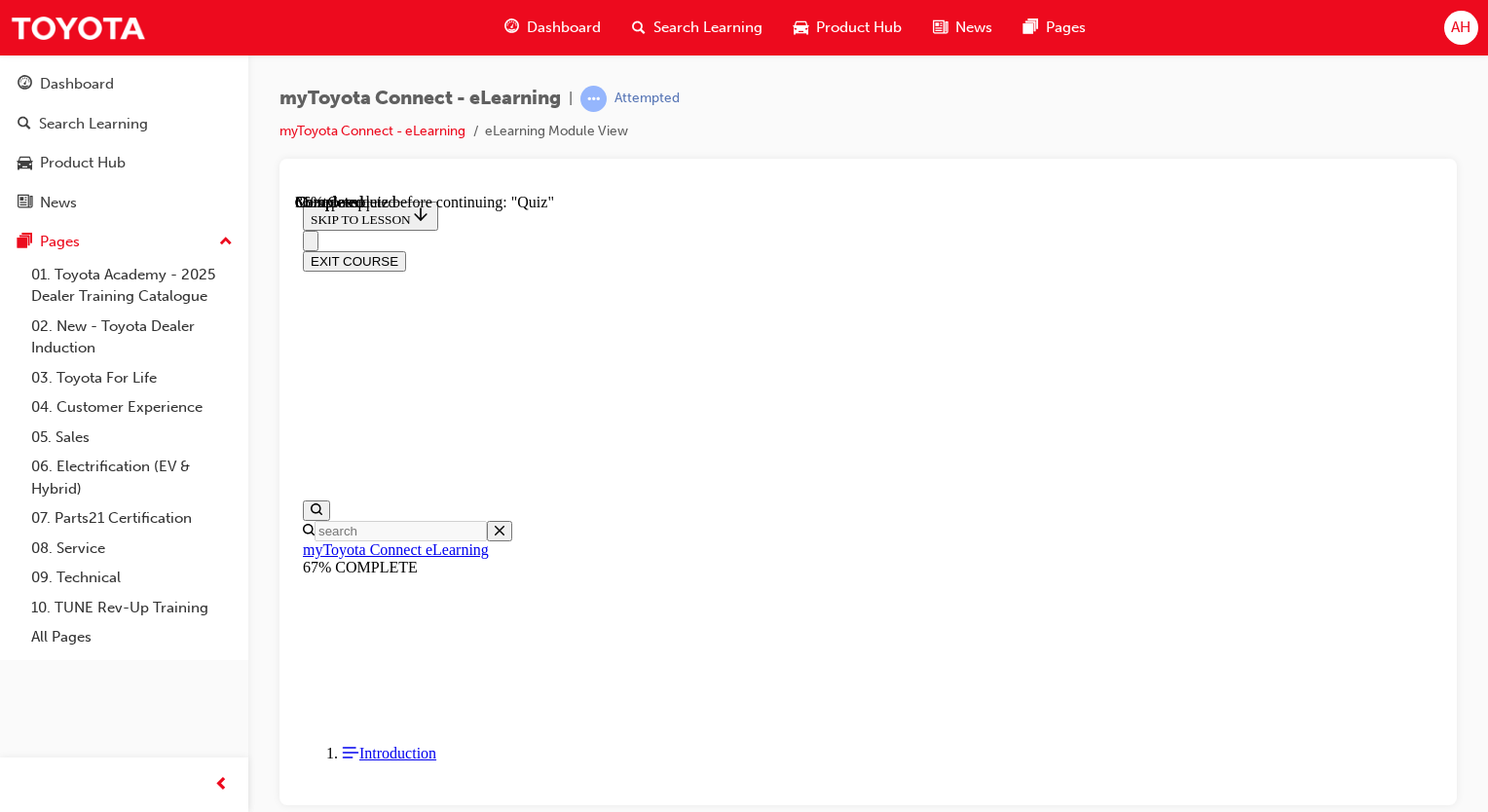 scroll, scrollTop: 257, scrollLeft: 0, axis: vertical 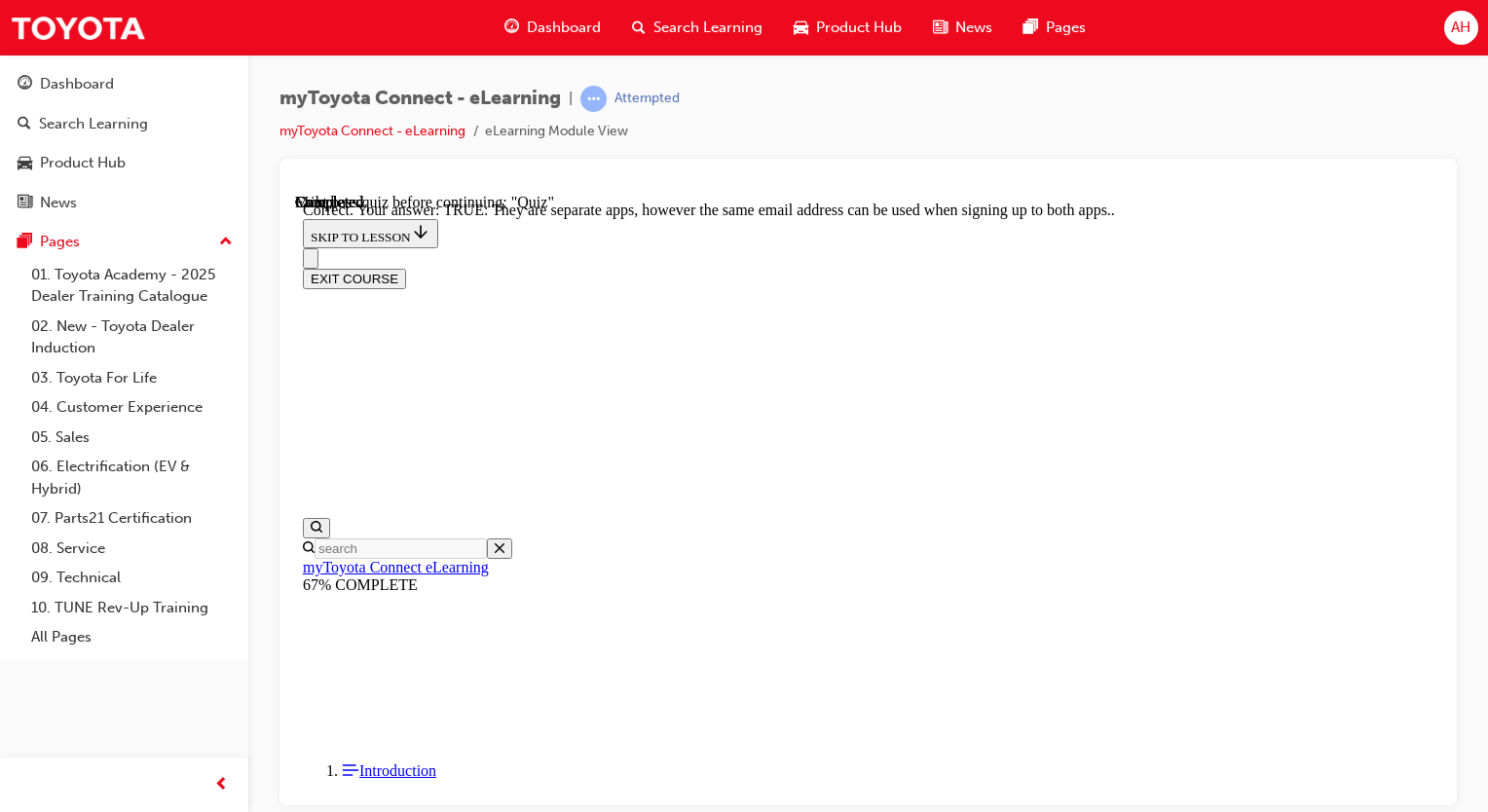 click on "NEXT" at bounding box center (328, 19285) 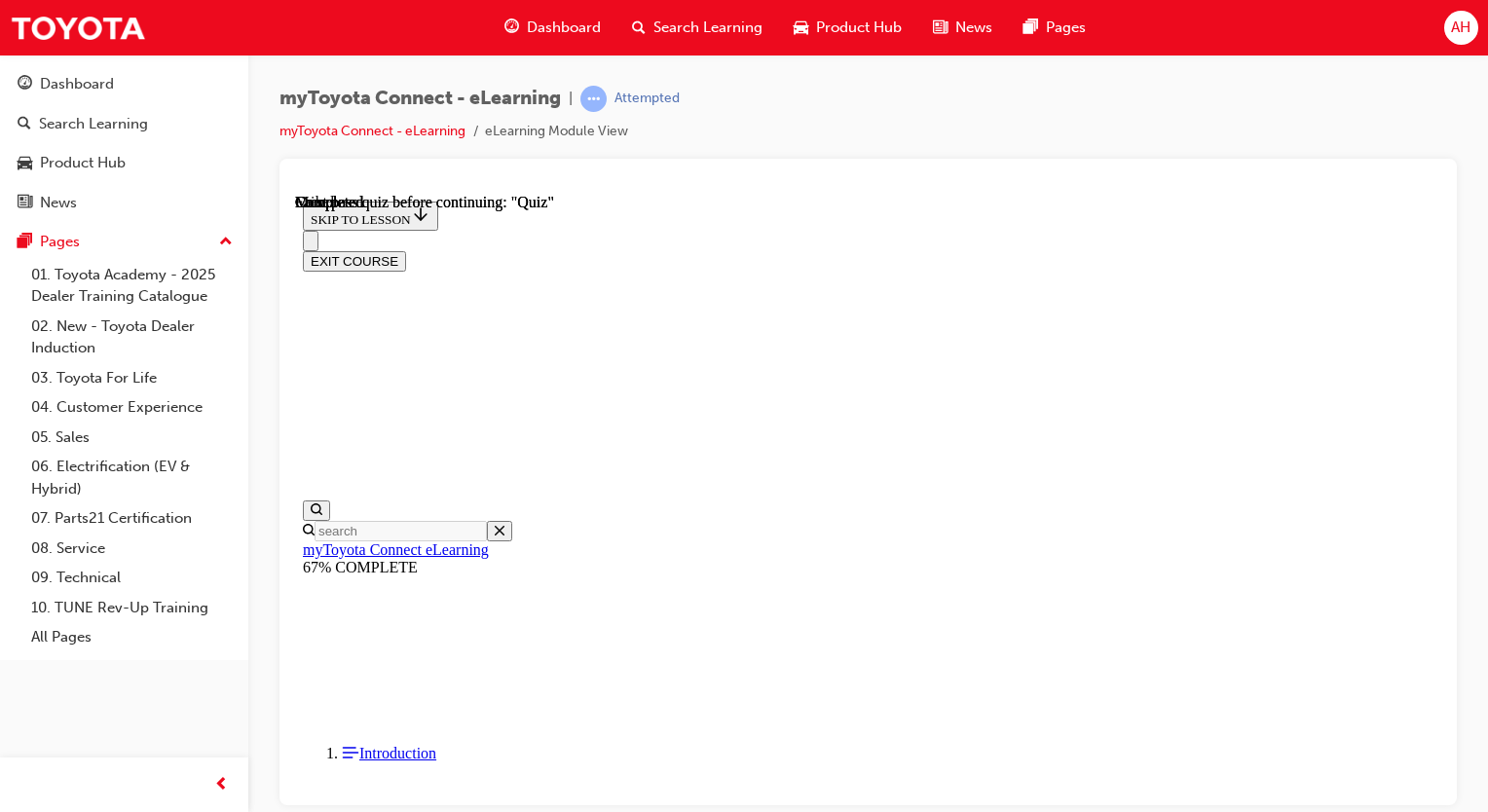 scroll, scrollTop: 401, scrollLeft: 0, axis: vertical 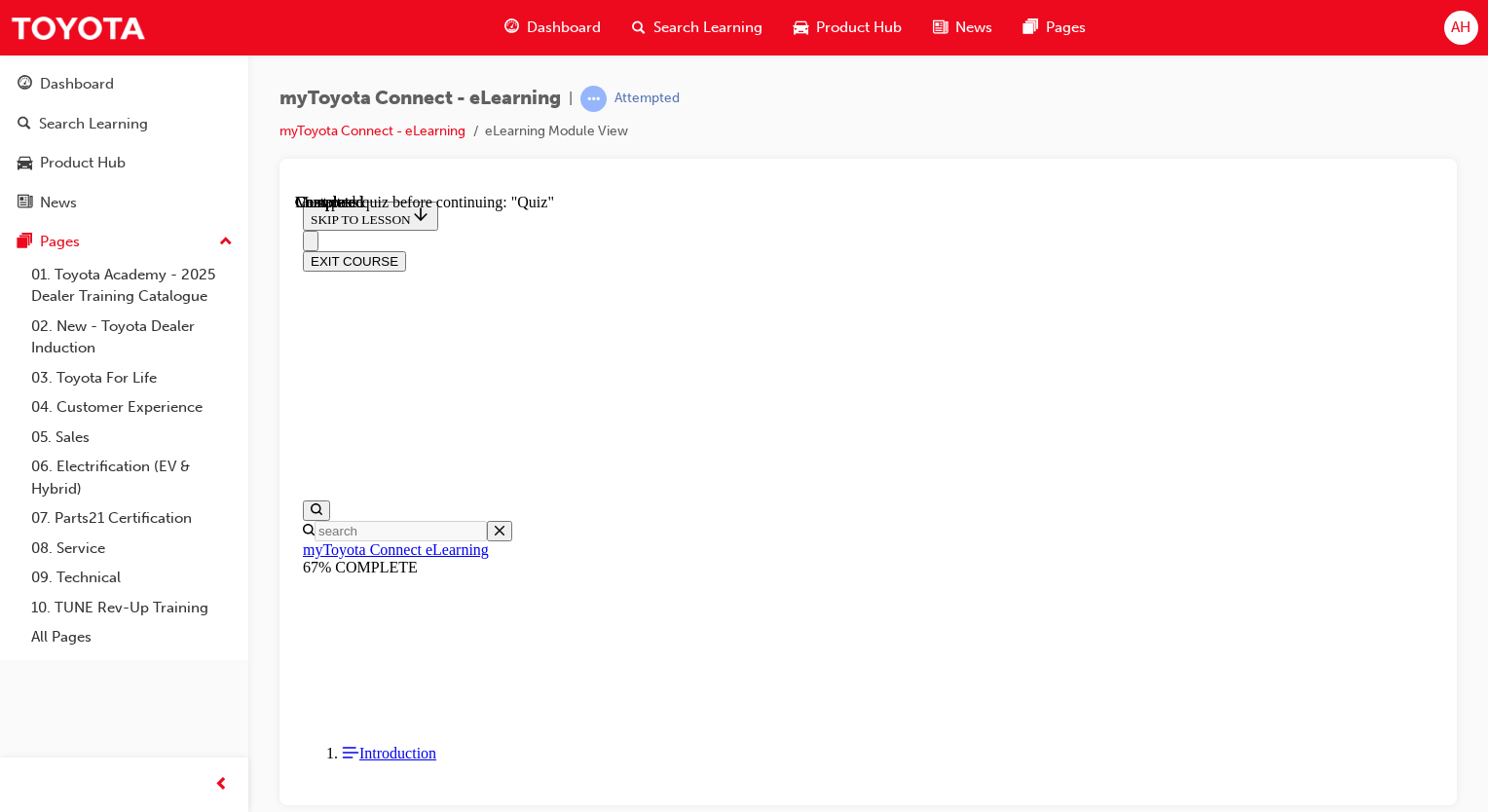 click on "TAKE AGAIN" at bounding box center (350, 8831) 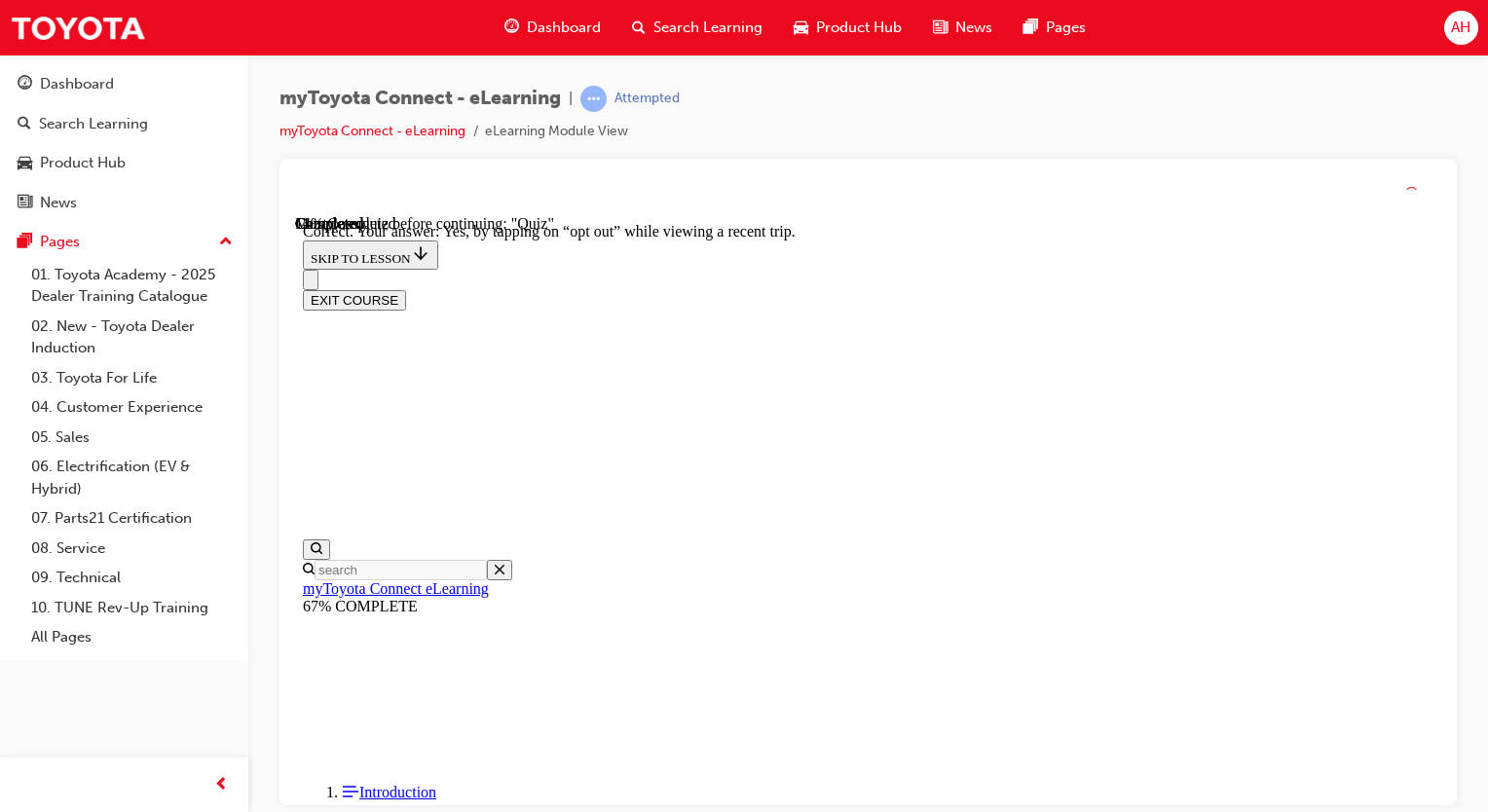 scroll, scrollTop: 323, scrollLeft: 0, axis: vertical 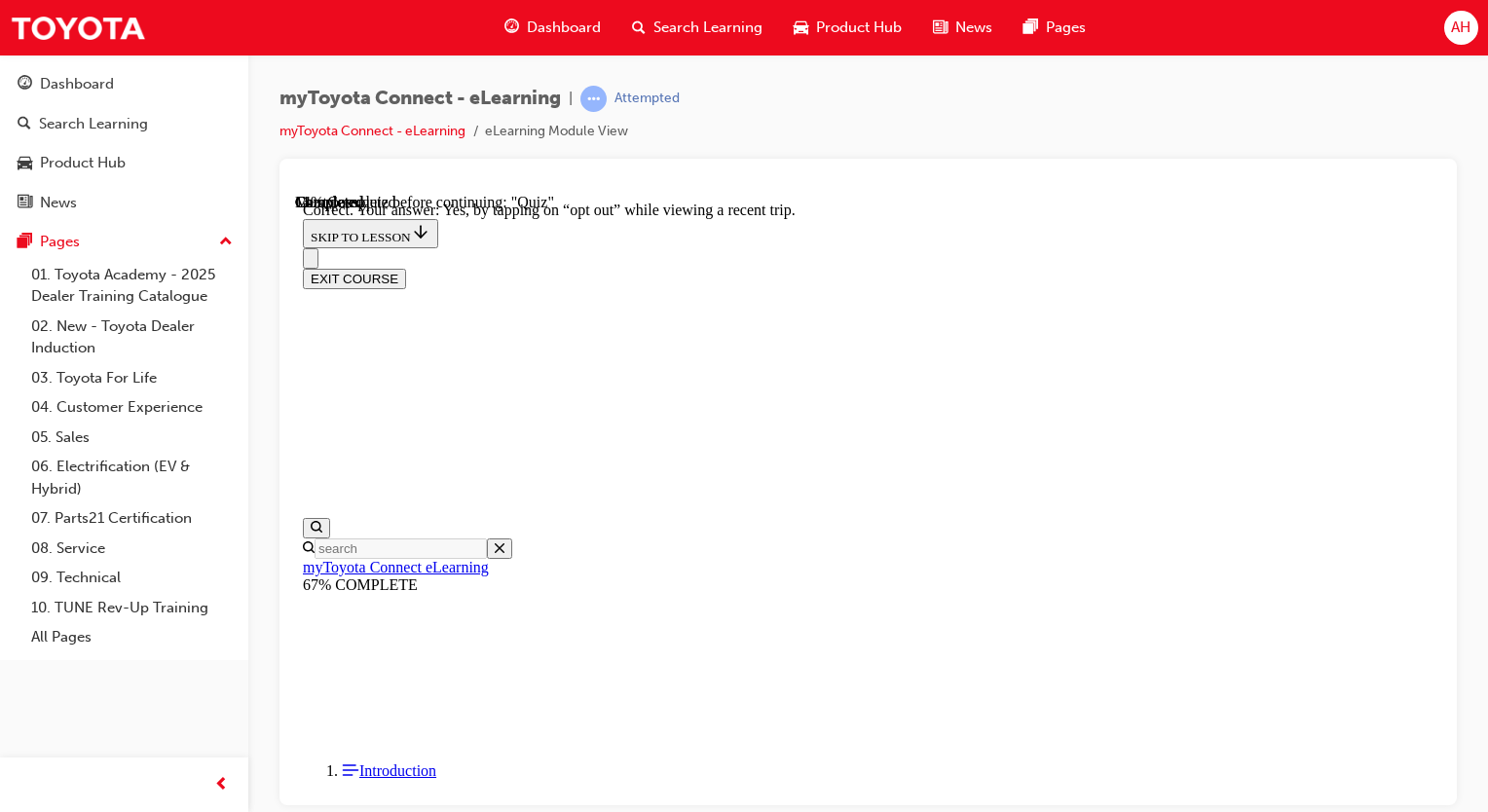 click on "NEXT" at bounding box center [328, 13114] 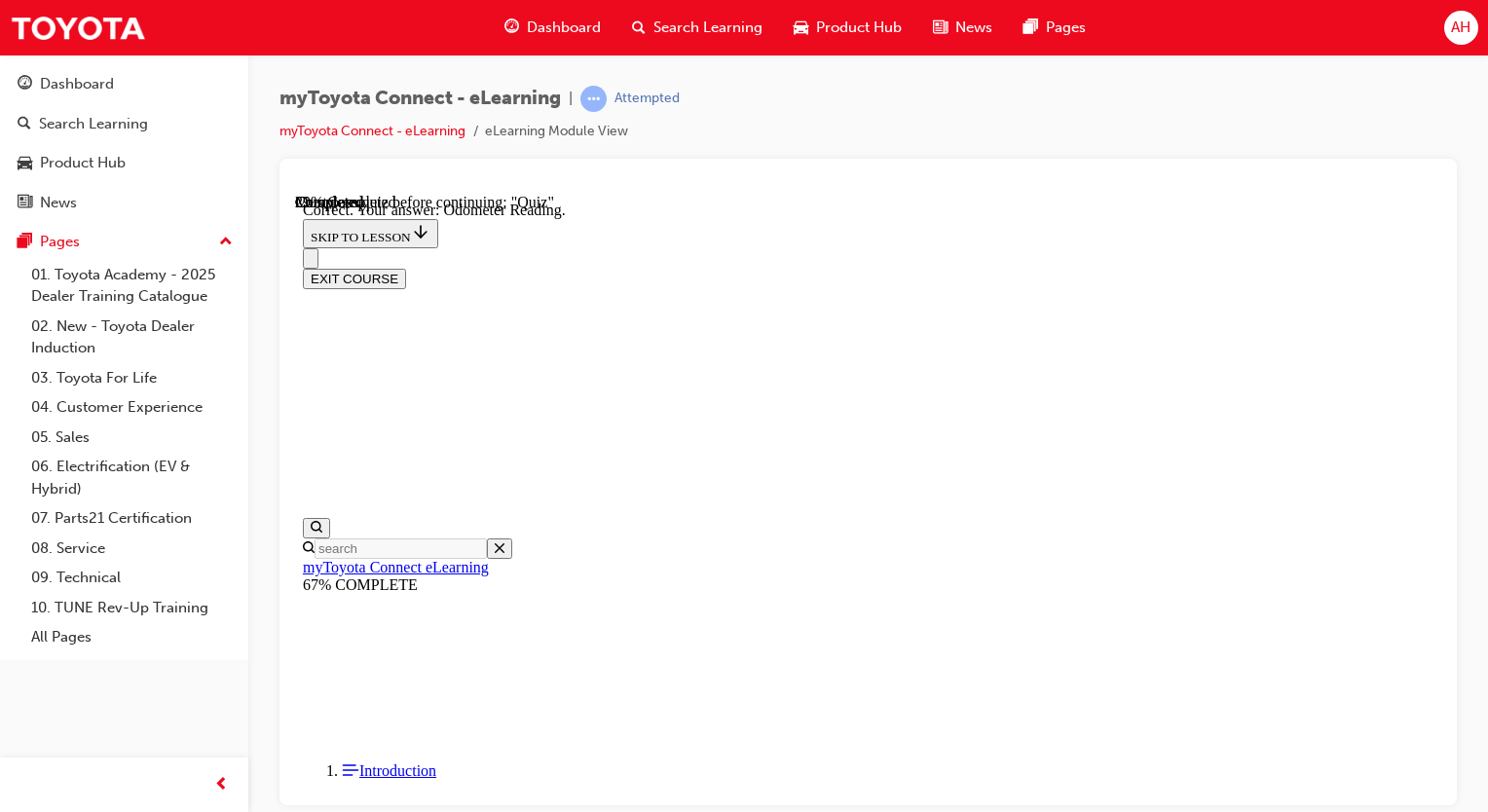 scroll, scrollTop: 494, scrollLeft: 0, axis: vertical 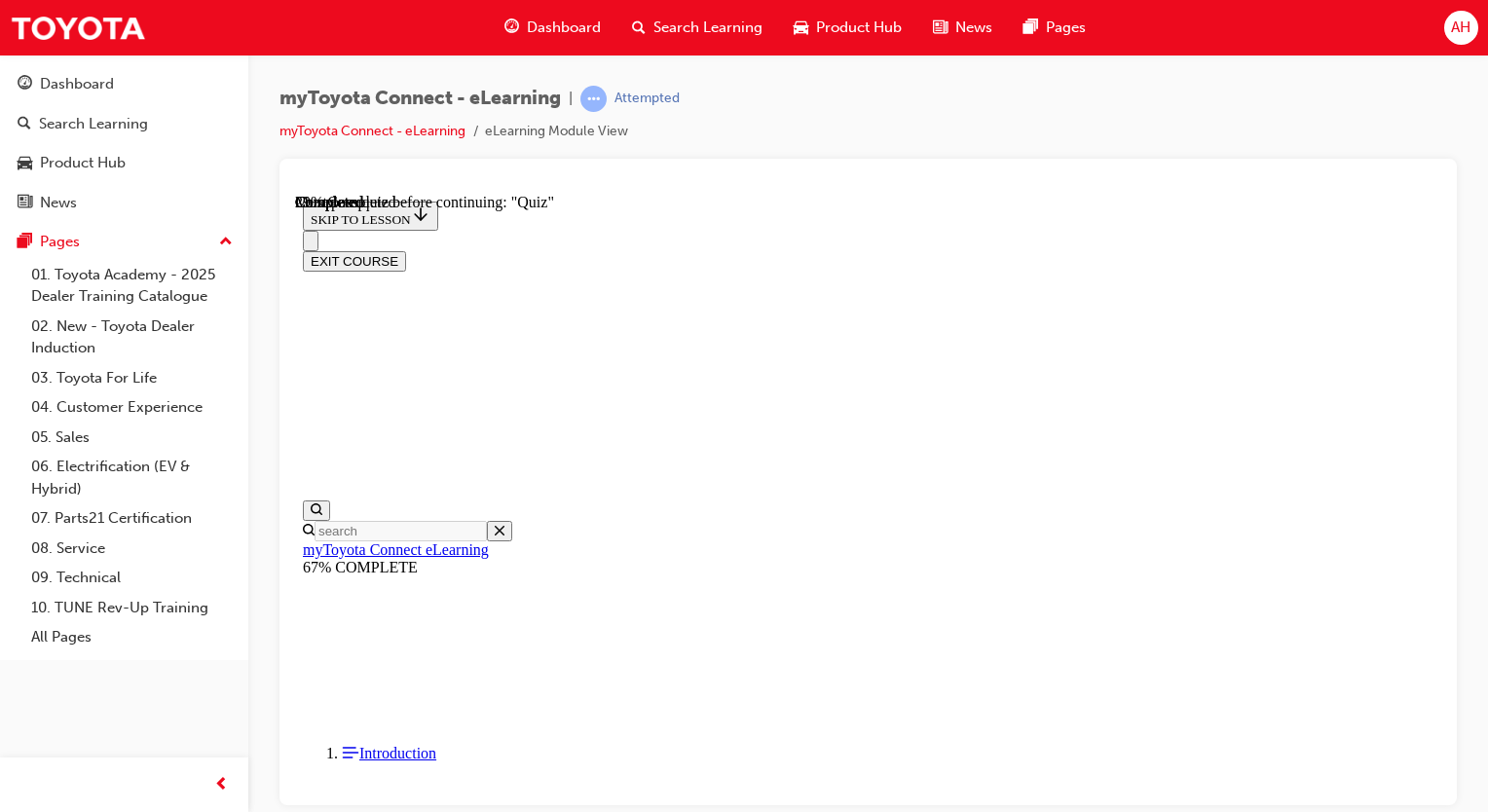 click on "A smart phone ‘App’ that connects a customer to their vehicle, providing useful features to enhance the ownership experience." at bounding box center [868, 23211] 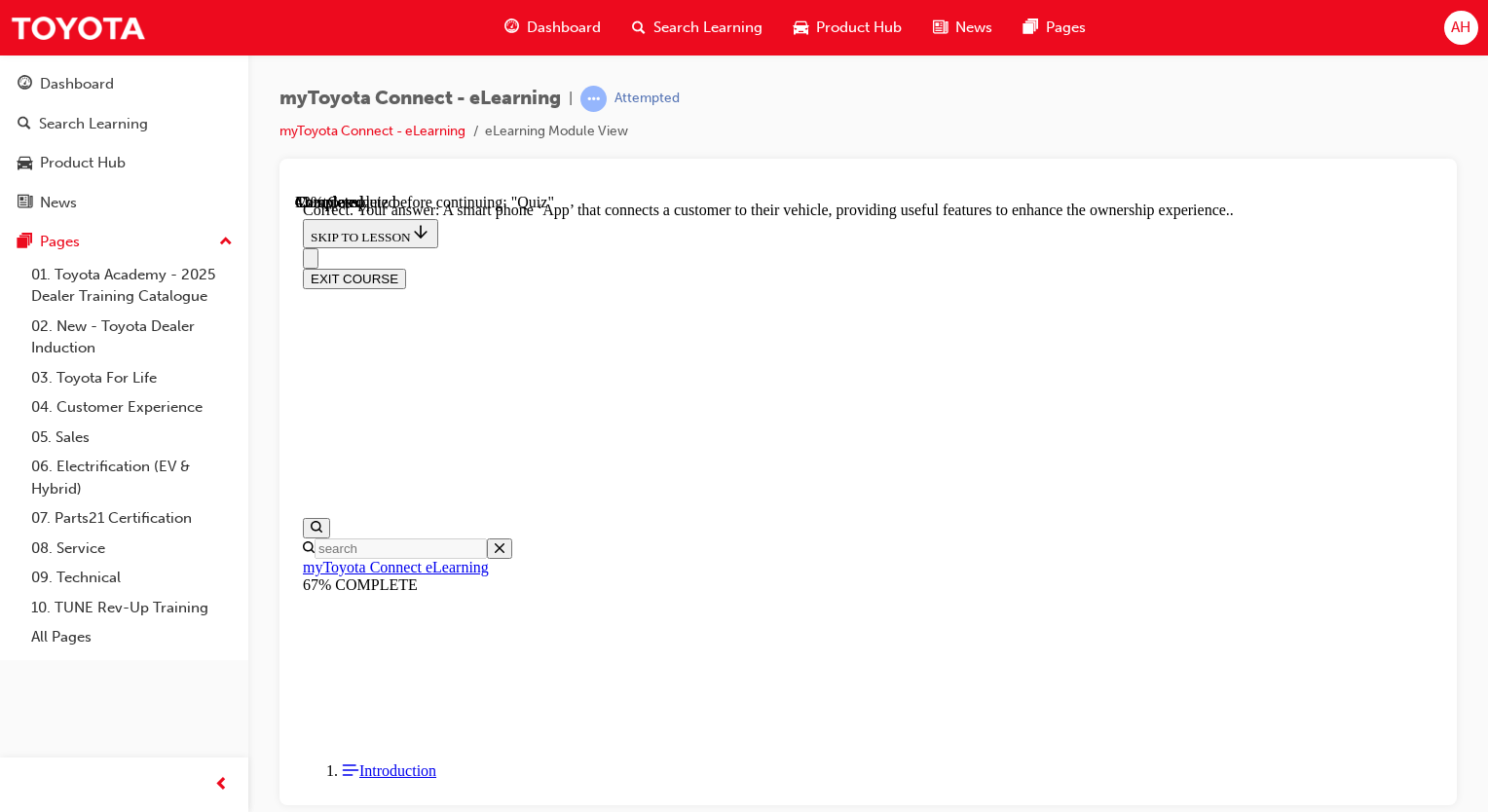 scroll, scrollTop: 460, scrollLeft: 0, axis: vertical 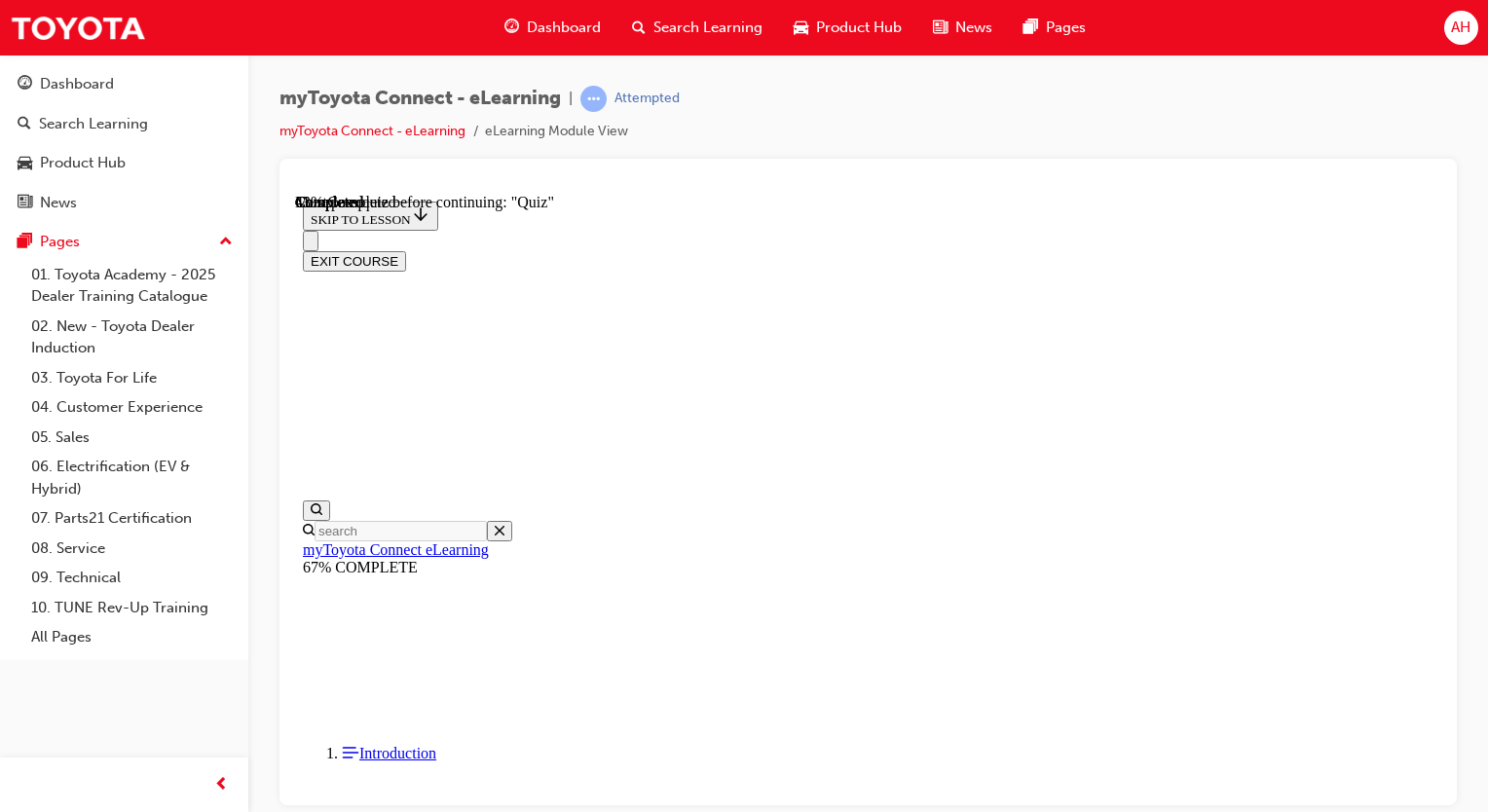 click at bounding box center [868, 16100] 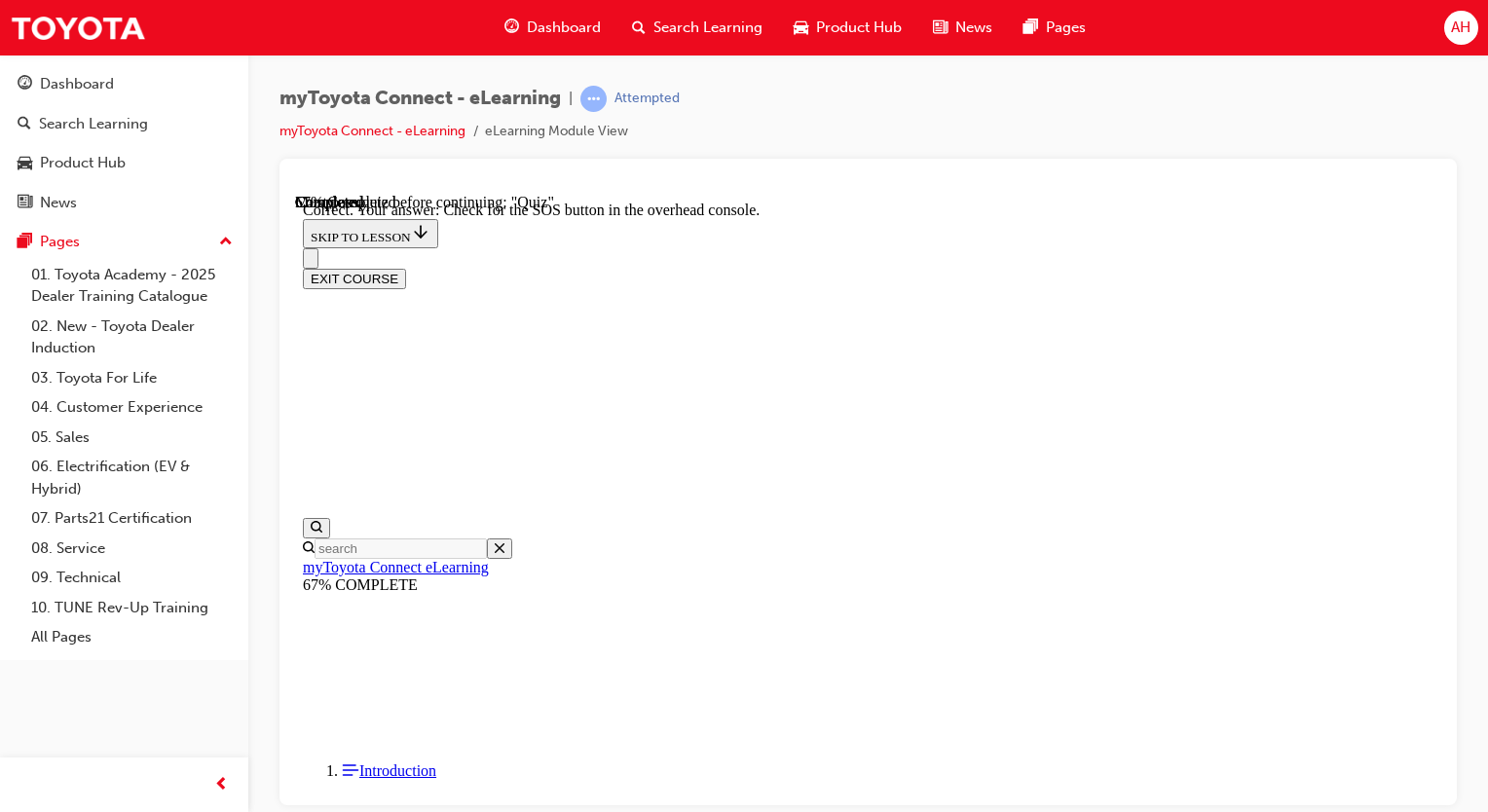 scroll, scrollTop: 401, scrollLeft: 0, axis: vertical 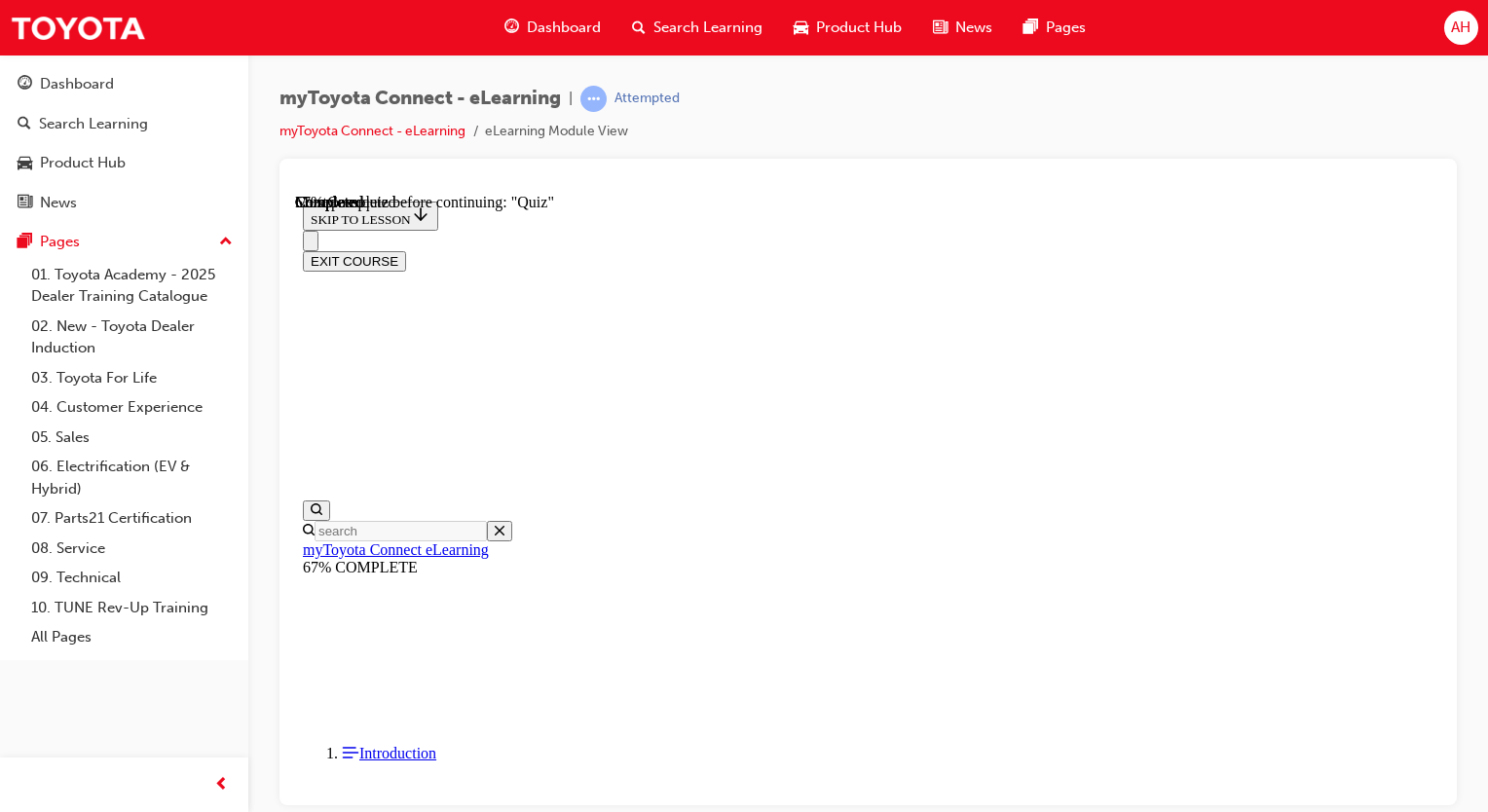 click at bounding box center [868, 20153] 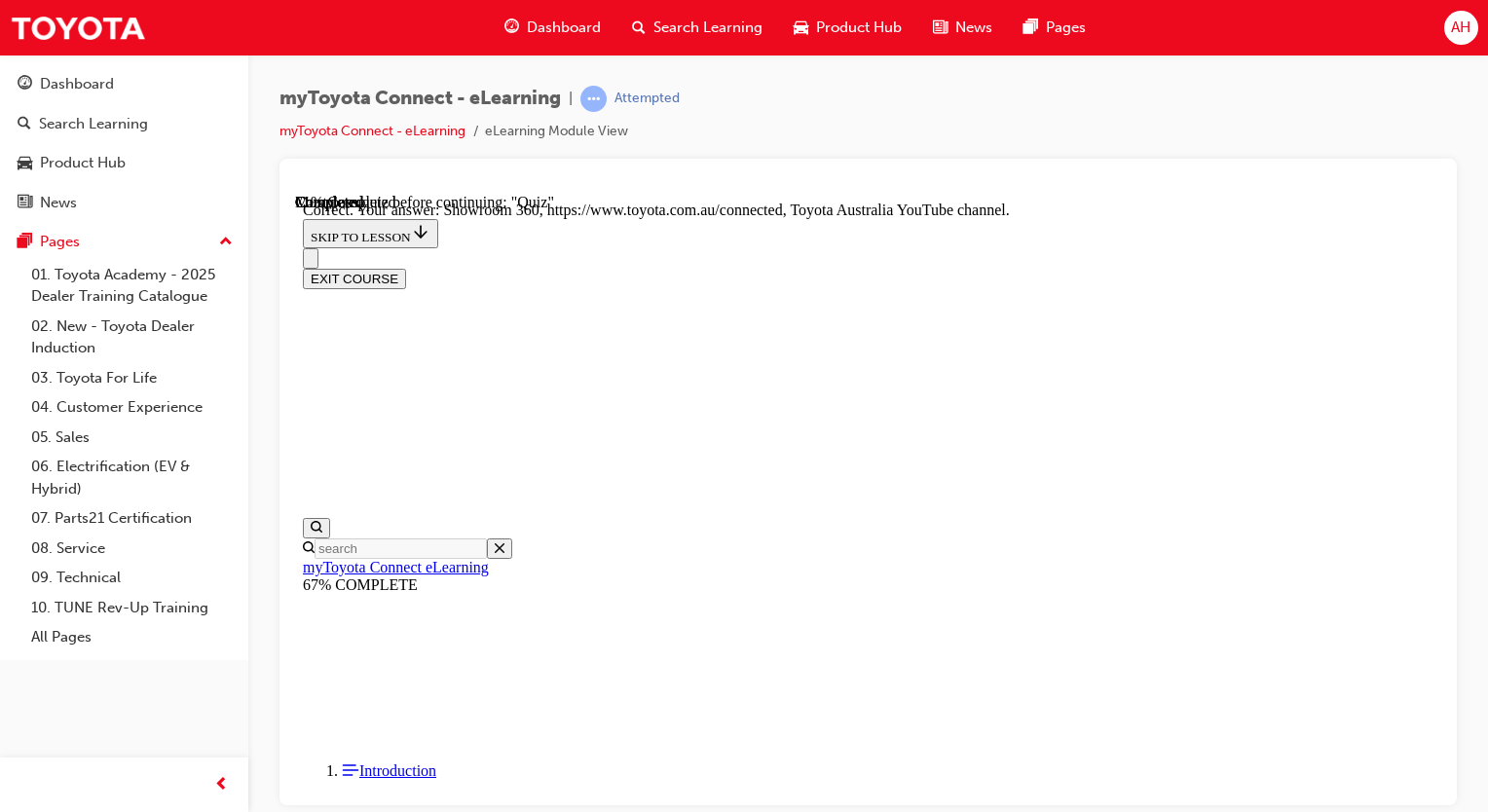 scroll, scrollTop: 498, scrollLeft: 0, axis: vertical 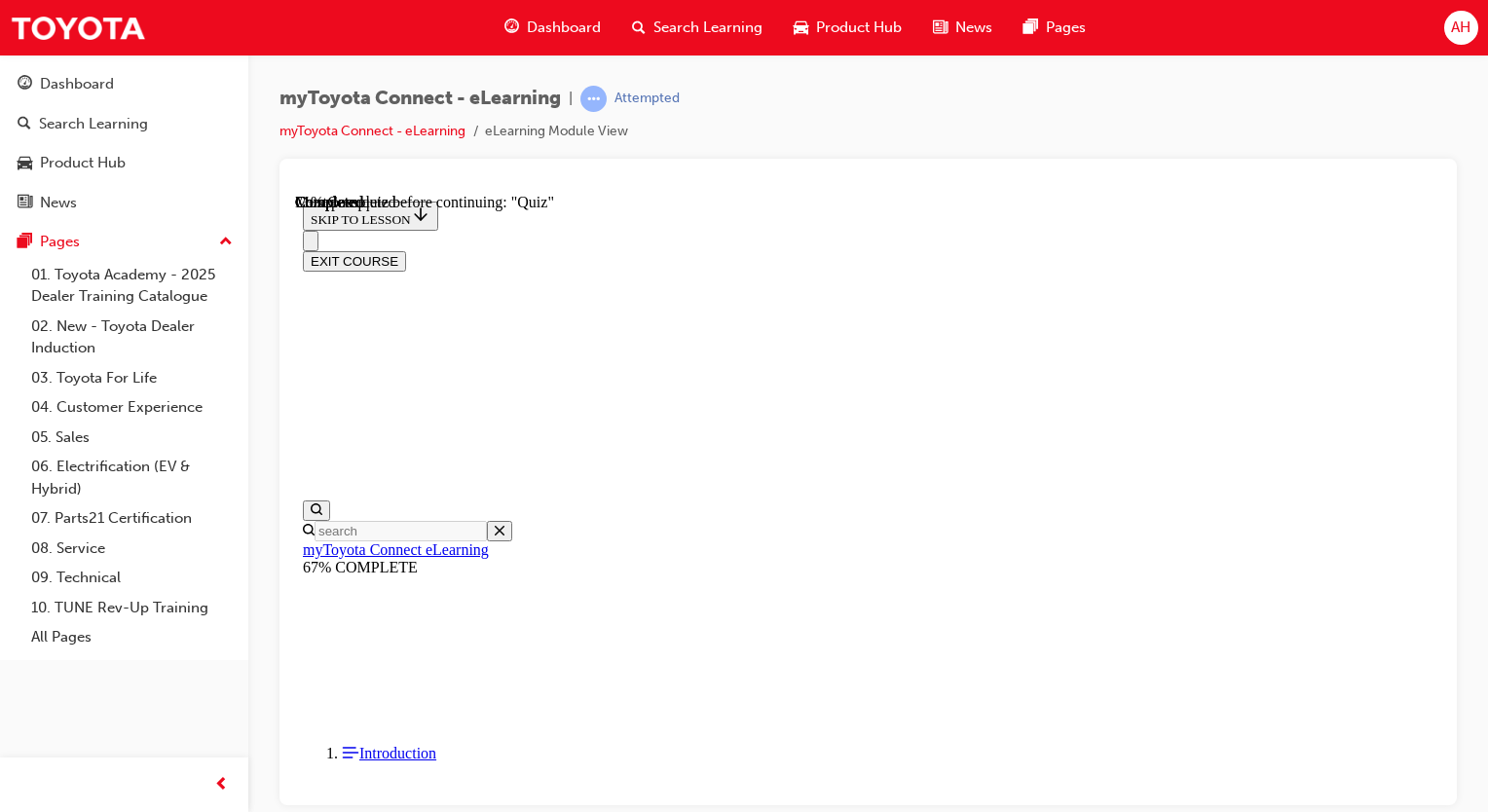 click at bounding box center [868, 22197] 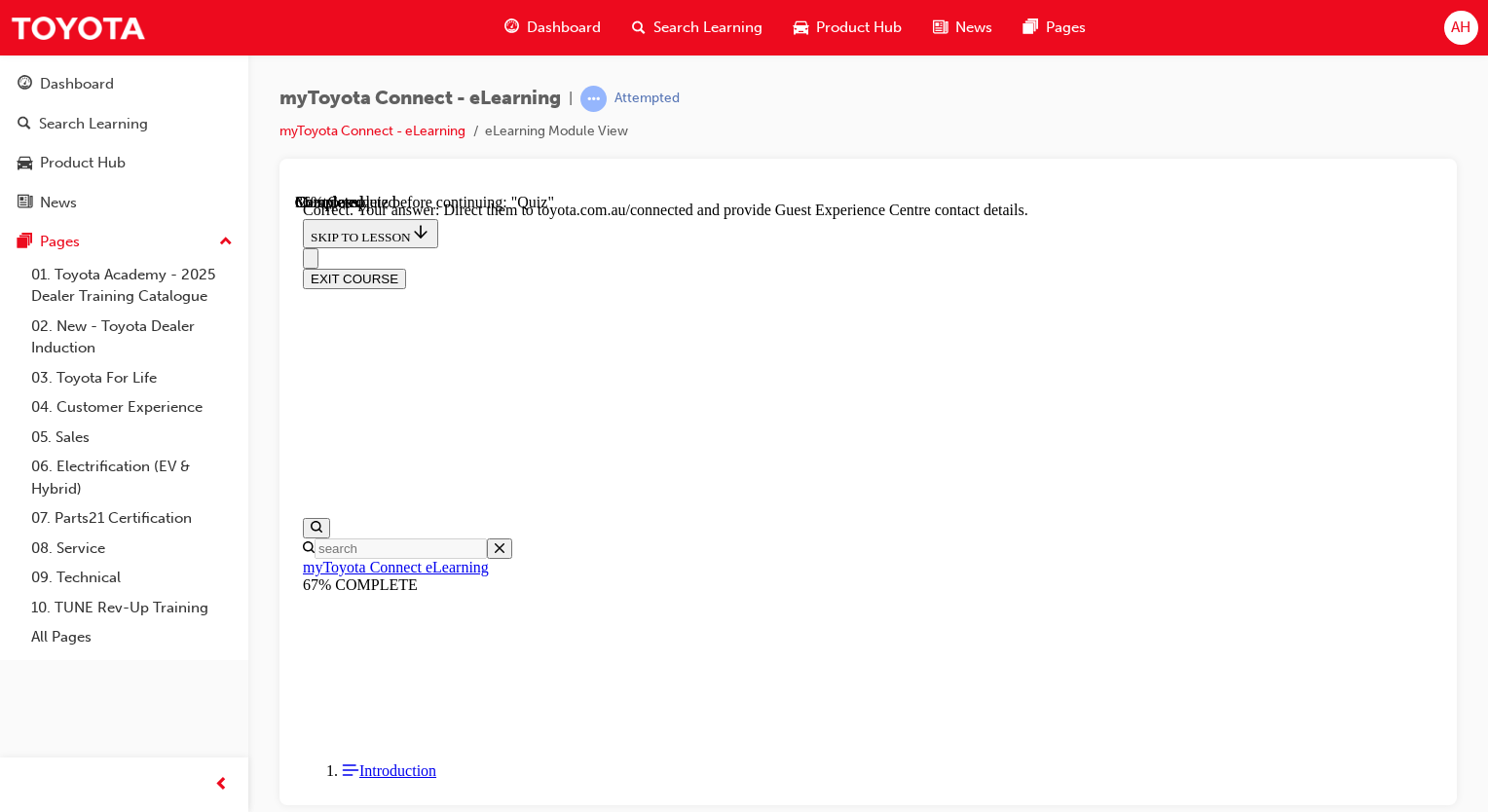 scroll, scrollTop: 479, scrollLeft: 0, axis: vertical 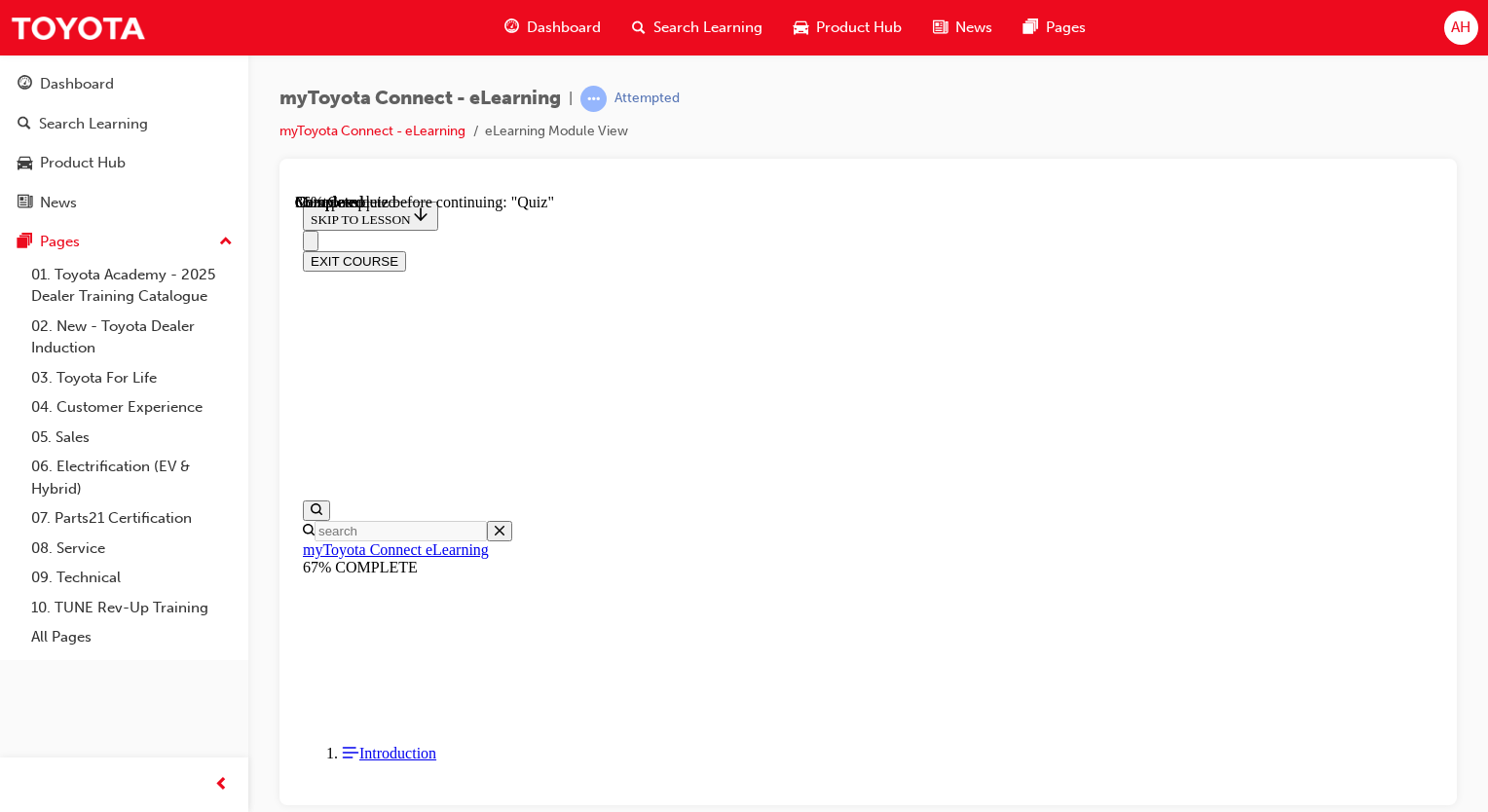 click at bounding box center [868, 20171] 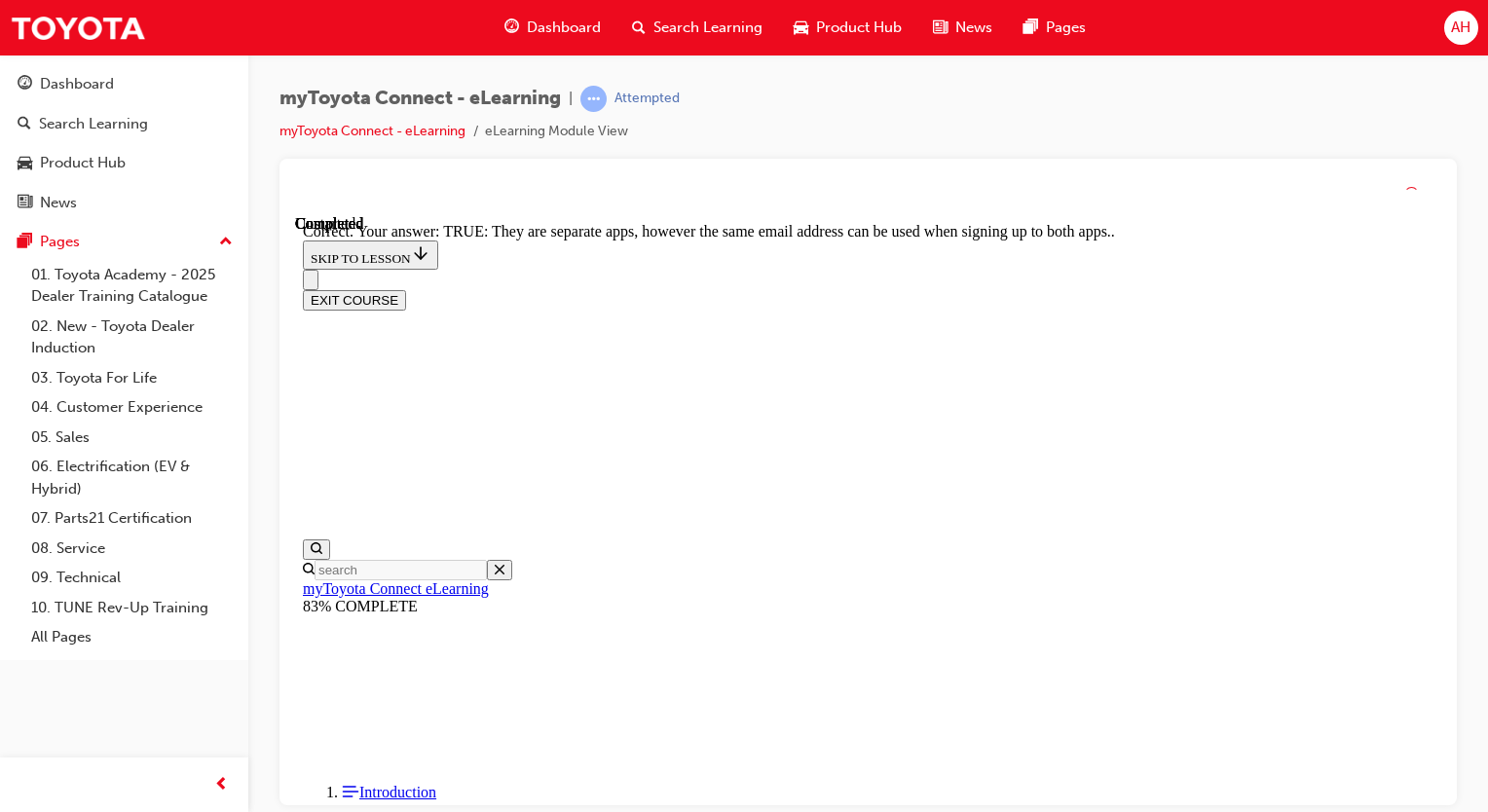scroll, scrollTop: 362, scrollLeft: 0, axis: vertical 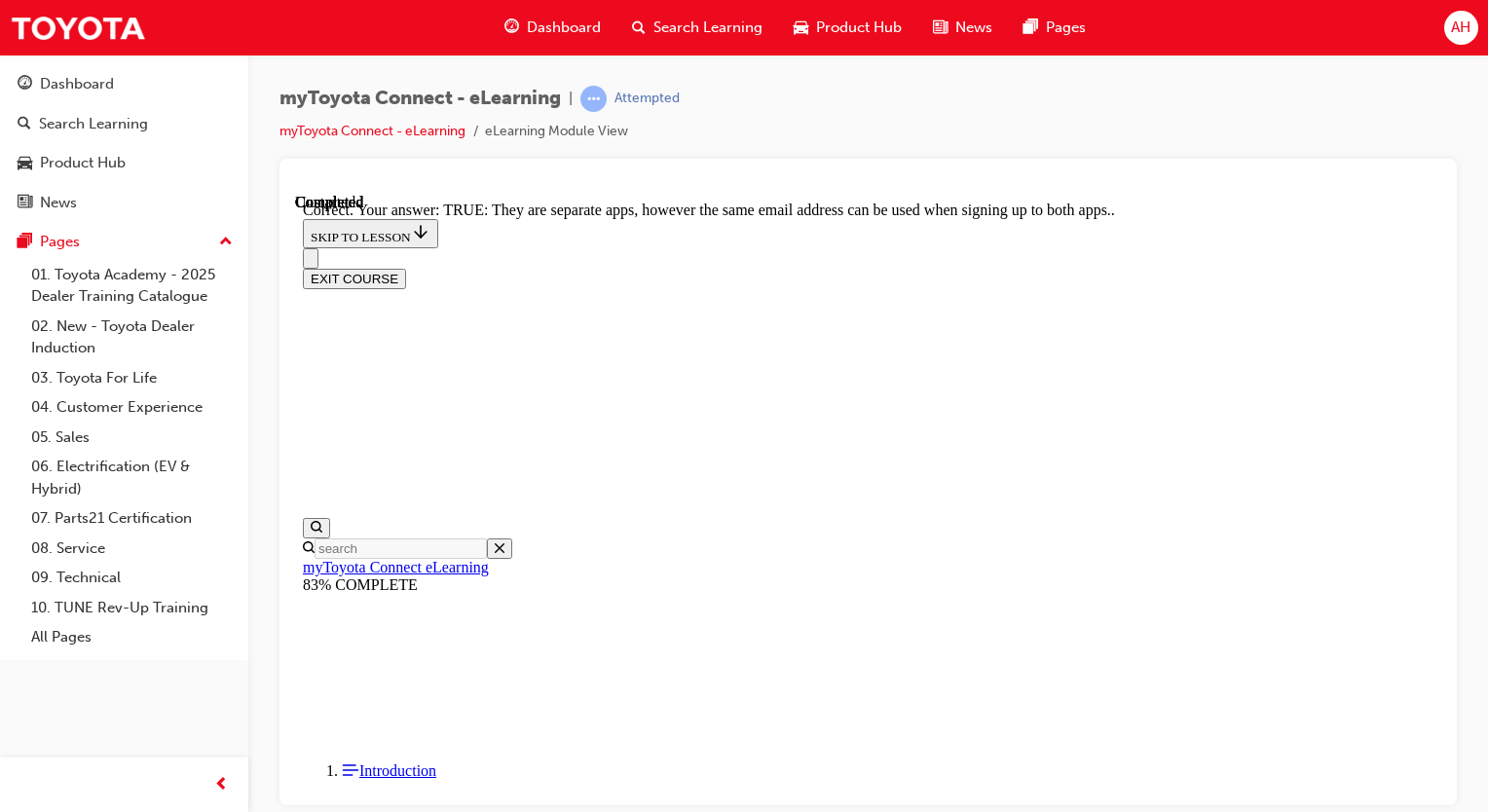 click on "NEXT" at bounding box center [328, 21293] 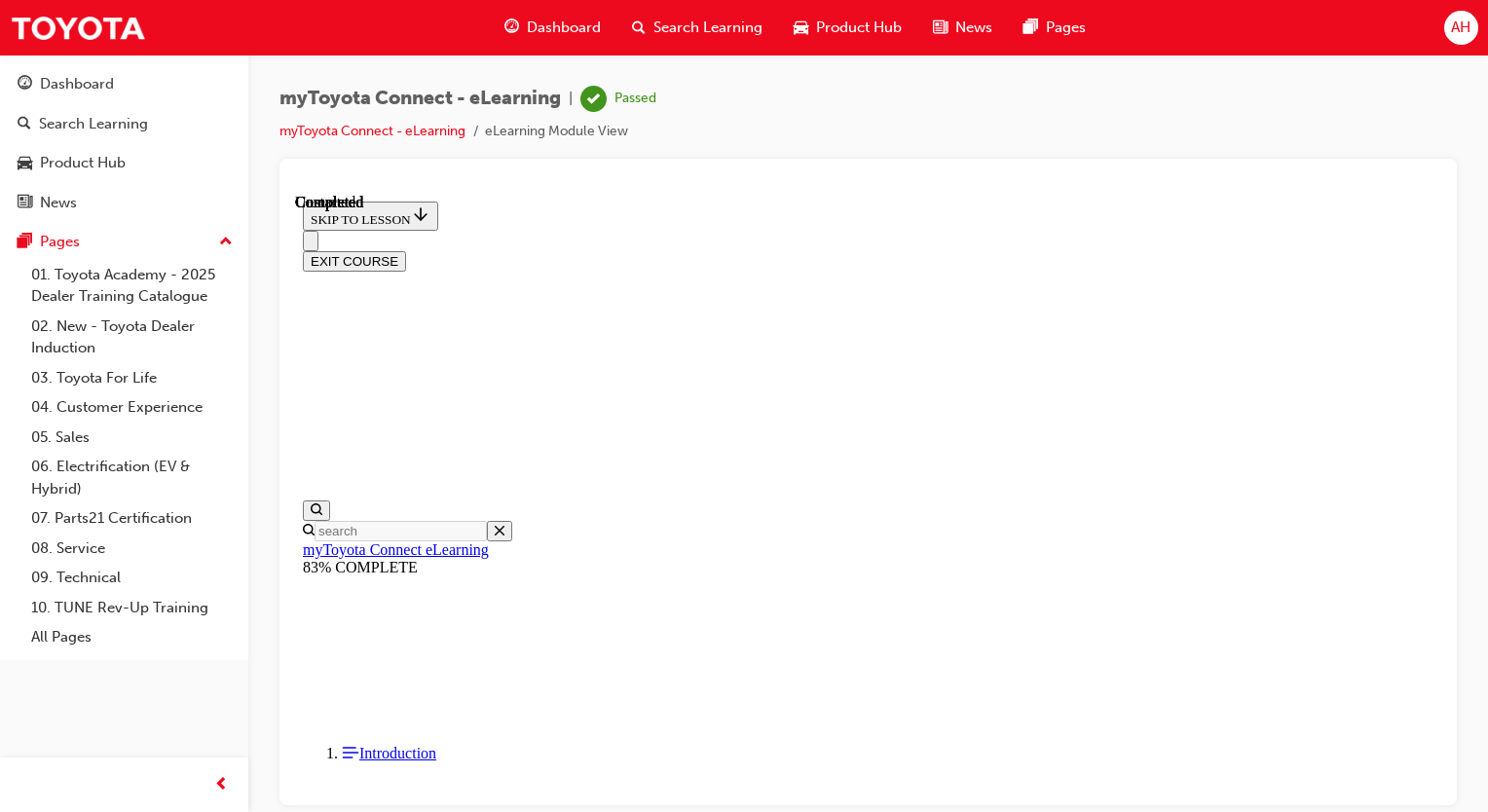 scroll, scrollTop: 440, scrollLeft: 0, axis: vertical 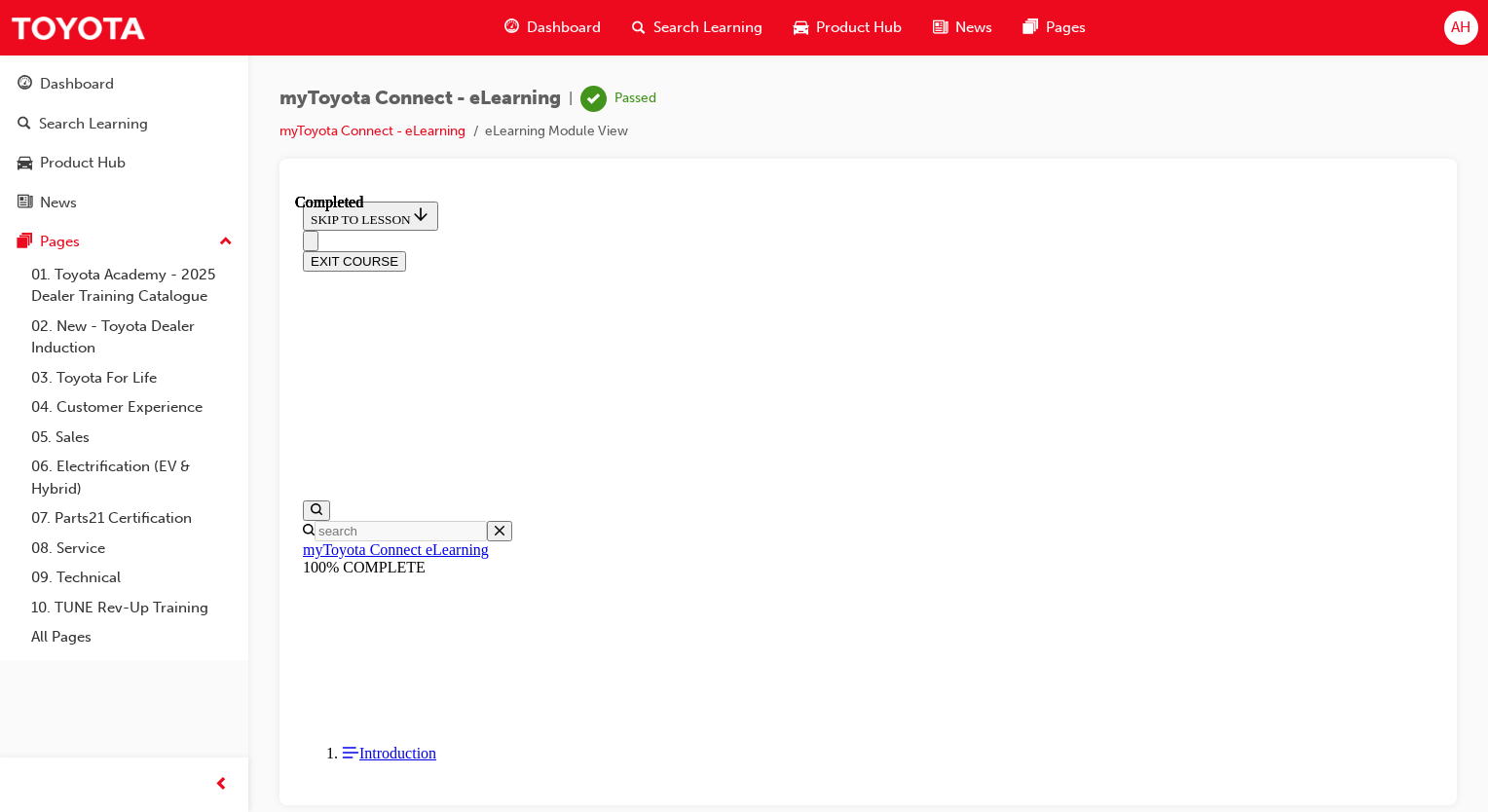 click on "EXIT COURSE" at bounding box center [354, 260] 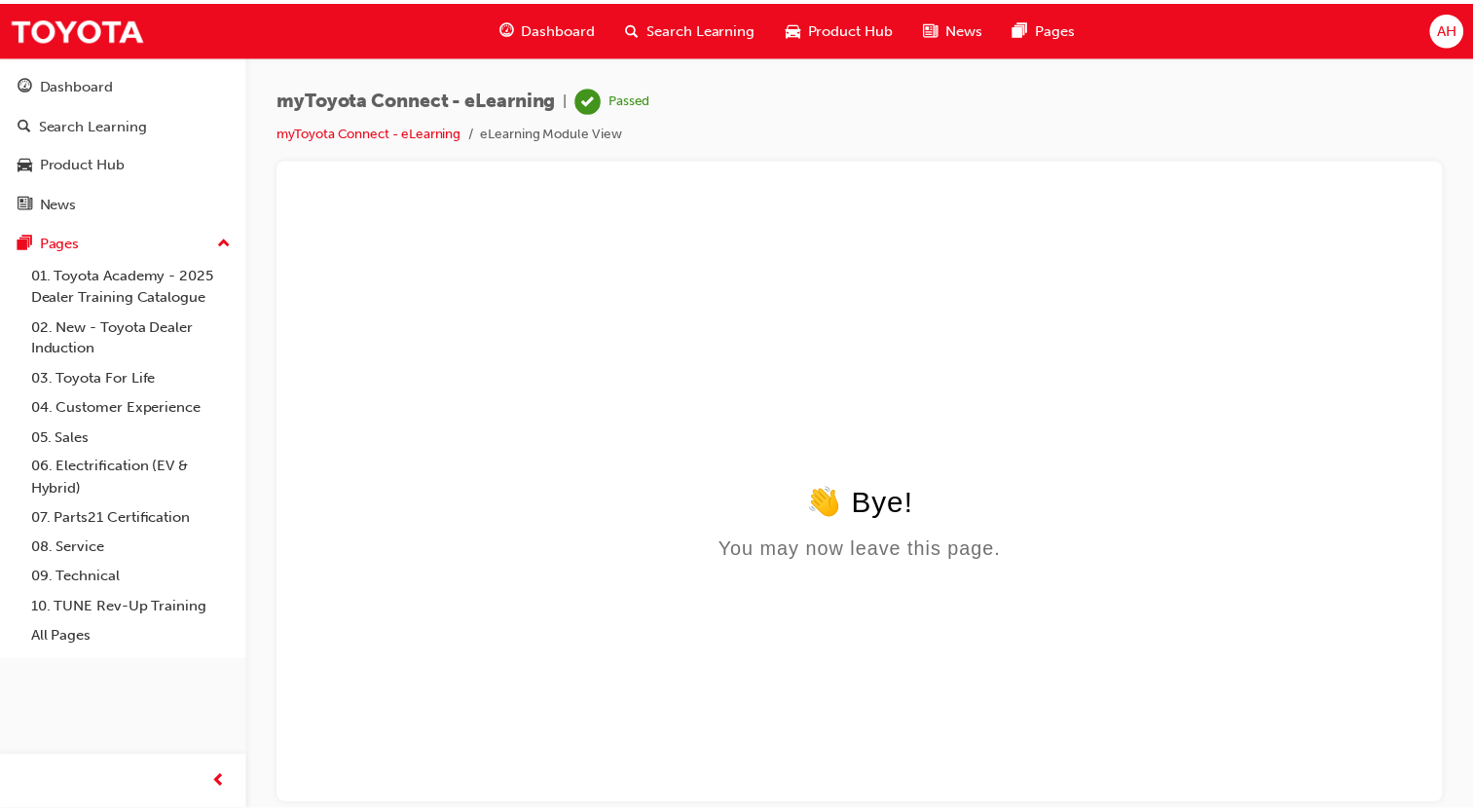 scroll, scrollTop: 0, scrollLeft: 0, axis: both 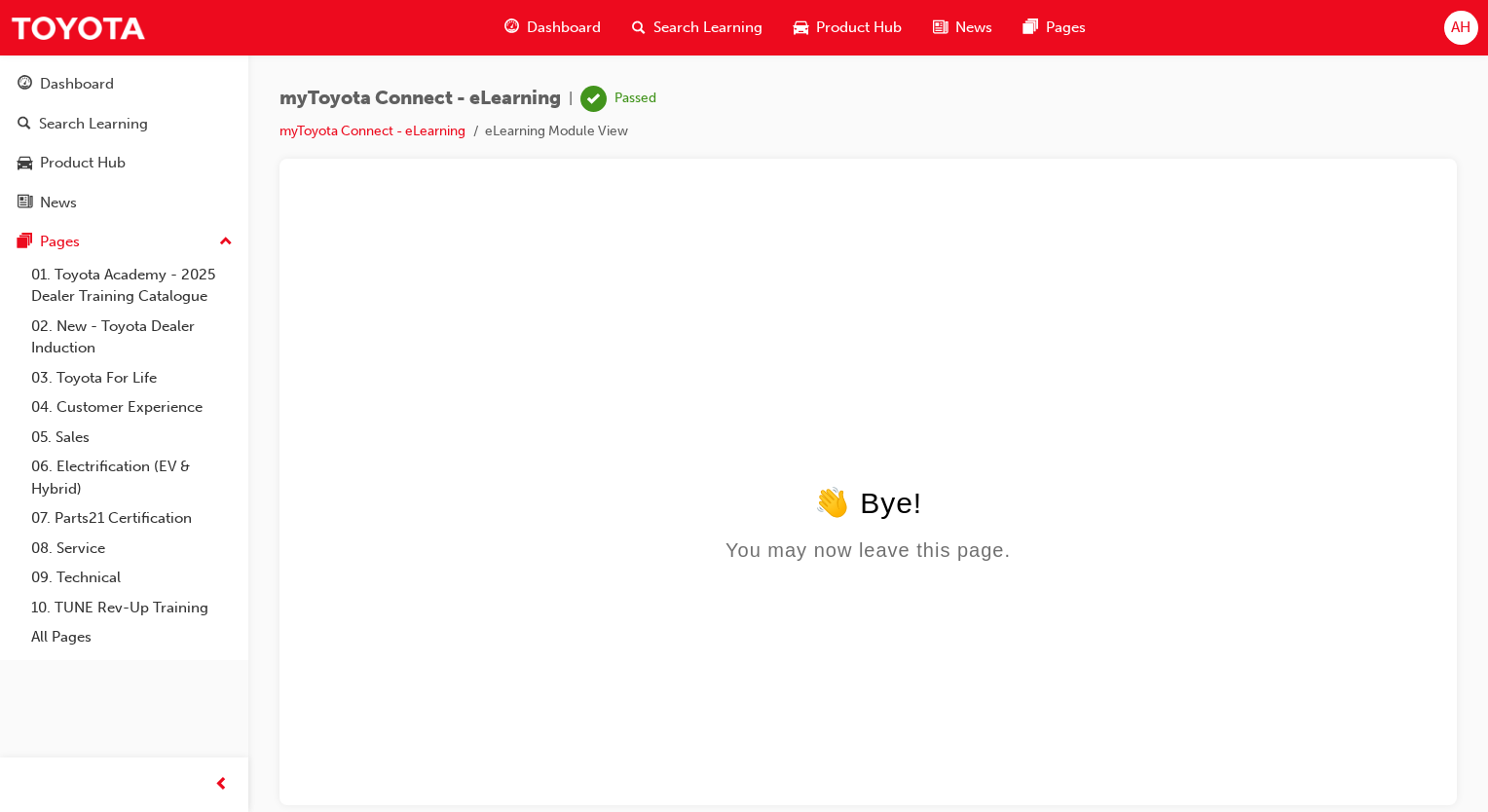 click on "Search Learning" at bounding box center [708, 27] 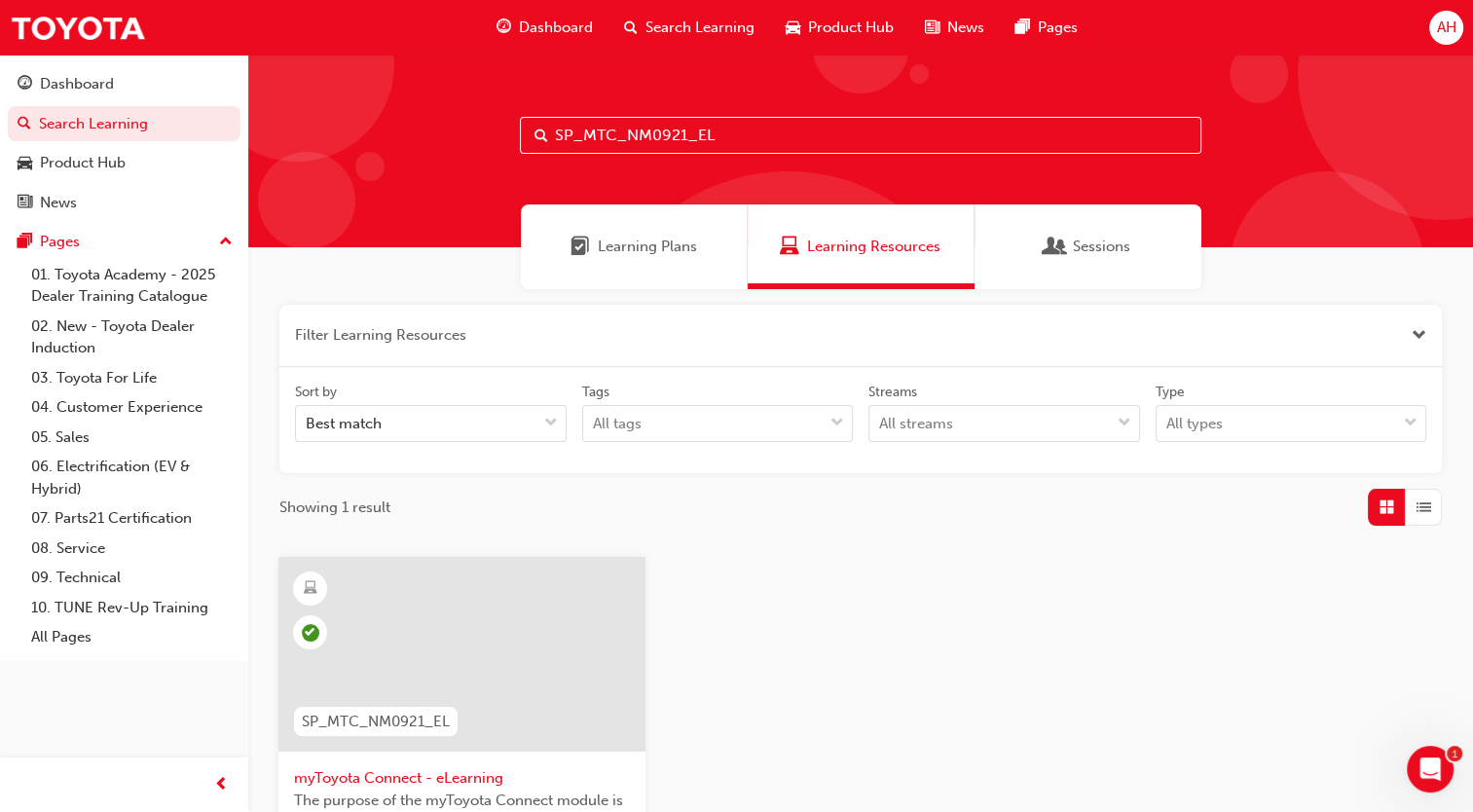 drag, startPoint x: 720, startPoint y: 133, endPoint x: 545, endPoint y: 145, distance: 175.41095 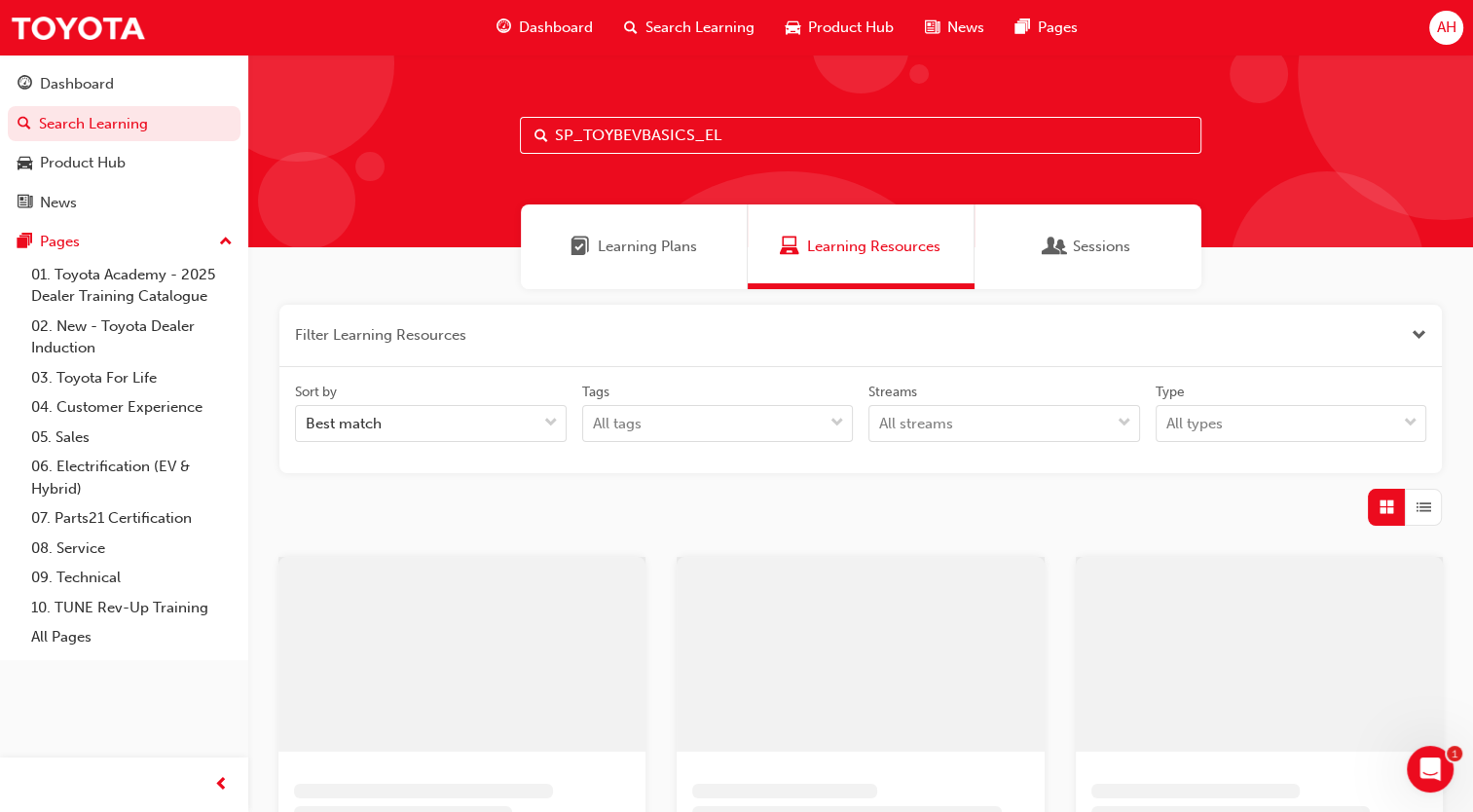 type on "SP_TOYBEVBASICS_EL" 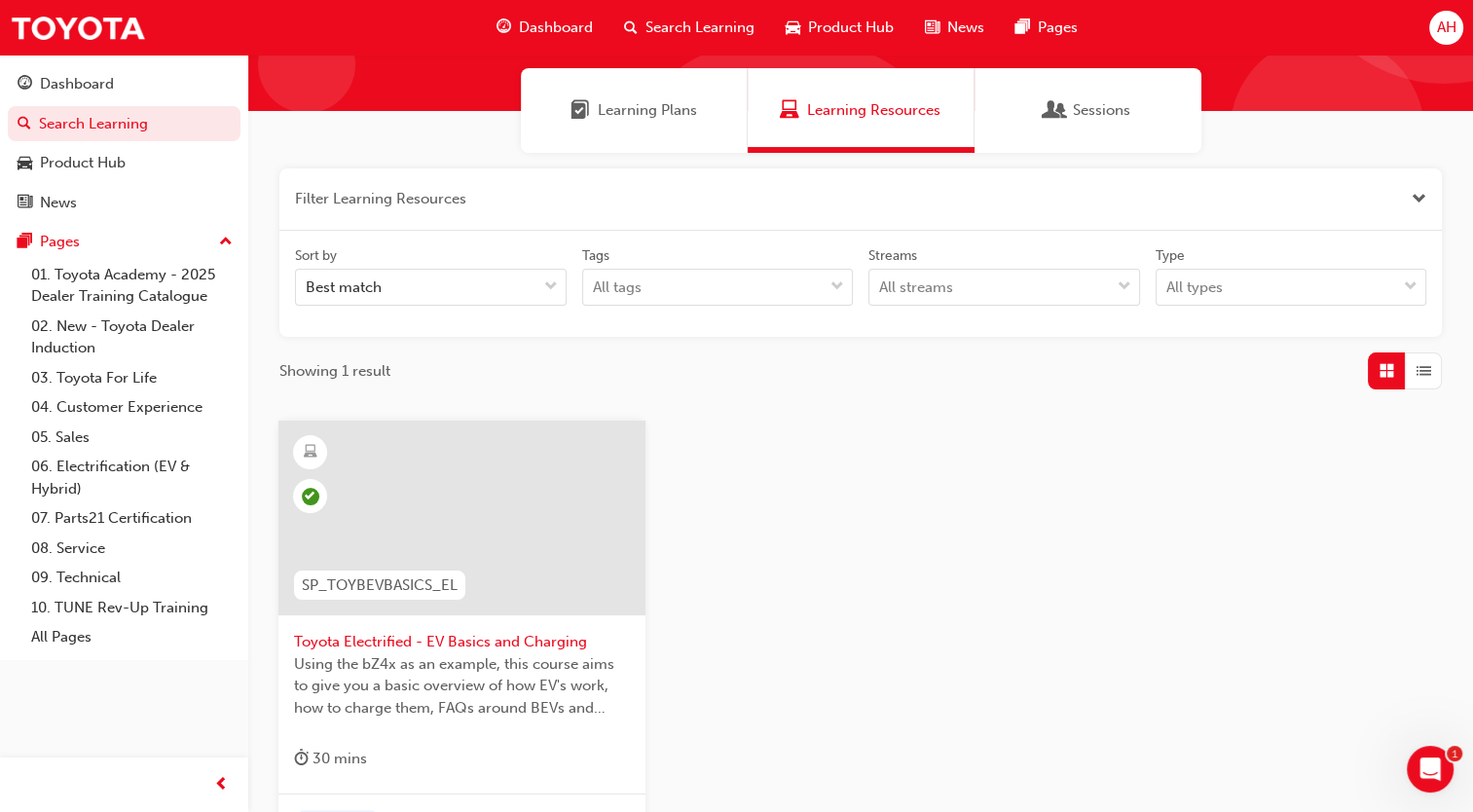scroll, scrollTop: 148, scrollLeft: 0, axis: vertical 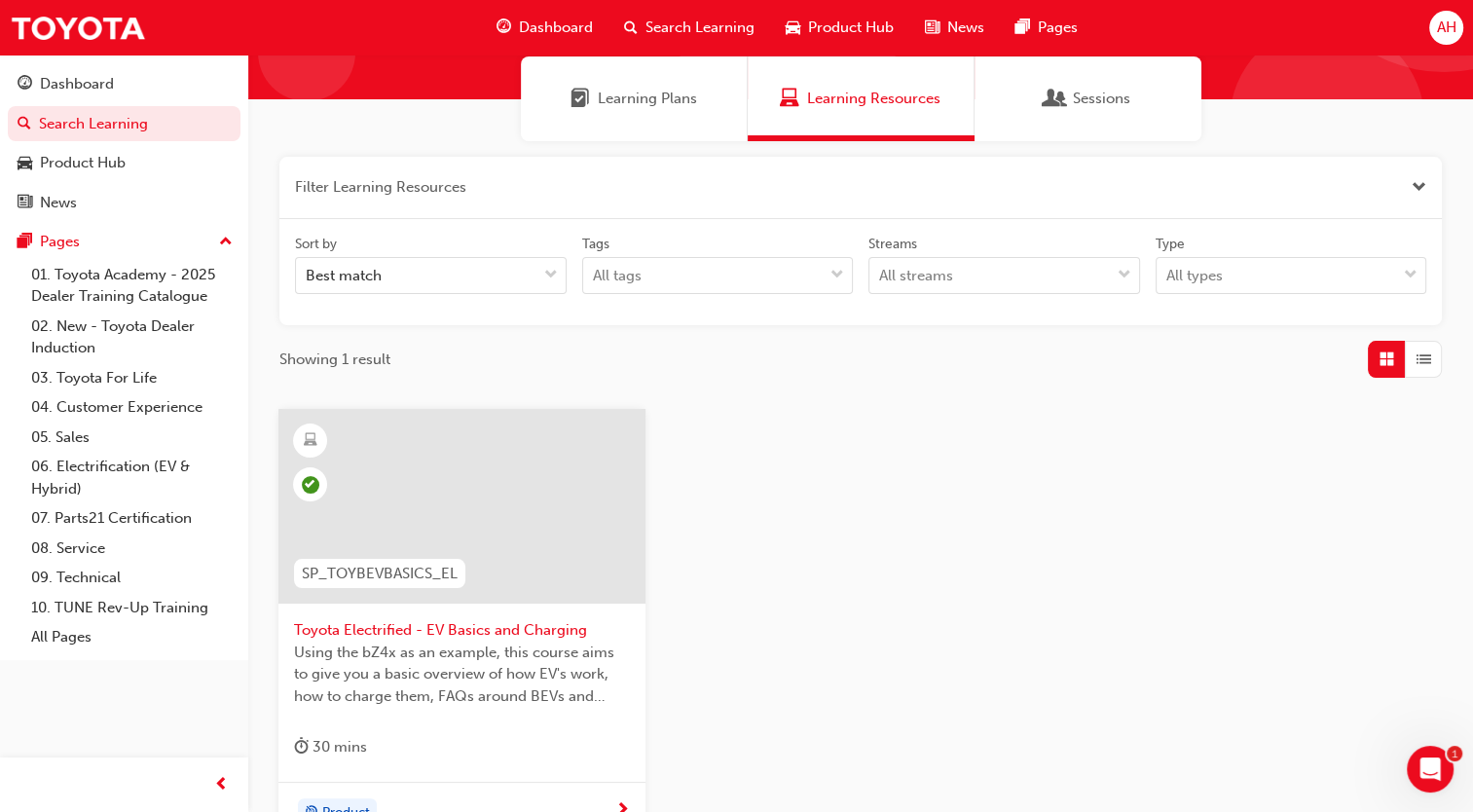 click at bounding box center (461, 506) 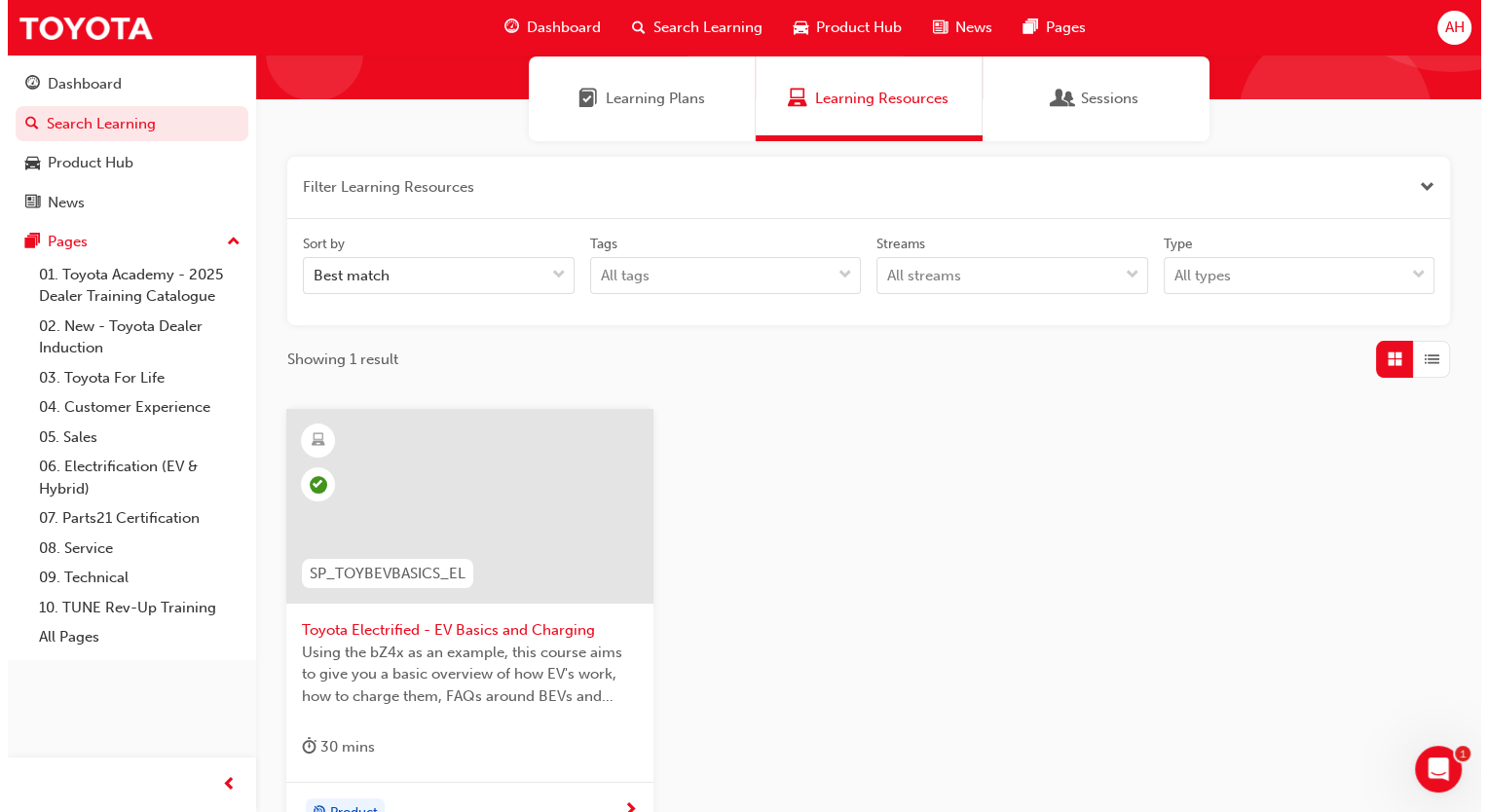 scroll, scrollTop: 0, scrollLeft: 0, axis: both 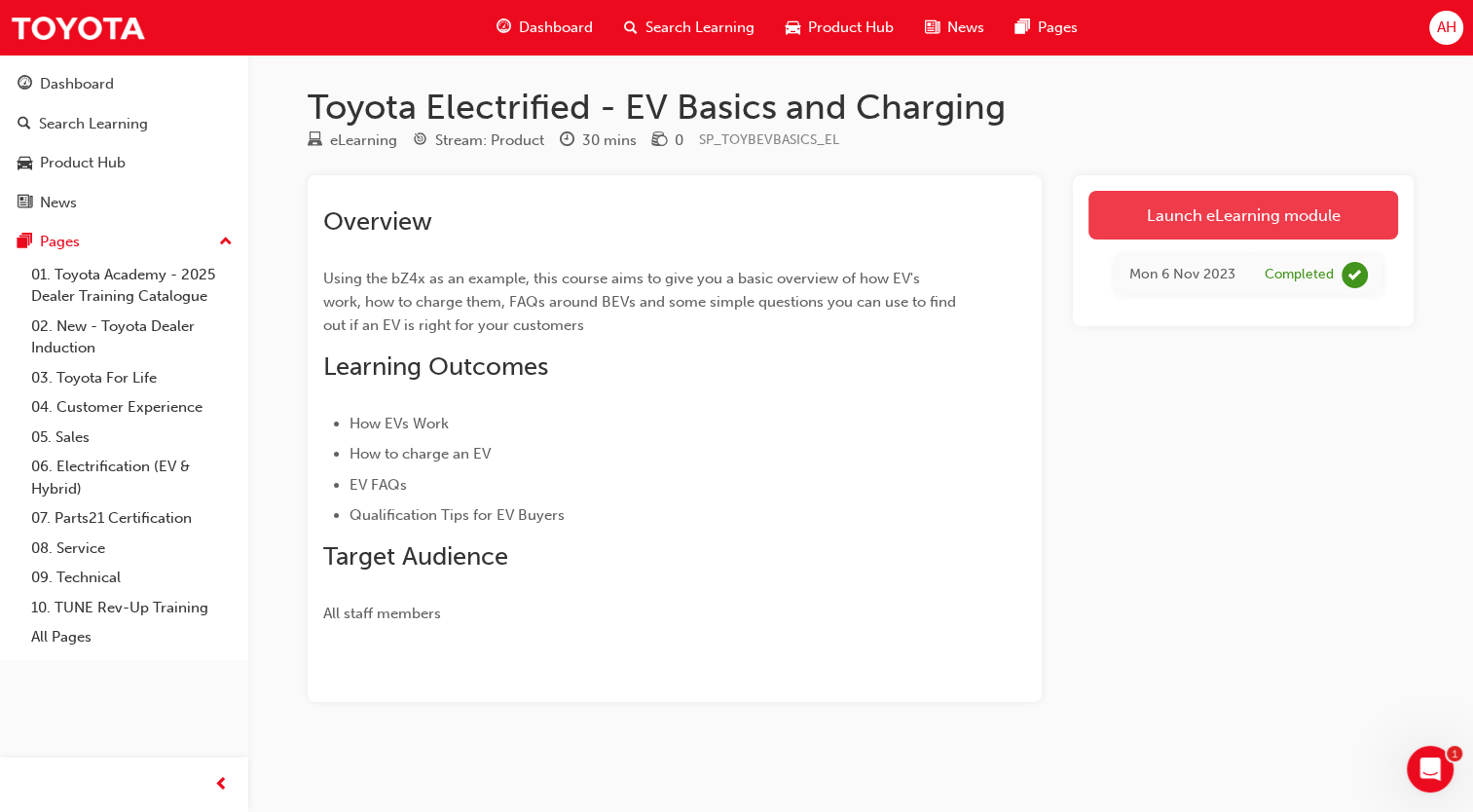 click on "Launch eLearning module" at bounding box center [1243, 215] 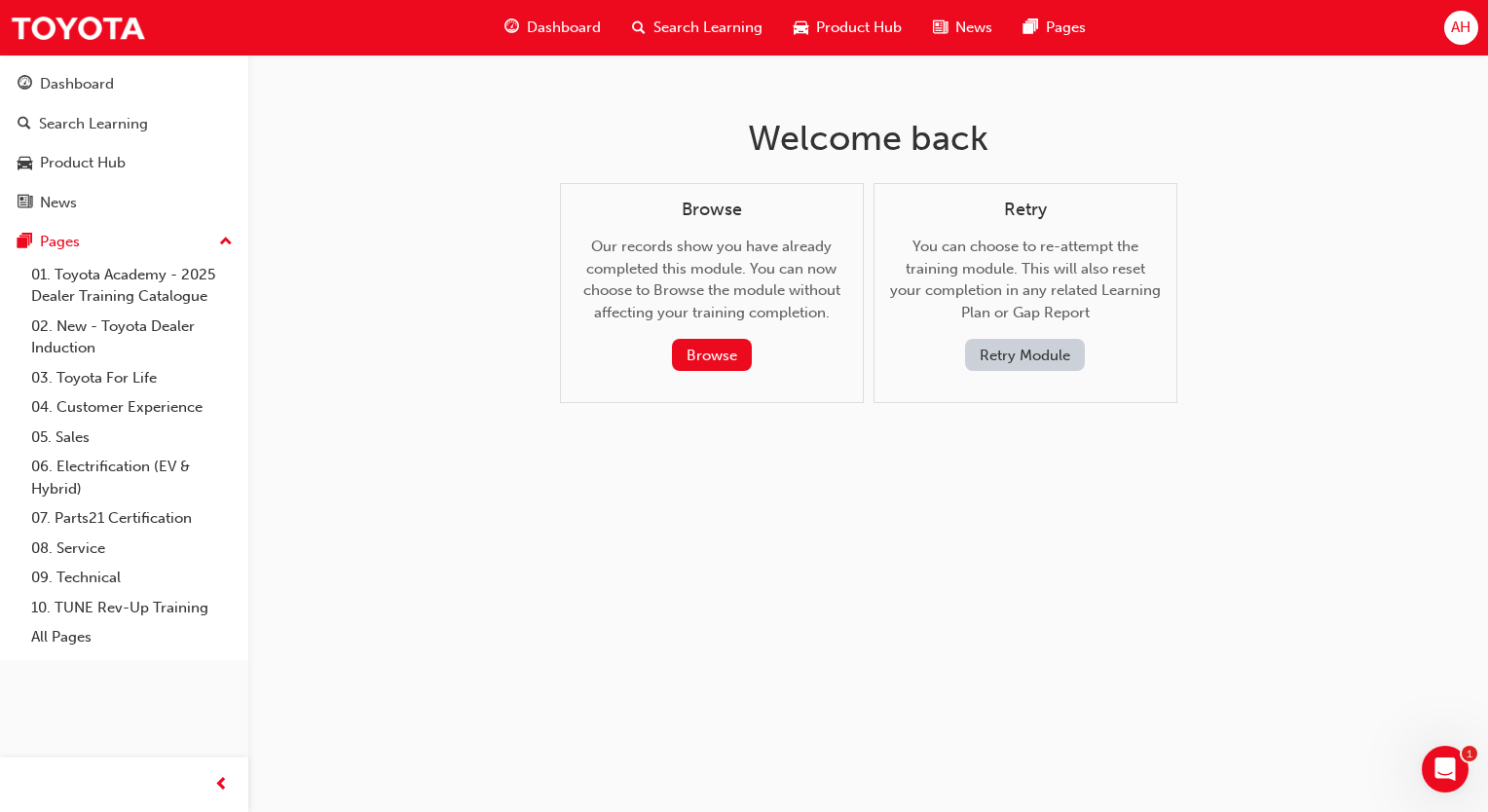 click on "Retry Module" at bounding box center [1024, 354] 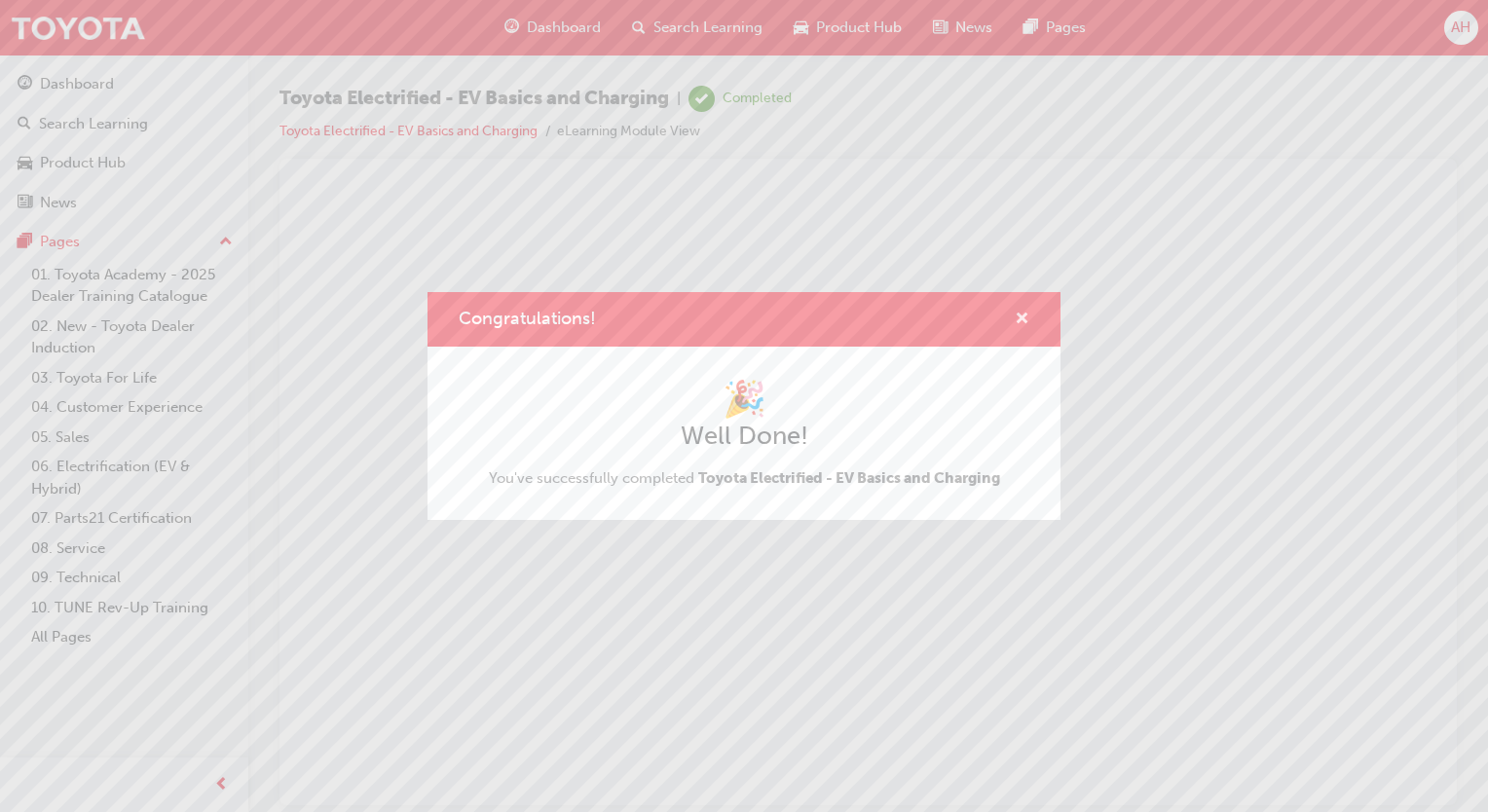 scroll, scrollTop: 0, scrollLeft: 0, axis: both 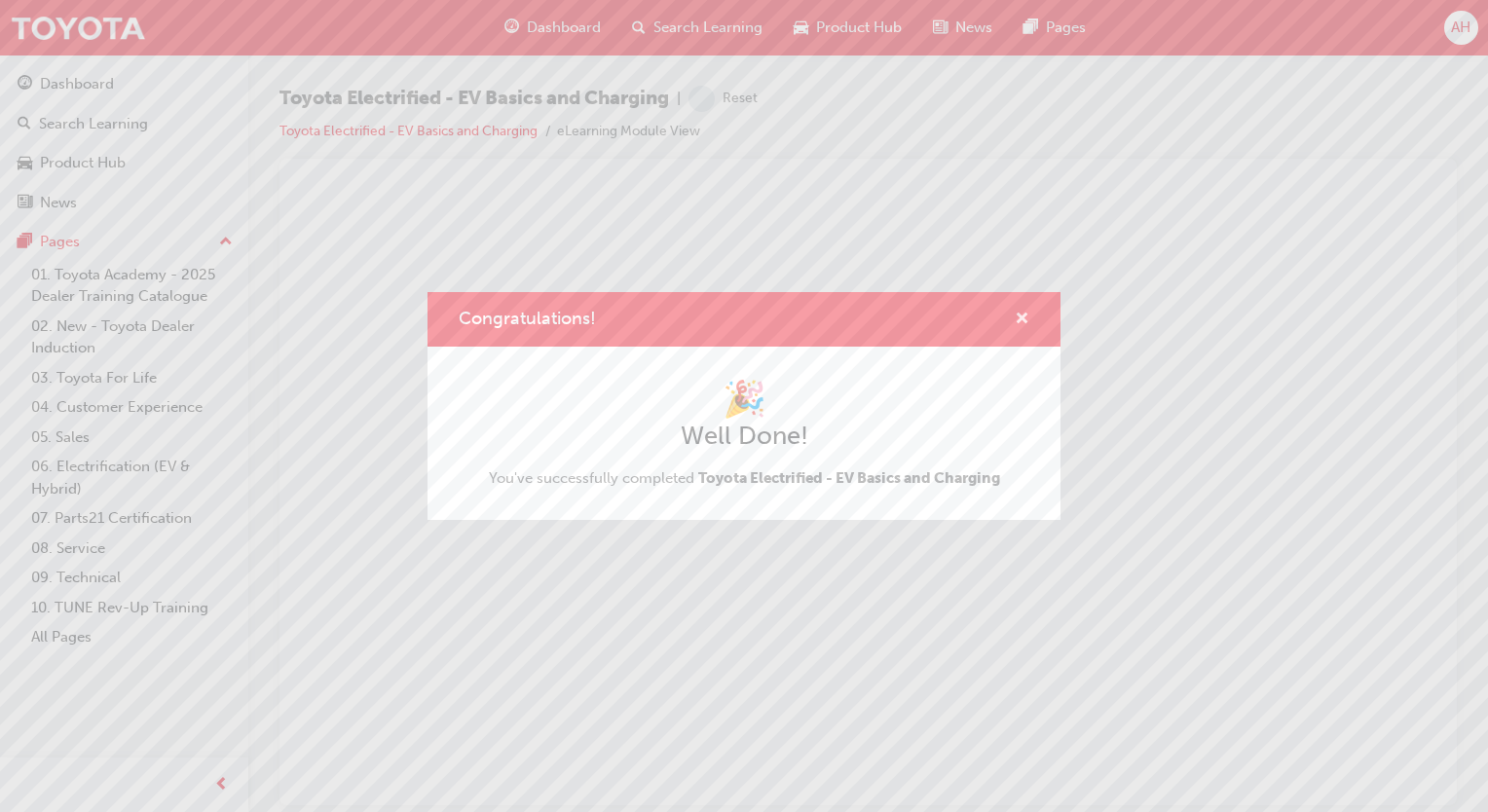 click at bounding box center (1022, 320) 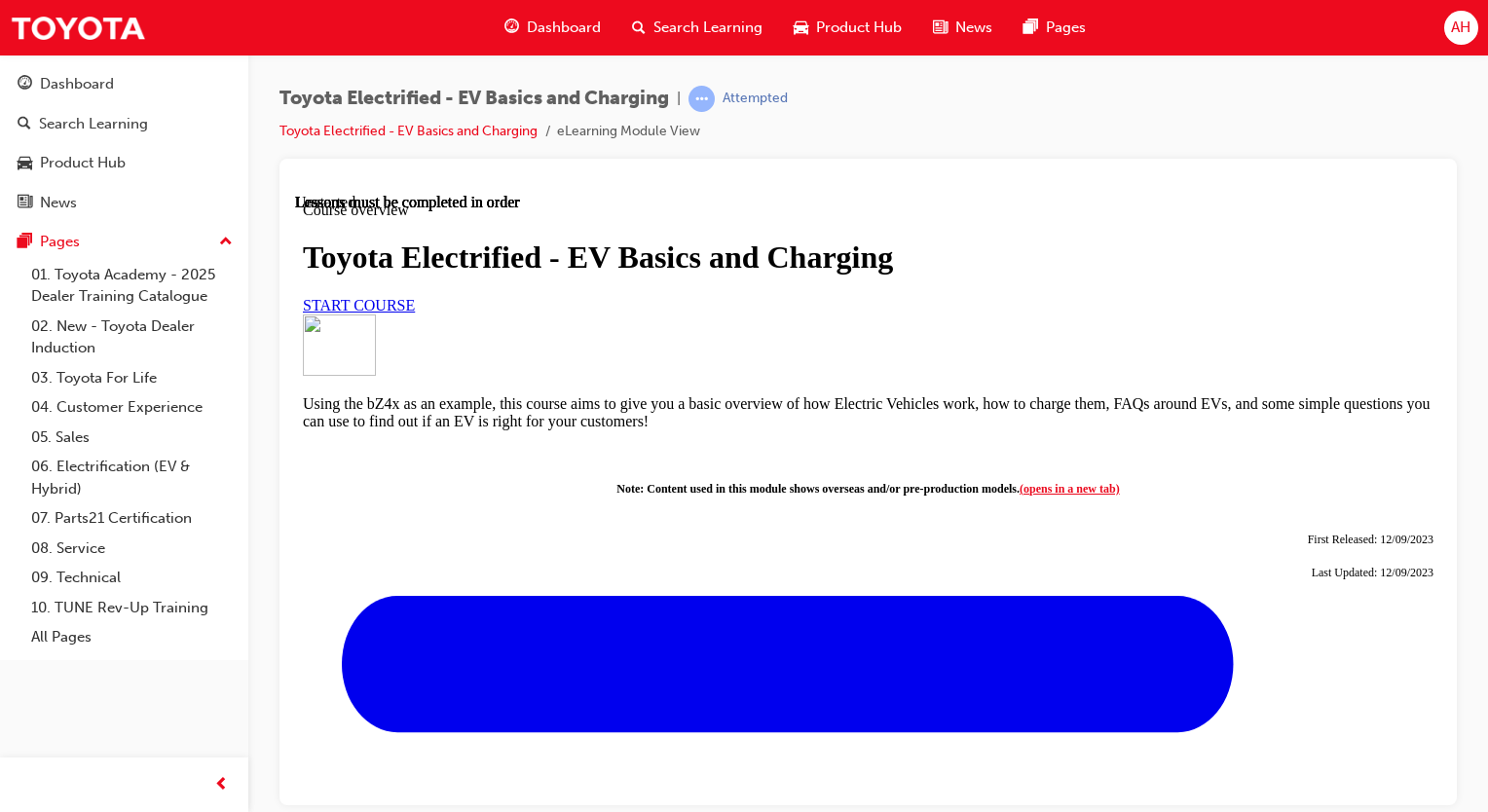 scroll, scrollTop: 0, scrollLeft: 0, axis: both 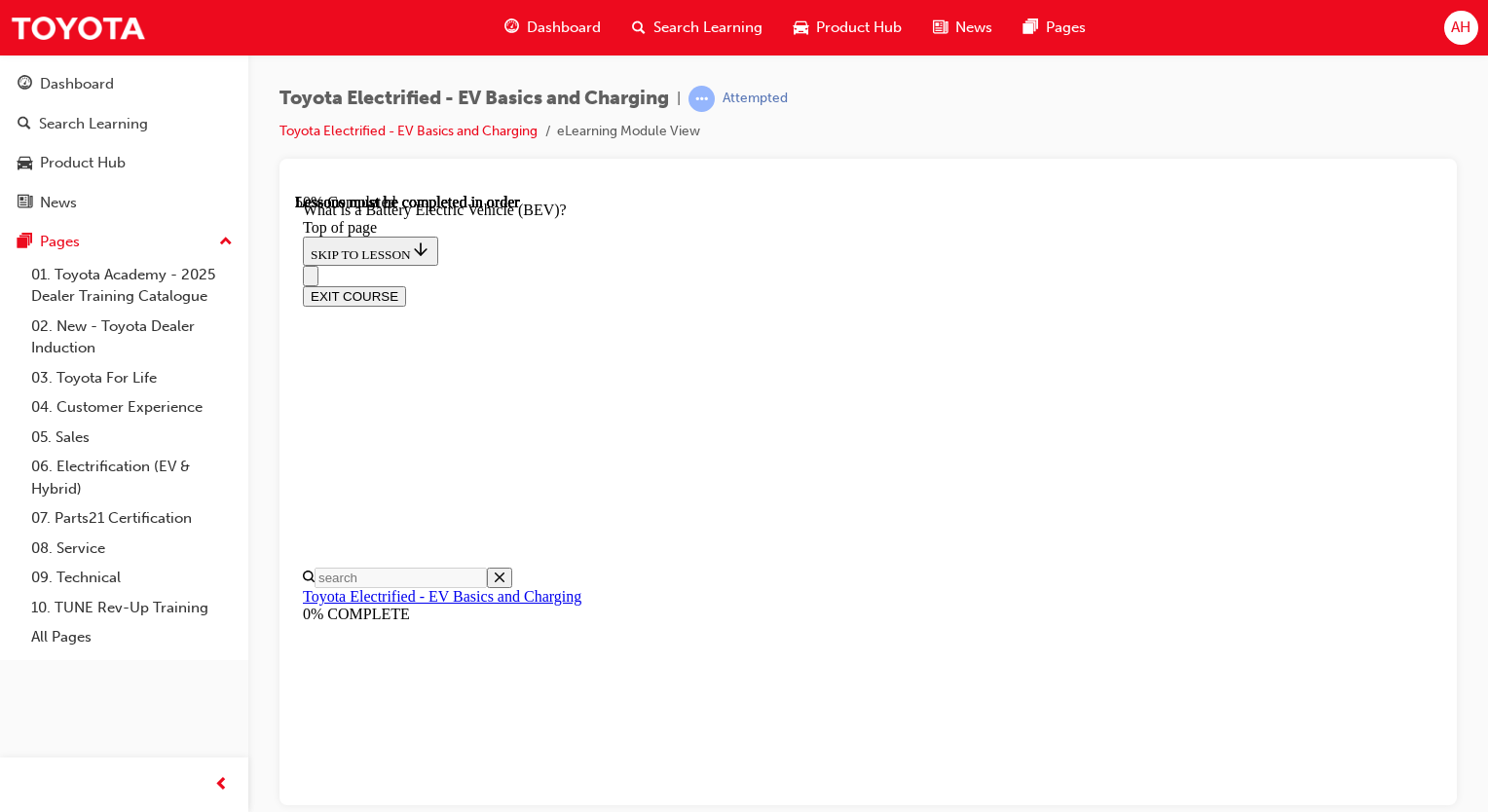 click at bounding box center [350, 9833] 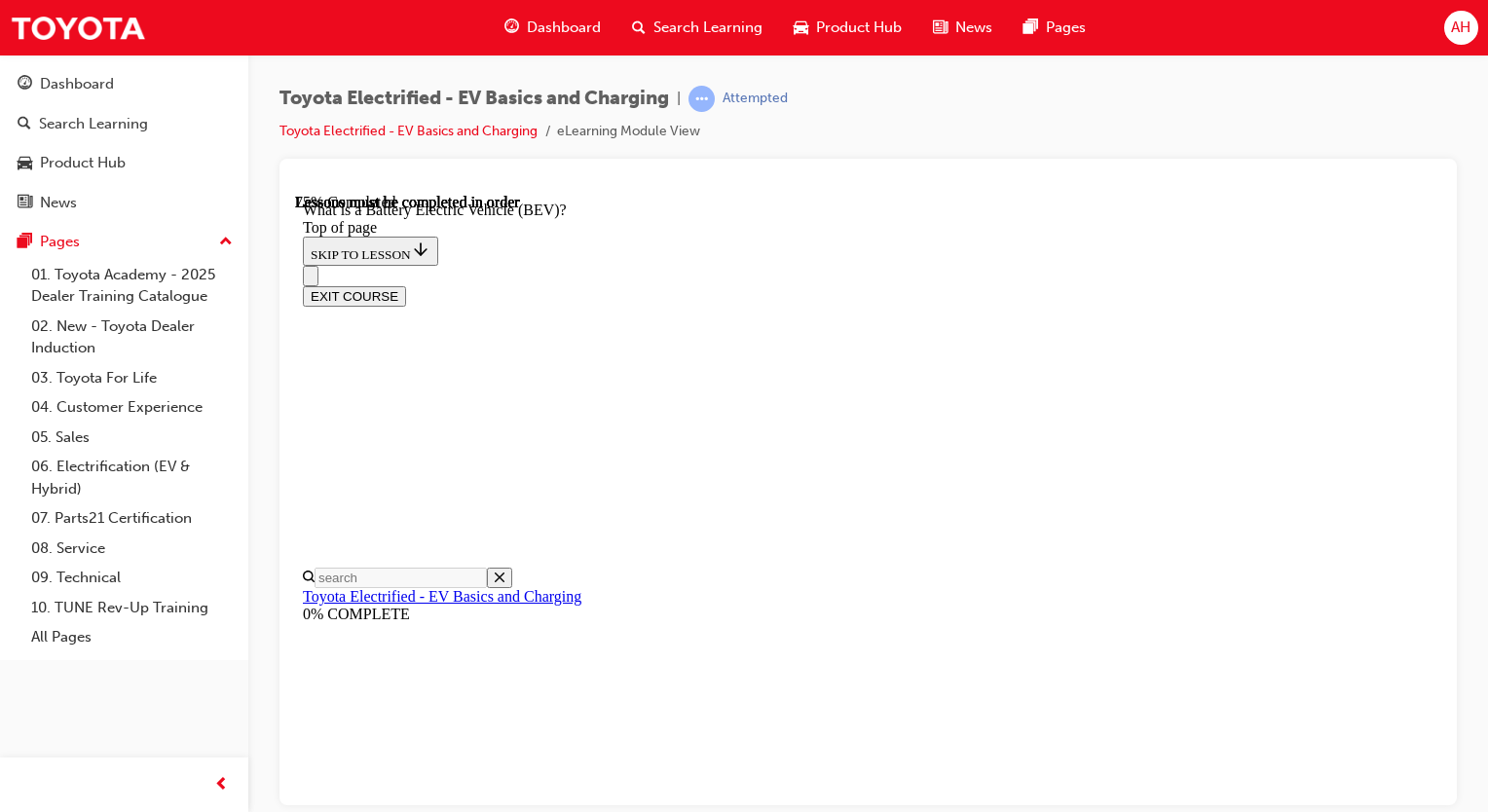 scroll, scrollTop: 2103, scrollLeft: 0, axis: vertical 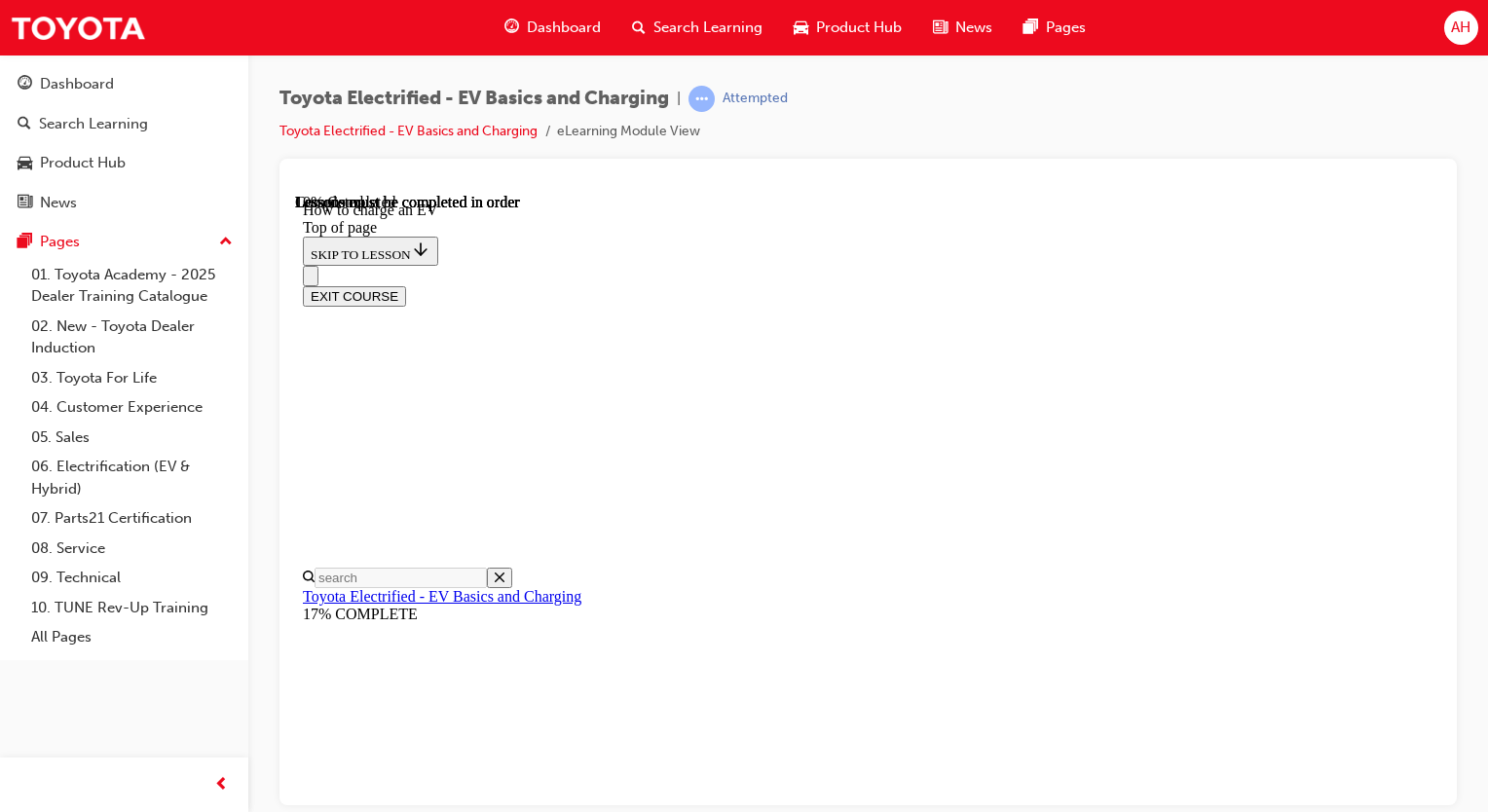 click on "Alternating Current Click to flip" at bounding box center [887, 9518] 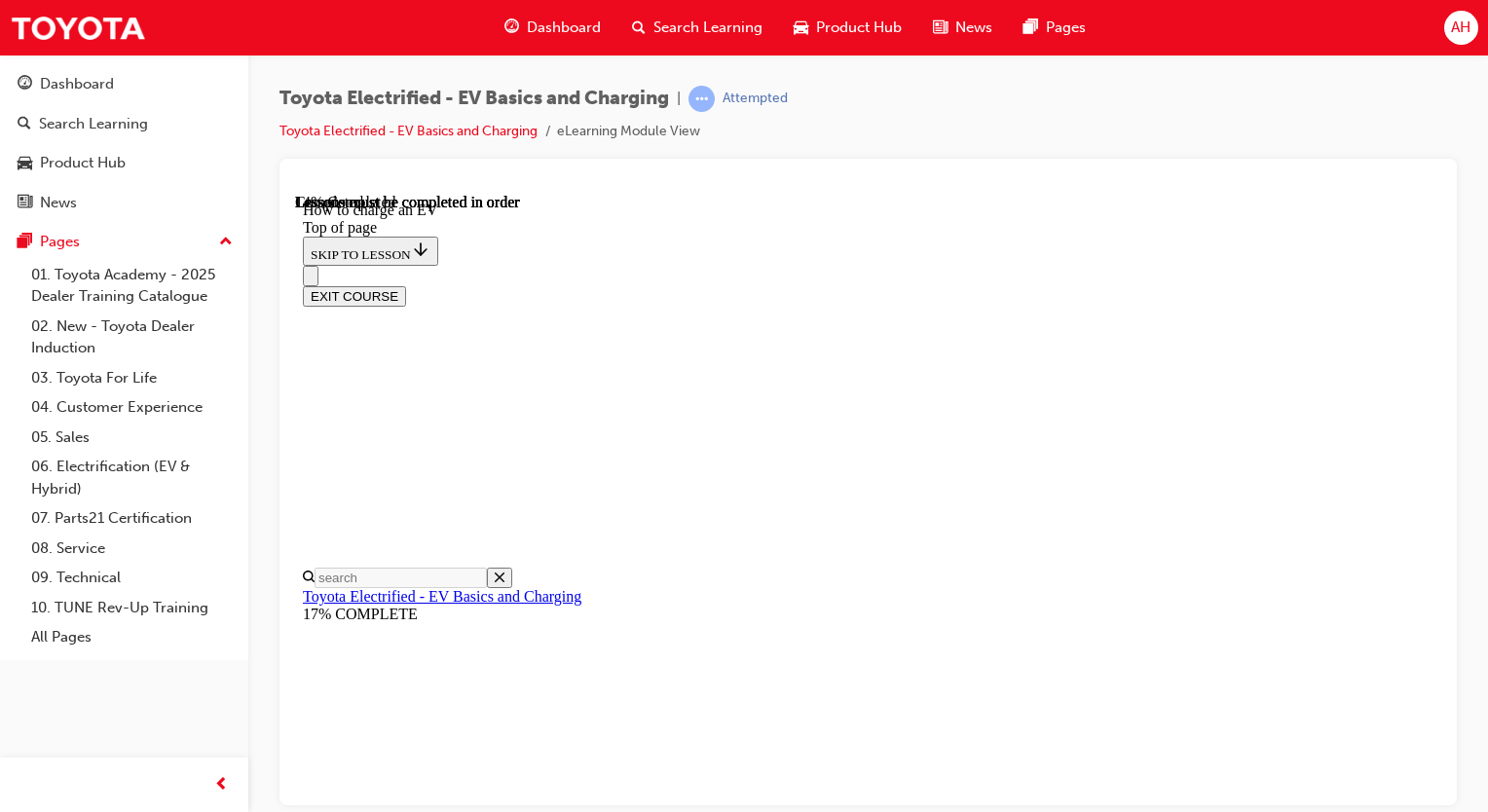 scroll, scrollTop: 210, scrollLeft: 0, axis: vertical 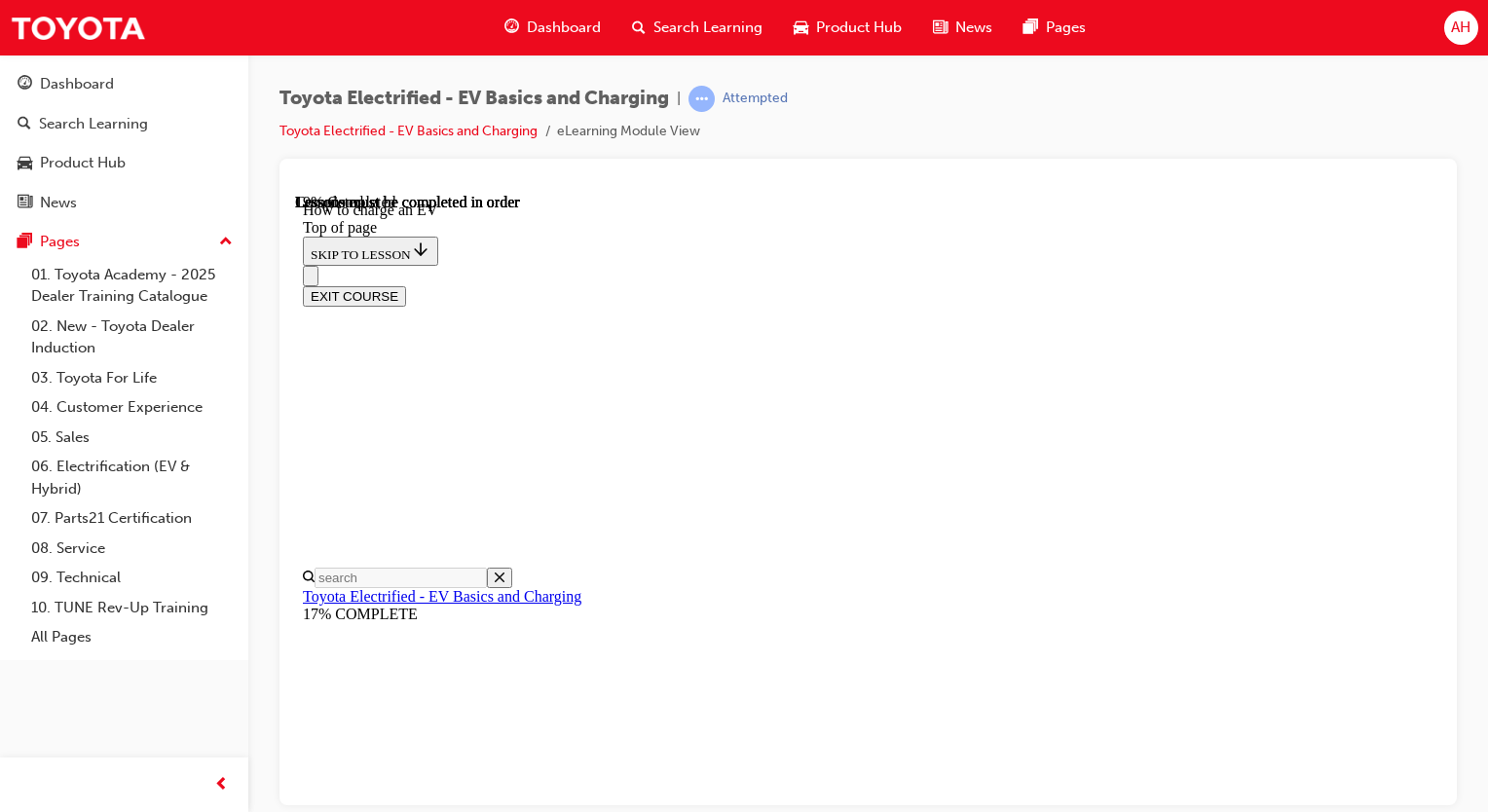 click on "Dedicated Charger (AC)" at bounding box center [507, 10564] 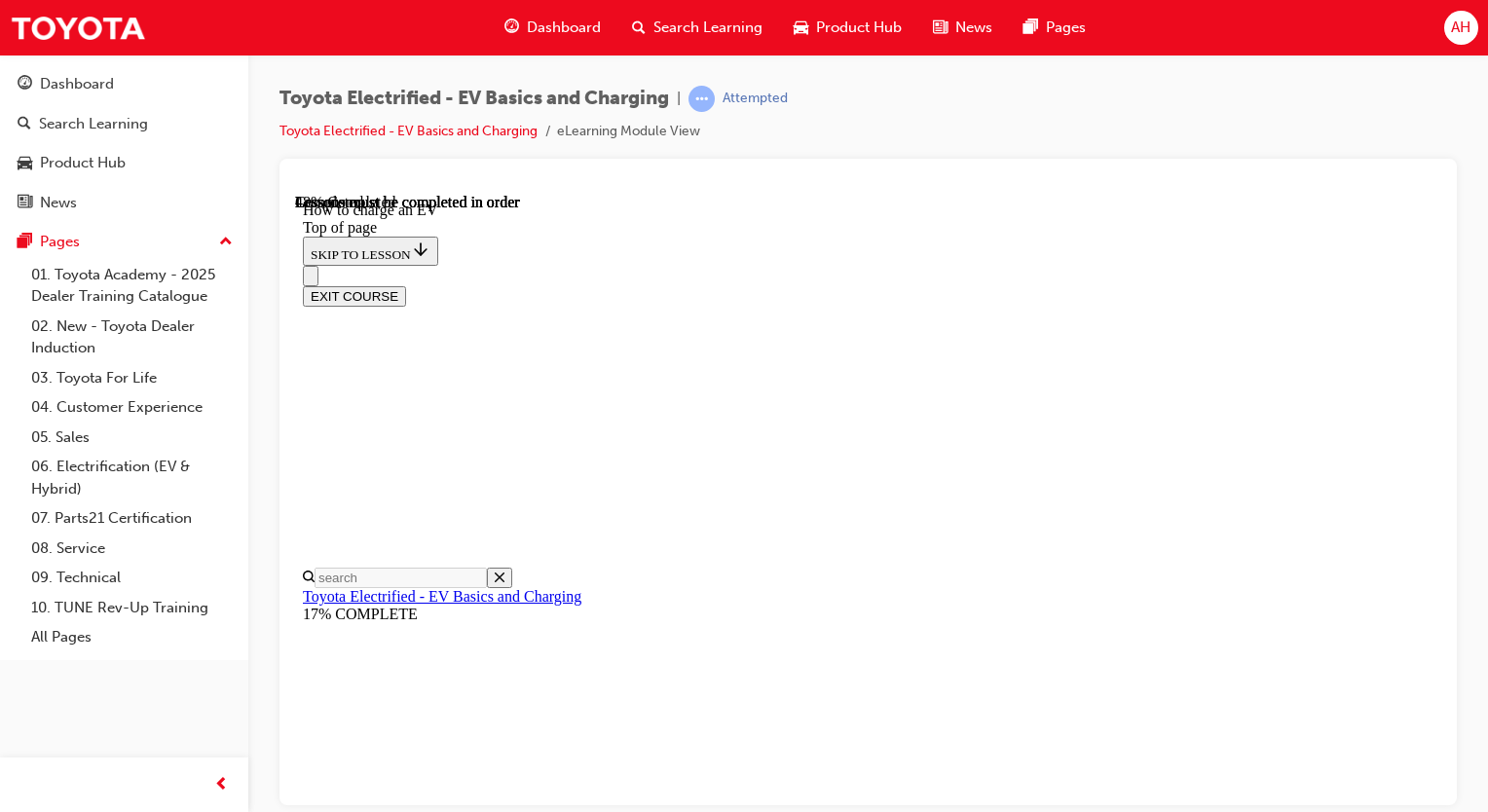 scroll, scrollTop: 4789, scrollLeft: 0, axis: vertical 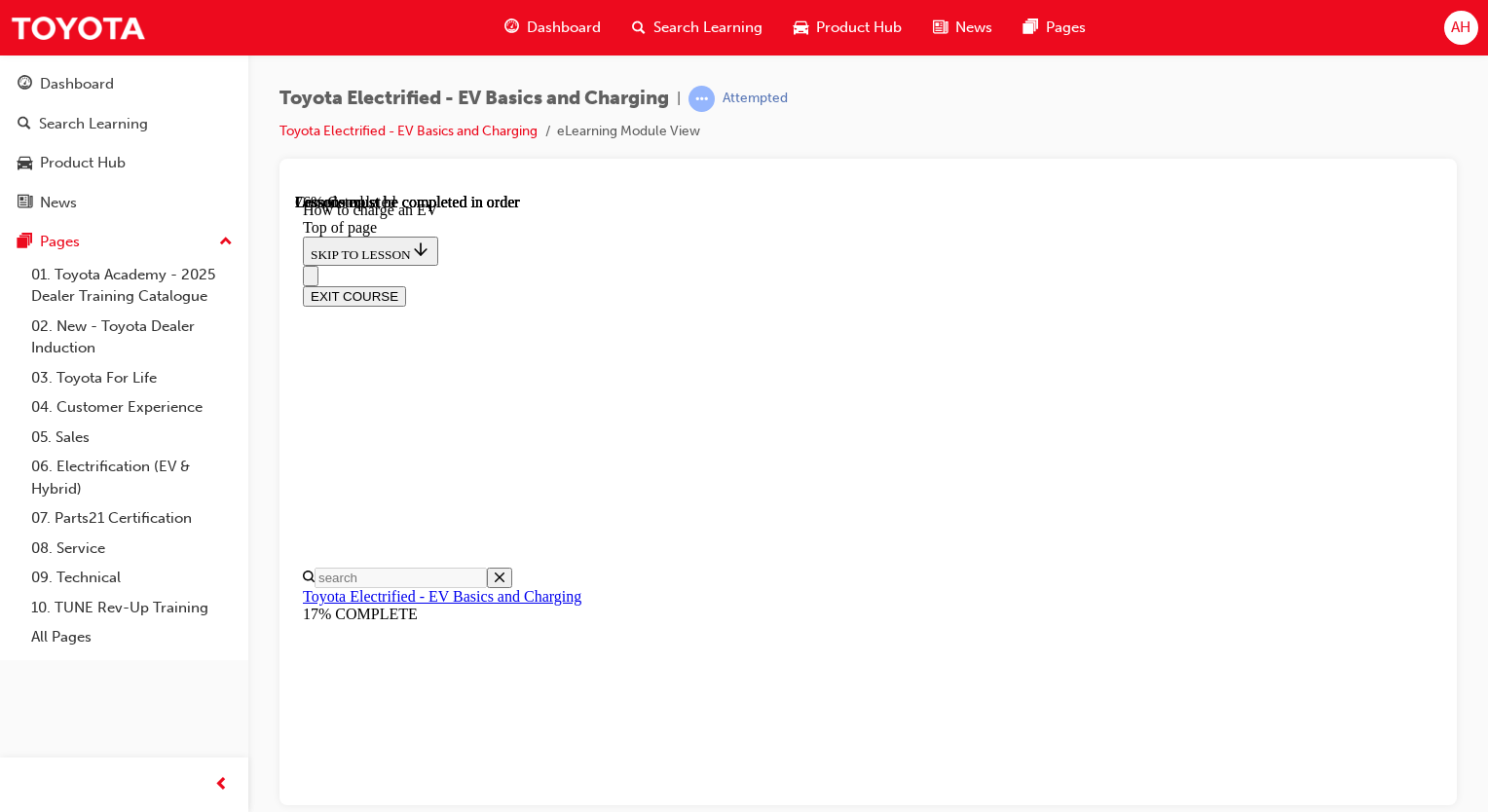 click at bounding box center (350, 13936) 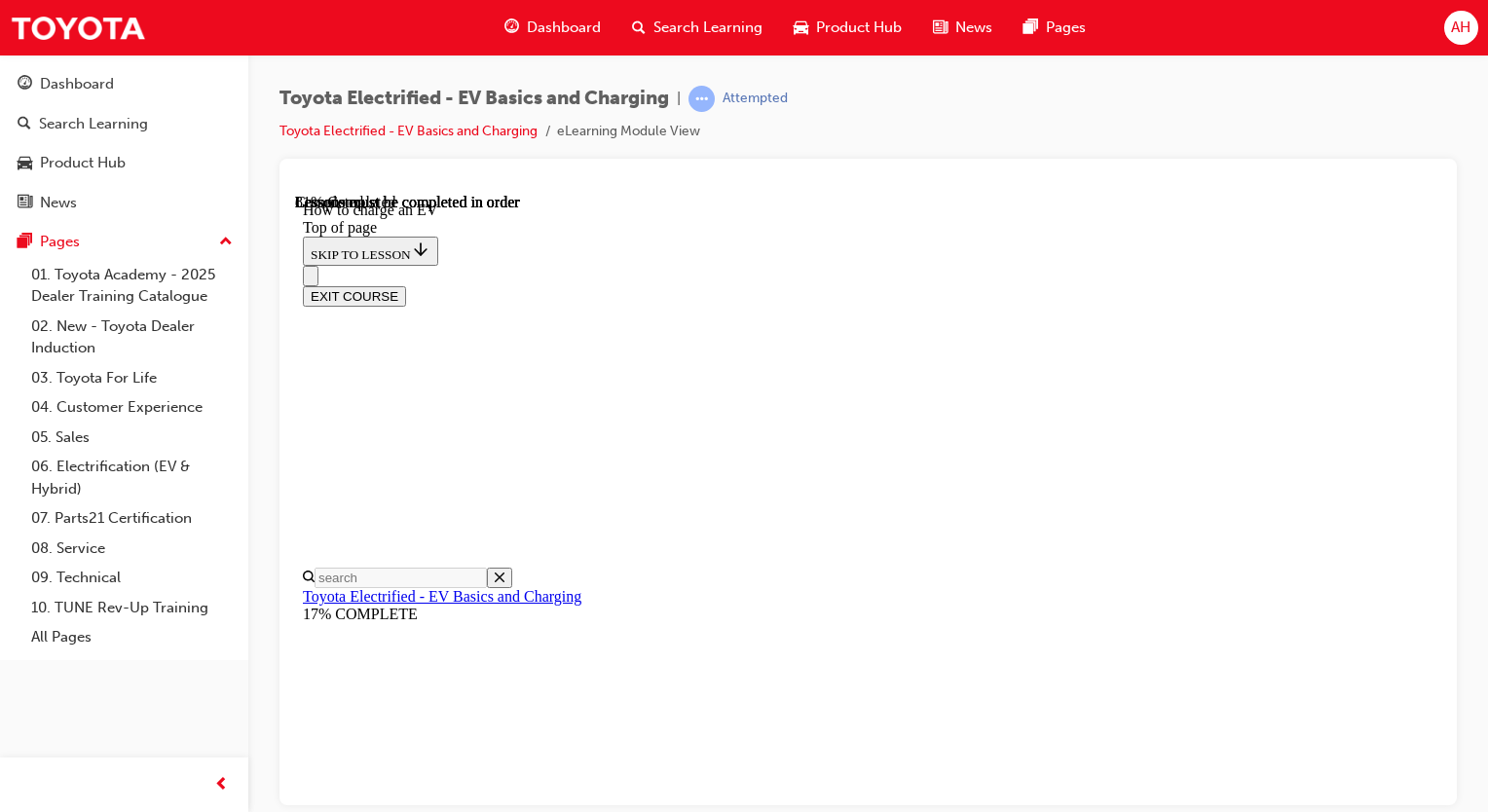 scroll, scrollTop: 7176, scrollLeft: 0, axis: vertical 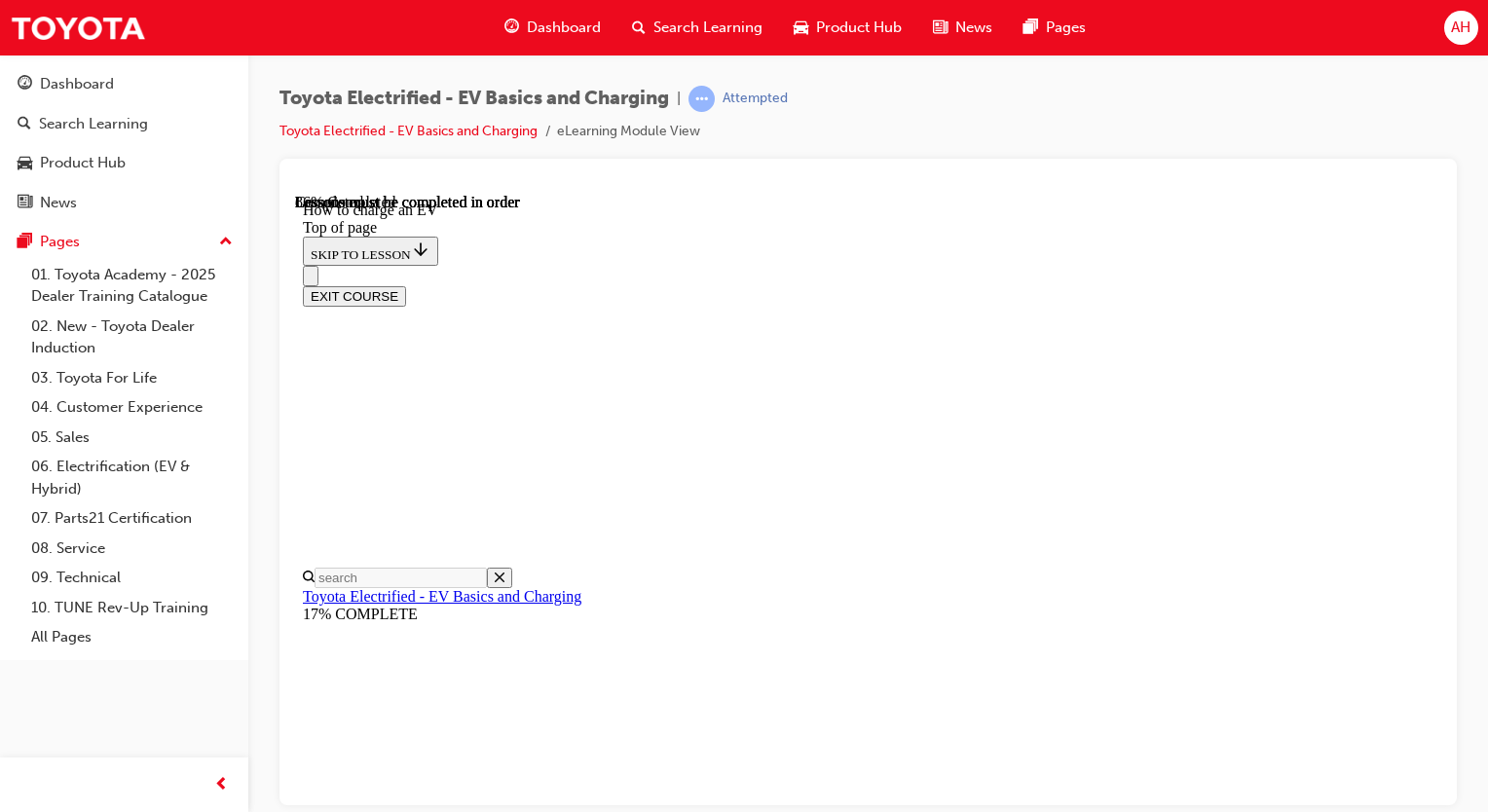 click at bounding box center [350, 14692] 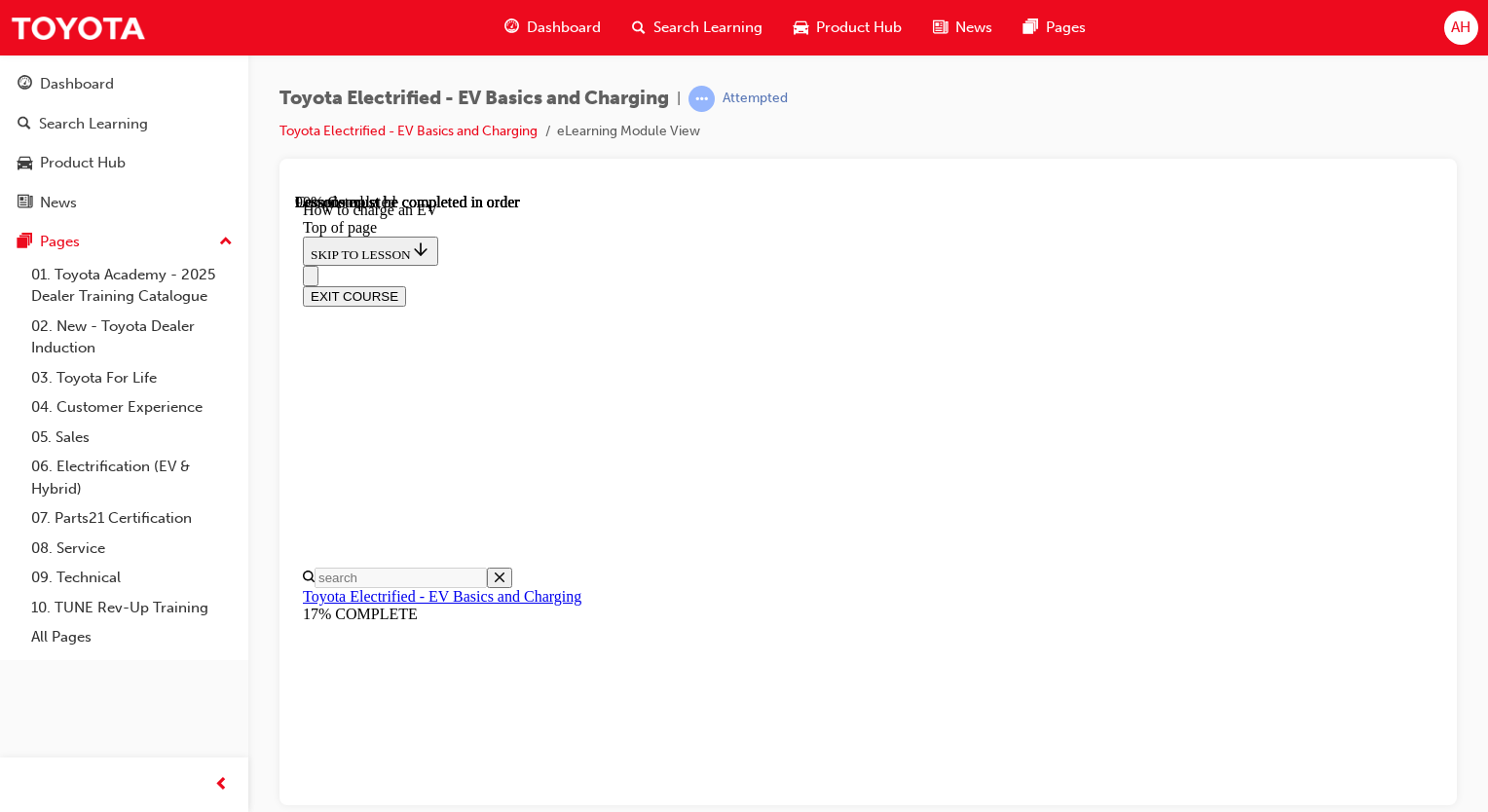 scroll, scrollTop: 8870, scrollLeft: 0, axis: vertical 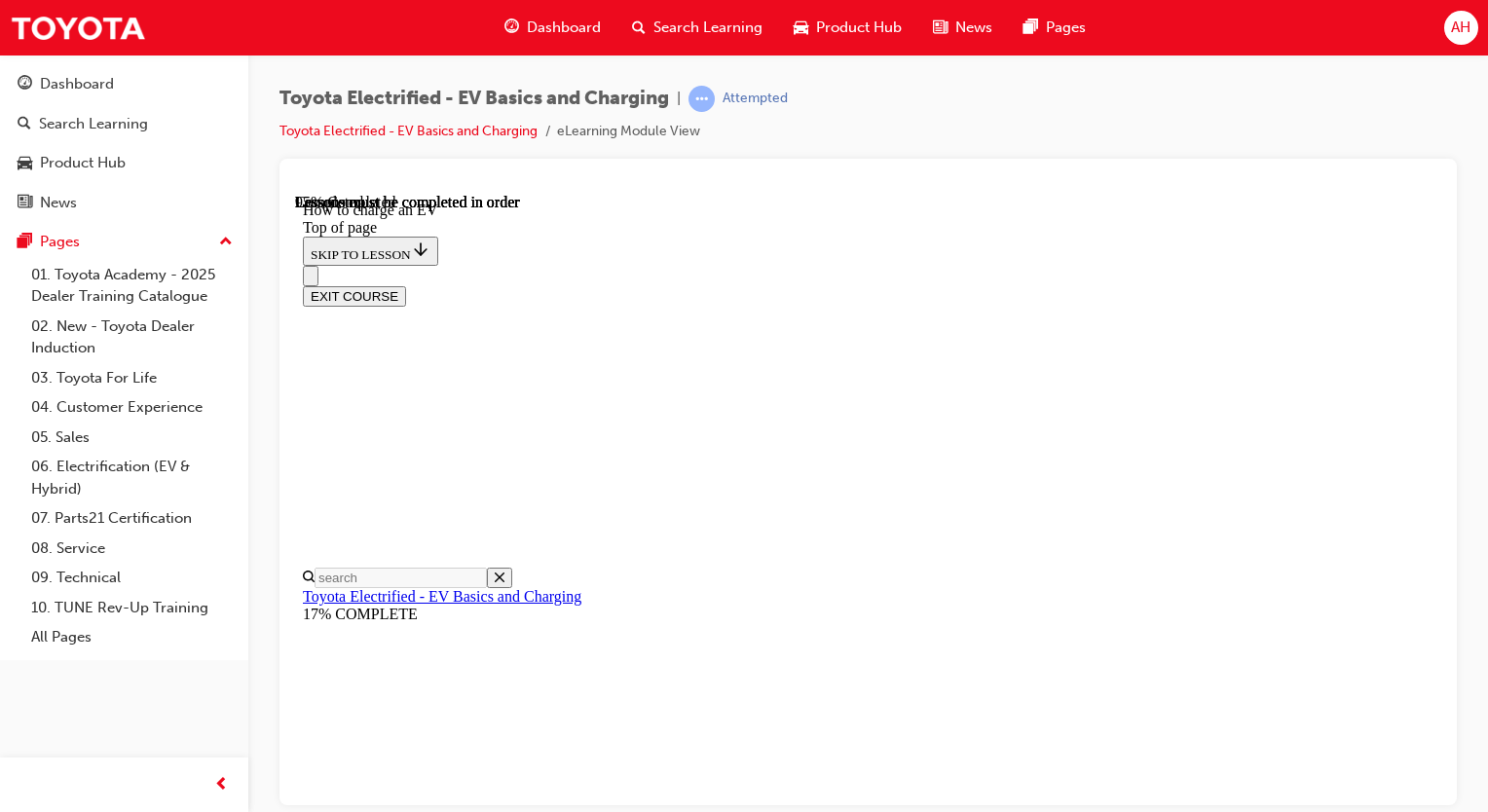click on "CONTINUE" at bounding box center [344, 15275] 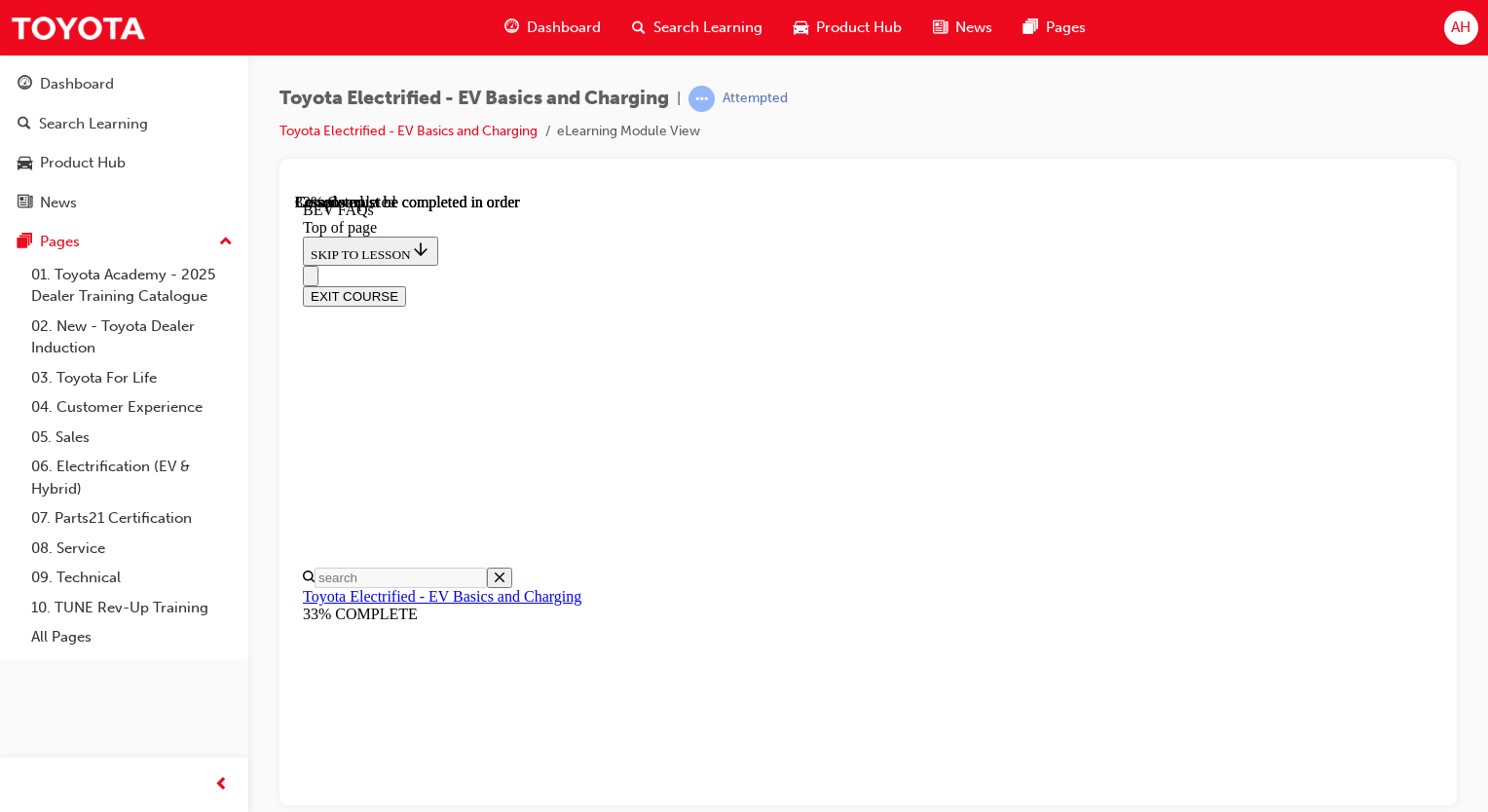 scroll, scrollTop: 60, scrollLeft: 0, axis: vertical 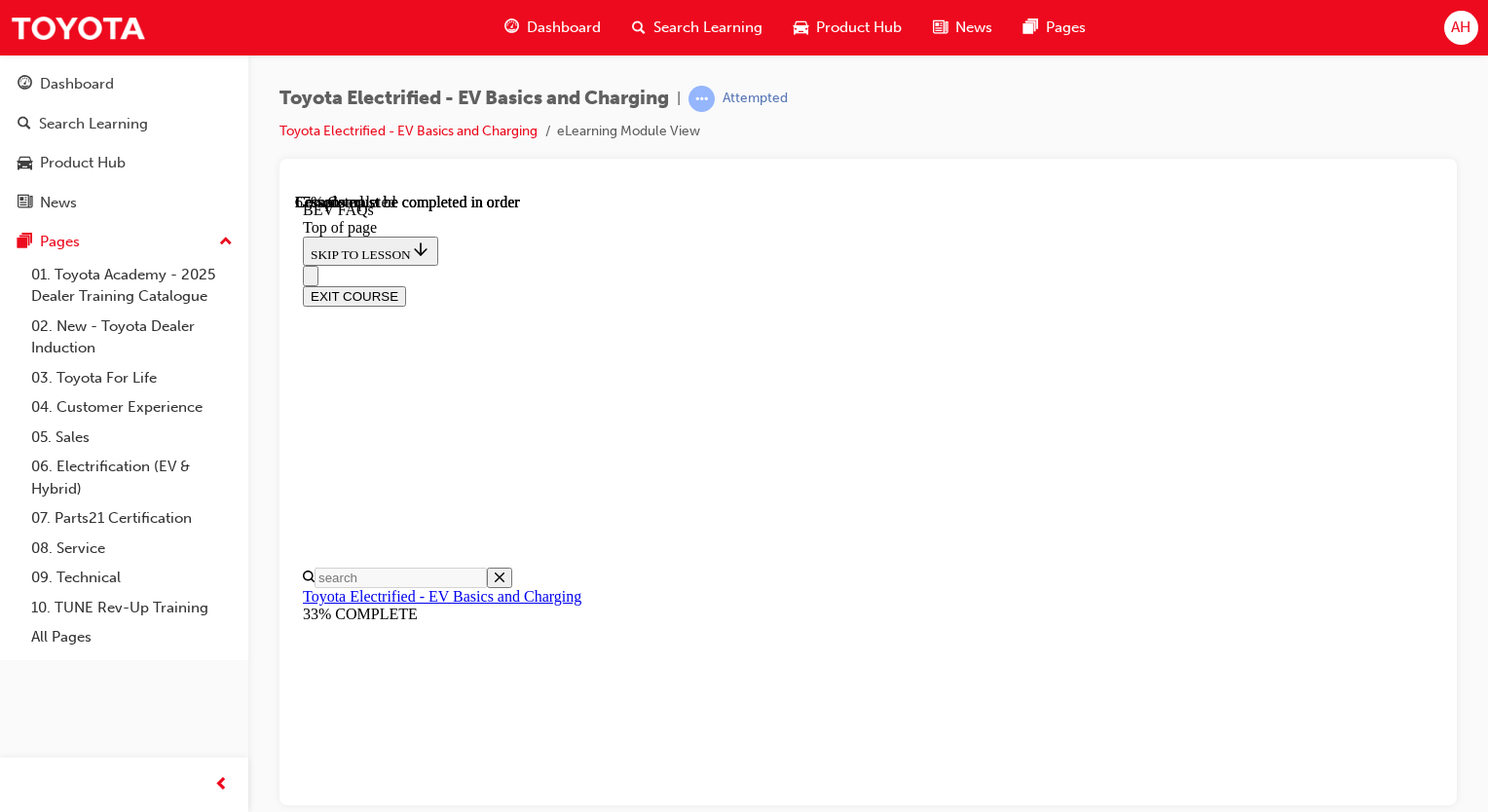 click on "CONTINUE" at bounding box center [344, 11235] 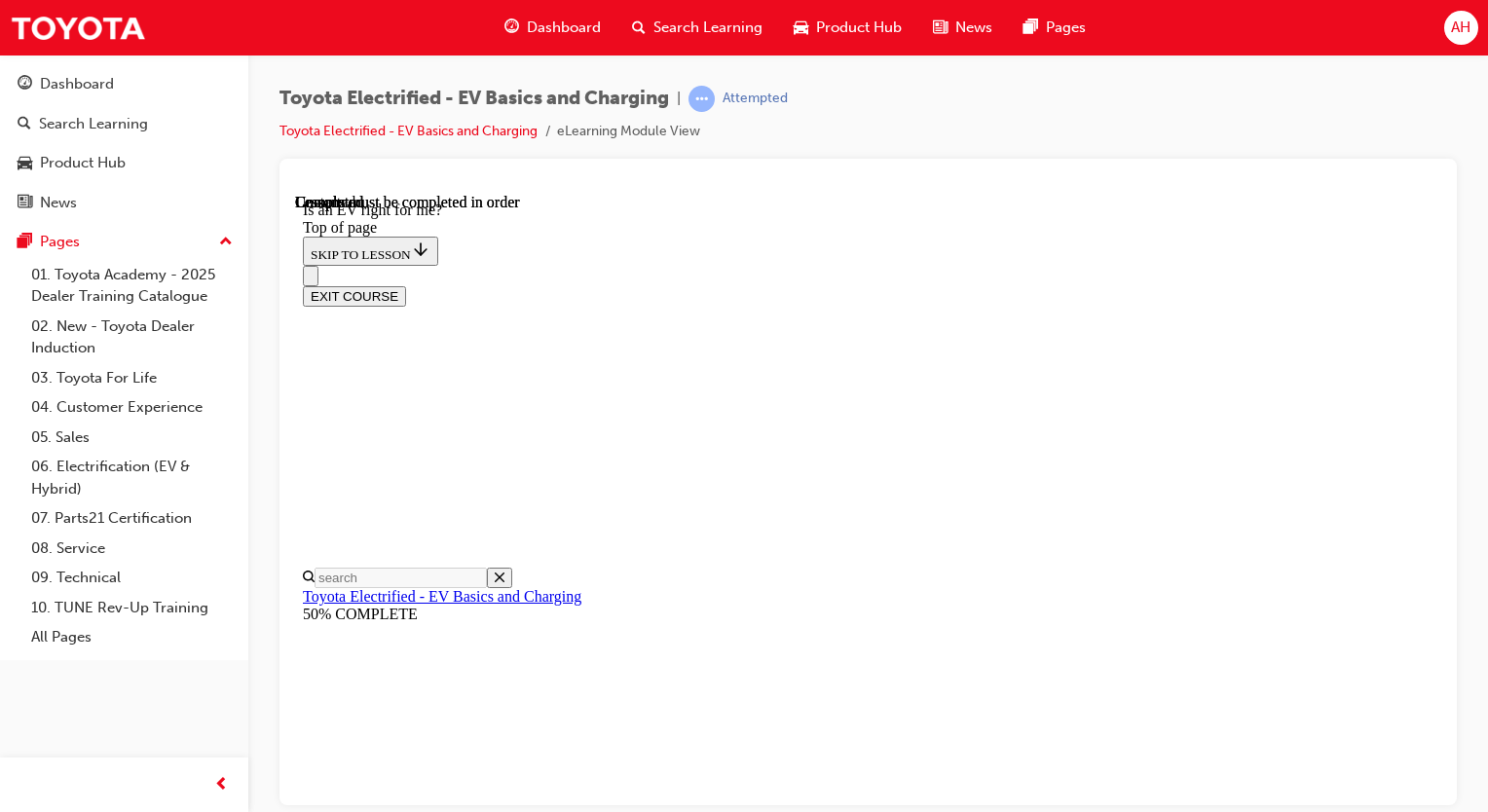 scroll, scrollTop: 0, scrollLeft: 0, axis: both 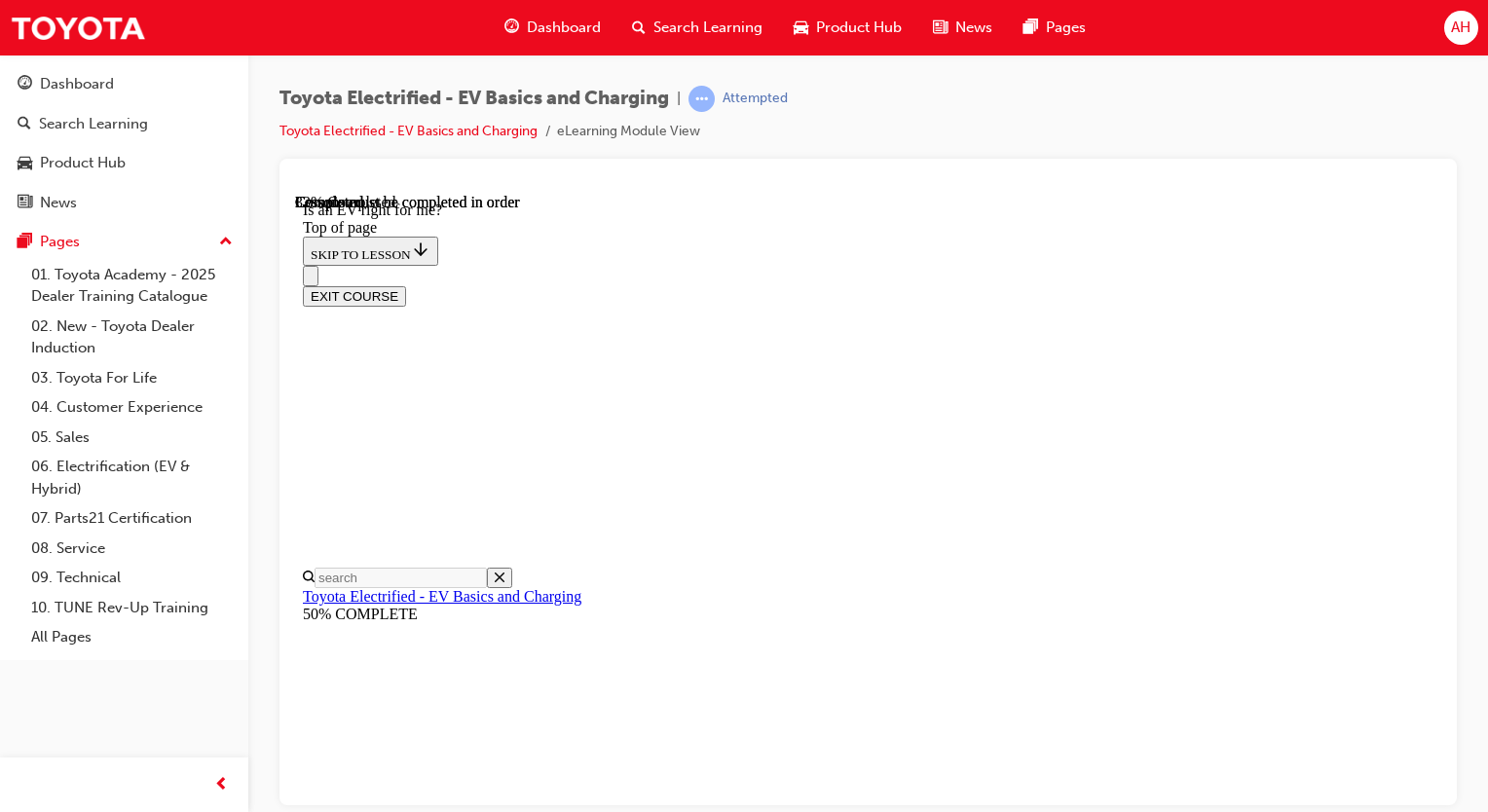 click on "How would you normally use your car during the weekdays?" at bounding box center [887, 9477] 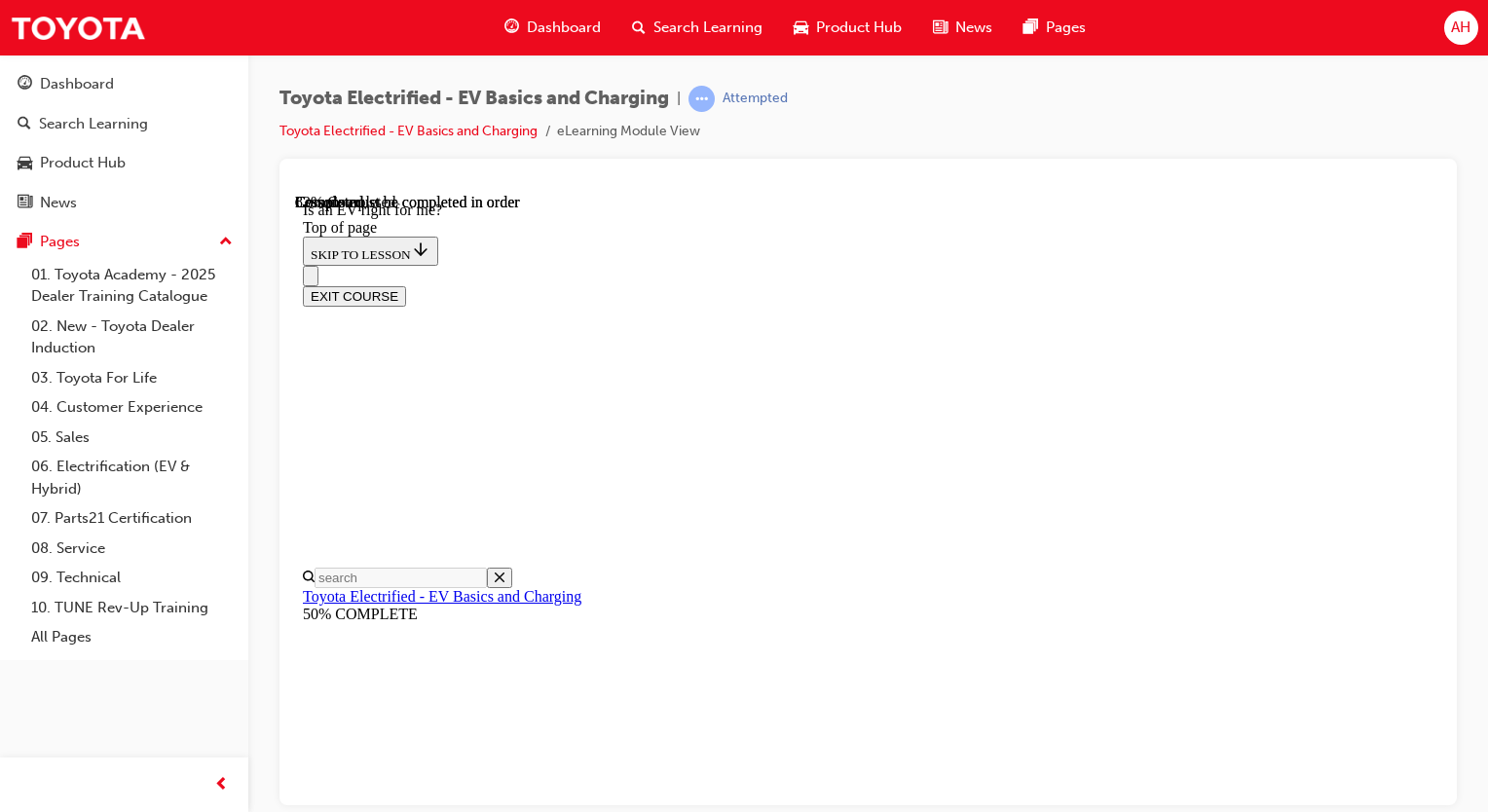 scroll, scrollTop: 2503, scrollLeft: 0, axis: vertical 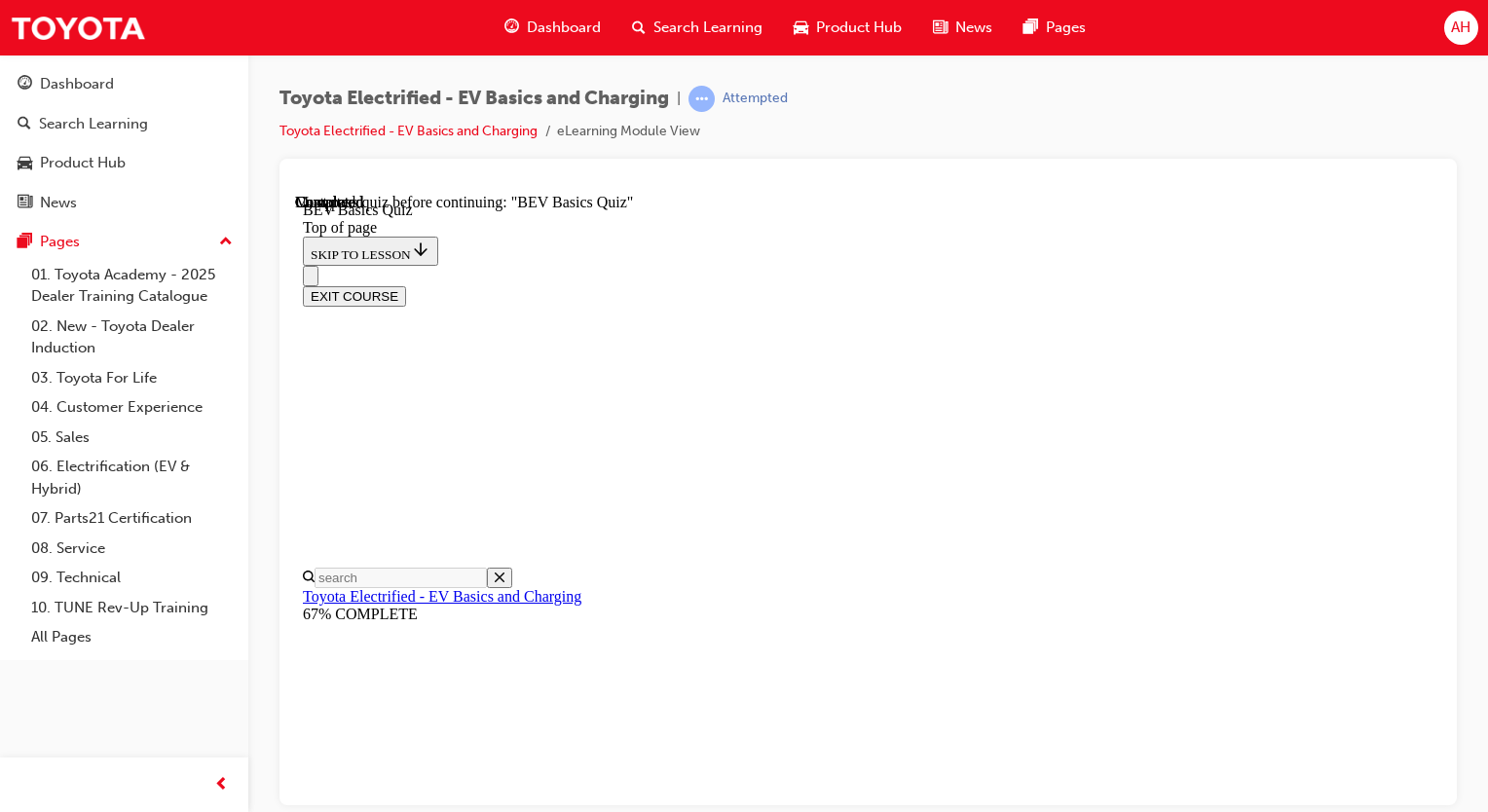 click on "START QUIZ" at bounding box center (347, 8948) 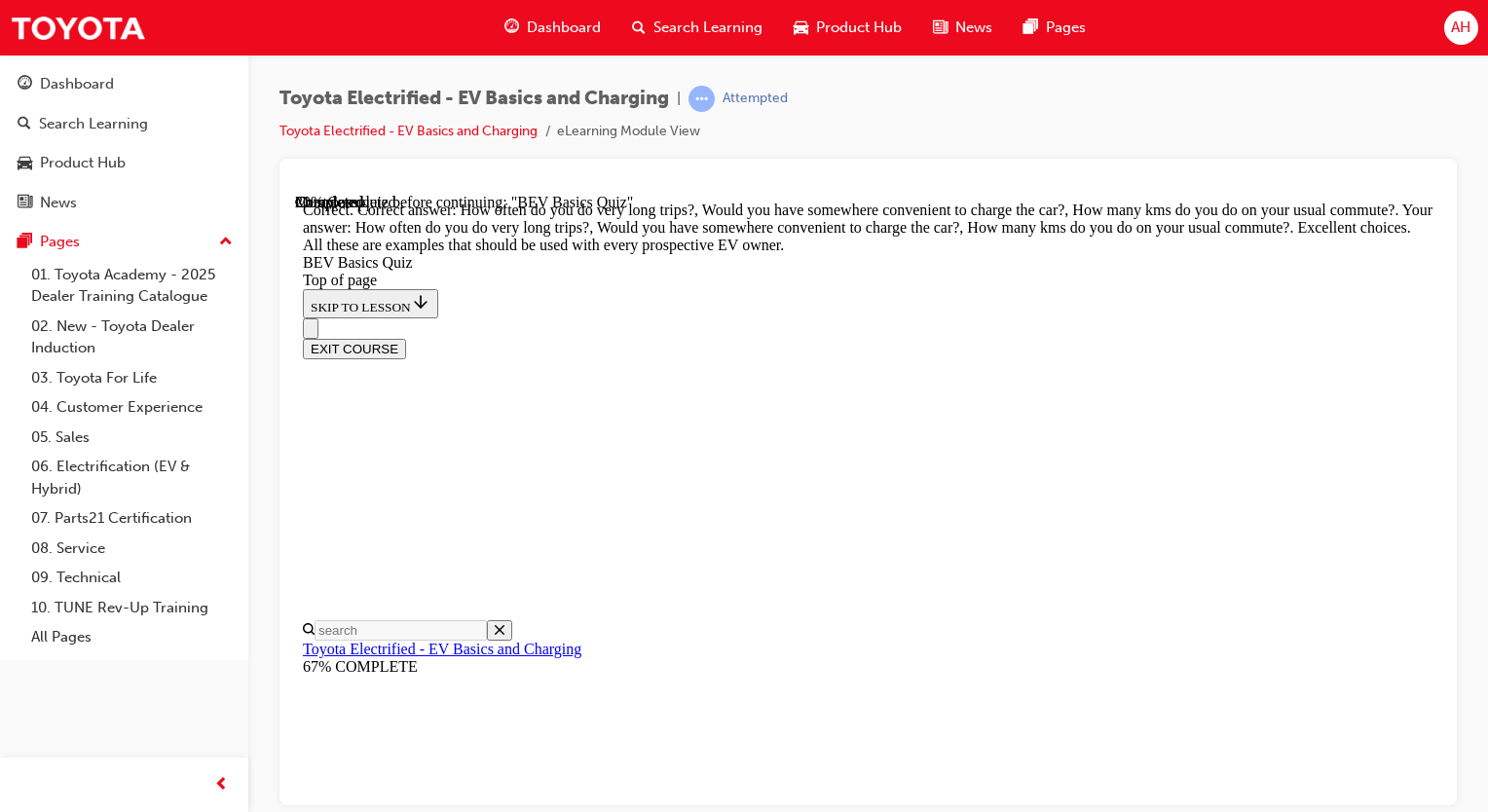 scroll, scrollTop: 654, scrollLeft: 0, axis: vertical 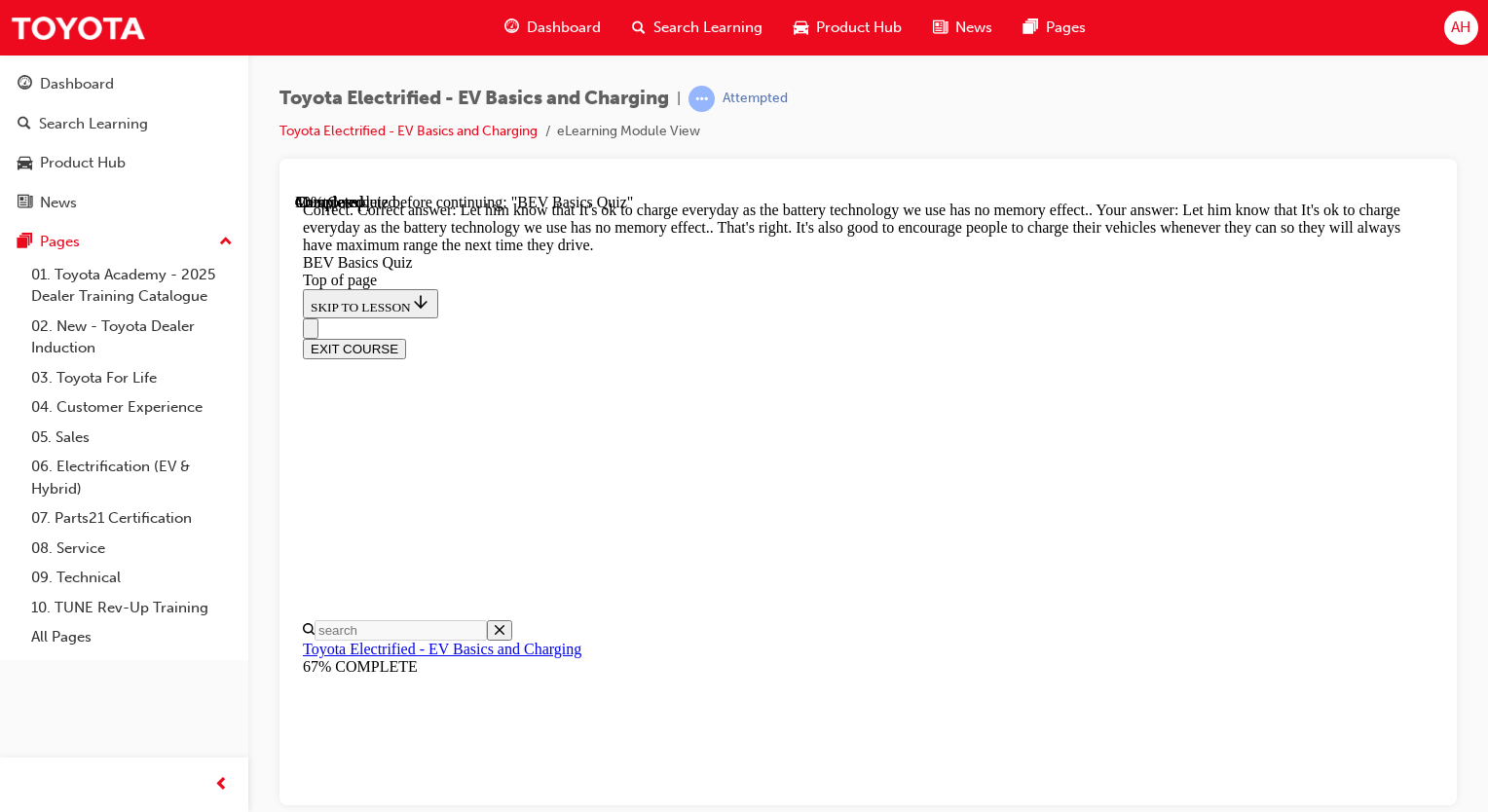 click on "NEXT" at bounding box center [328, 16959] 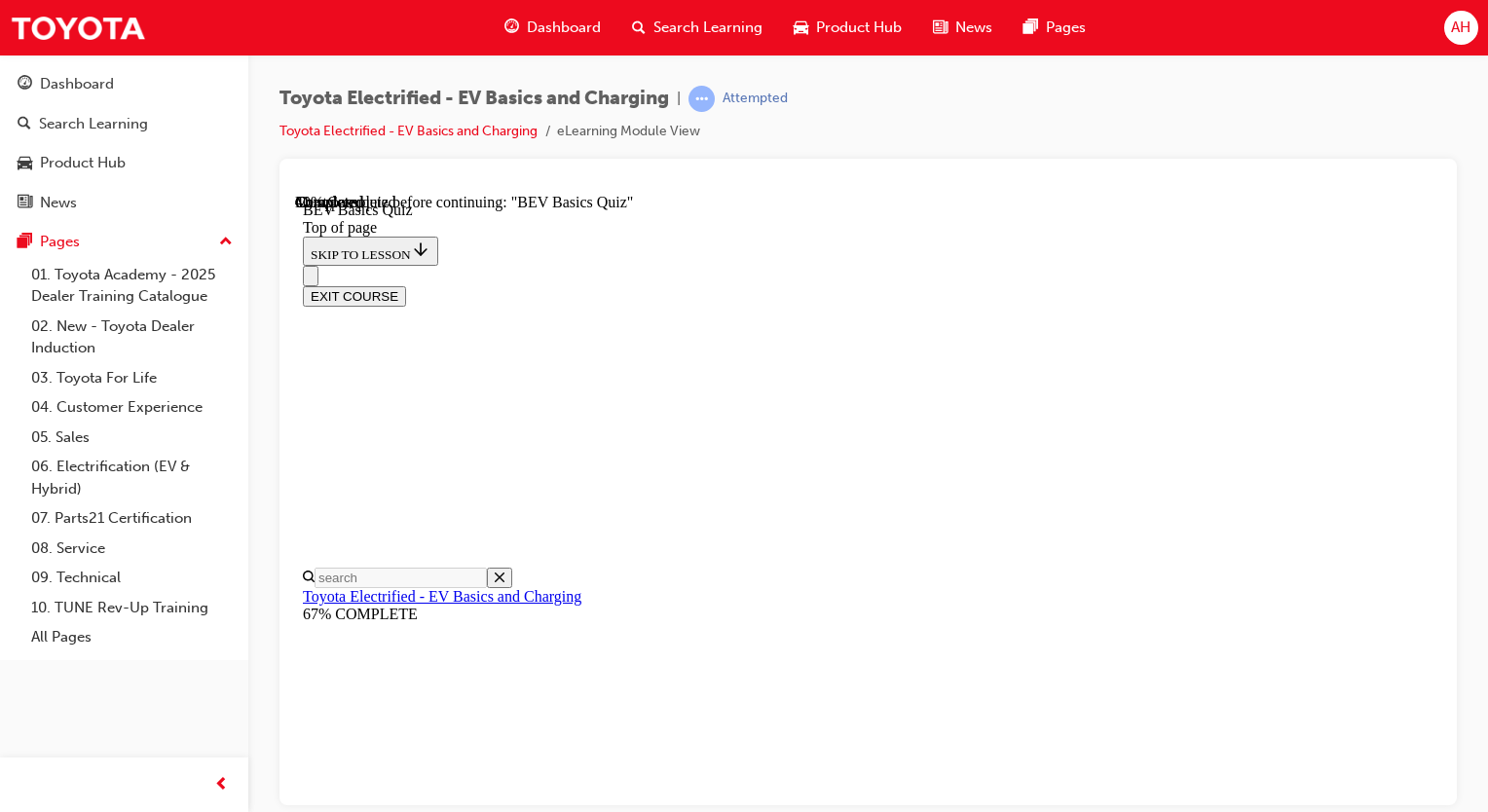 scroll, scrollTop: 146, scrollLeft: 0, axis: vertical 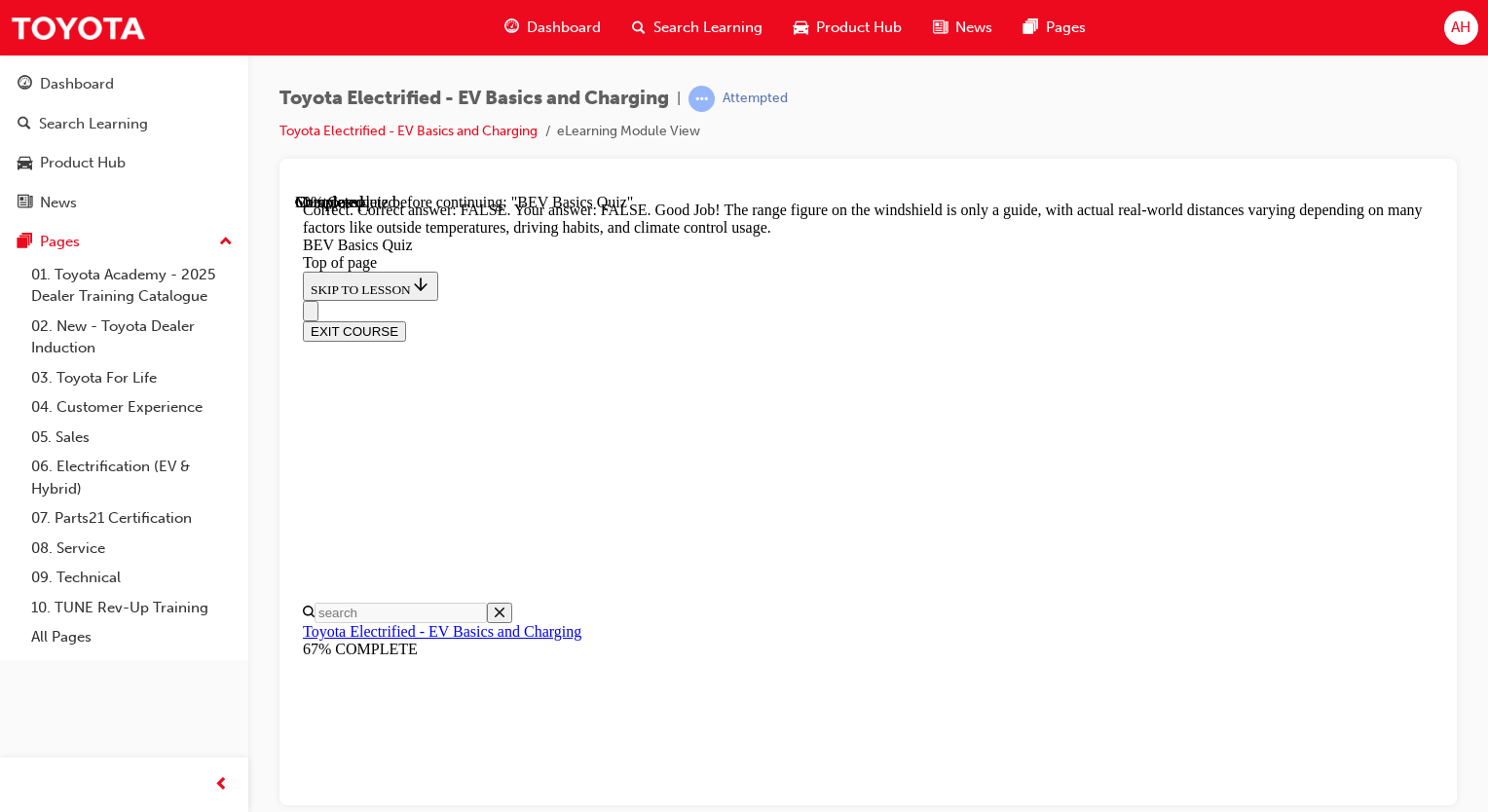 click on "NEXT" at bounding box center [328, 17590] 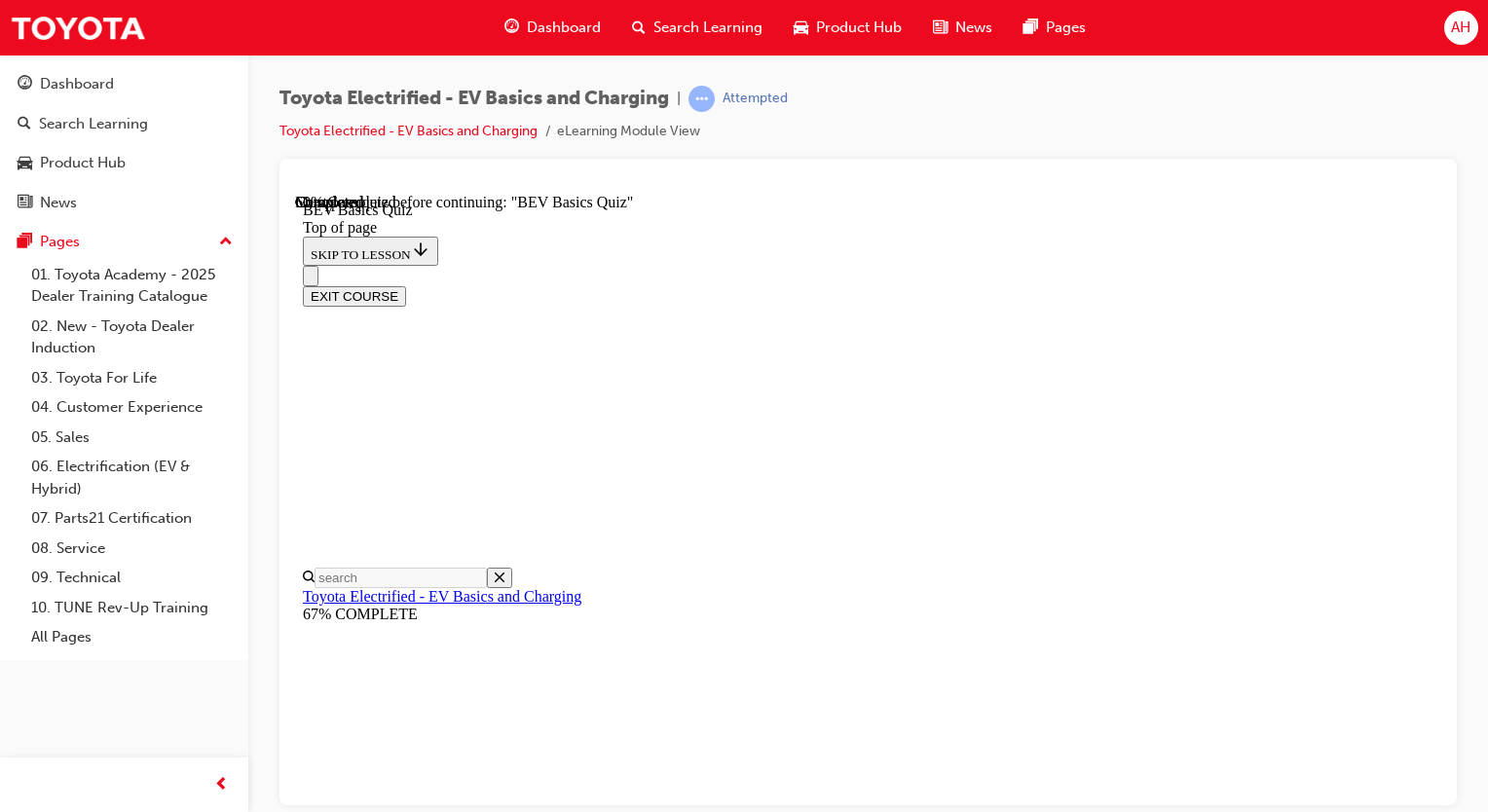 click at bounding box center [868, 14340] 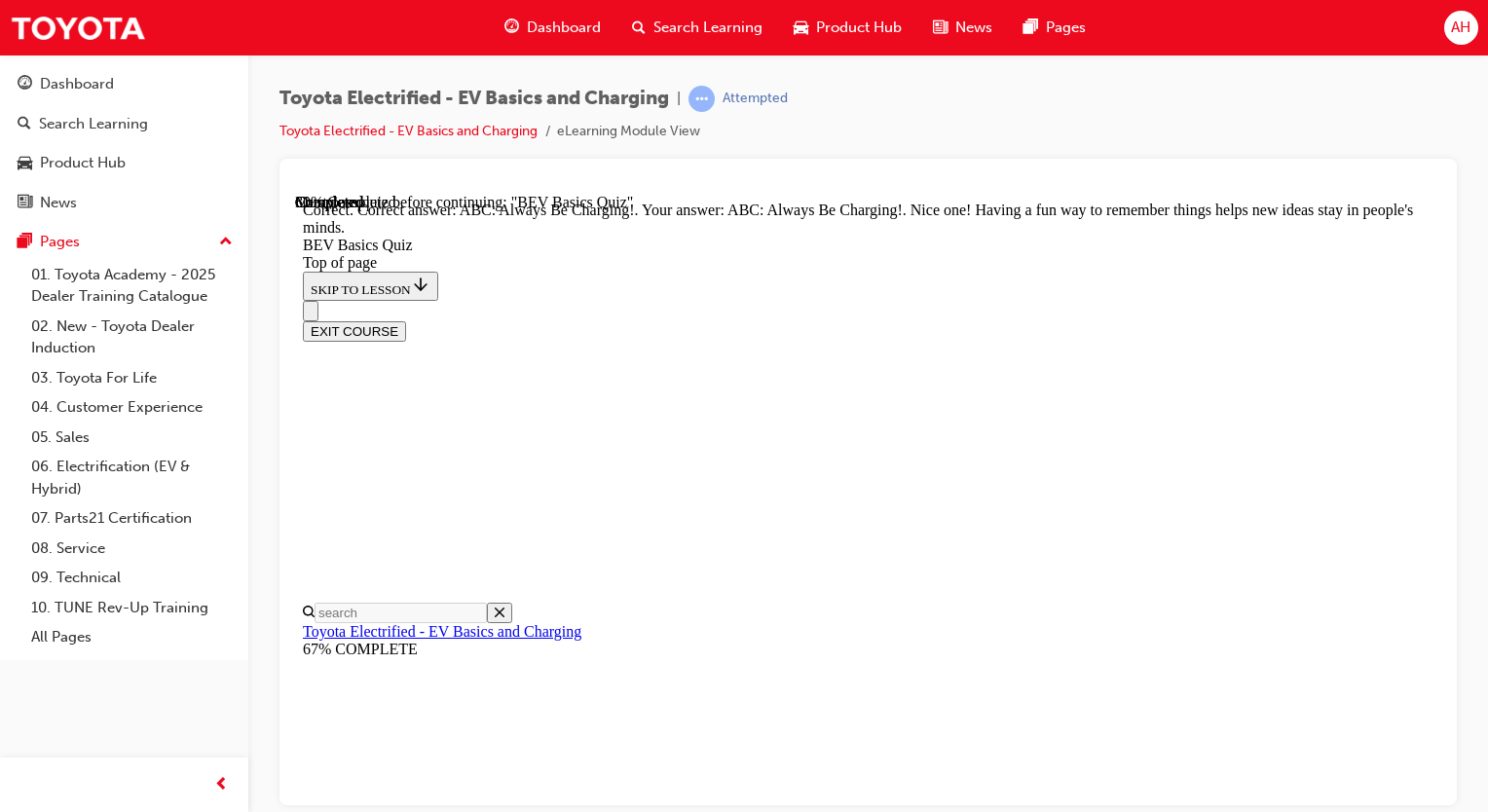 scroll, scrollTop: 484, scrollLeft: 0, axis: vertical 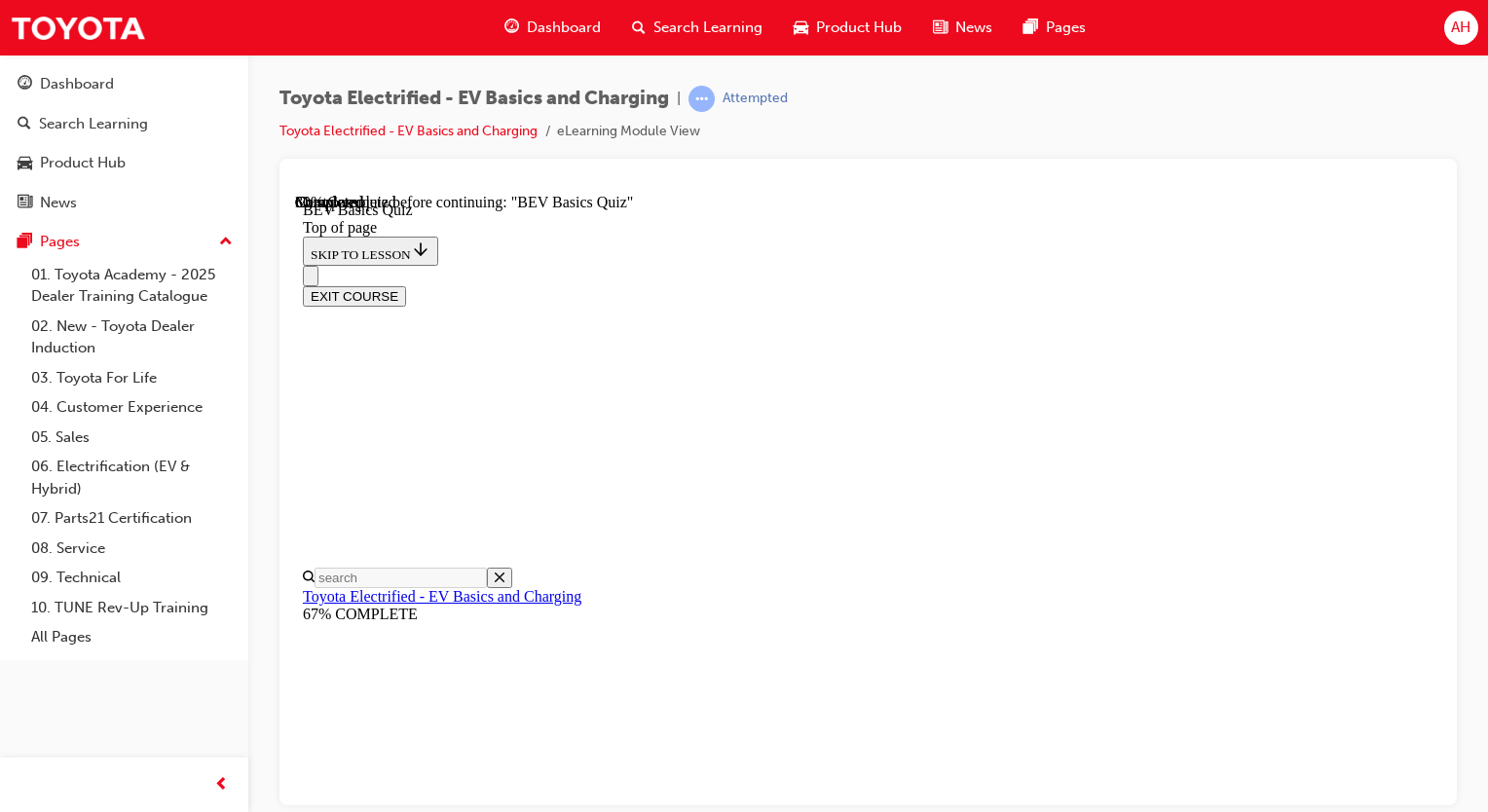click on "Unlock the vehicle" at bounding box center [868, 17401] 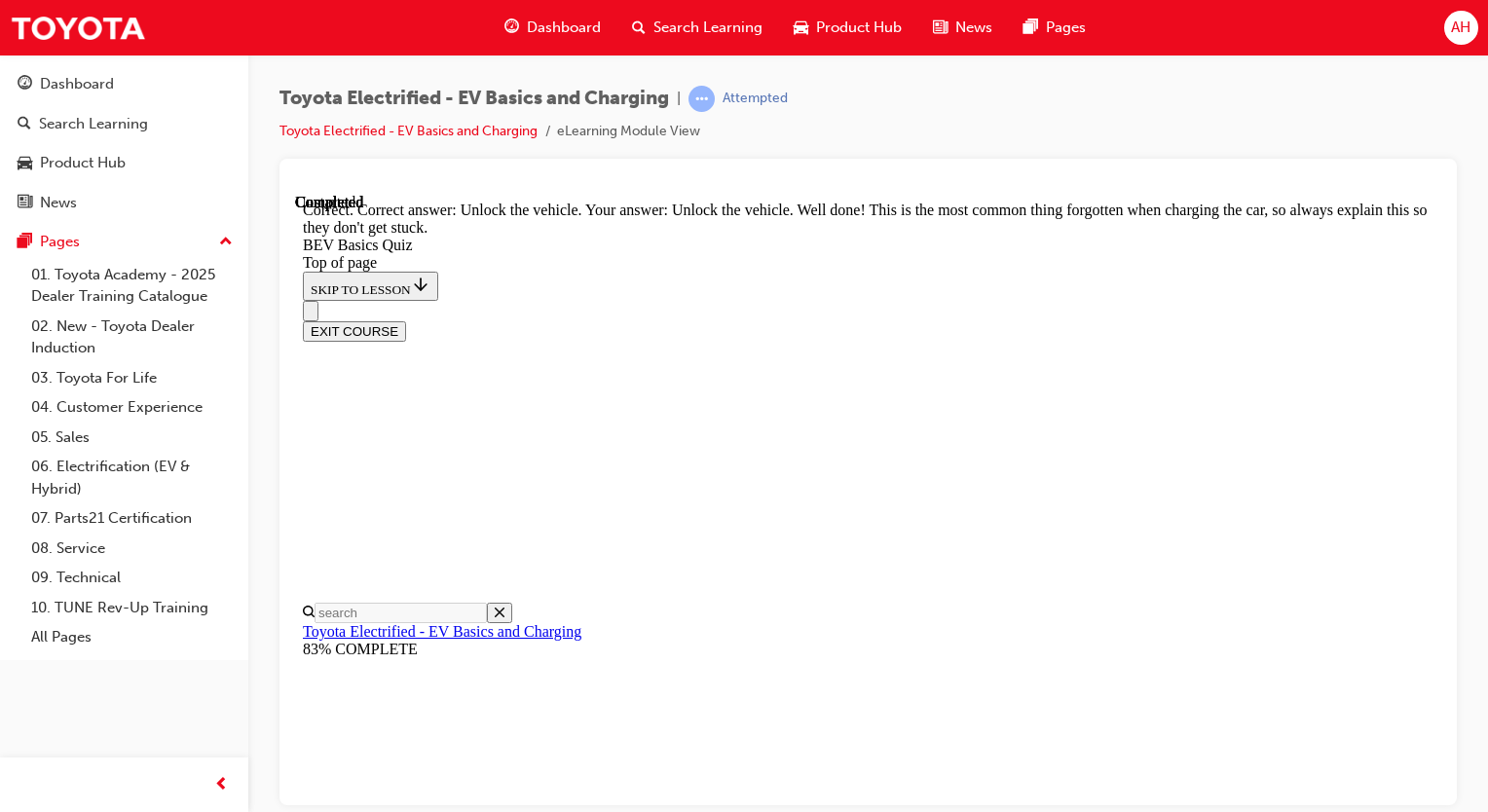 scroll, scrollTop: 719, scrollLeft: 0, axis: vertical 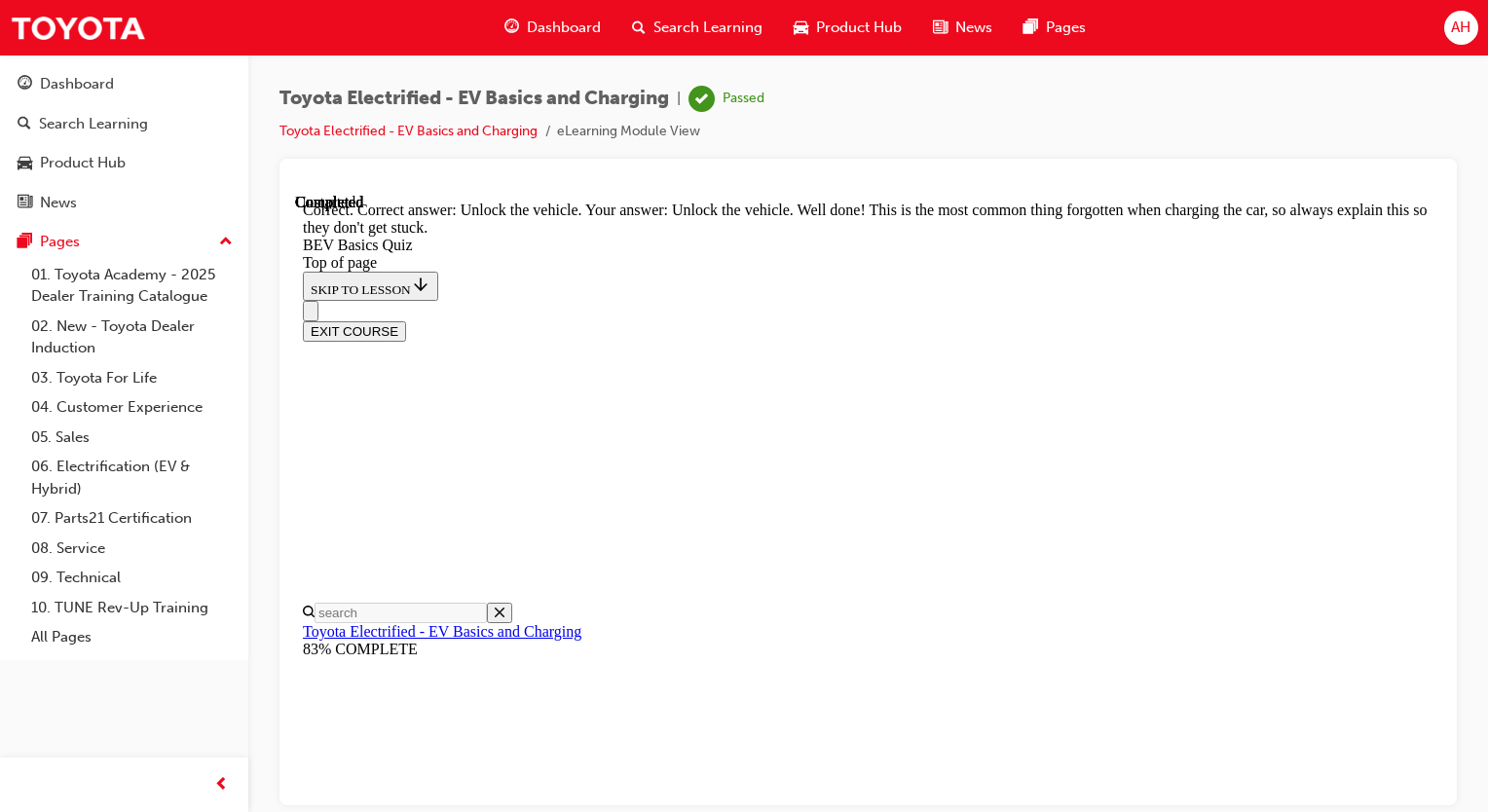 click on "NEXT" at bounding box center (328, 21647) 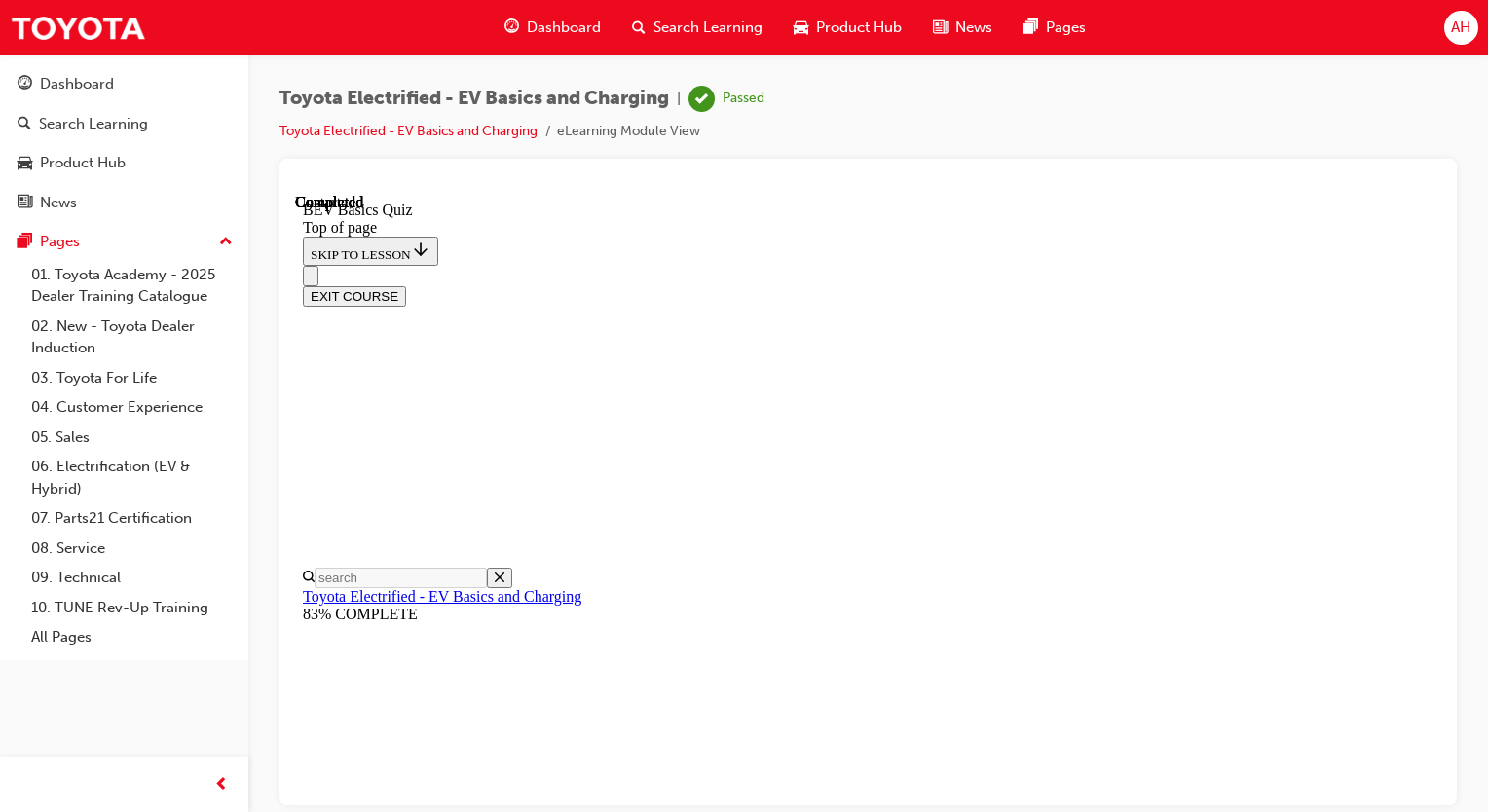 scroll, scrollTop: 440, scrollLeft: 0, axis: vertical 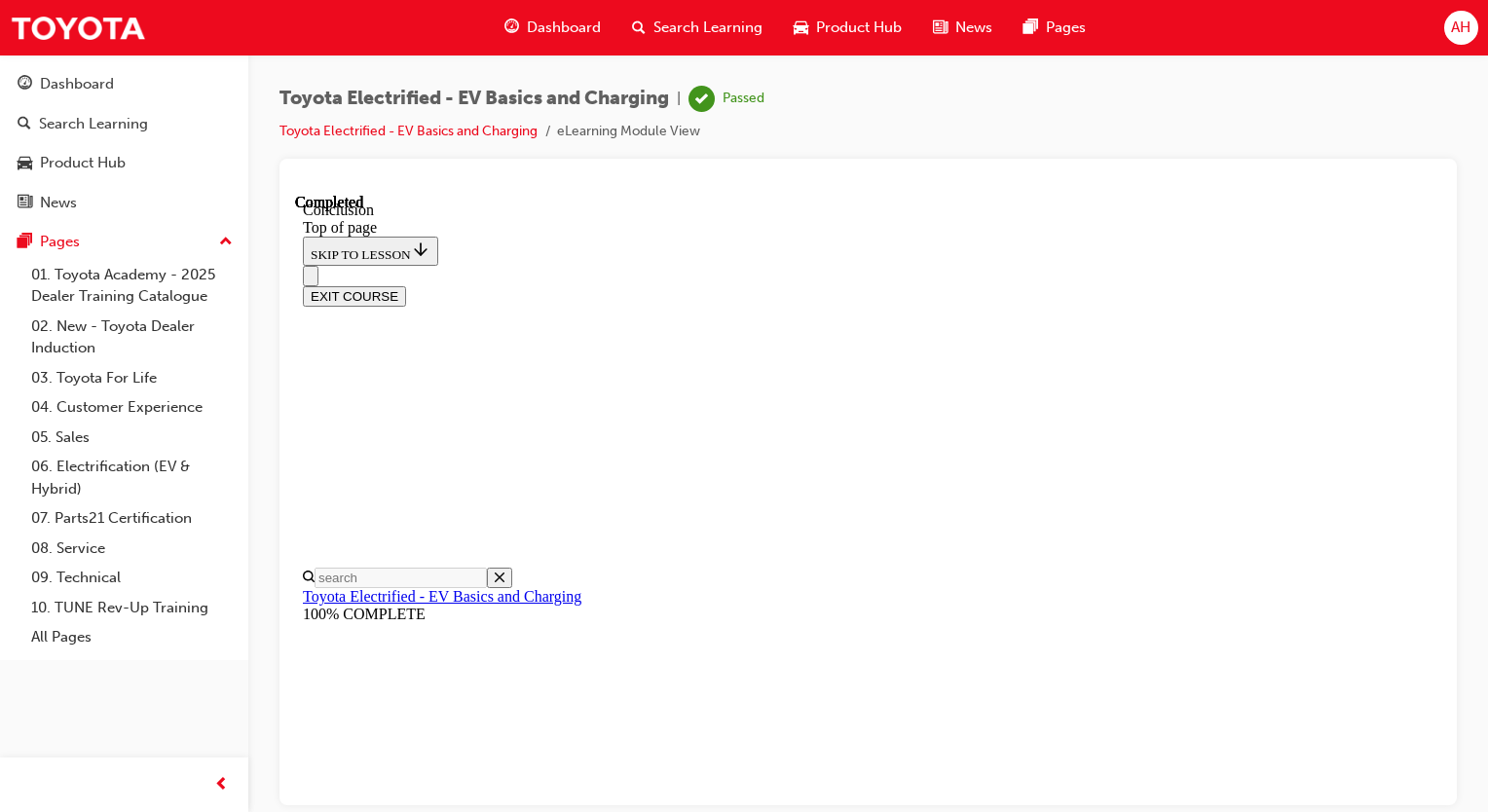 click on "EXIT COURSE" at bounding box center [354, 295] 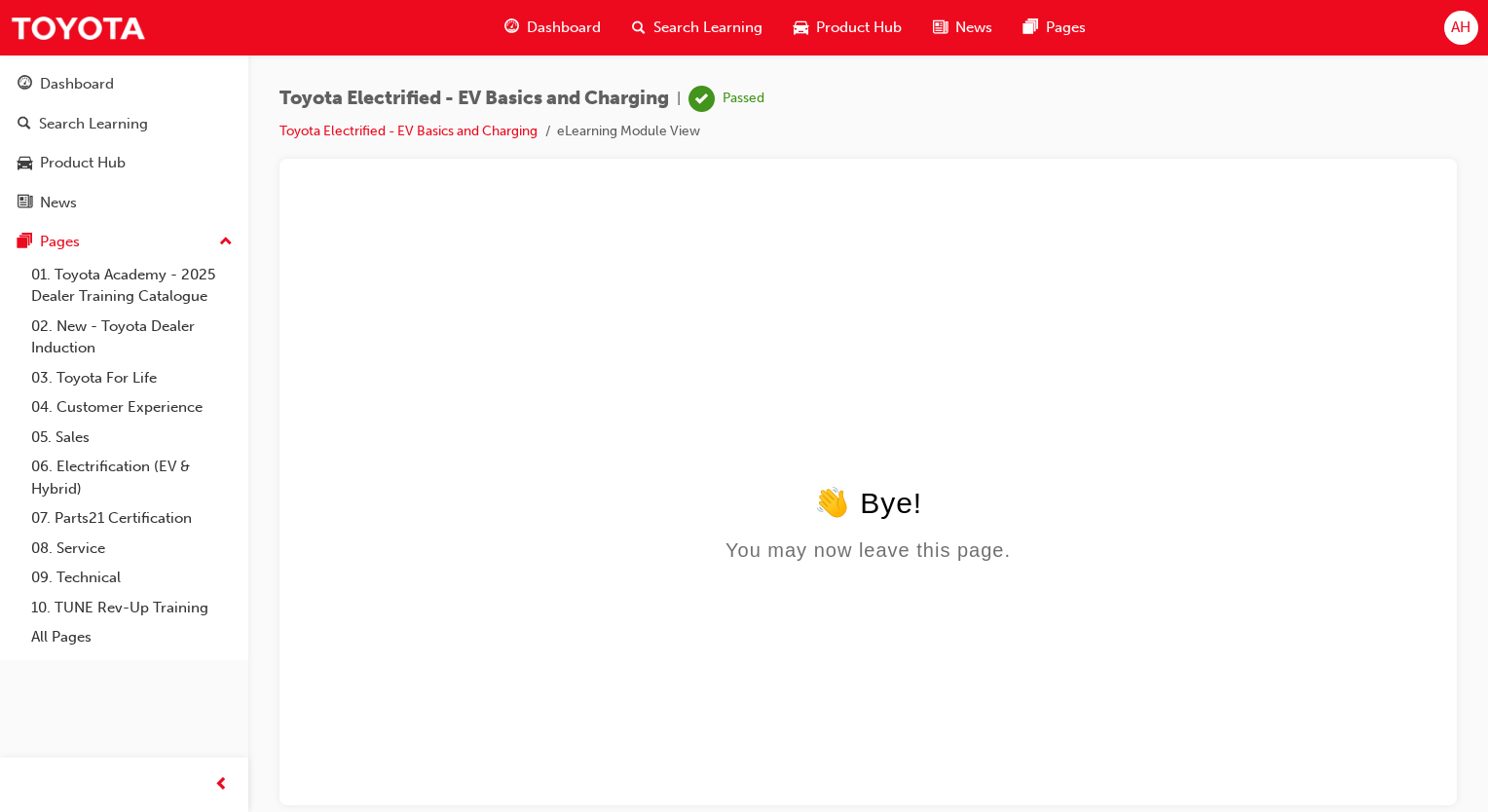 scroll, scrollTop: 0, scrollLeft: 0, axis: both 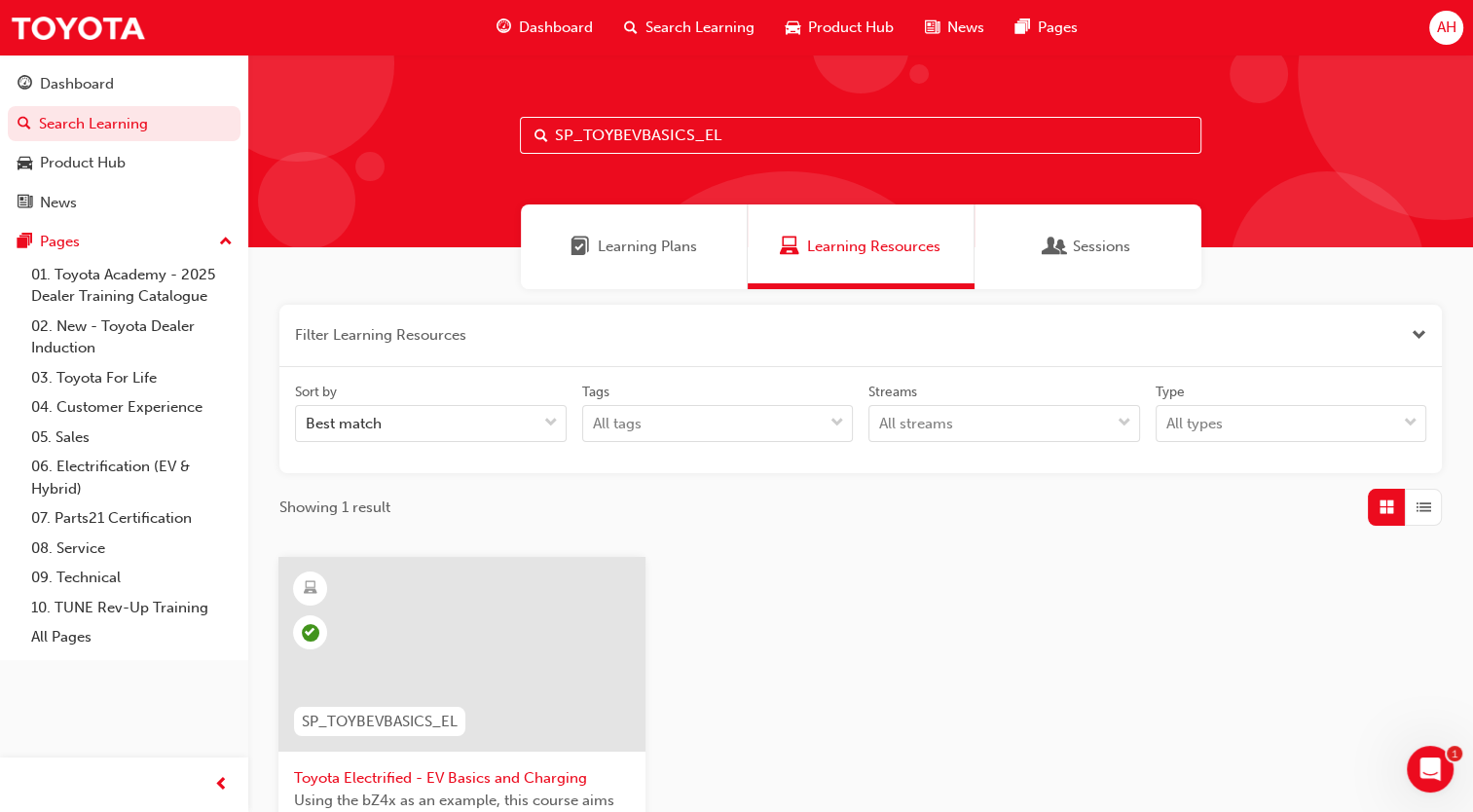 drag, startPoint x: 759, startPoint y: 132, endPoint x: 520, endPoint y: 169, distance: 241.84706 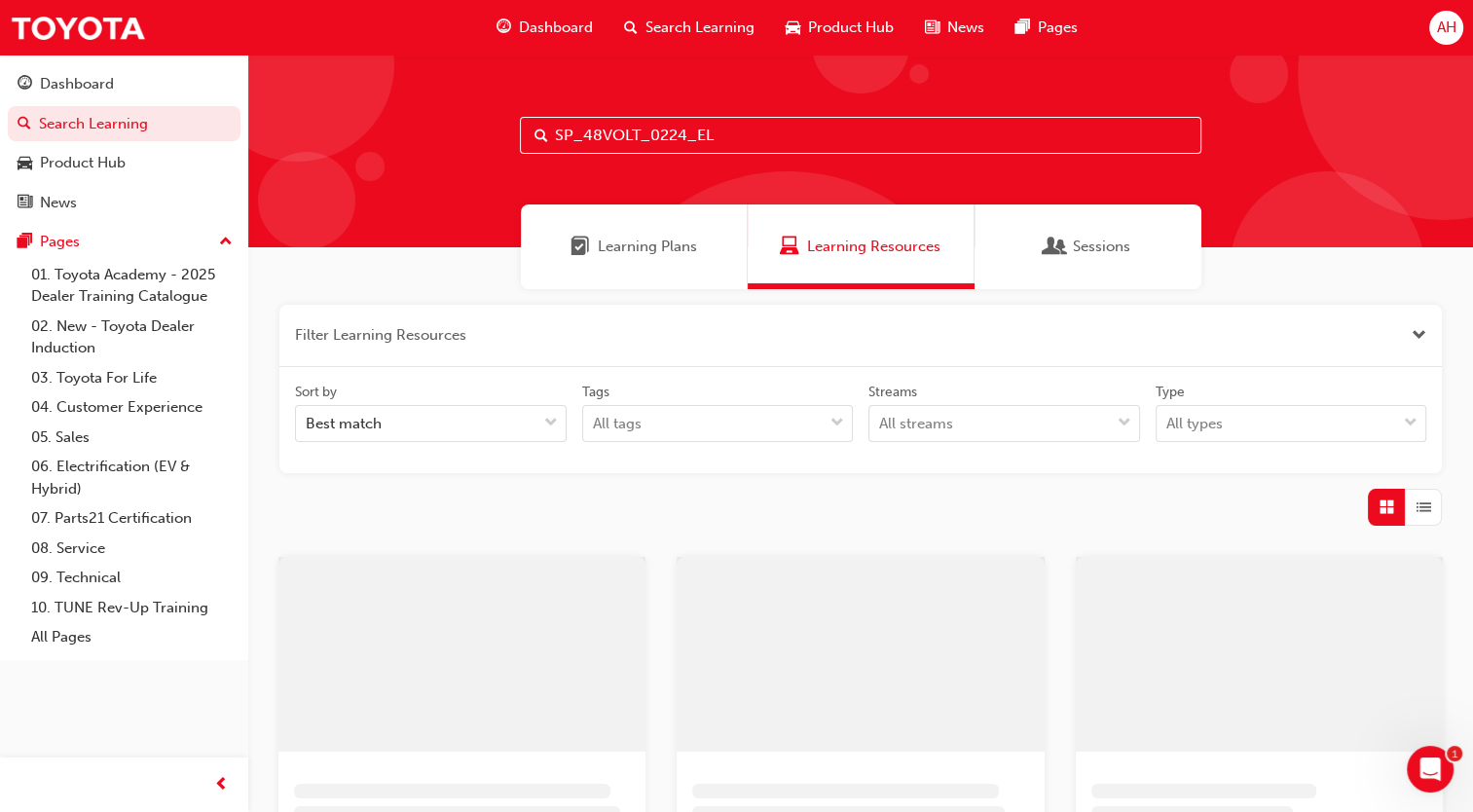 type on "SP_48VOLT_0224_EL" 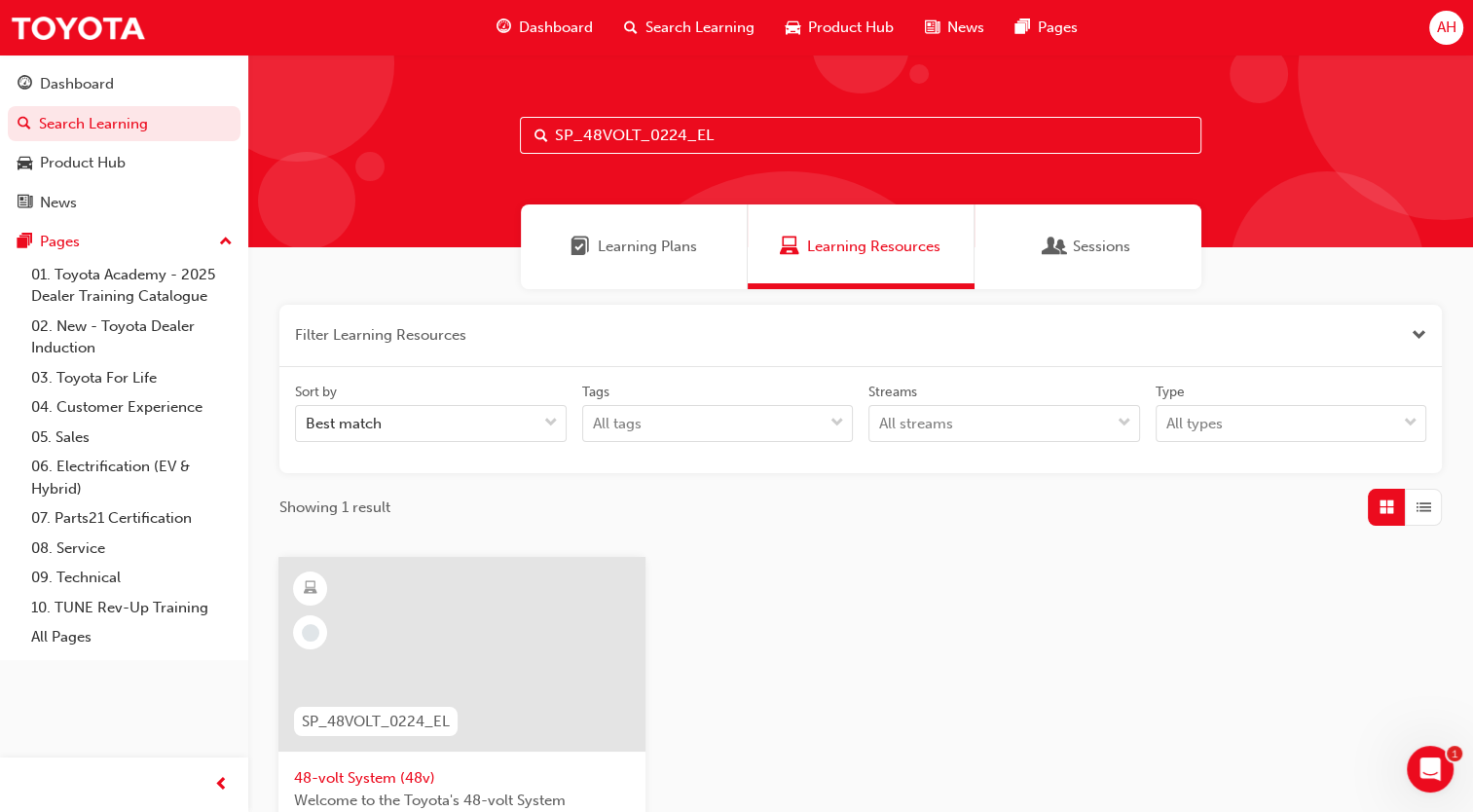 click at bounding box center [461, 654] 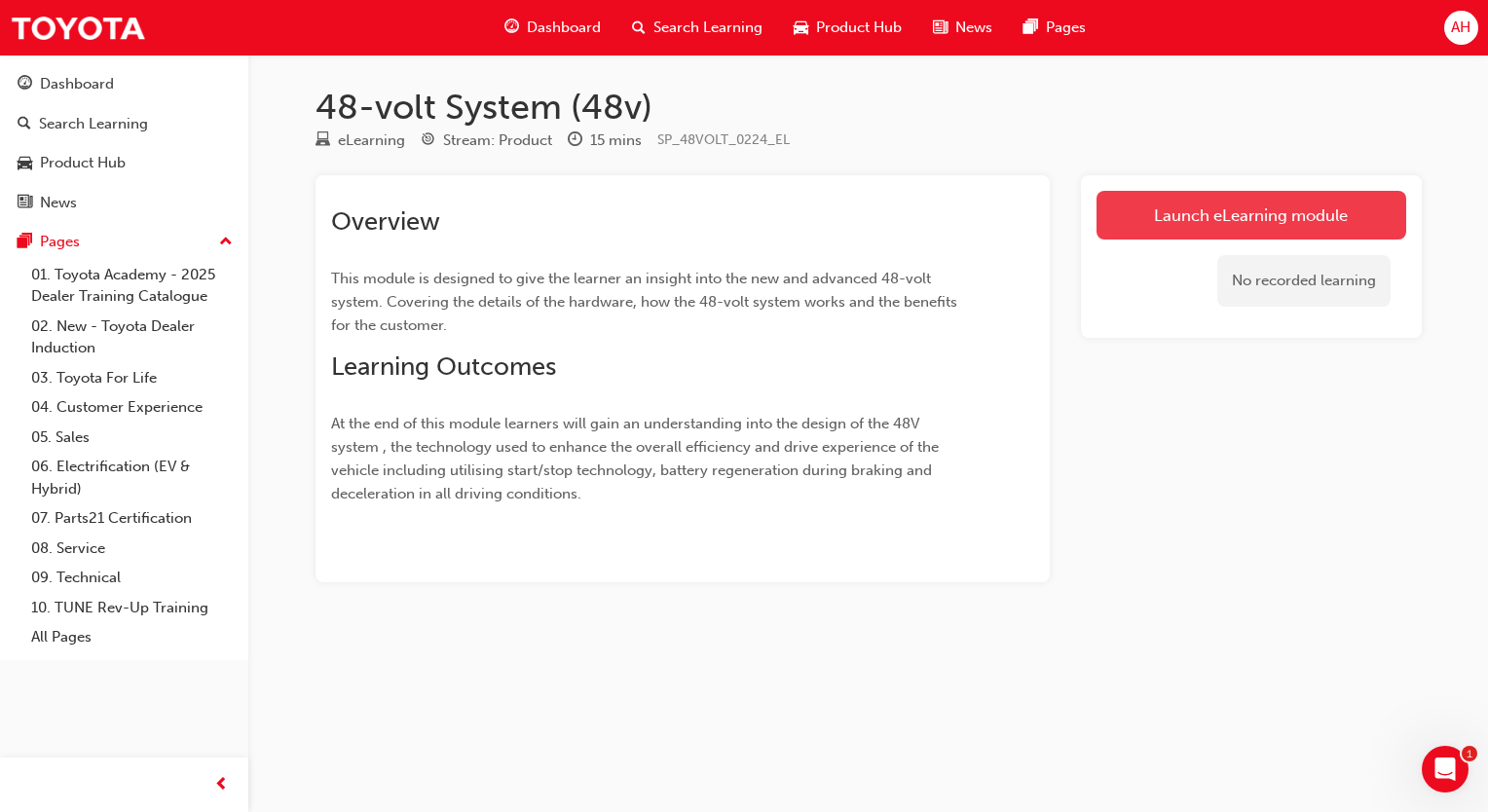 click on "Launch eLearning module" at bounding box center (1251, 215) 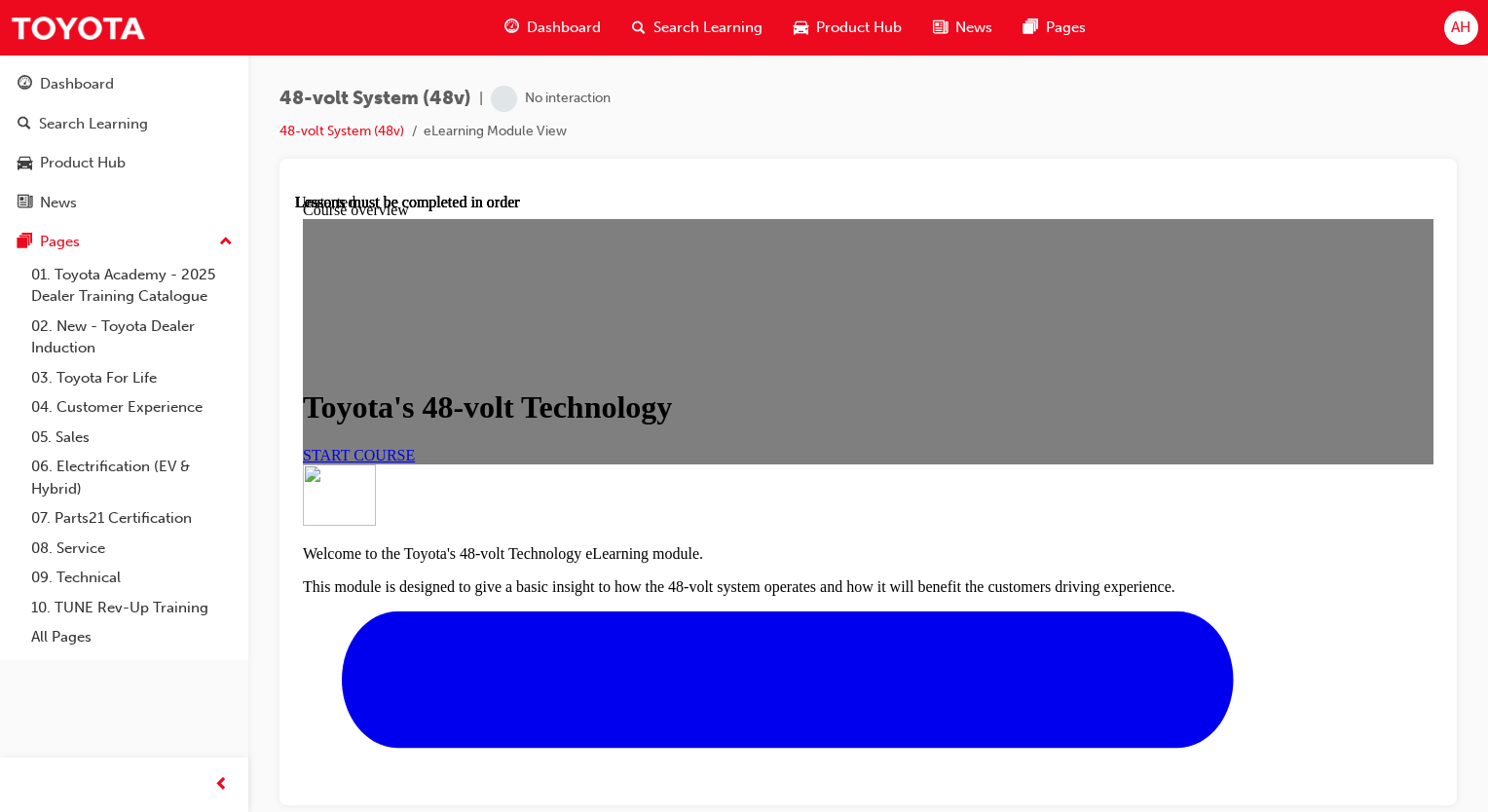 scroll, scrollTop: 0, scrollLeft: 0, axis: both 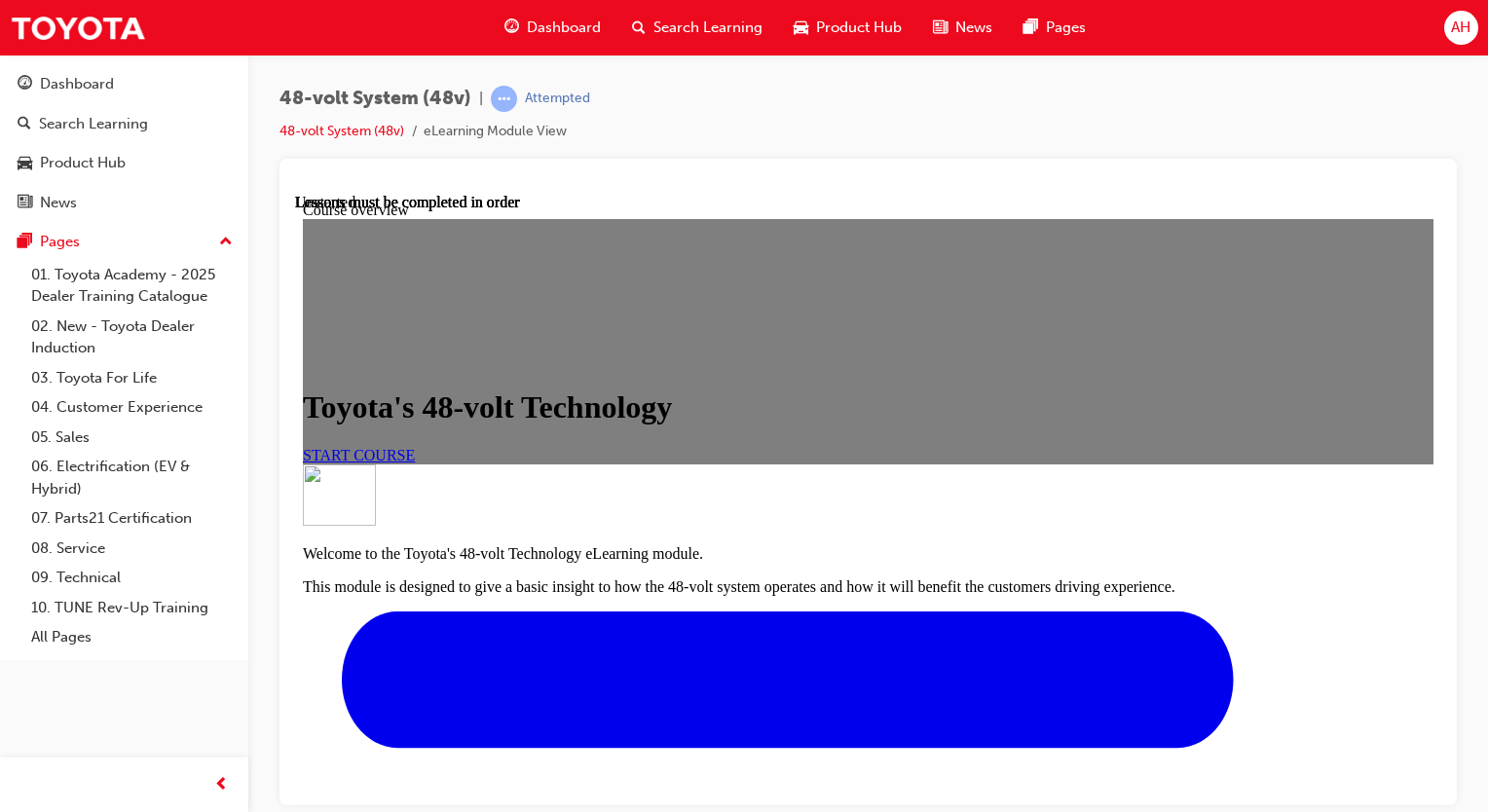 click on "START COURSE" at bounding box center (358, 454) 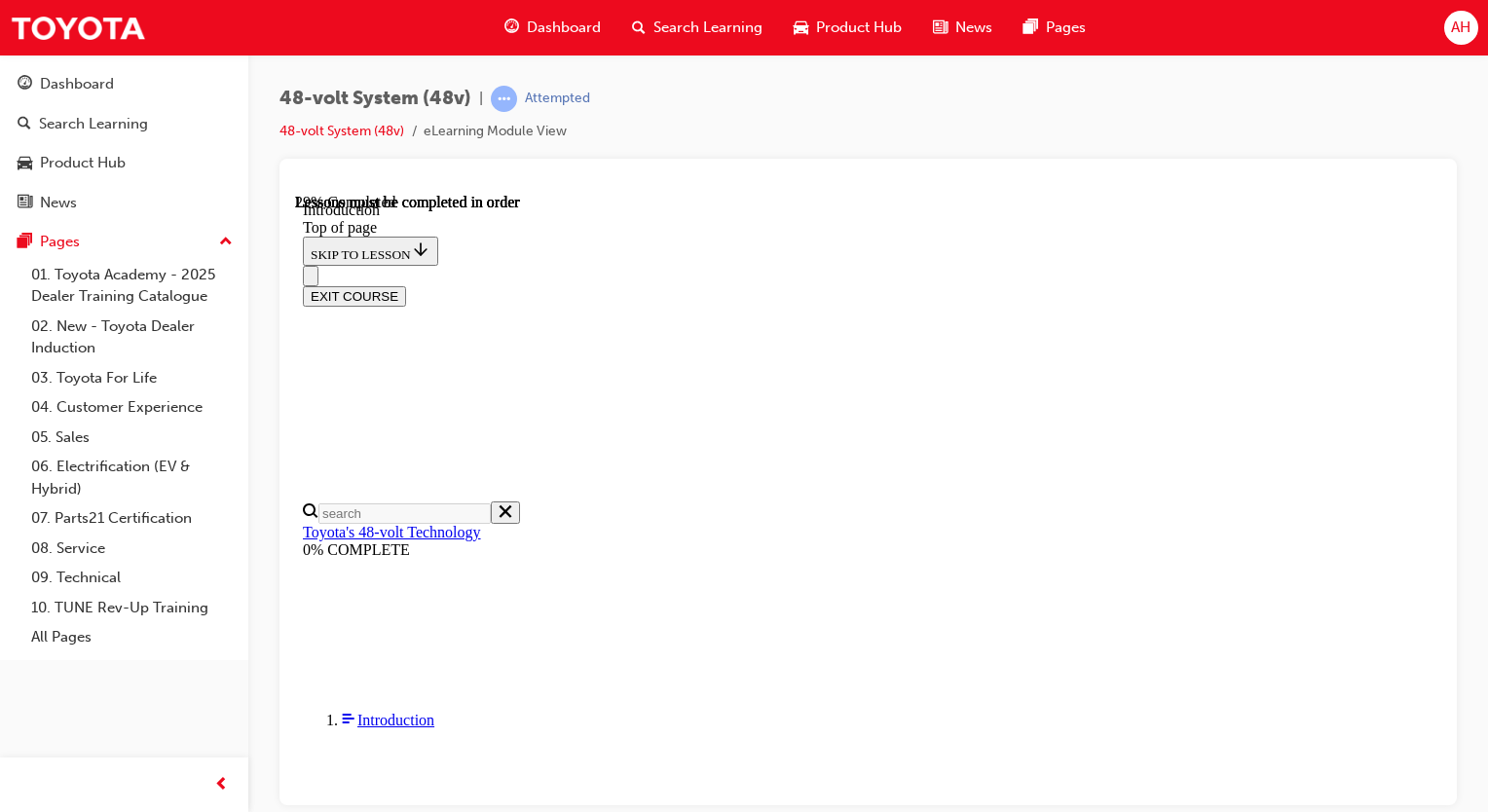 scroll, scrollTop: 626, scrollLeft: 0, axis: vertical 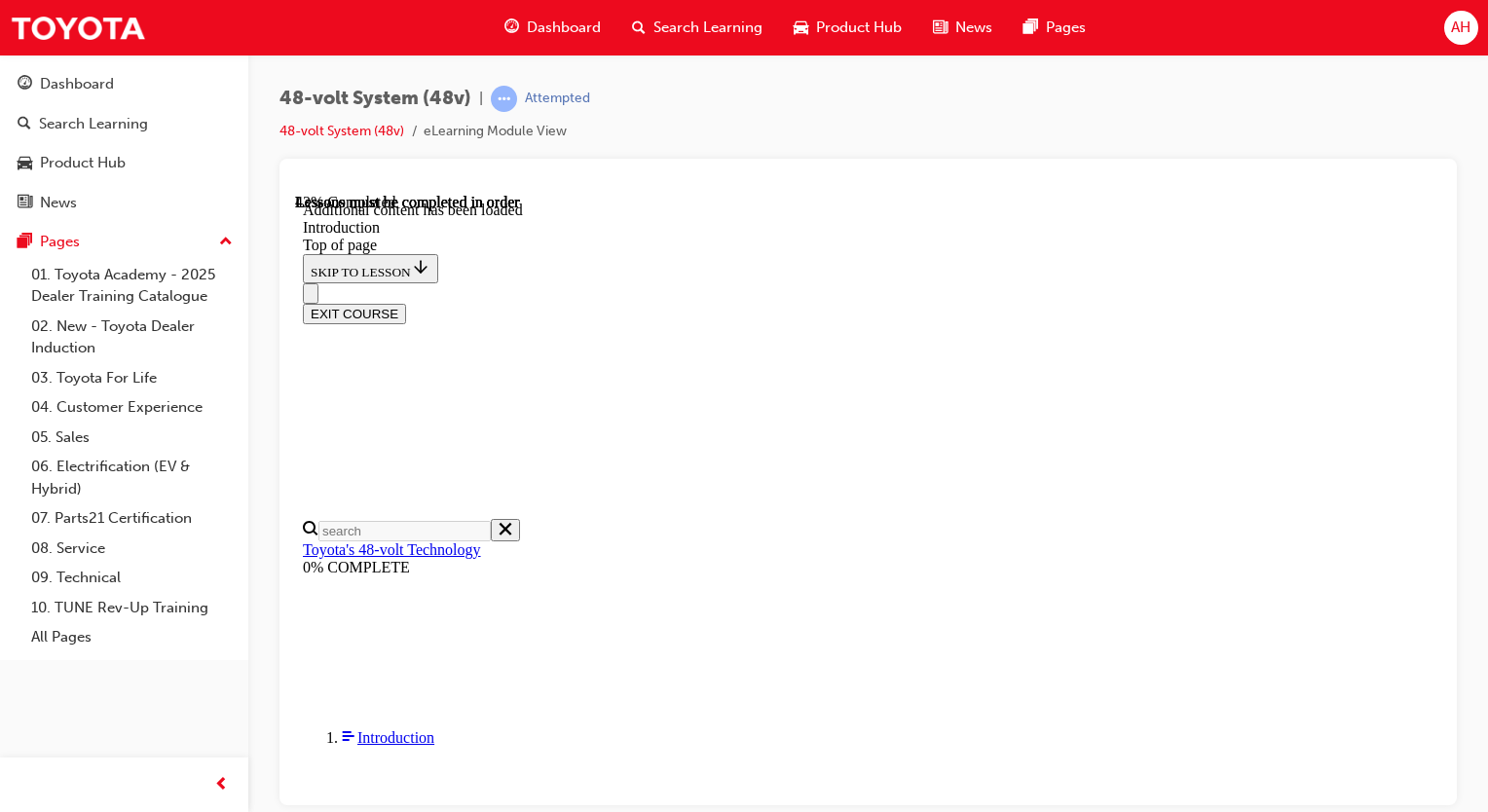 click on "What is 48-volt Technology? +" at bounding box center (386, 8209) 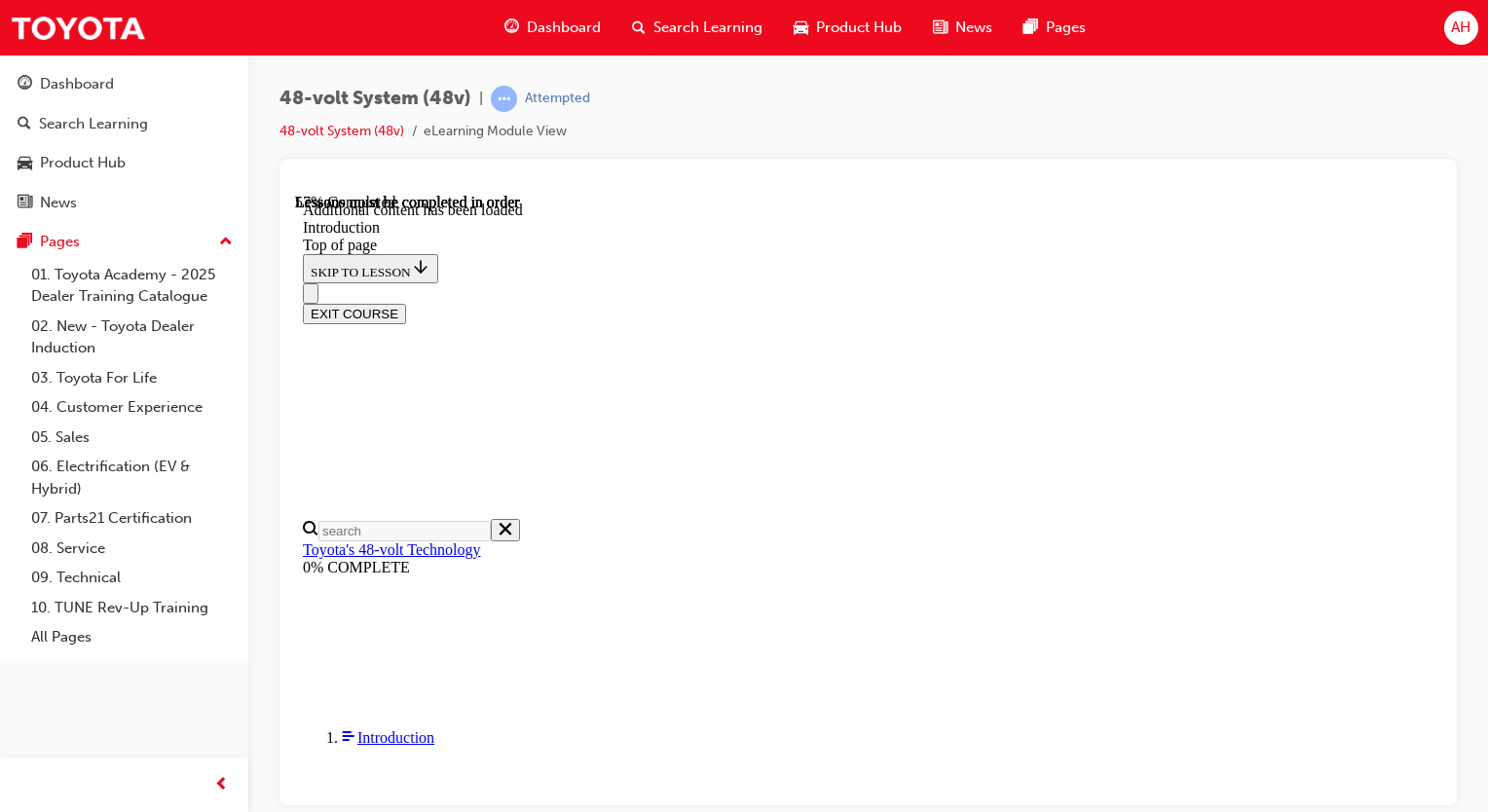 scroll, scrollTop: 1707, scrollLeft: 0, axis: vertical 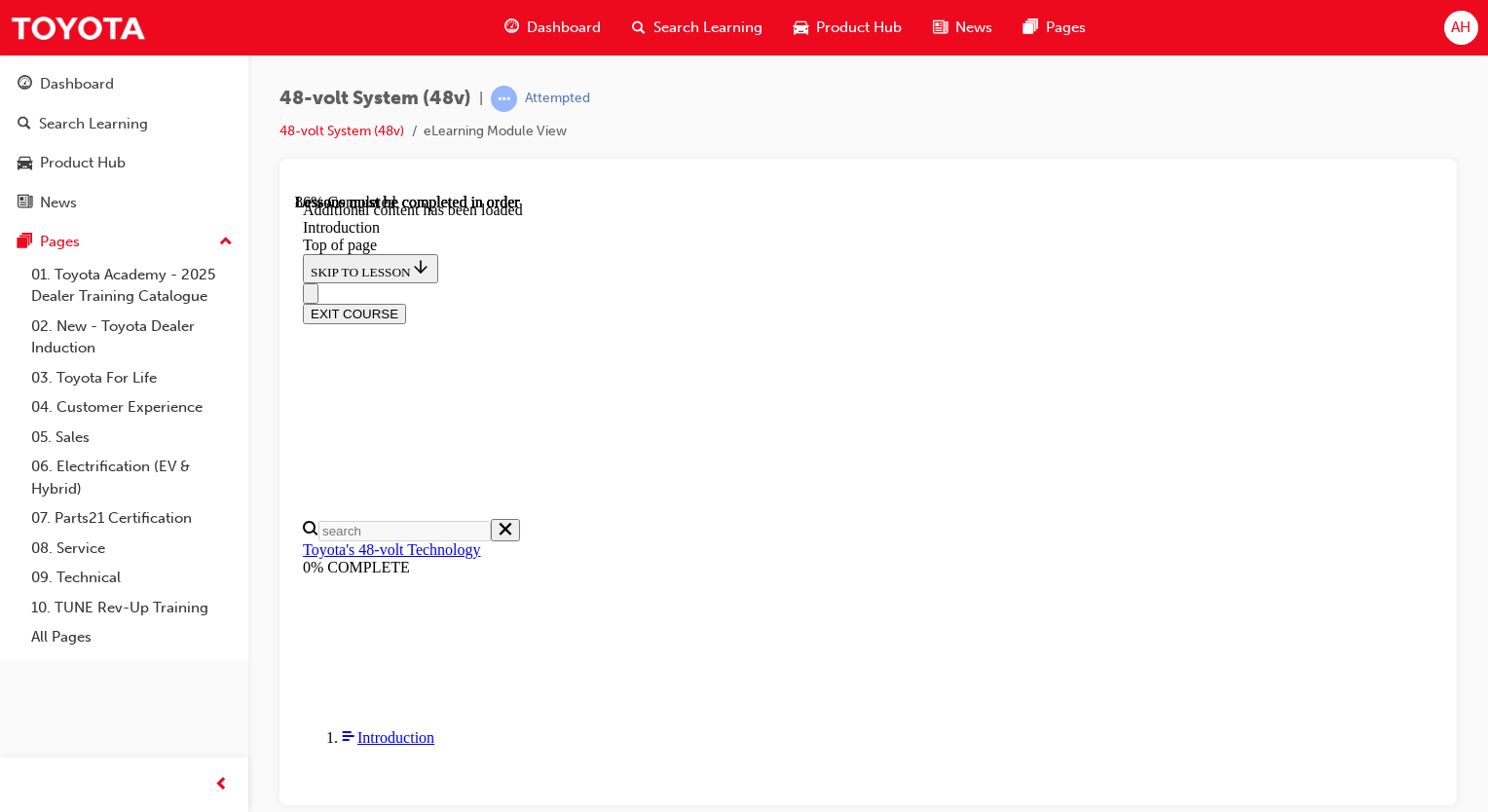 click on "CONTINUE" at bounding box center (344, 9095) 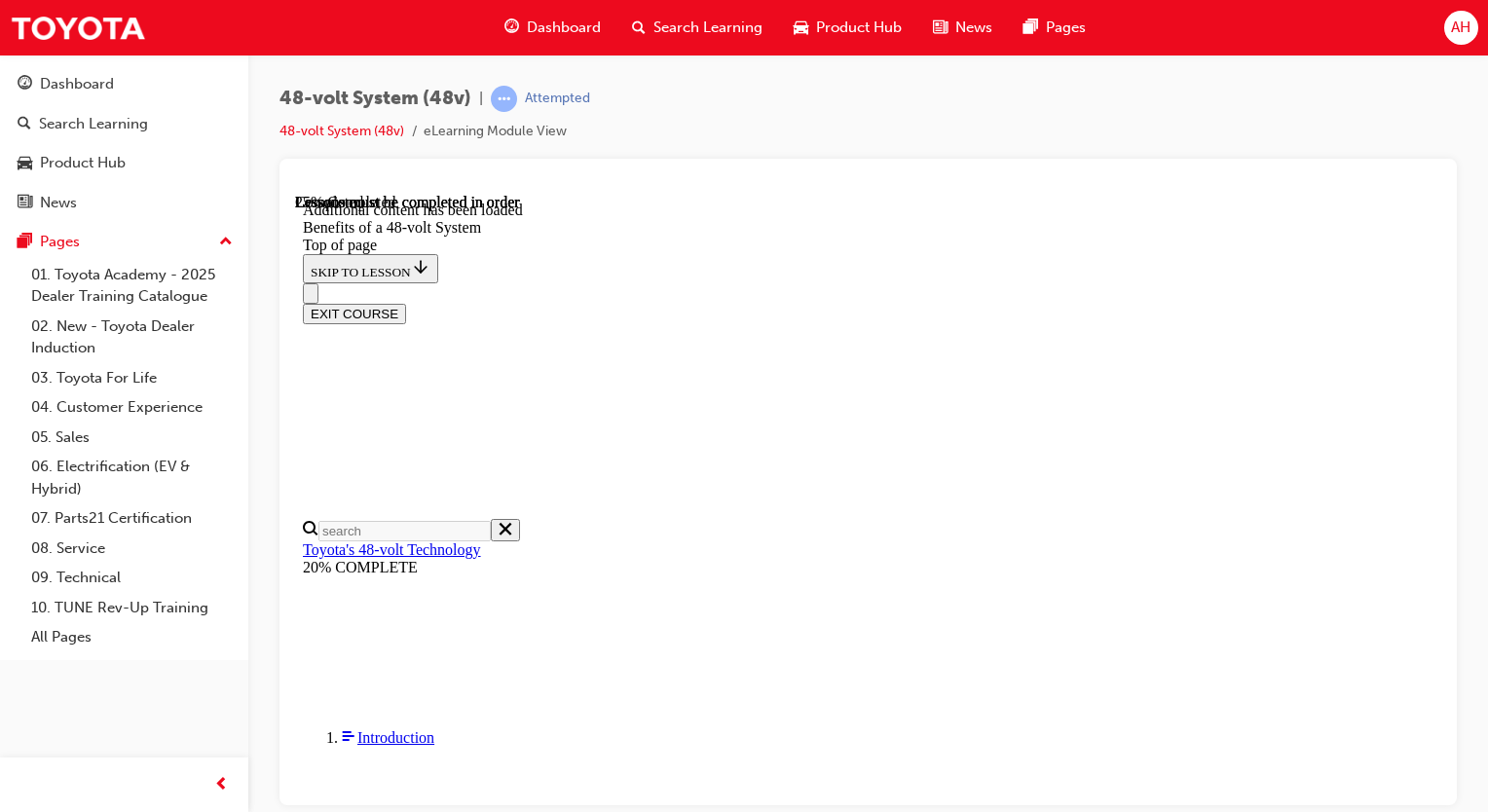 scroll, scrollTop: 442, scrollLeft: 0, axis: vertical 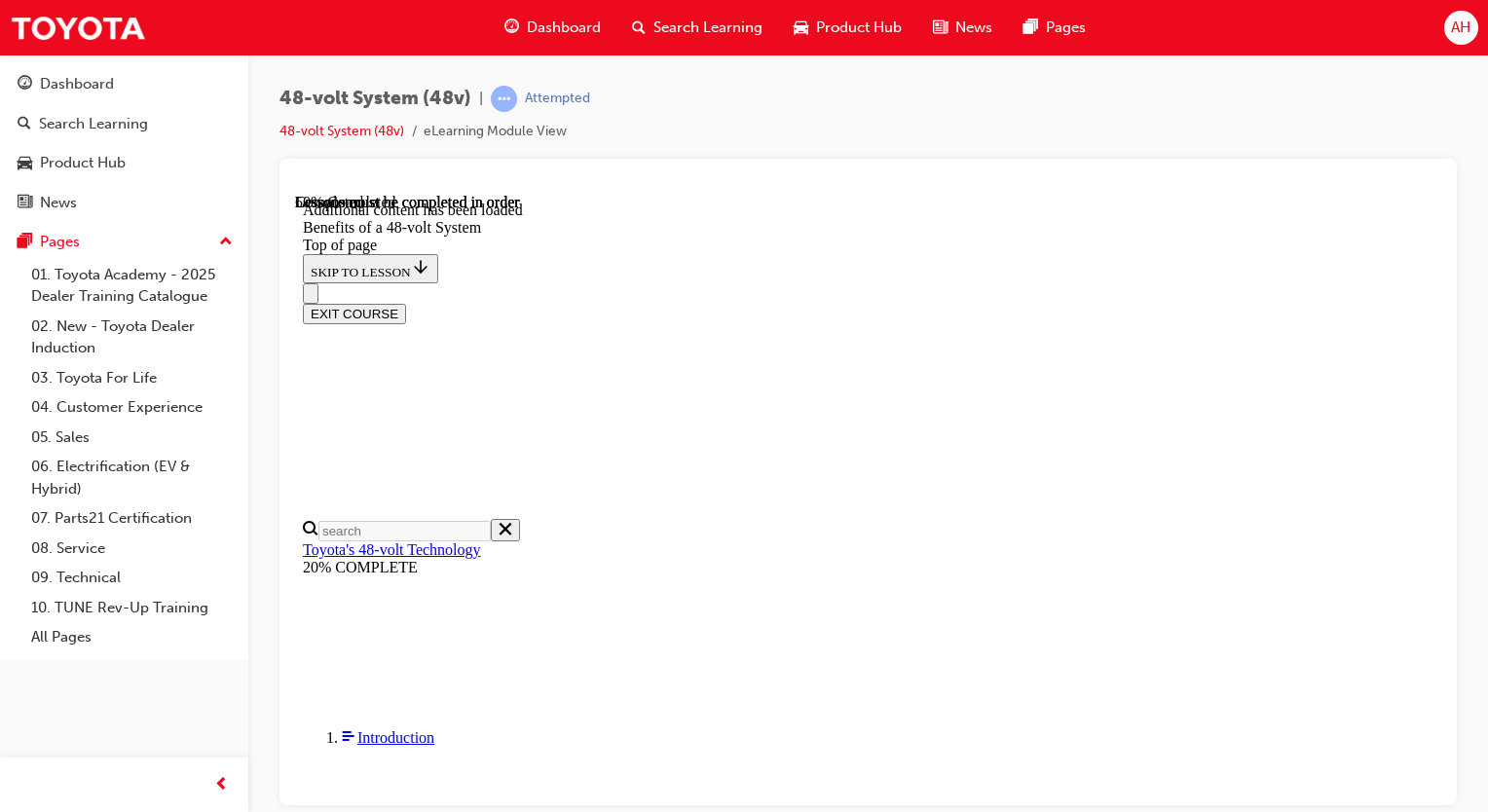 click on "Improved NVH (Noise/Vibration/Harshness)" at bounding box center (428, 8375) 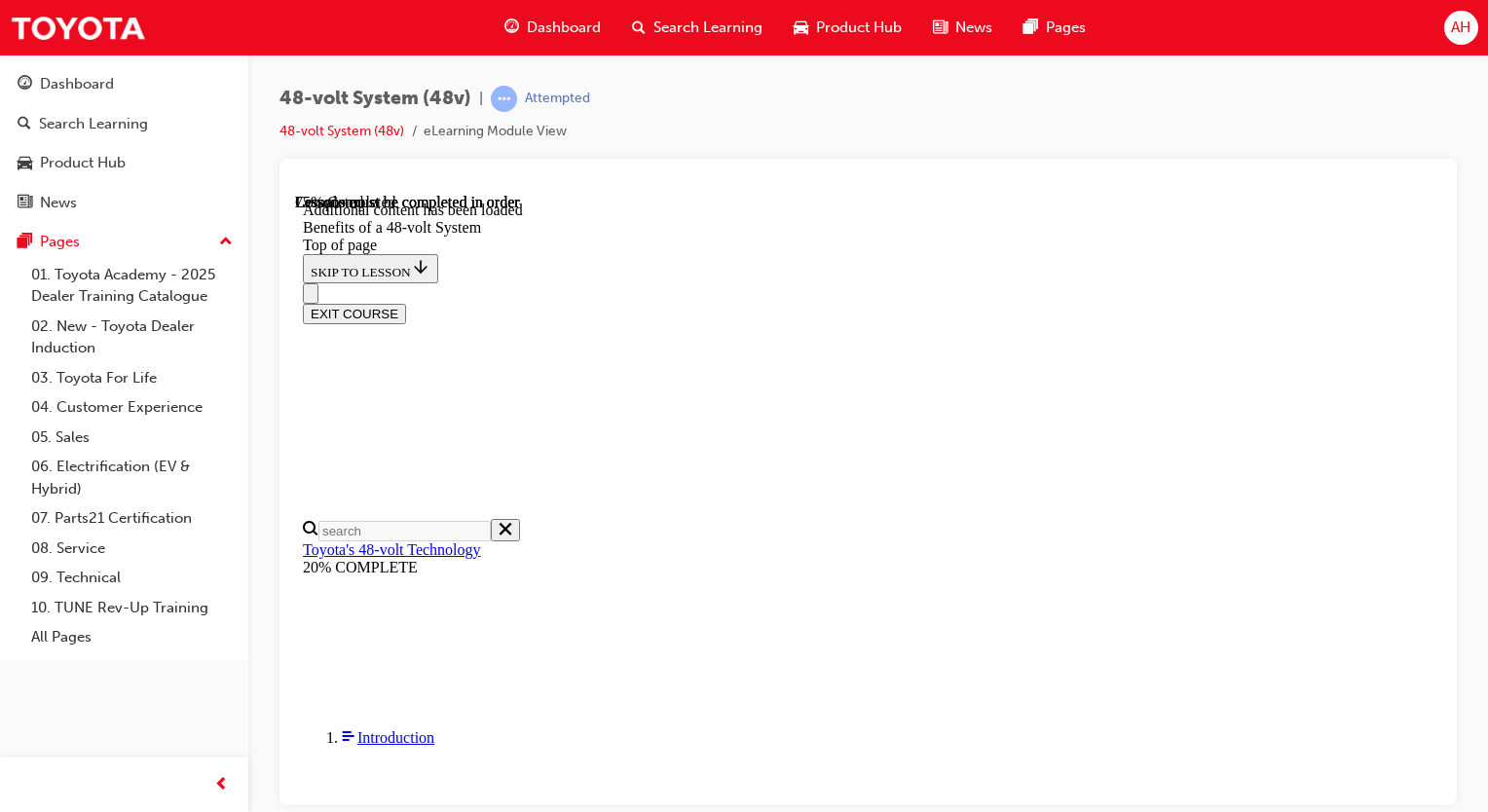 scroll, scrollTop: 2810, scrollLeft: 0, axis: vertical 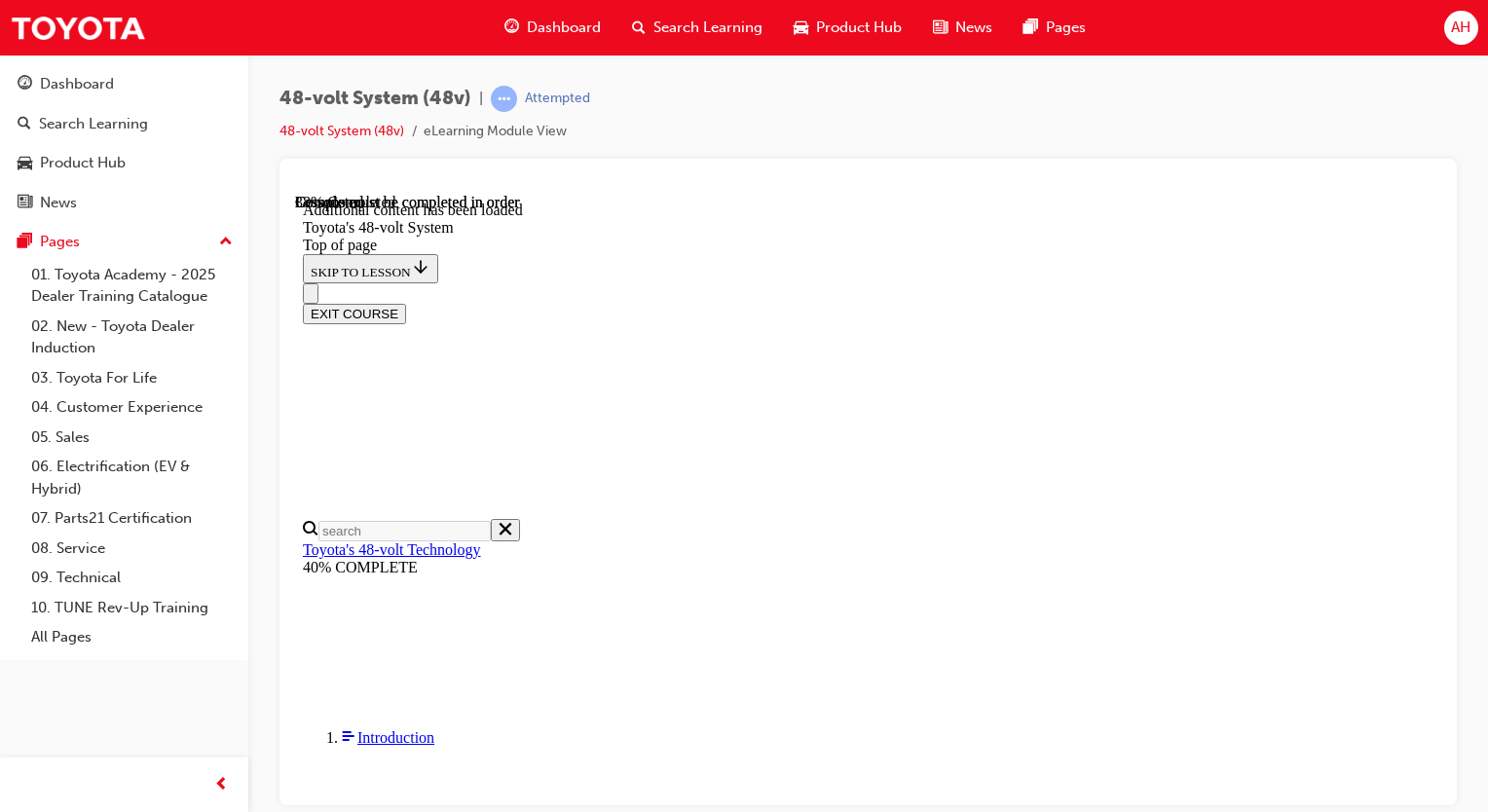 click on "CONTINUE" at bounding box center [344, 8432] 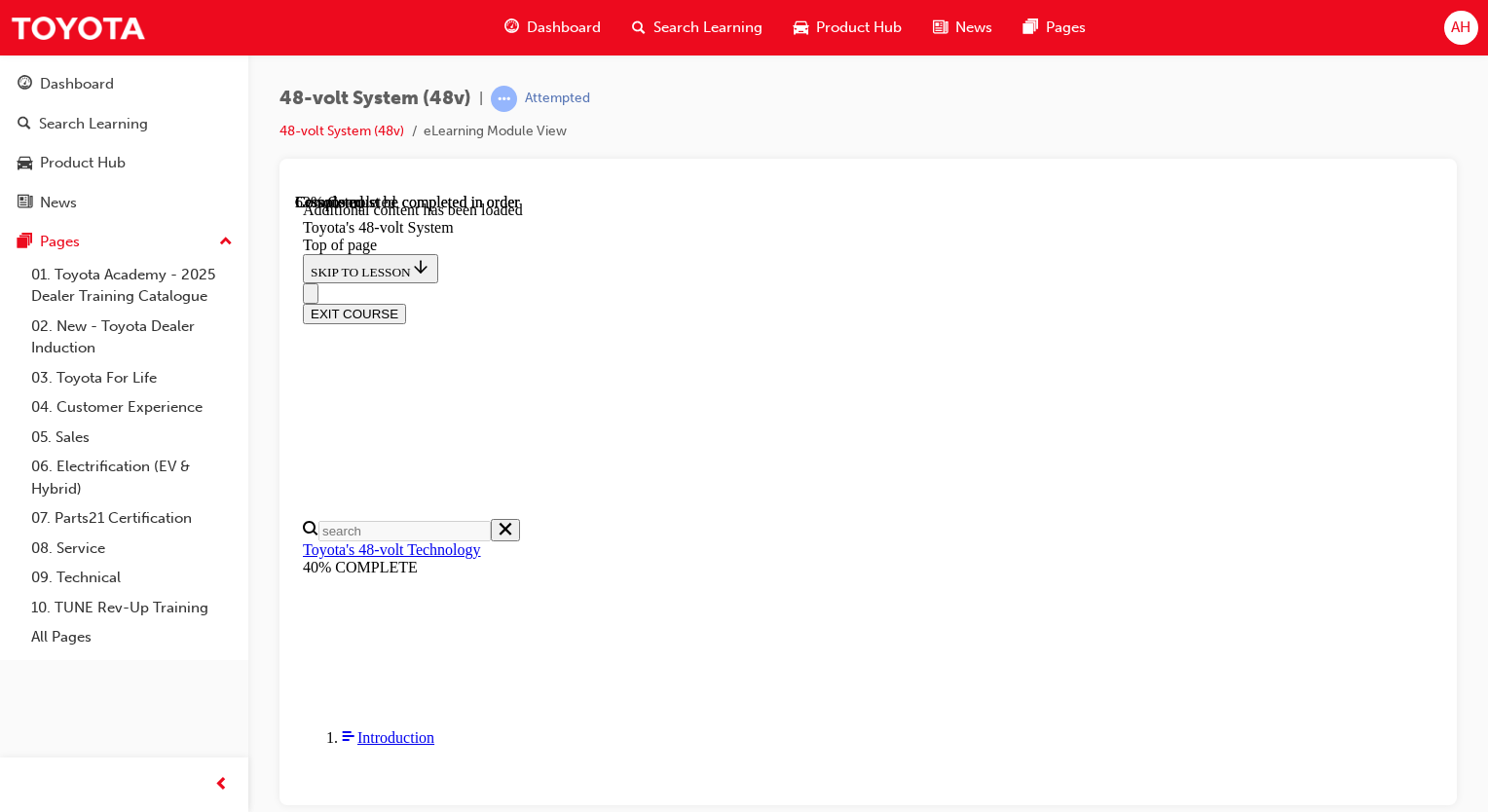 scroll, scrollTop: 1528, scrollLeft: 0, axis: vertical 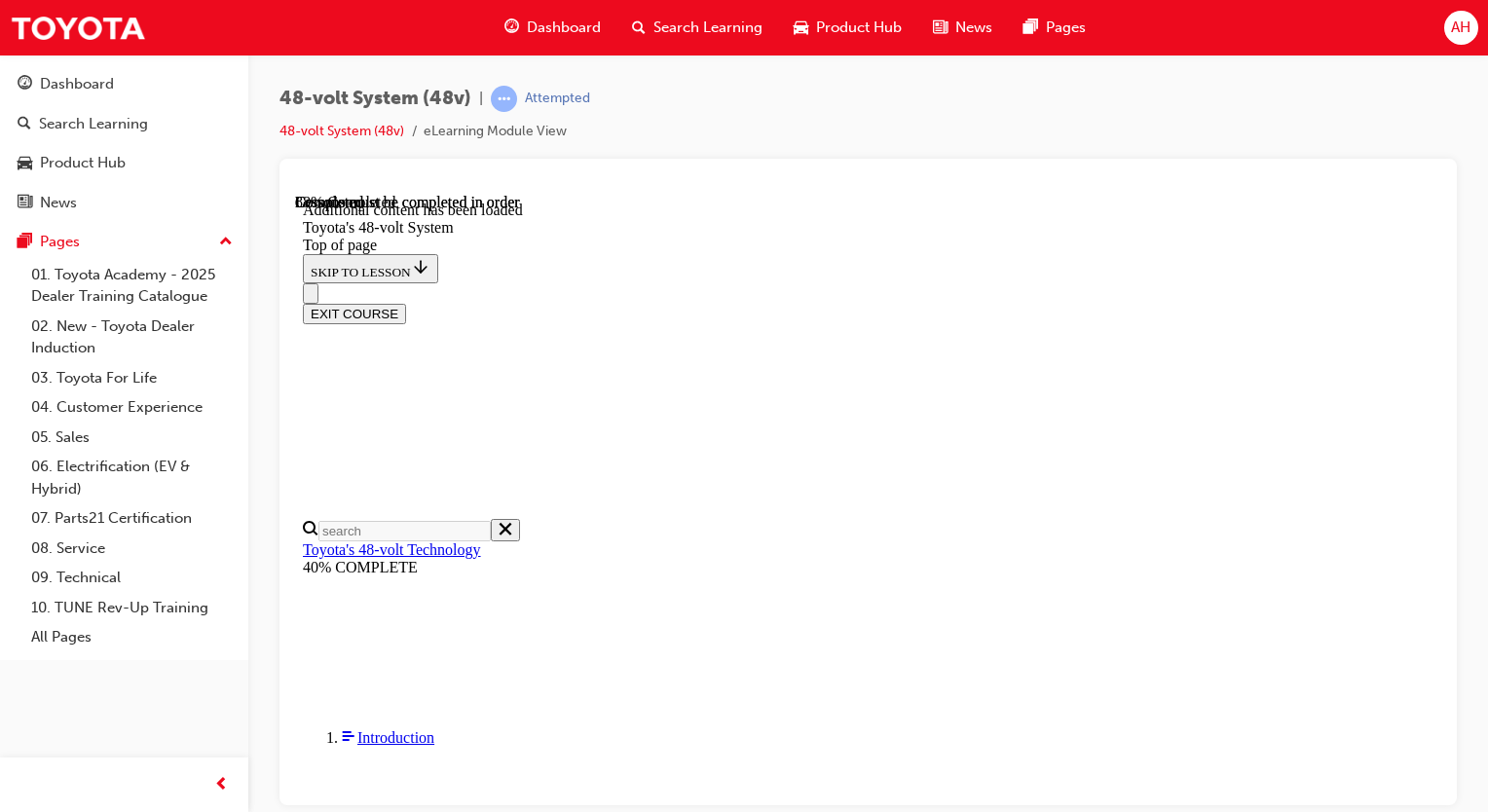 click on "CONTINUE" at bounding box center (344, 8943) 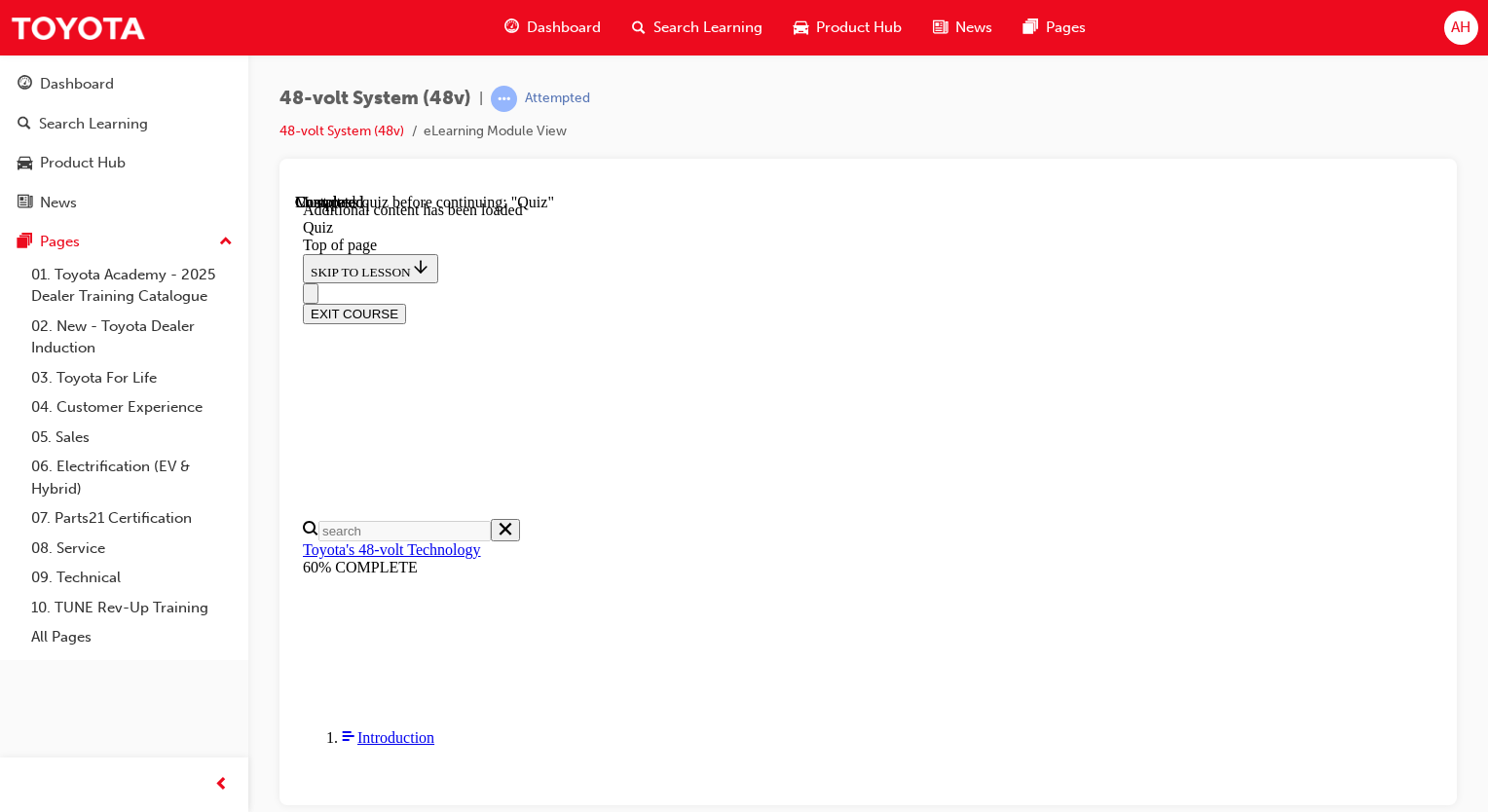 scroll, scrollTop: 0, scrollLeft: 0, axis: both 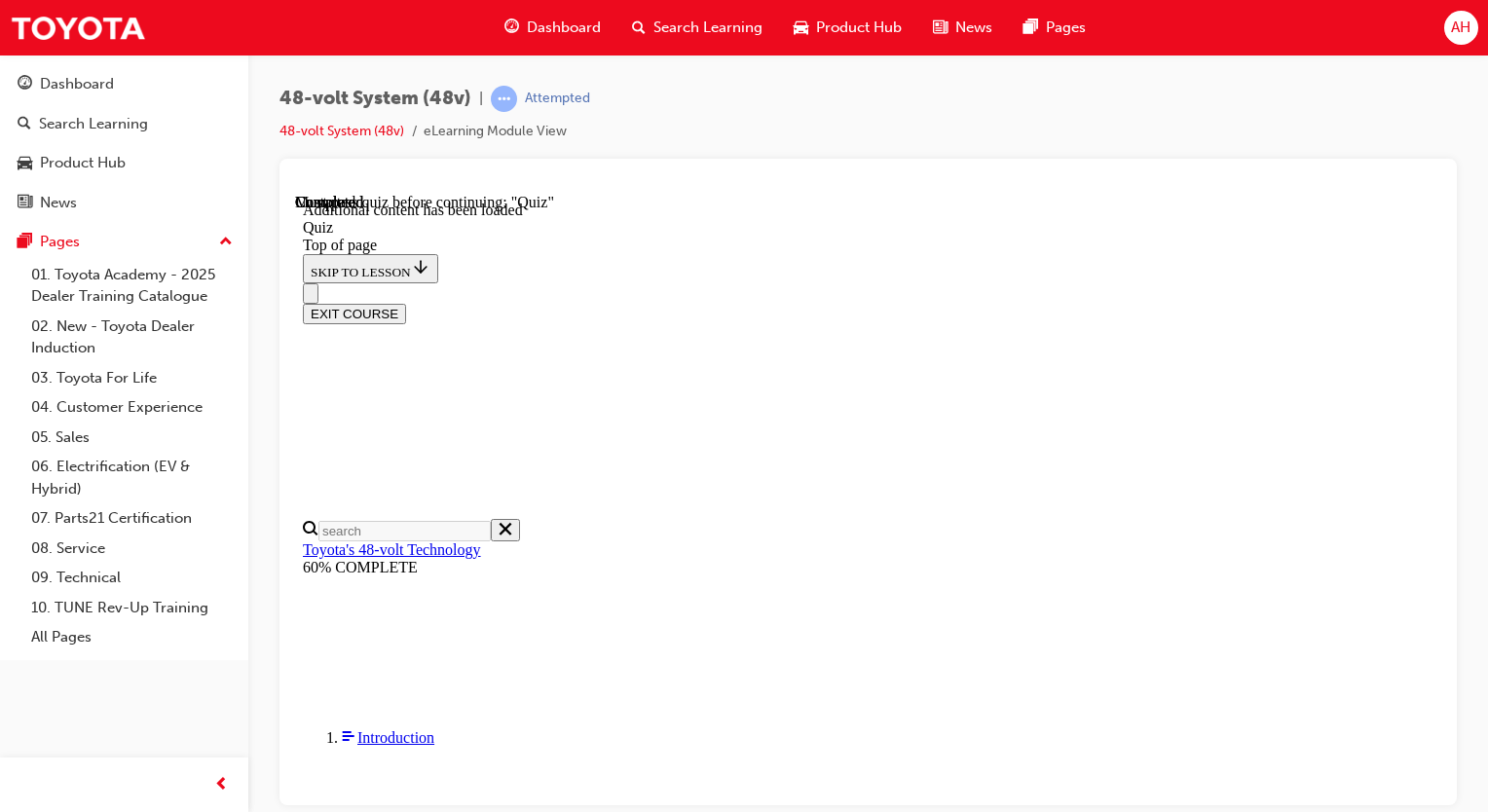 click on "START QUIZ" at bounding box center (347, 7613) 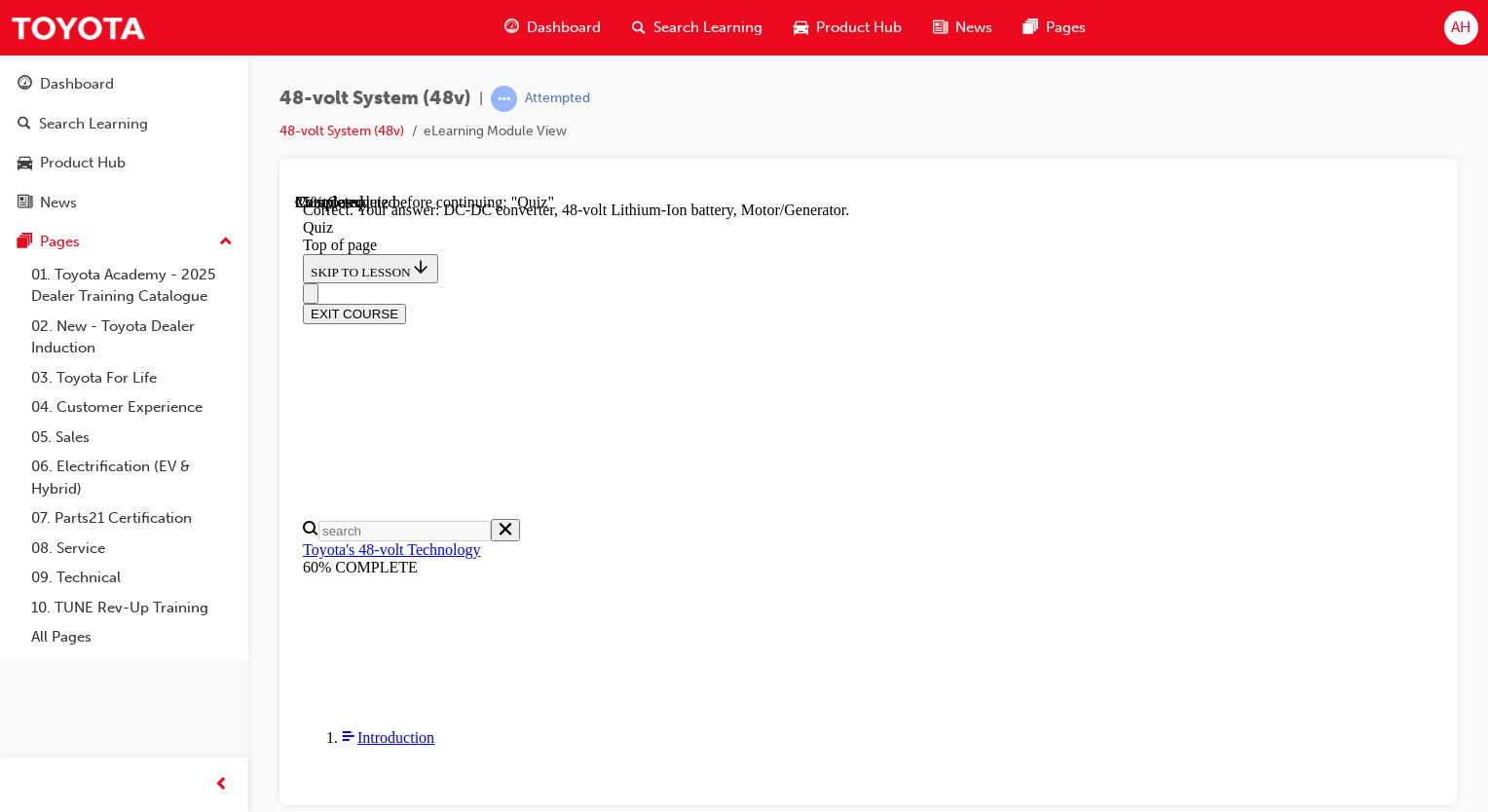 scroll, scrollTop: 530, scrollLeft: 0, axis: vertical 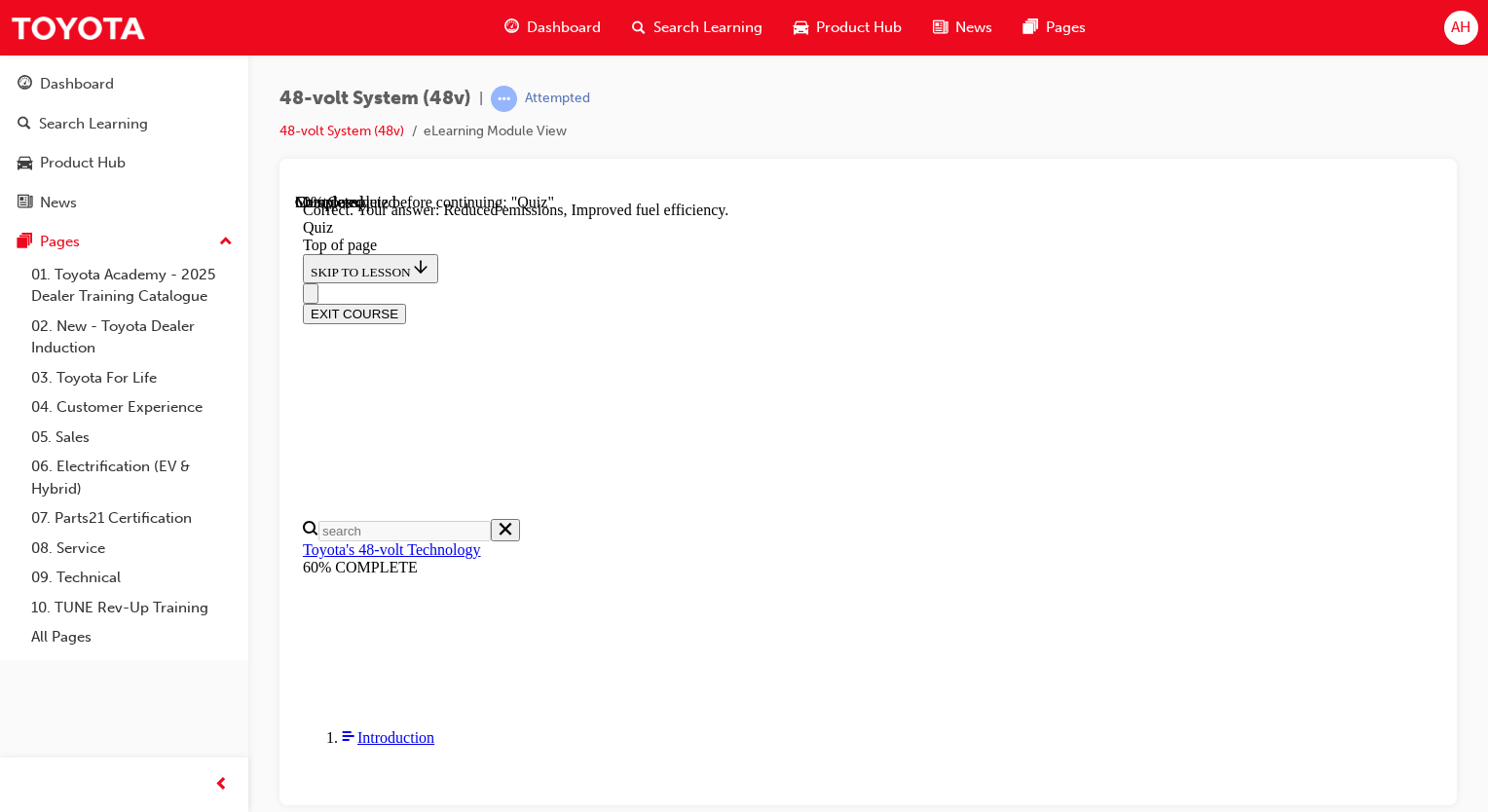 click on "NEXT" at bounding box center (328, 15758) 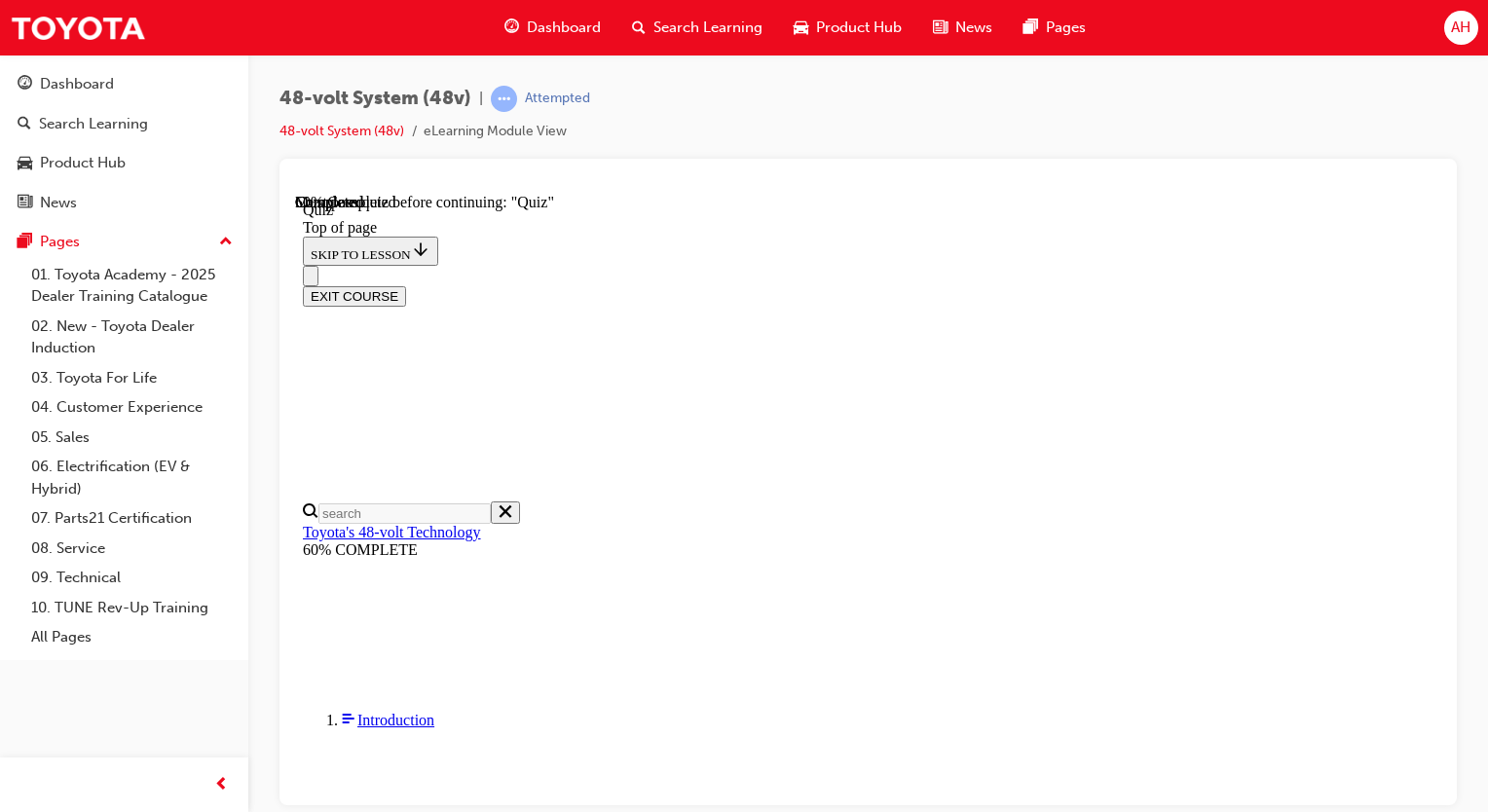 scroll, scrollTop: 187, scrollLeft: 0, axis: vertical 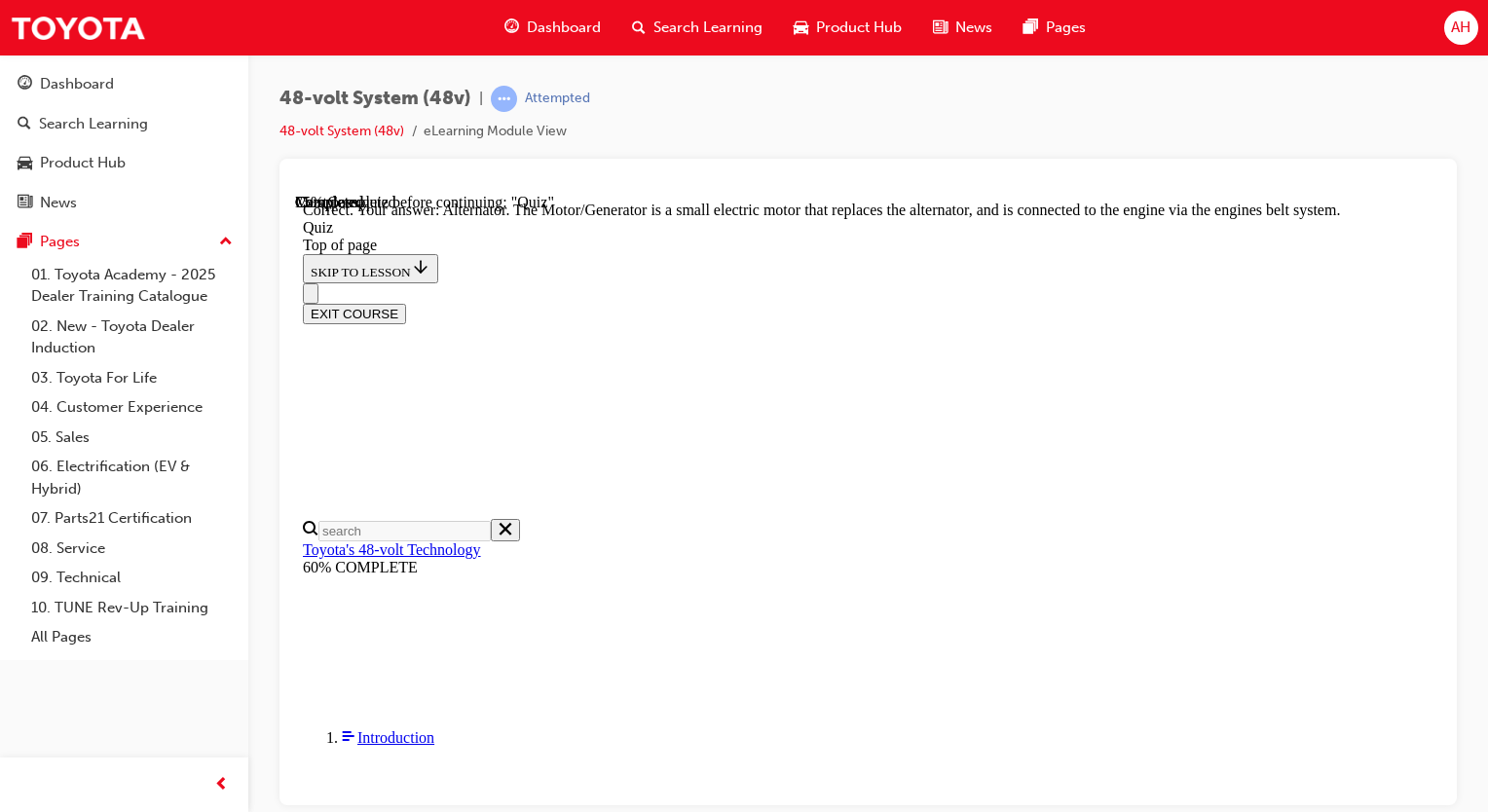 click on "NEXT" at bounding box center [328, 19661] 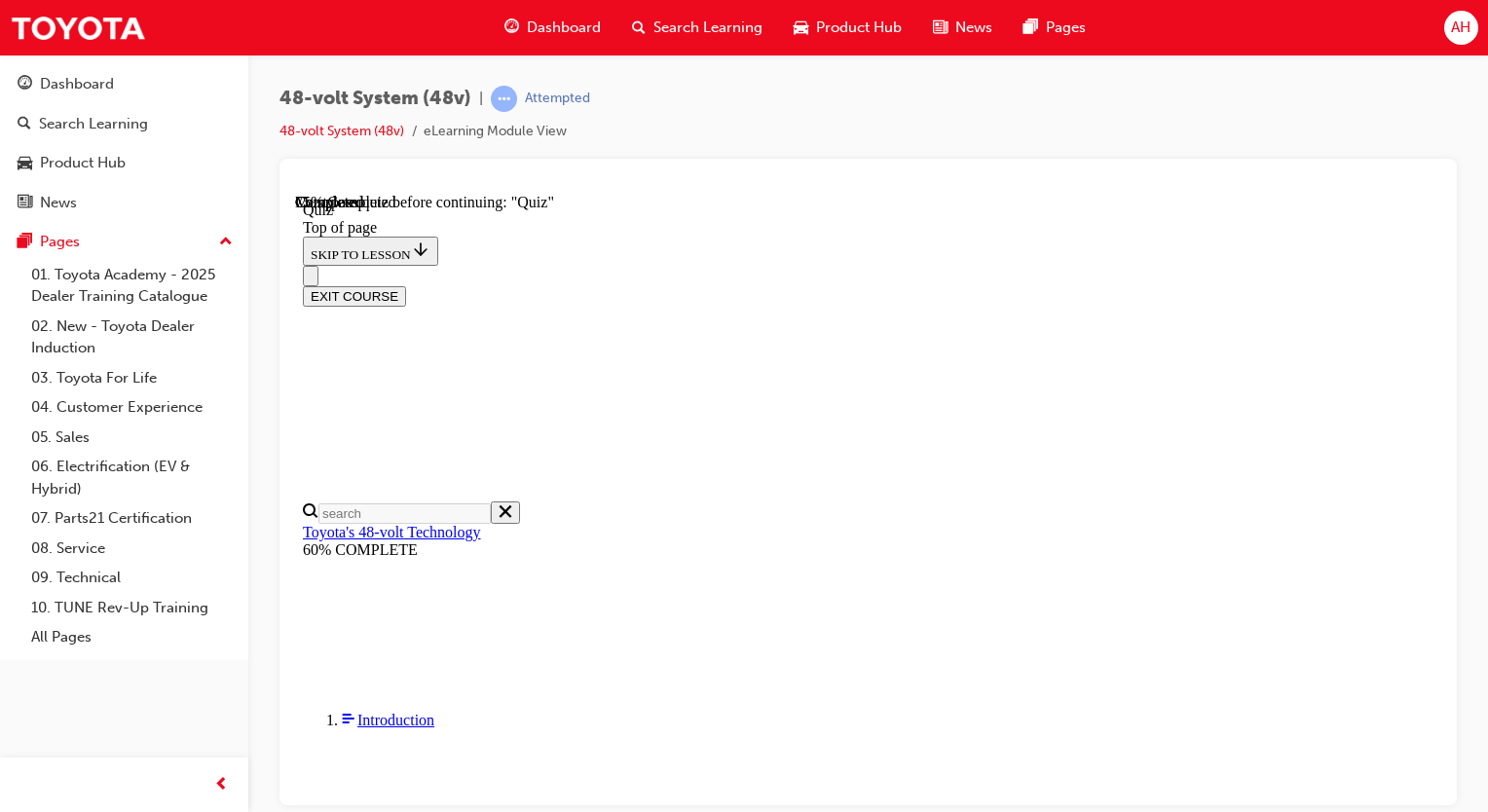 scroll, scrollTop: 175, scrollLeft: 0, axis: vertical 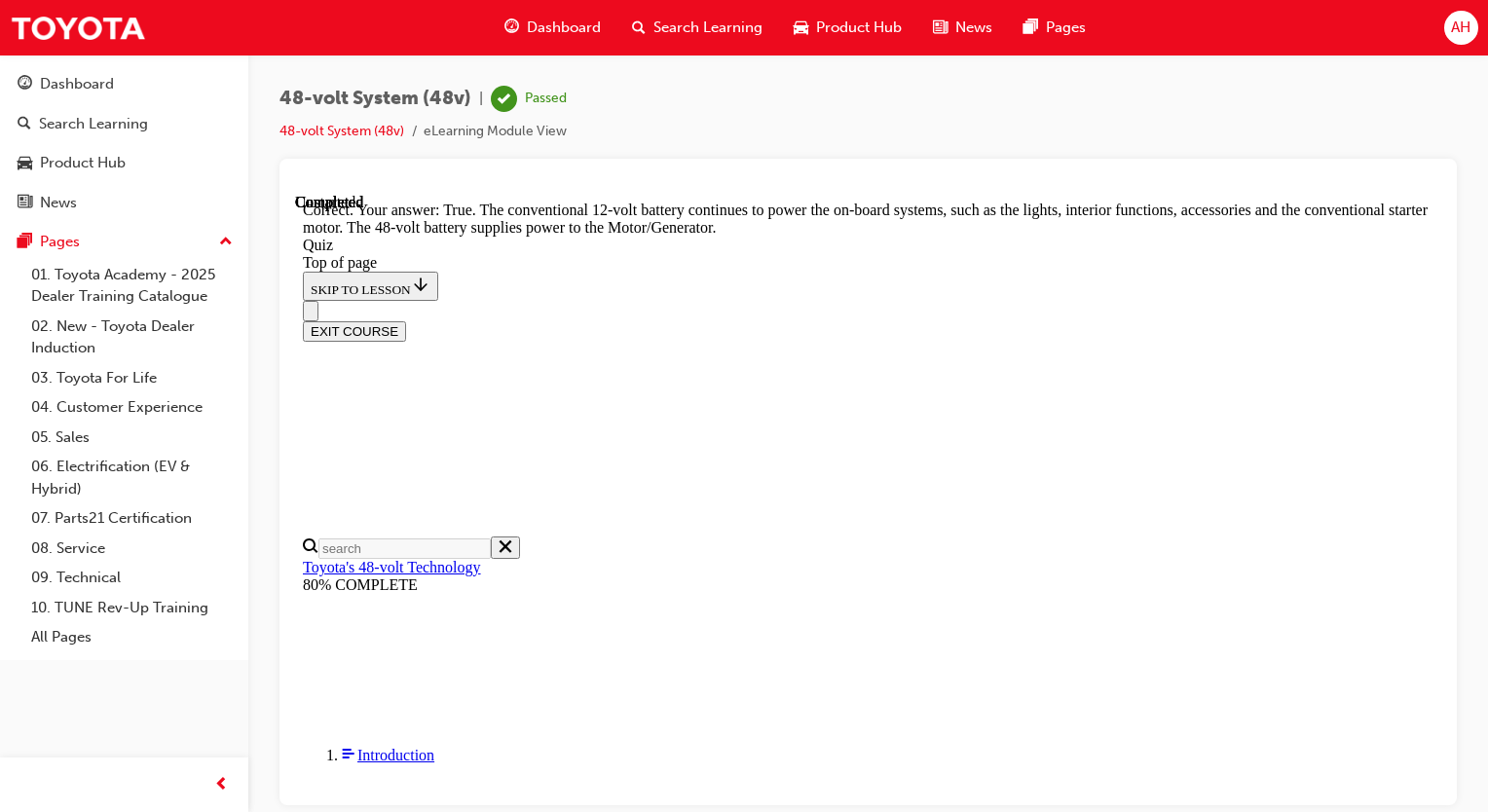 click on "NEXT" at bounding box center (868, 20358) 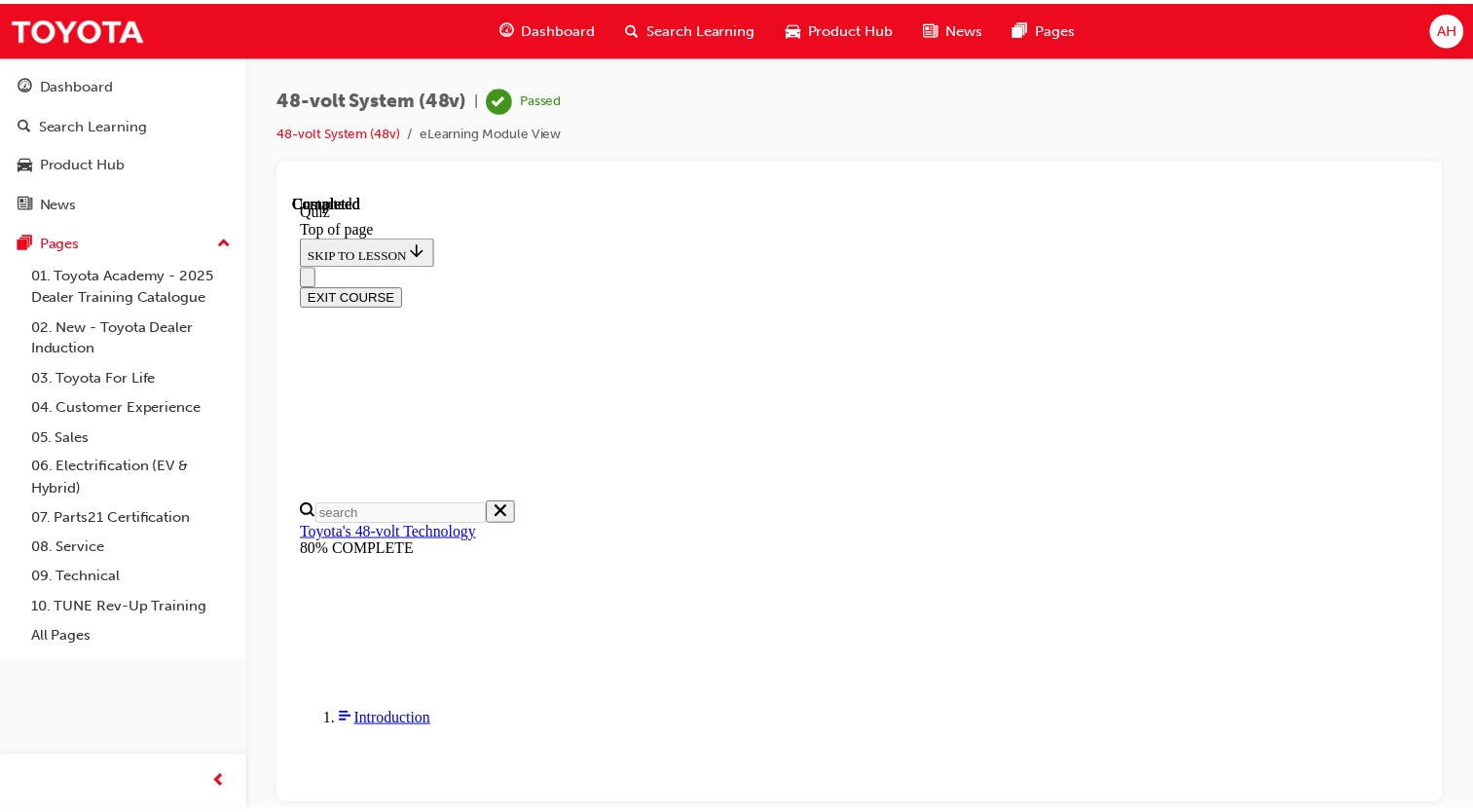 scroll, scrollTop: 455, scrollLeft: 0, axis: vertical 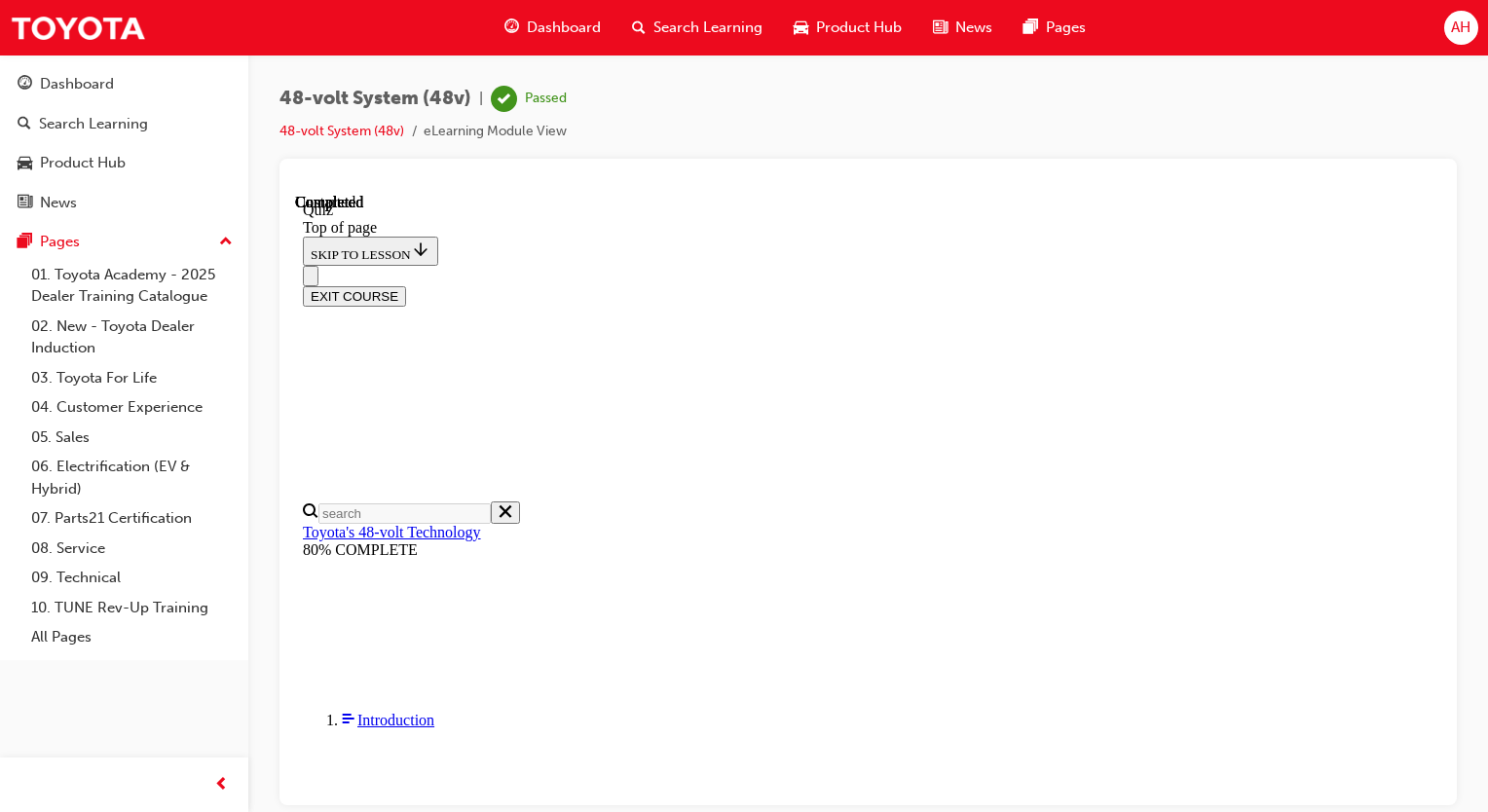click on "EXIT COURSE" at bounding box center [354, 295] 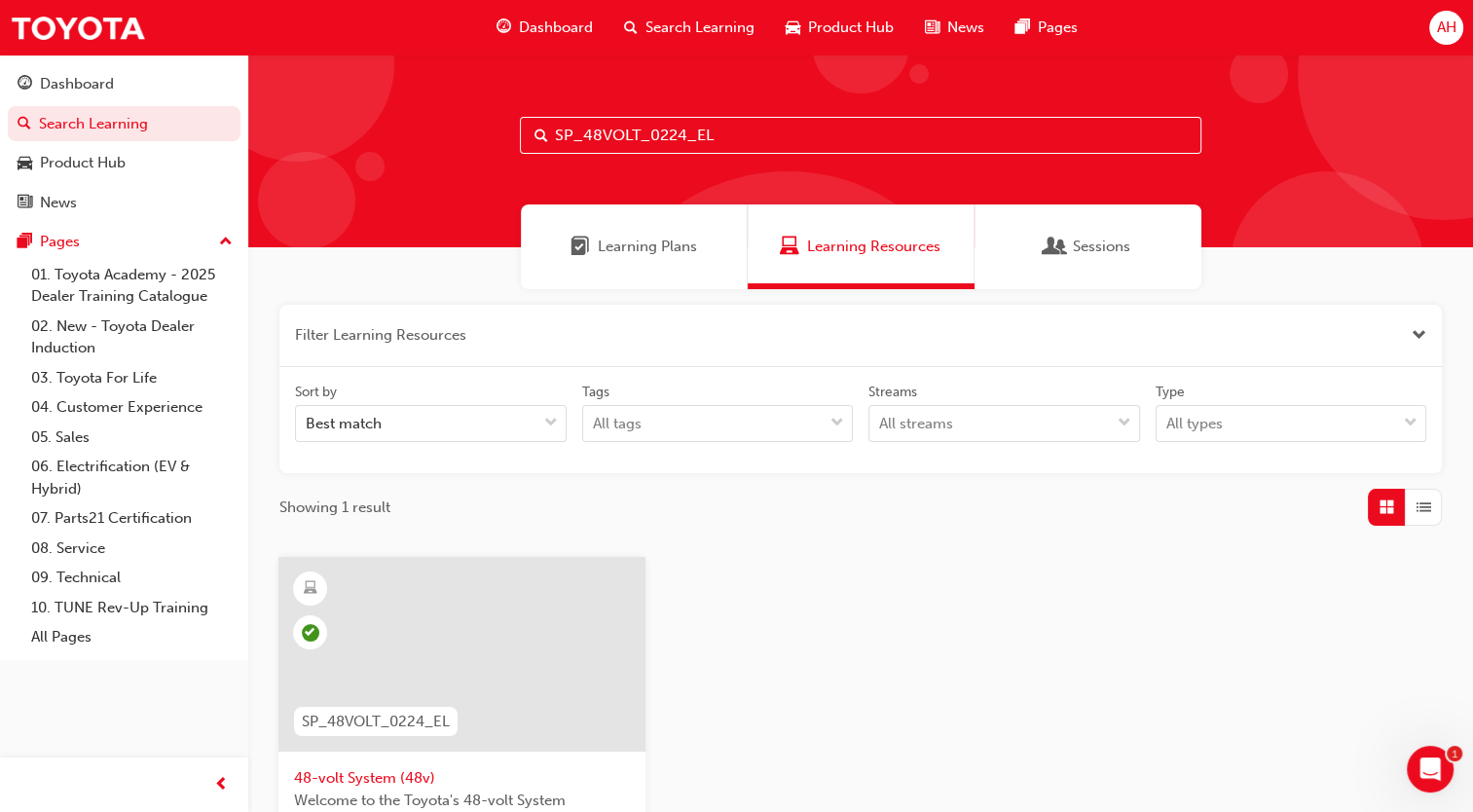 drag, startPoint x: 724, startPoint y: 136, endPoint x: 421, endPoint y: 130, distance: 303.0594 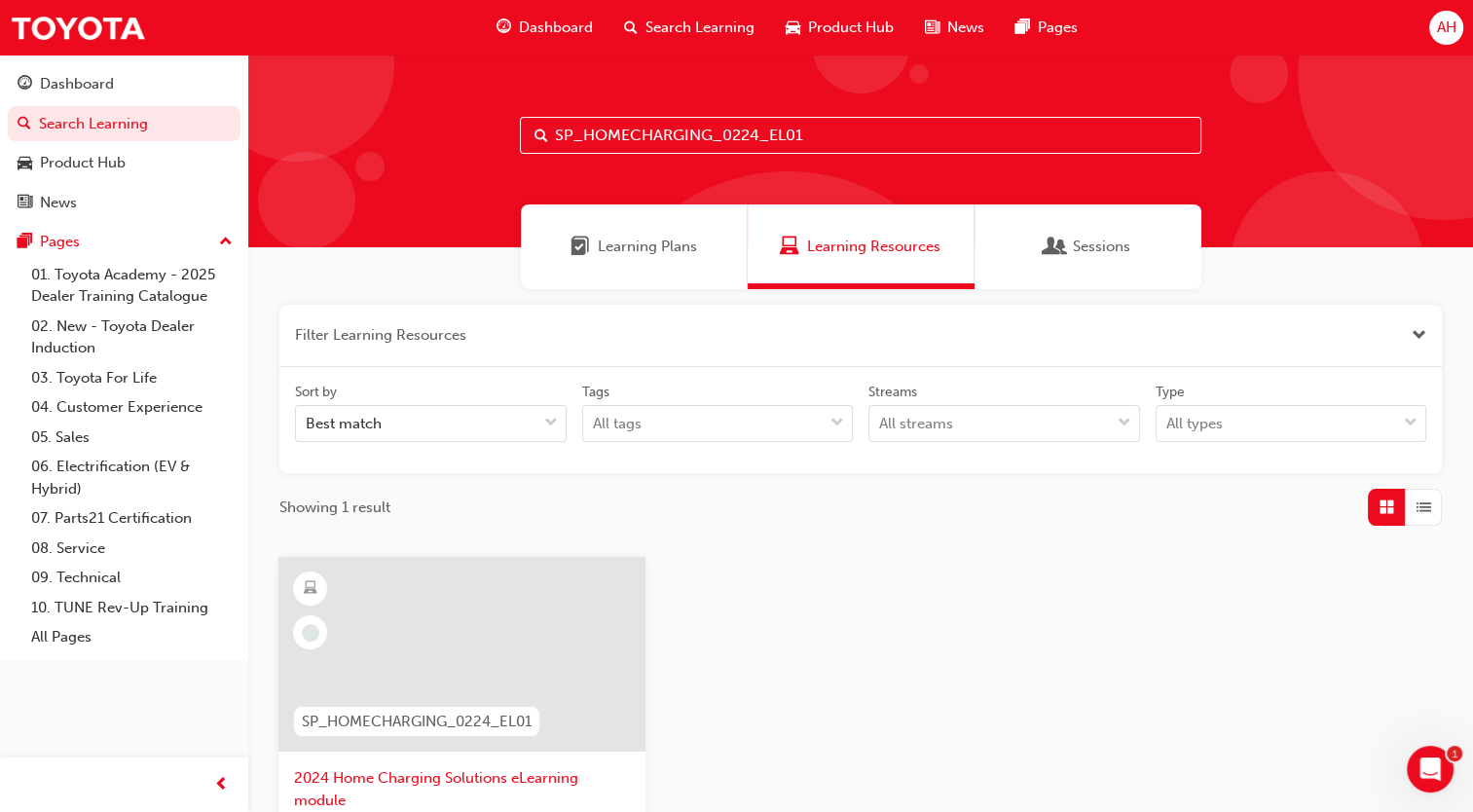 type on "SP_HOMECHARGING_0224_EL01" 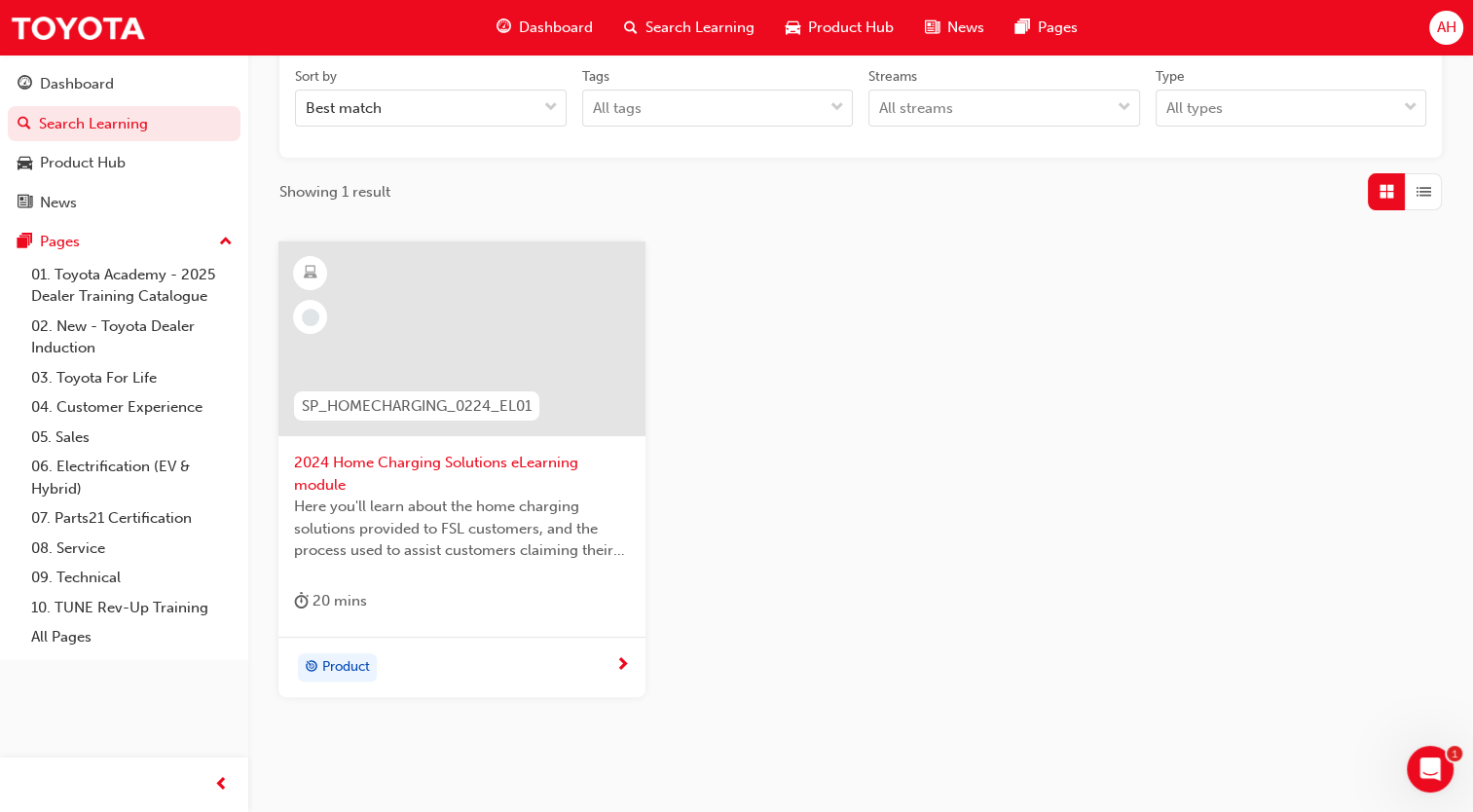 scroll, scrollTop: 317, scrollLeft: 0, axis: vertical 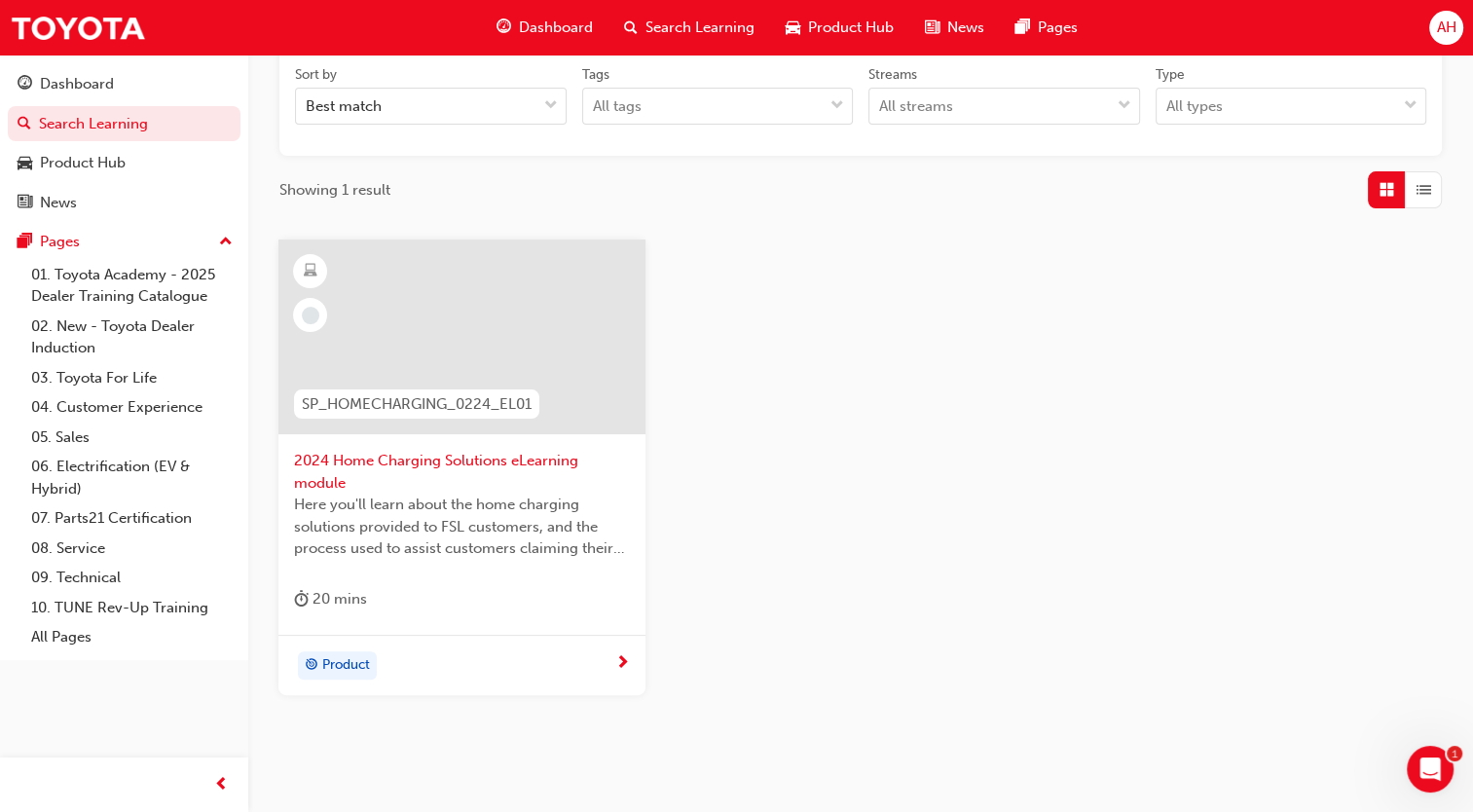 click on "2024 Home Charging Solutions eLearning module" at bounding box center [461, 471] 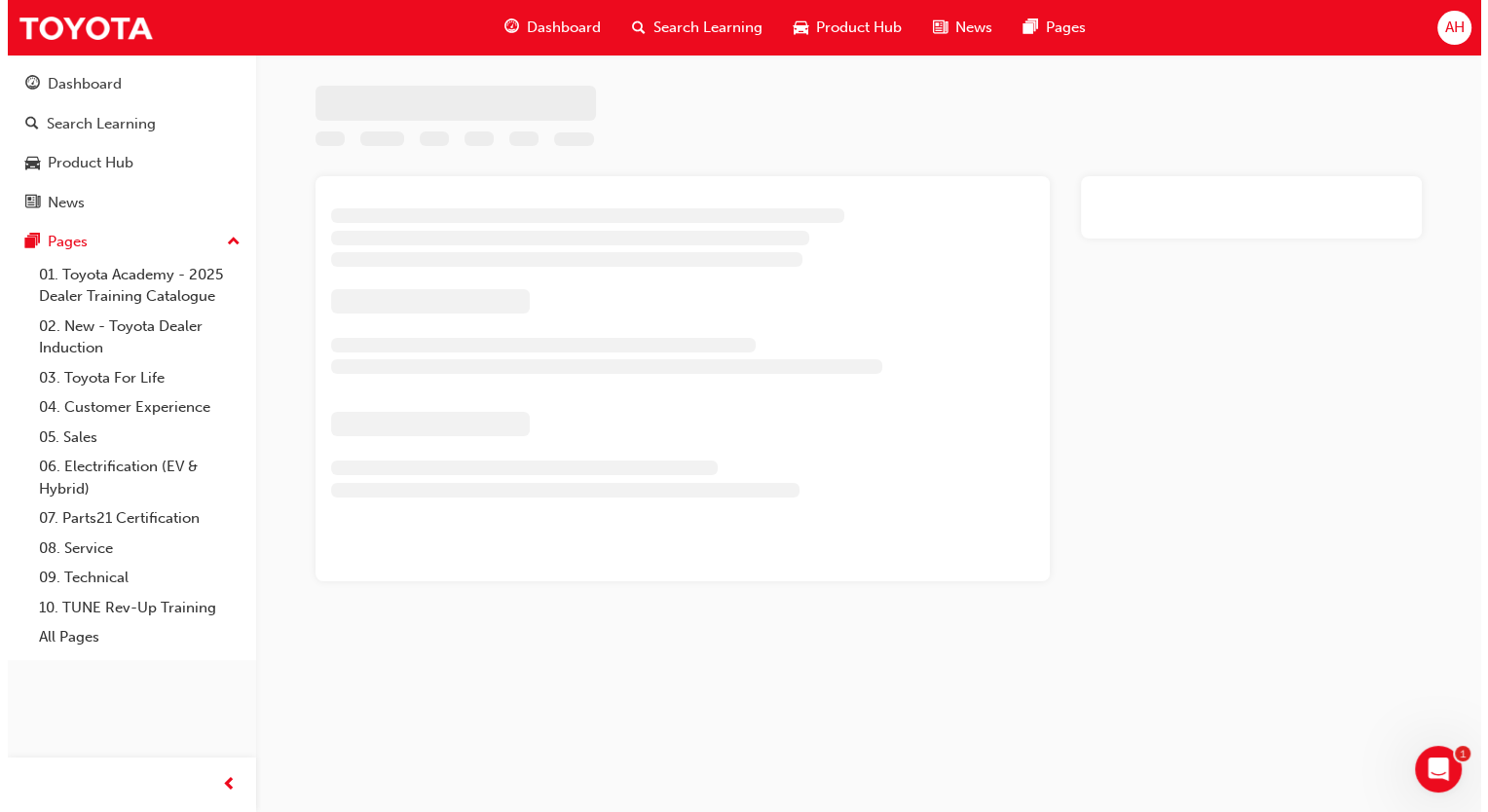 scroll, scrollTop: 0, scrollLeft: 0, axis: both 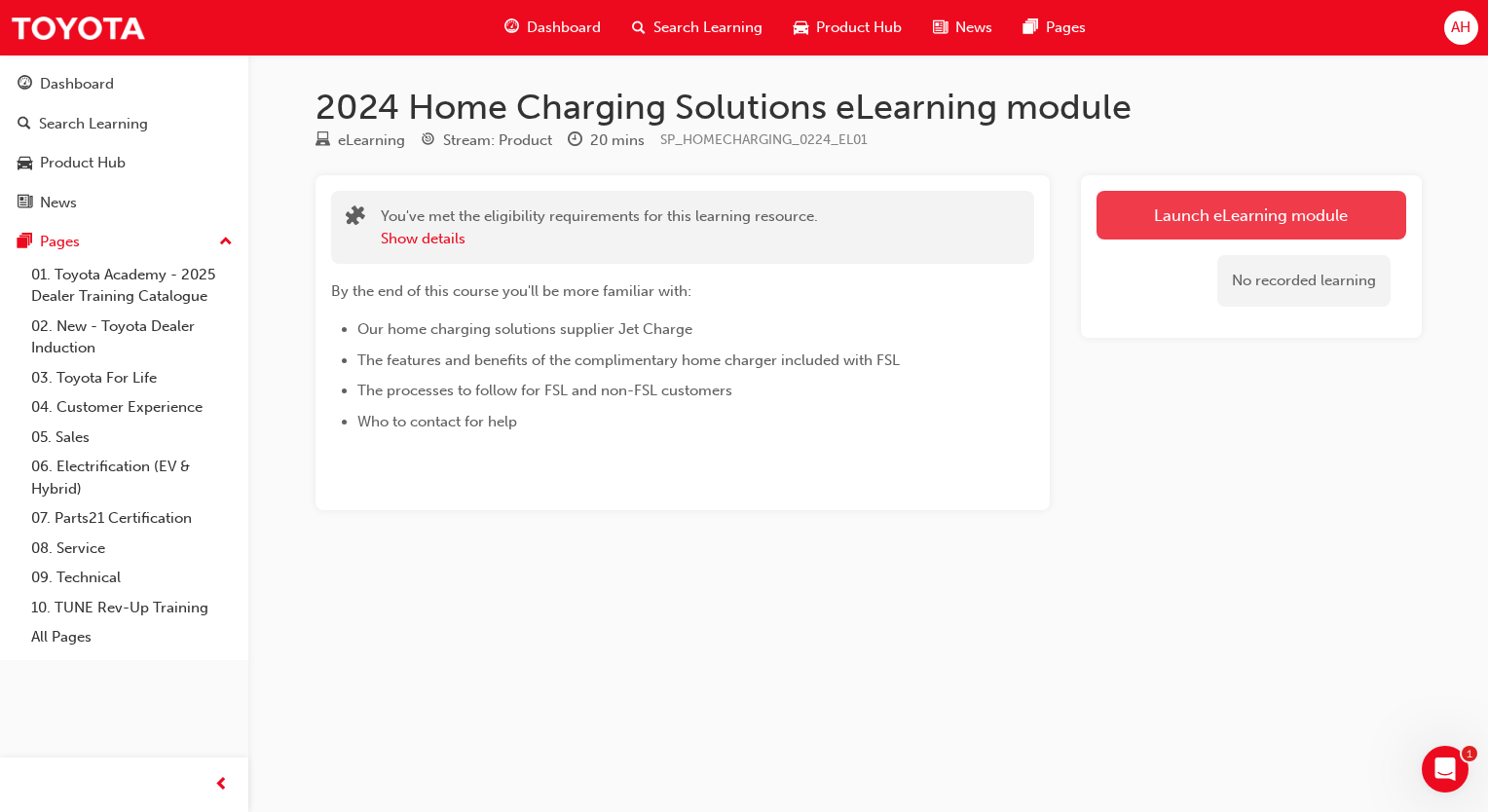 click on "Launch eLearning module" at bounding box center (1251, 215) 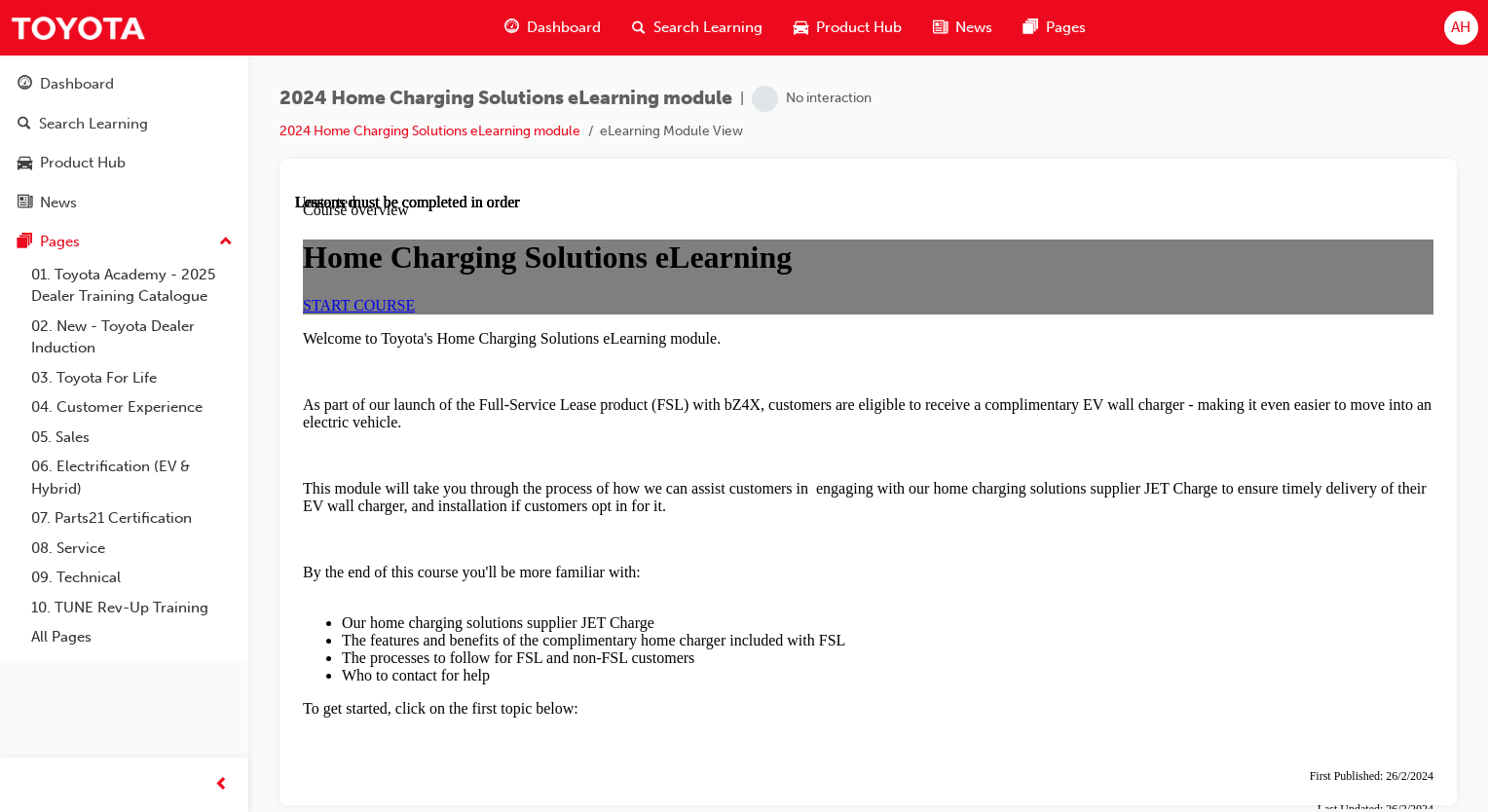 scroll, scrollTop: 0, scrollLeft: 0, axis: both 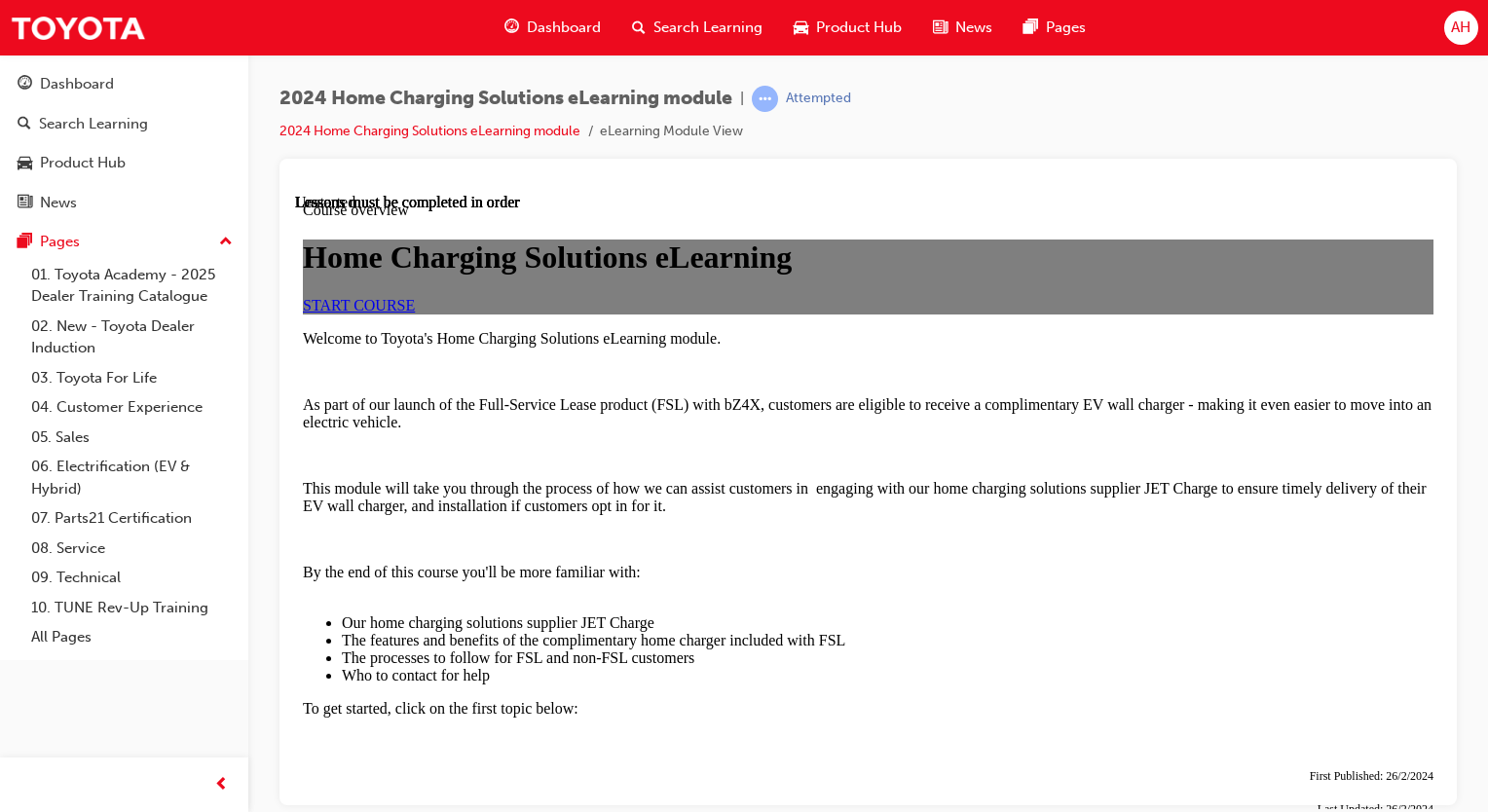 click on "START COURSE" at bounding box center [358, 304] 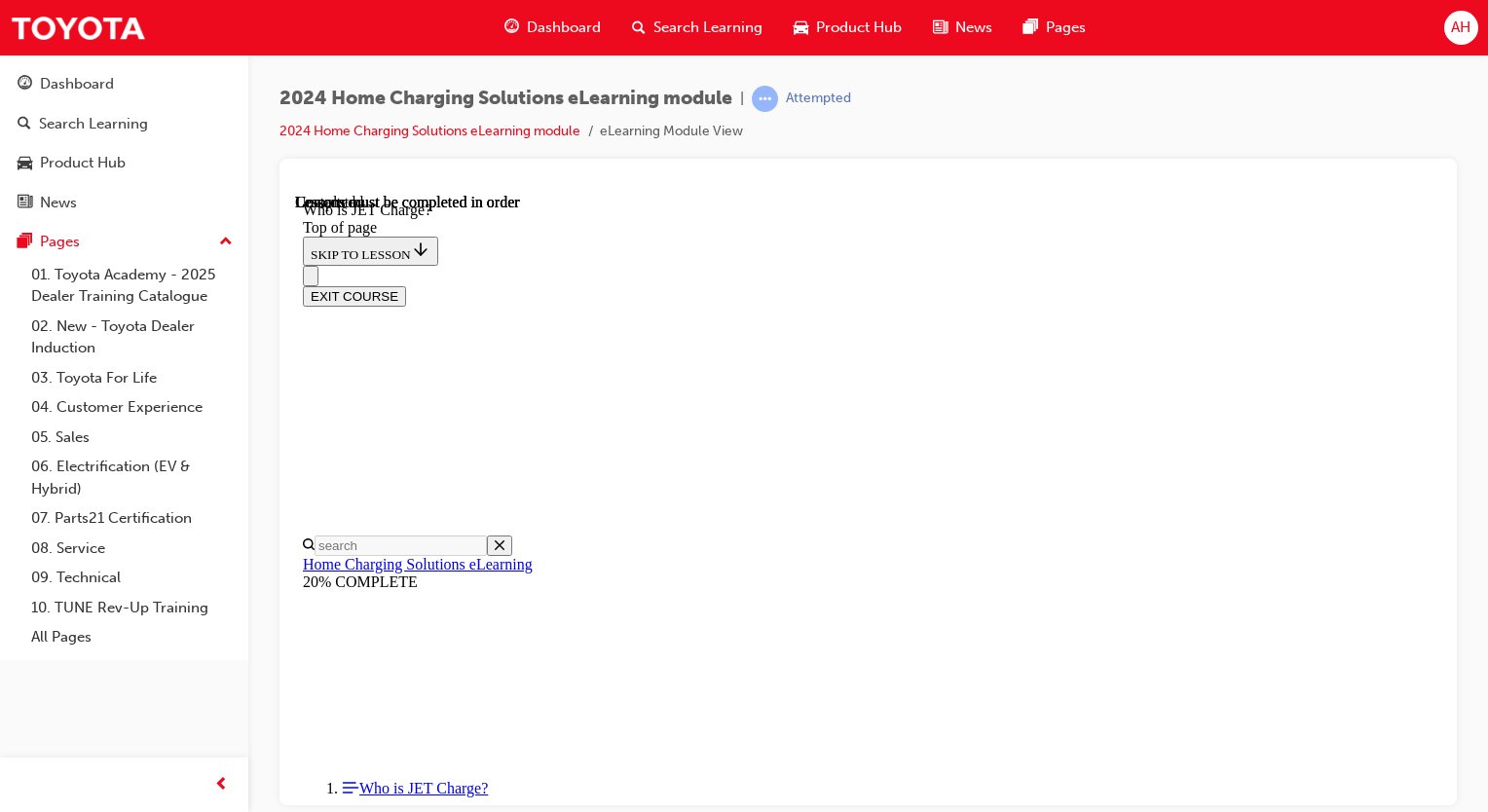 scroll, scrollTop: 357, scrollLeft: 0, axis: vertical 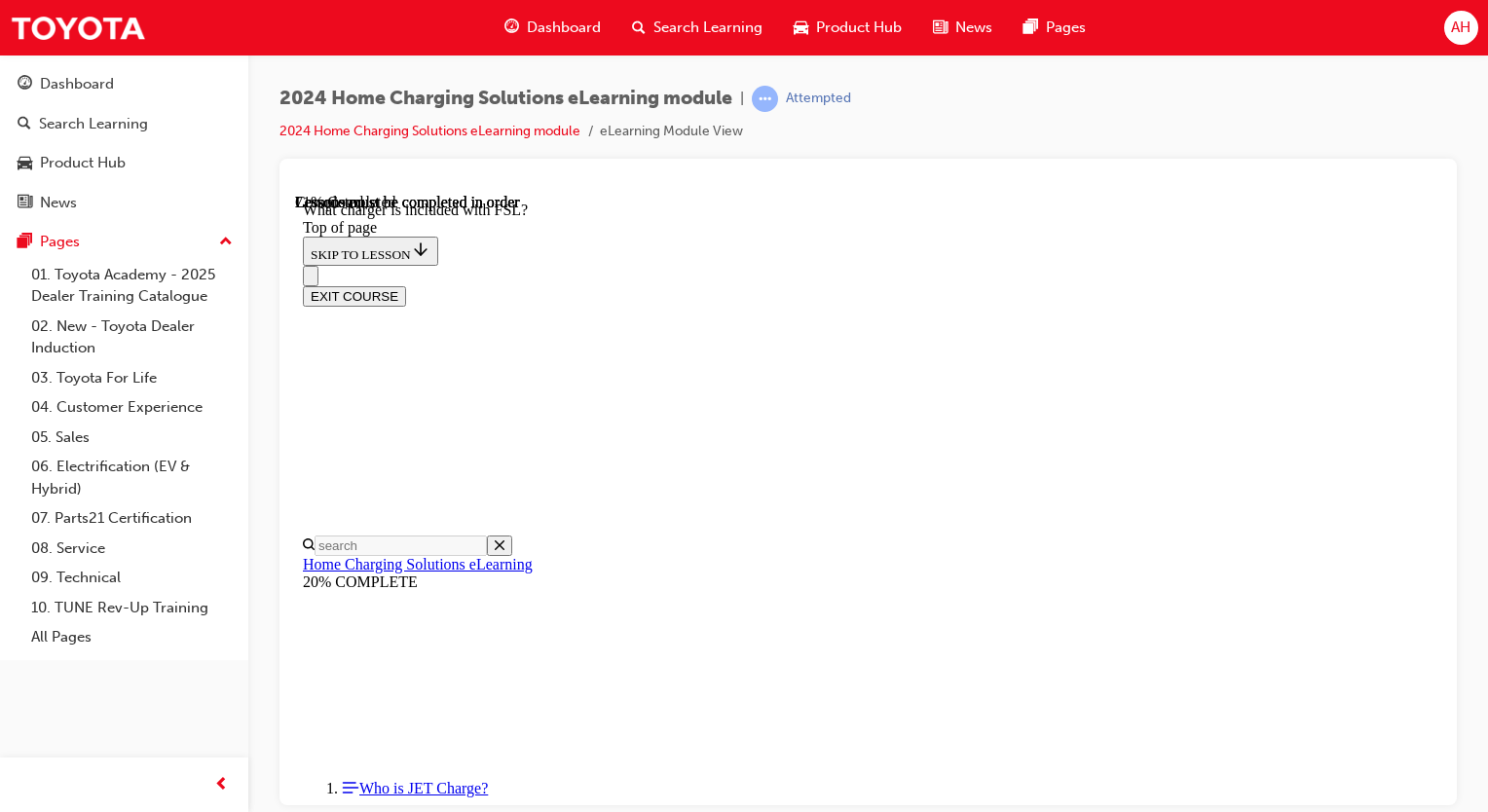 click on "KNOWLEDGE CHECK" at bounding box center [376, 9619] 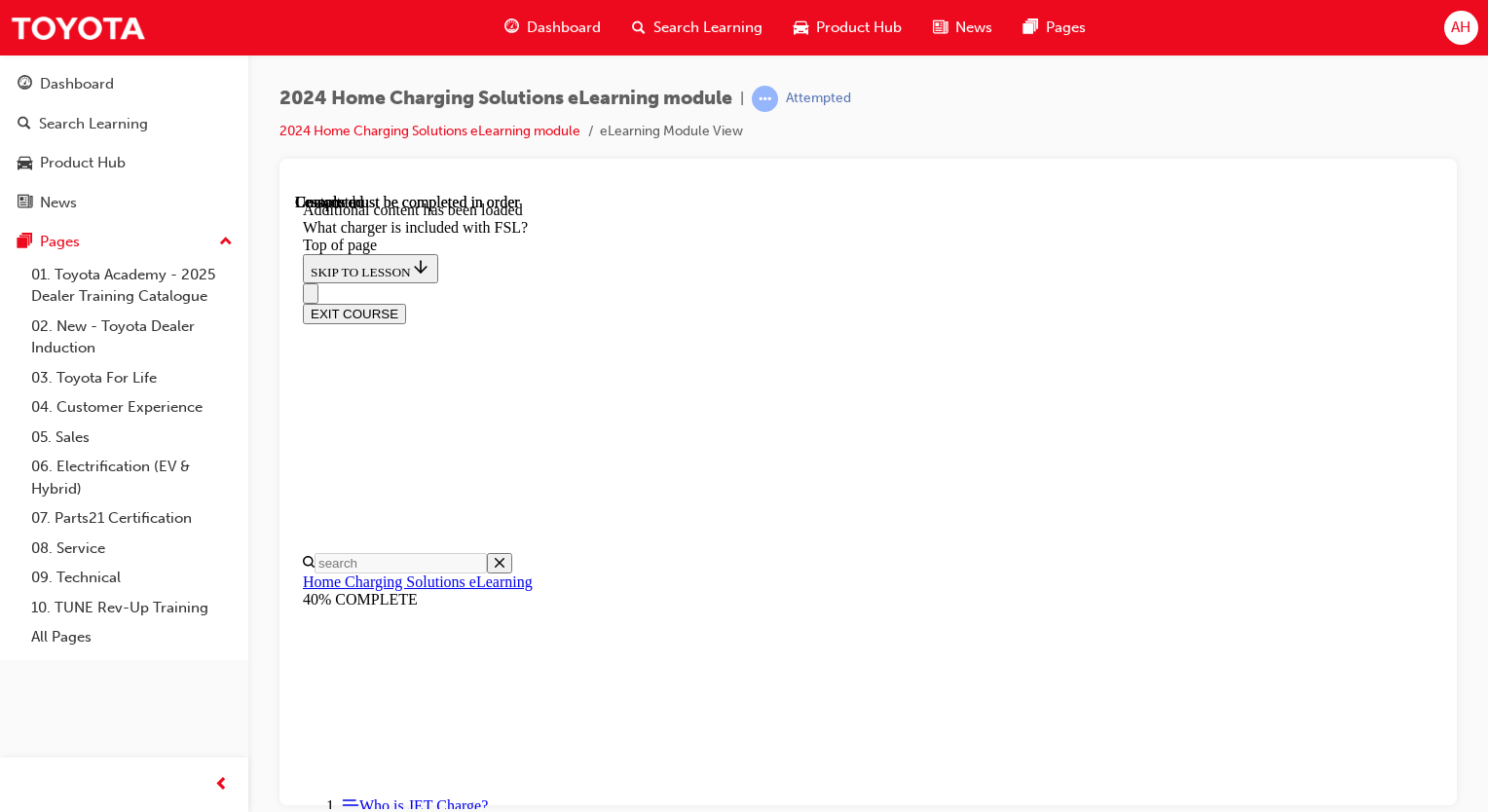 scroll, scrollTop: 2889, scrollLeft: 0, axis: vertical 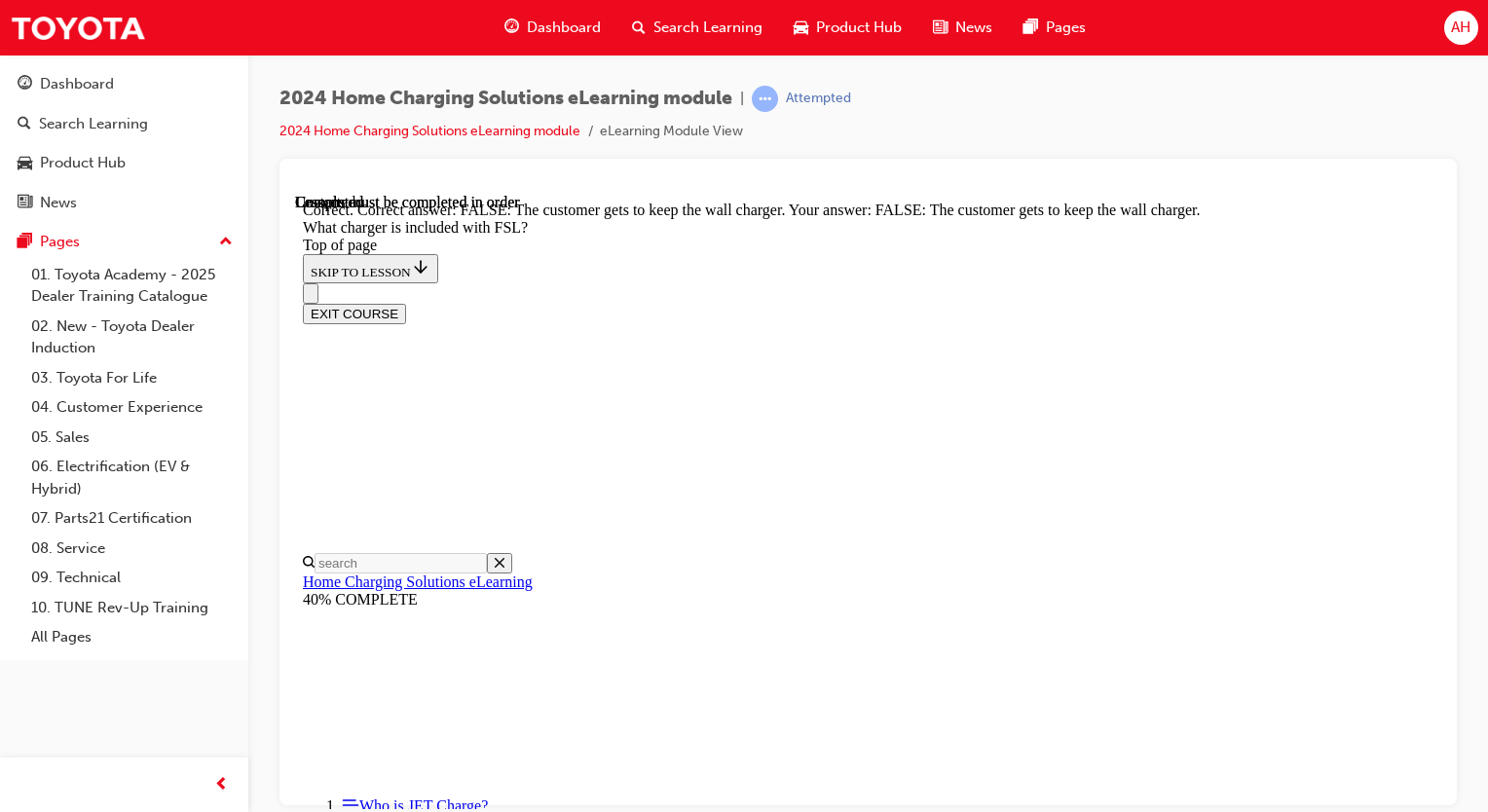 click on "Lesson 3 - How can we assist our customers in engaging JET Charge?" at bounding box center [868, 14482] 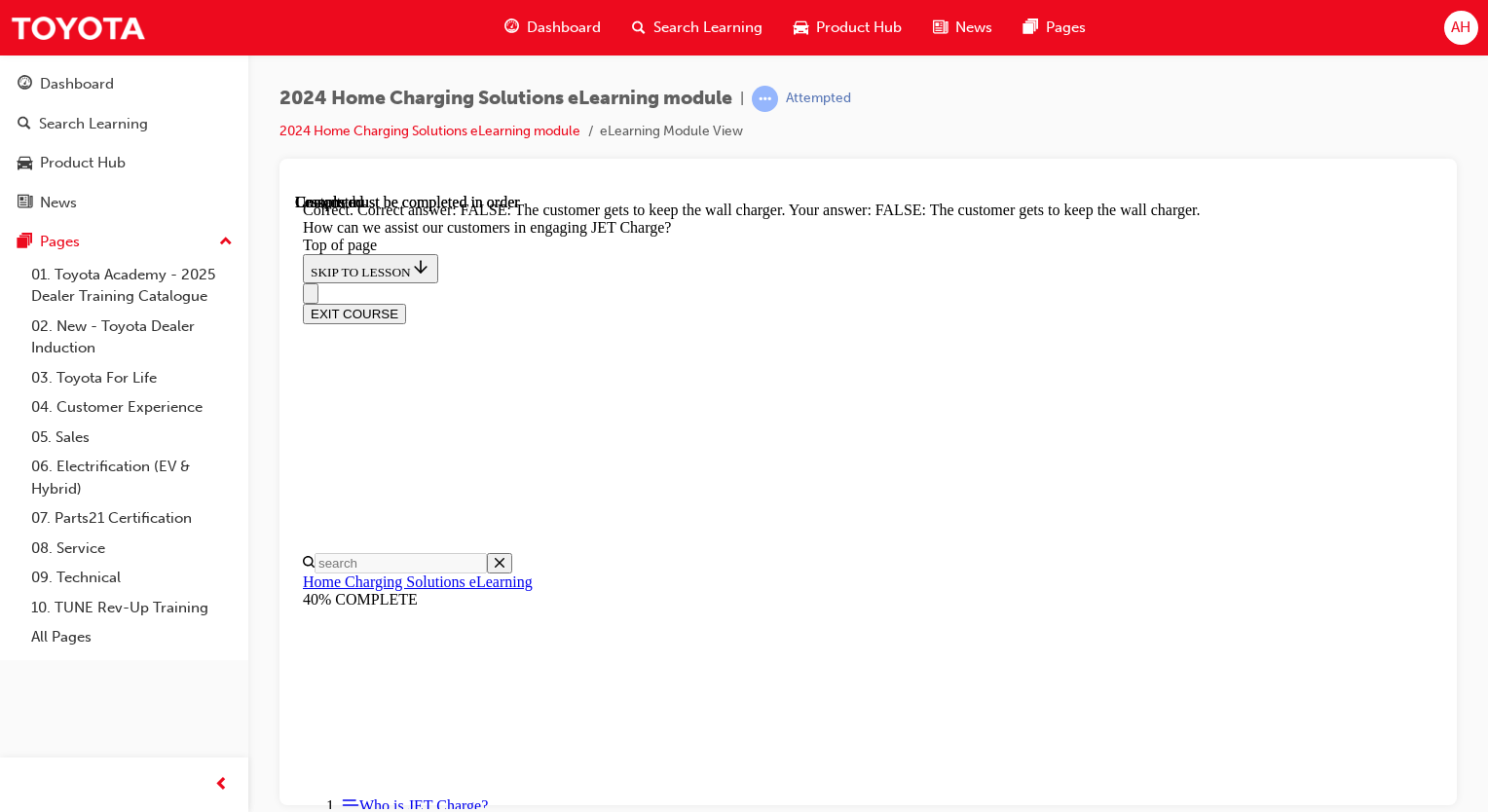 scroll, scrollTop: 0, scrollLeft: 0, axis: both 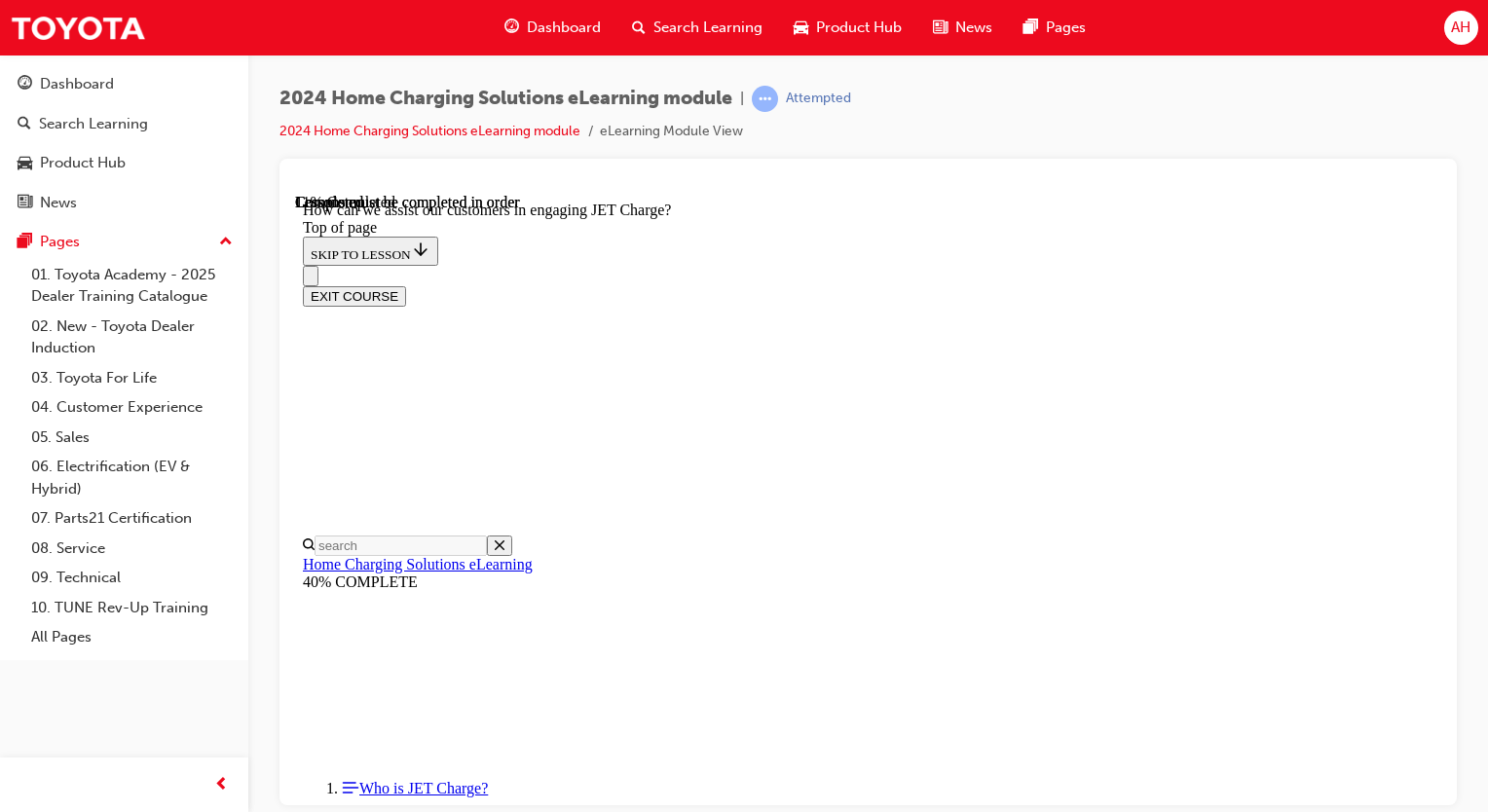 click on "1. Send the JET Charge enquiry form link to customer +" at bounding box center [451, 7982] 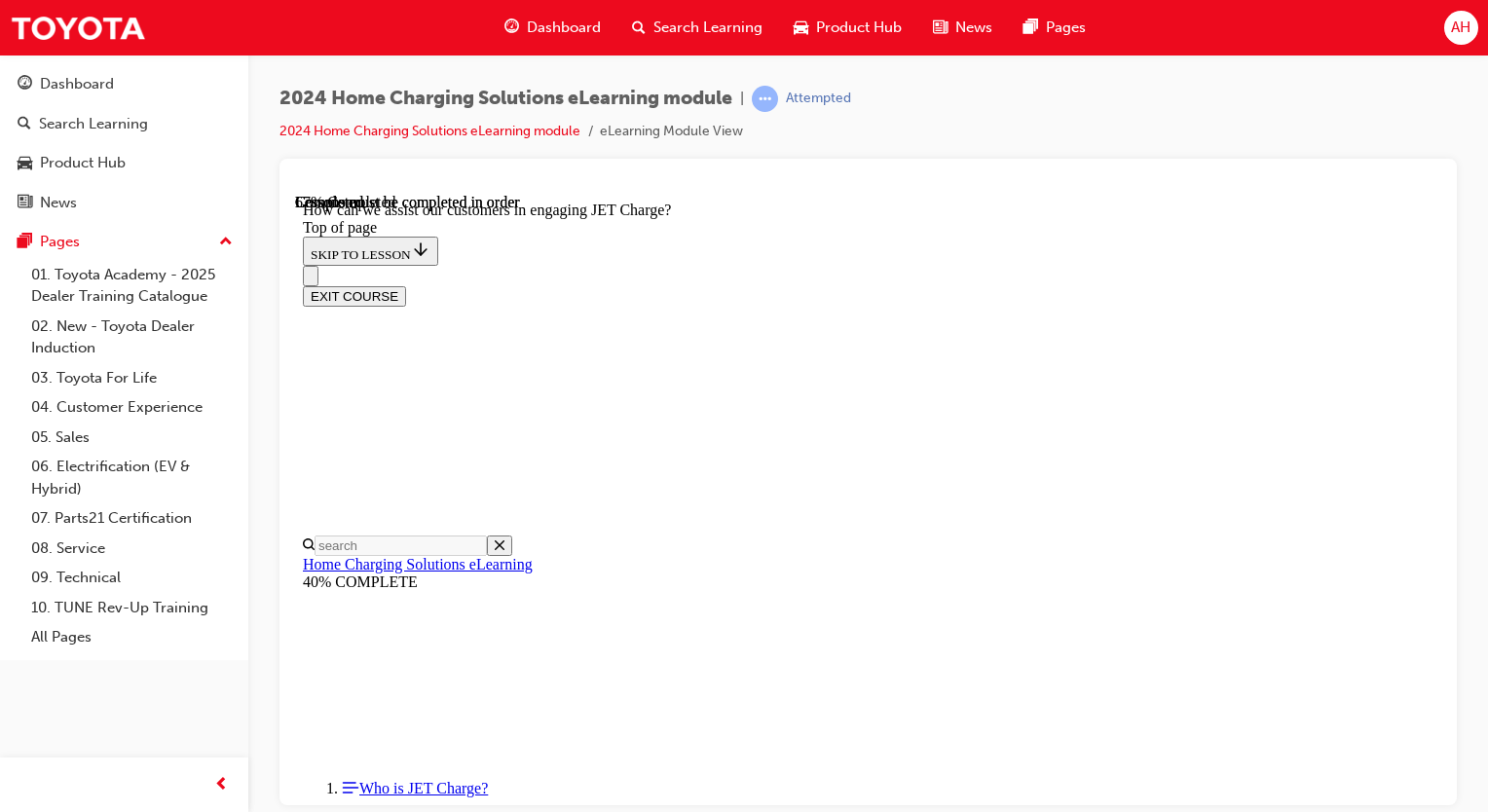 scroll, scrollTop: 4169, scrollLeft: 0, axis: vertical 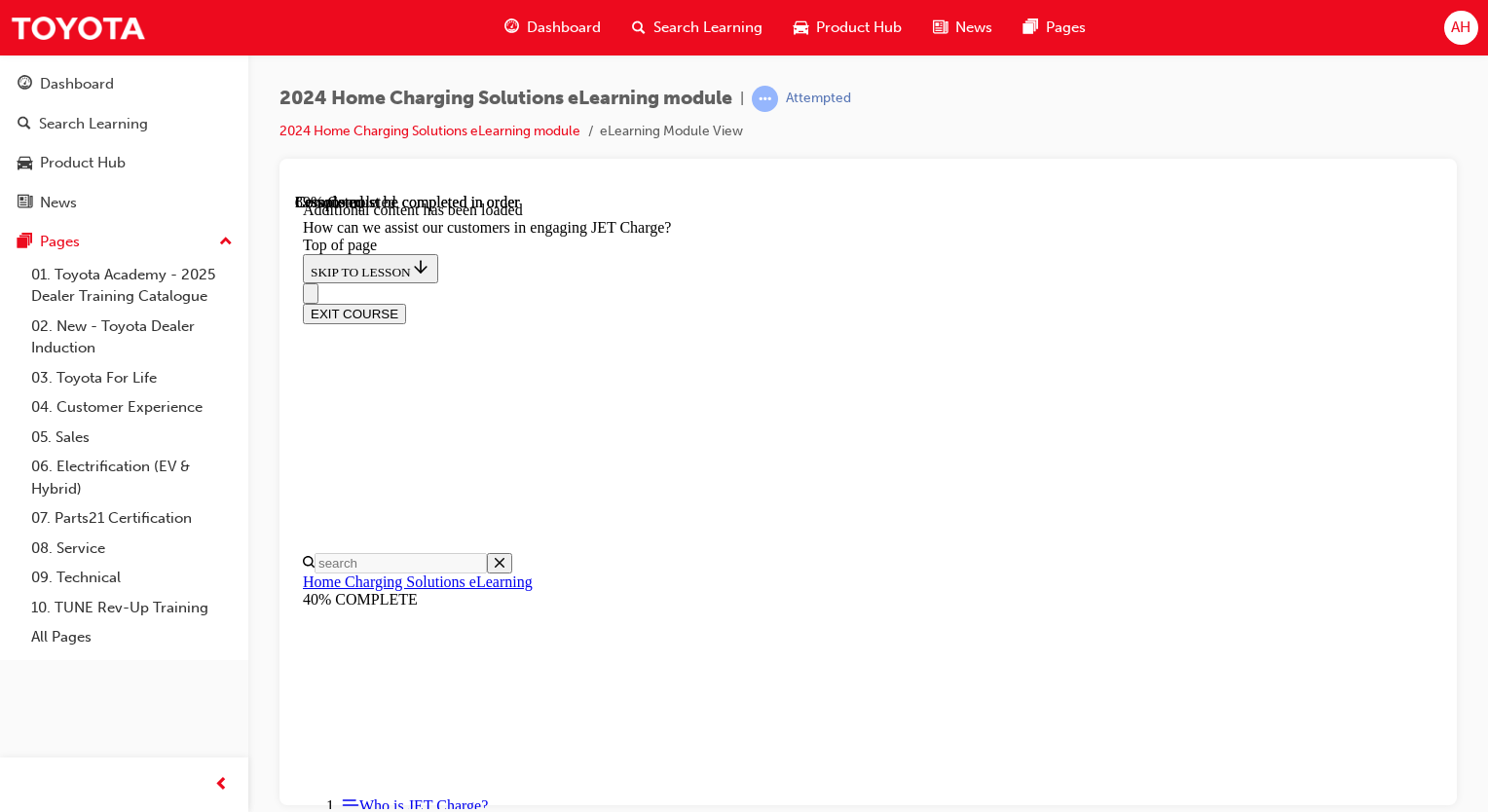 drag, startPoint x: 1130, startPoint y: 380, endPoint x: 1093, endPoint y: 344, distance: 51.623638 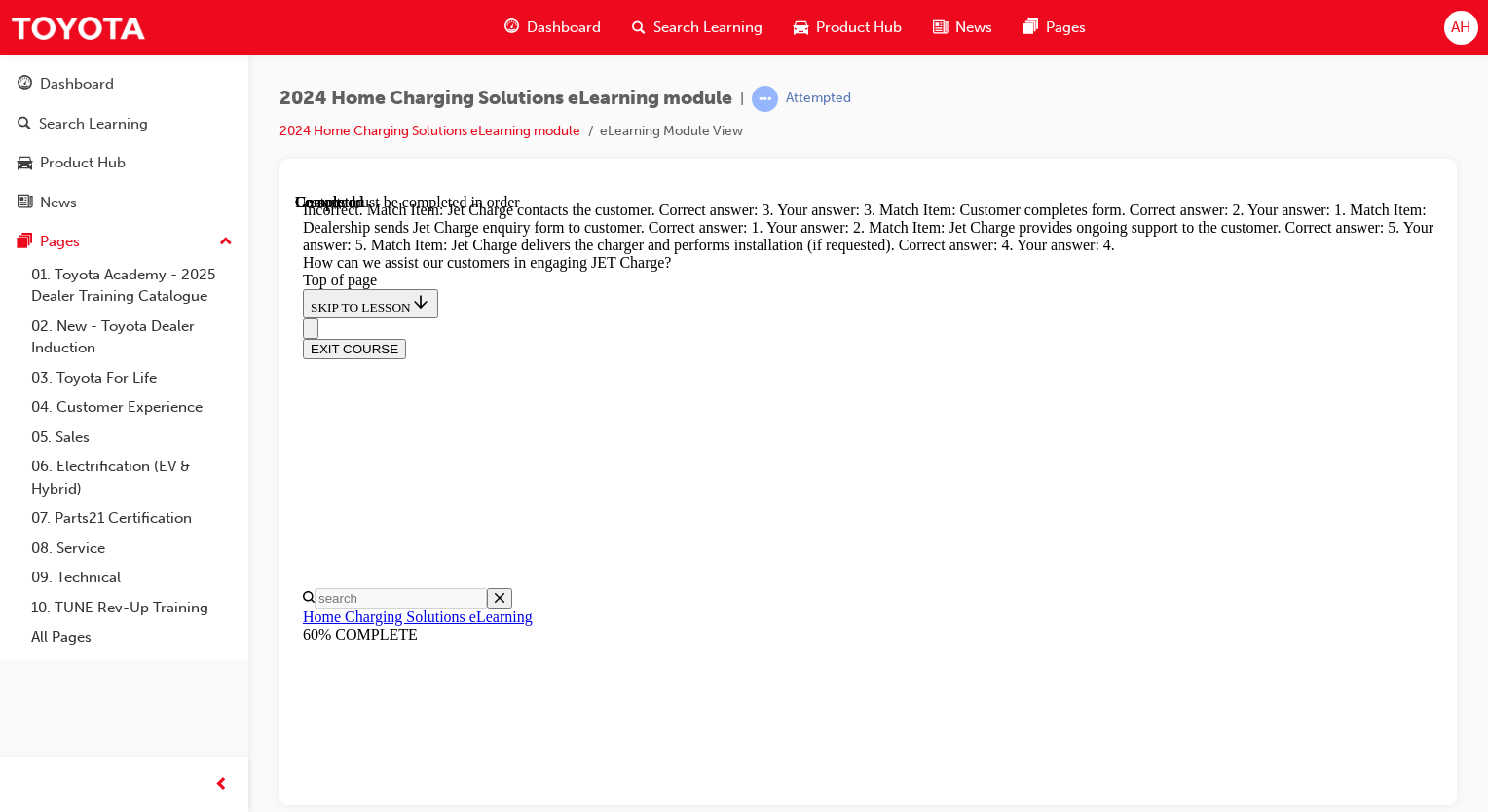 scroll, scrollTop: 4727, scrollLeft: 0, axis: vertical 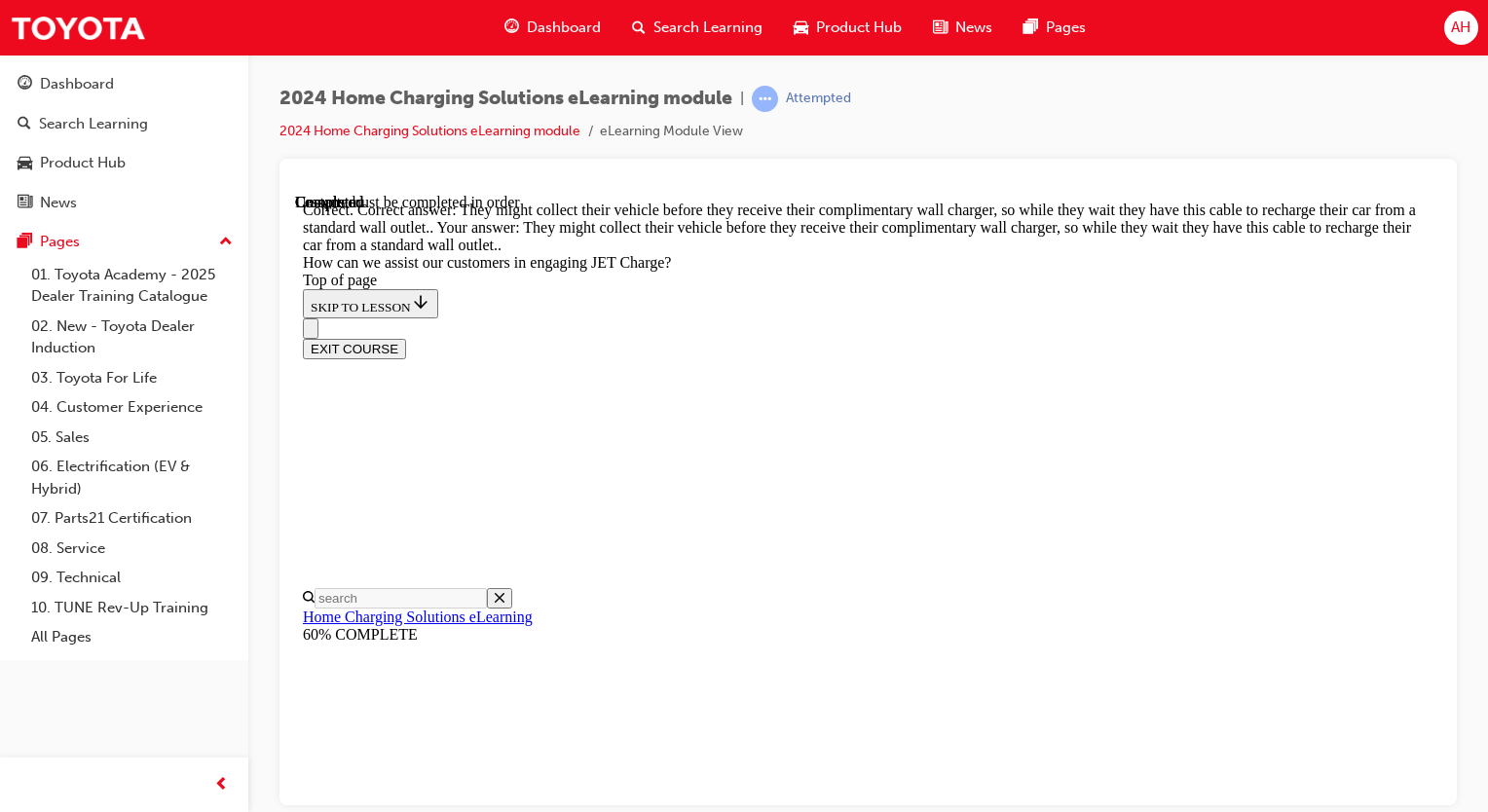 click on "Lesson 4 - Who to contact for help" at bounding box center (411, 15897) 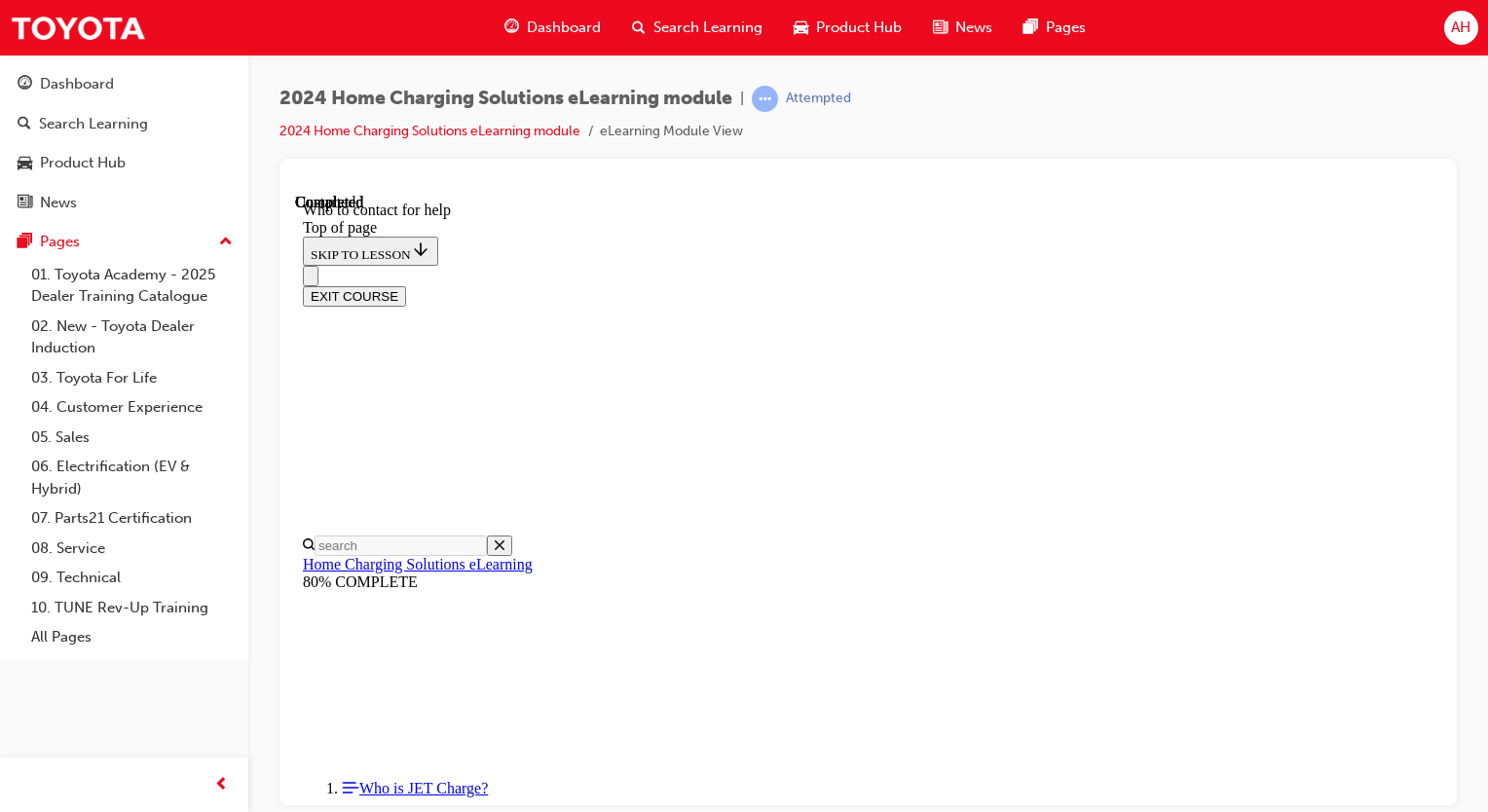 scroll, scrollTop: 2620, scrollLeft: 0, axis: vertical 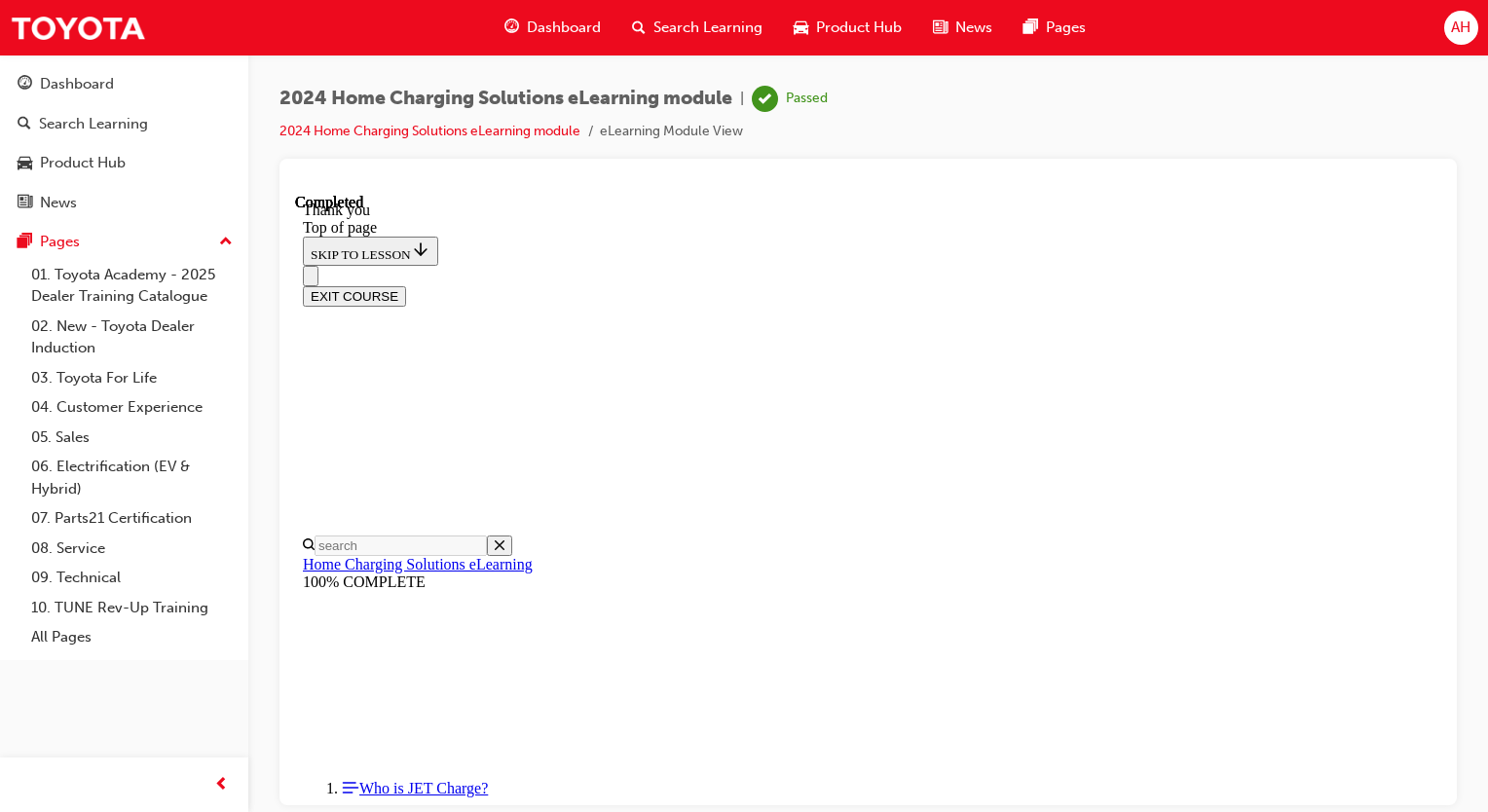click on "EXIT COURSE" at bounding box center [354, 295] 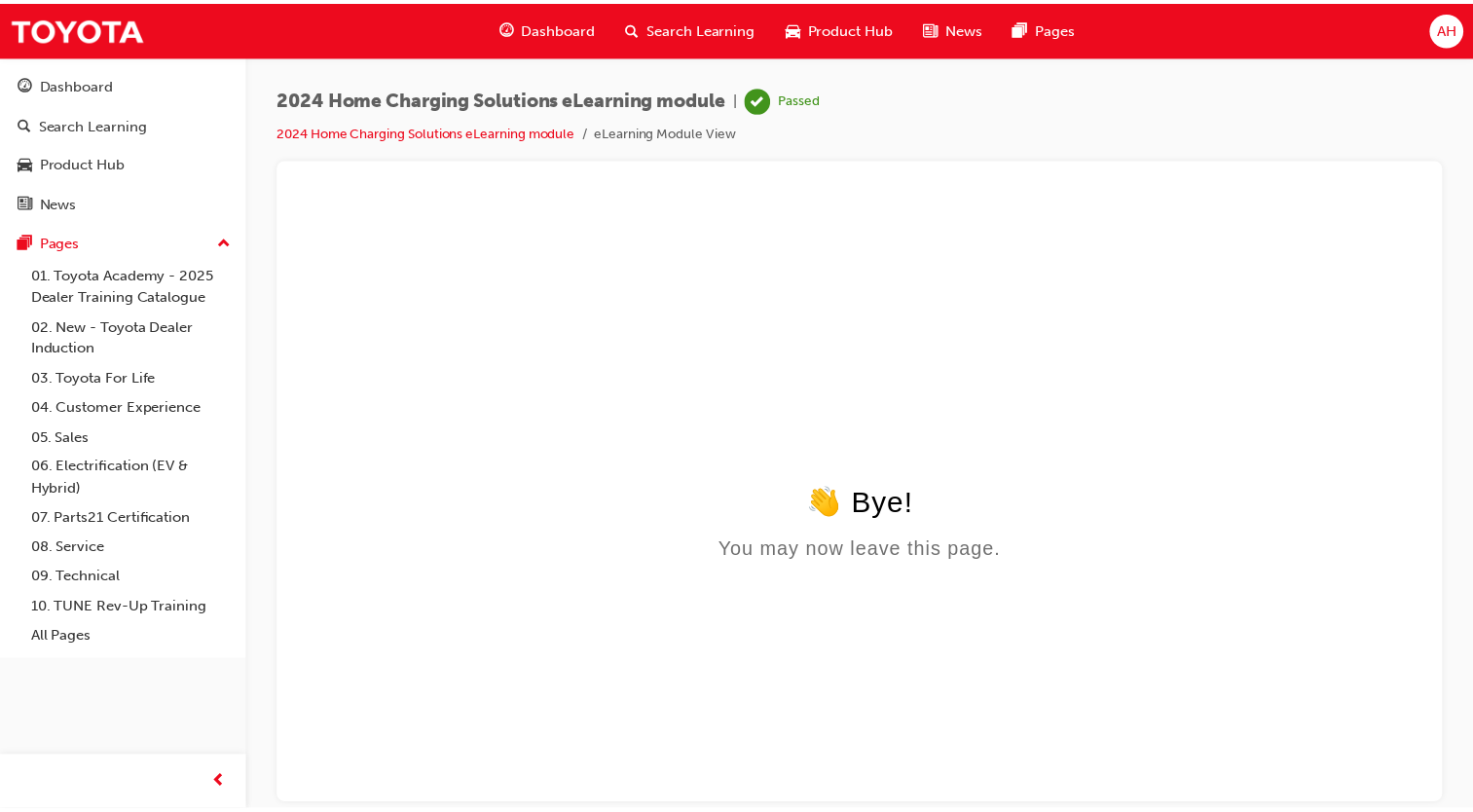 scroll, scrollTop: 0, scrollLeft: 0, axis: both 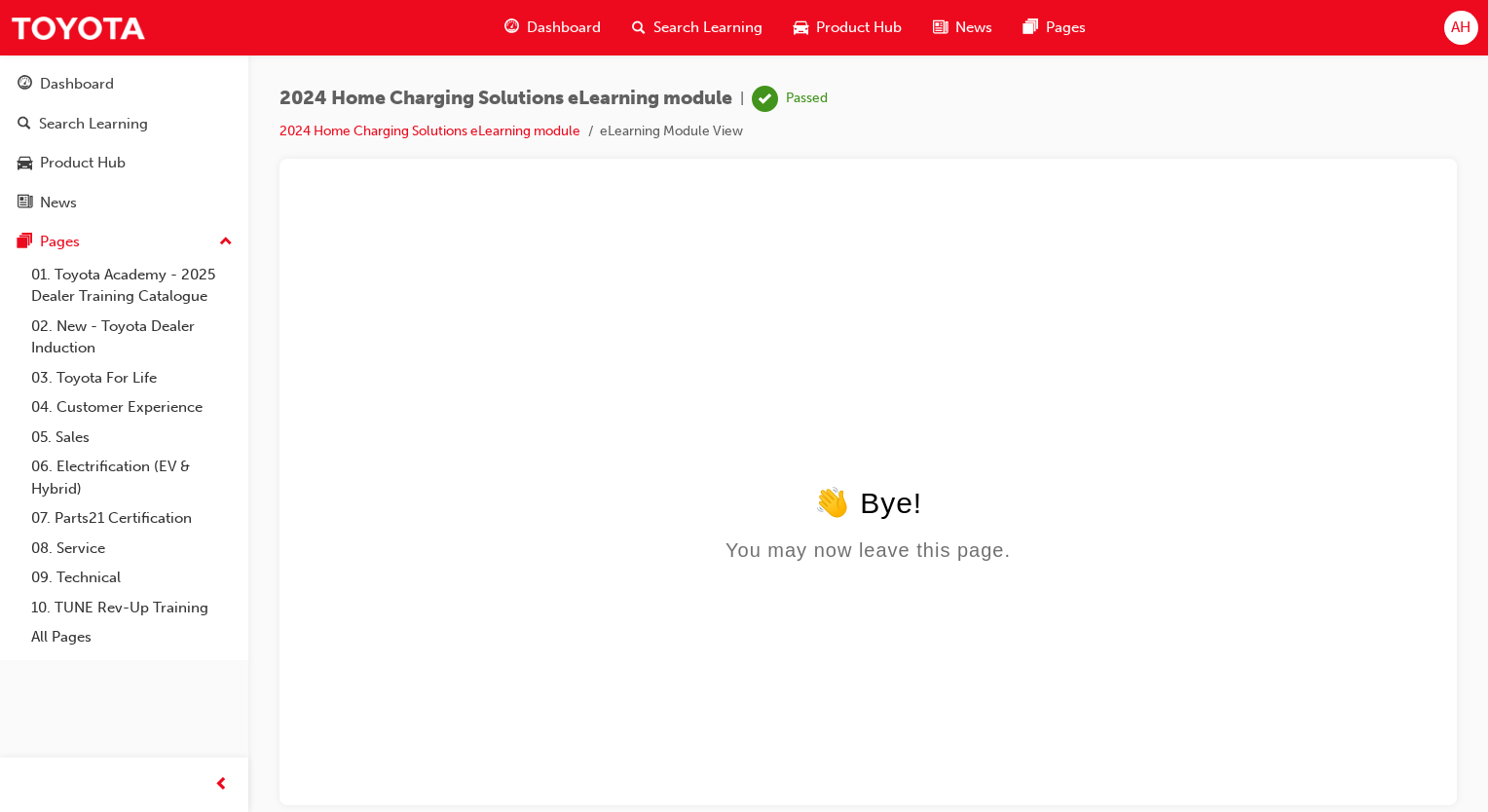 click on "Search Learning" at bounding box center [697, 27] 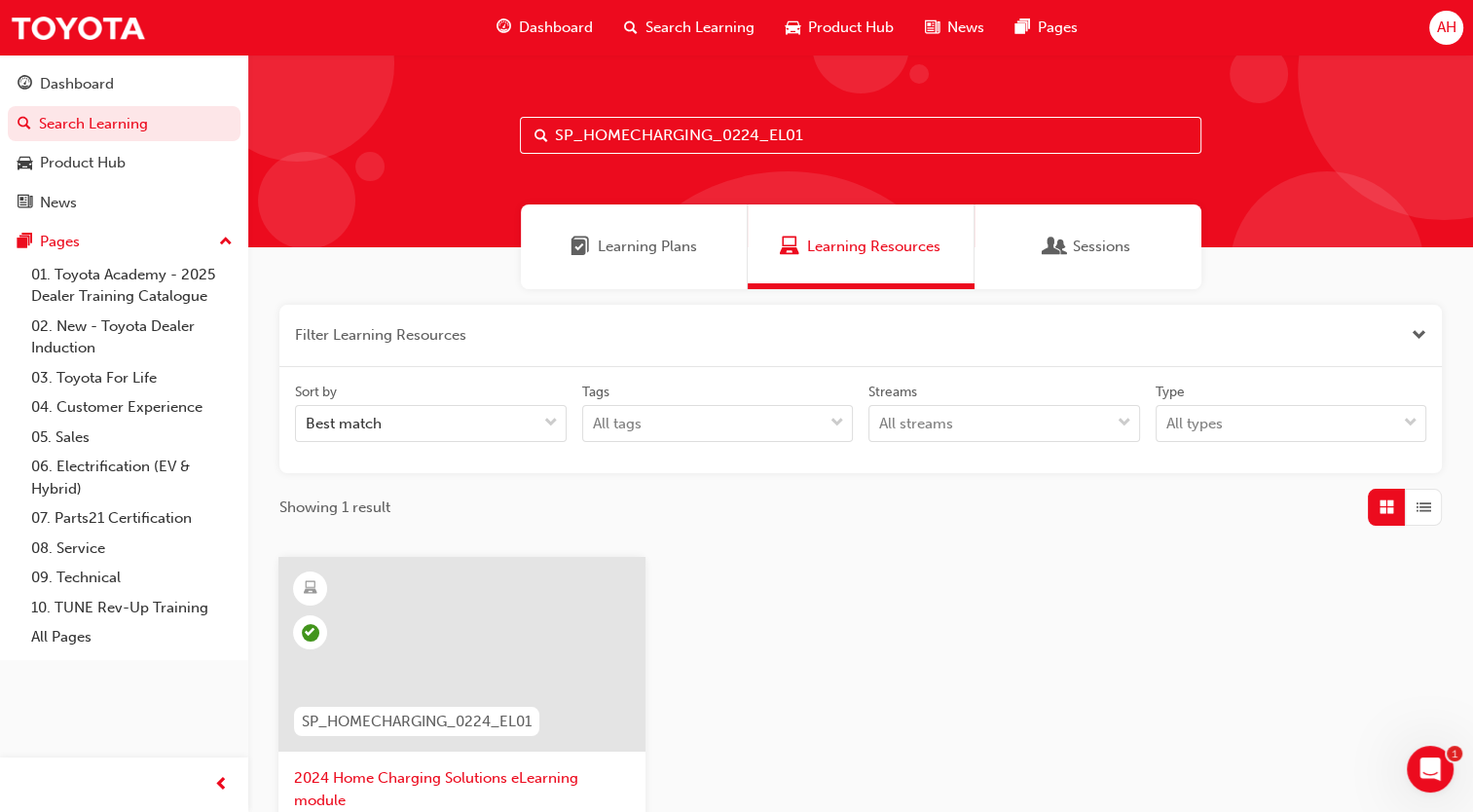drag, startPoint x: 823, startPoint y: 134, endPoint x: 456, endPoint y: 138, distance: 367.0218 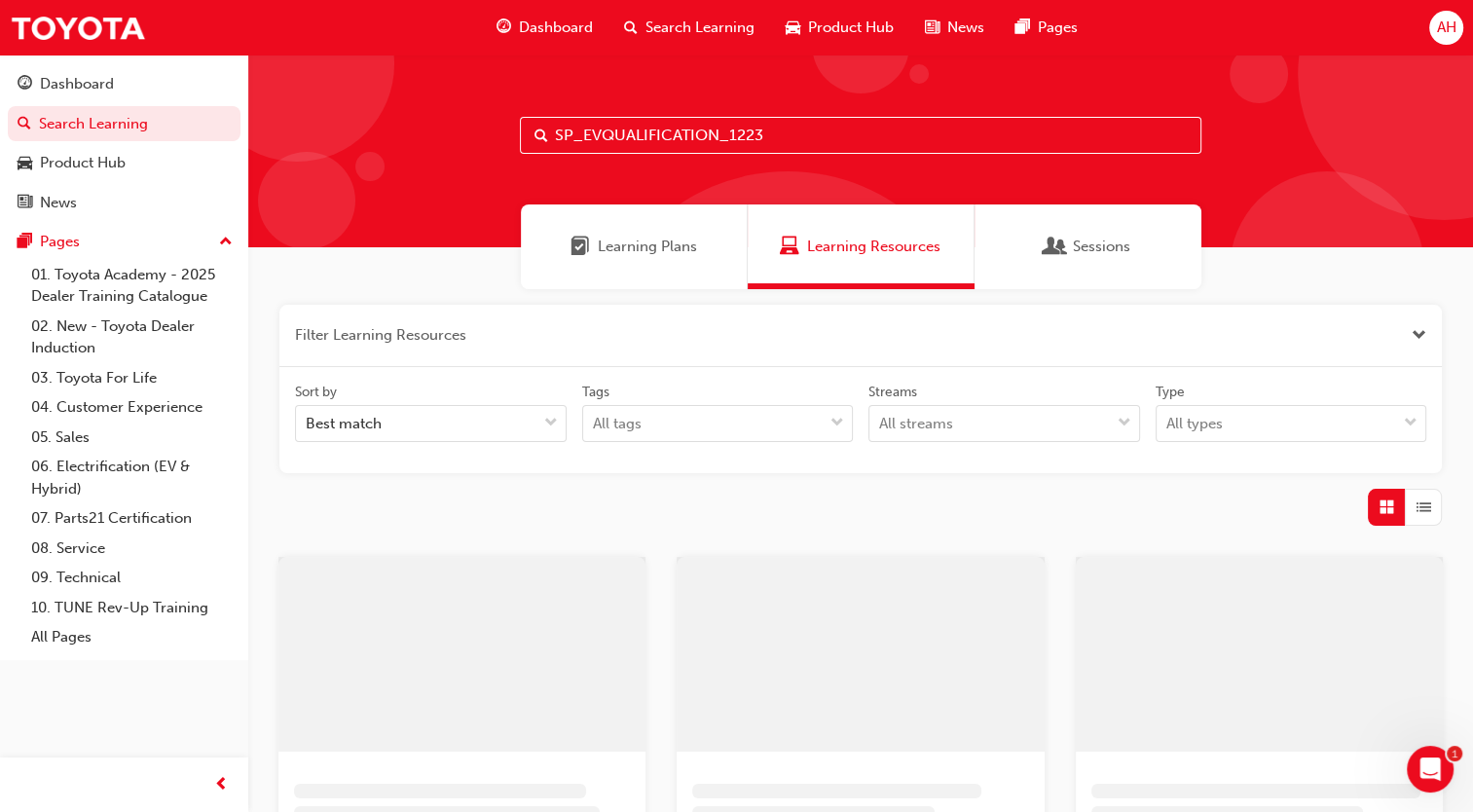 type on "SP_EVQUALIFICATION_1223" 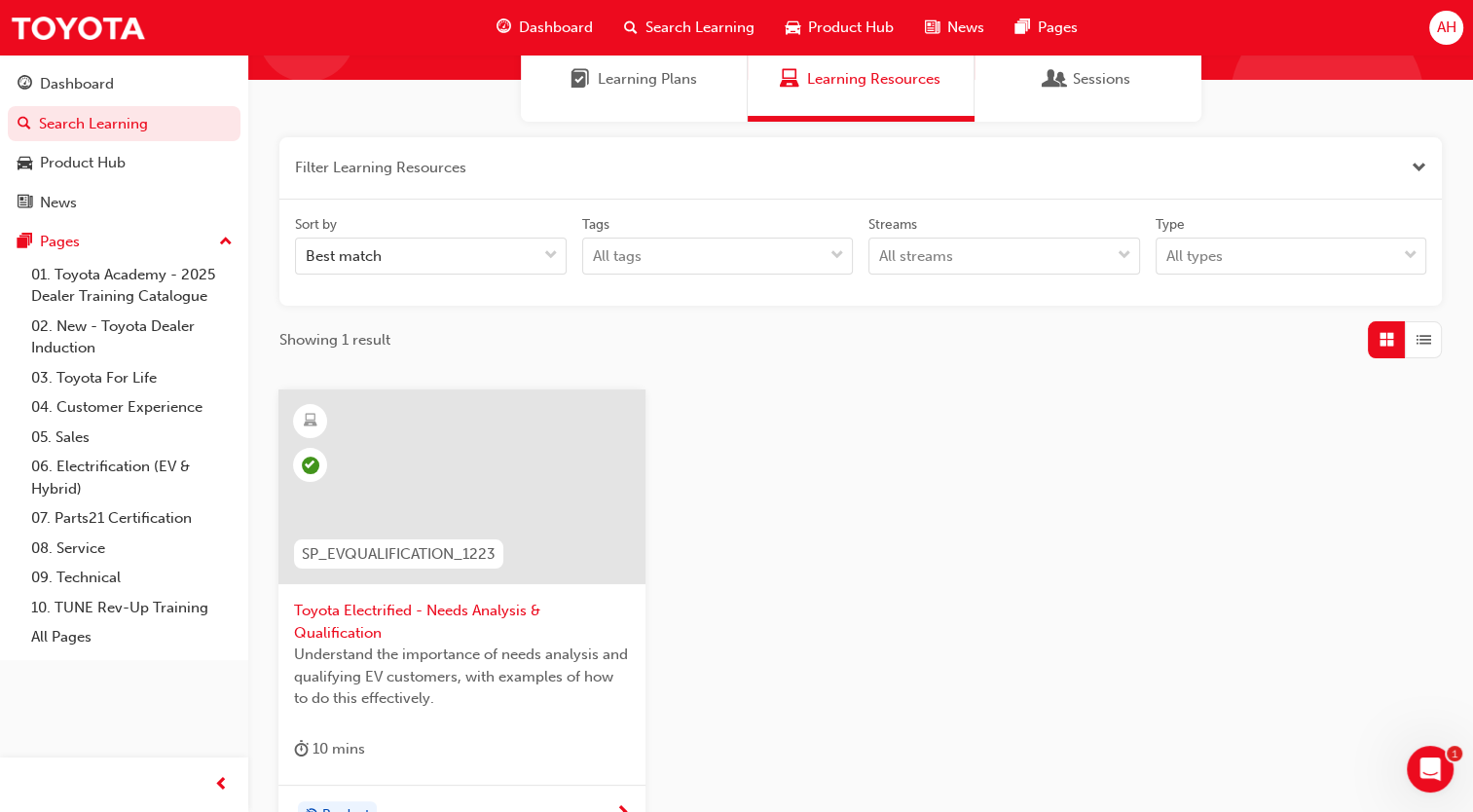 scroll, scrollTop: 170, scrollLeft: 0, axis: vertical 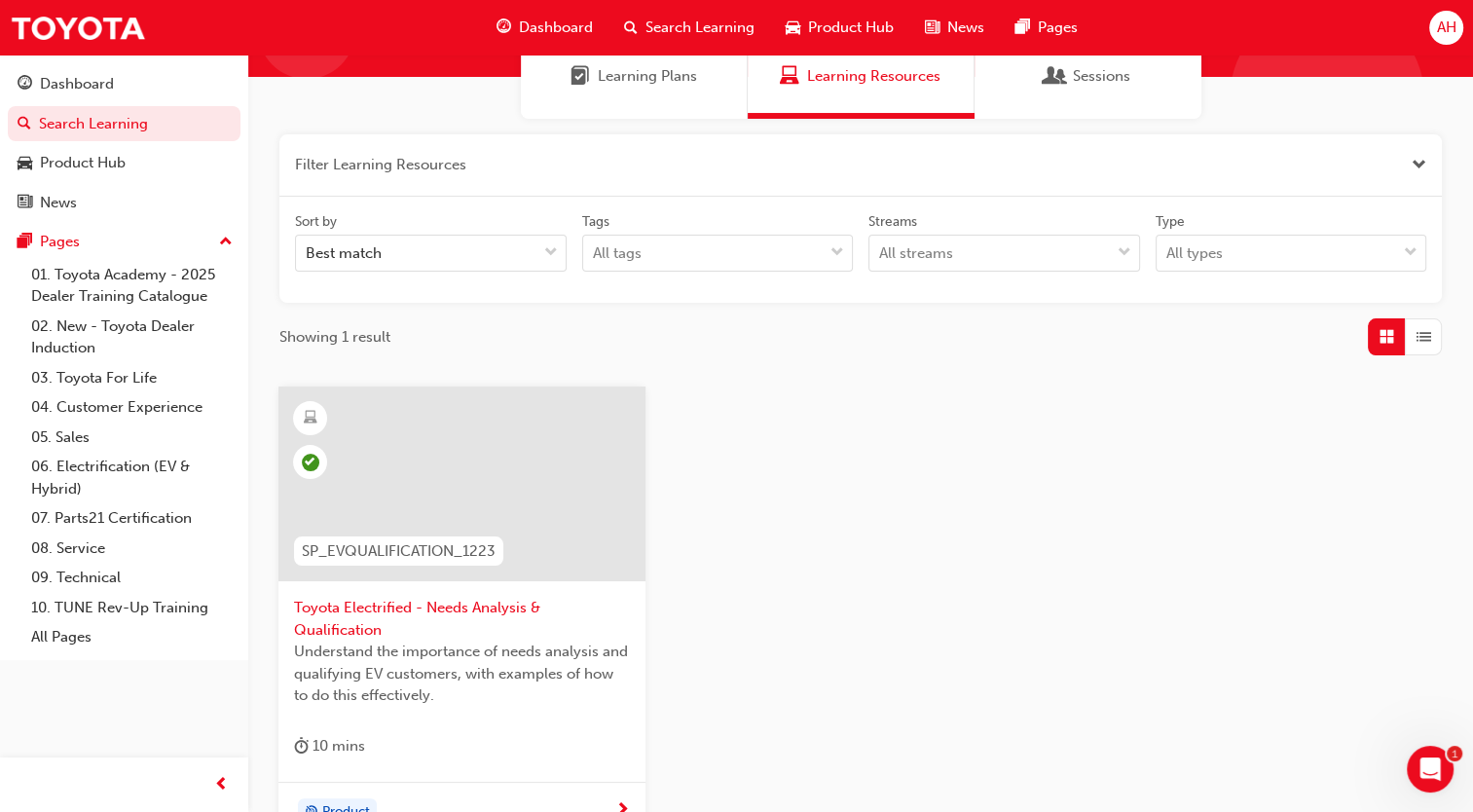 click on "SP_EVQUALIFICATION_1223" at bounding box center (398, 551) 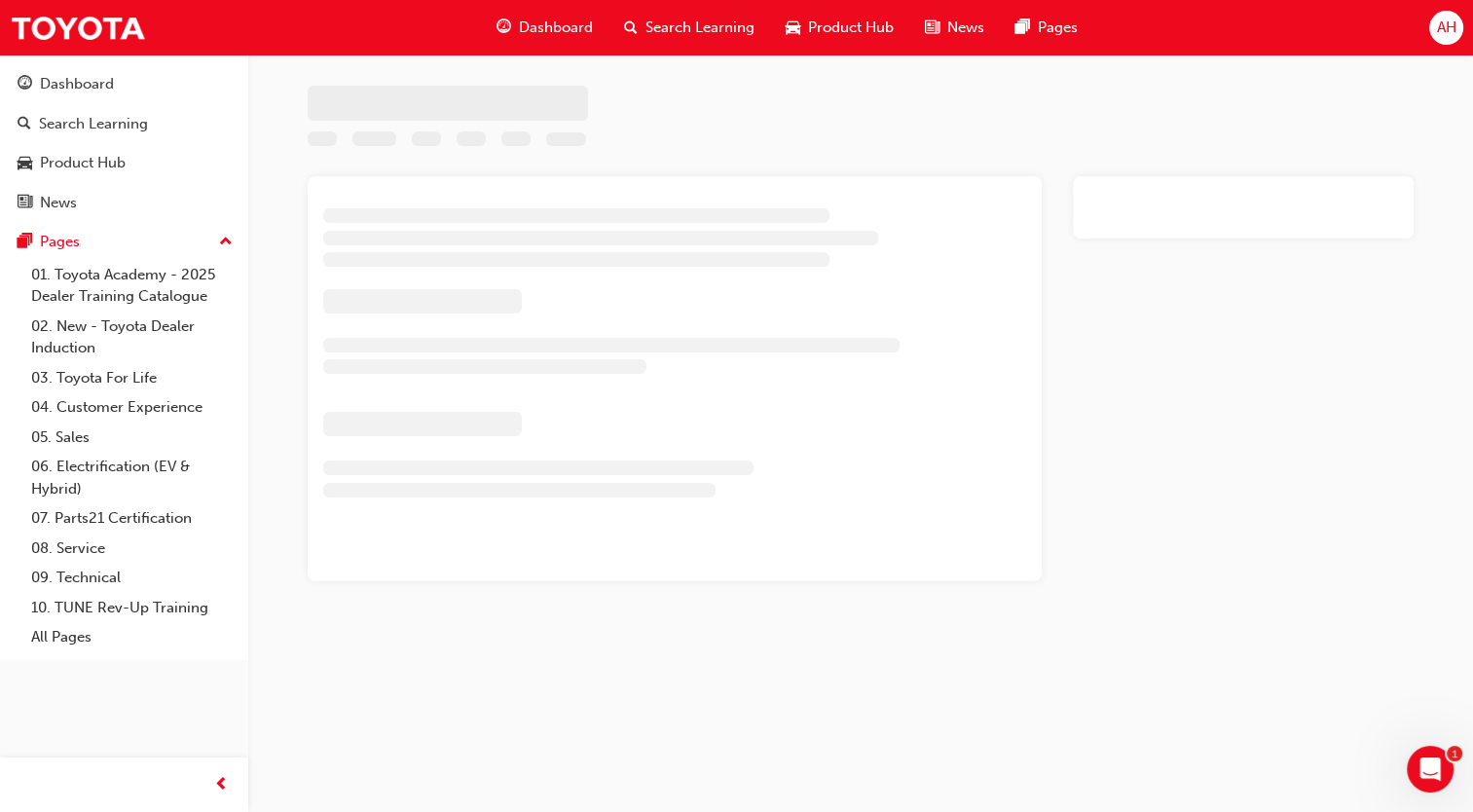 scroll, scrollTop: 0, scrollLeft: 0, axis: both 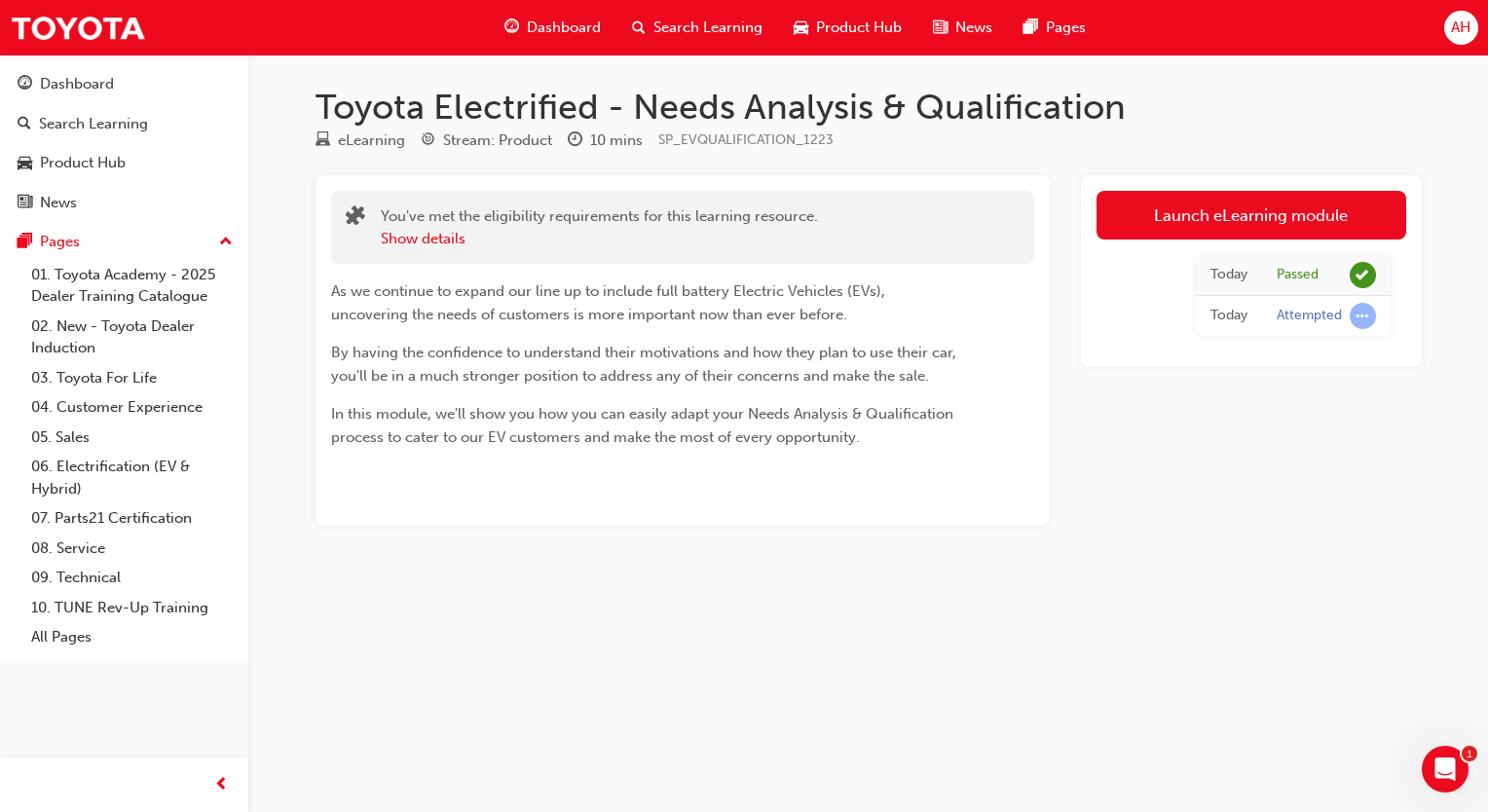 click on "Search Learning" at bounding box center (708, 27) 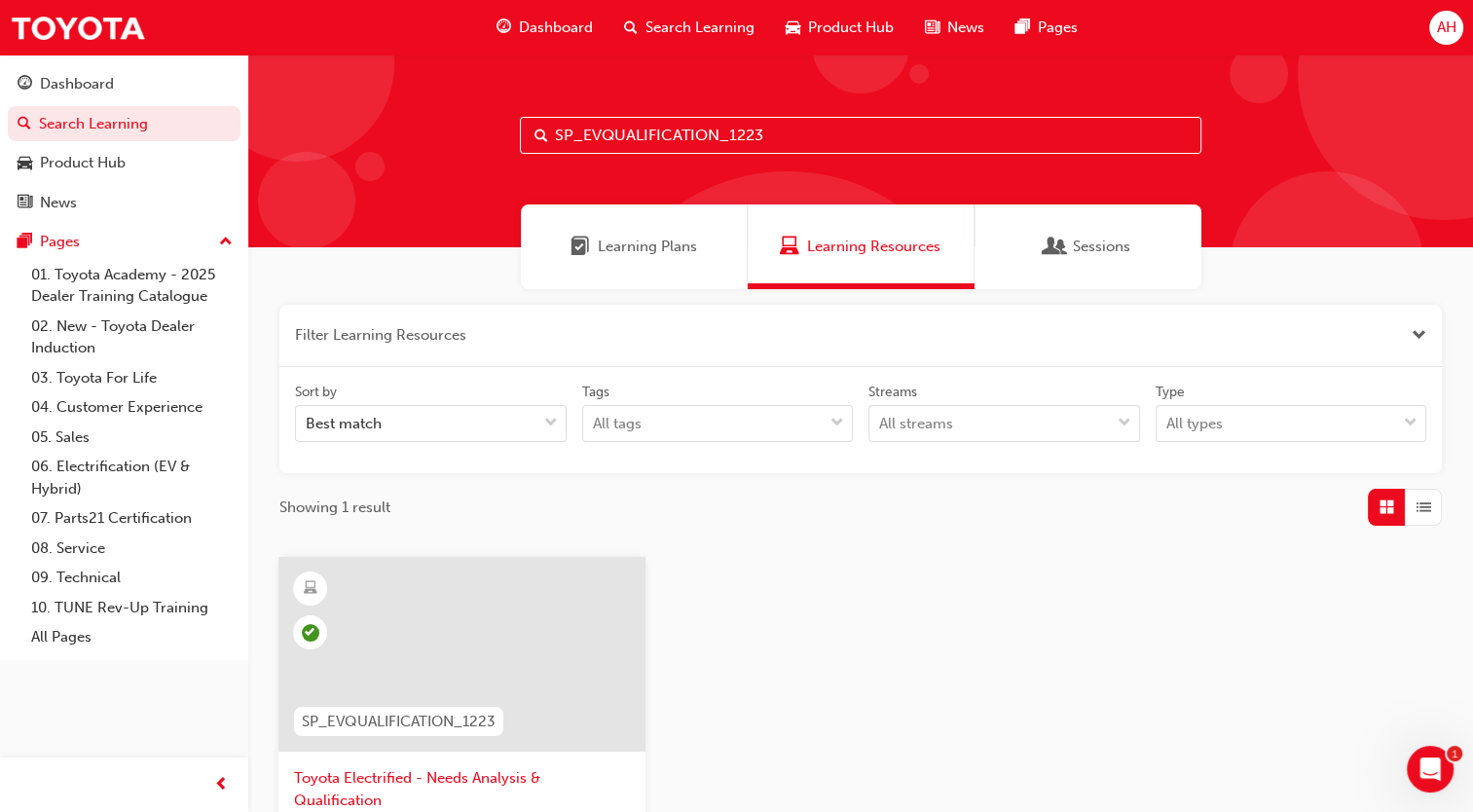 drag, startPoint x: 794, startPoint y: 154, endPoint x: 464, endPoint y: 172, distance: 330.49054 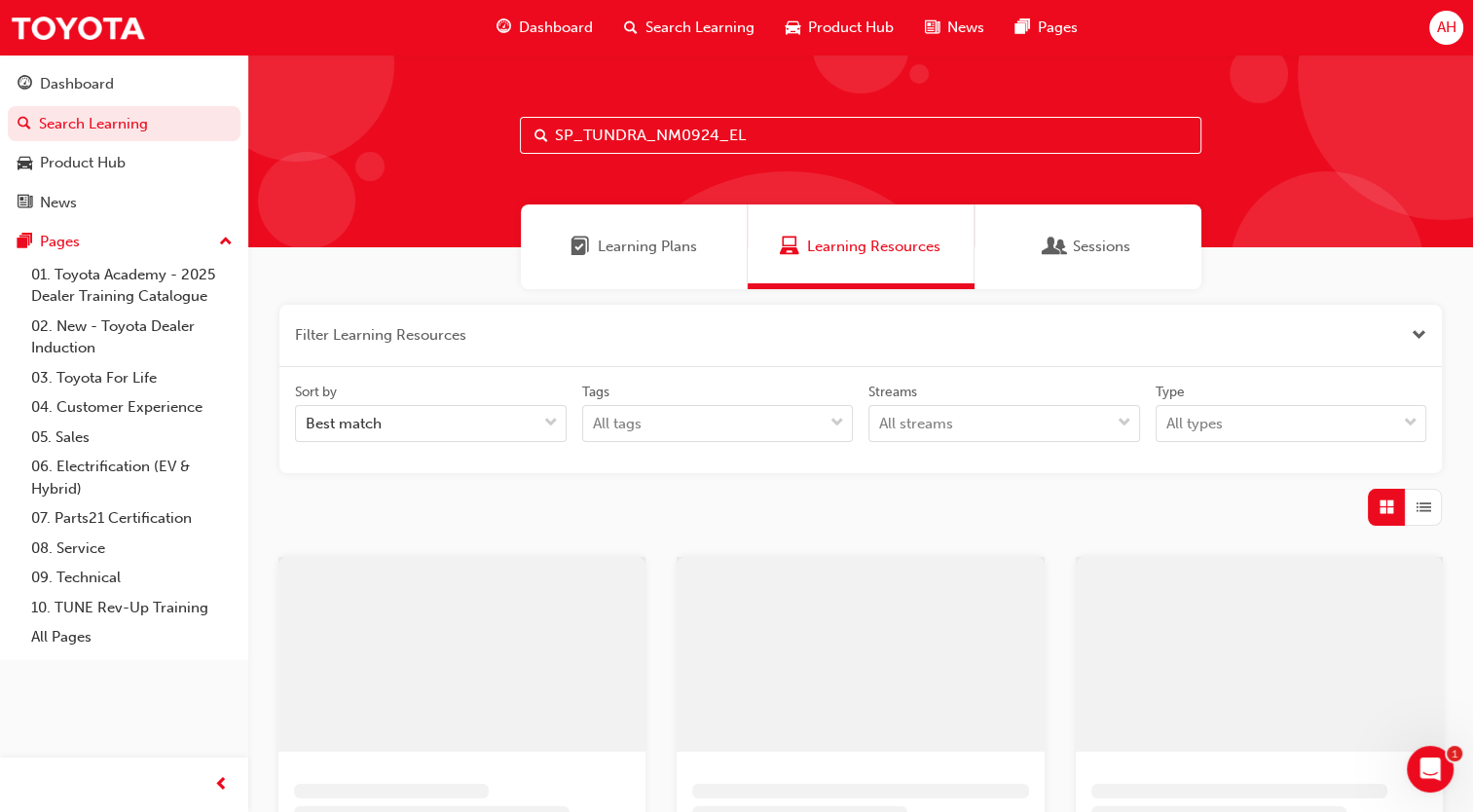 type on "SP_TUNDRA_NM0924_EL" 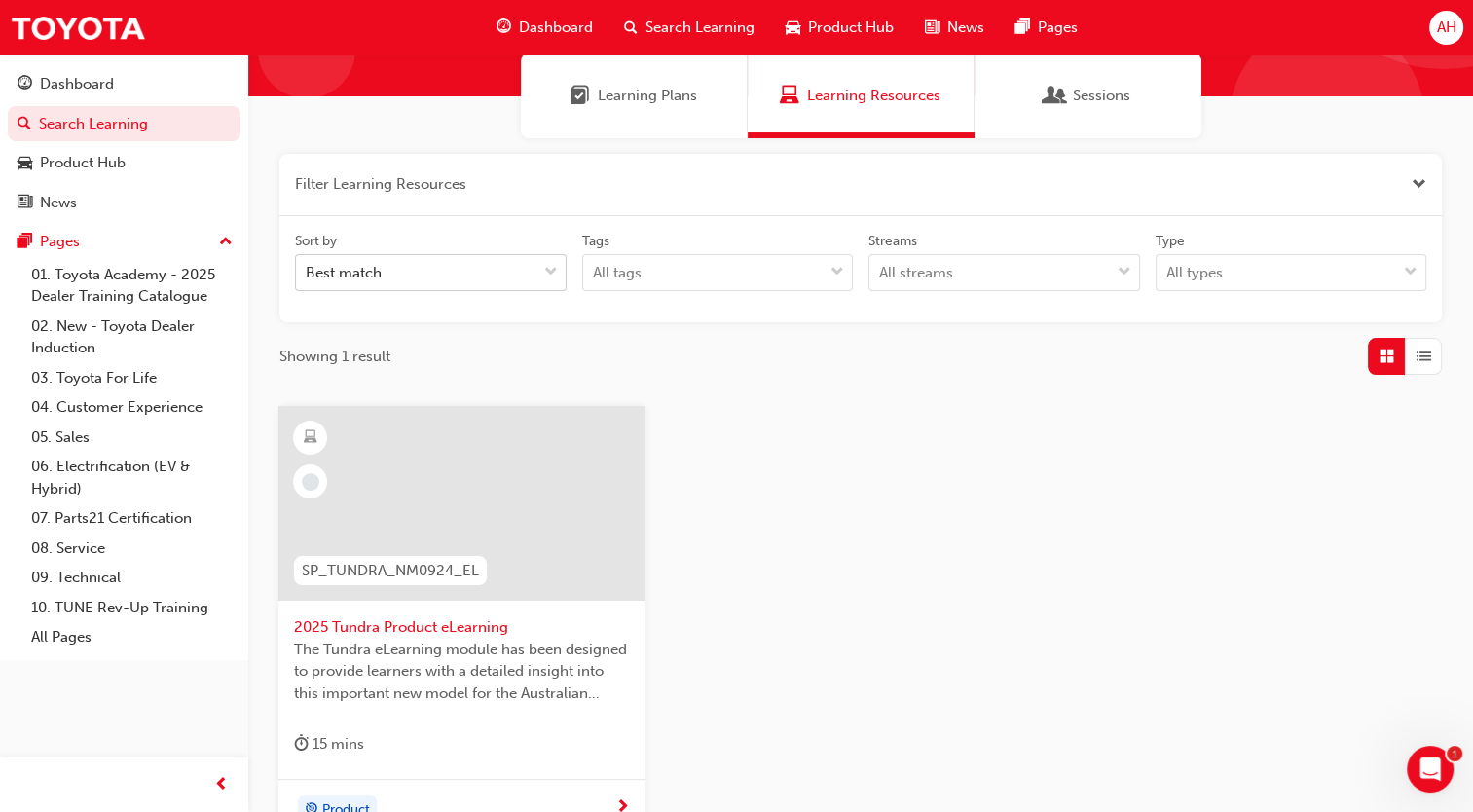 scroll, scrollTop: 152, scrollLeft: 0, axis: vertical 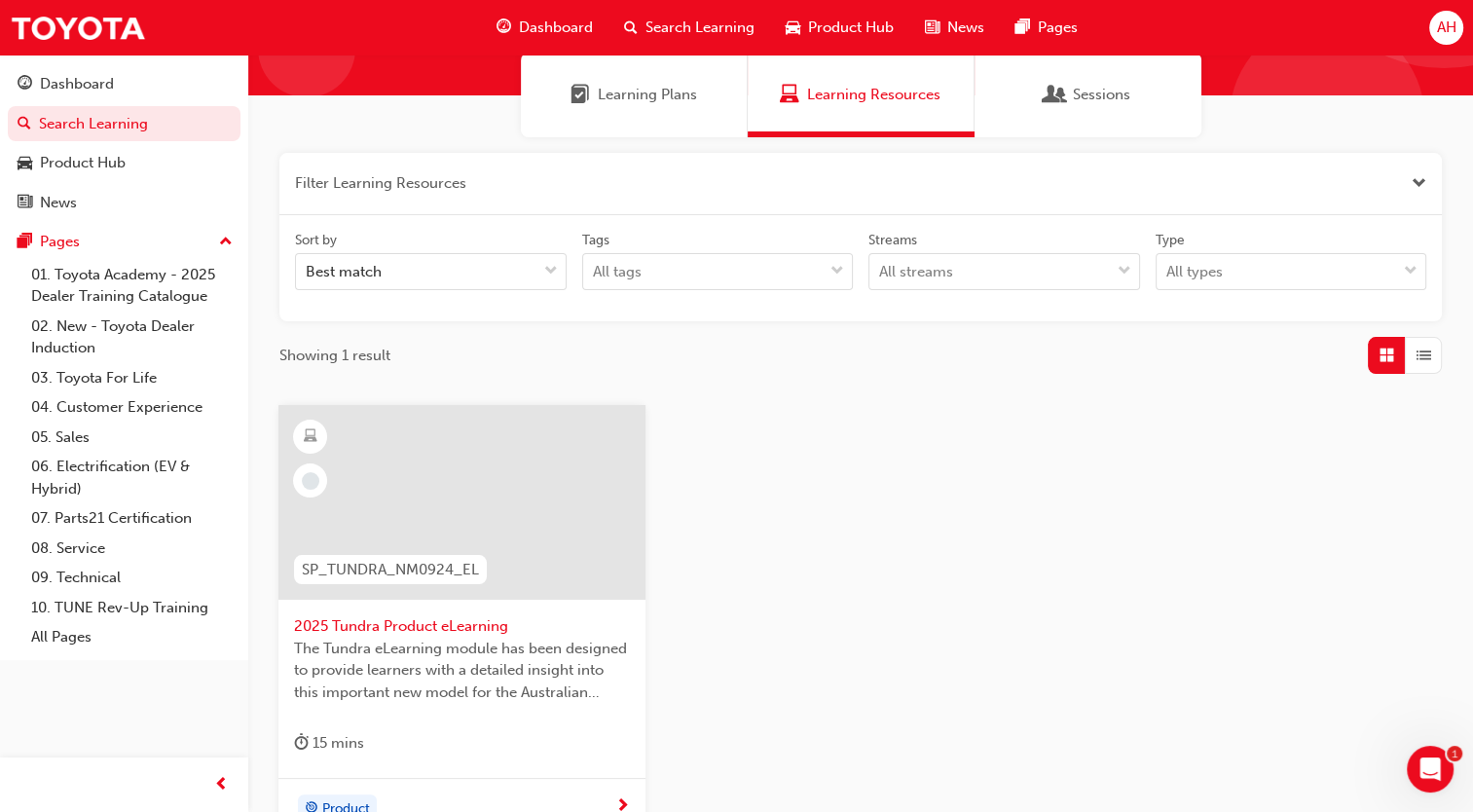 click at bounding box center (461, 502) 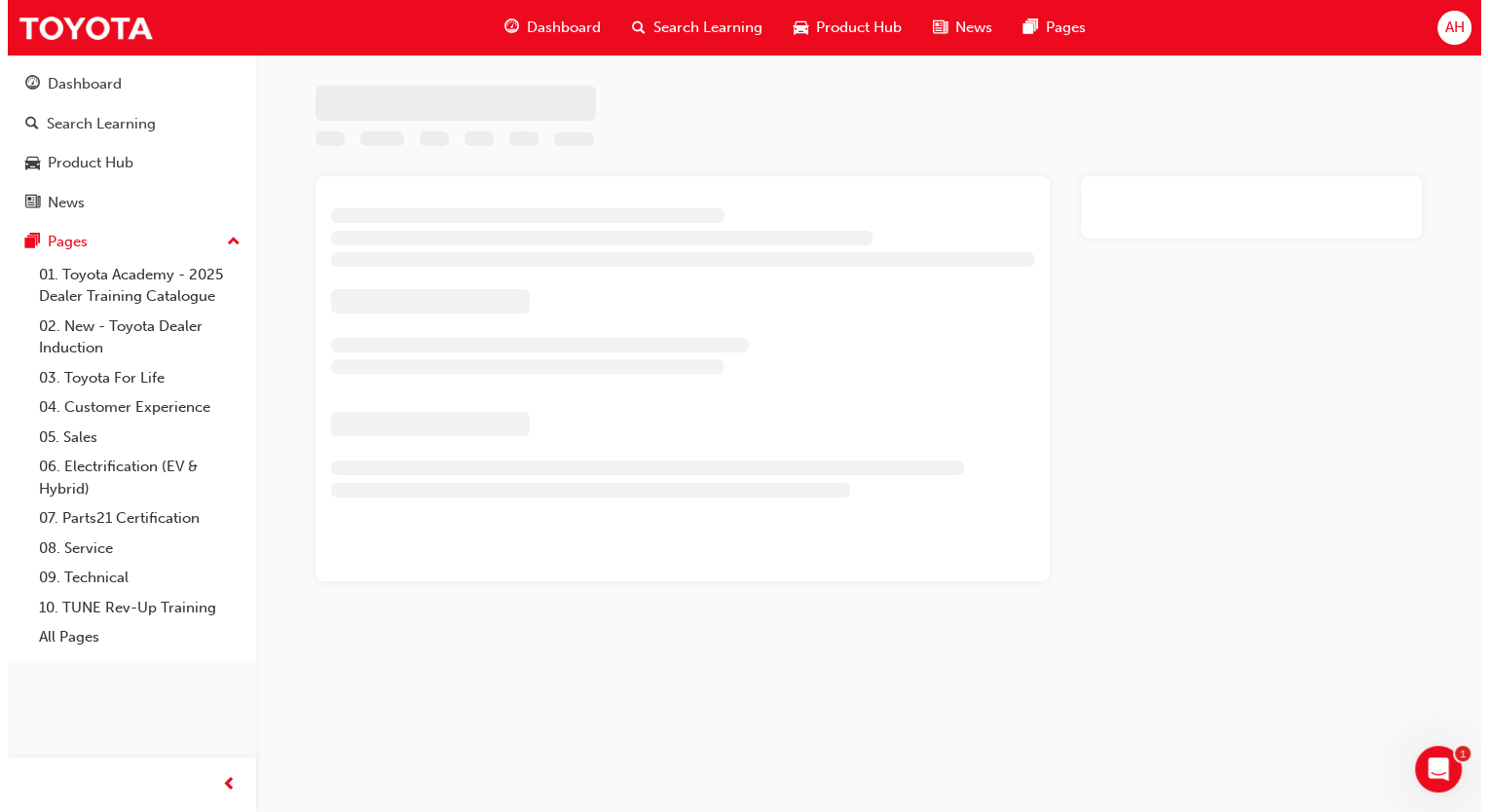 scroll, scrollTop: 0, scrollLeft: 0, axis: both 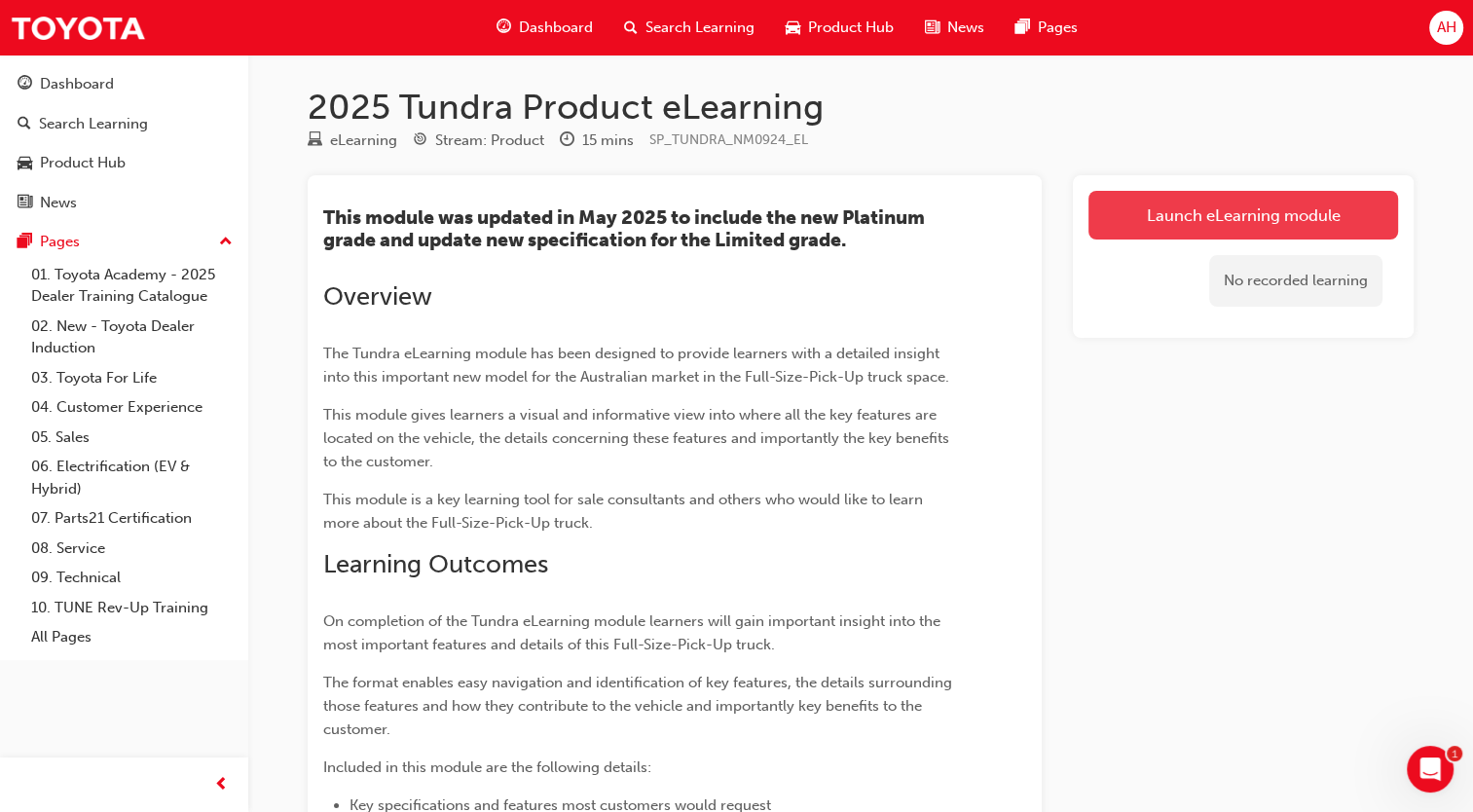 click on "Launch eLearning module" at bounding box center [1243, 215] 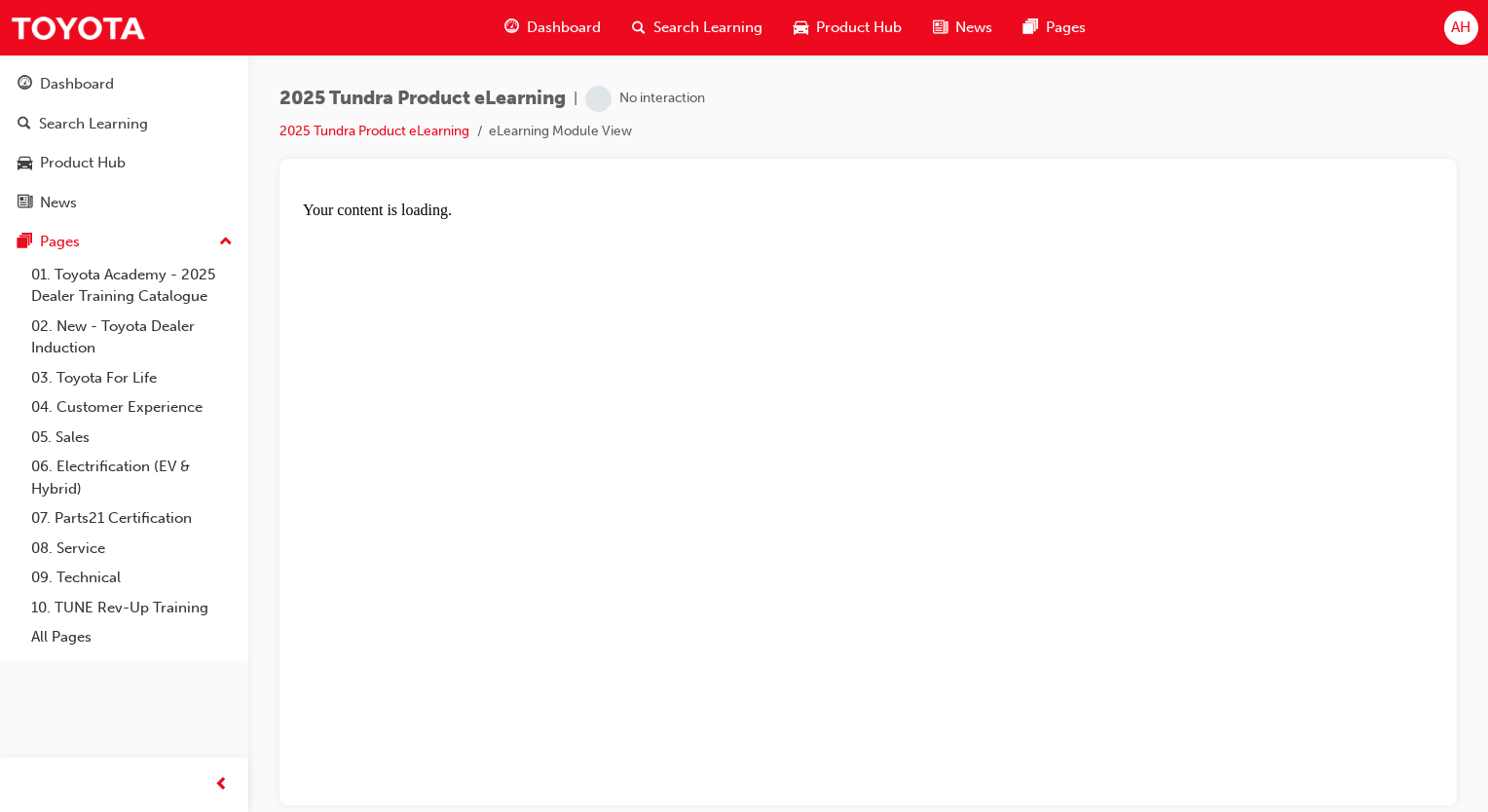 scroll, scrollTop: 0, scrollLeft: 0, axis: both 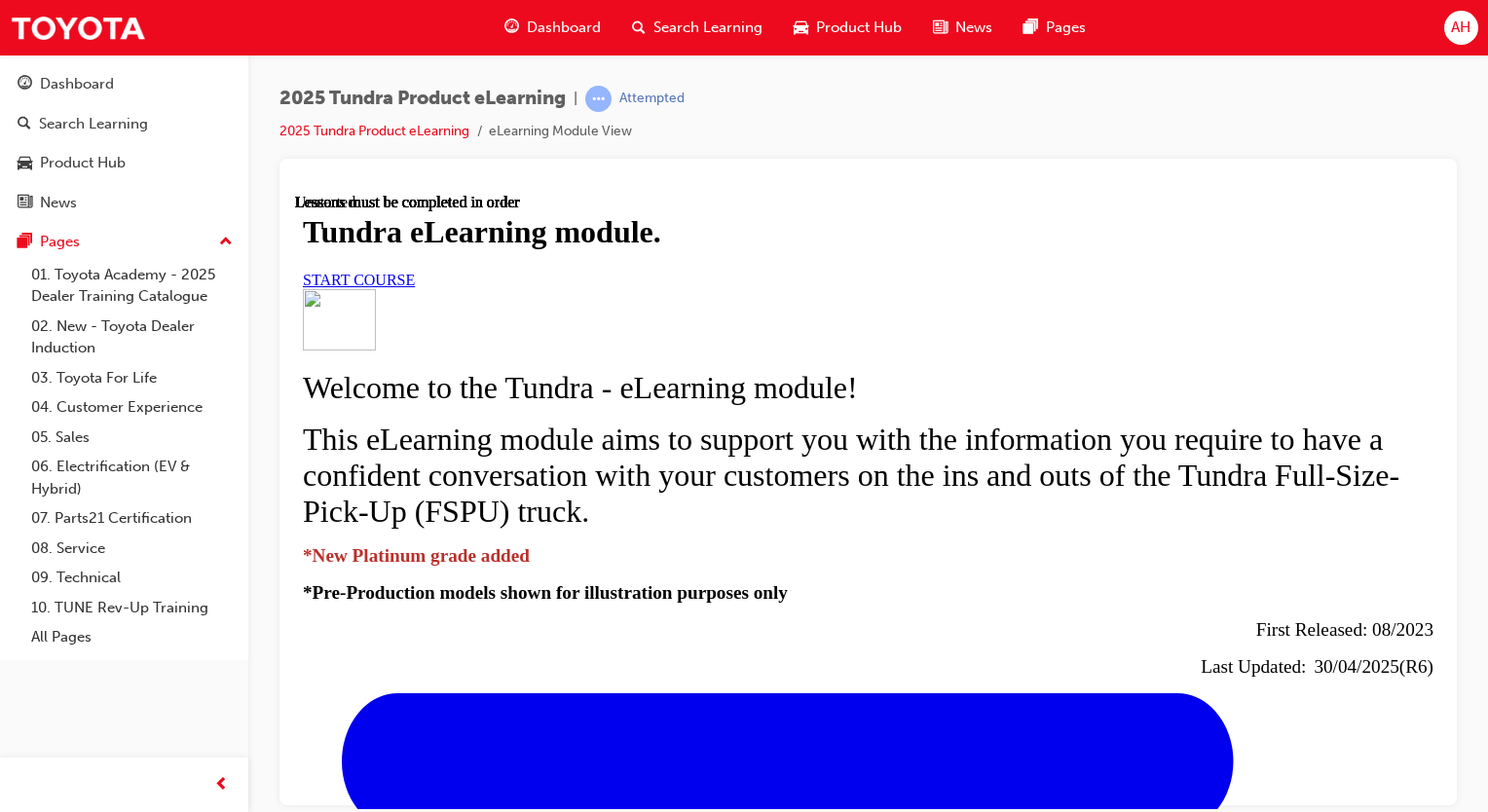 click on "START COURSE" at bounding box center (358, 278) 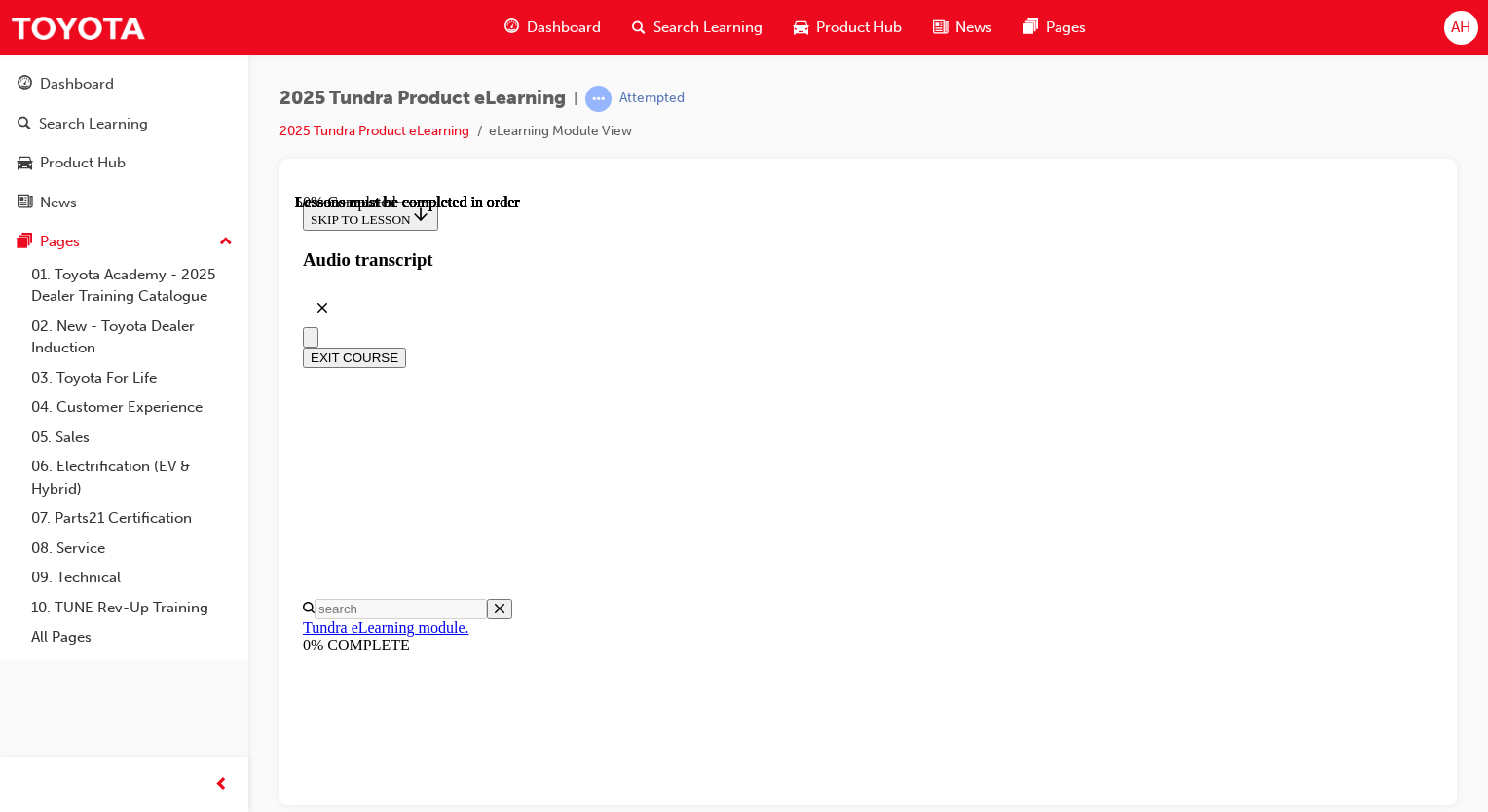 scroll, scrollTop: 1066, scrollLeft: 0, axis: vertical 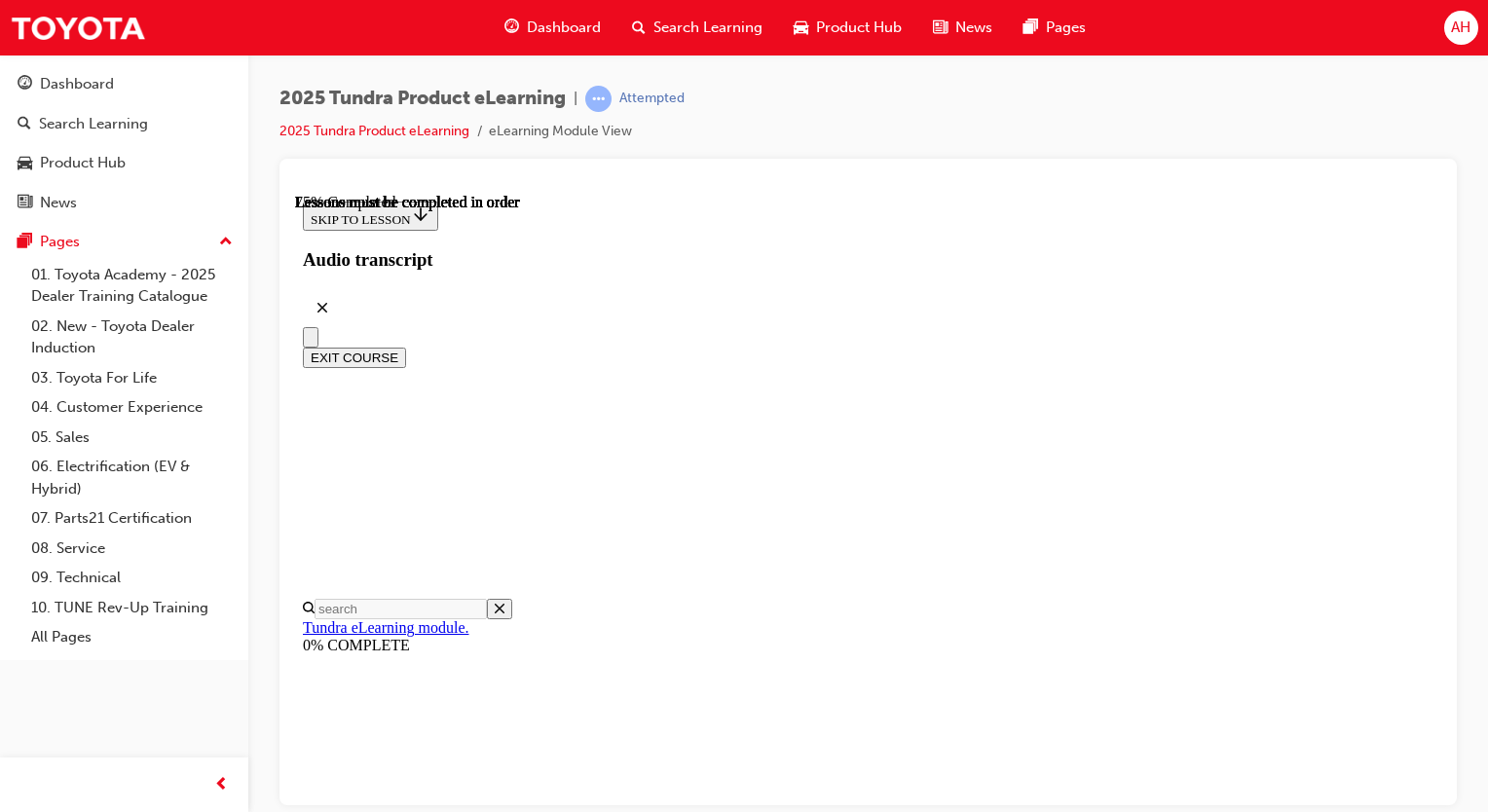 click on "CONTINUE" at bounding box center [868, 18026] 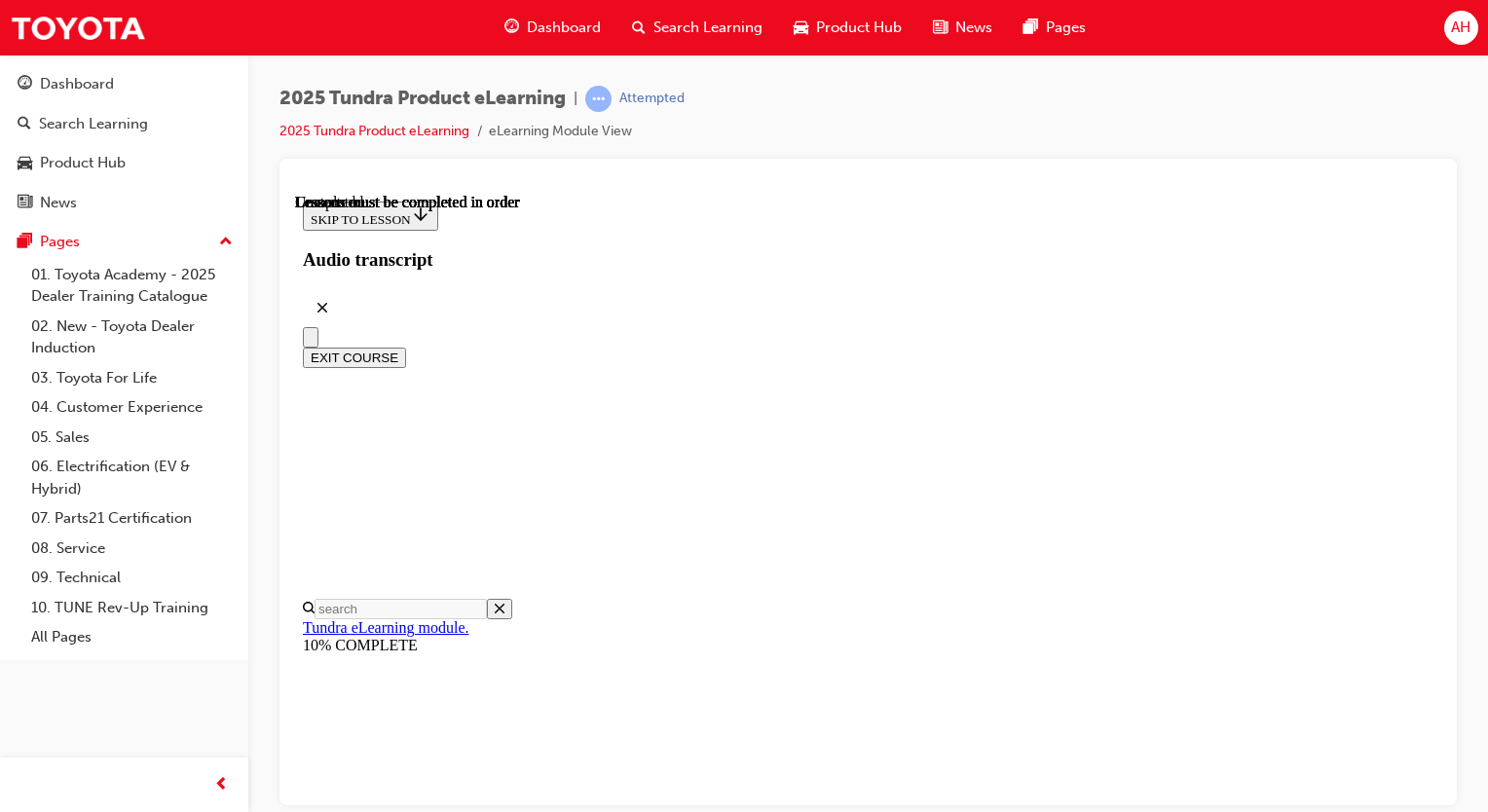 scroll, scrollTop: 0, scrollLeft: 0, axis: both 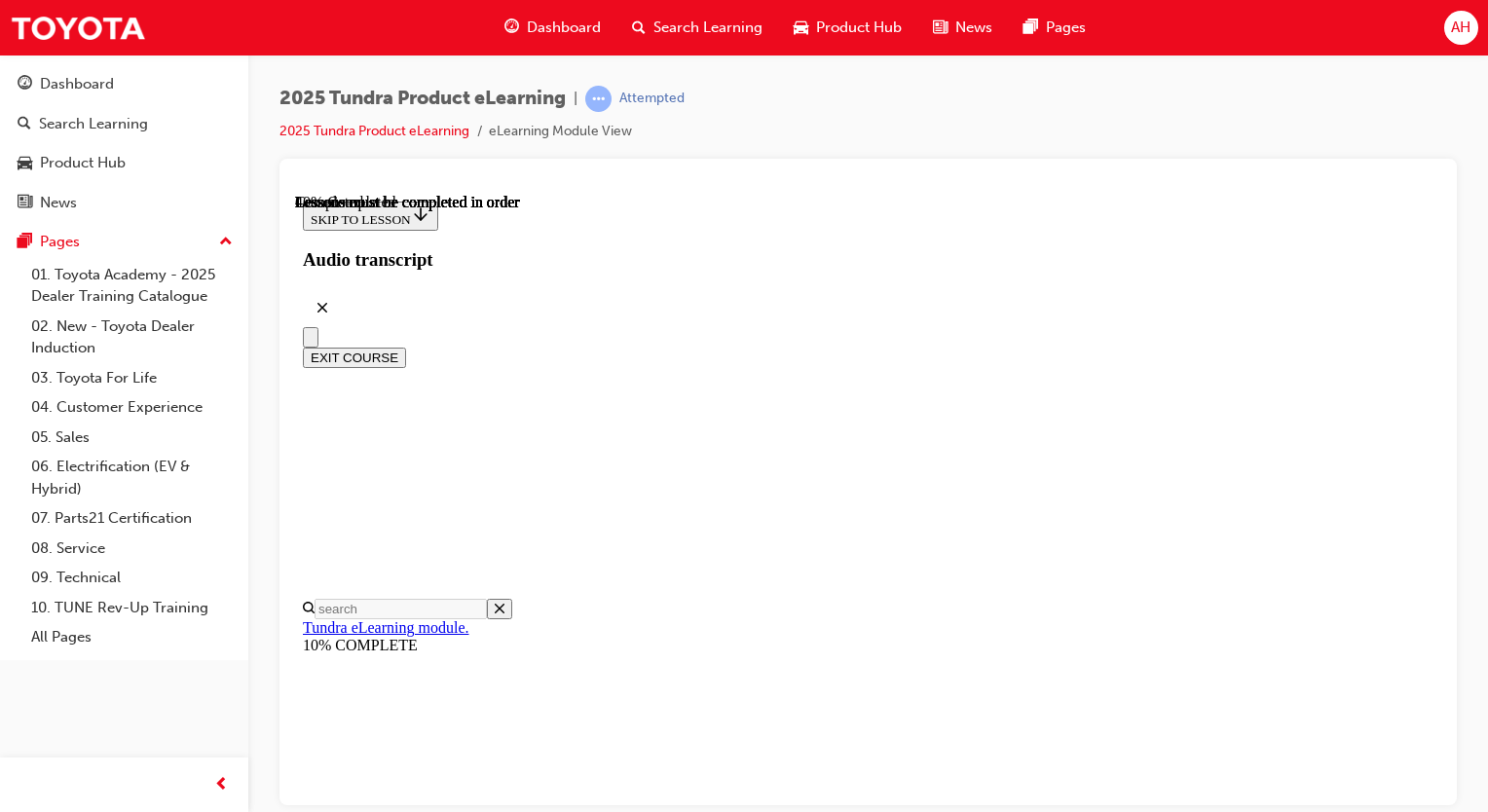 click at bounding box center [1160, 15446] 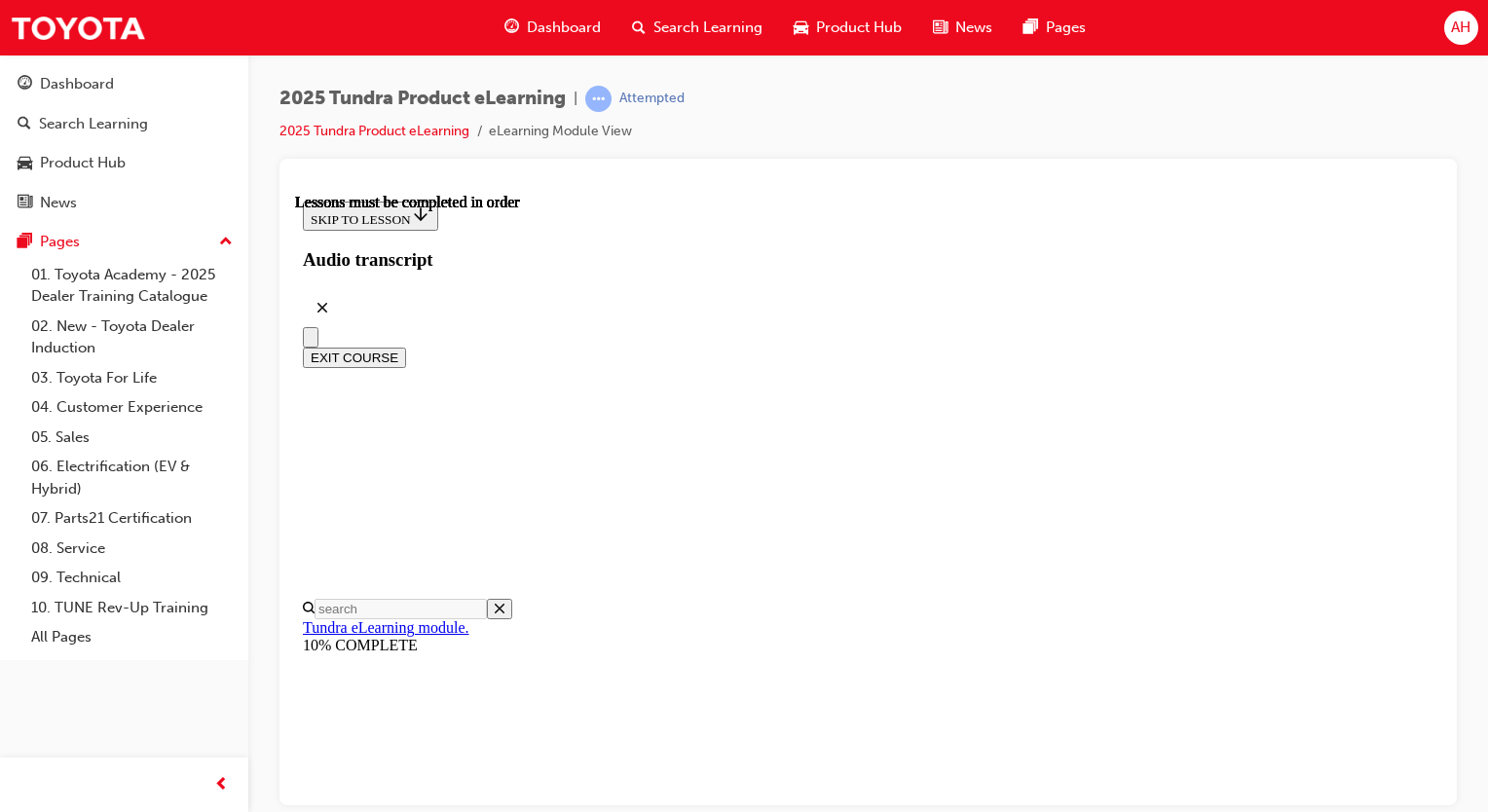 scroll, scrollTop: 729, scrollLeft: 0, axis: vertical 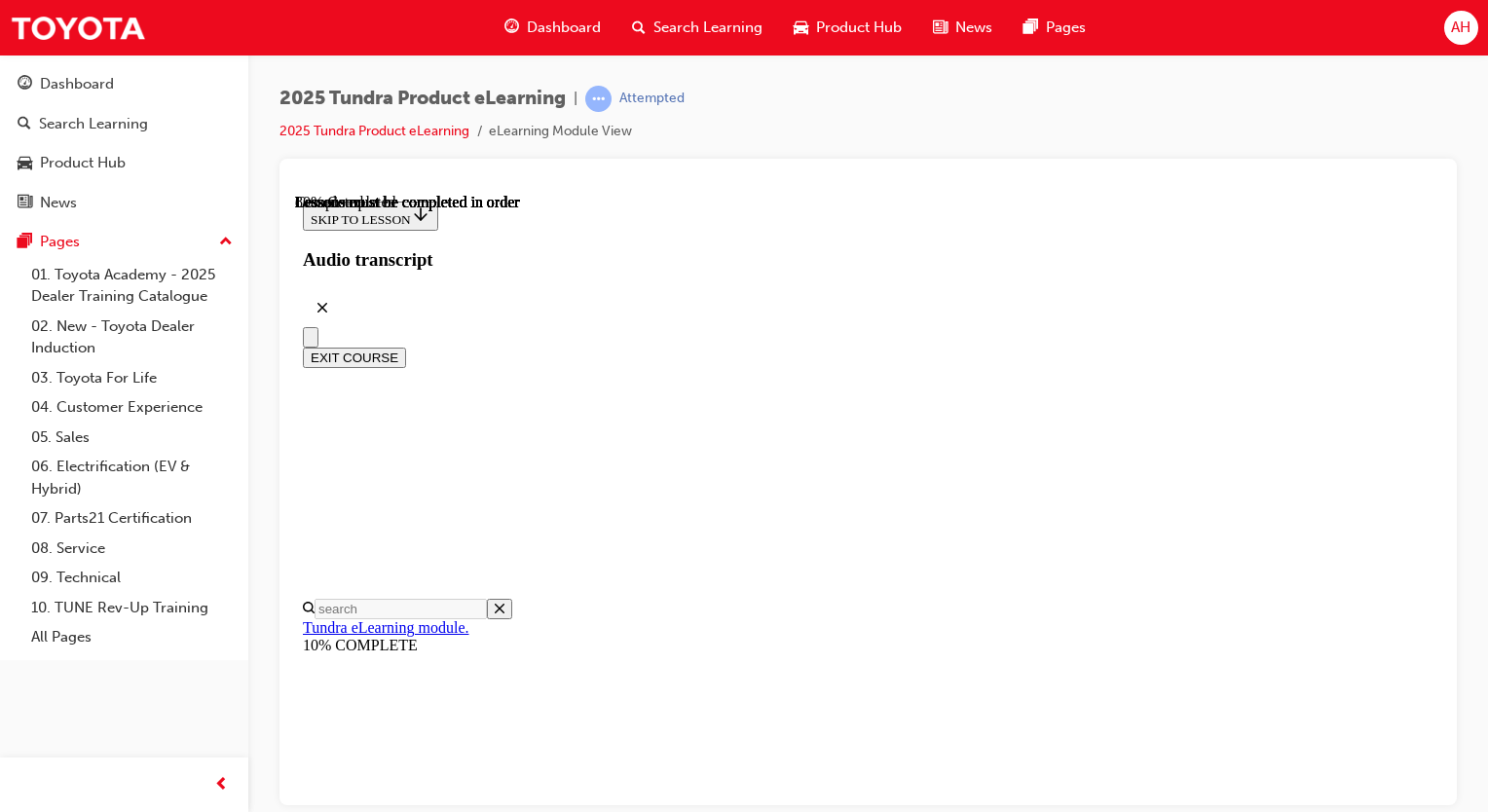 click on "CONTINUE" at bounding box center [344, 16569] 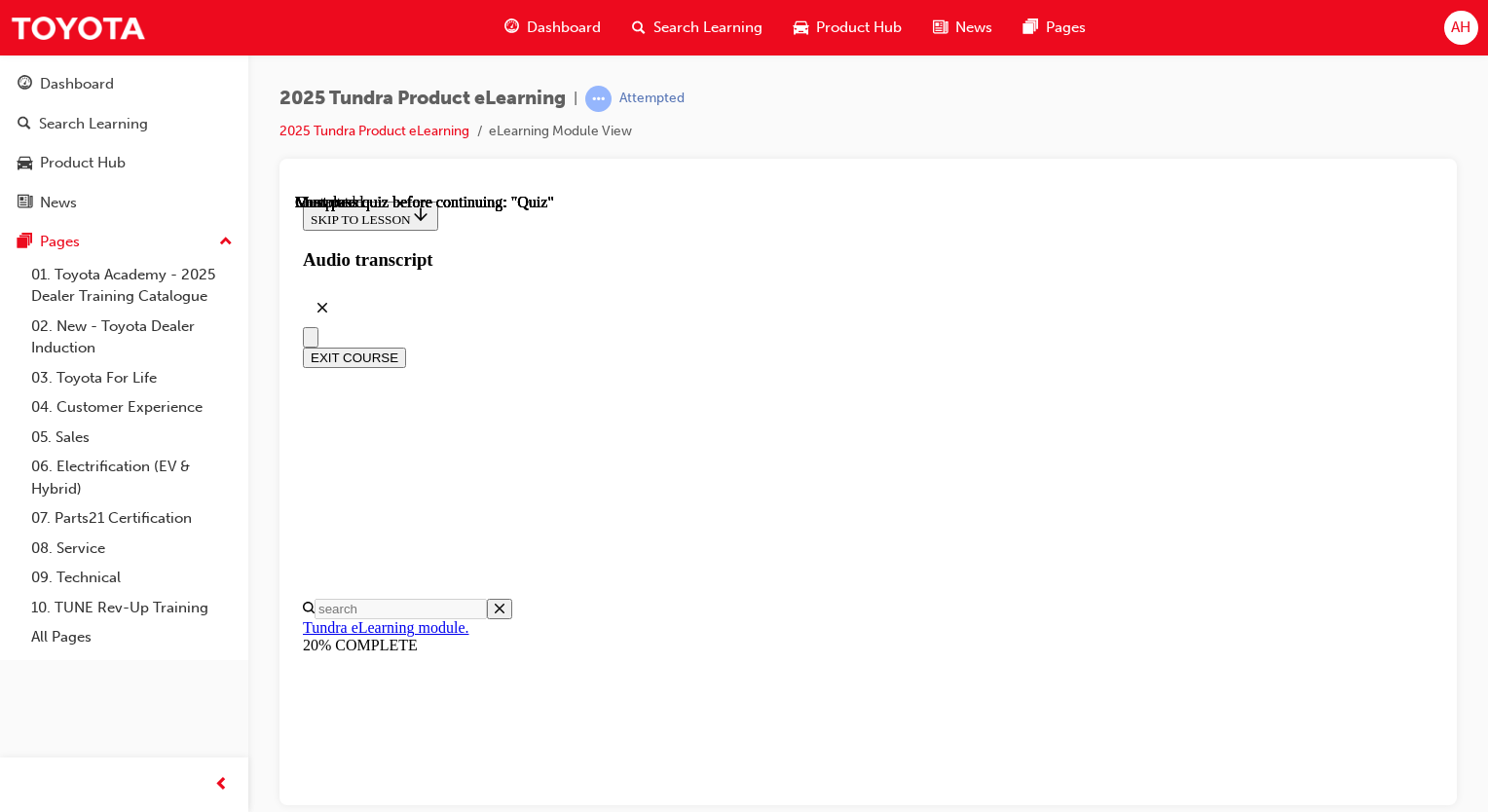 scroll, scrollTop: 0, scrollLeft: 0, axis: both 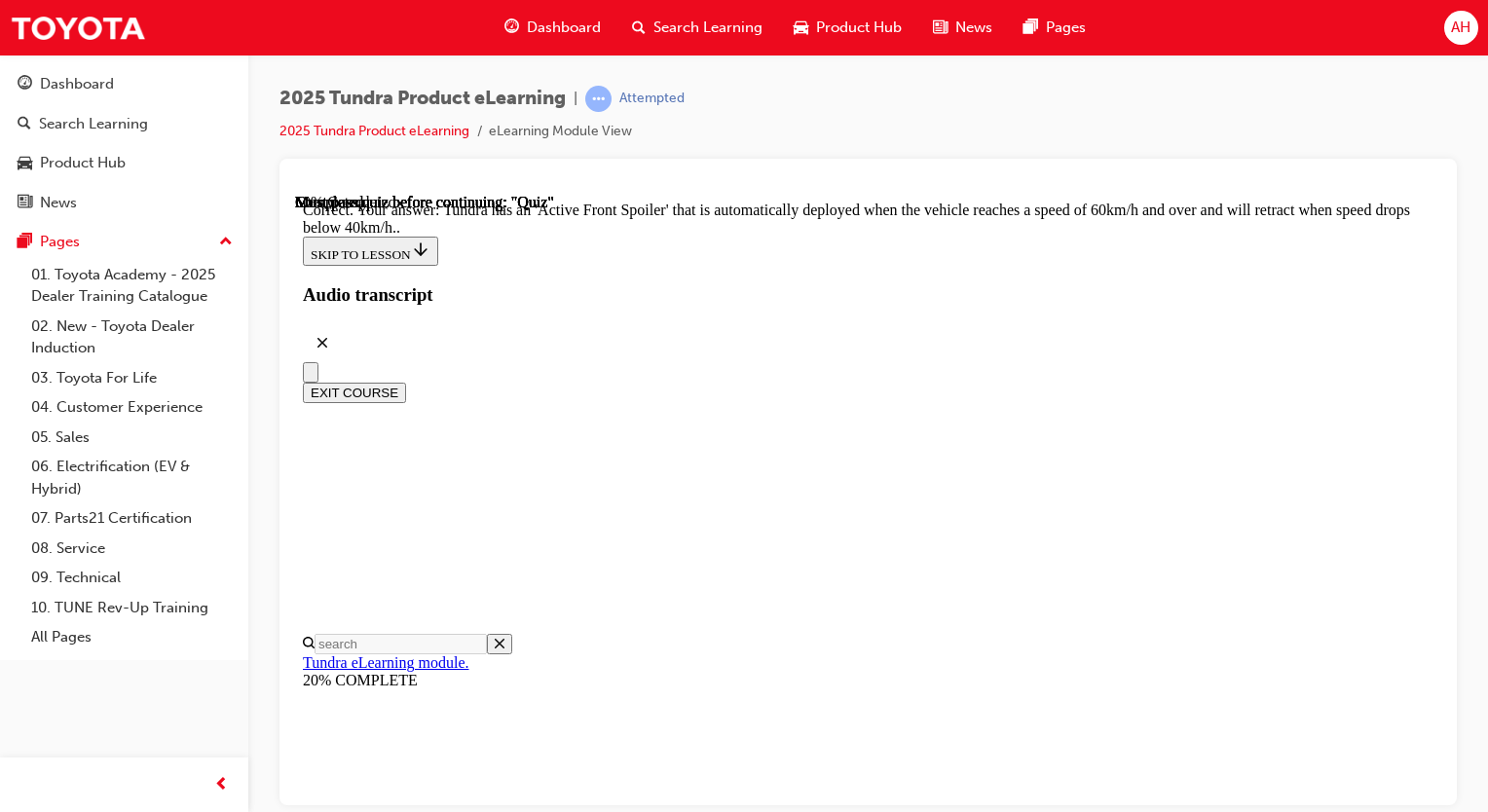 click on "NEXT" at bounding box center (328, 22108) 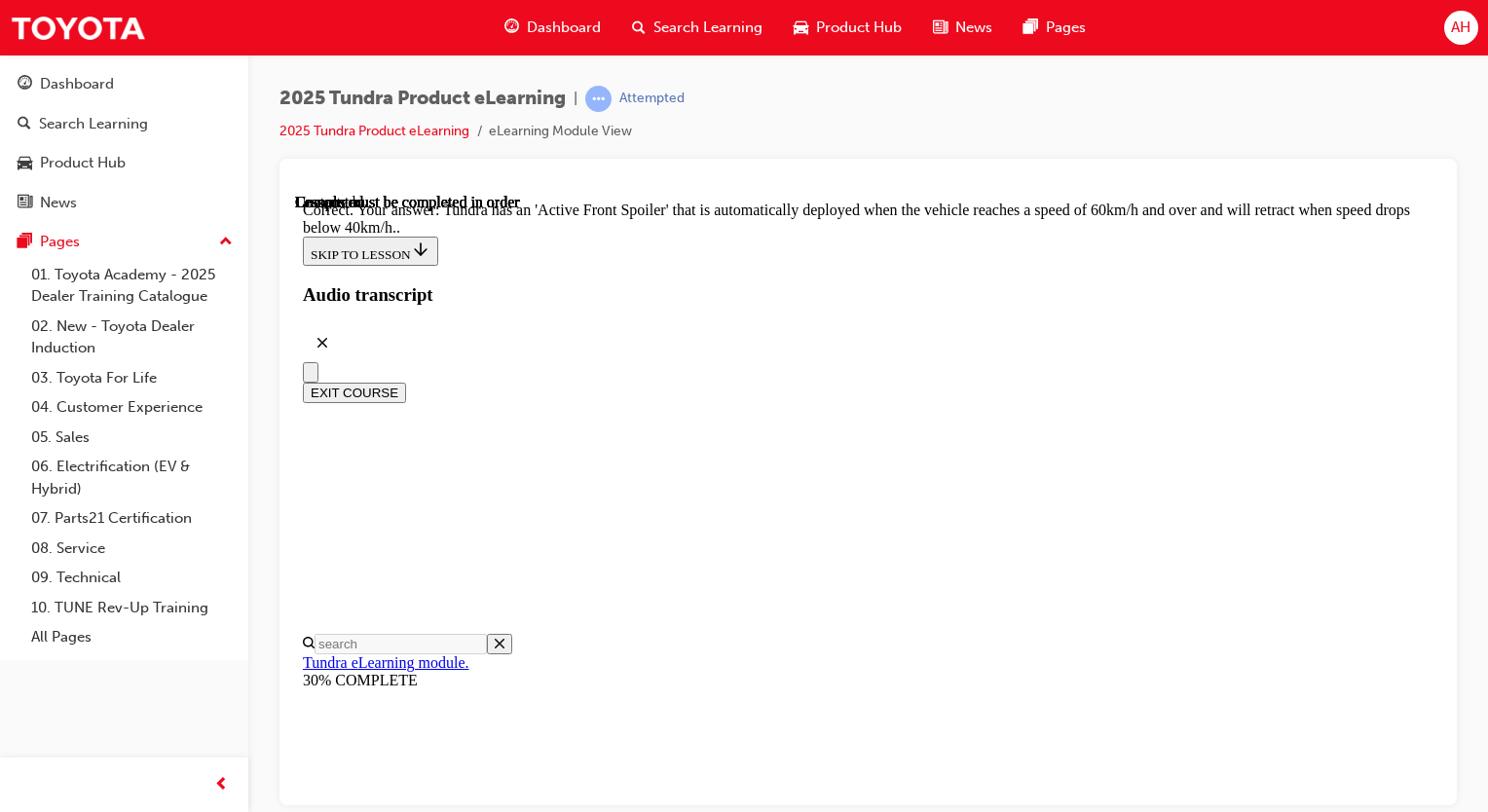 click on "Question 02/02 Which third-party company collaborated with Toyota Australia, Toyota North America, and TMC Japan to develop, produce, and evaluate converted Toyota Tundra vehicles under Australian conditions? Walkinshaw Automotive Group Correctly selected Holden Special Vehicles Correctly unselected Ford Performance Correctly unselected Tickford Correctly unselected Correct SUBMIT NEXT" at bounding box center (868, 26180) 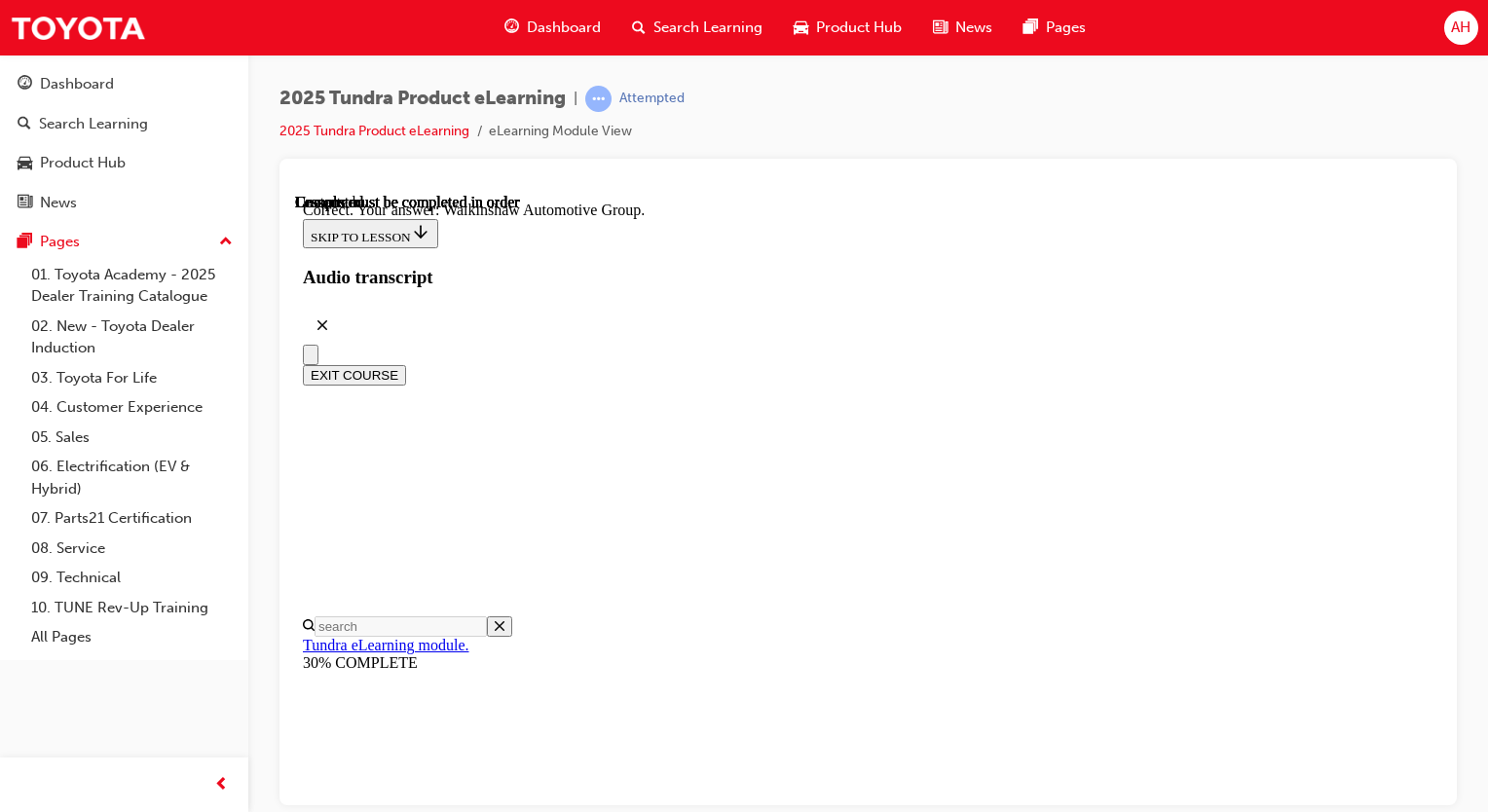 scroll, scrollTop: 526, scrollLeft: 0, axis: vertical 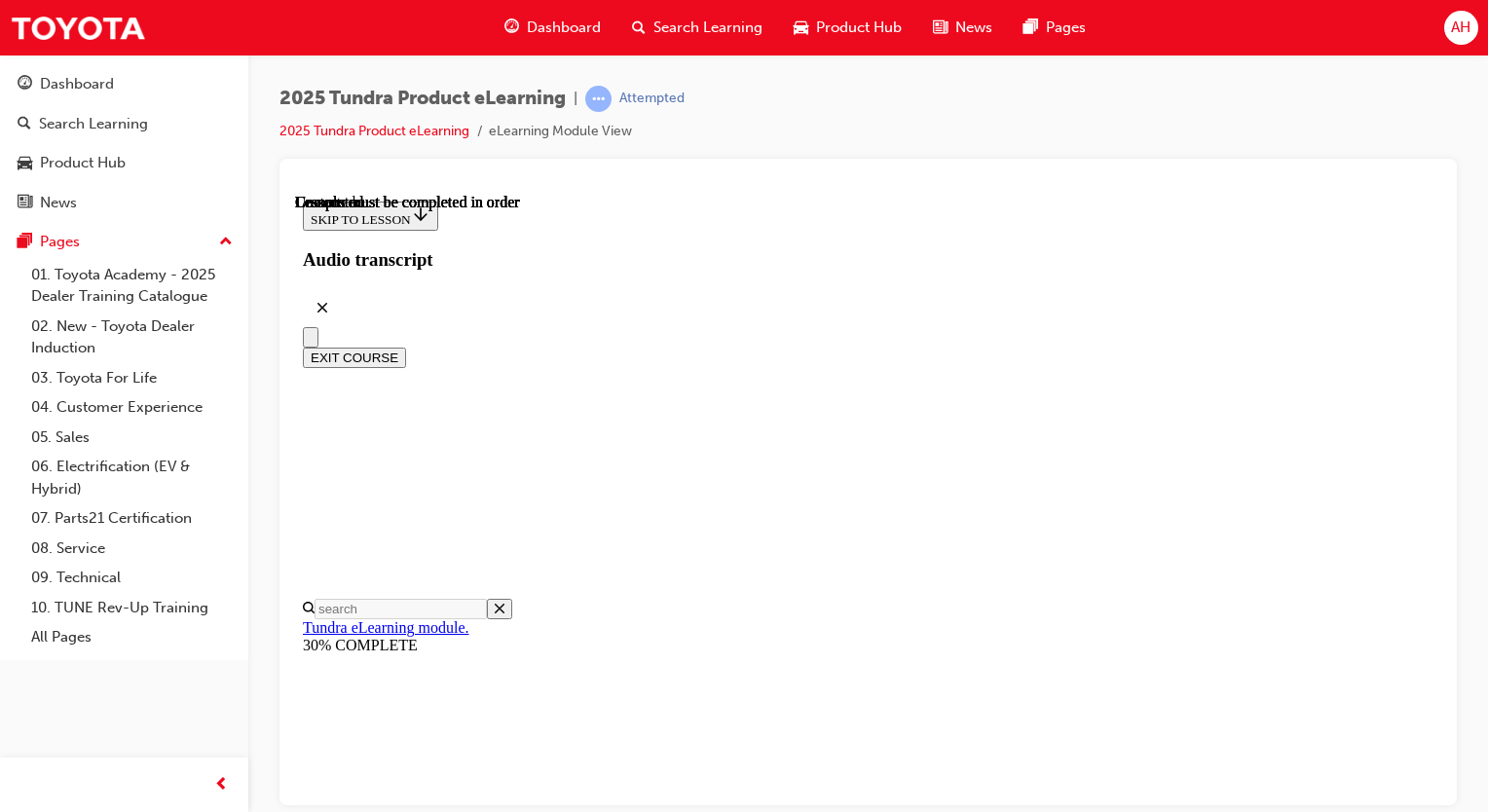 click on "Lesson 4 - Interior Design" at bounding box center [868, 23276] 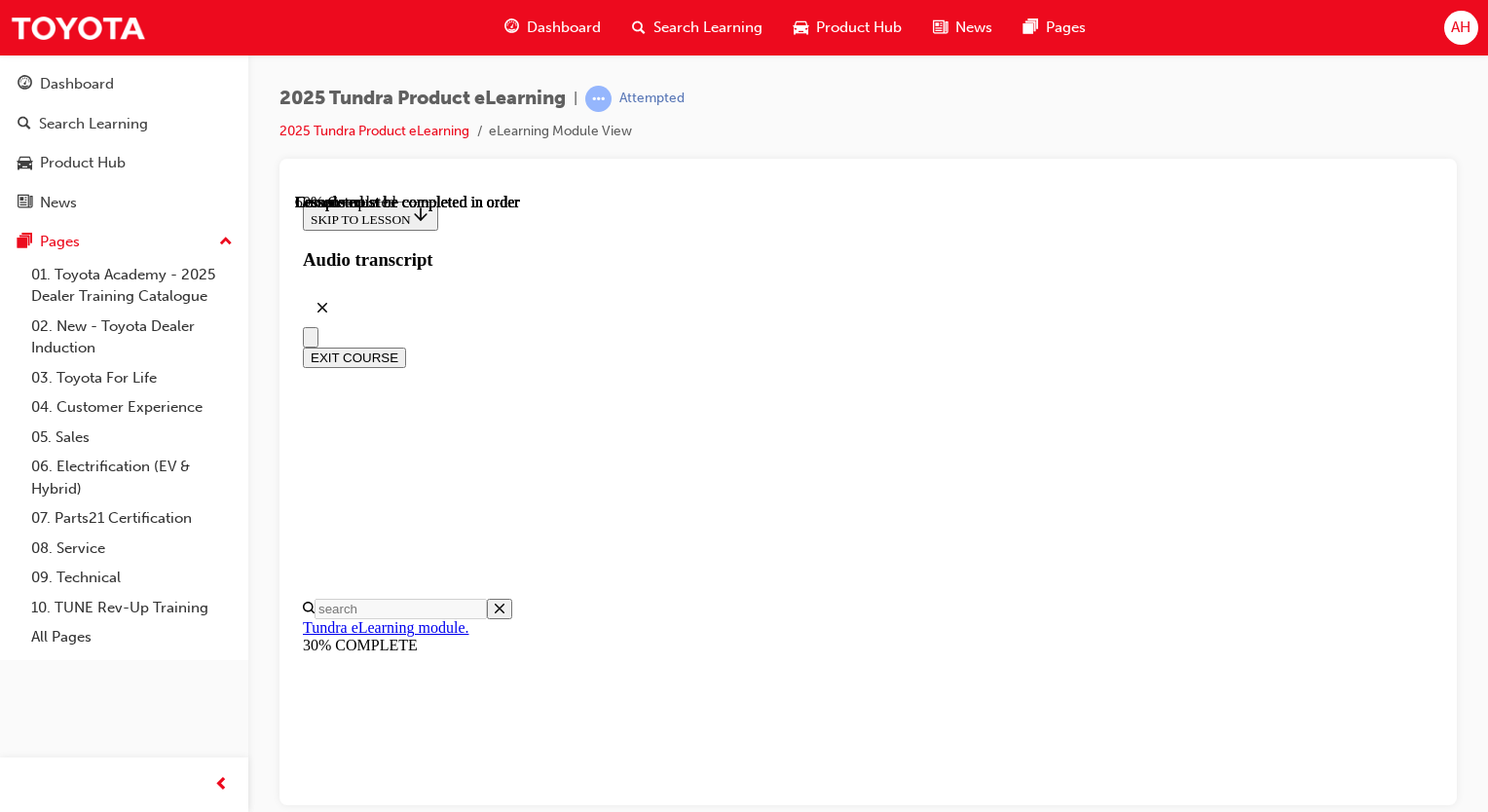 scroll, scrollTop: 1042, scrollLeft: 0, axis: vertical 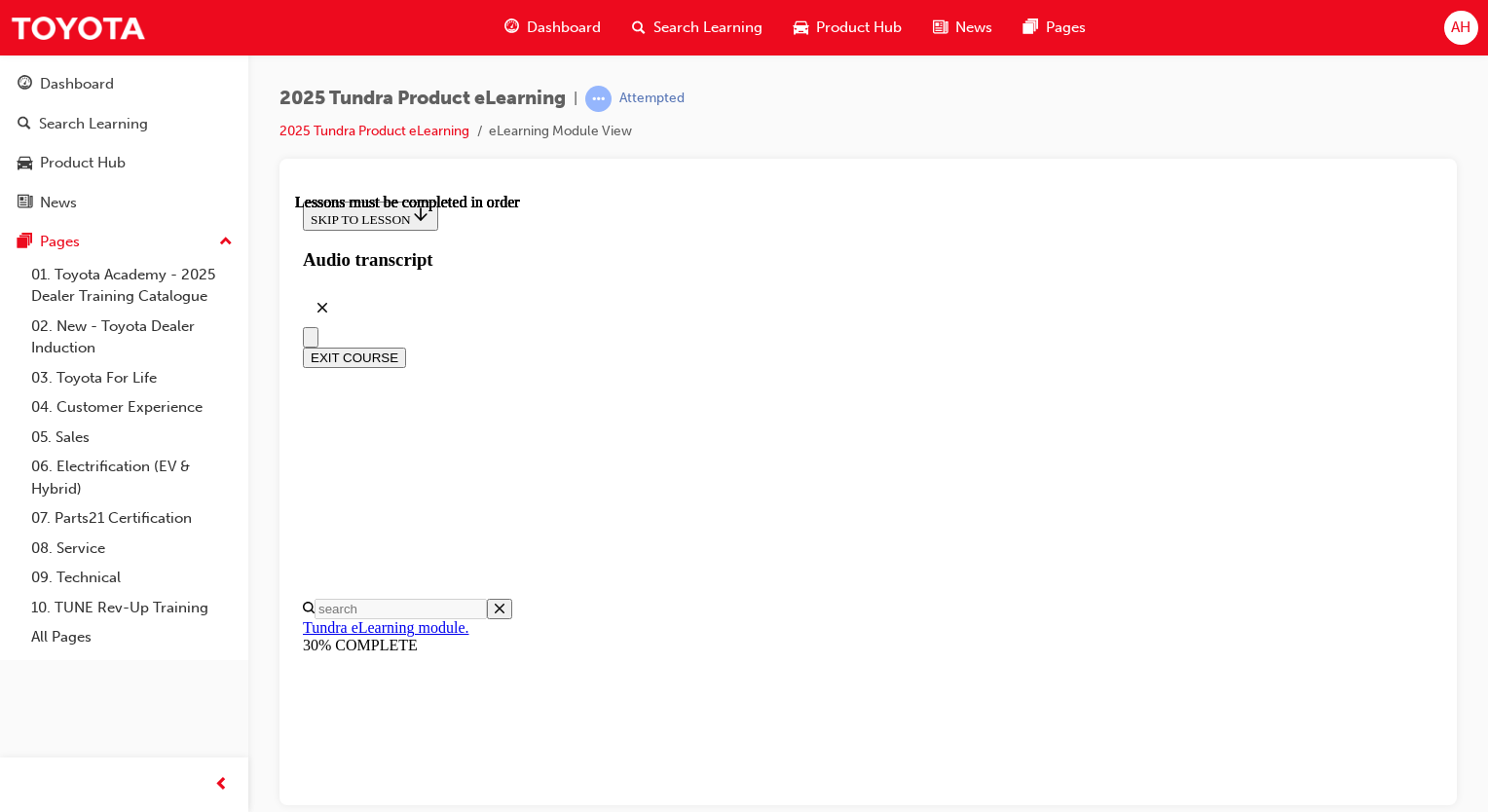 click at bounding box center (337, 16547) 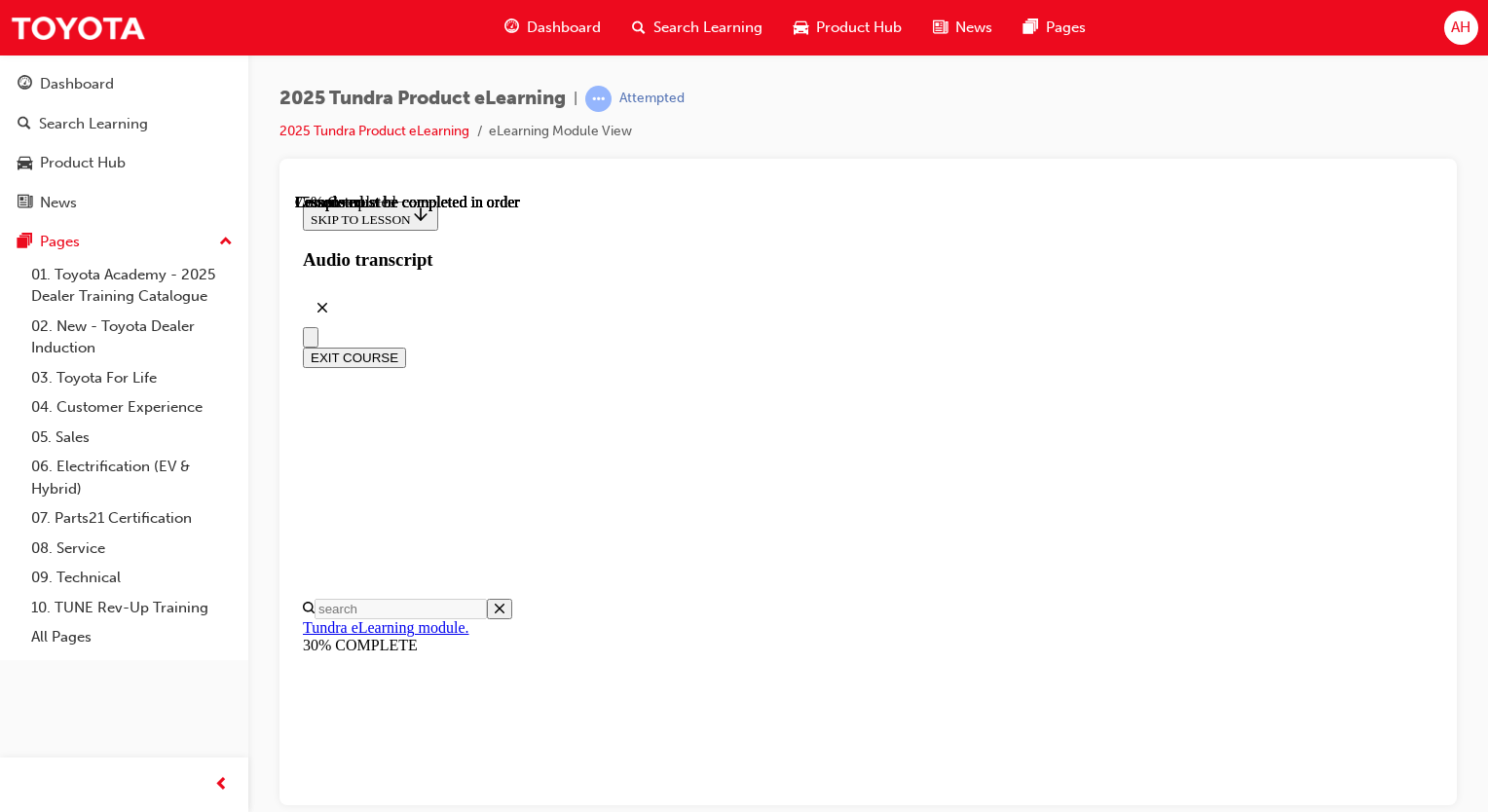 click on "CONTINUE" at bounding box center (344, 16463) 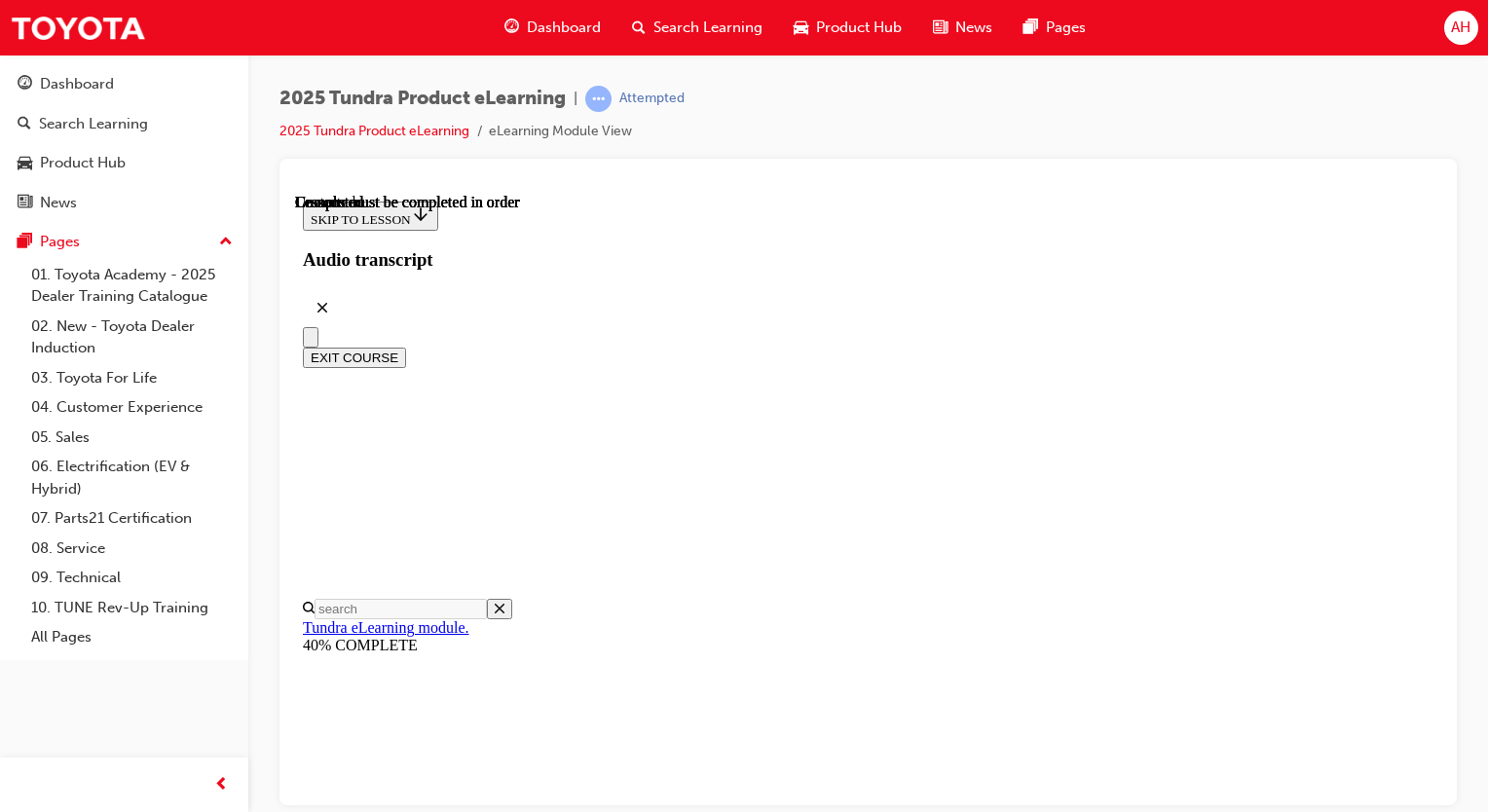 scroll, scrollTop: 0, scrollLeft: 0, axis: both 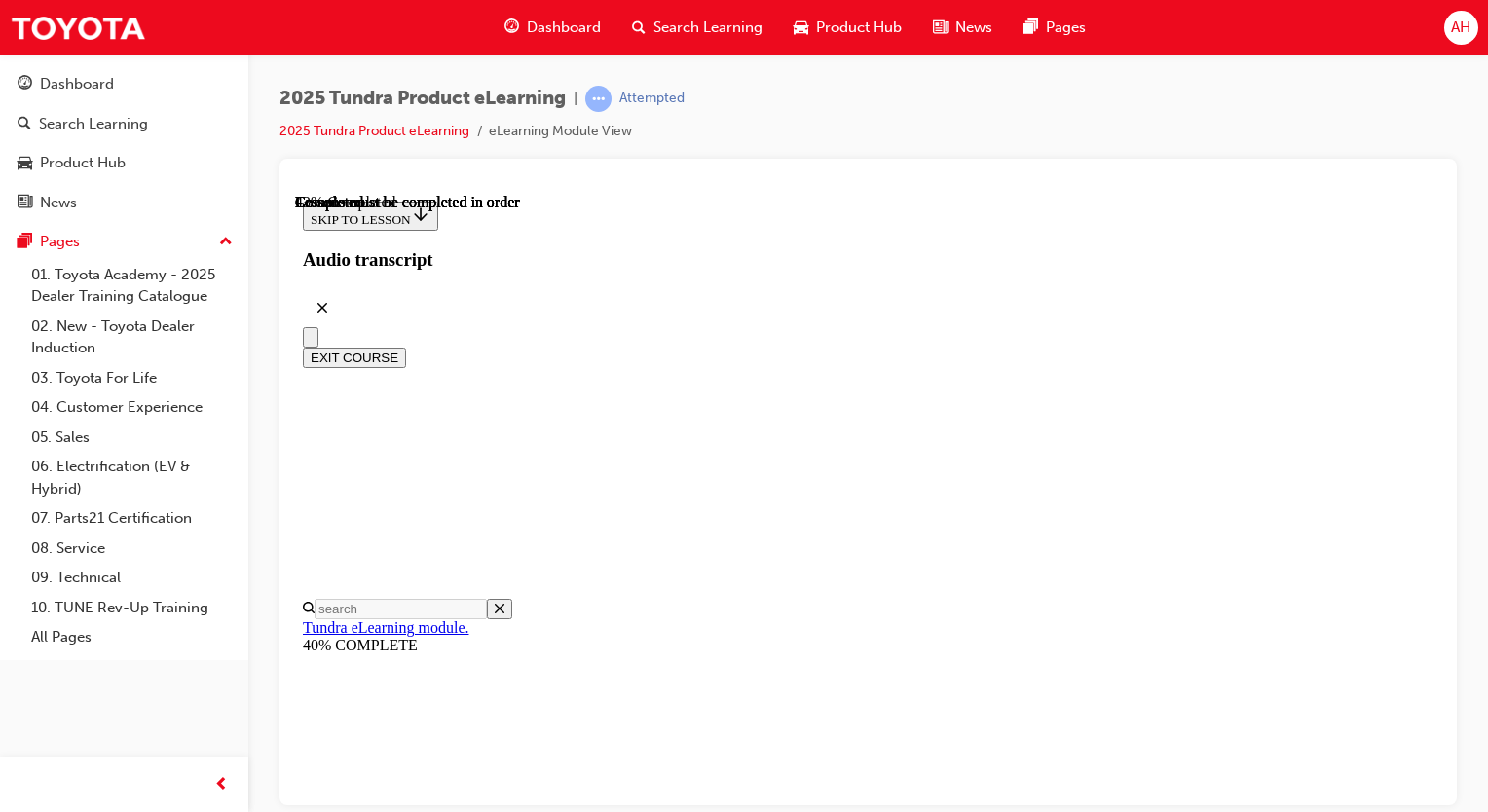 click at bounding box center (389, 14709) 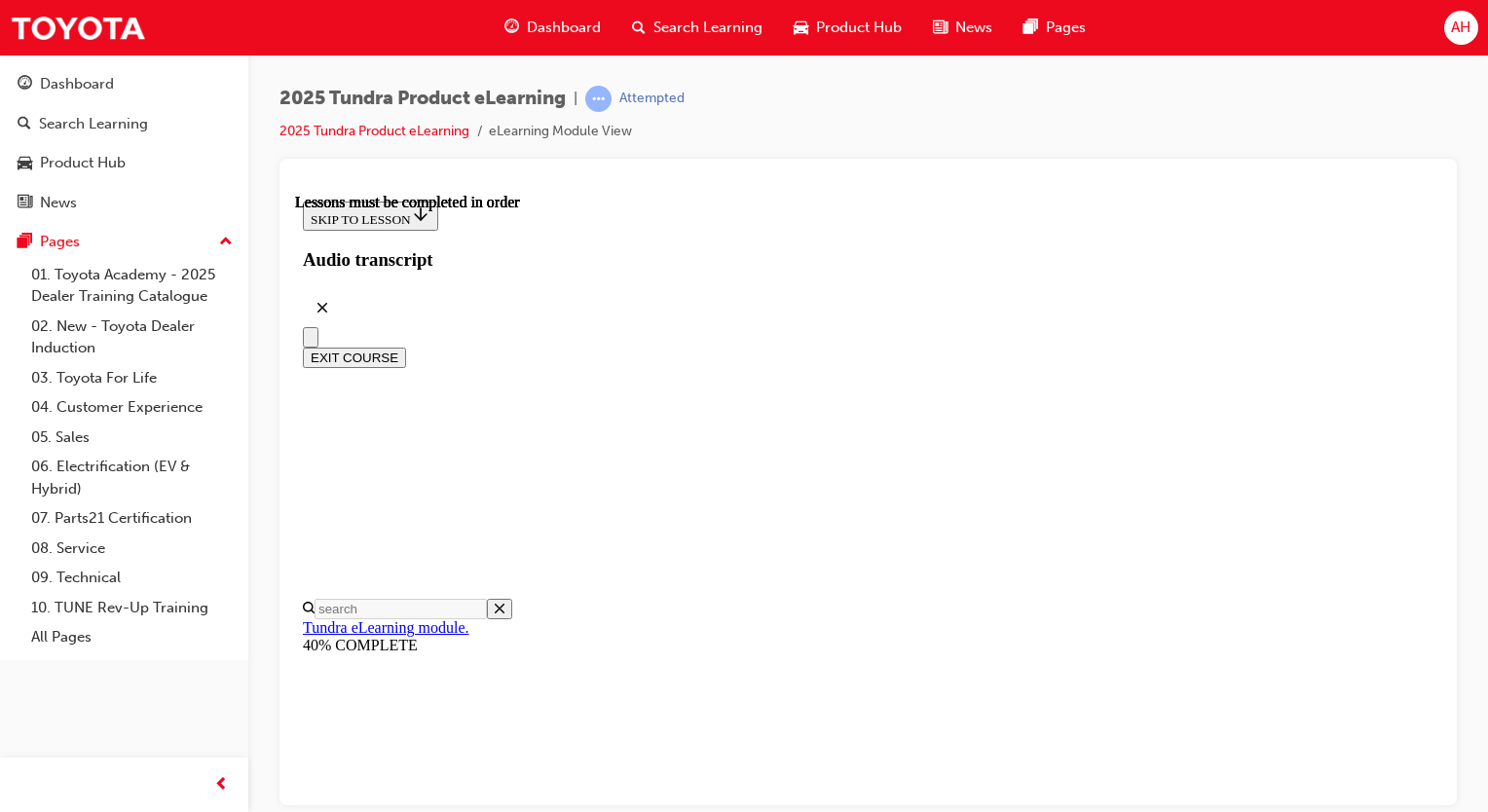 click at bounding box center (337, 15975) 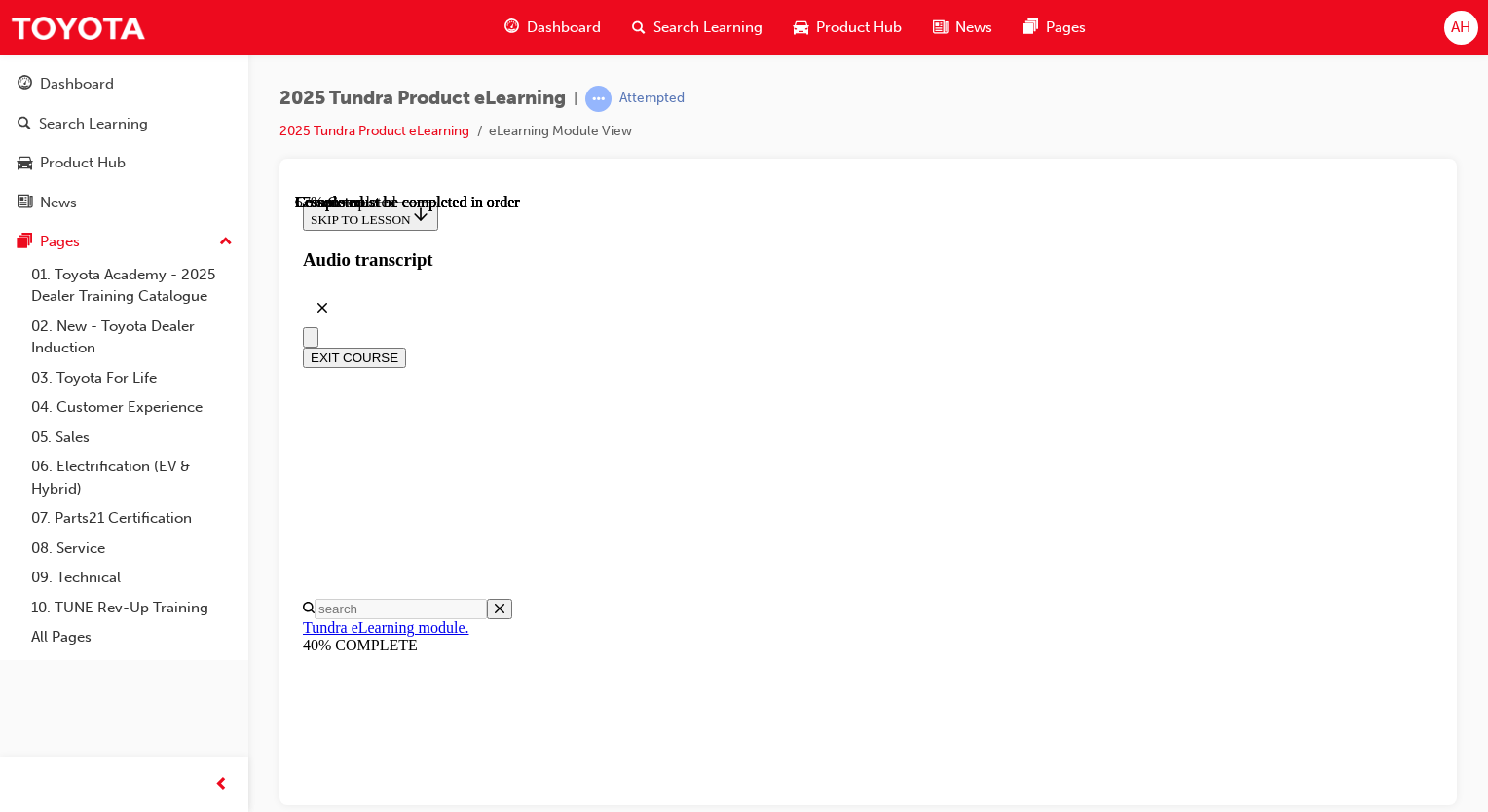 click at bounding box center (389, 16444) 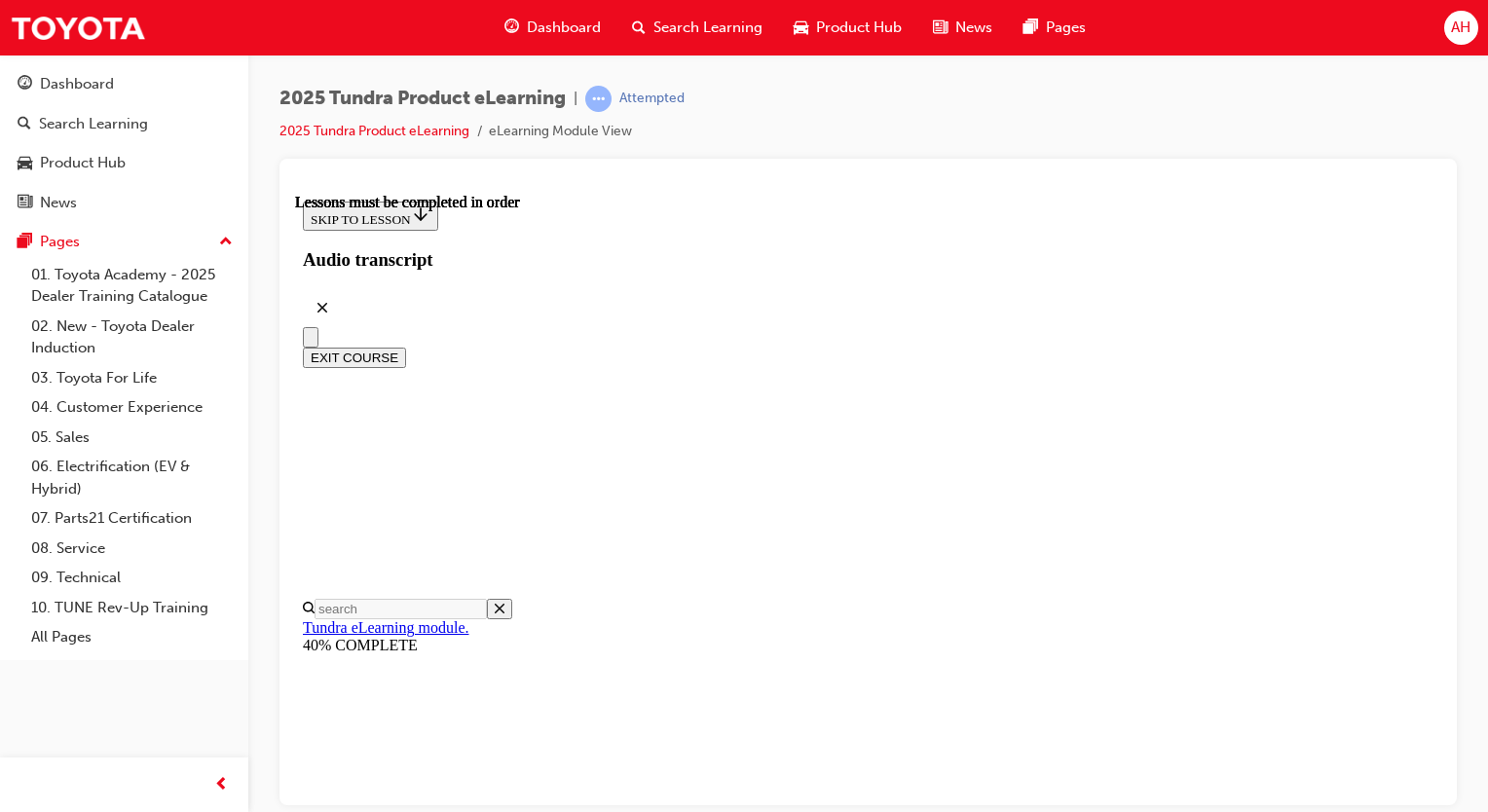 scroll, scrollTop: 0, scrollLeft: 0, axis: both 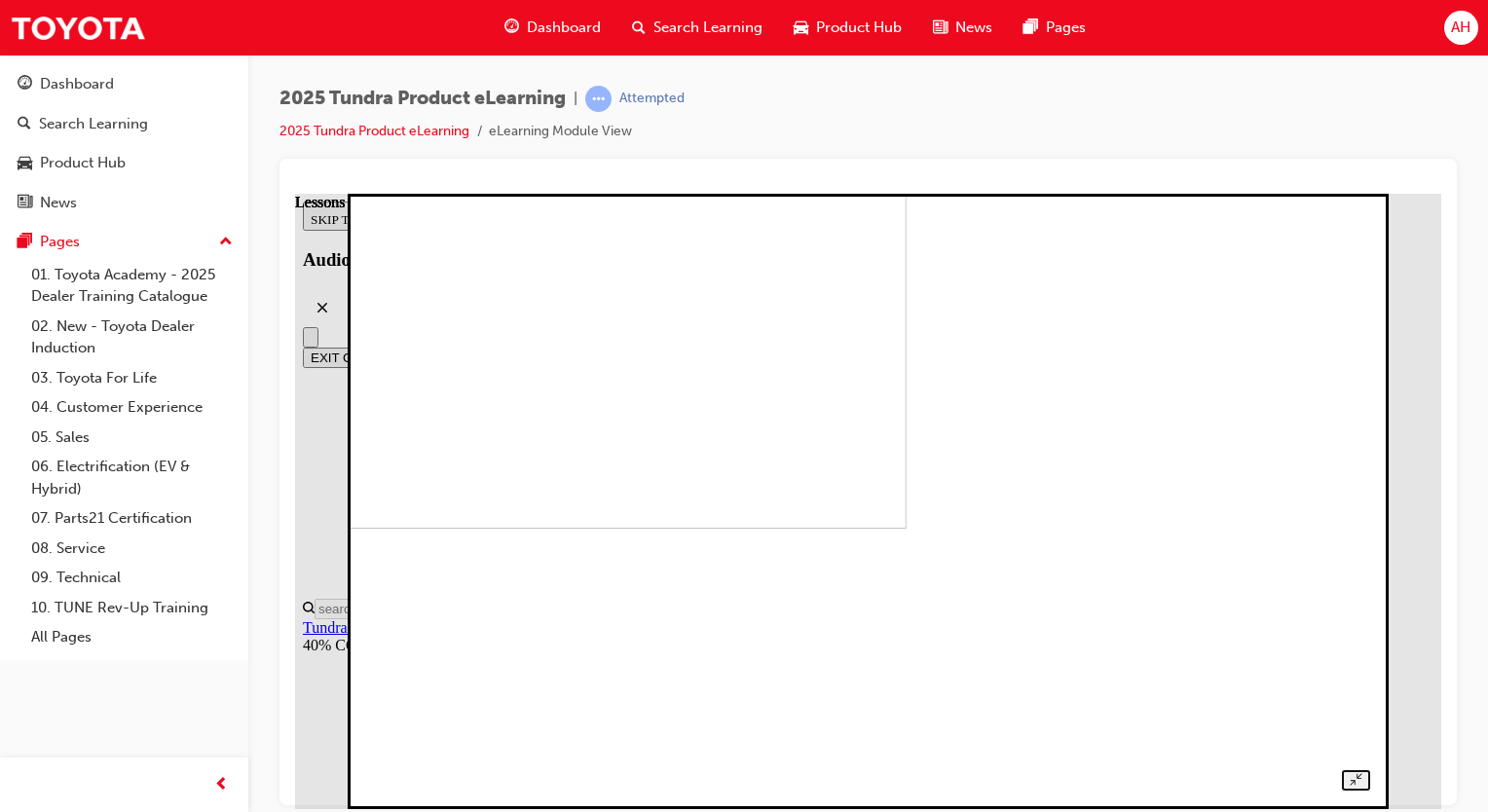 click at bounding box center (418, 219) 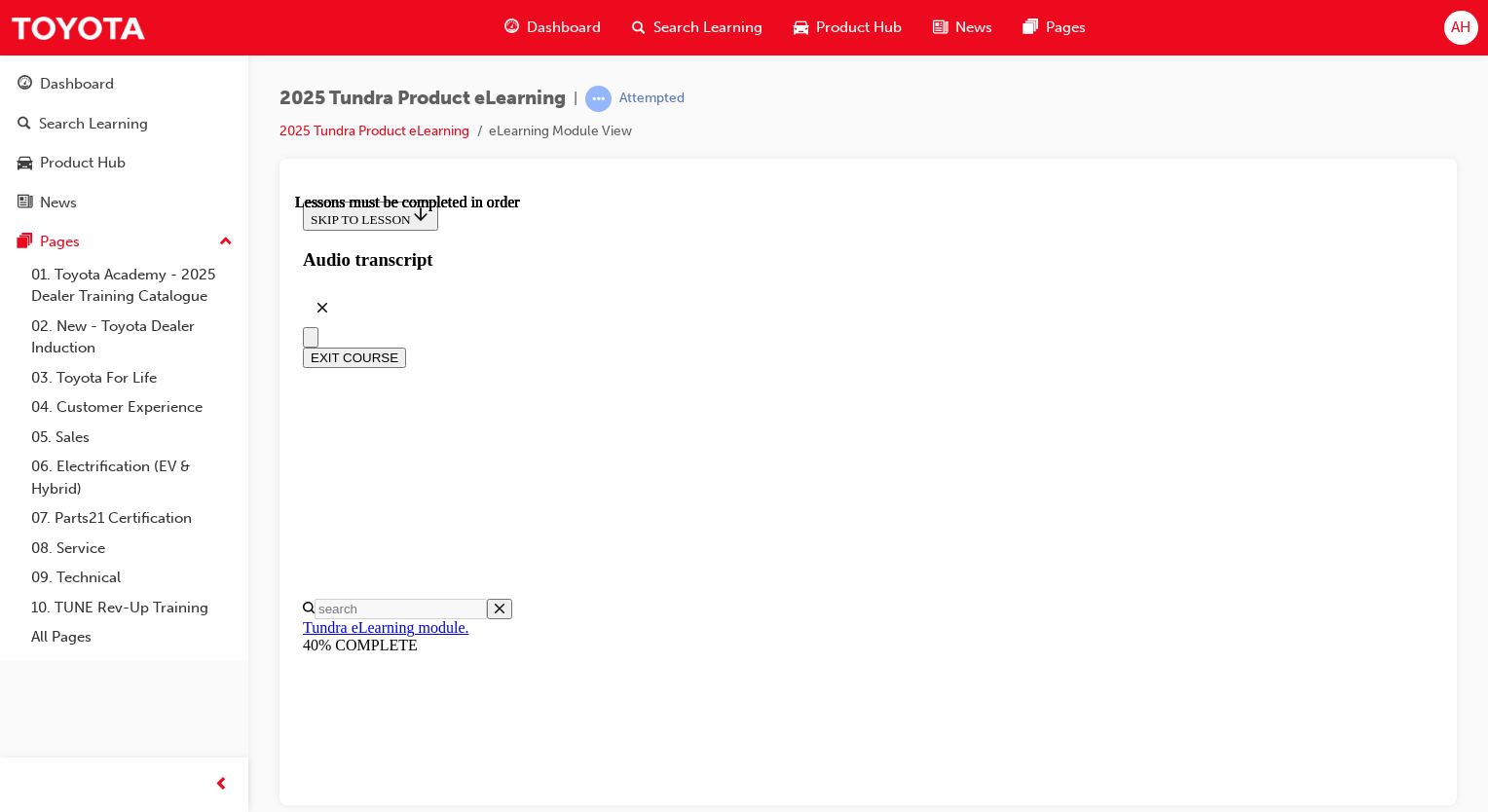 click at bounding box center [337, 18042] 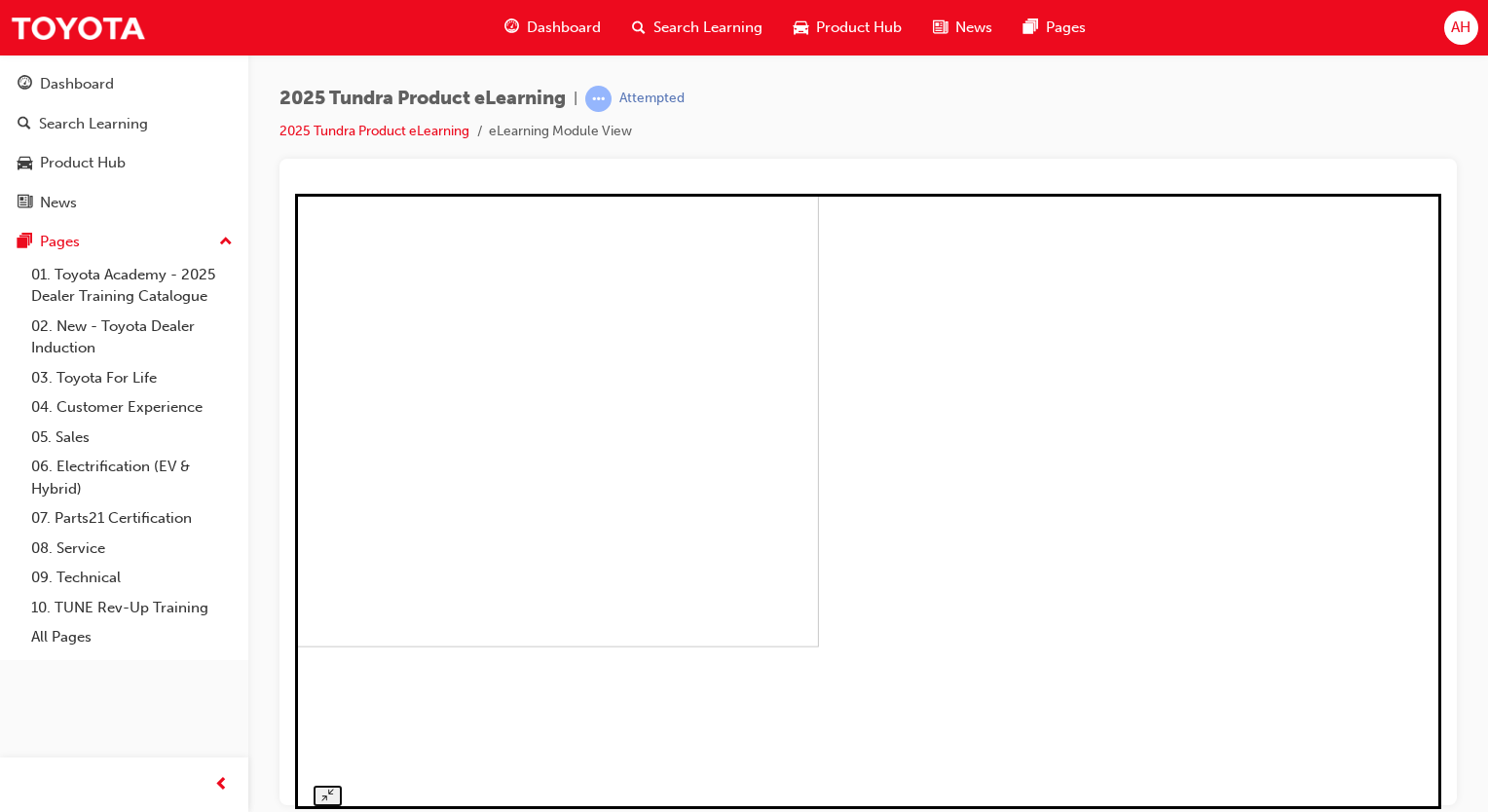 click at bounding box center [245, 352] 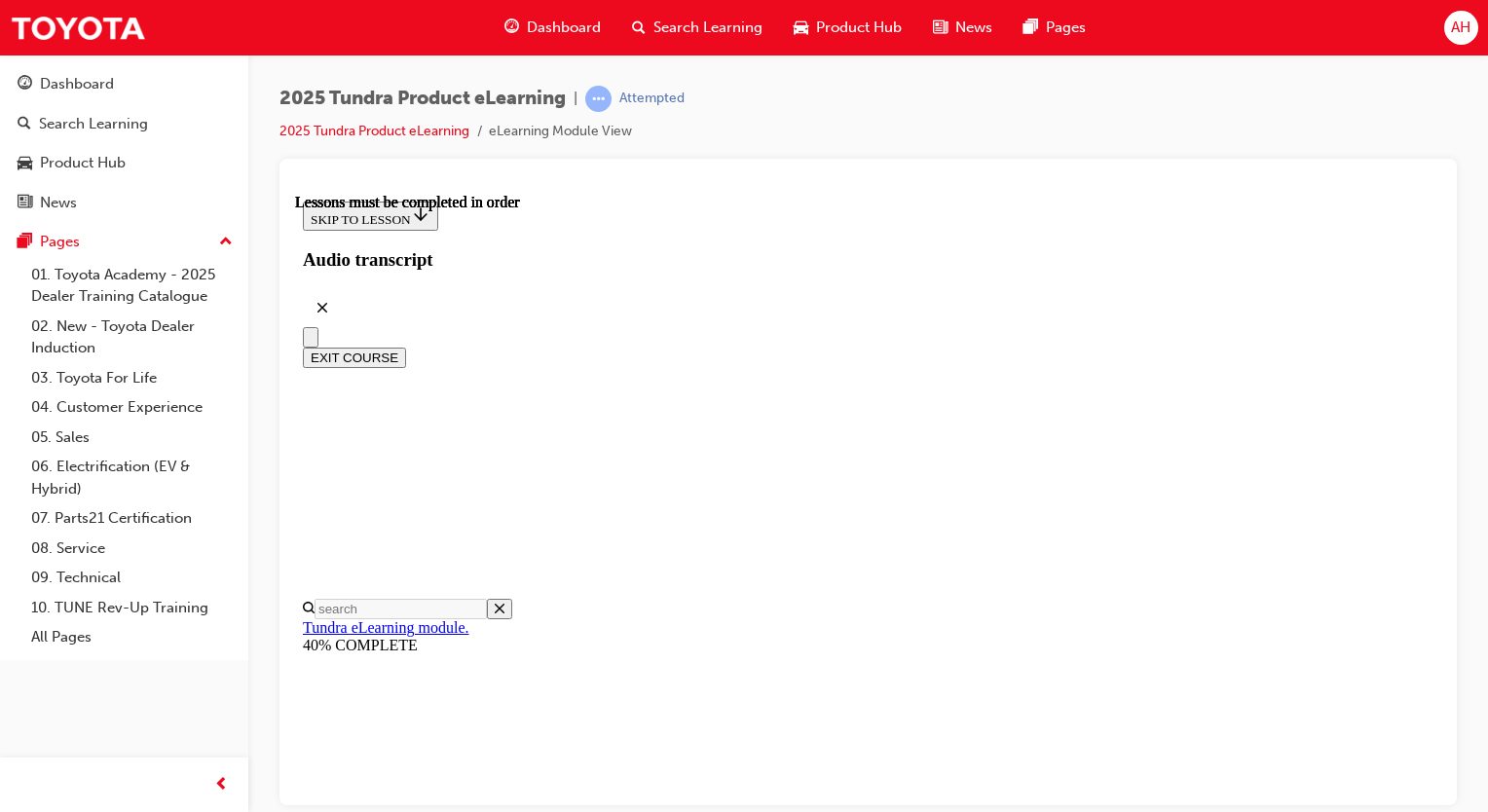 click at bounding box center (337, 17663) 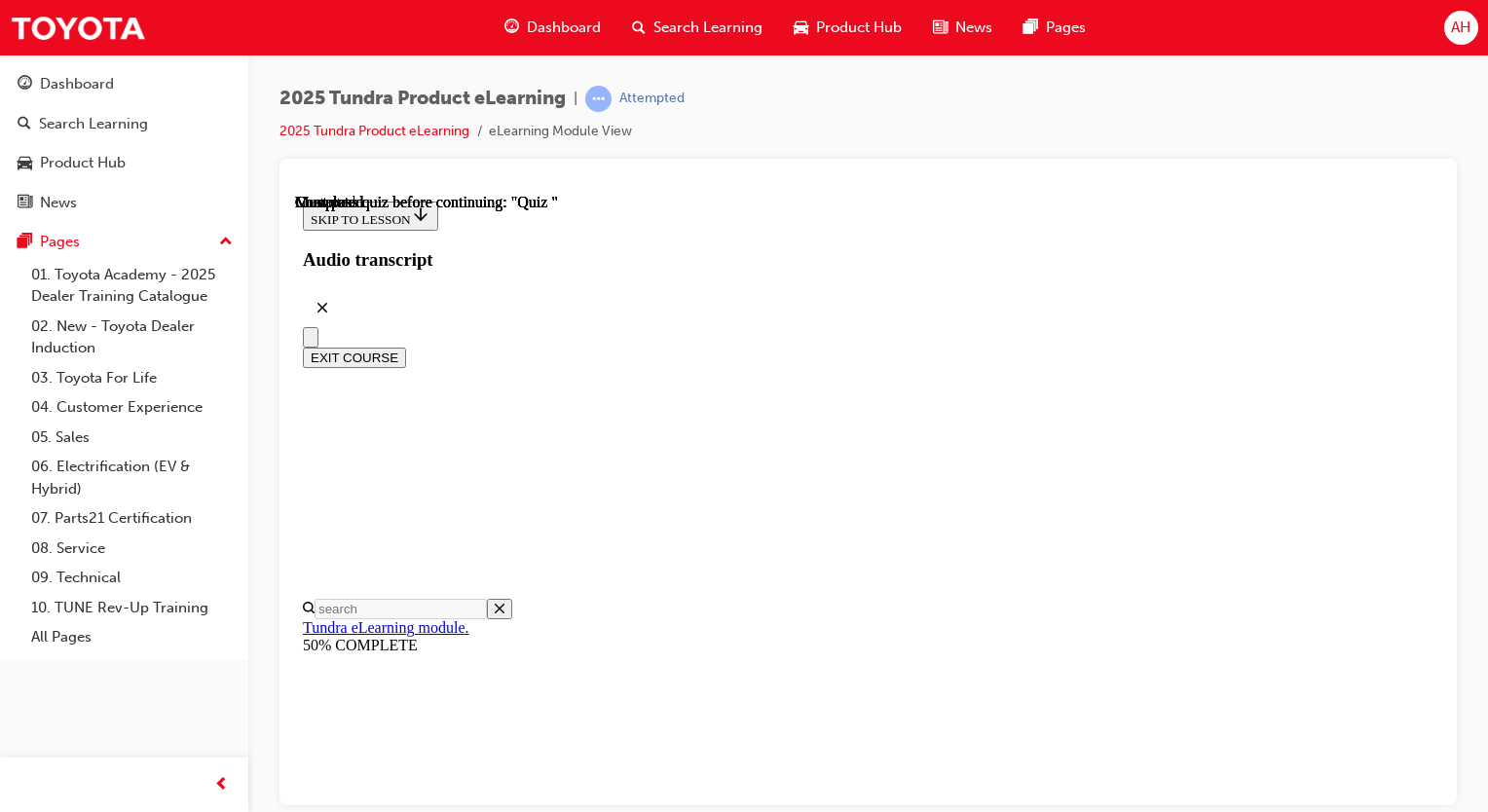 scroll, scrollTop: 61, scrollLeft: 0, axis: vertical 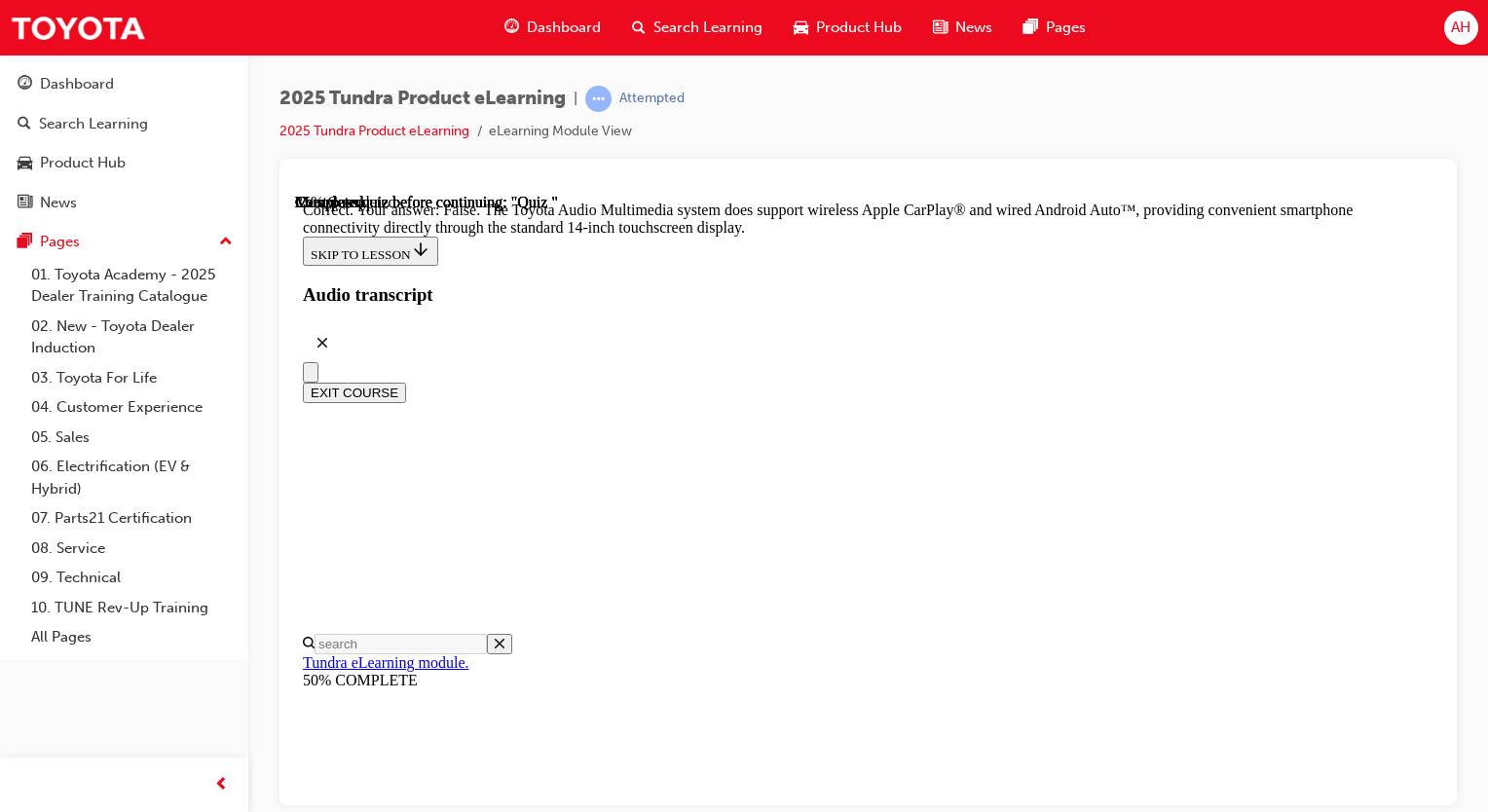 click on "NEXT" at bounding box center [328, 17907] 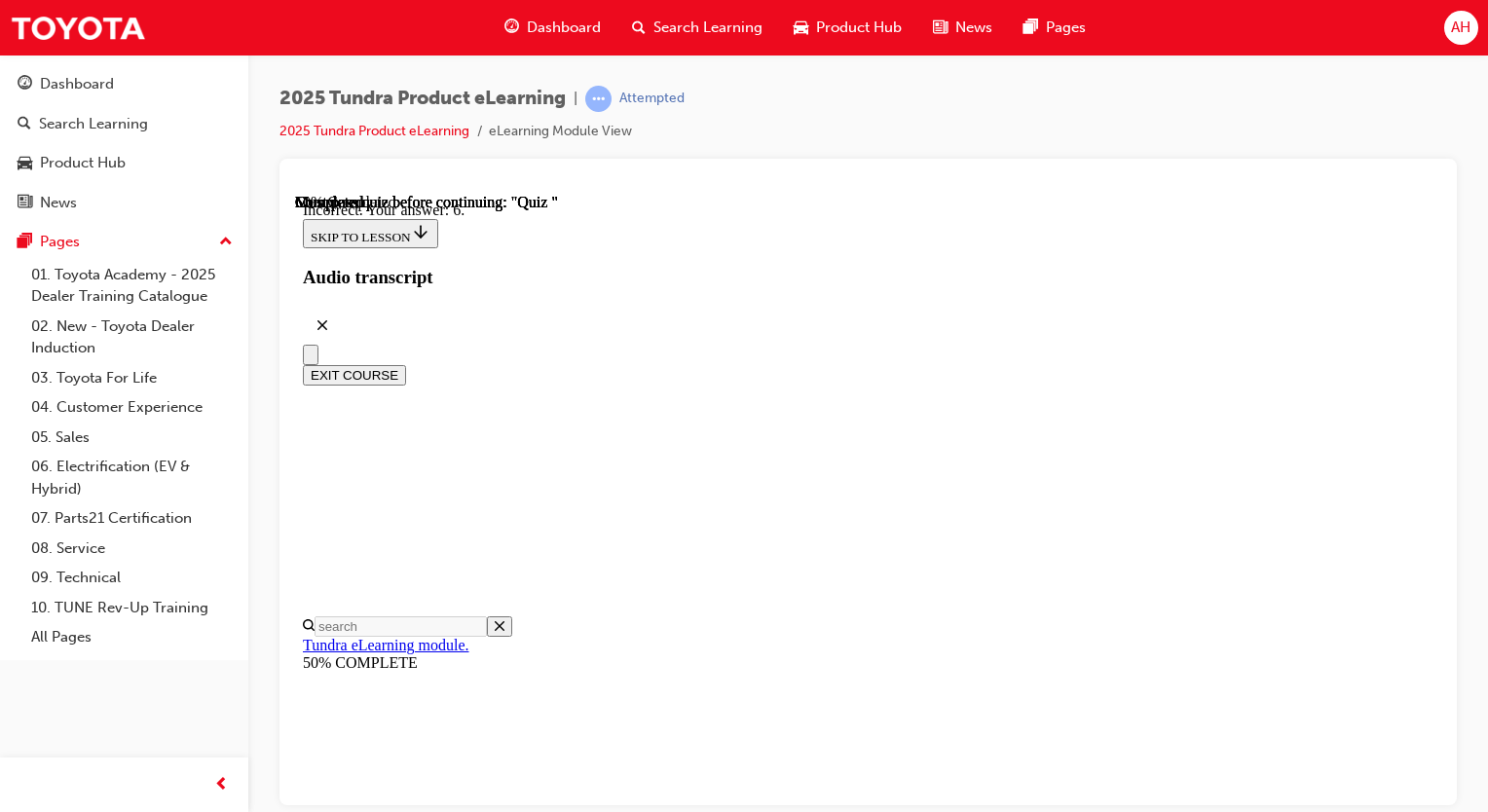 scroll, scrollTop: 416, scrollLeft: 0, axis: vertical 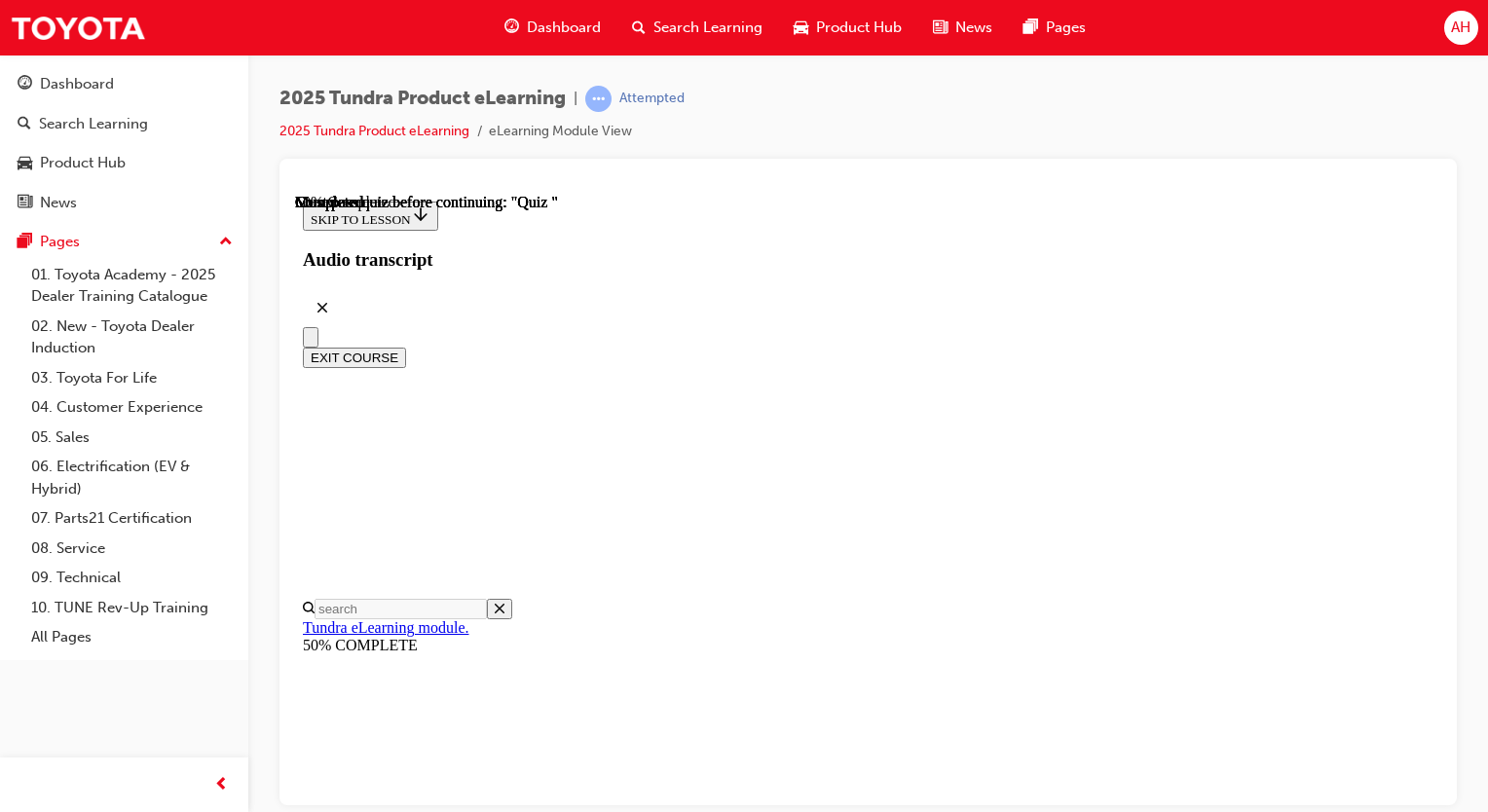 click on "One (1) USB Type-A and one (1) USB Type-C port" at bounding box center (868, 24913) 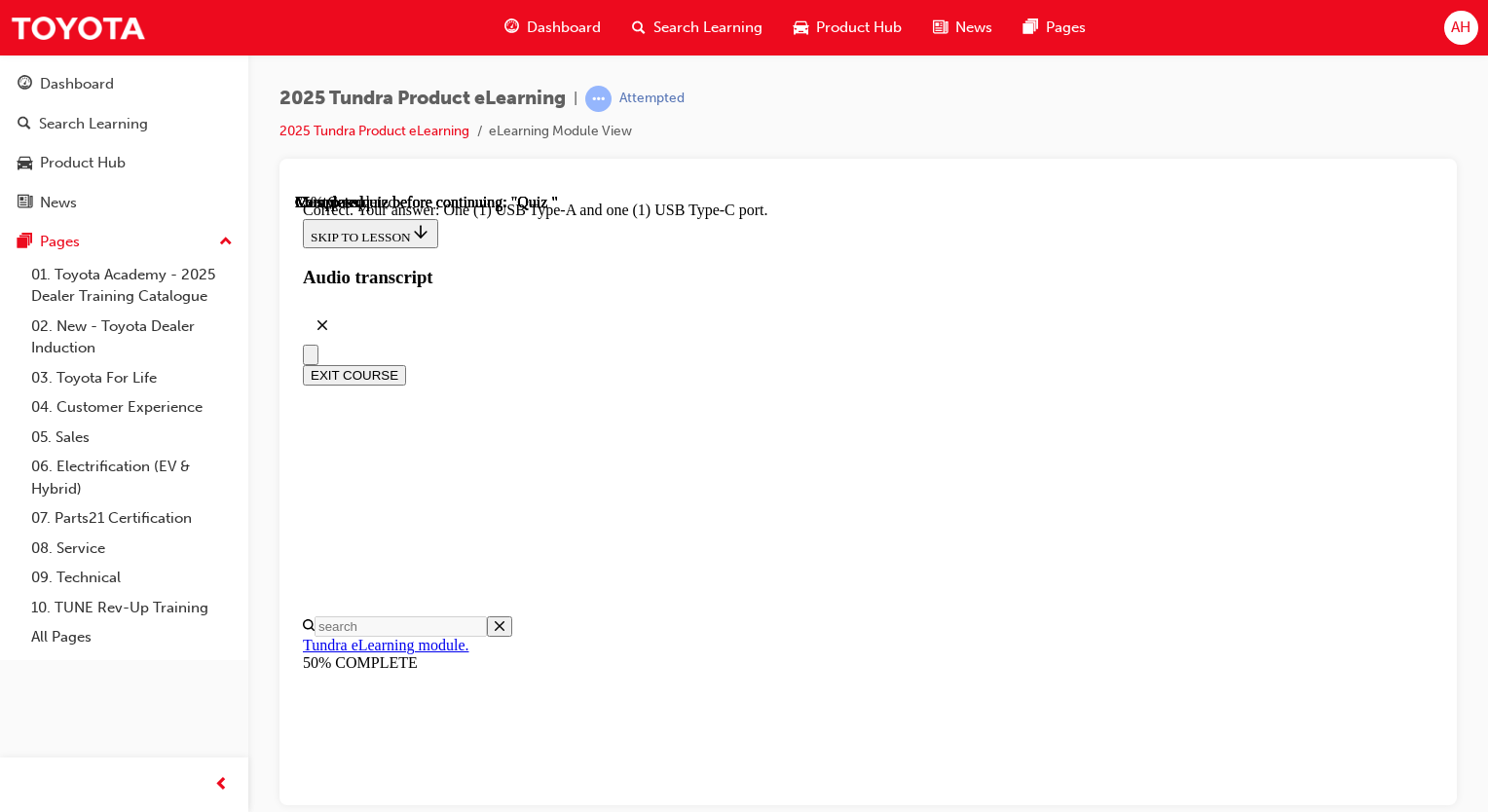 scroll, scrollTop: 460, scrollLeft: 0, axis: vertical 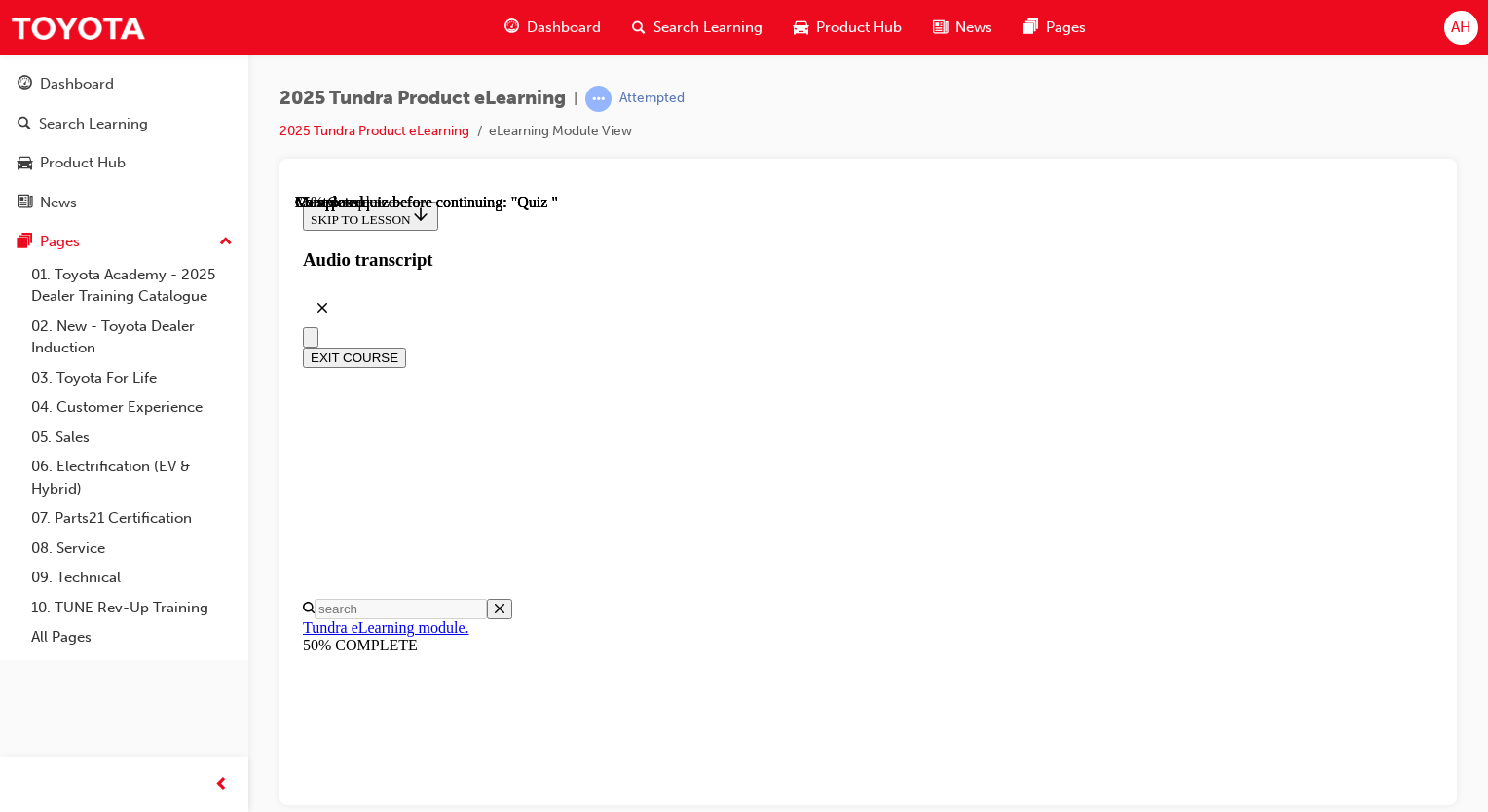 click on "Platinum" at bounding box center (868, 27012) 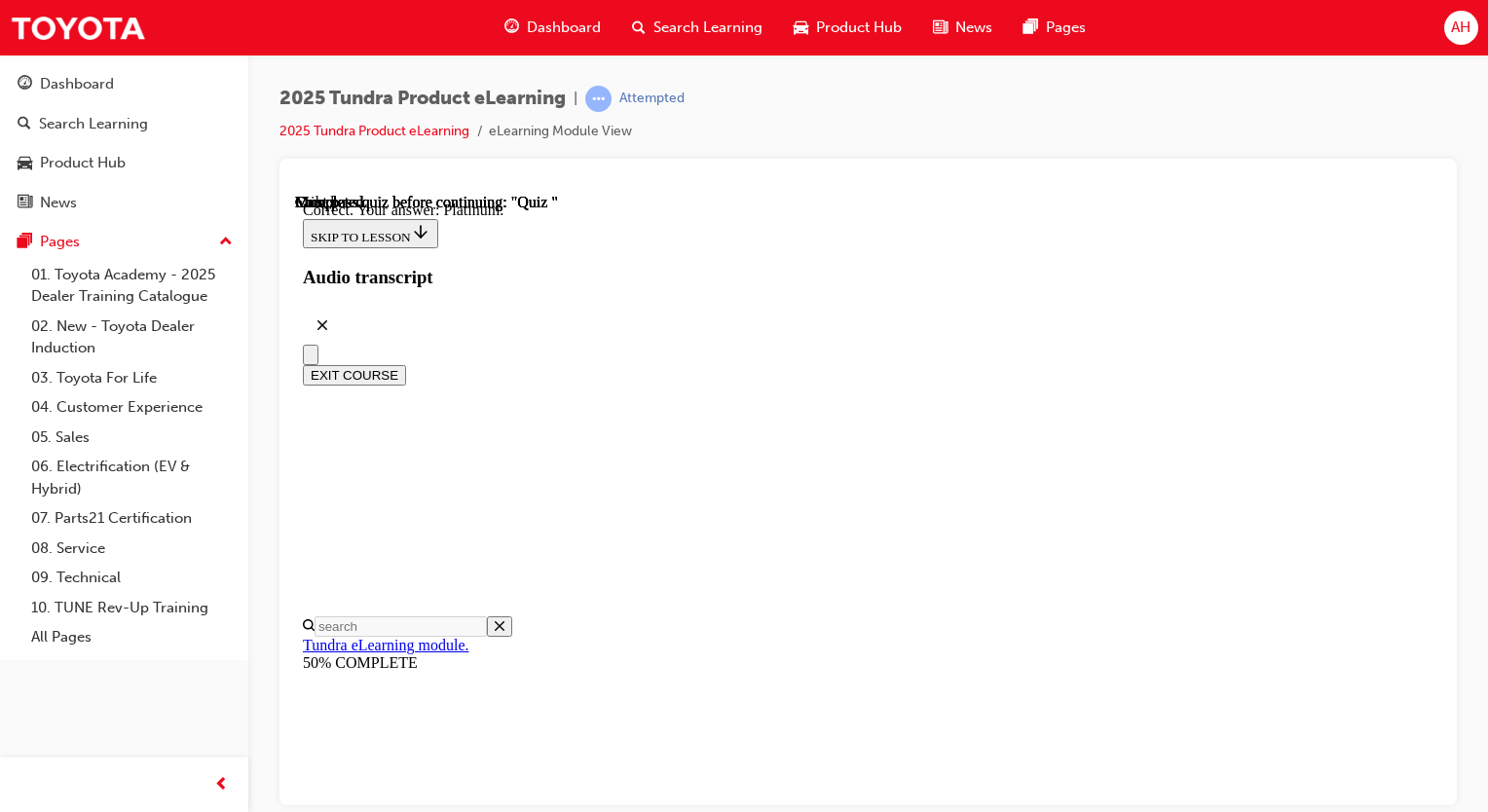scroll, scrollTop: 382, scrollLeft: 0, axis: vertical 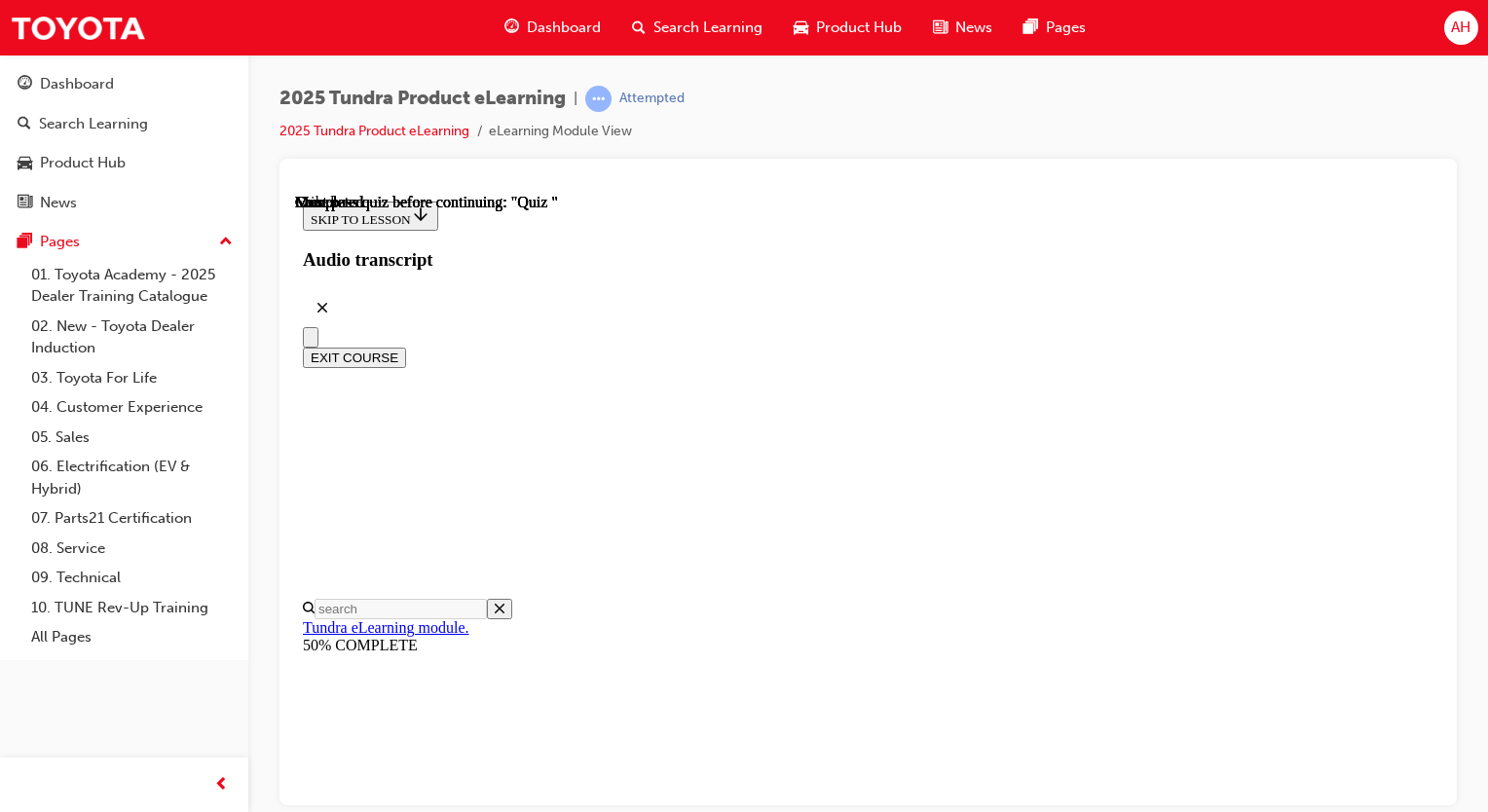 click on "Interior Design" at bounding box center [887, 4745] 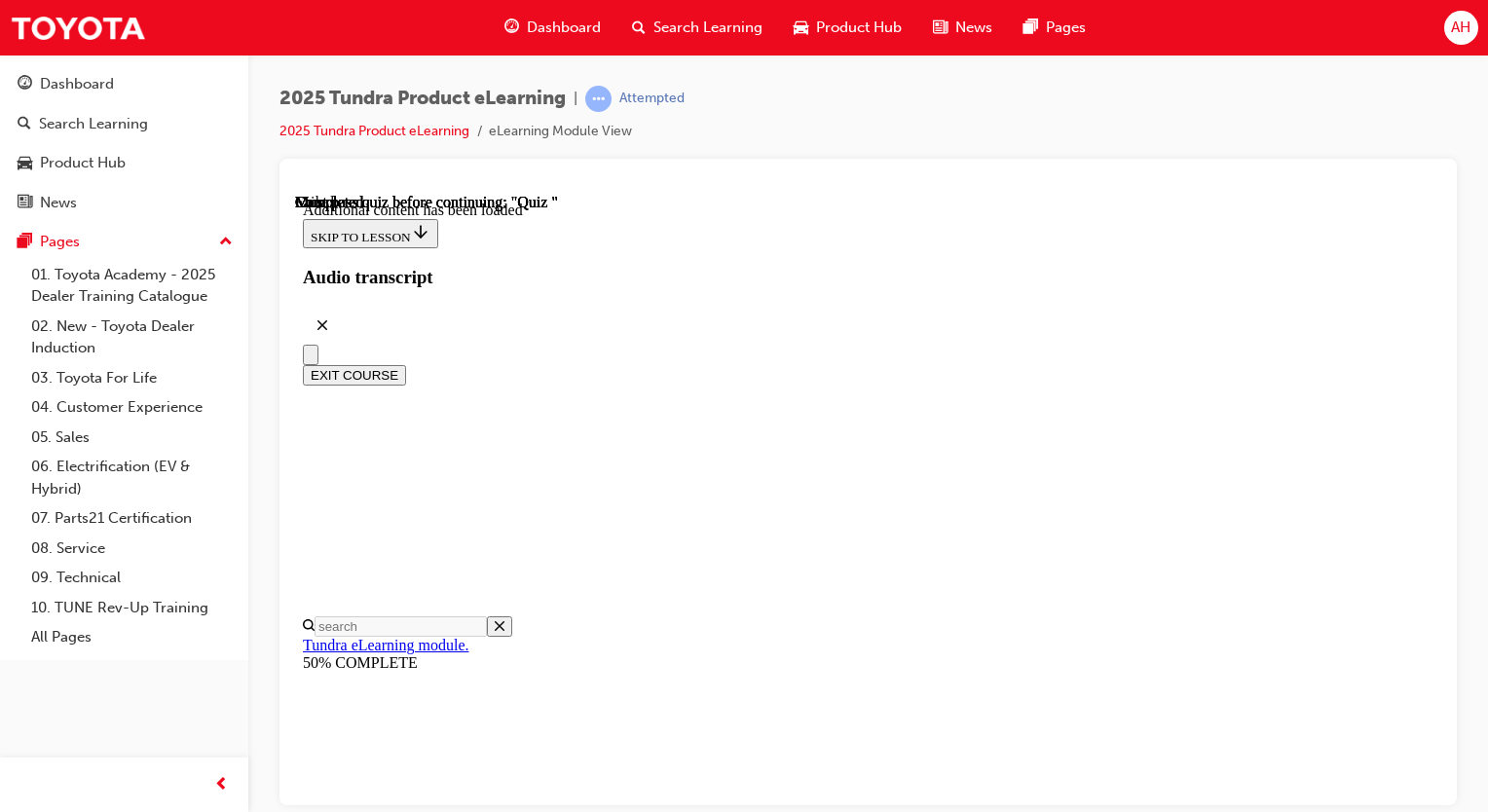 scroll, scrollTop: 0, scrollLeft: 0, axis: both 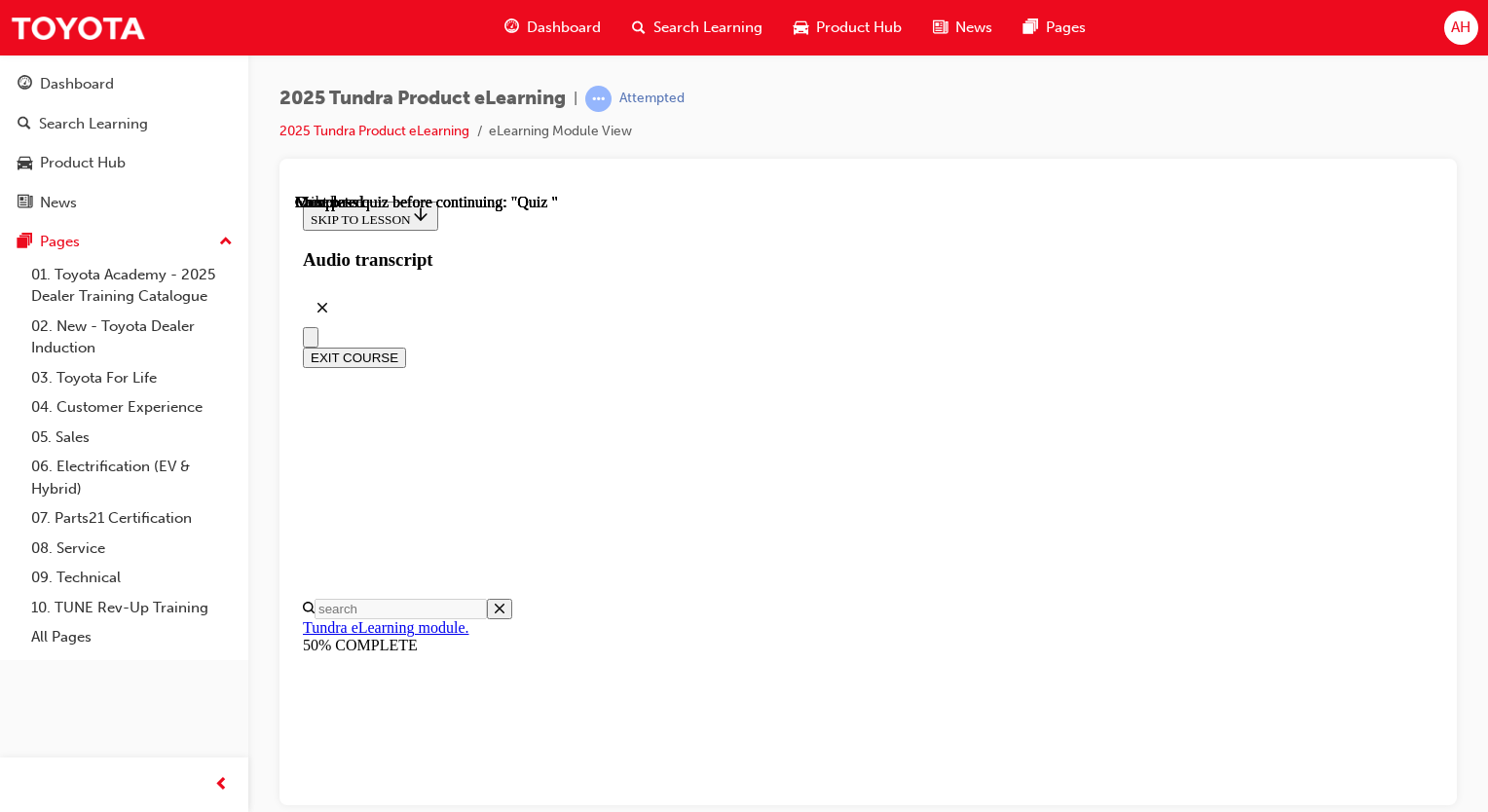 click on "Lesson 5 - Comfort and Convenience" at bounding box center (420, 16343) 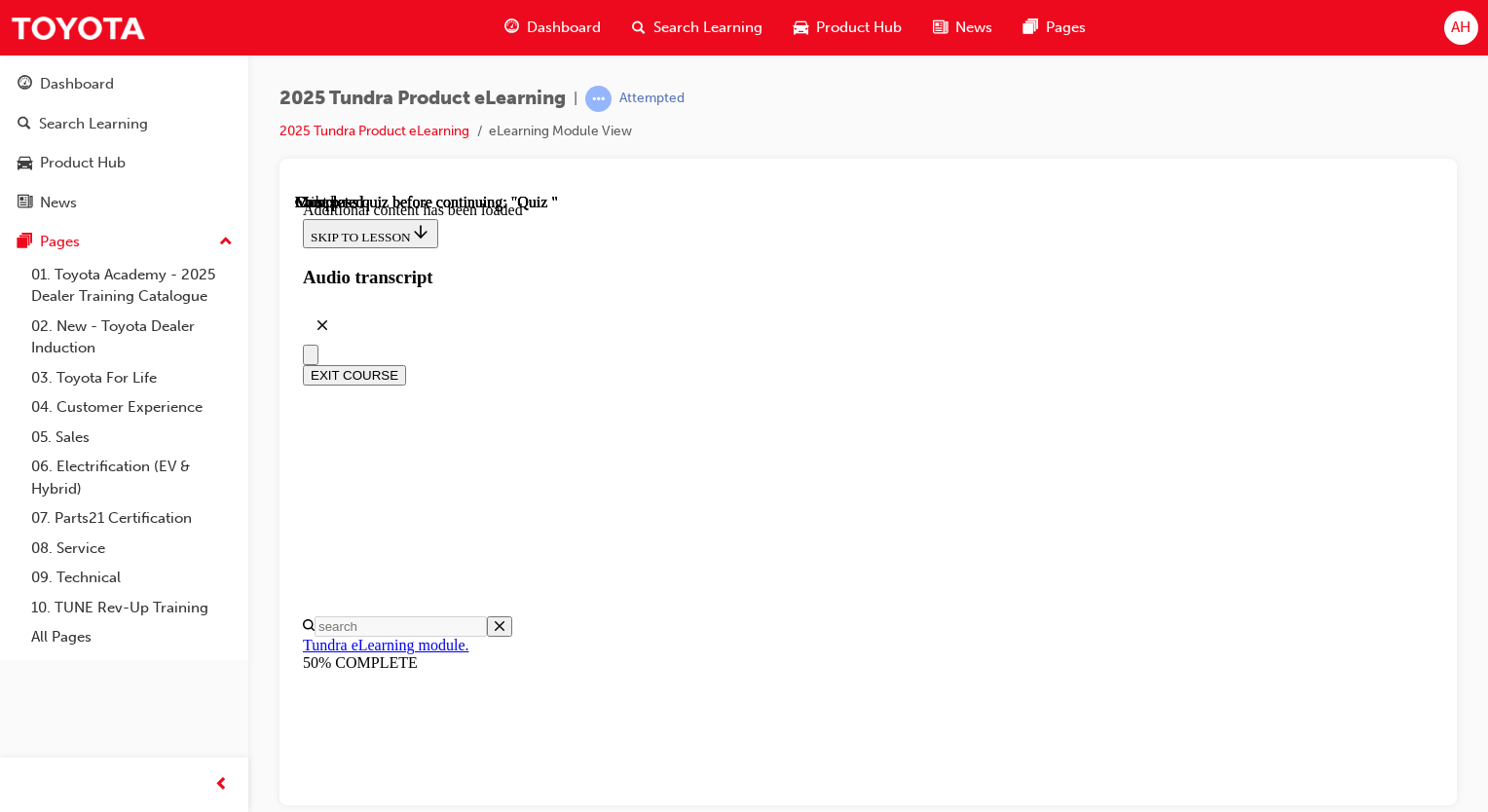 scroll, scrollTop: 0, scrollLeft: 0, axis: both 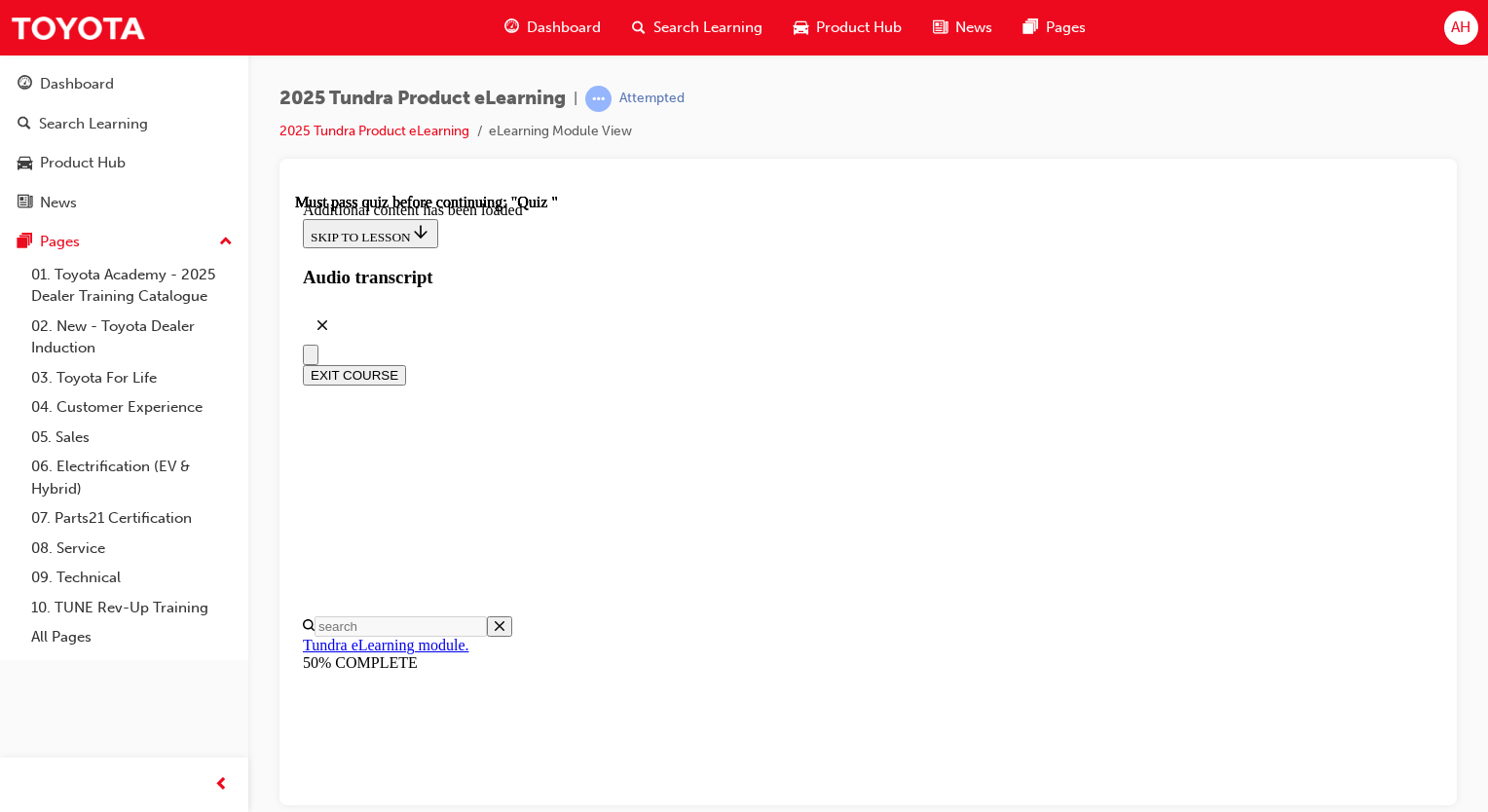 click at bounding box center [840, 14092] 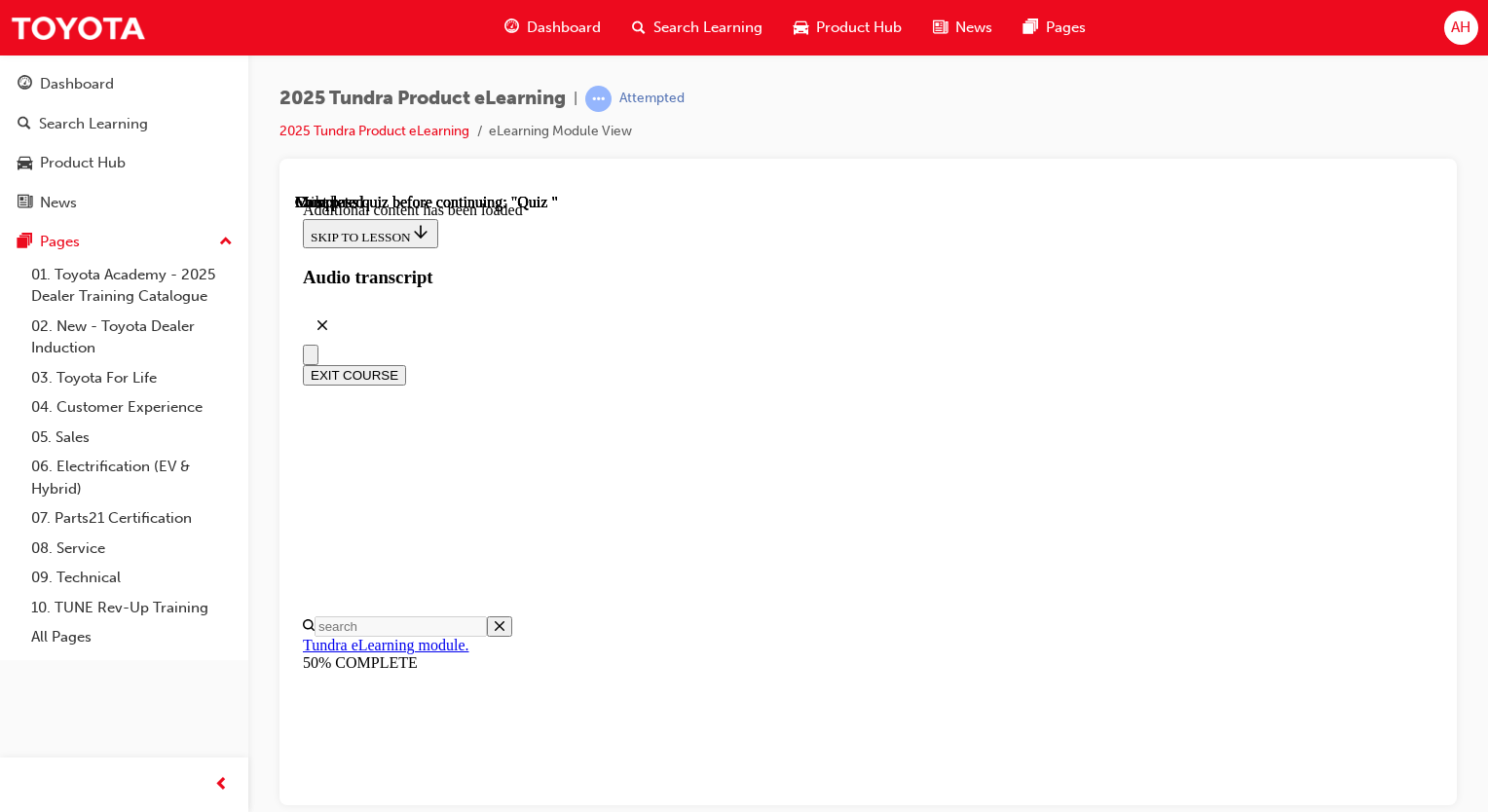click on "Quiz" at bounding box center [887, 6995] 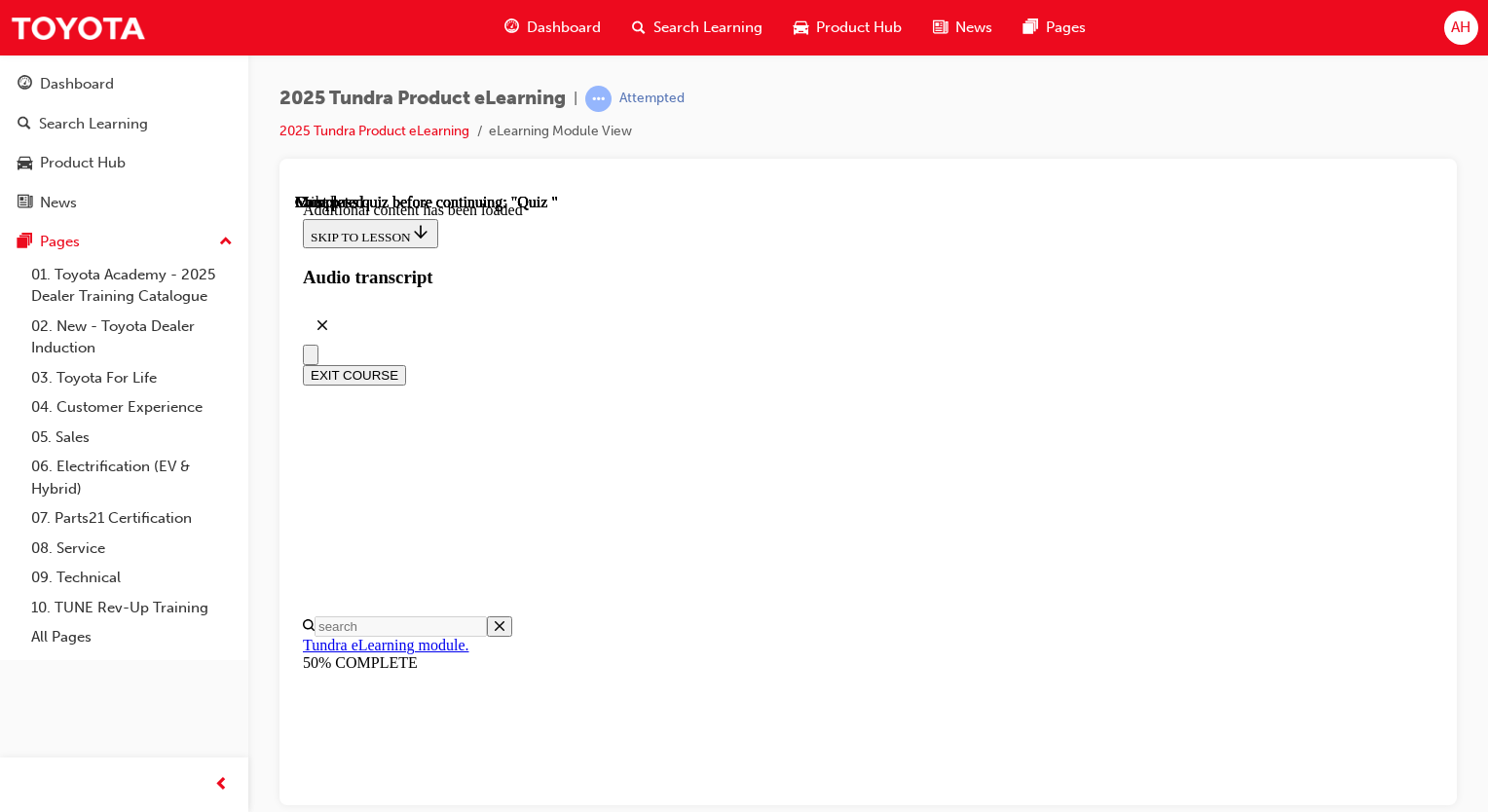 scroll, scrollTop: 440, scrollLeft: 0, axis: vertical 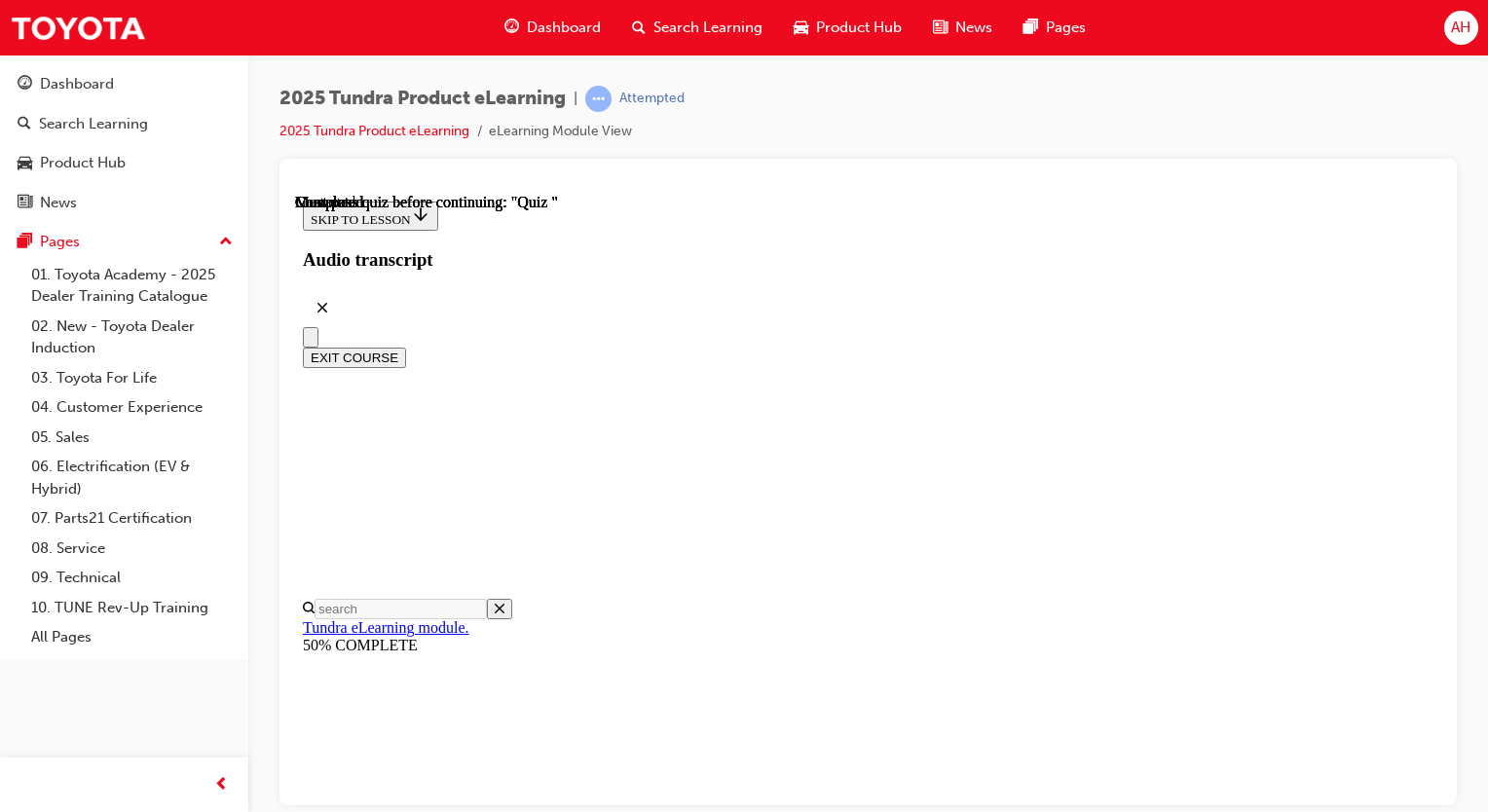 click on "TAKE AGAIN" at bounding box center (350, 13502) 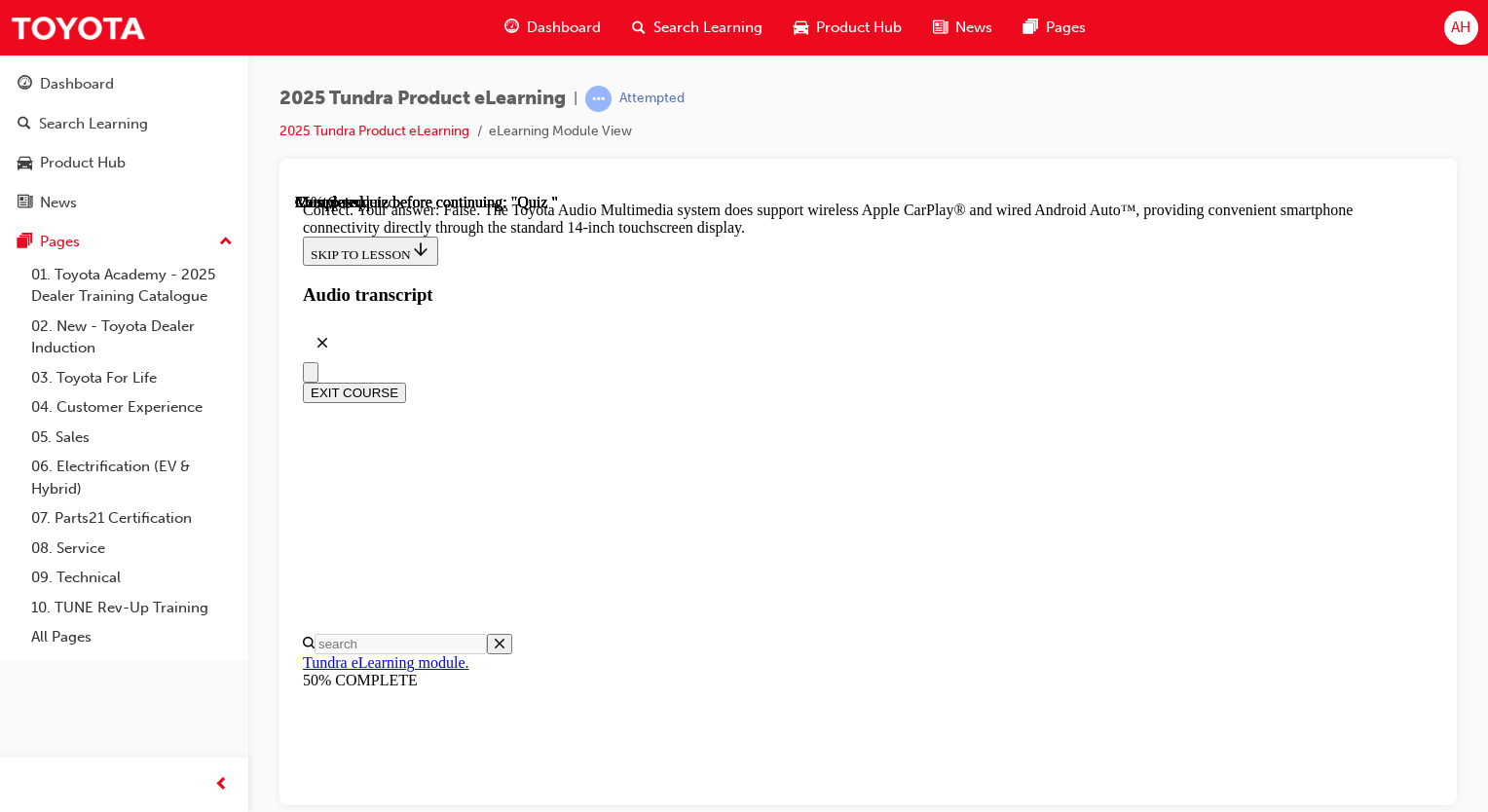scroll, scrollTop: 503, scrollLeft: 0, axis: vertical 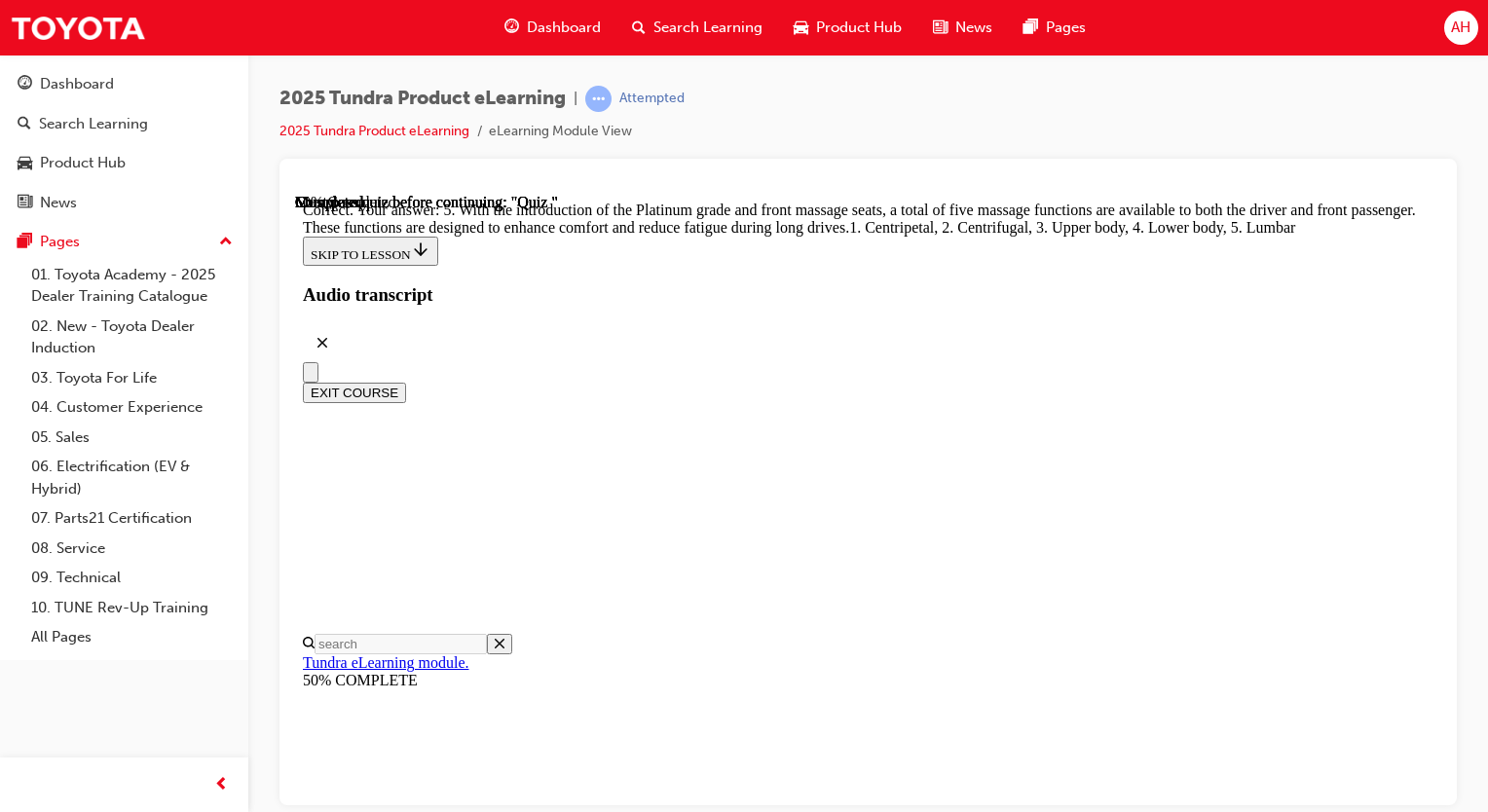 click on "NEXT" at bounding box center [328, 24220] 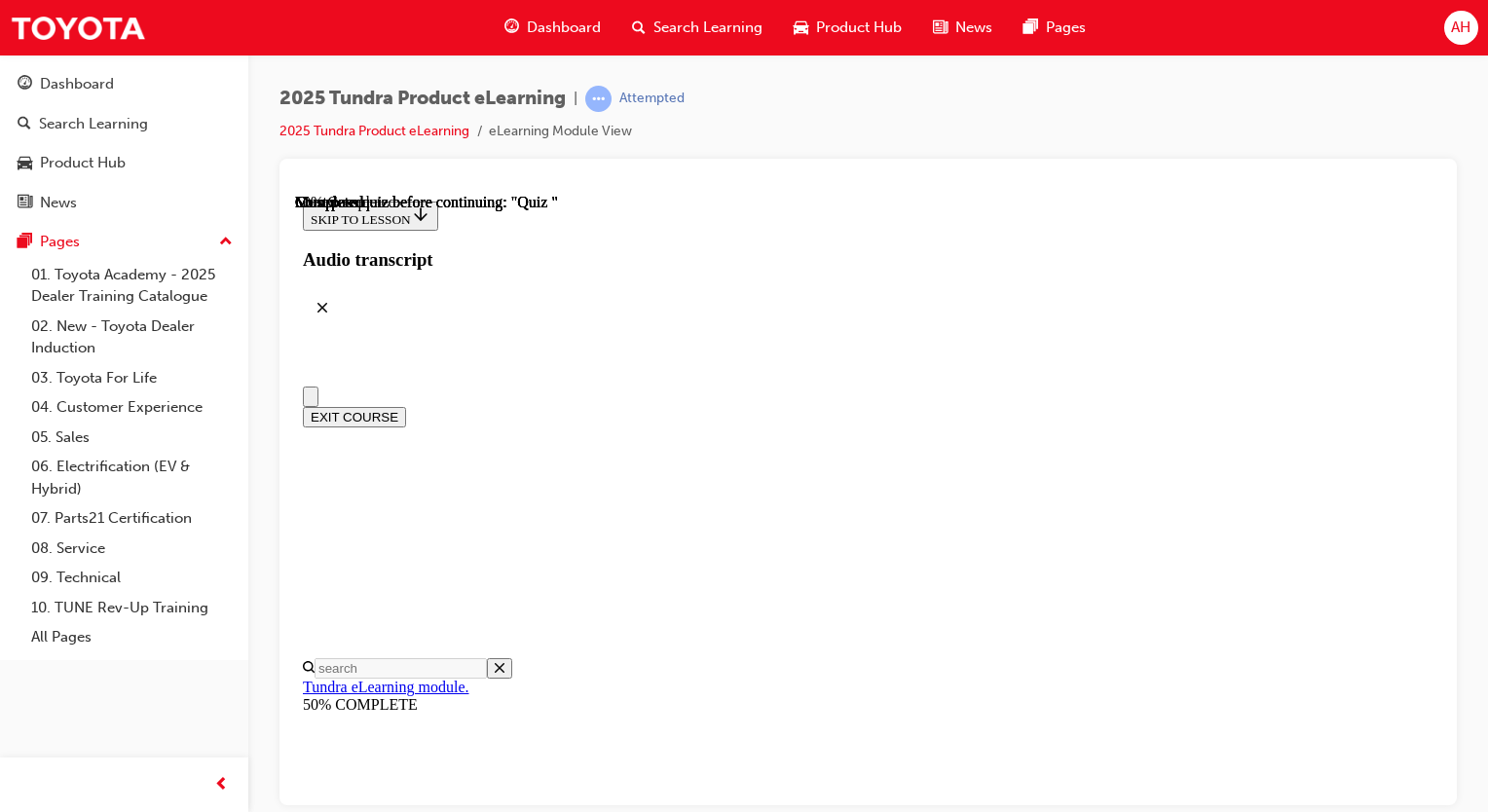 scroll, scrollTop: 195, scrollLeft: 0, axis: vertical 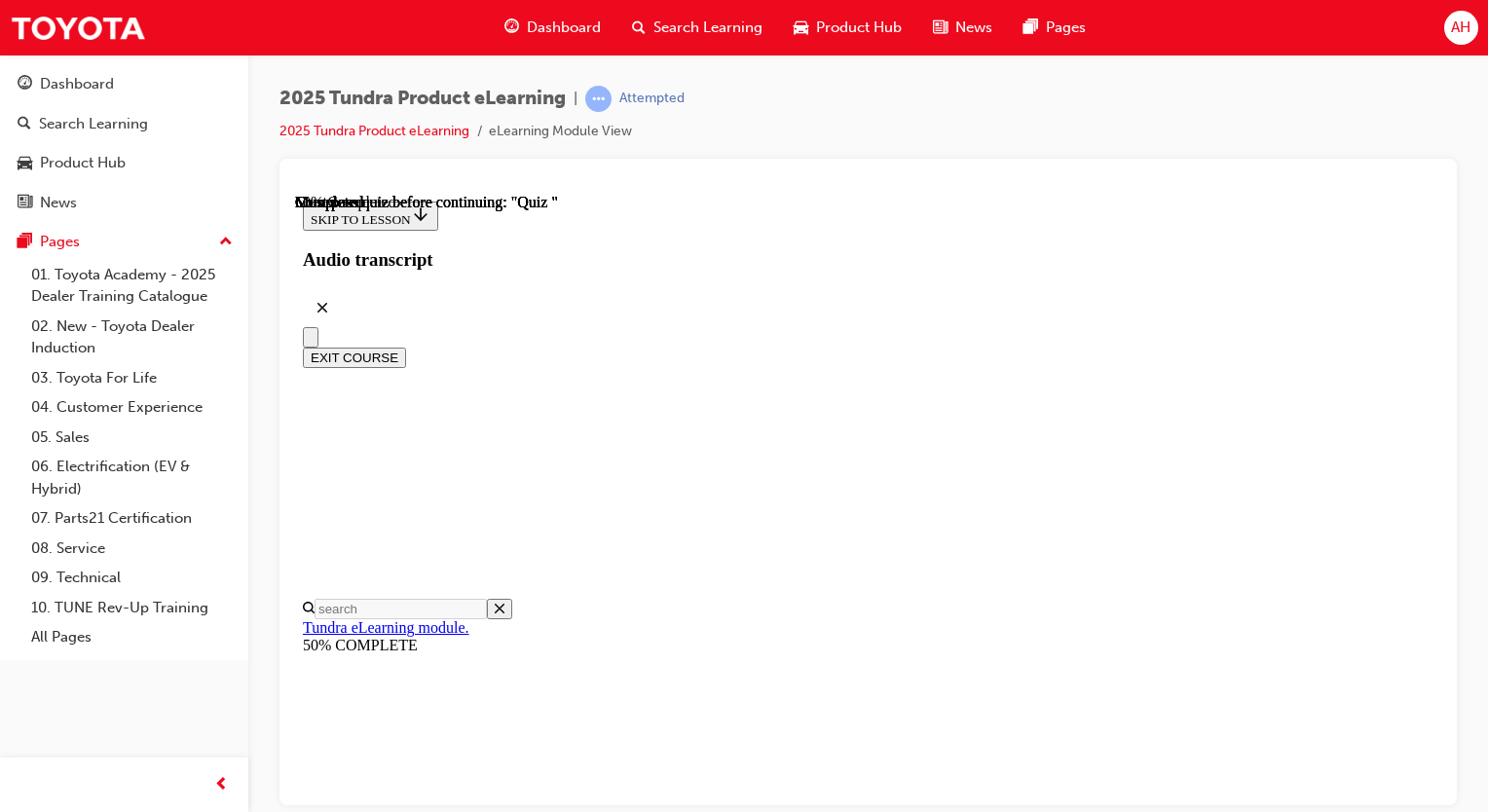 click on "One (1) USB Type-A and one (1) USB Type-C port" at bounding box center [868, 28084] 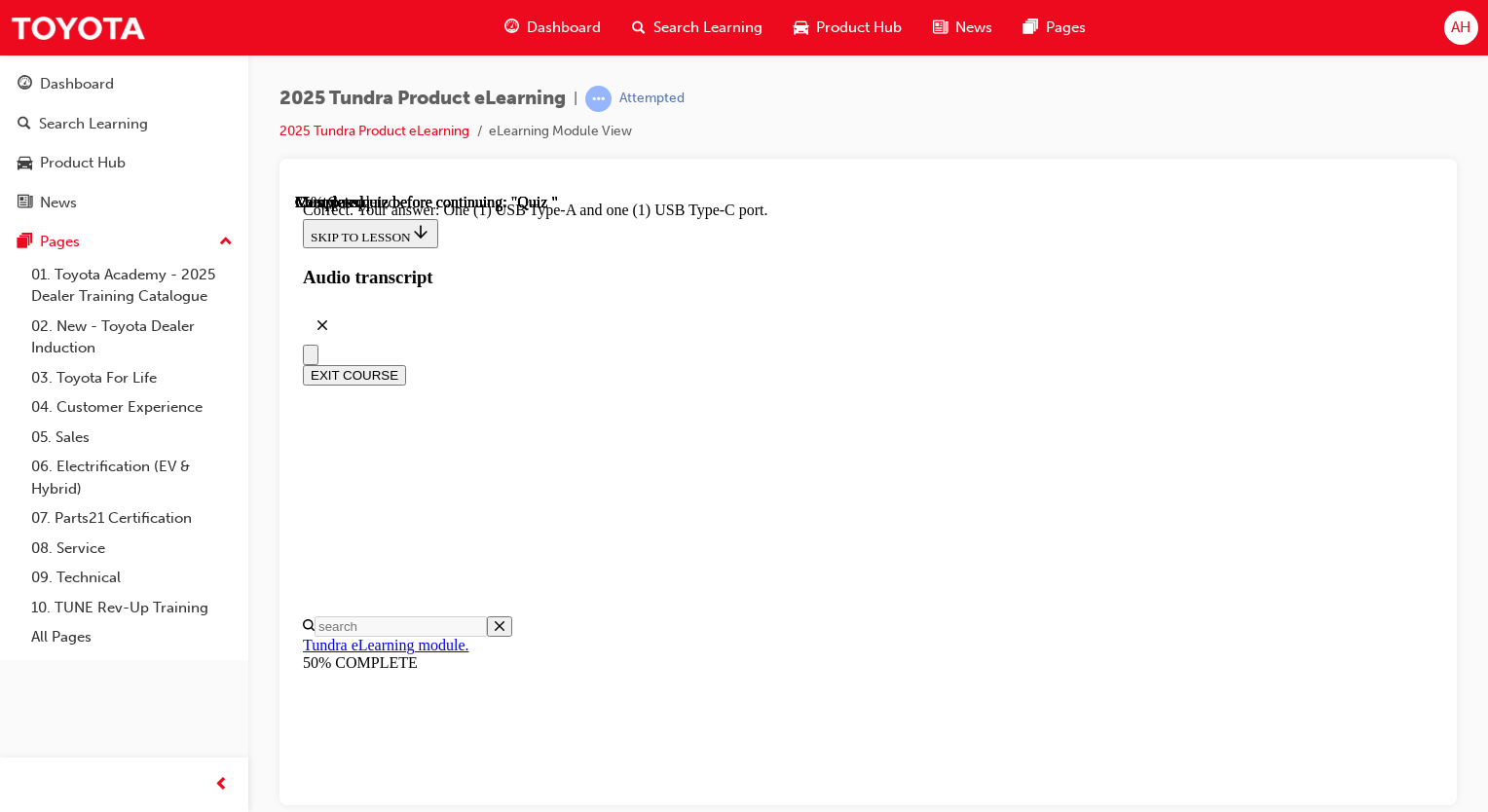 scroll, scrollTop: 460, scrollLeft: 0, axis: vertical 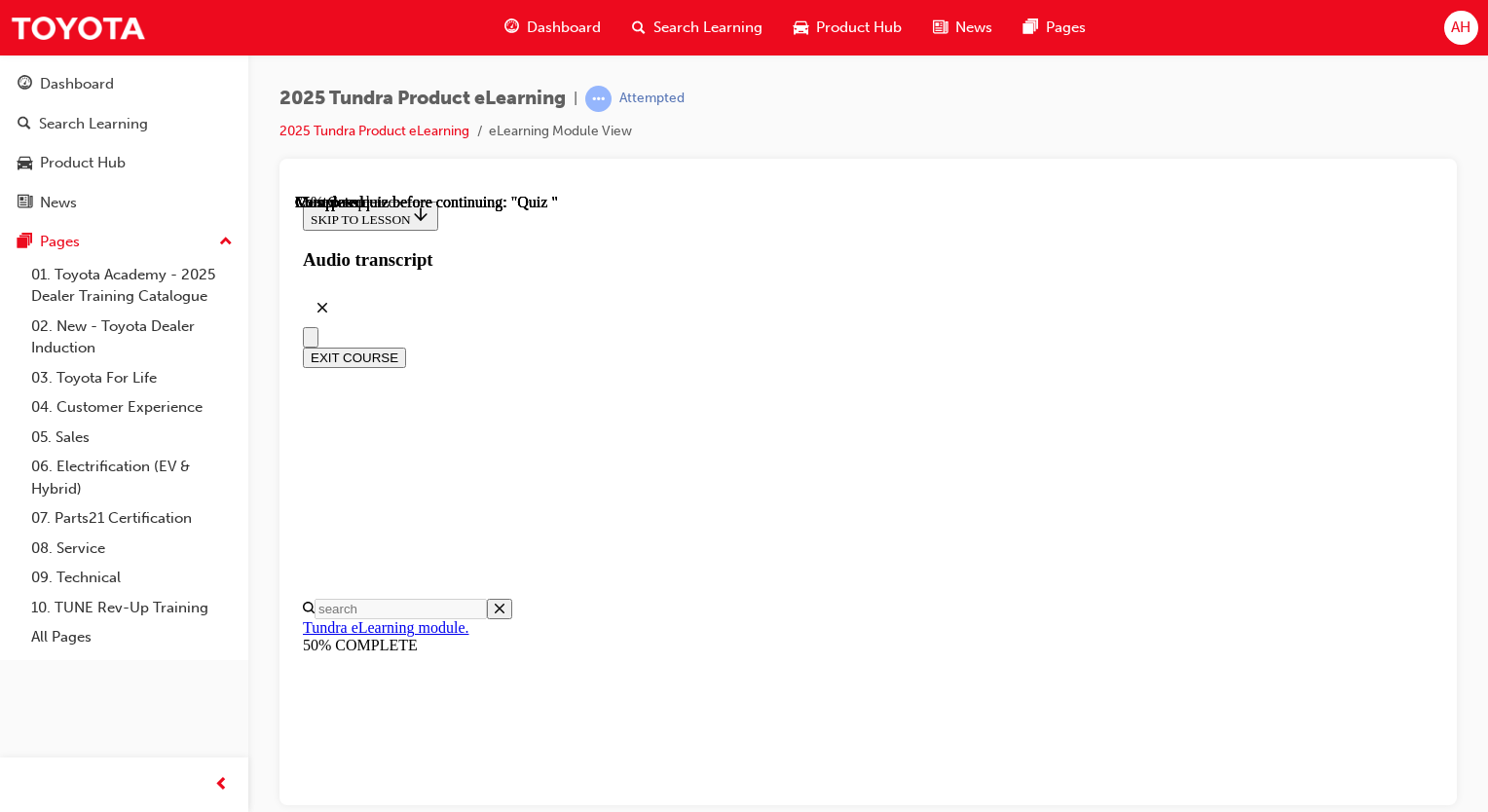 click on "Platinum" at bounding box center (868, 22920) 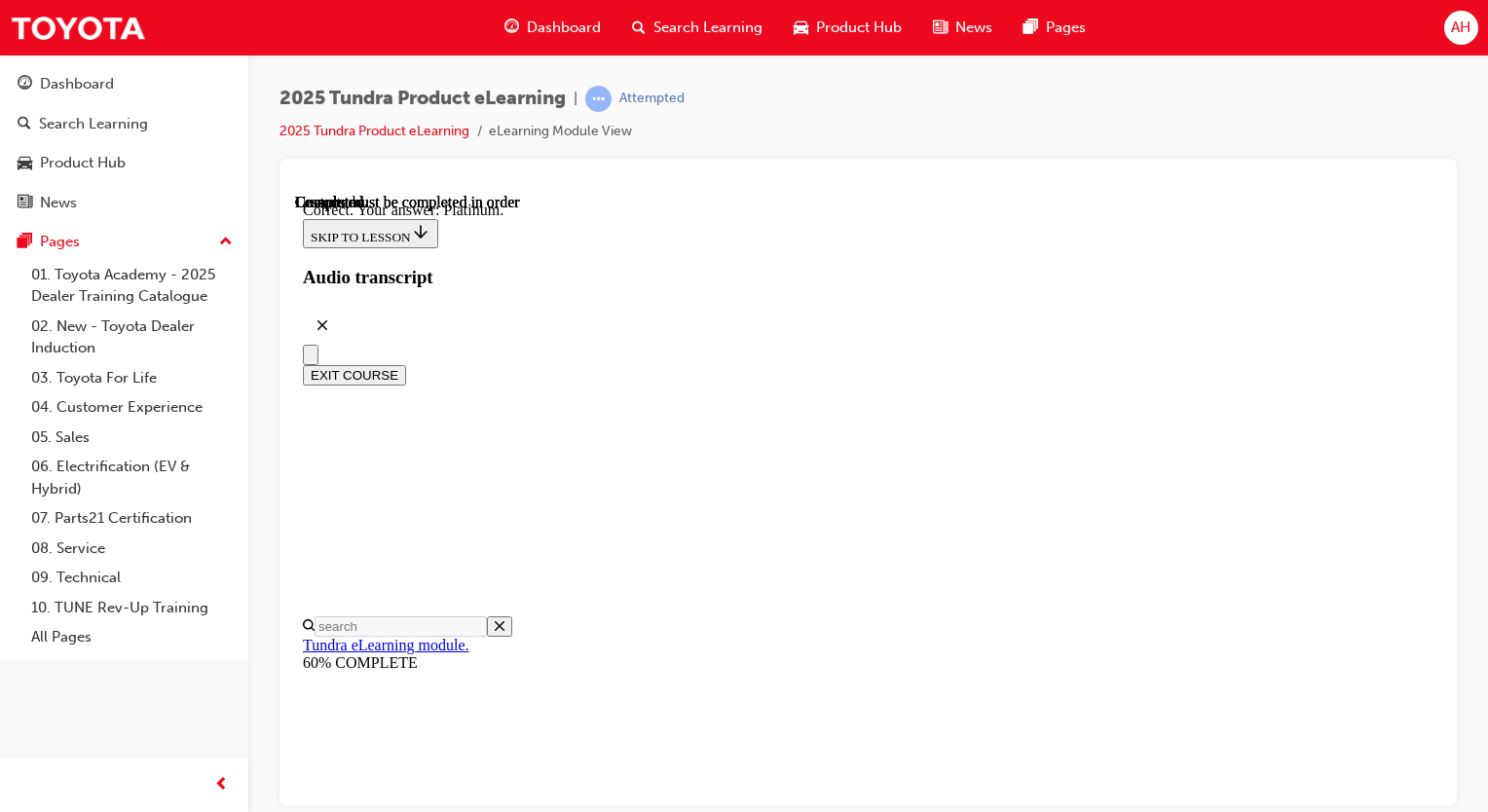 scroll, scrollTop: 382, scrollLeft: 0, axis: vertical 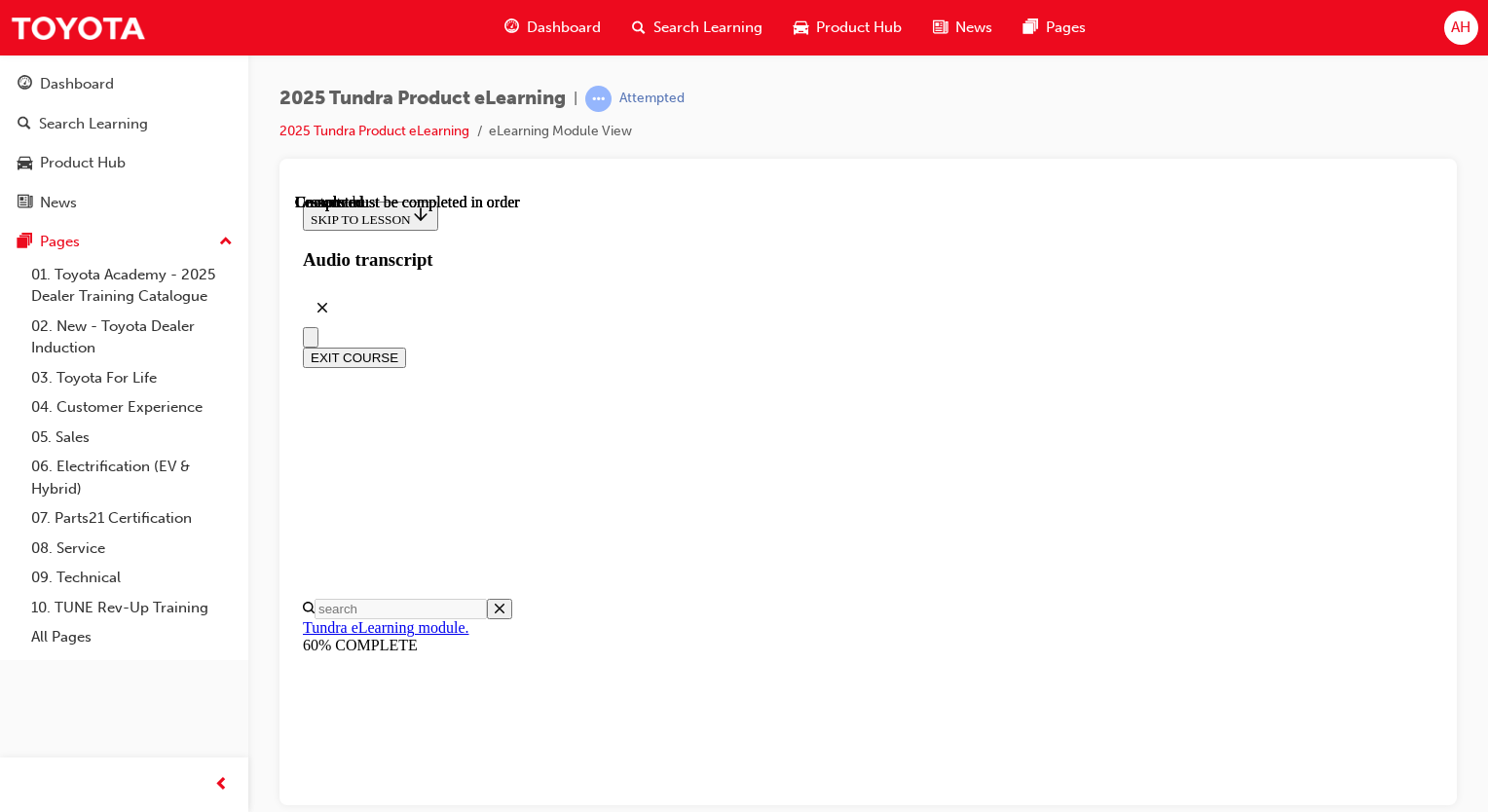 click 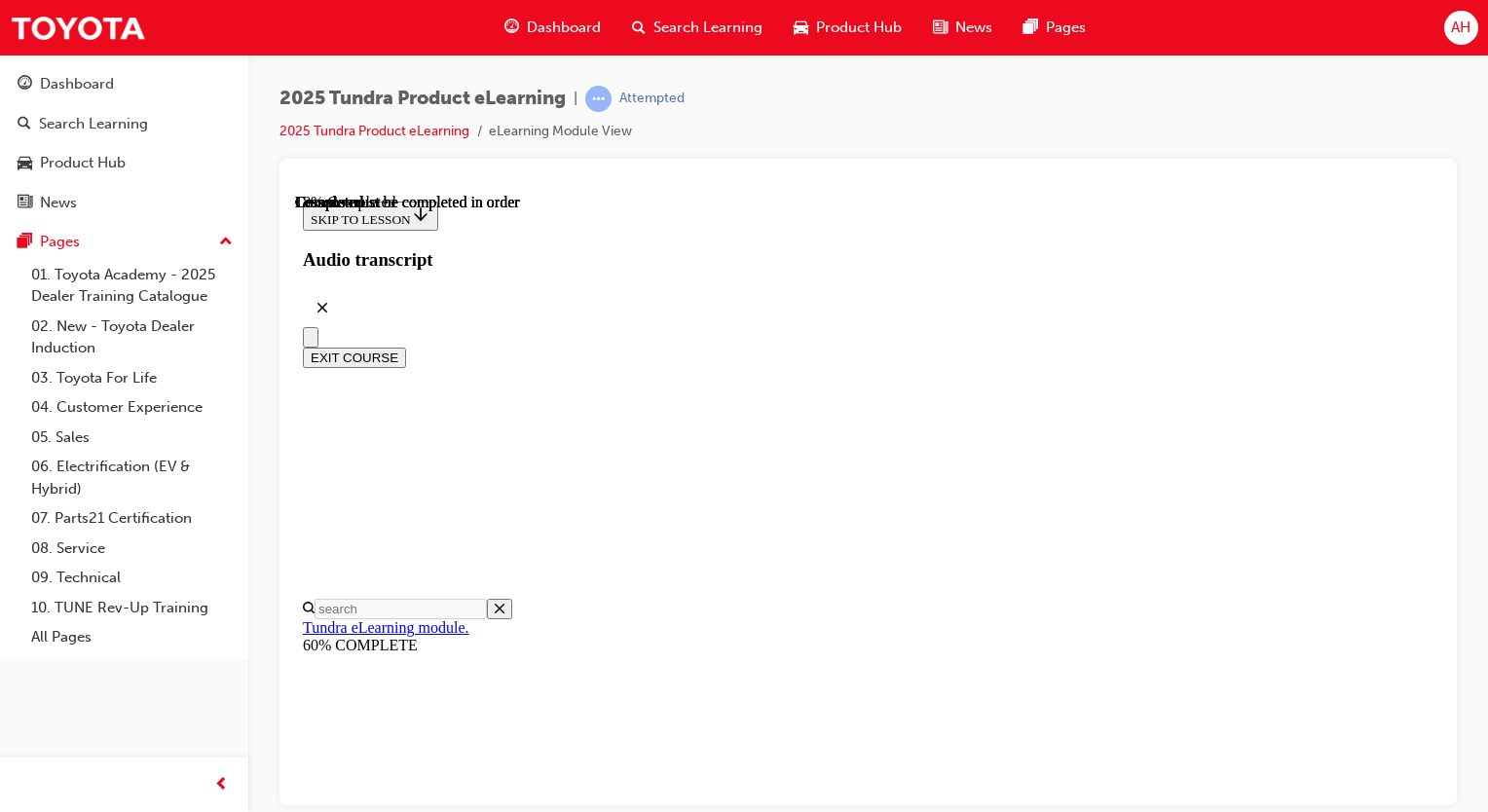 scroll, scrollTop: 1472, scrollLeft: 0, axis: vertical 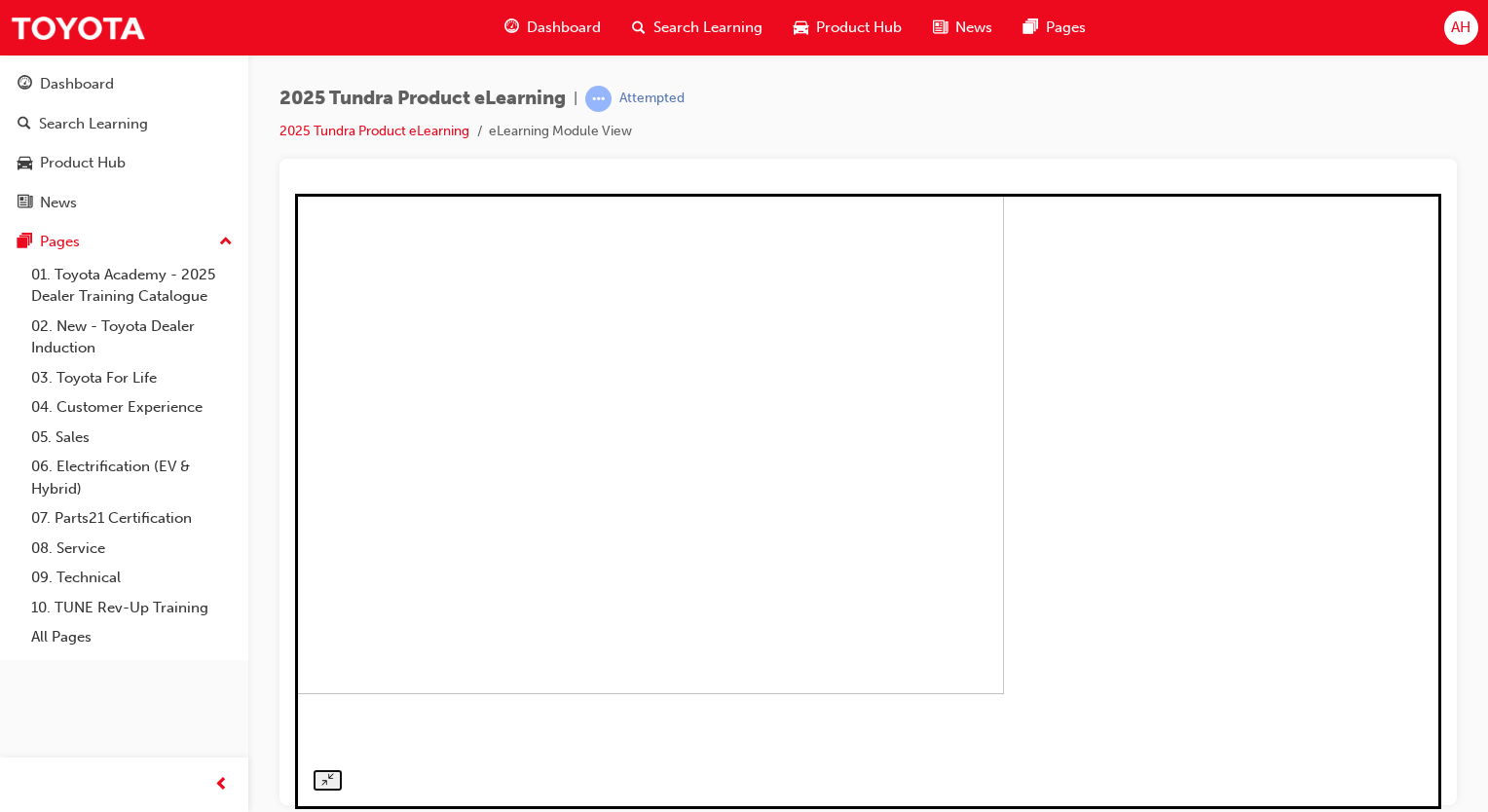 click at bounding box center (462, 385) 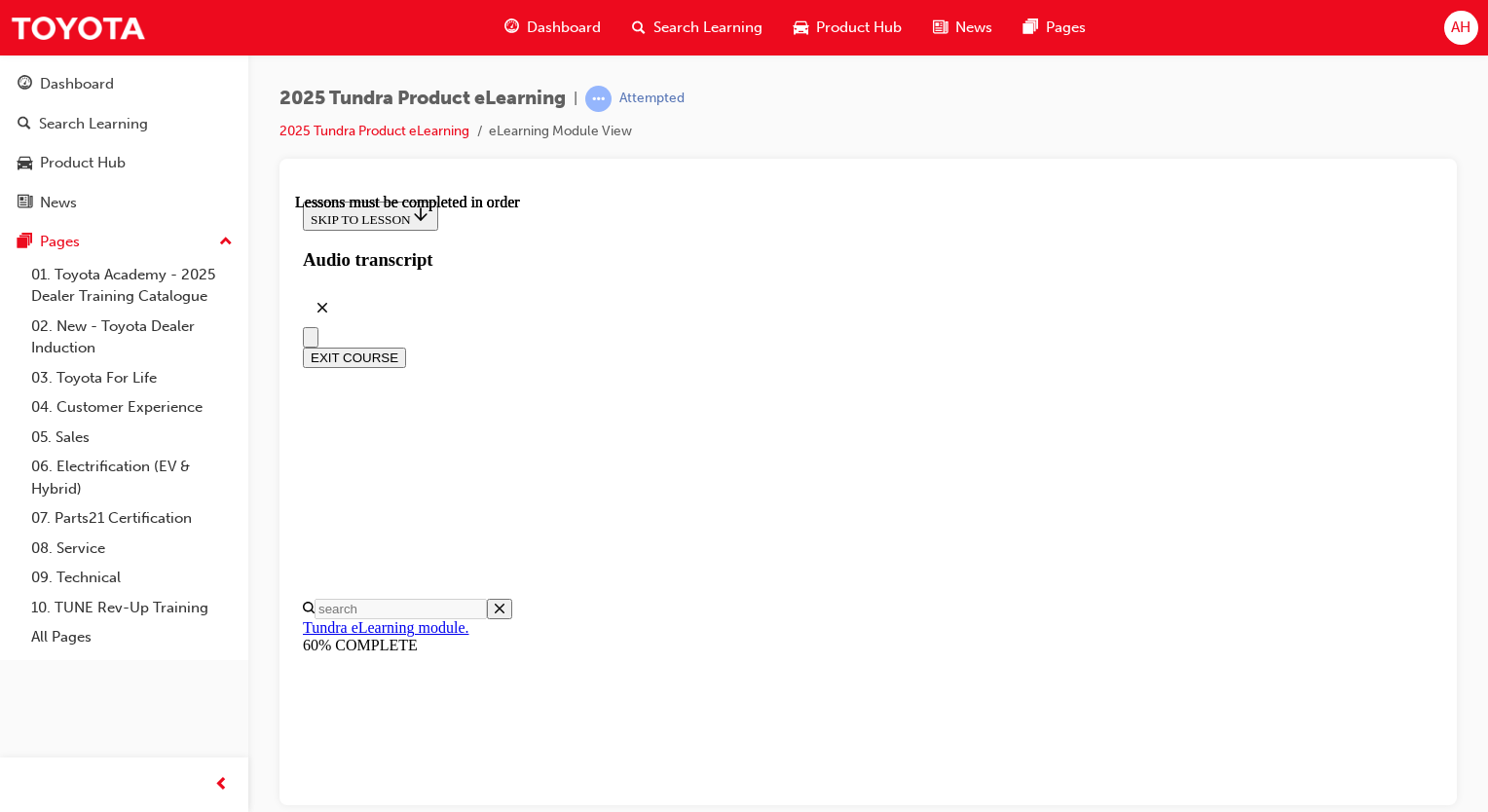 scroll, scrollTop: 1959, scrollLeft: 0, axis: vertical 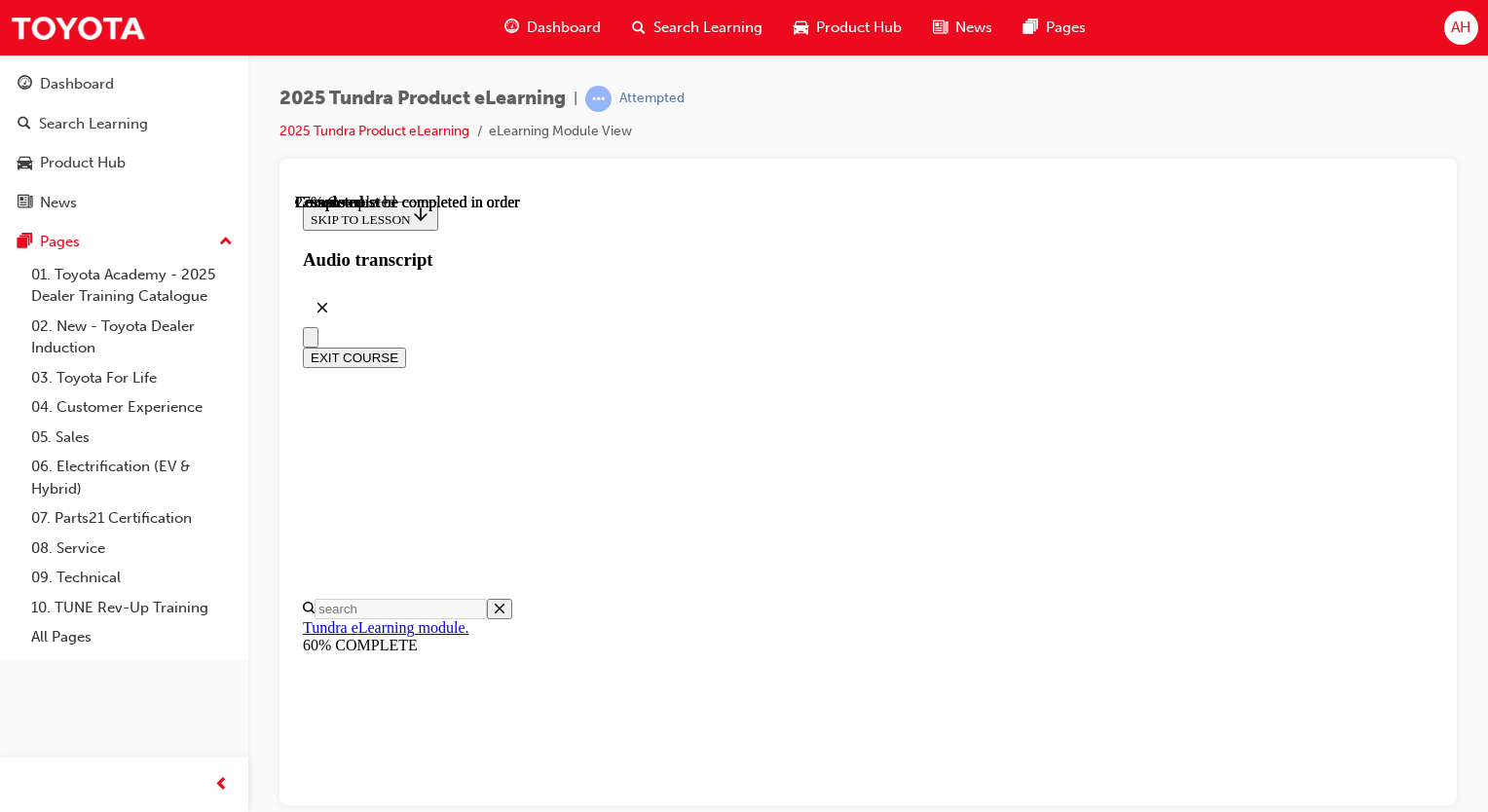click on "10-speed automatic transmission" at bounding box center (668, 14939) 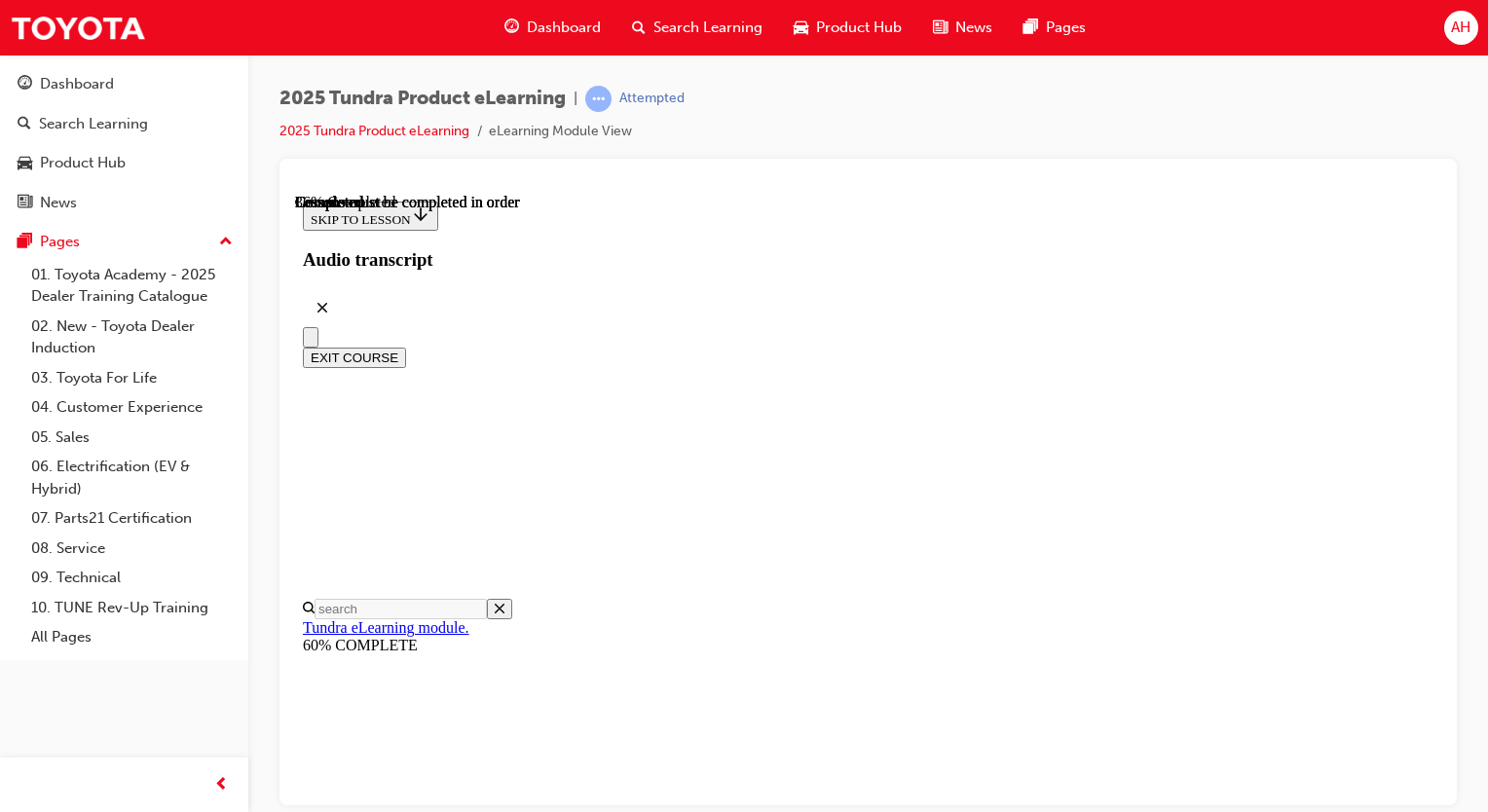 scroll, scrollTop: 1663, scrollLeft: 0, axis: vertical 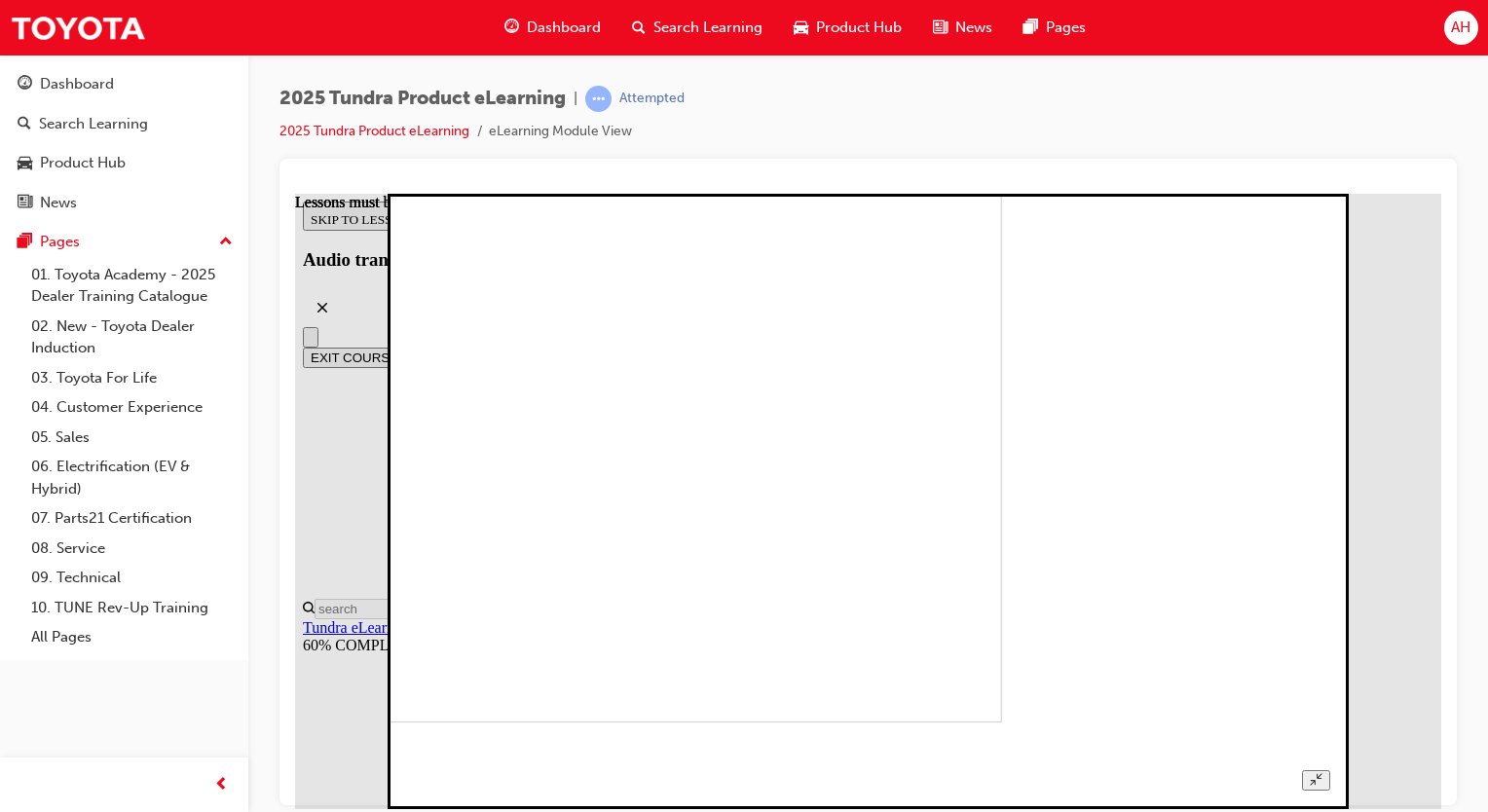 click at bounding box center [554, 413] 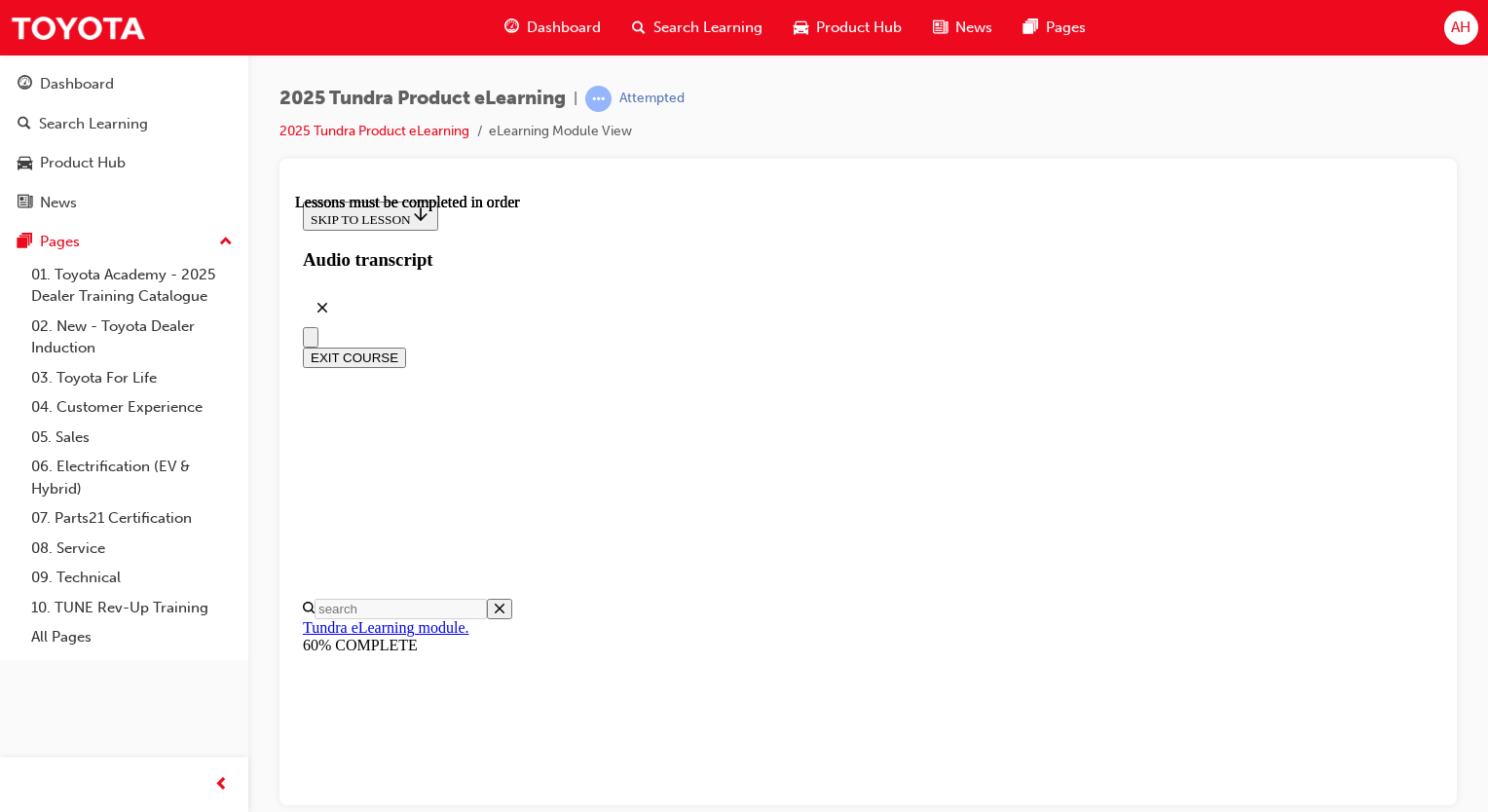 scroll, scrollTop: 2481, scrollLeft: 0, axis: vertical 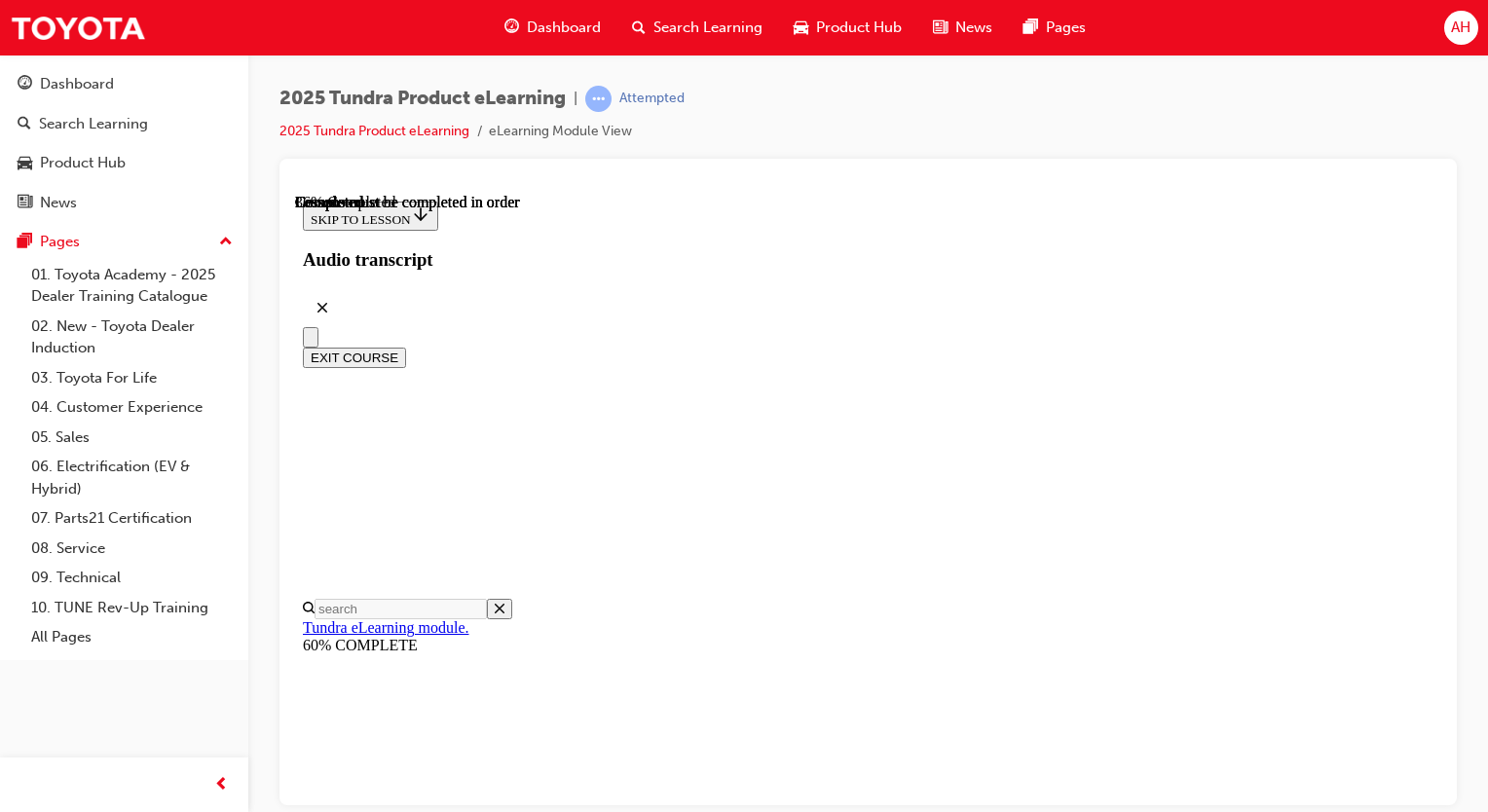 click on "CONTINUE" at bounding box center (344, 16897) 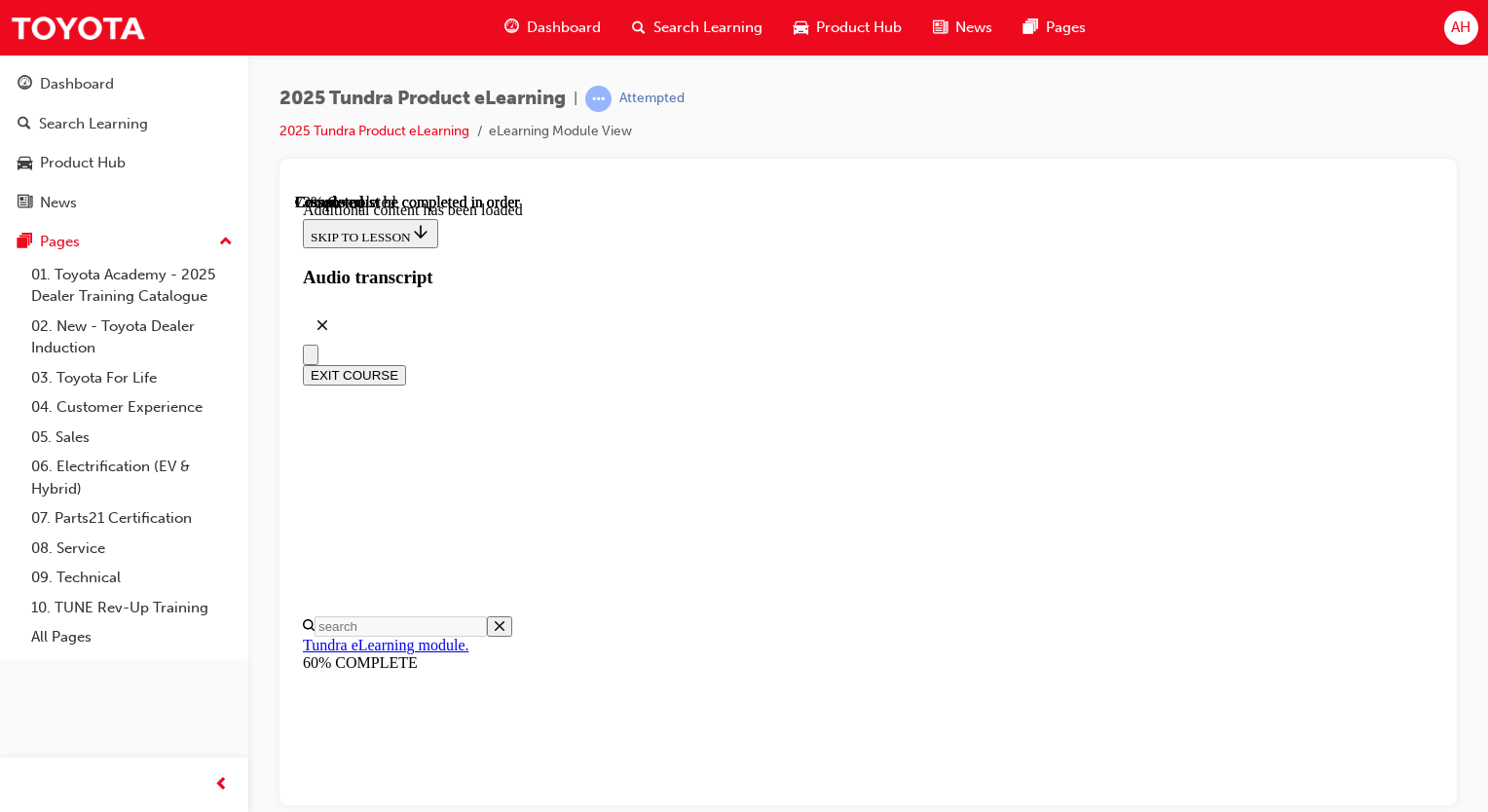 scroll, scrollTop: 3864, scrollLeft: 0, axis: vertical 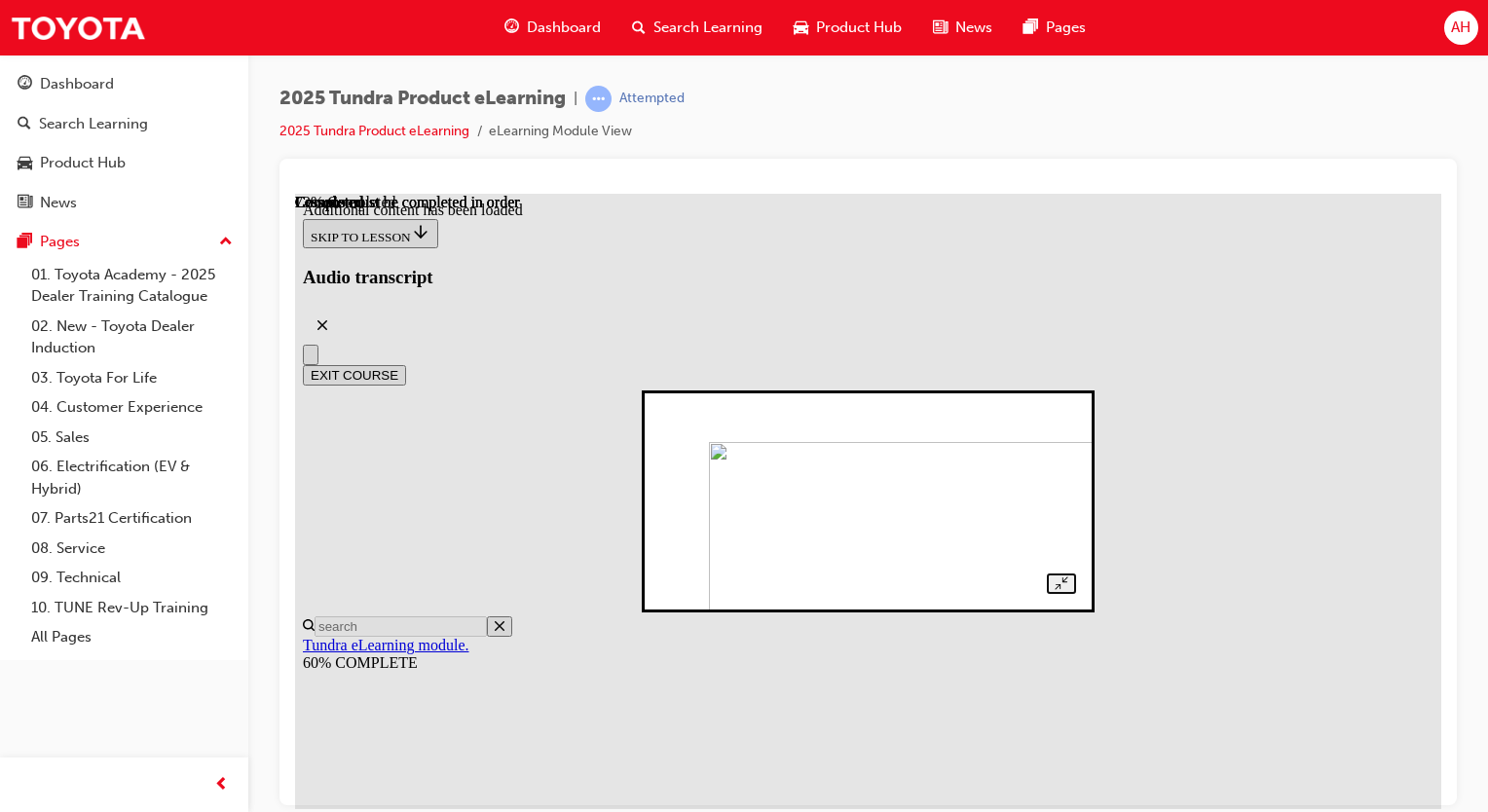 click at bounding box center (902, 531) 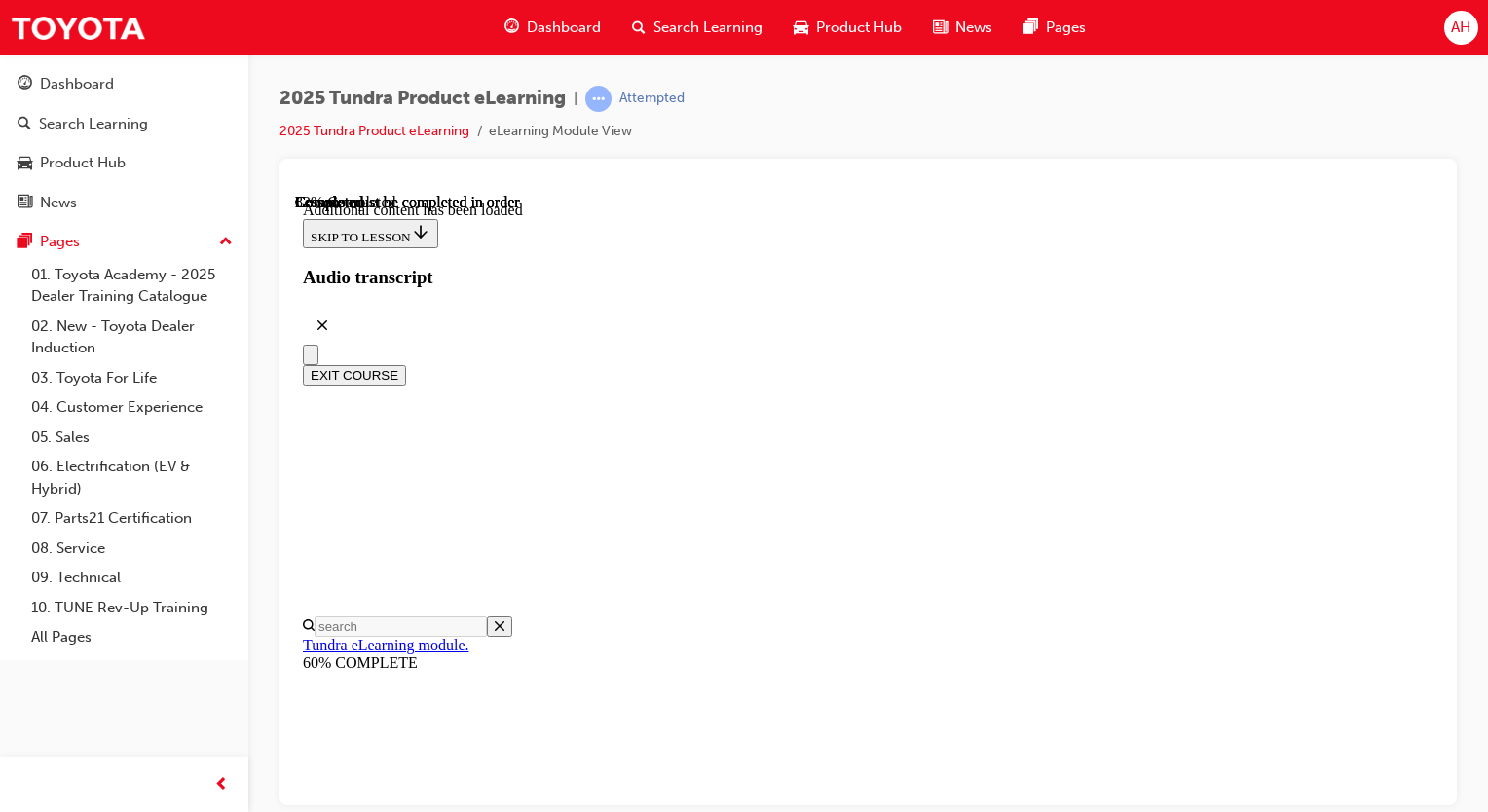 scroll, scrollTop: 4741, scrollLeft: 0, axis: vertical 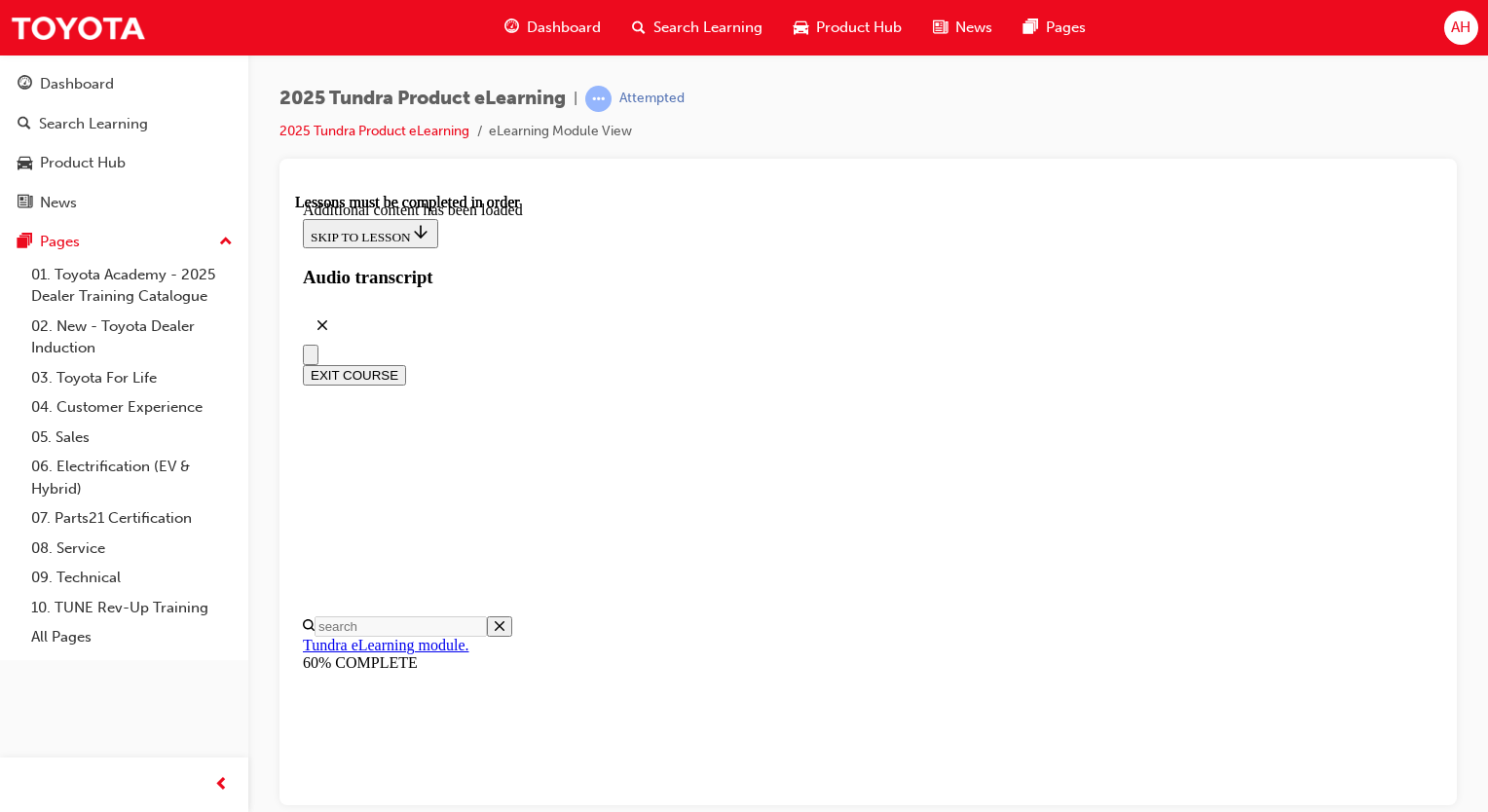 click at bounding box center (337, 20692) 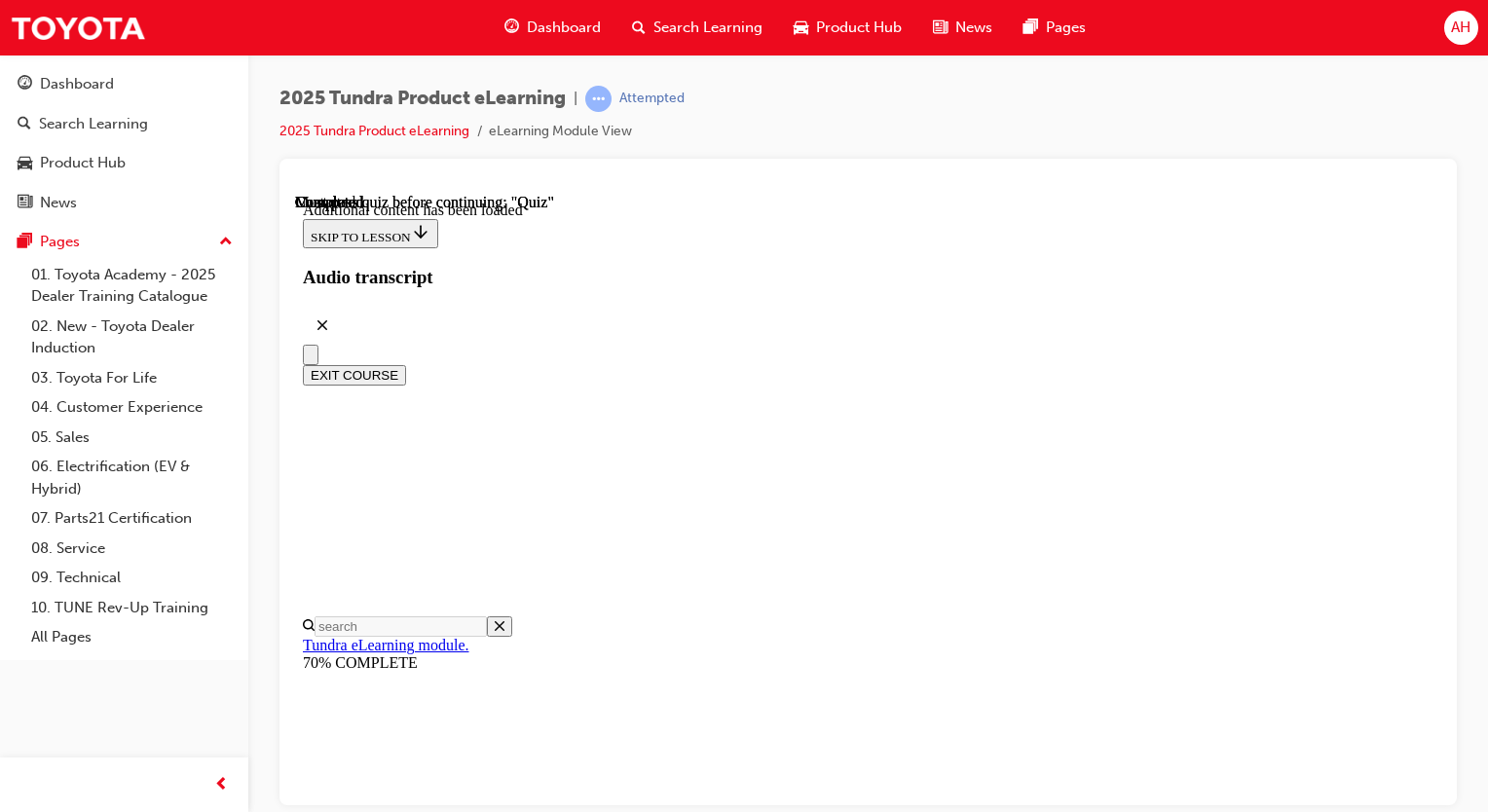scroll, scrollTop: 0, scrollLeft: 0, axis: both 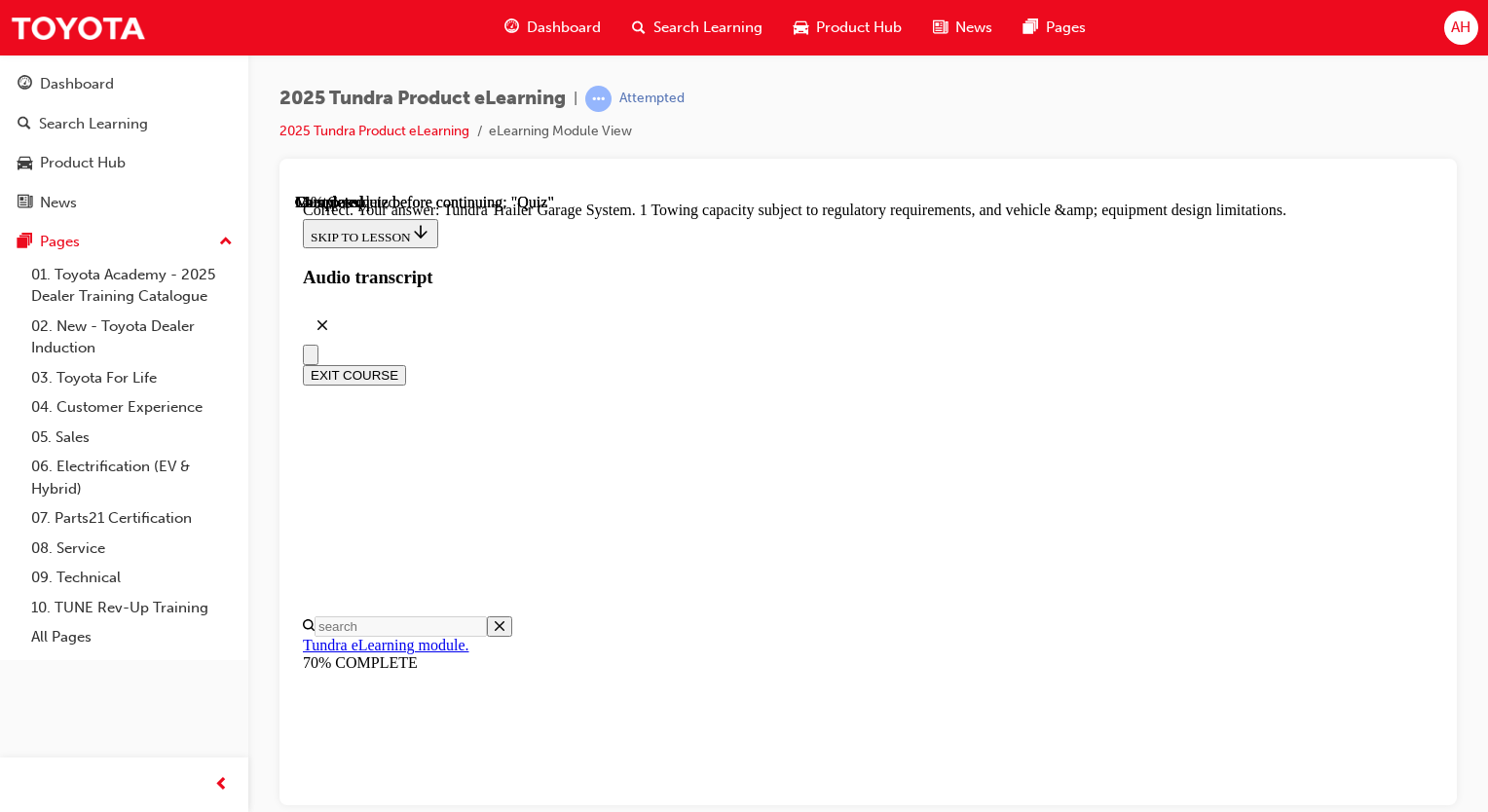 click on "NEXT" at bounding box center (328, 21991) 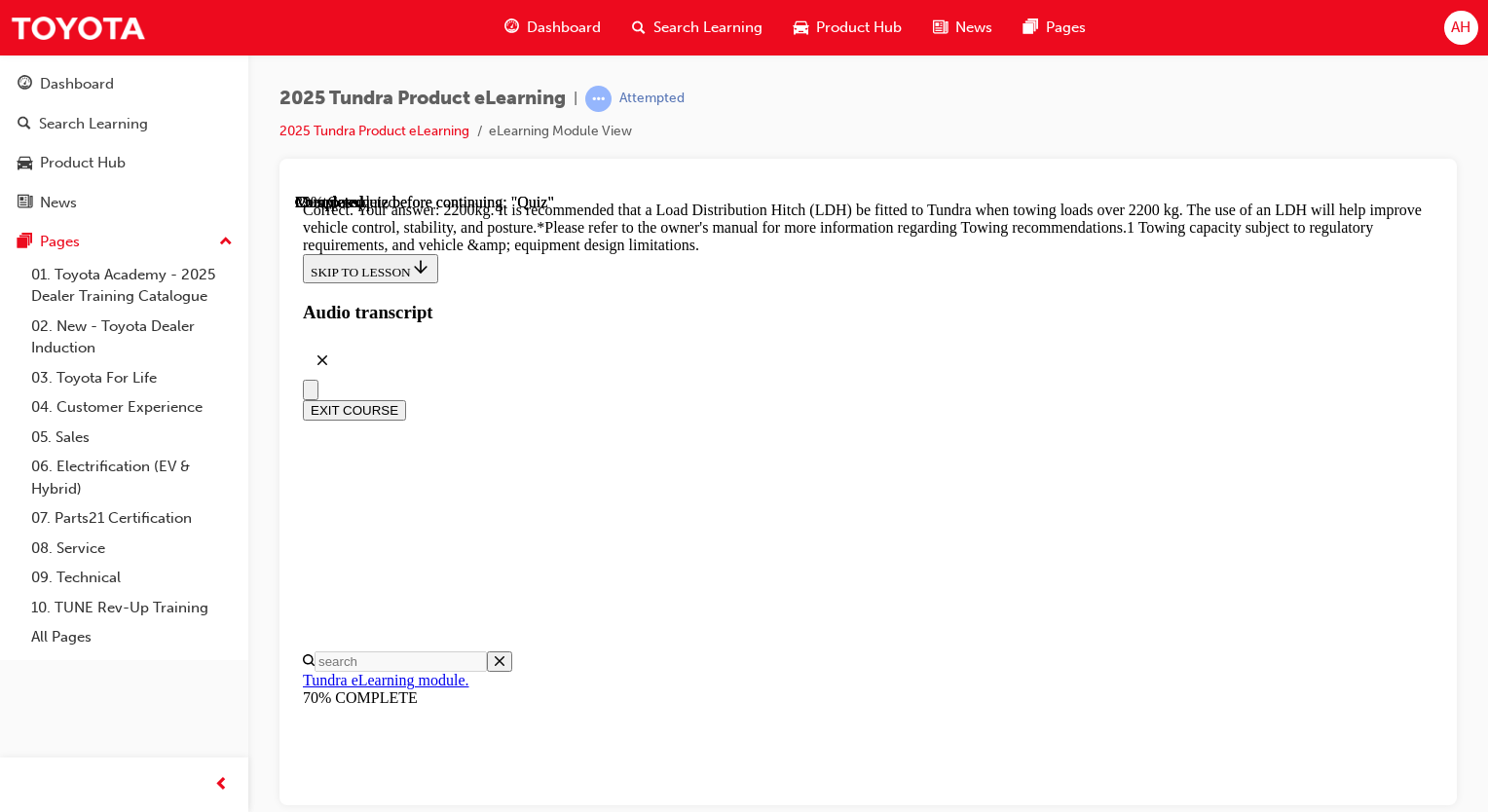 scroll, scrollTop: 945, scrollLeft: 0, axis: vertical 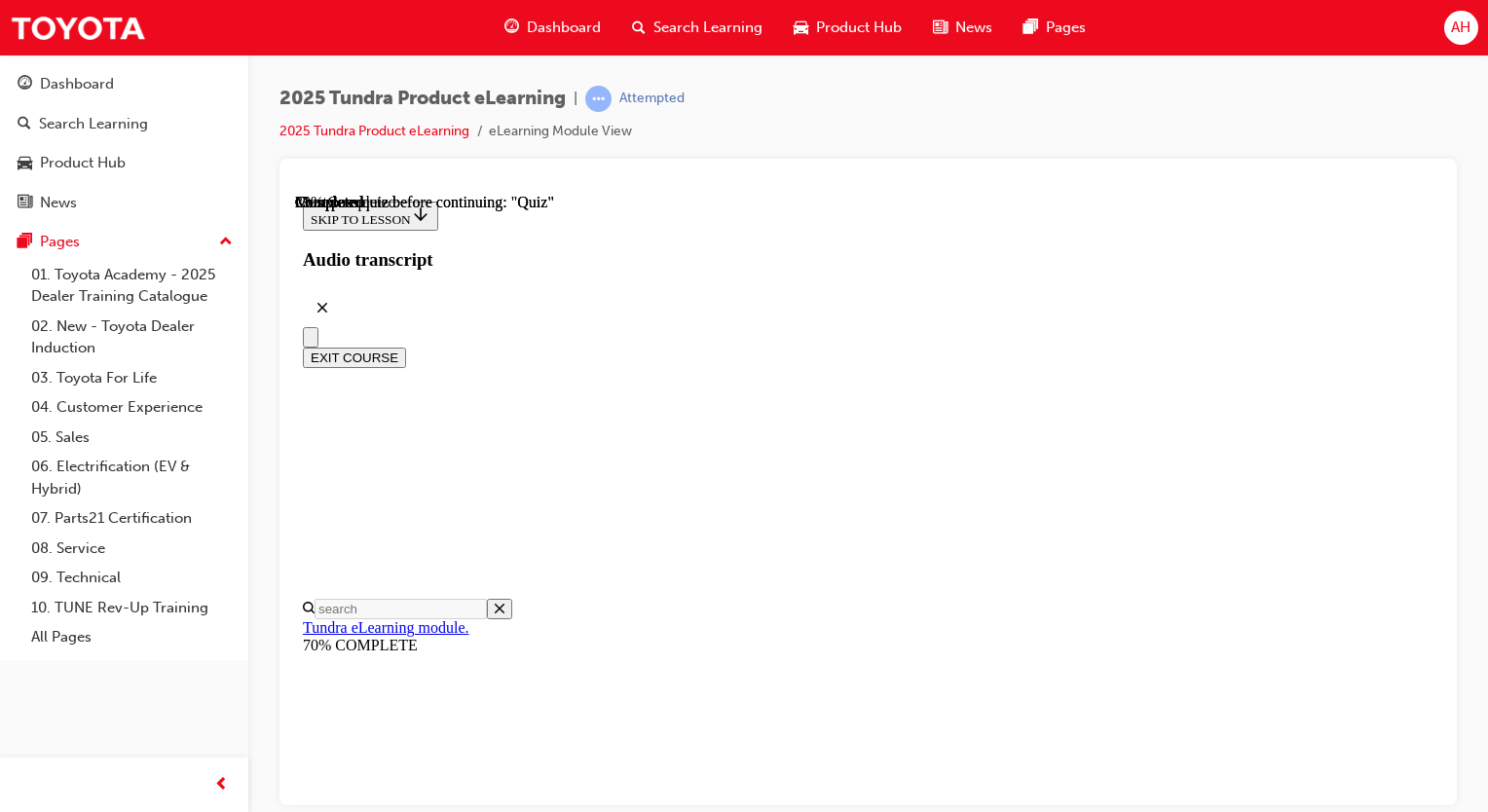click on "High Mount Stop Lamp View" at bounding box center [868, 26132] 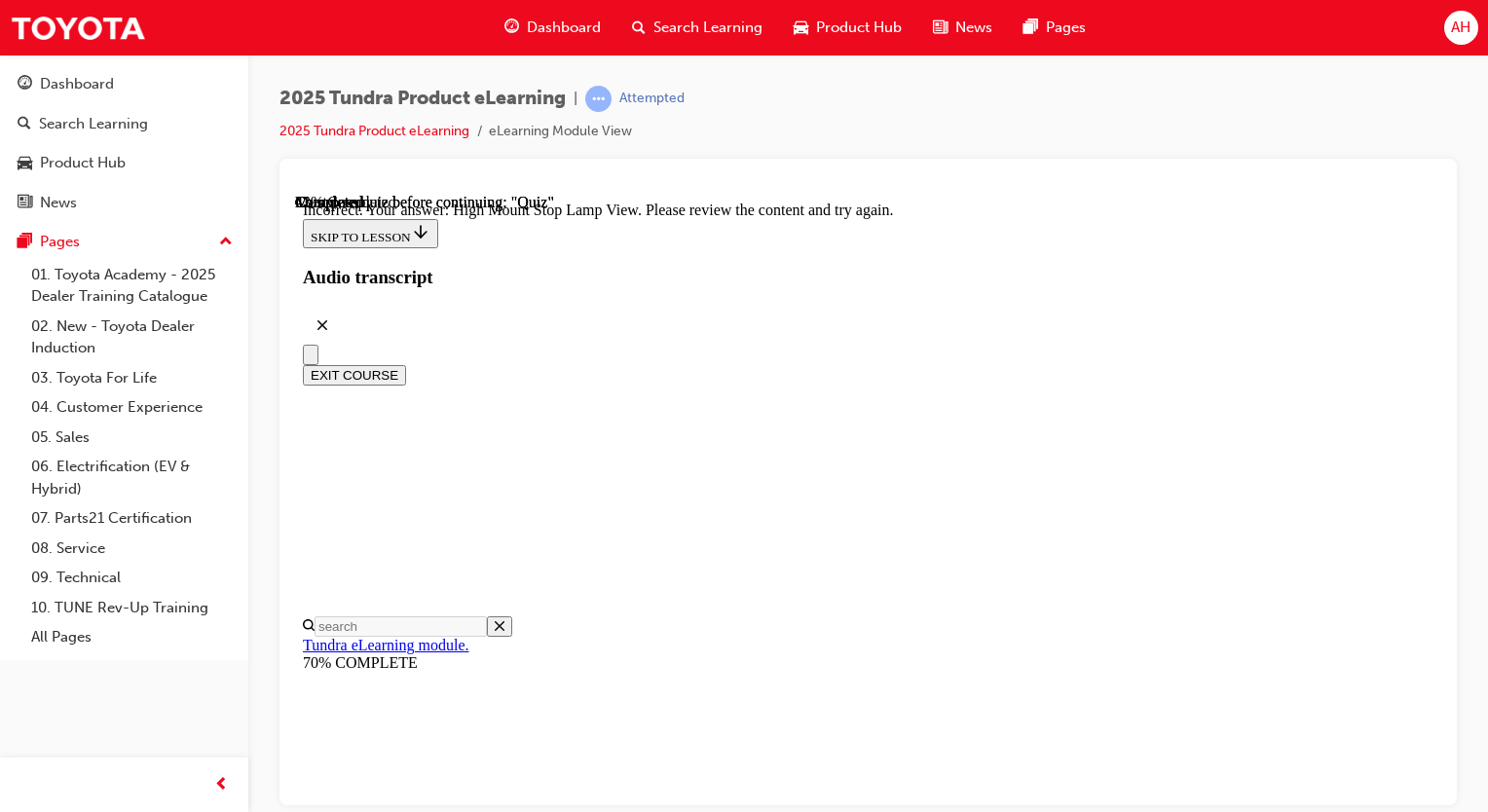 scroll, scrollTop: 788, scrollLeft: 0, axis: vertical 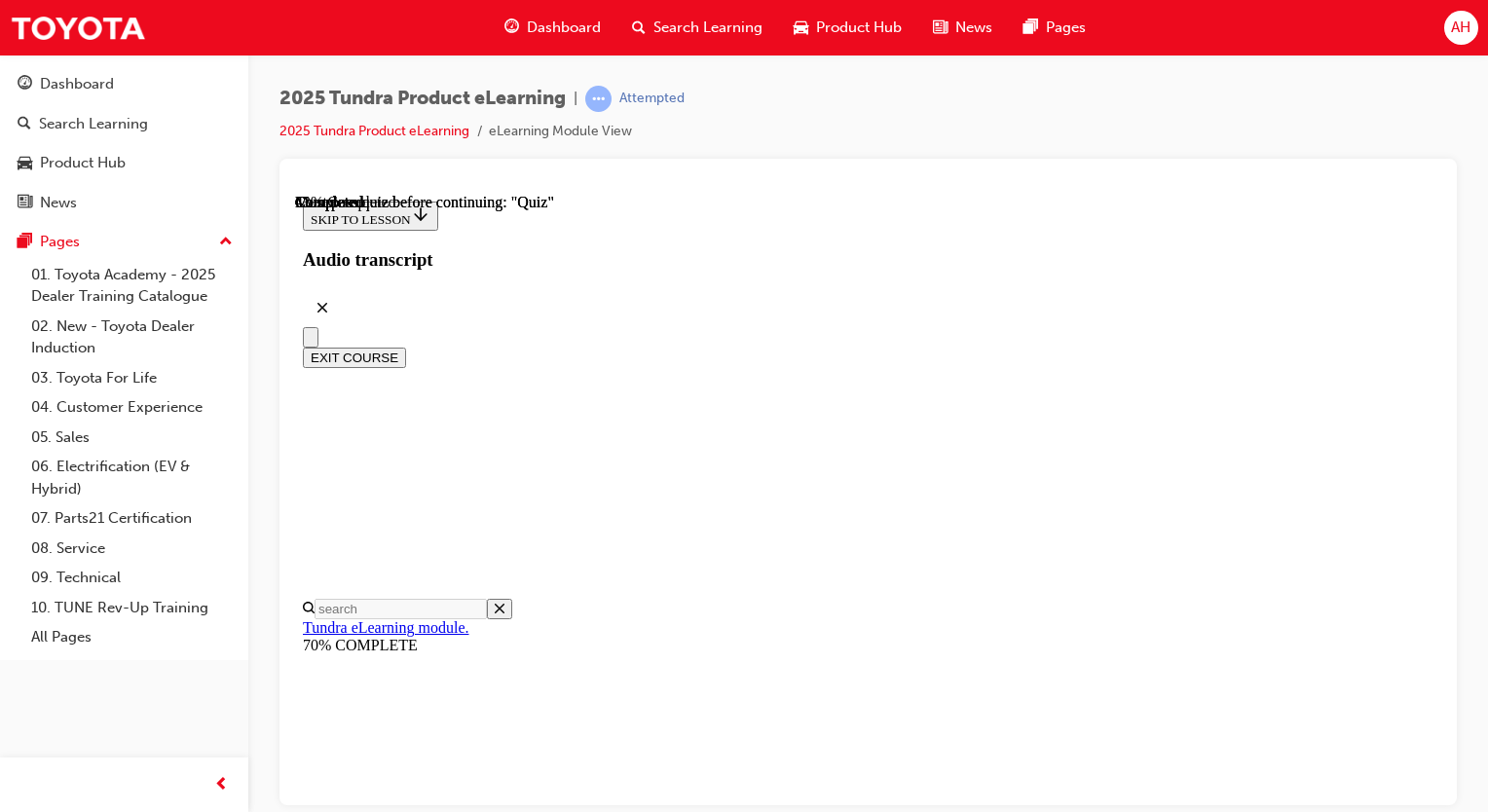 click on "Tundra has 1 motor/generator and the motor/generator is located between the engine and 10-speed automatic transmission." at bounding box center (868, 23986) 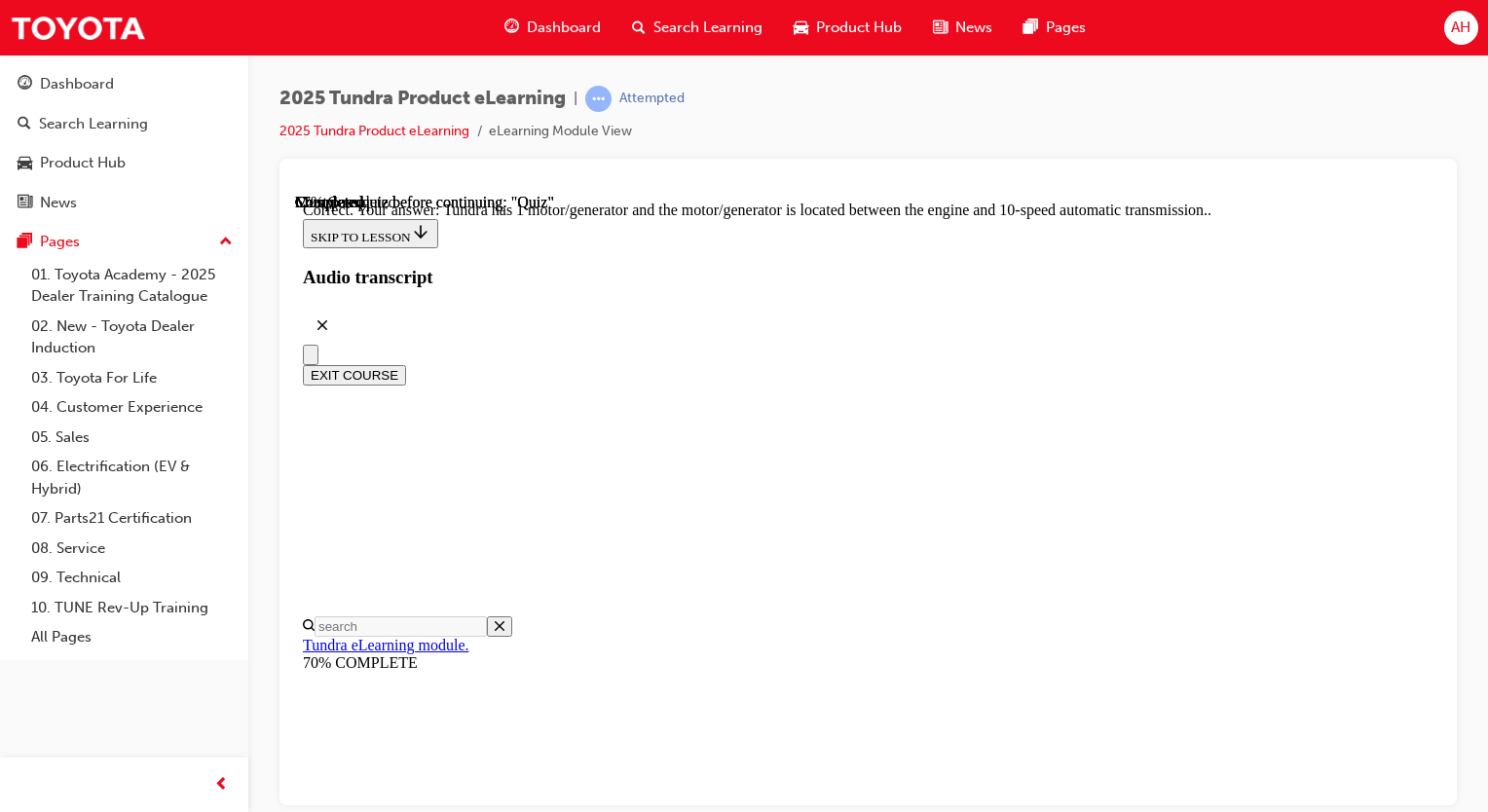 scroll, scrollTop: 545, scrollLeft: 0, axis: vertical 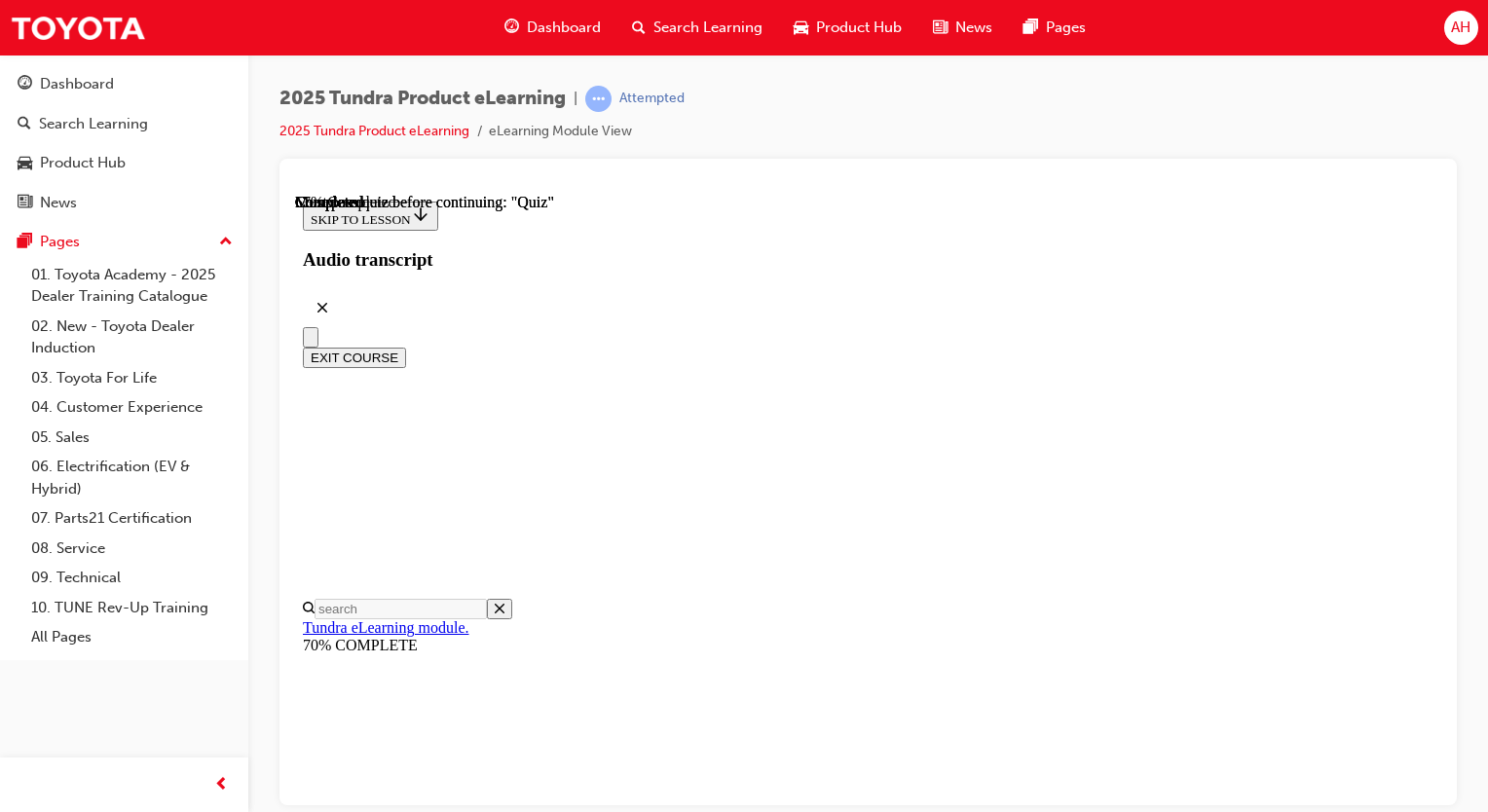 click on "True" at bounding box center (868, 20853) 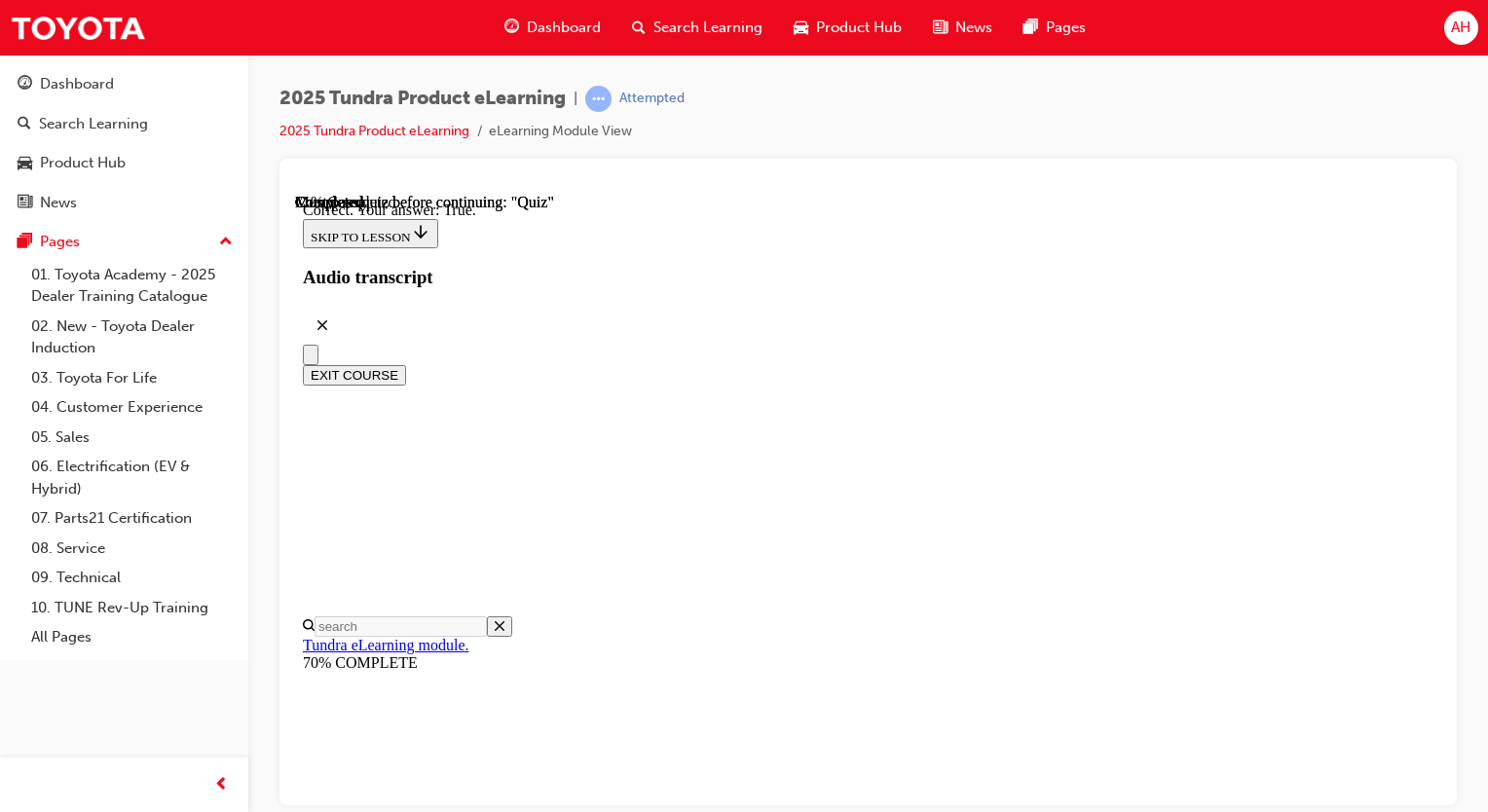 scroll, scrollTop: 304, scrollLeft: 0, axis: vertical 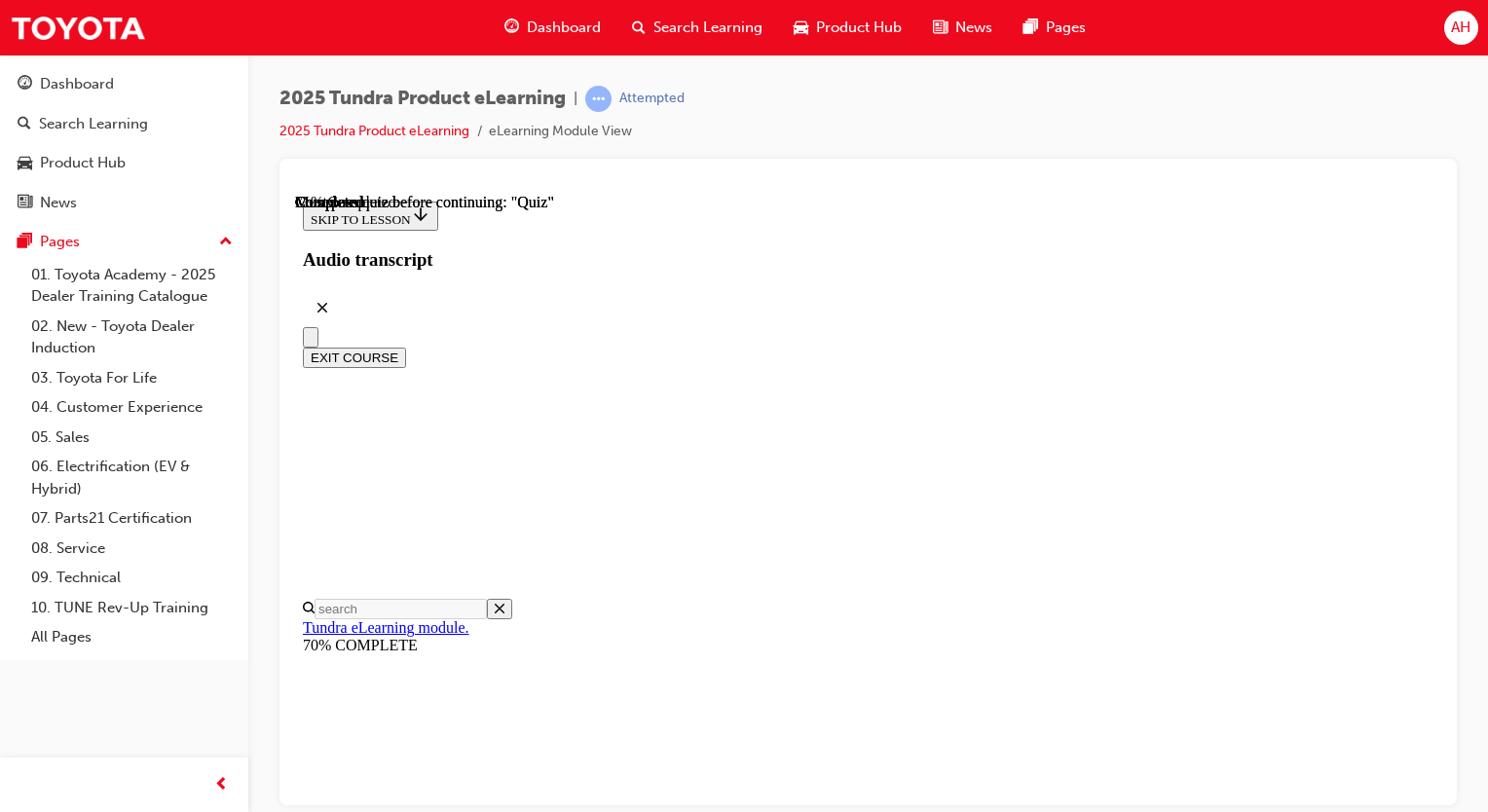 click on "4.5 Tonne" at bounding box center (868, 20843) 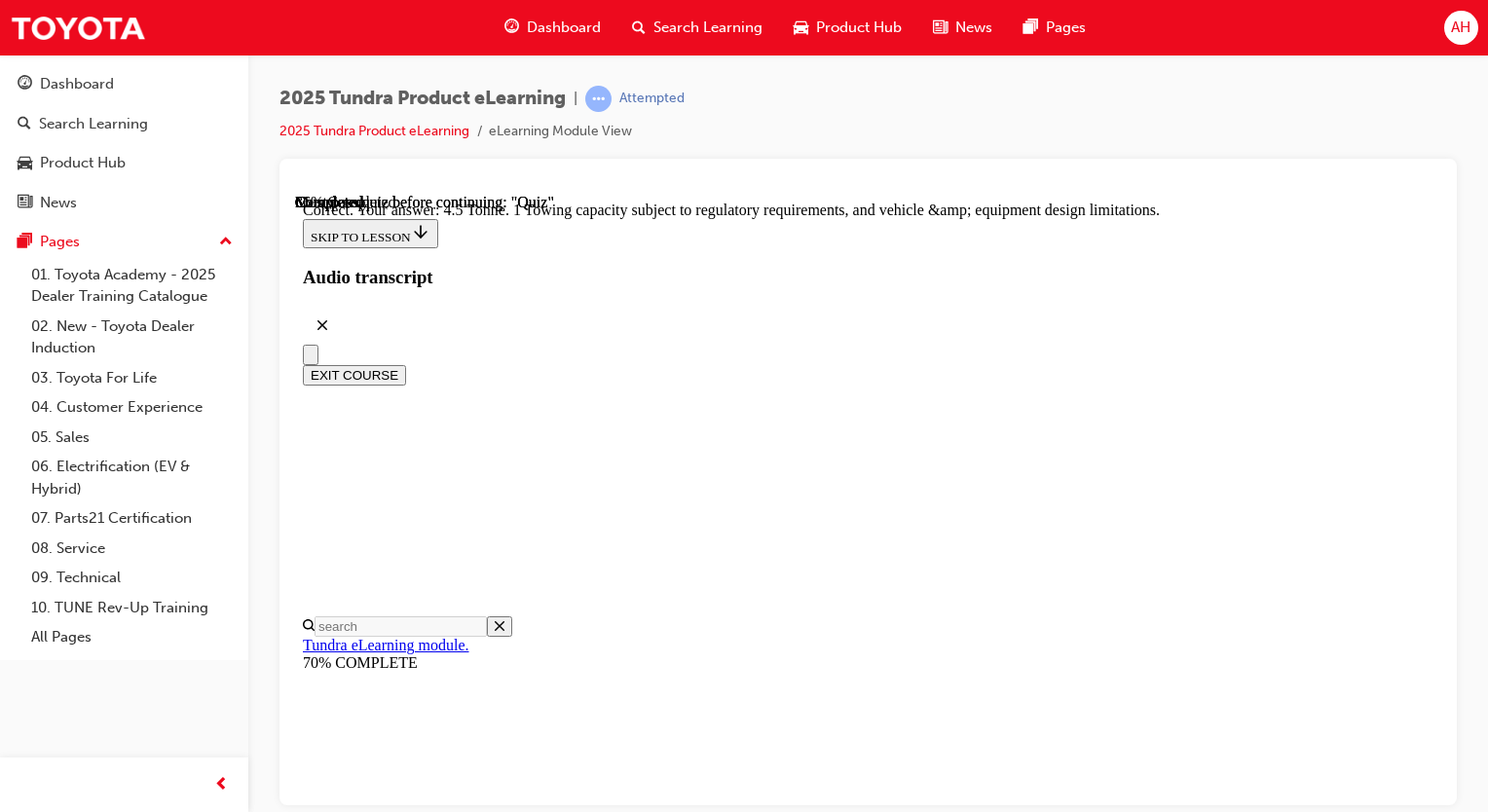 scroll, scrollTop: 646, scrollLeft: 0, axis: vertical 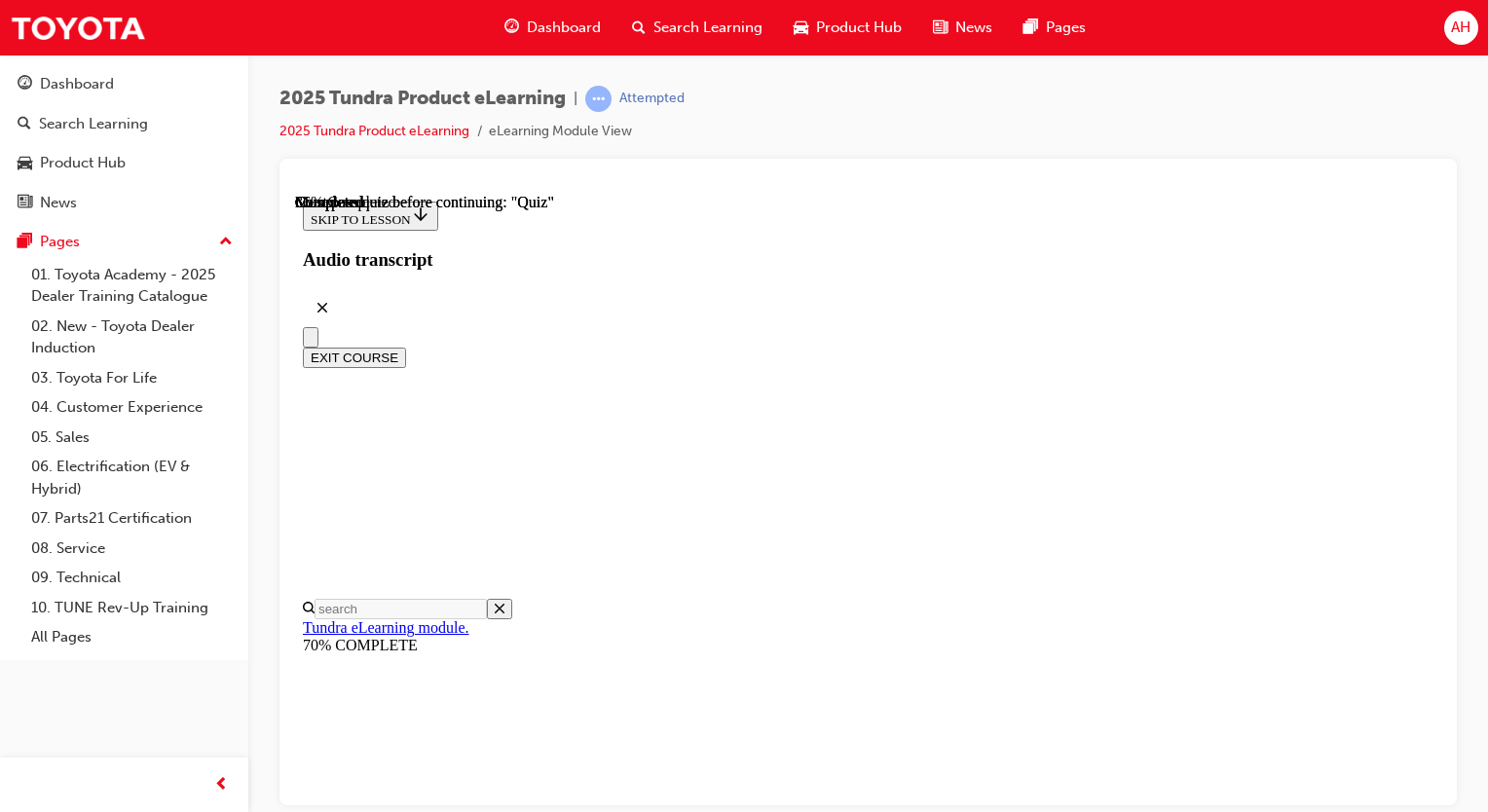 click on "356kW and 780Nm" at bounding box center [868, 23010] 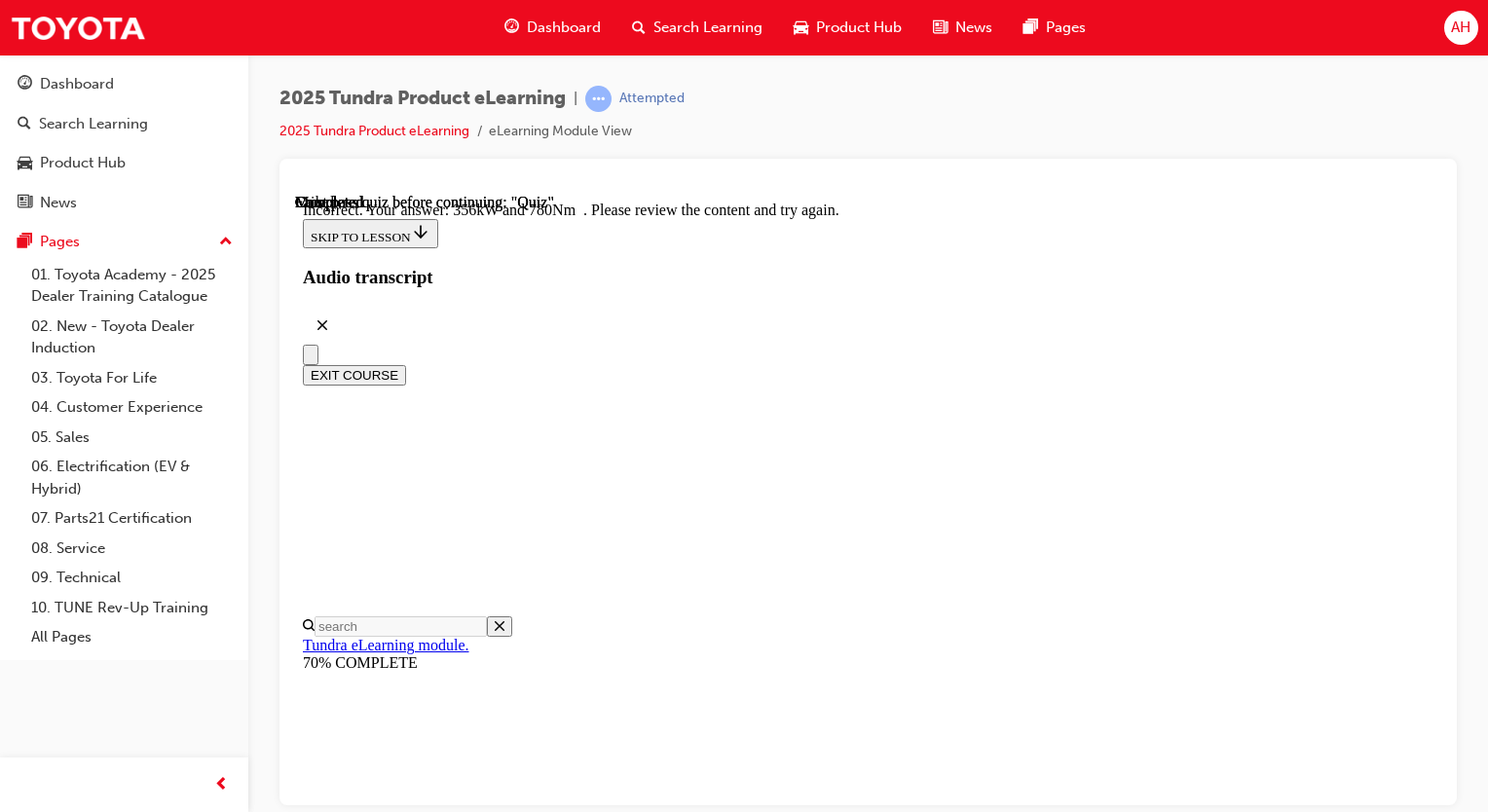 scroll, scrollTop: 623, scrollLeft: 0, axis: vertical 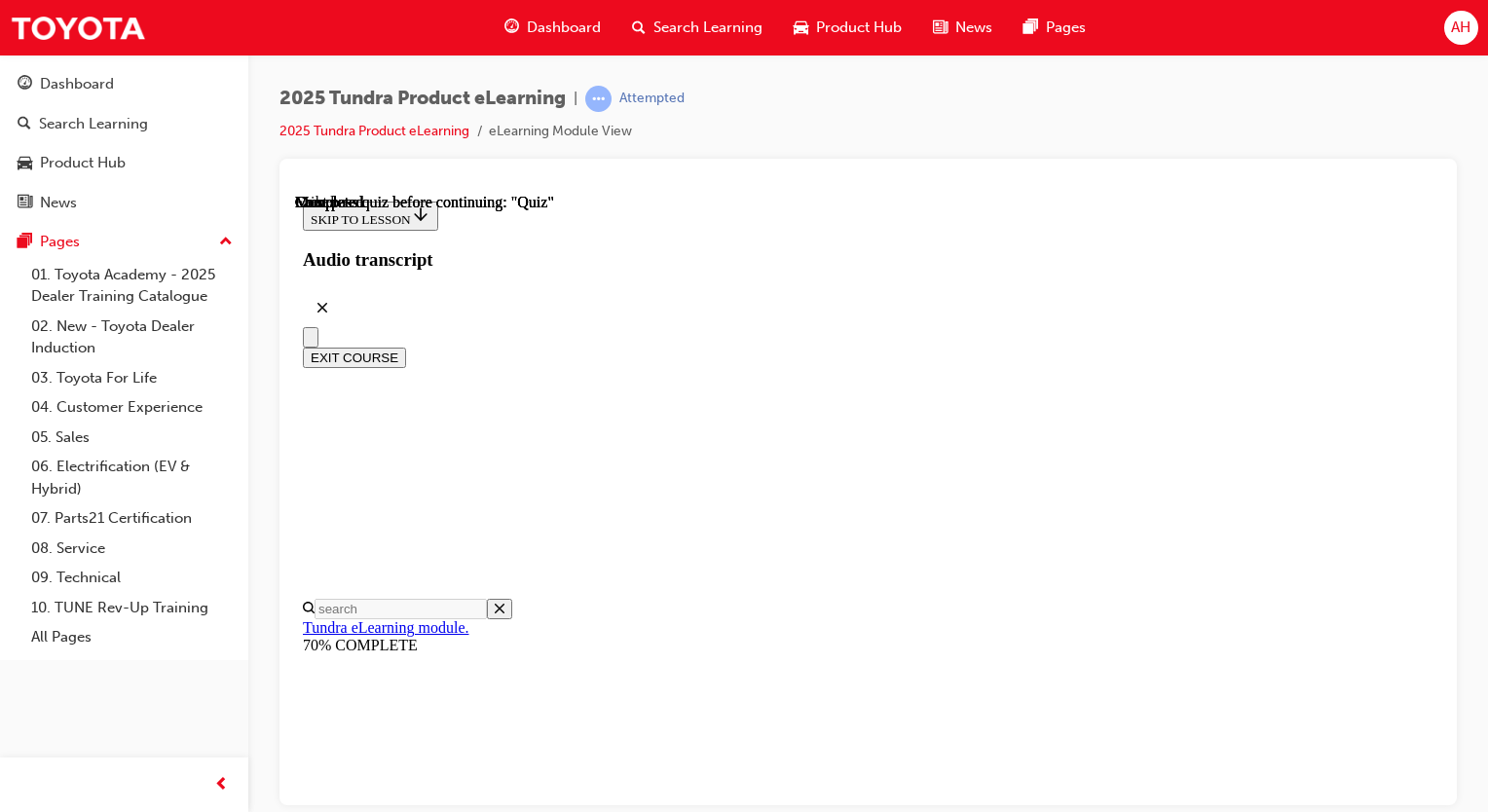click on "Performance" at bounding box center (887, 8091) 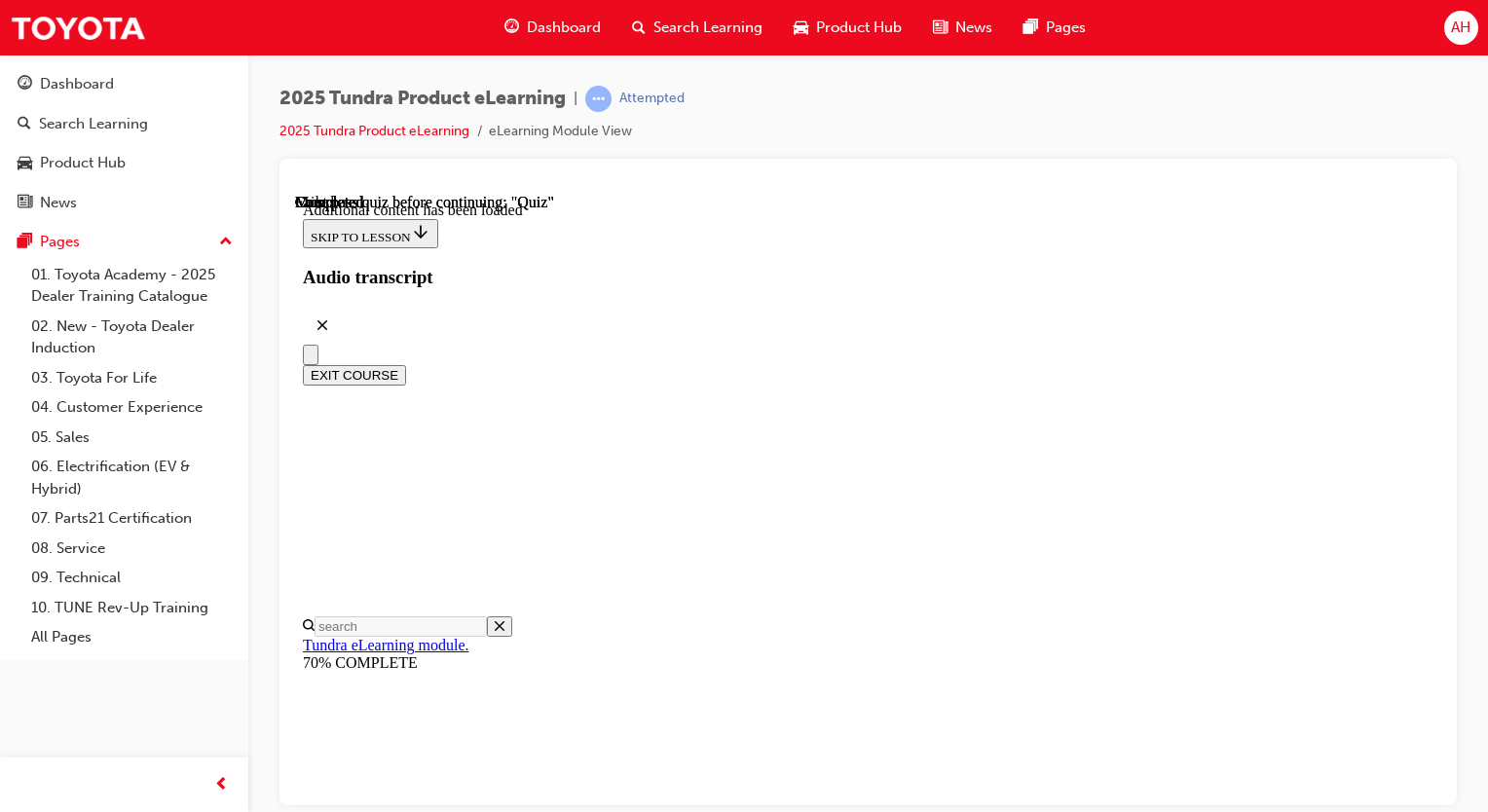 scroll, scrollTop: 0, scrollLeft: 0, axis: both 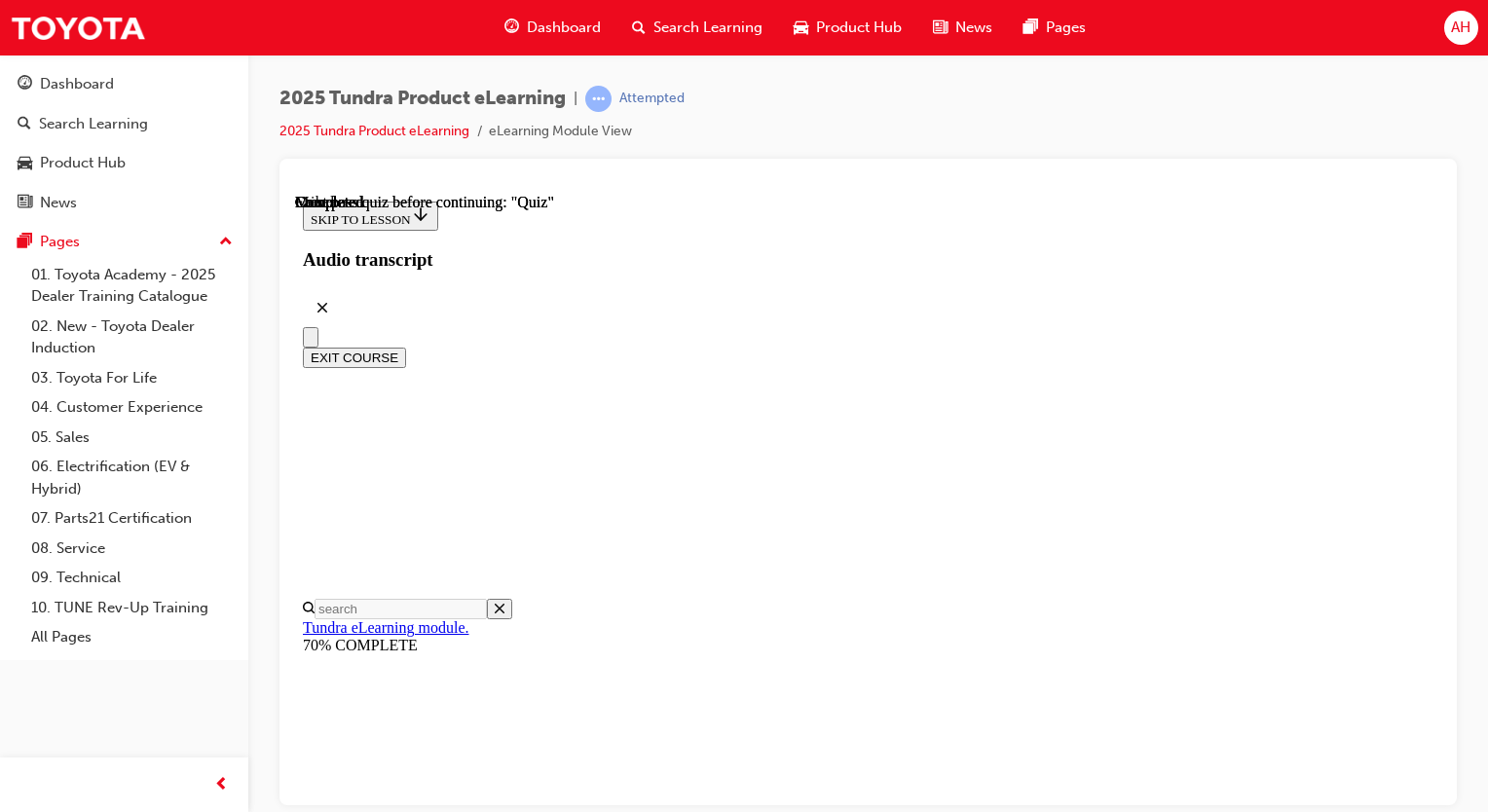 click on "Quiz" at bounding box center (887, 9210) 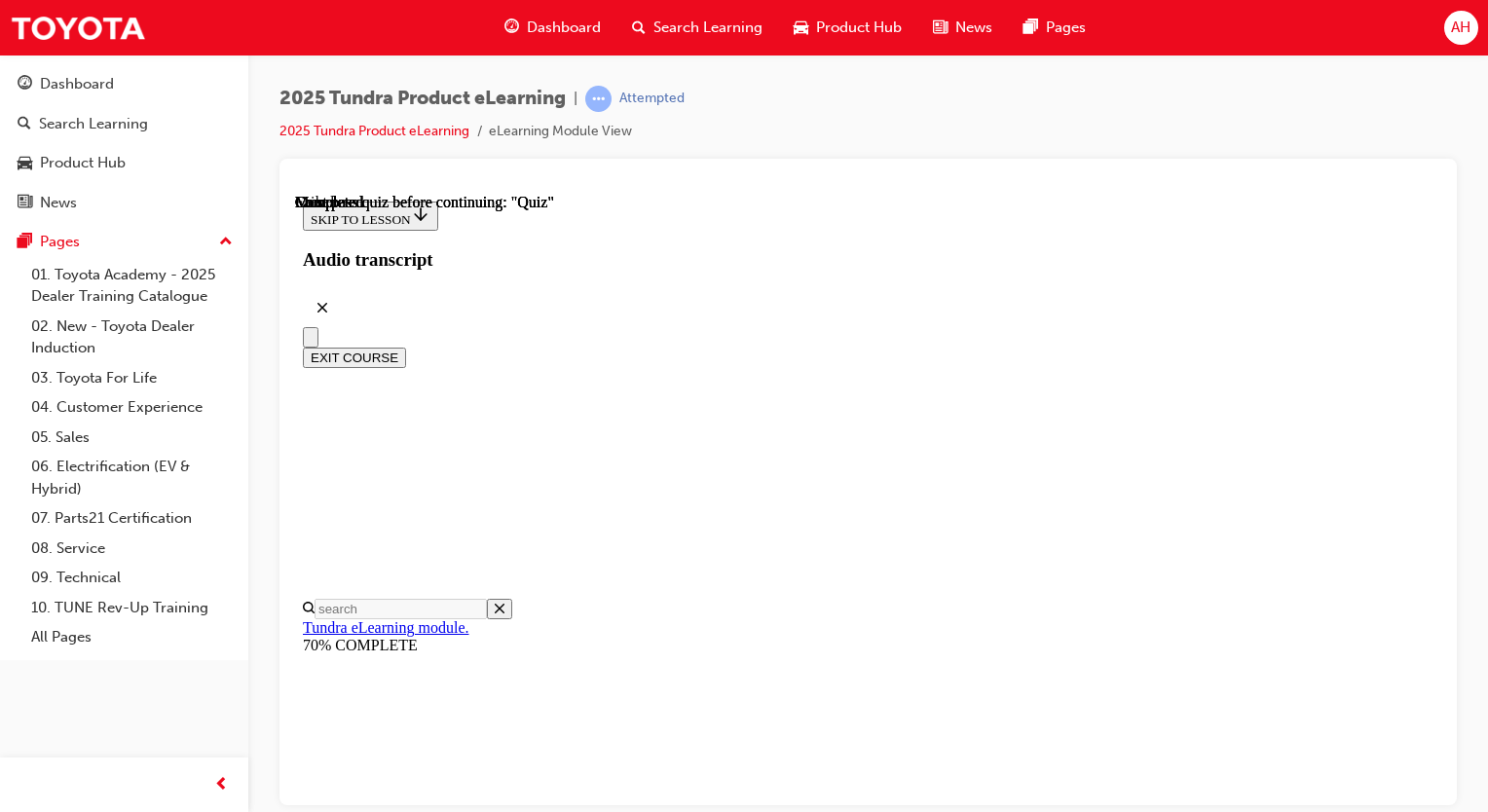 scroll, scrollTop: 440, scrollLeft: 0, axis: vertical 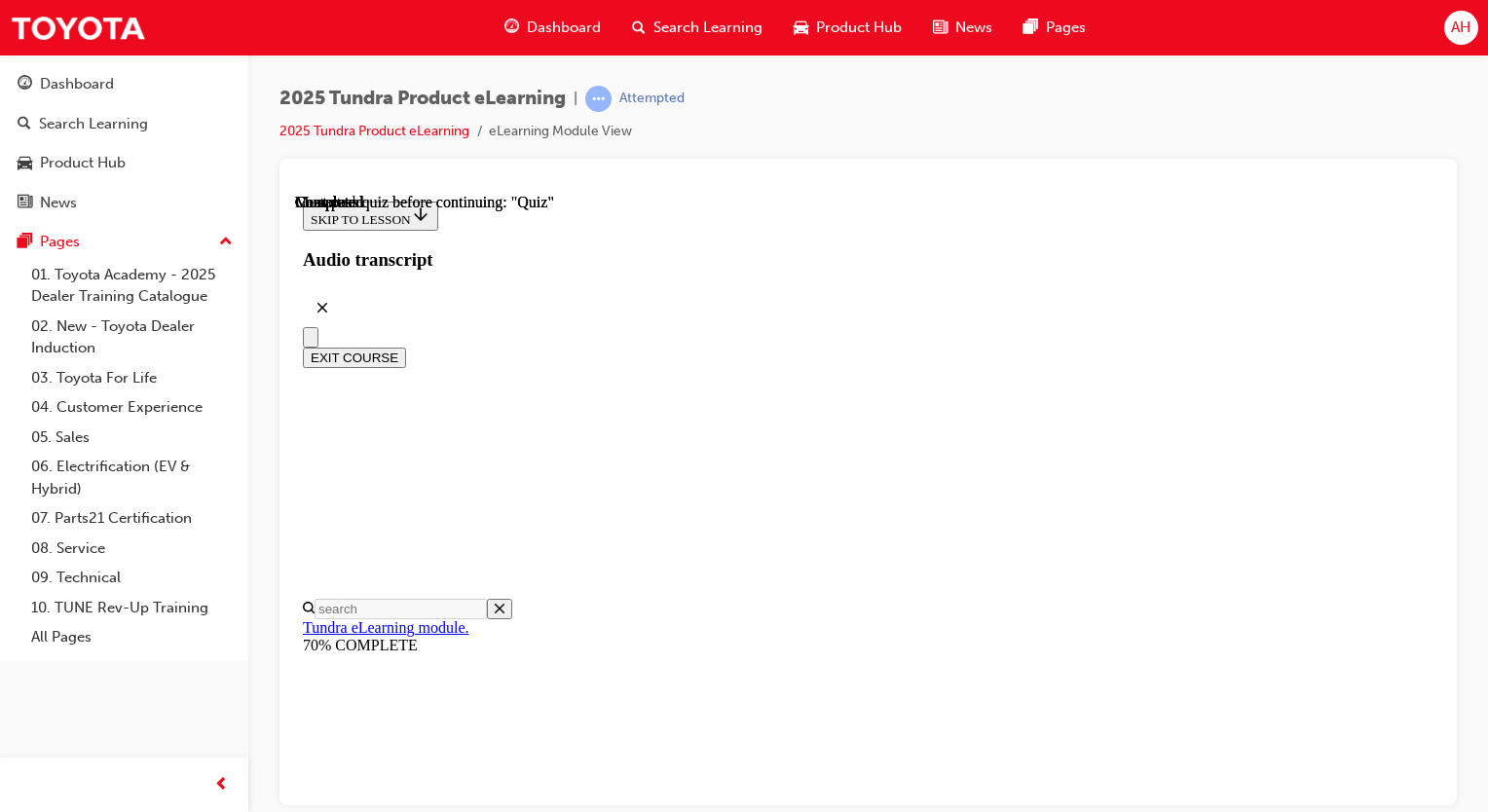 click on "TAKE AGAIN" at bounding box center [350, 13433] 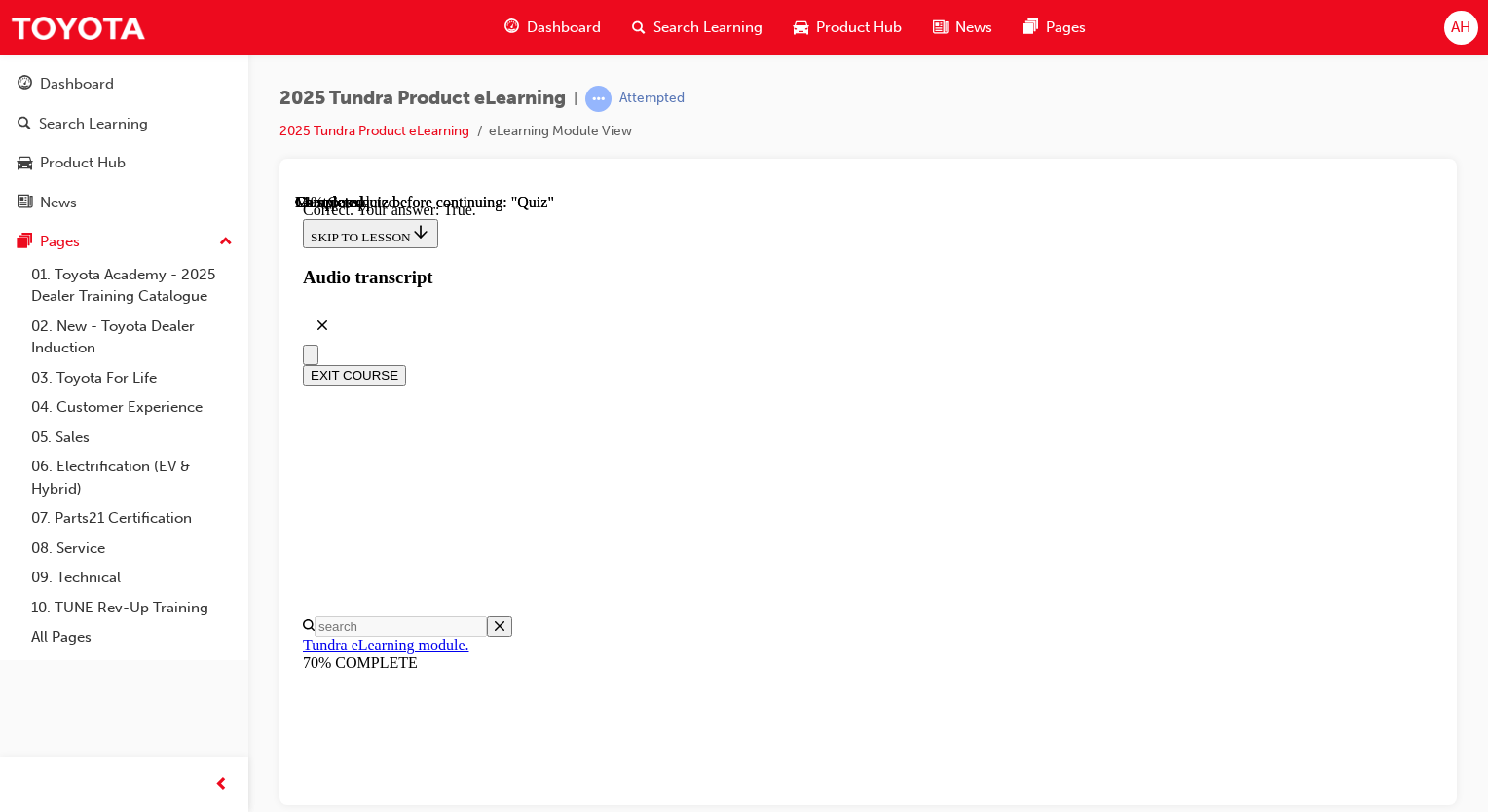 scroll, scrollTop: 304, scrollLeft: 0, axis: vertical 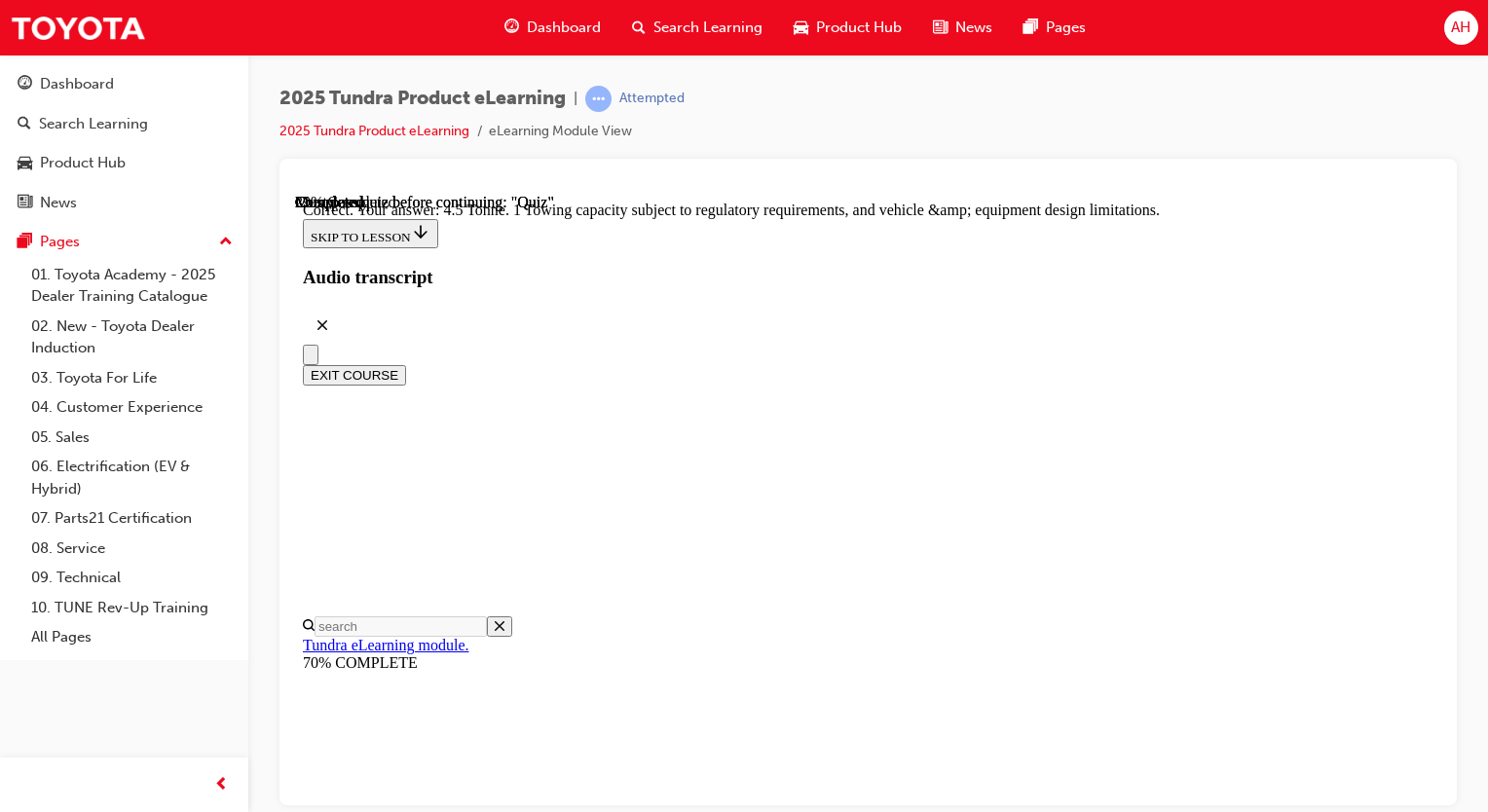 click on "NEXT" at bounding box center [328, 26173] 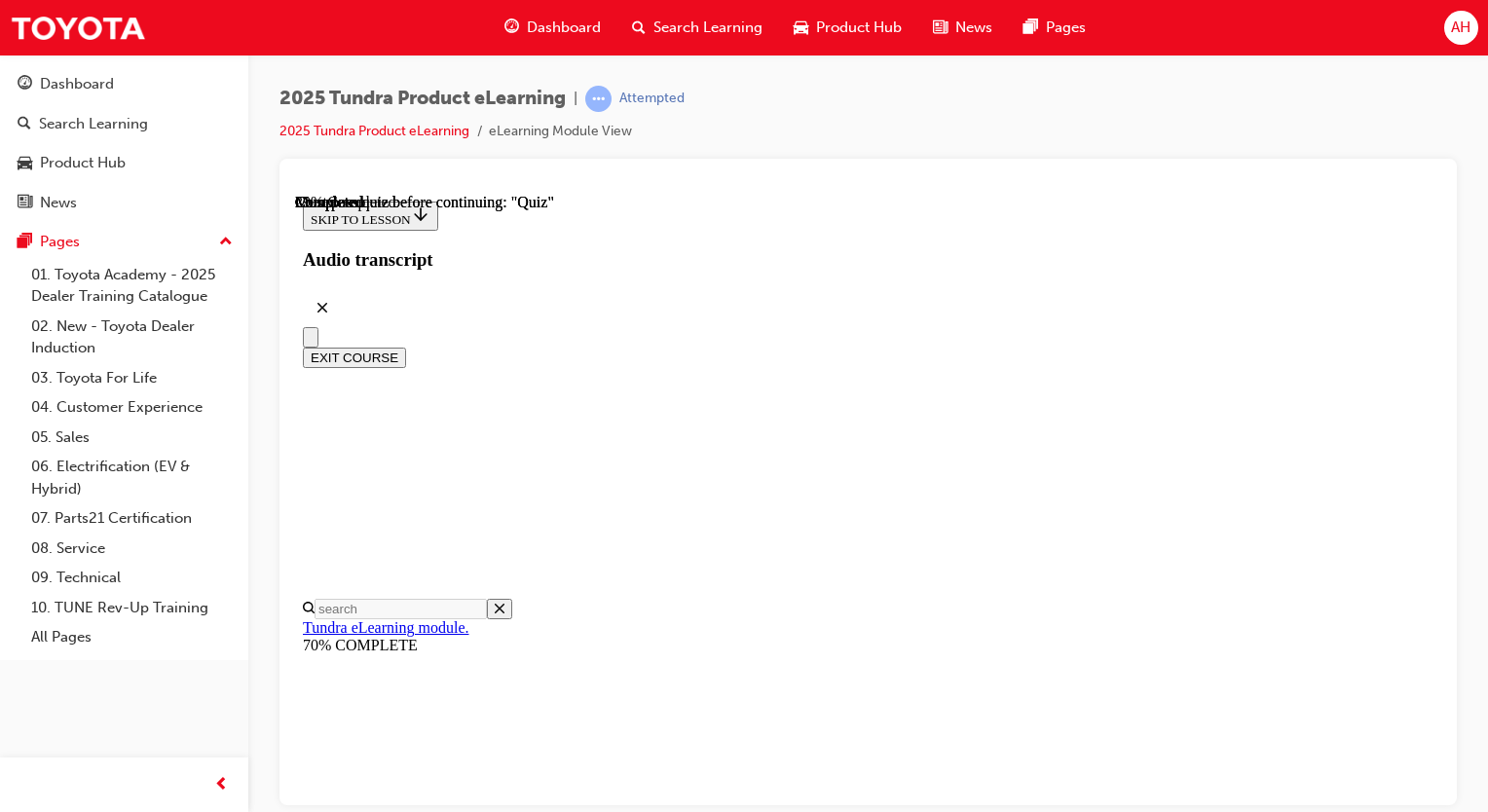 scroll, scrollTop: 292, scrollLeft: 0, axis: vertical 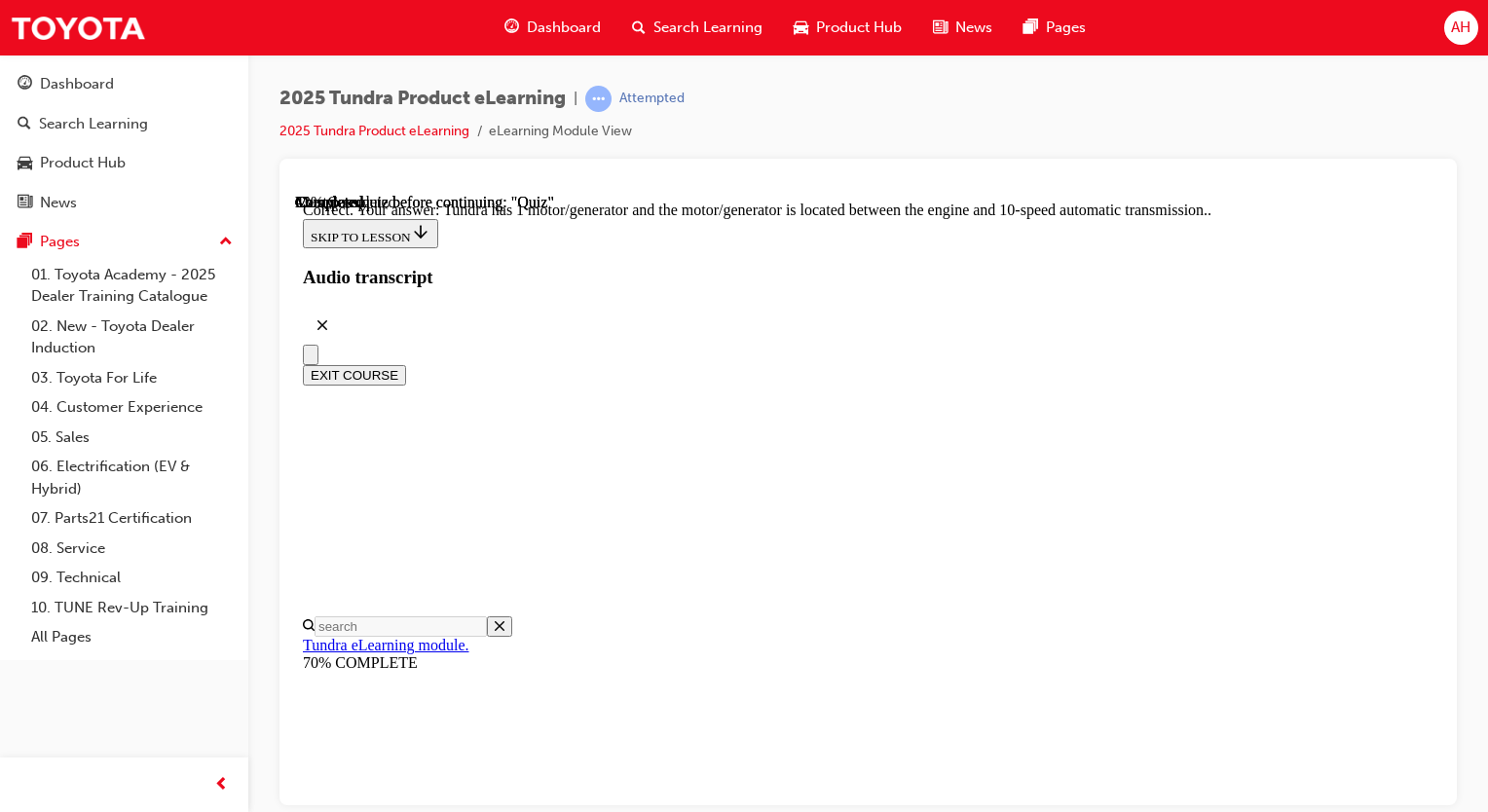 click on "NEXT" at bounding box center [328, 28302] 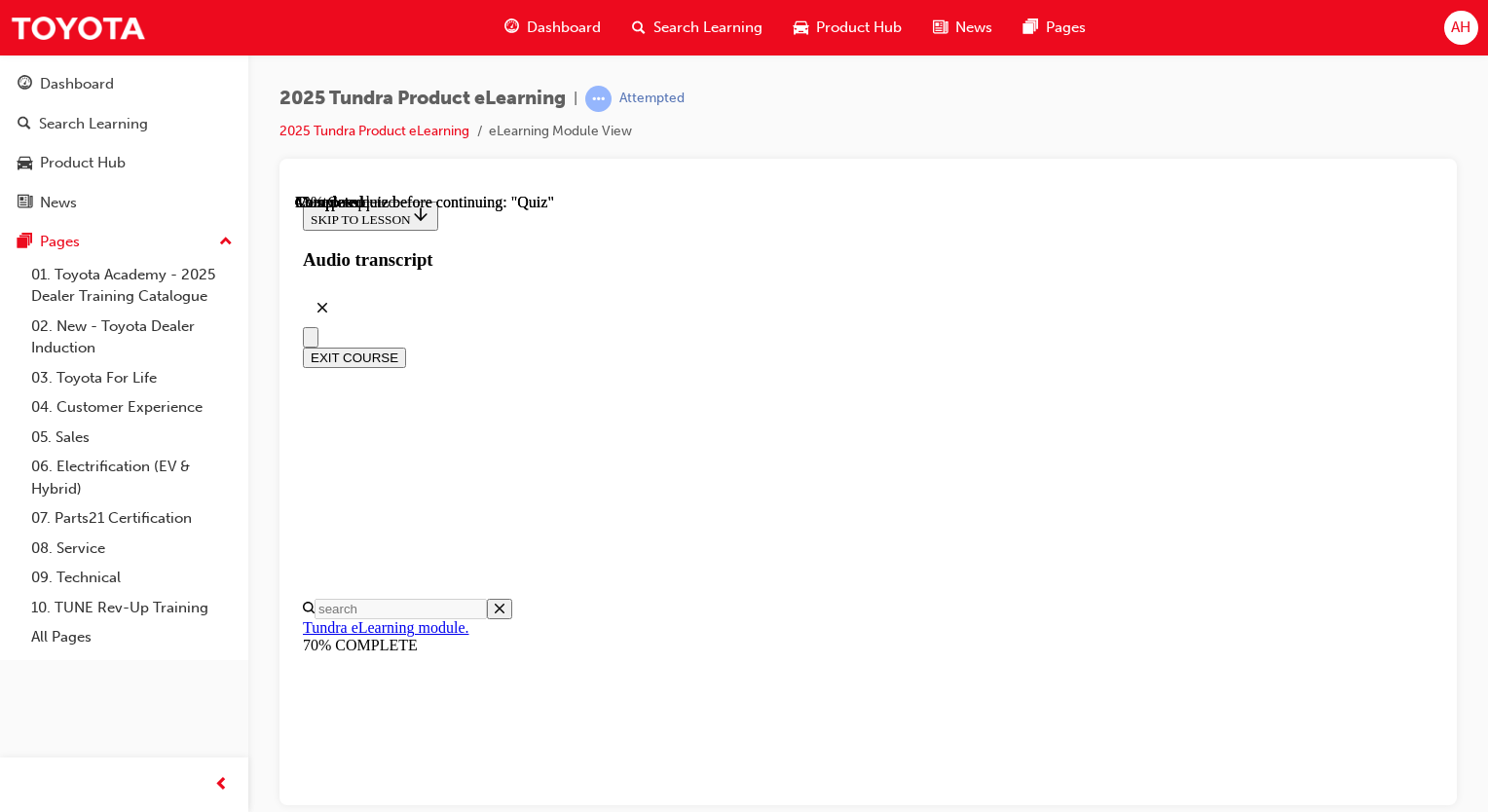 scroll, scrollTop: 389, scrollLeft: 0, axis: vertical 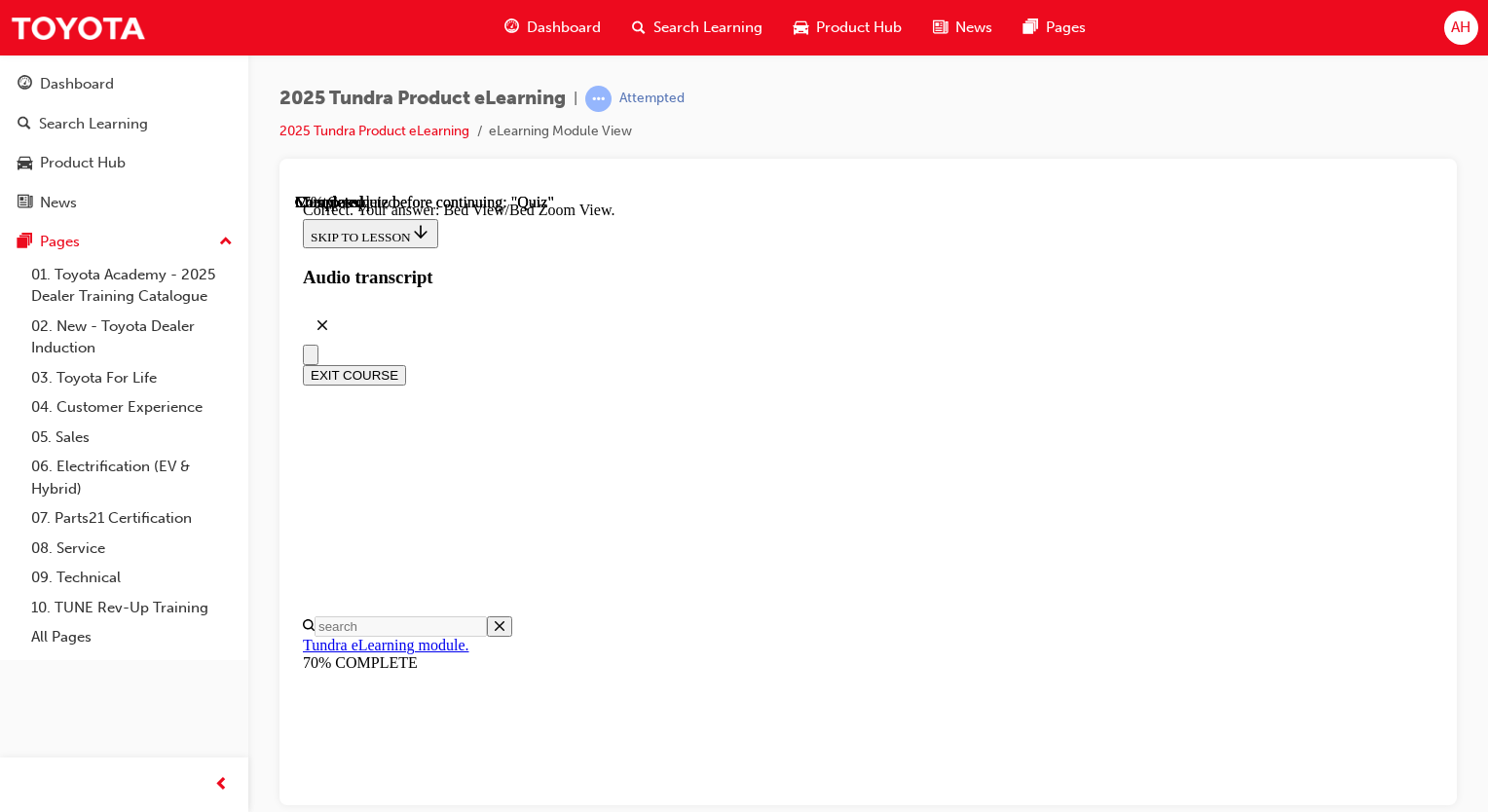 click on "NEXT" at bounding box center [328, 28244] 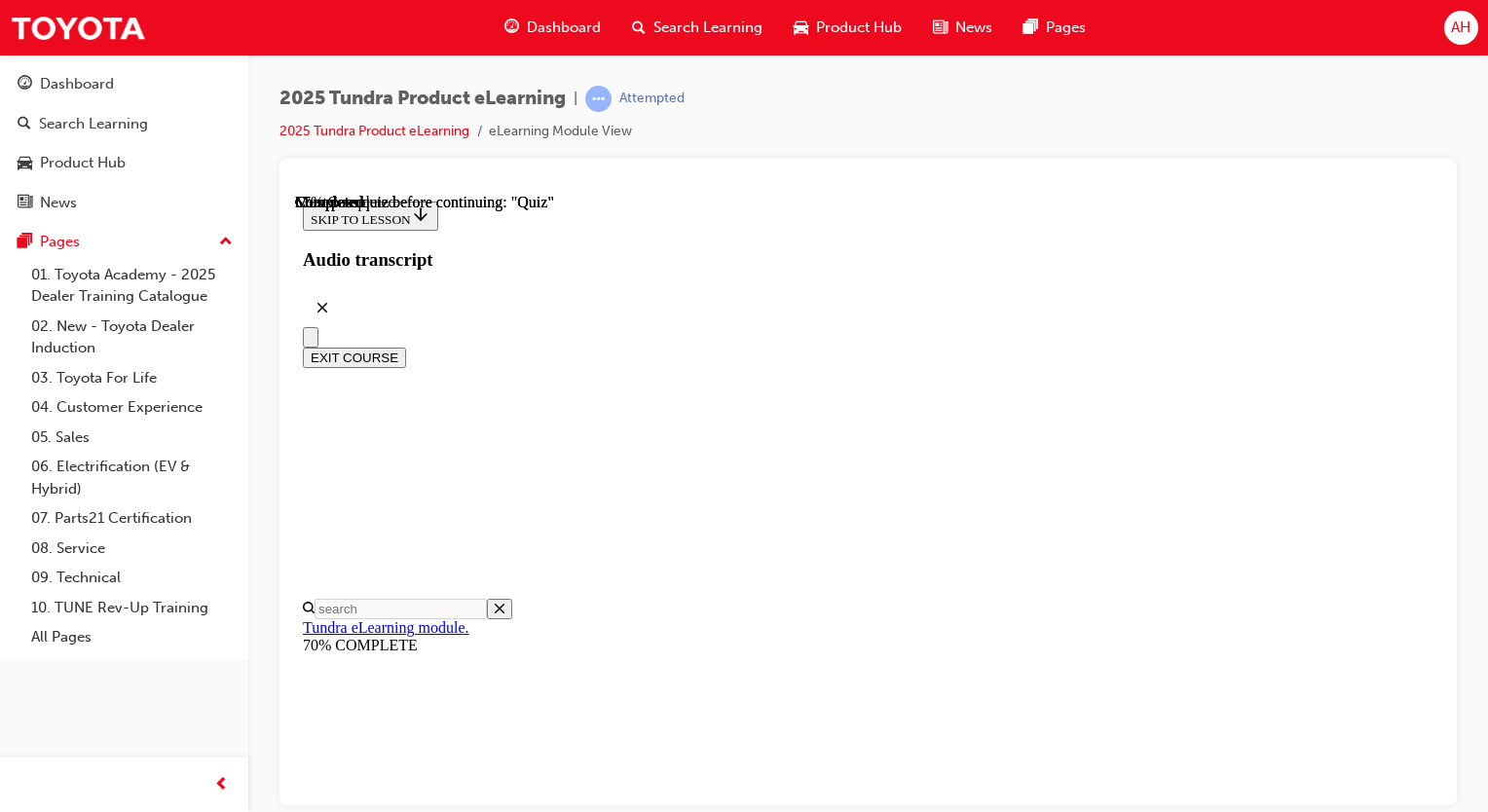 scroll, scrollTop: 389, scrollLeft: 0, axis: vertical 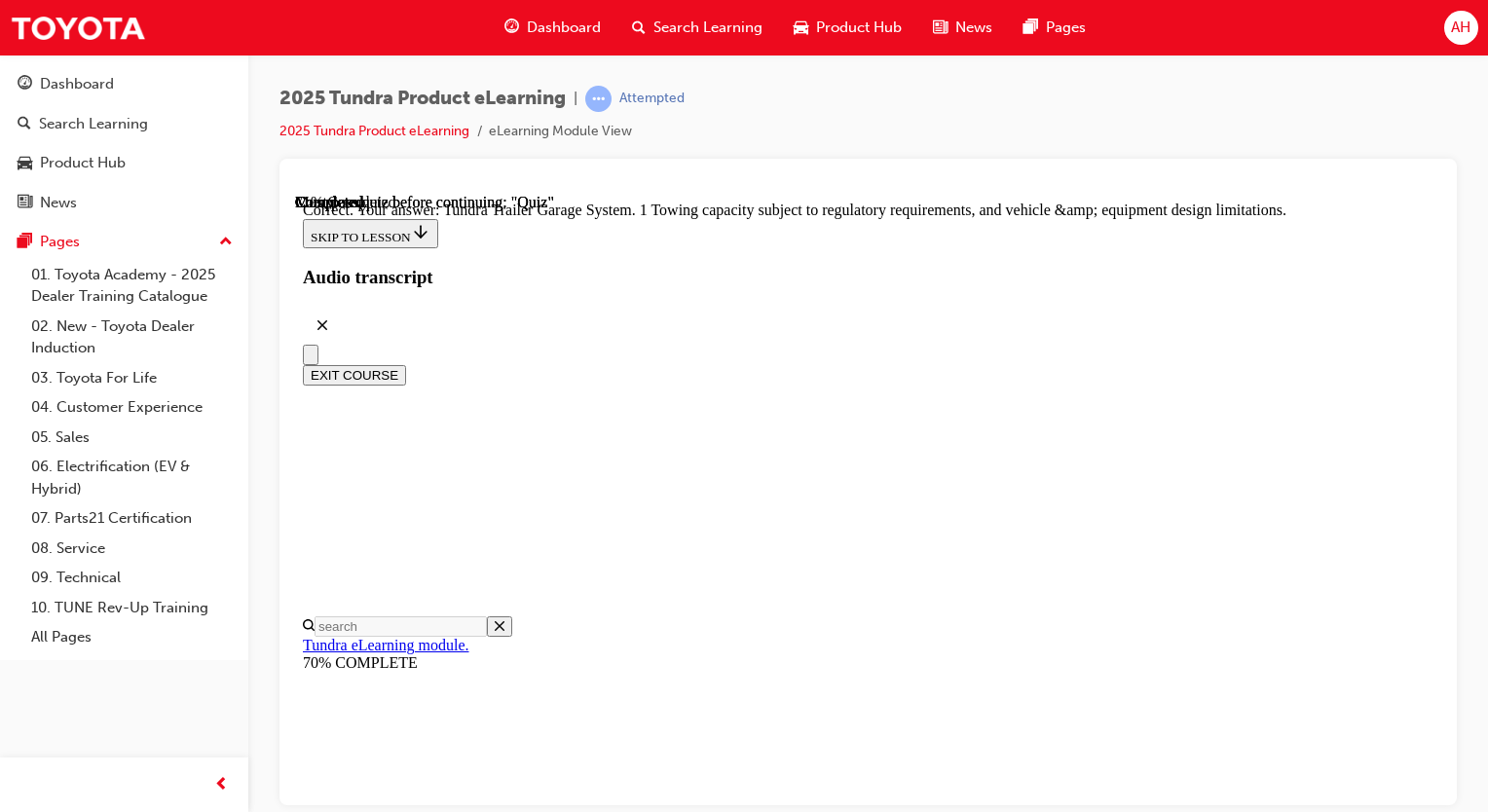 click on "NEXT" at bounding box center [328, 30353] 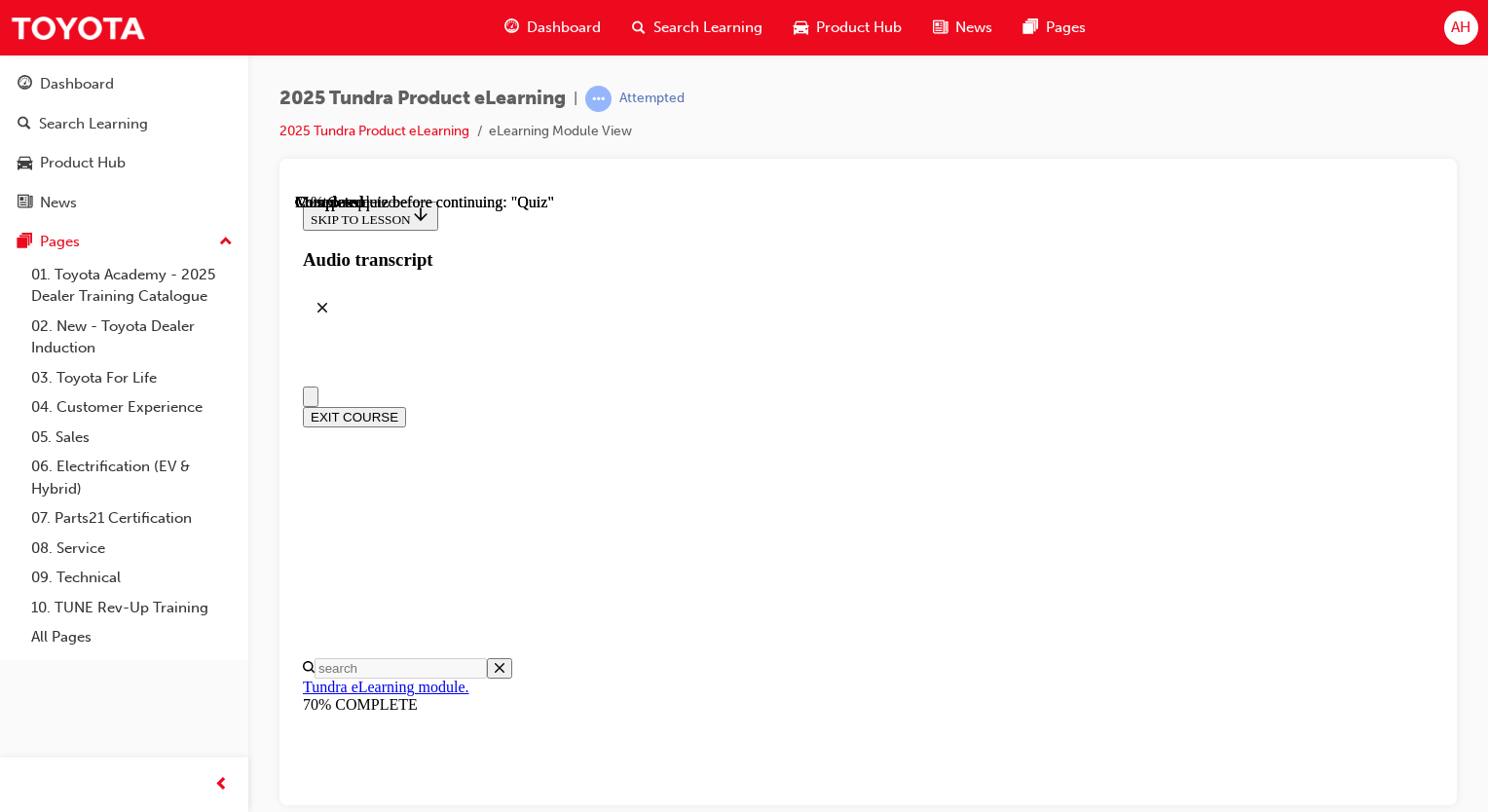 scroll, scrollTop: 97, scrollLeft: 0, axis: vertical 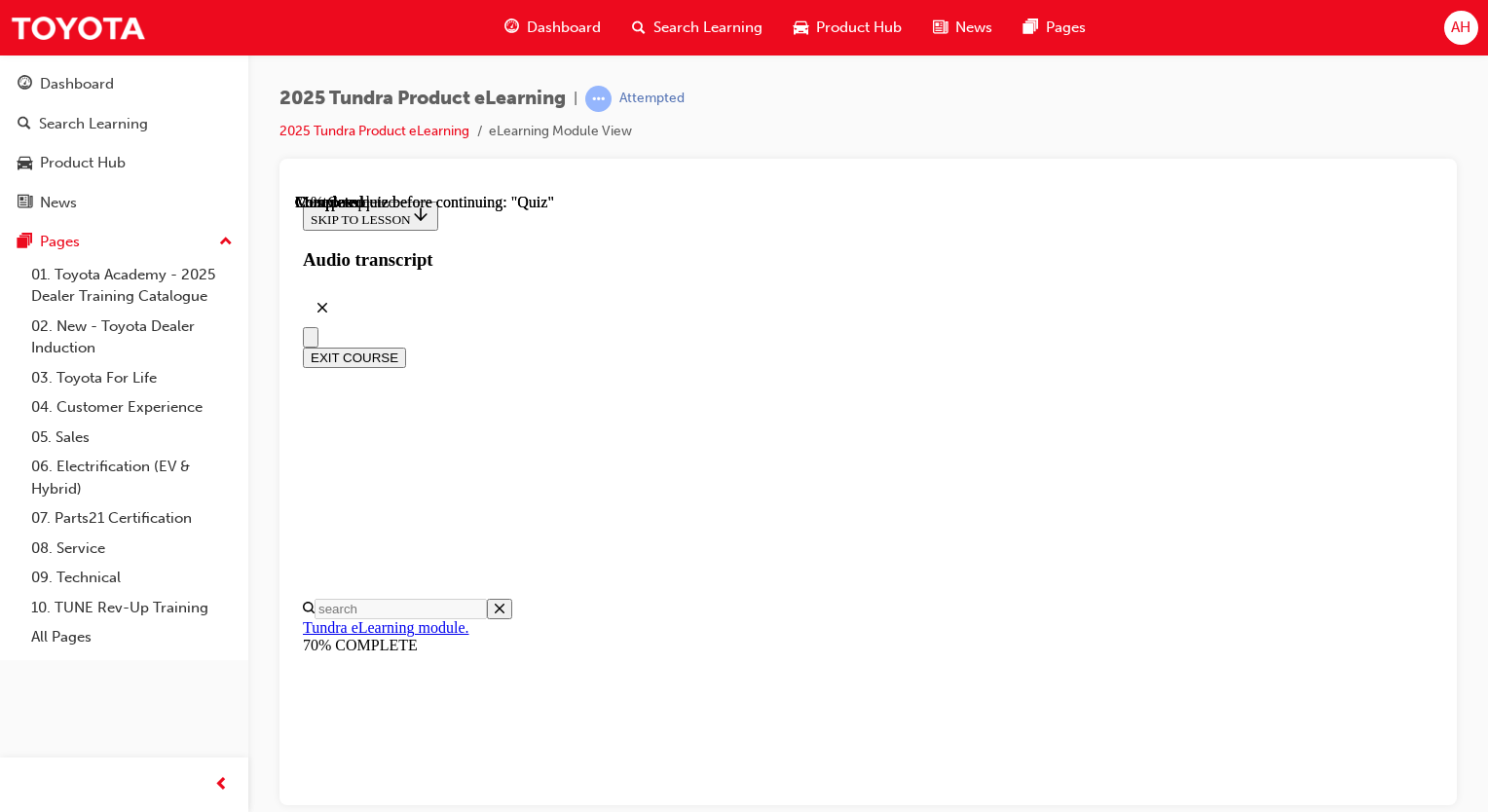 click on "2200kg" at bounding box center [868, 23166] 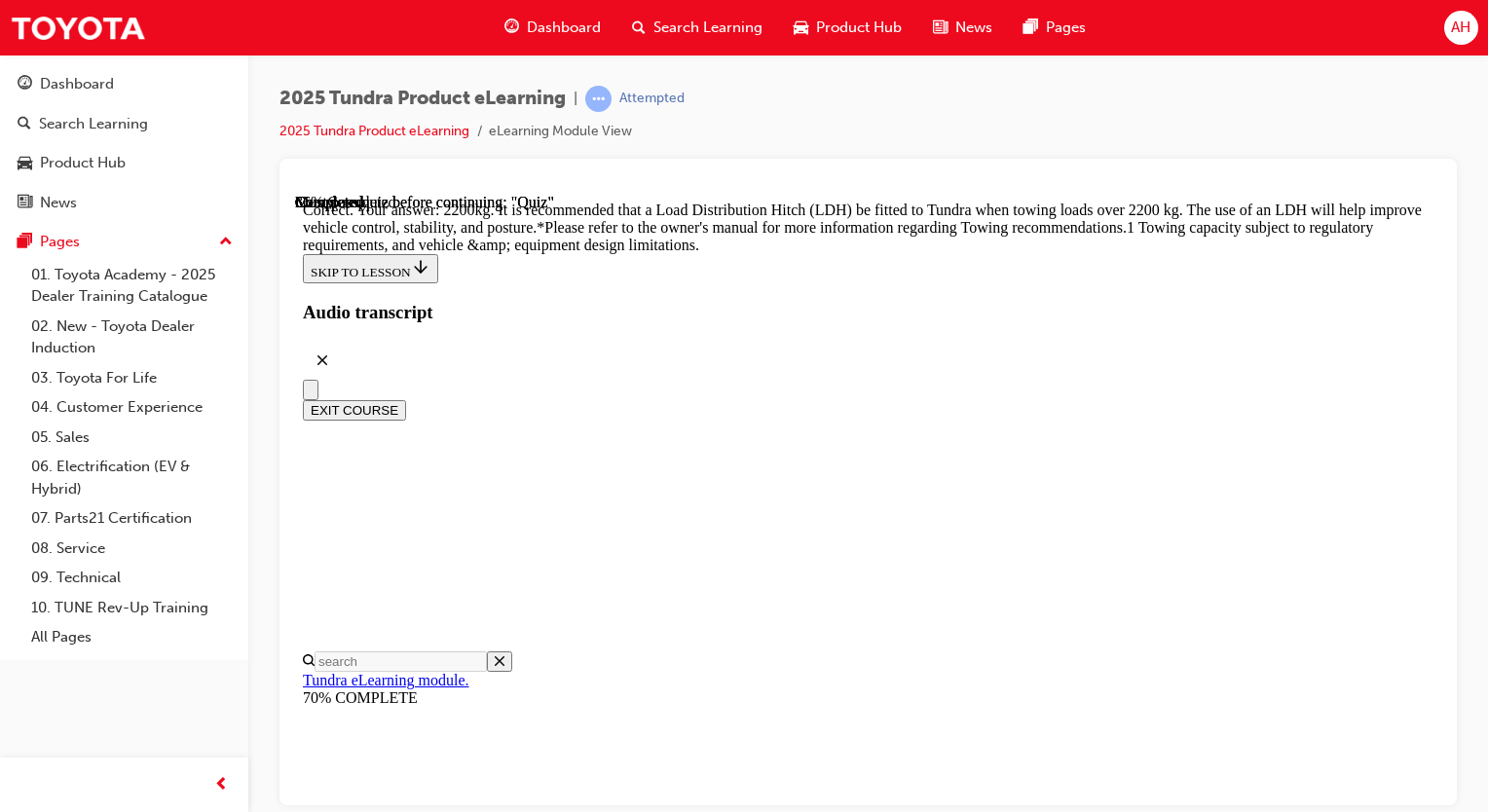 scroll, scrollTop: 945, scrollLeft: 0, axis: vertical 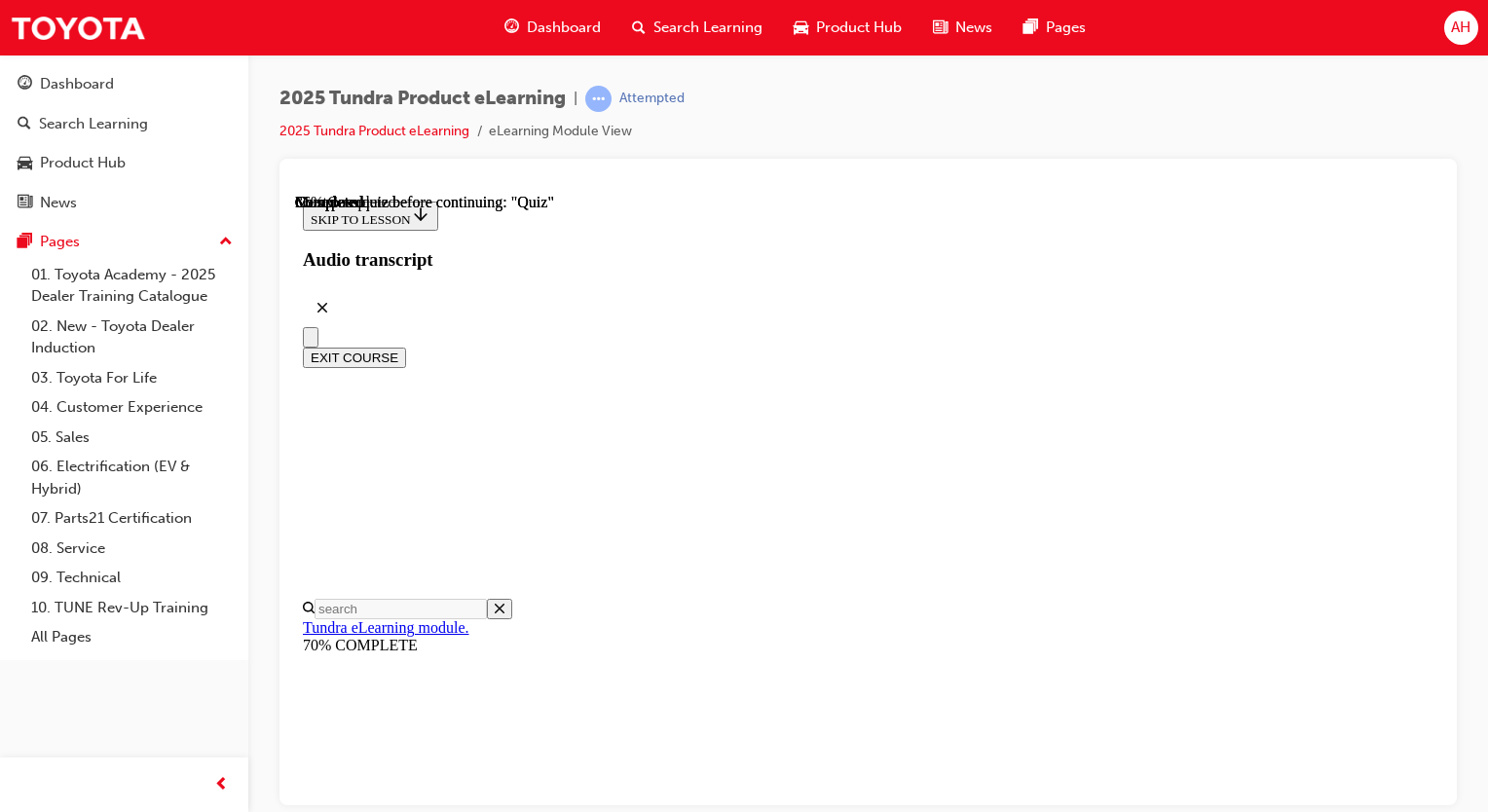 click on "326kW and 790Nm" at bounding box center [868, 25091] 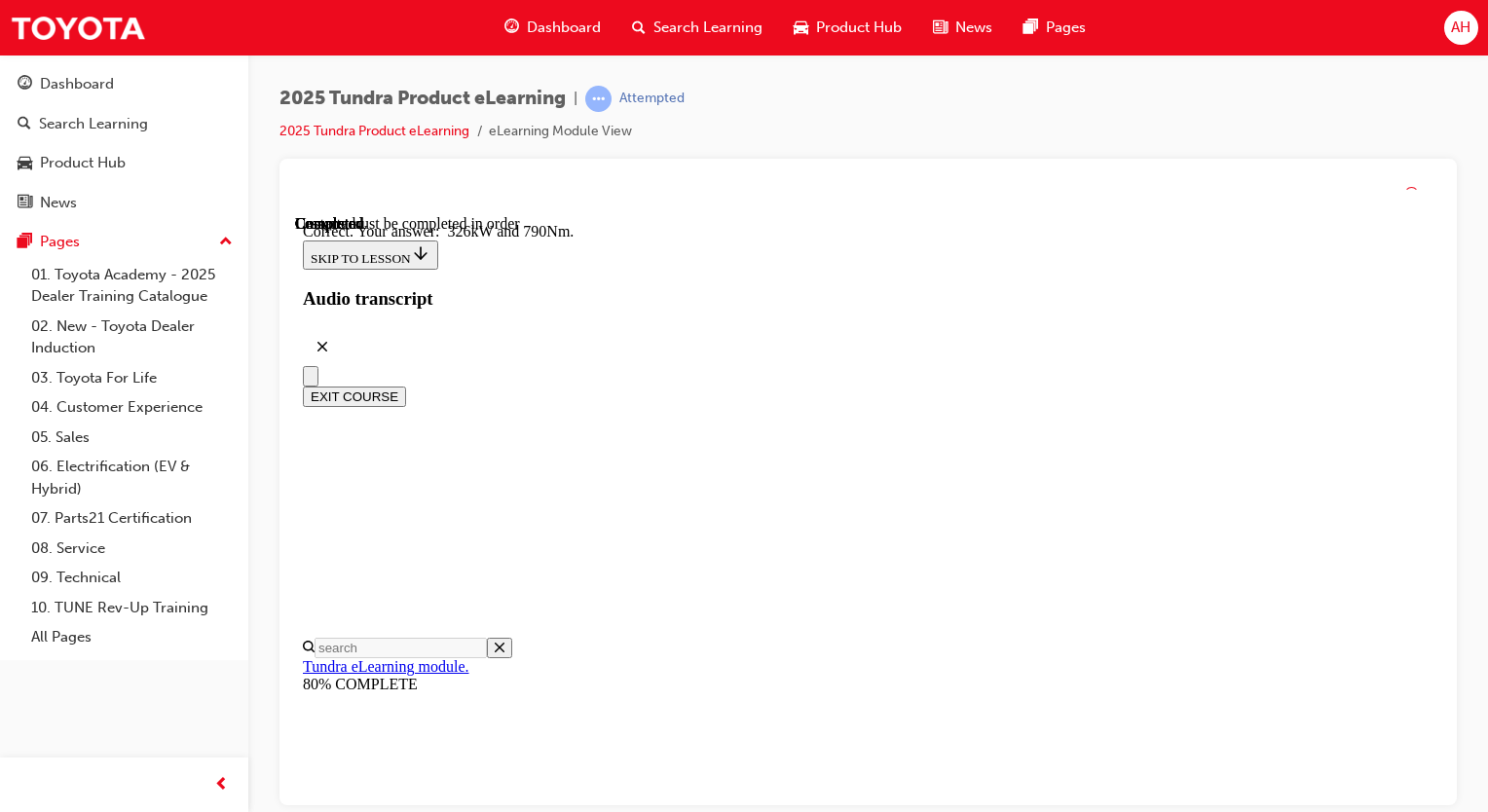 scroll, scrollTop: 526, scrollLeft: 0, axis: vertical 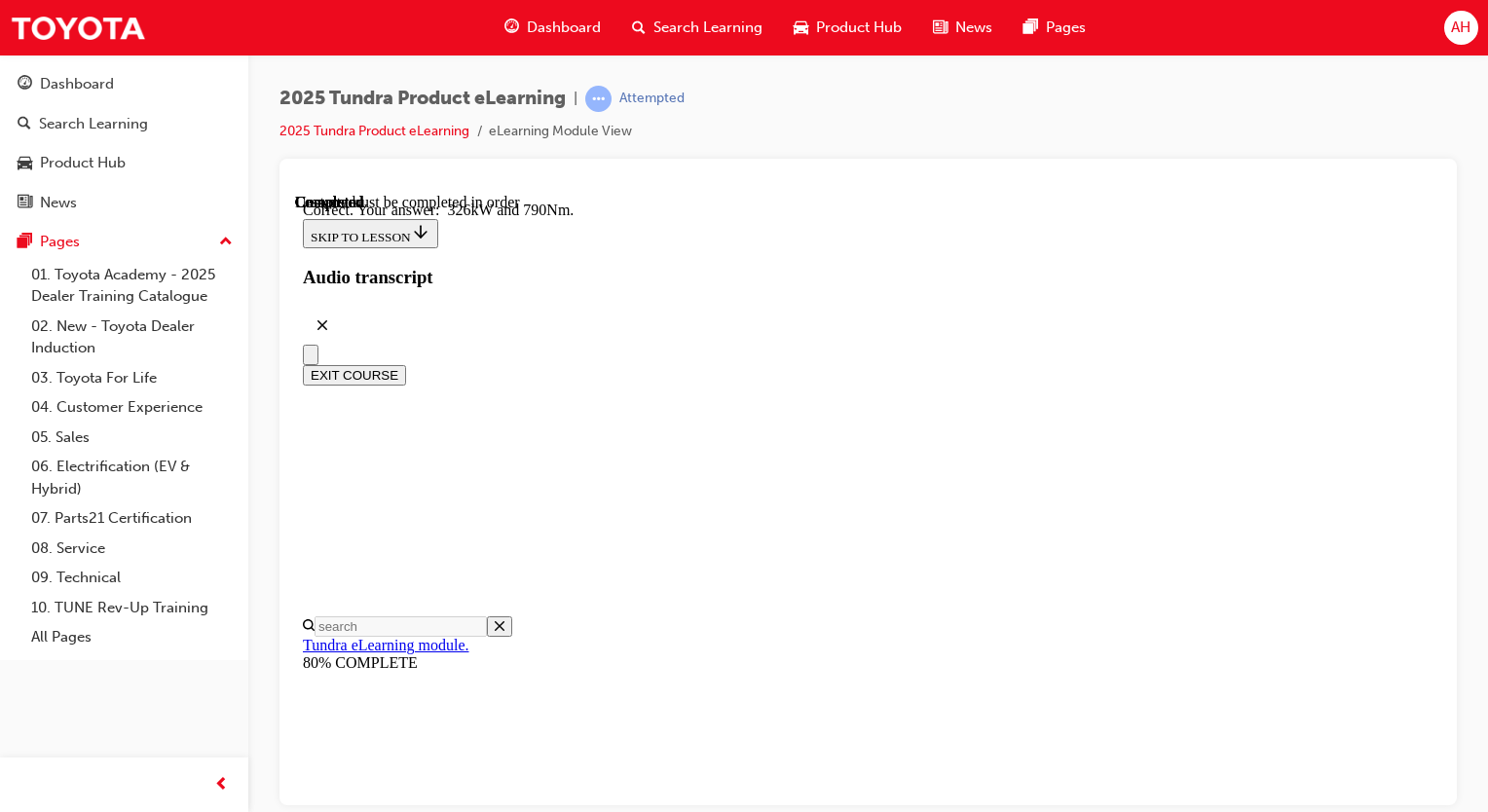 click on "NEXT" at bounding box center (328, 30333) 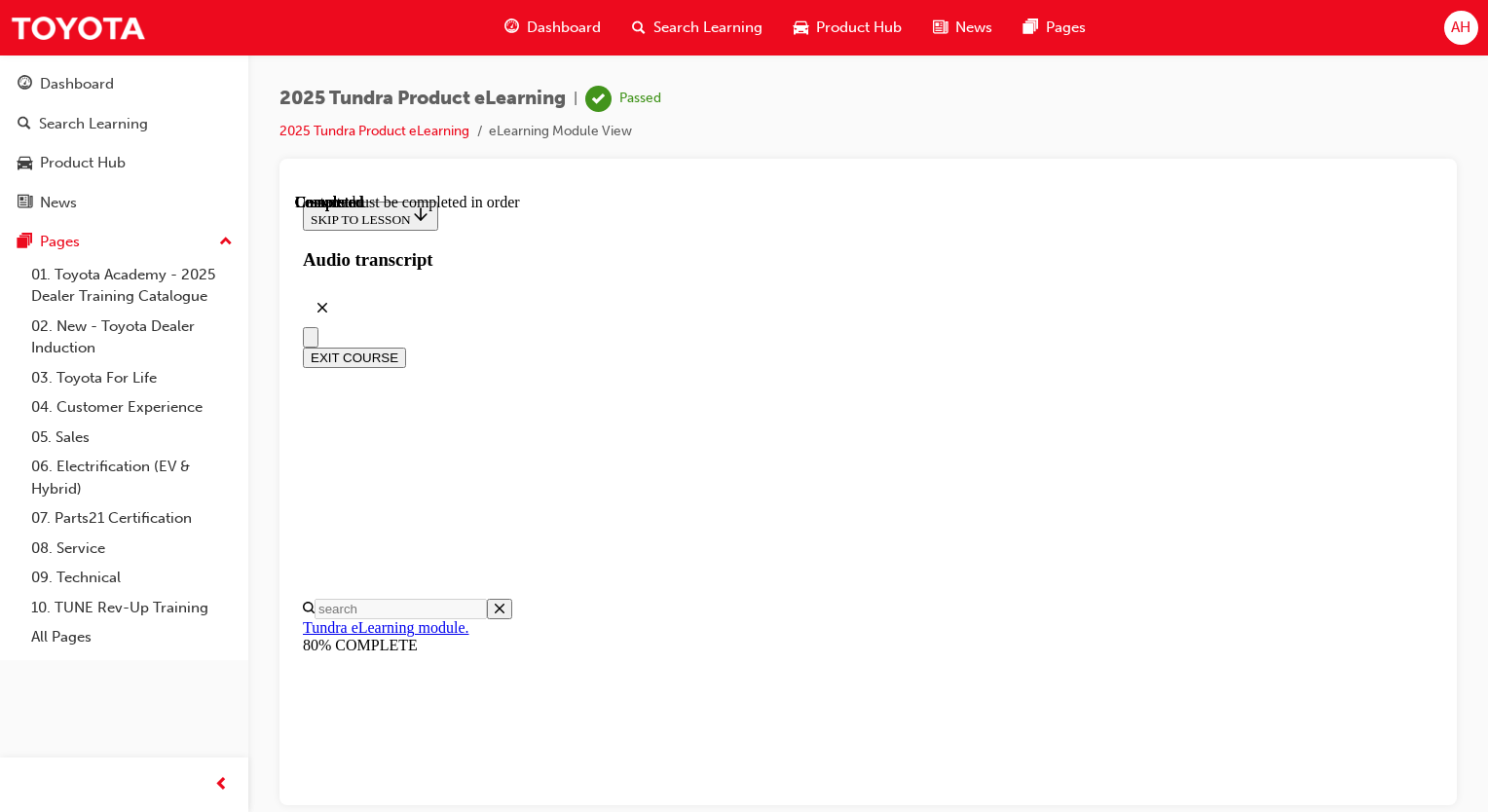 scroll, scrollTop: 440, scrollLeft: 0, axis: vertical 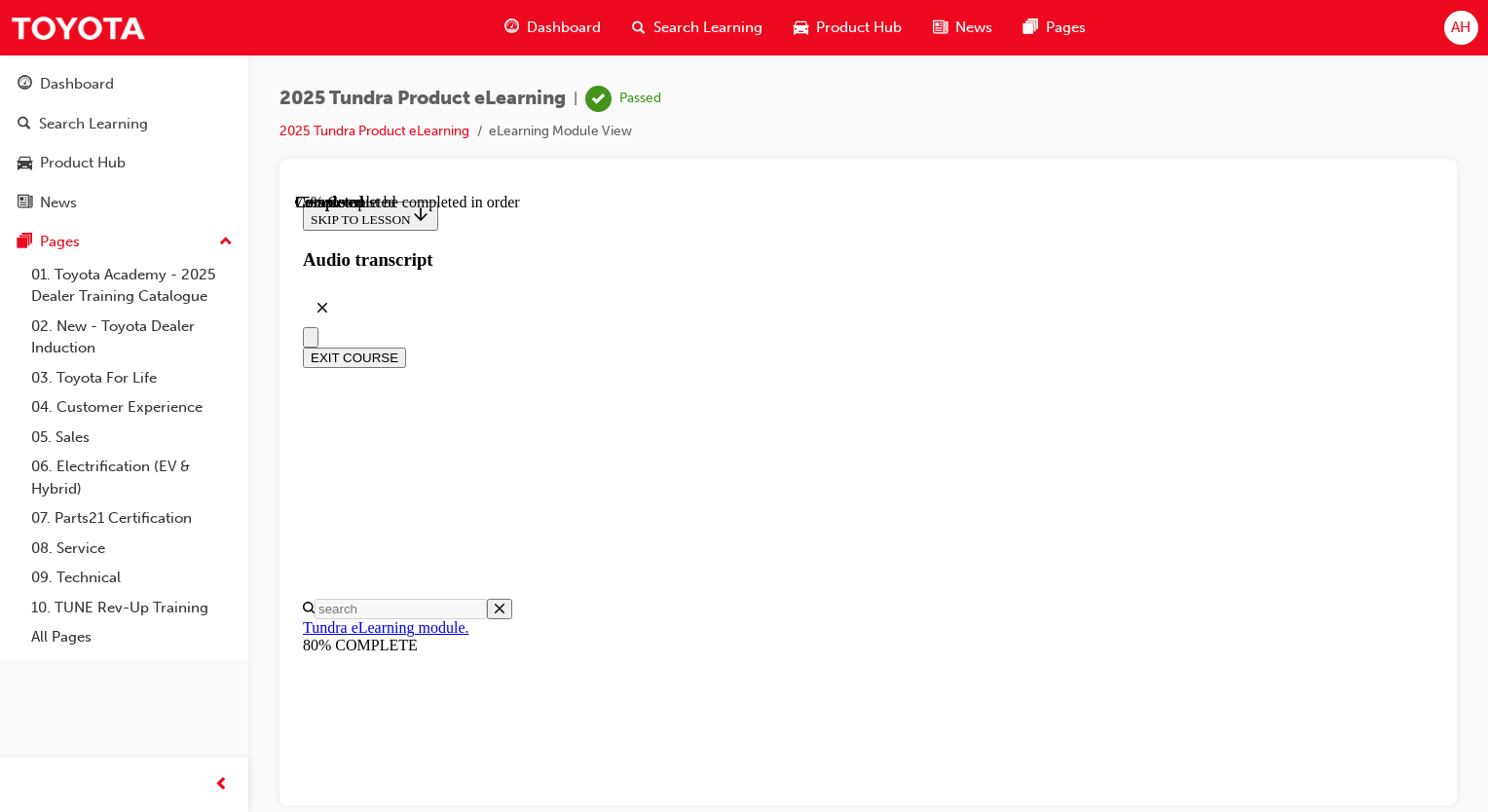 click on "CONTINUE" at bounding box center [344, 15653] 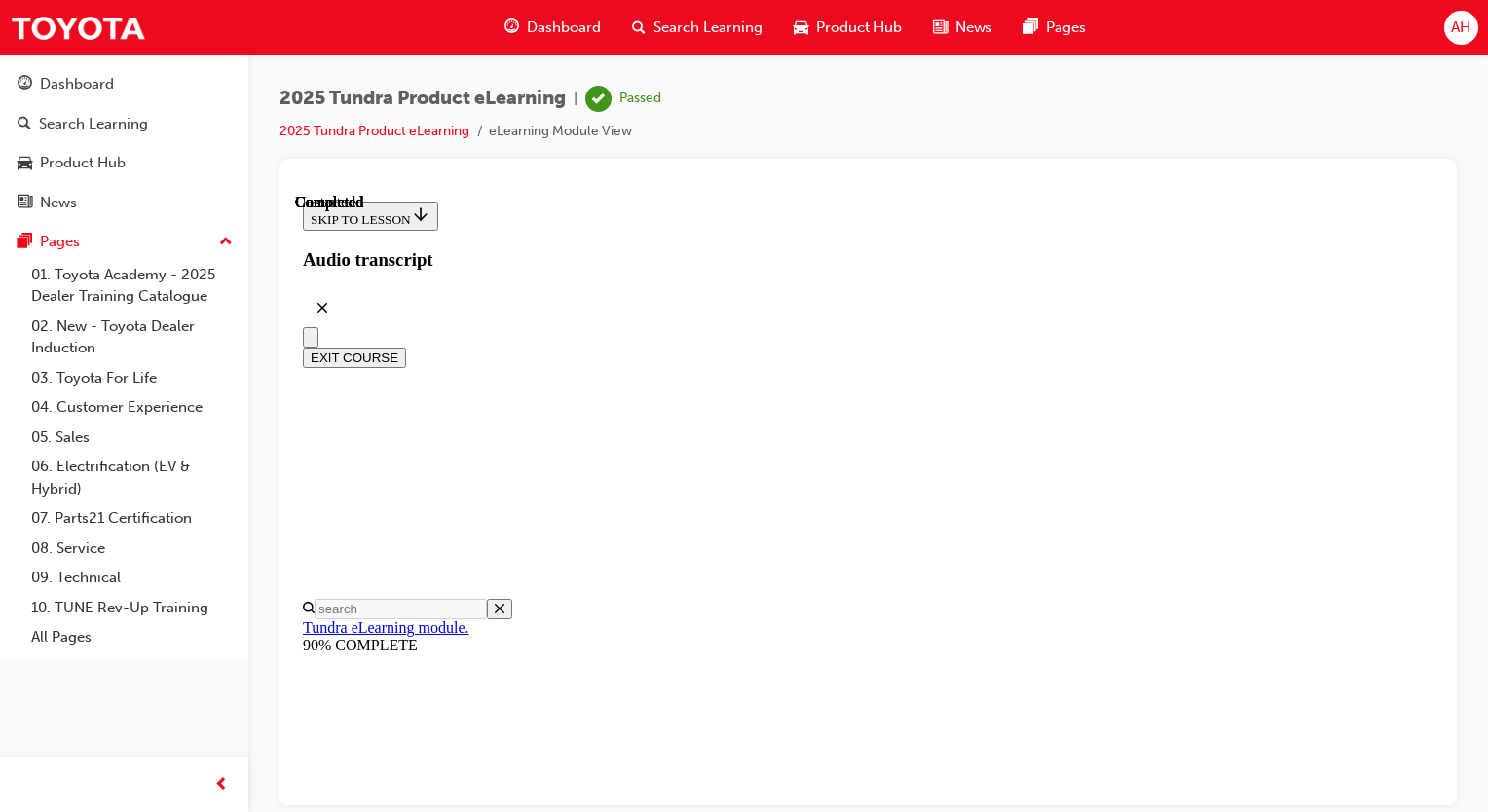 scroll, scrollTop: 0, scrollLeft: 0, axis: both 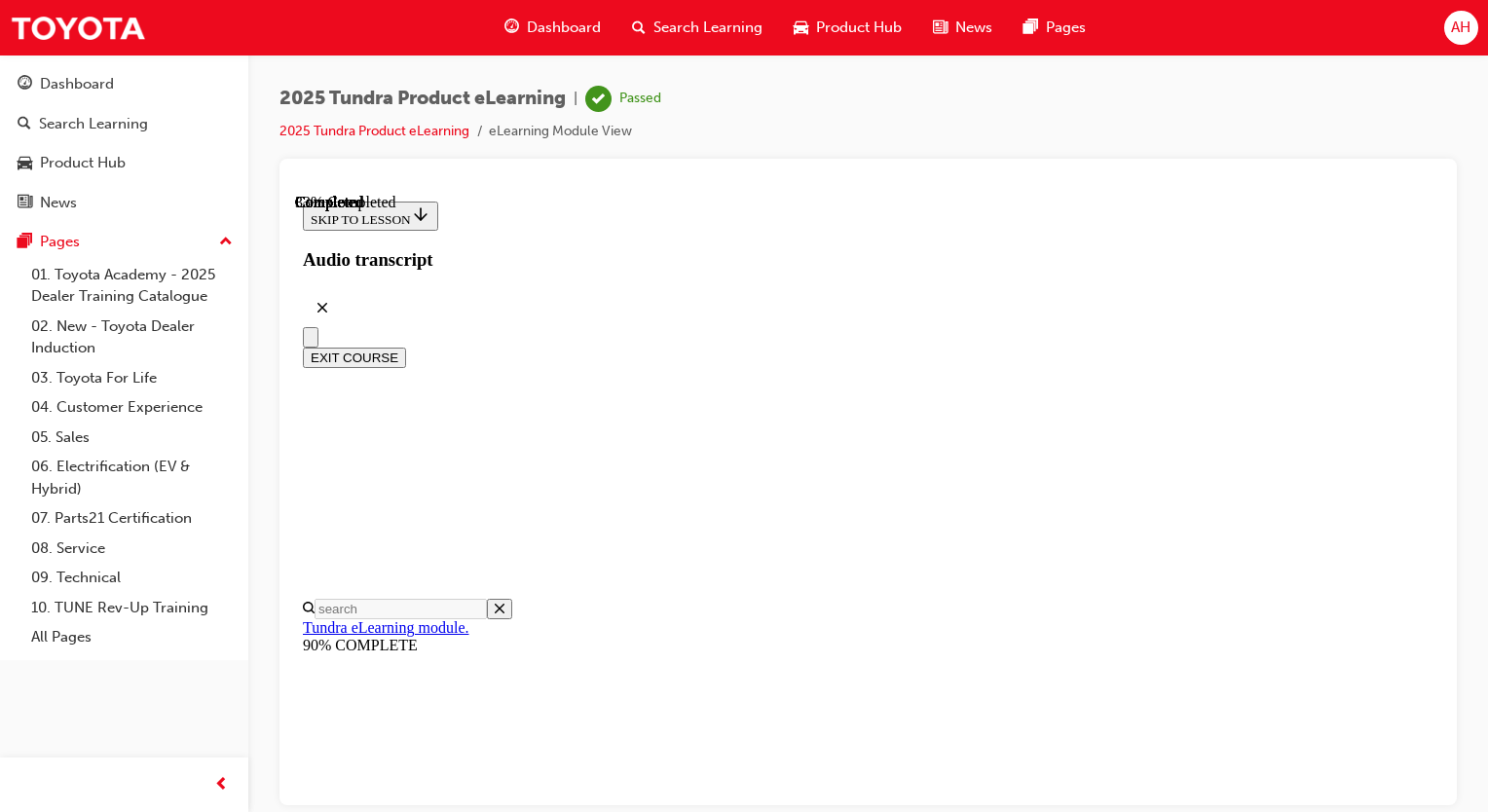click on "CONTINUE" at bounding box center (344, 14500) 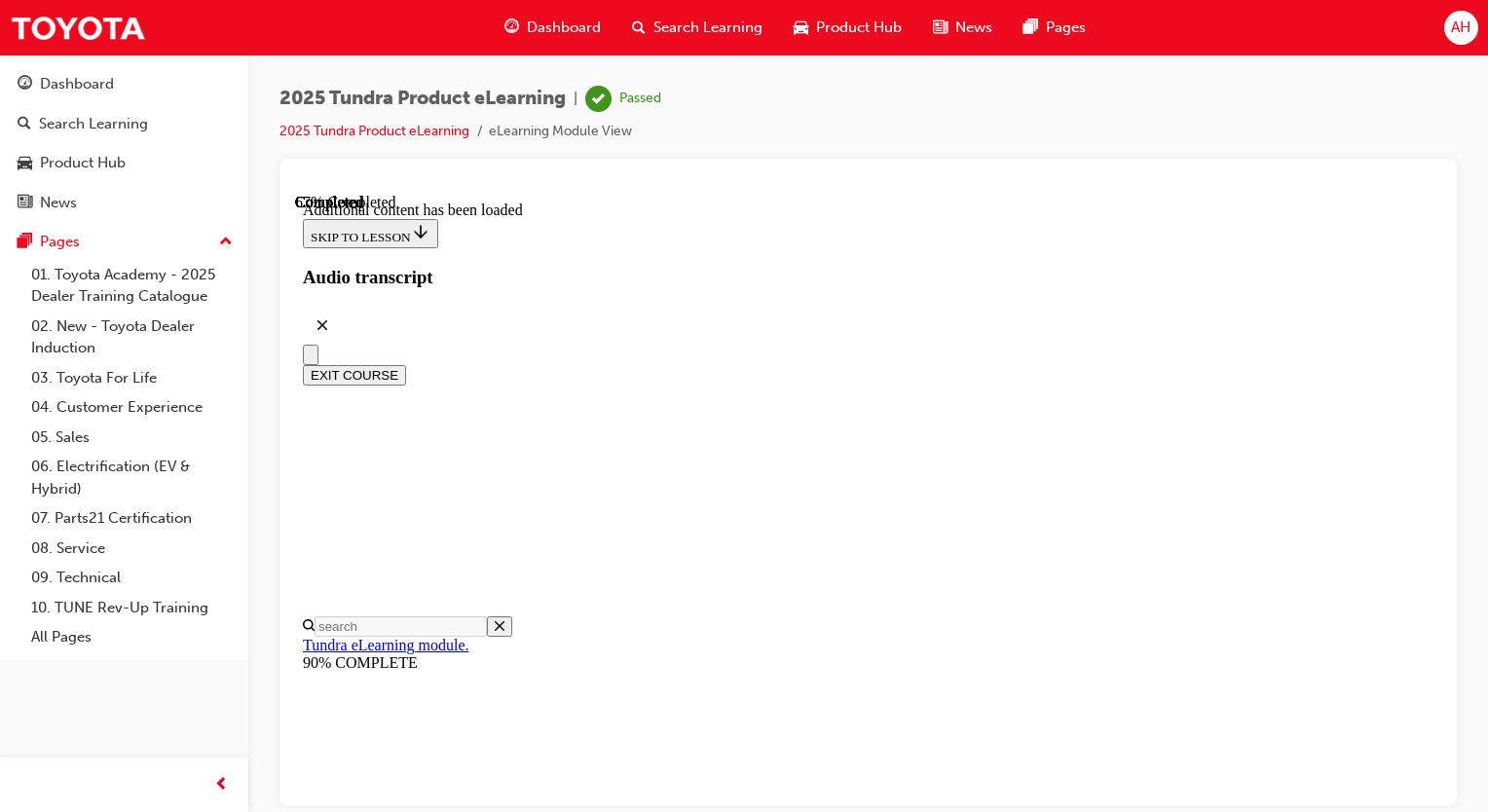 scroll, scrollTop: 2471, scrollLeft: 0, axis: vertical 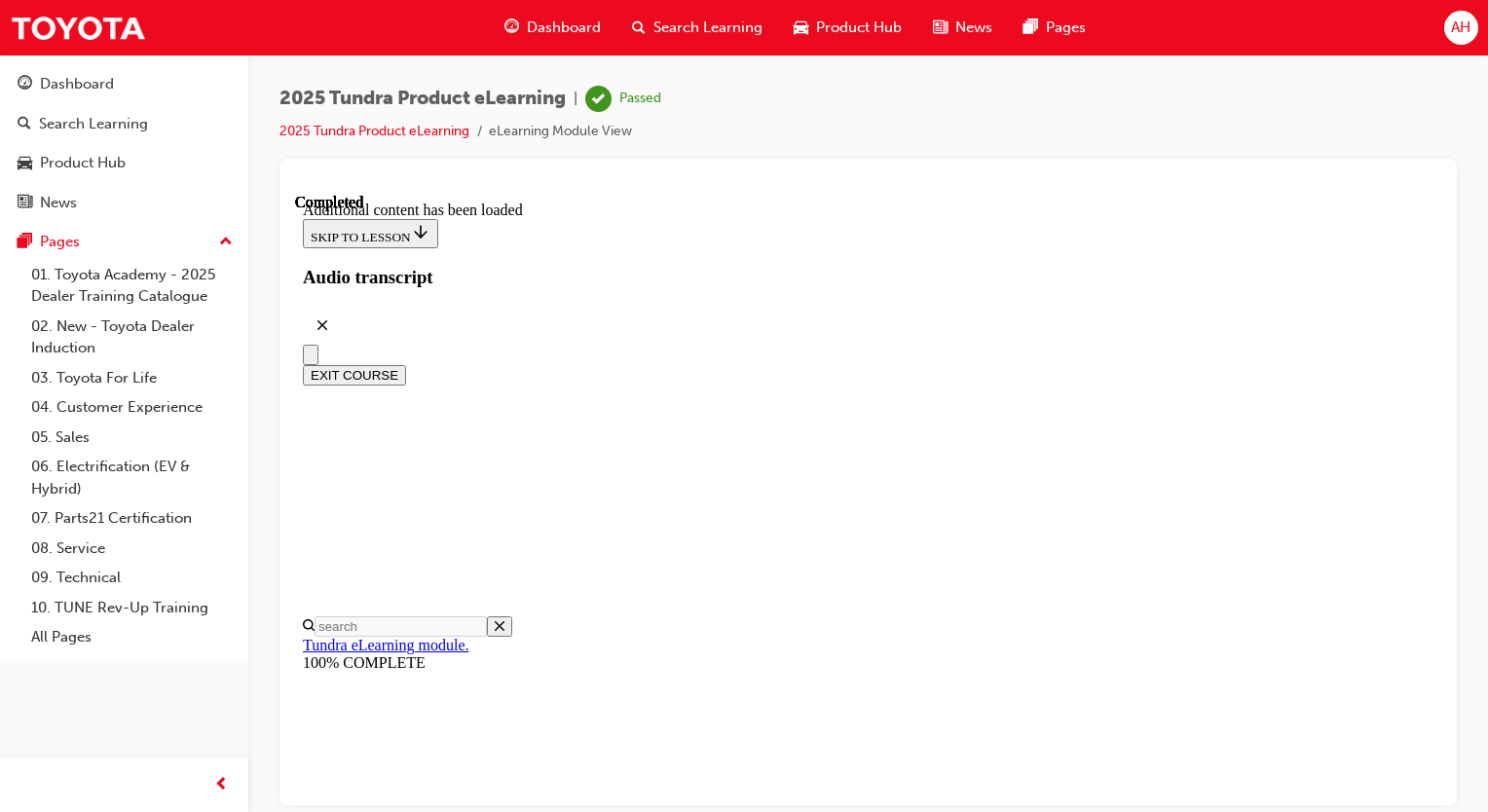 click on "EXIT COURSE" at bounding box center (354, 374) 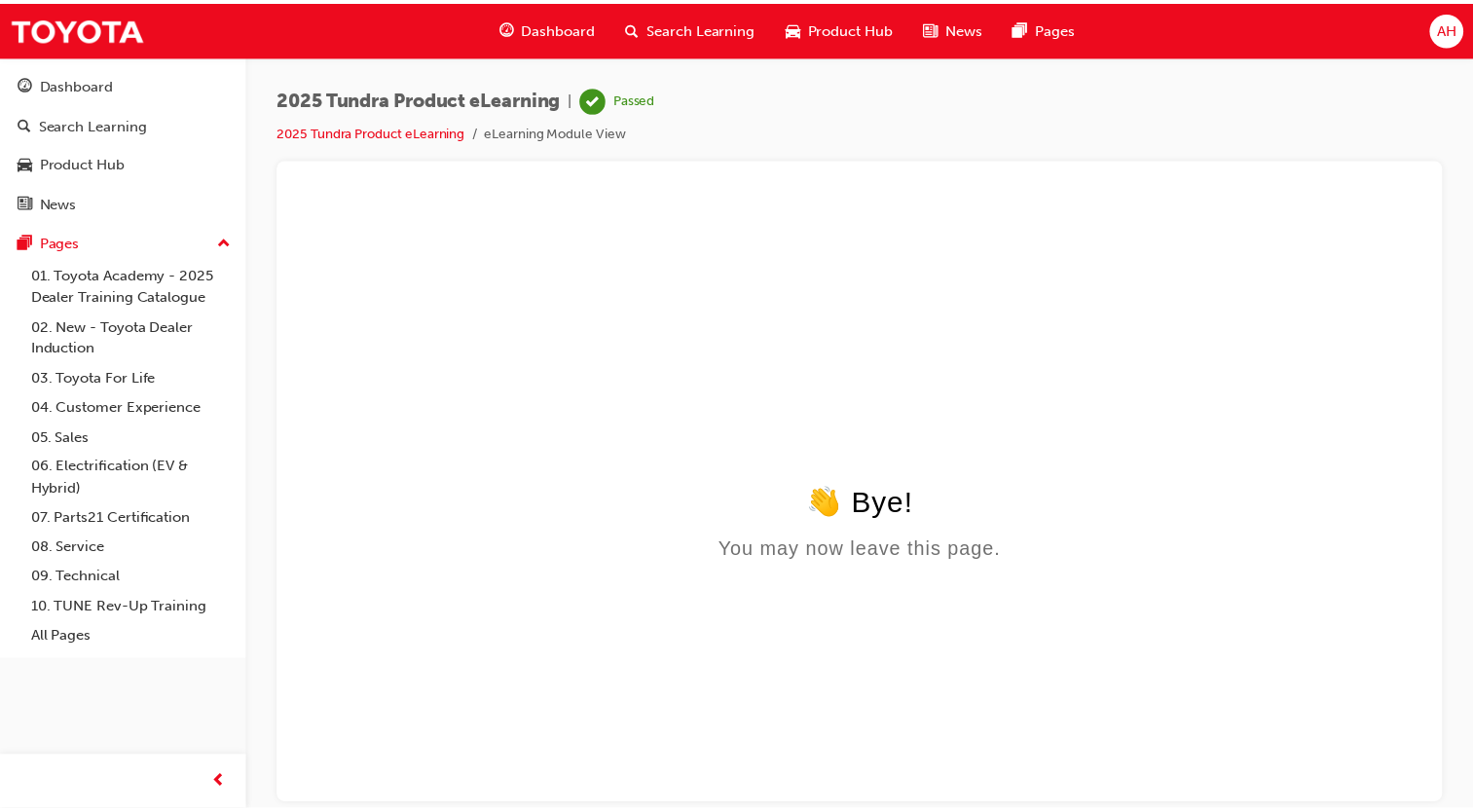 scroll, scrollTop: 0, scrollLeft: 0, axis: both 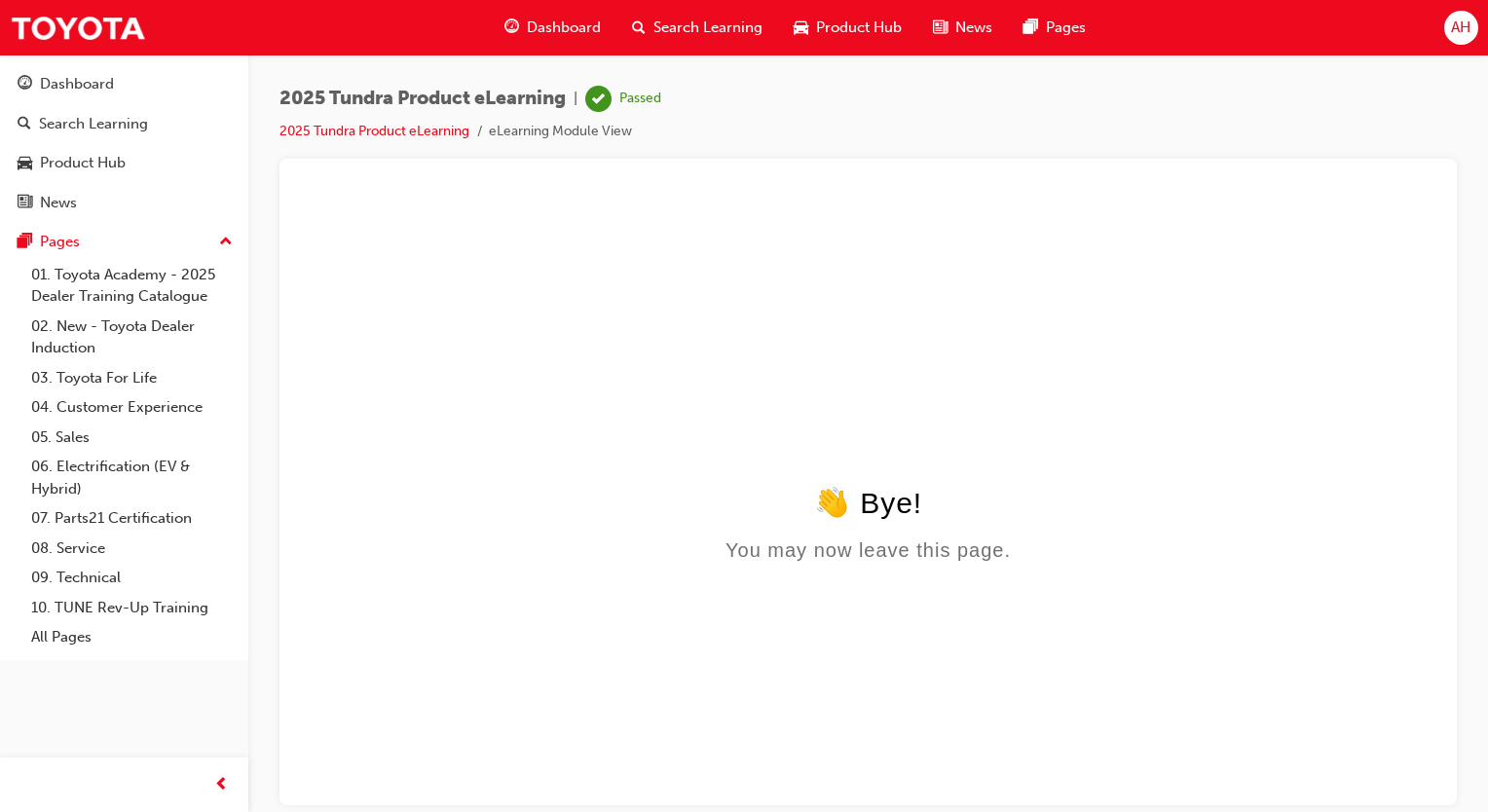 click on "Search Learning" at bounding box center [708, 27] 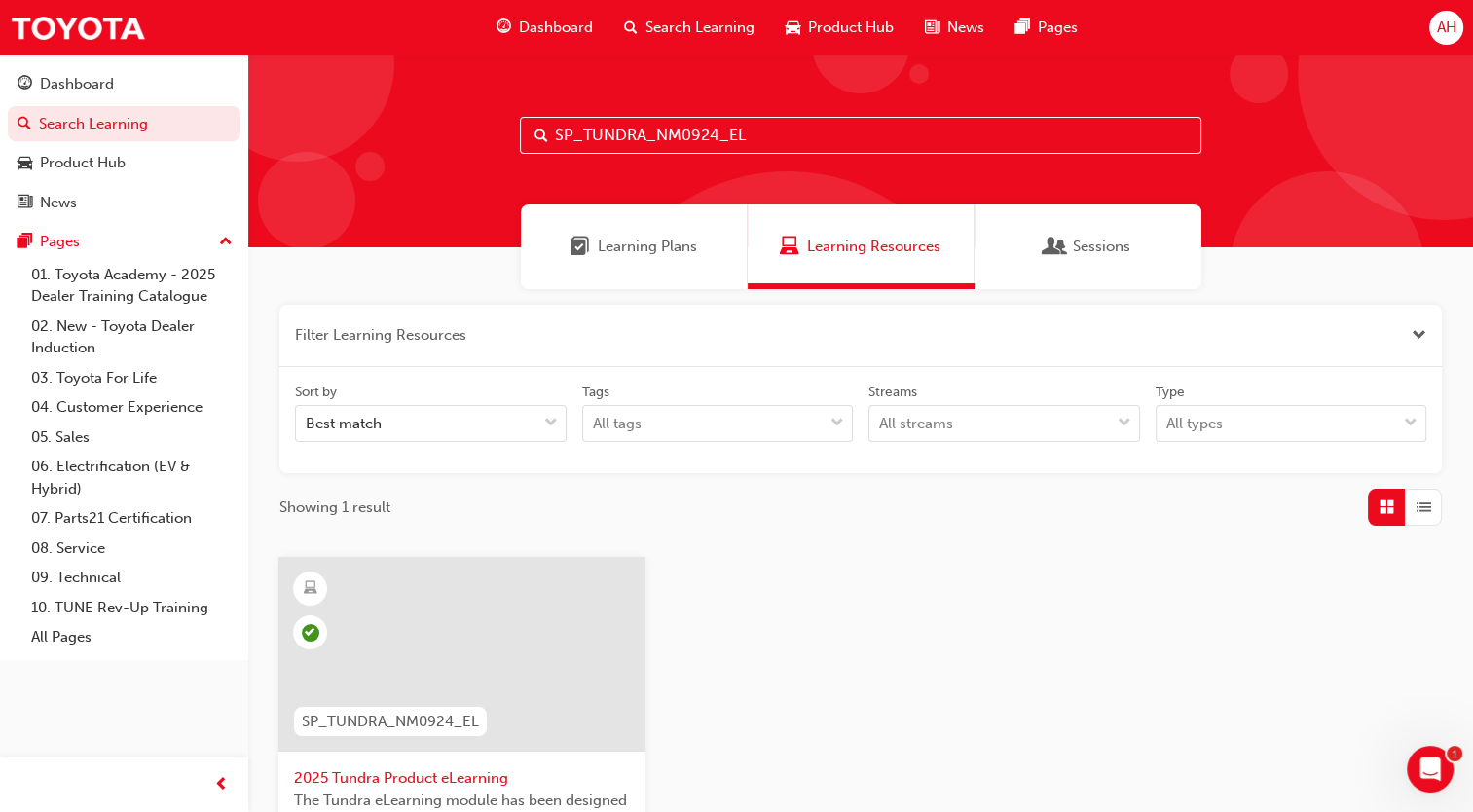 drag, startPoint x: 783, startPoint y: 133, endPoint x: 507, endPoint y: 127, distance: 276.06521 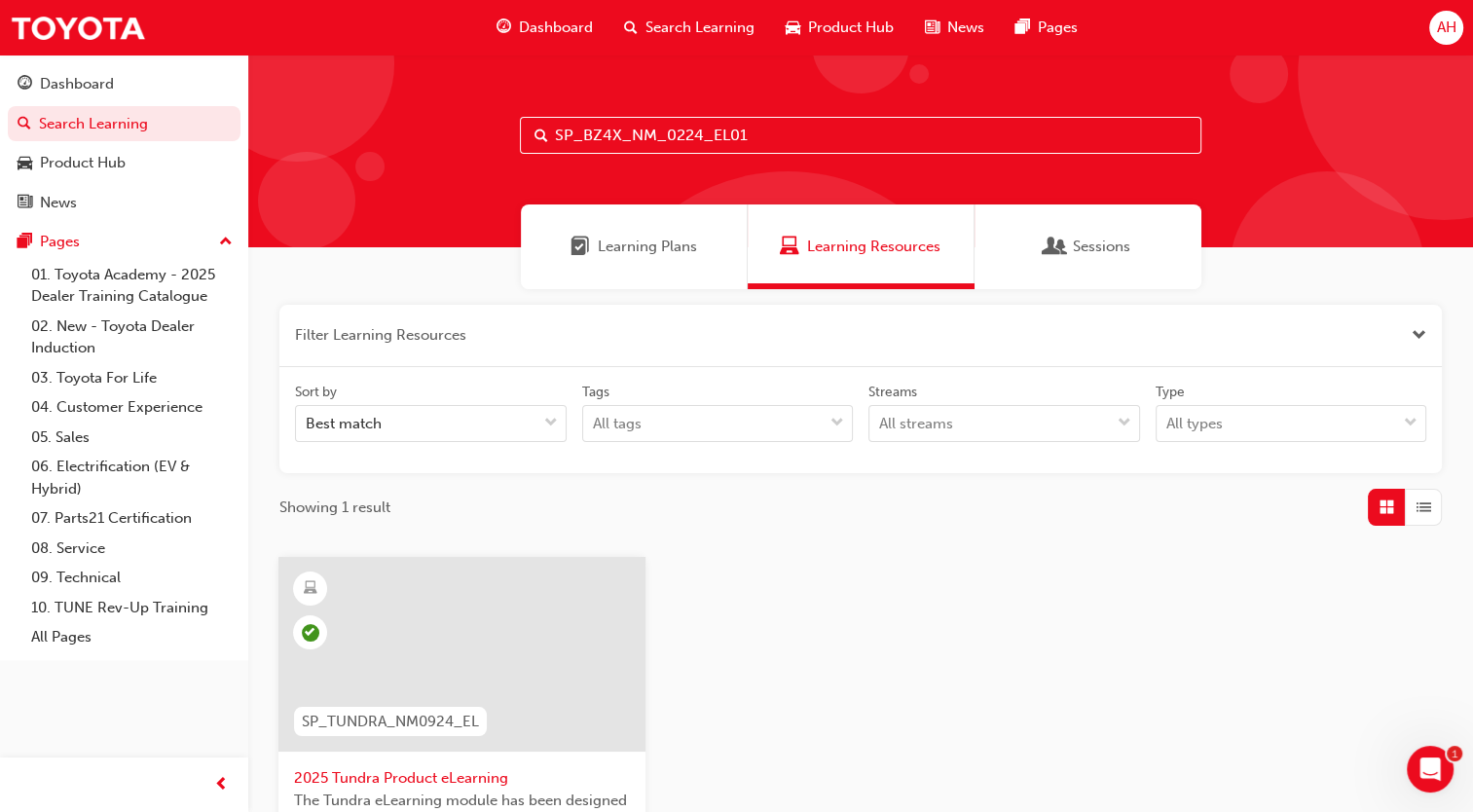 type on "SP_BZ4X_NM_0224_EL01" 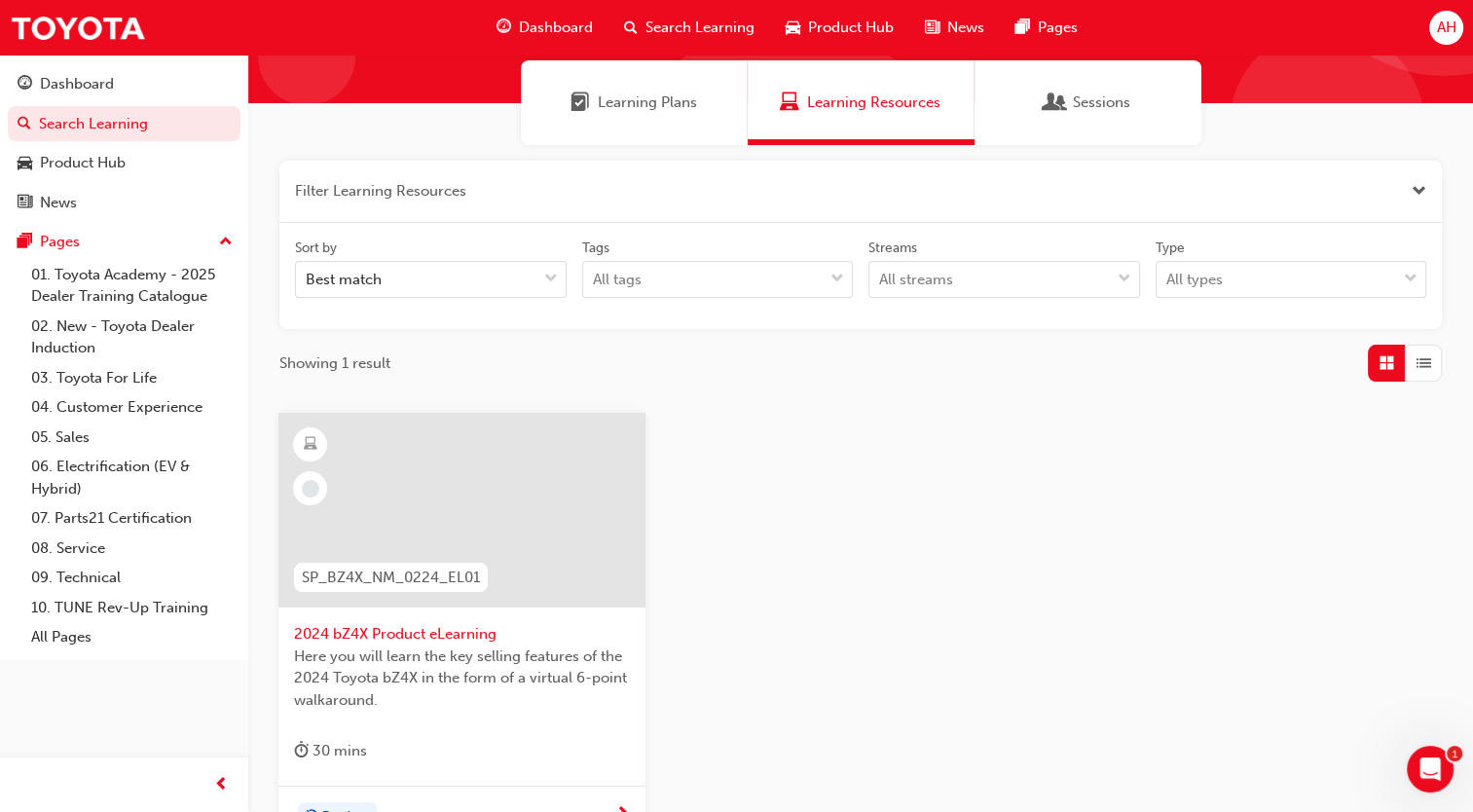 scroll, scrollTop: 292, scrollLeft: 0, axis: vertical 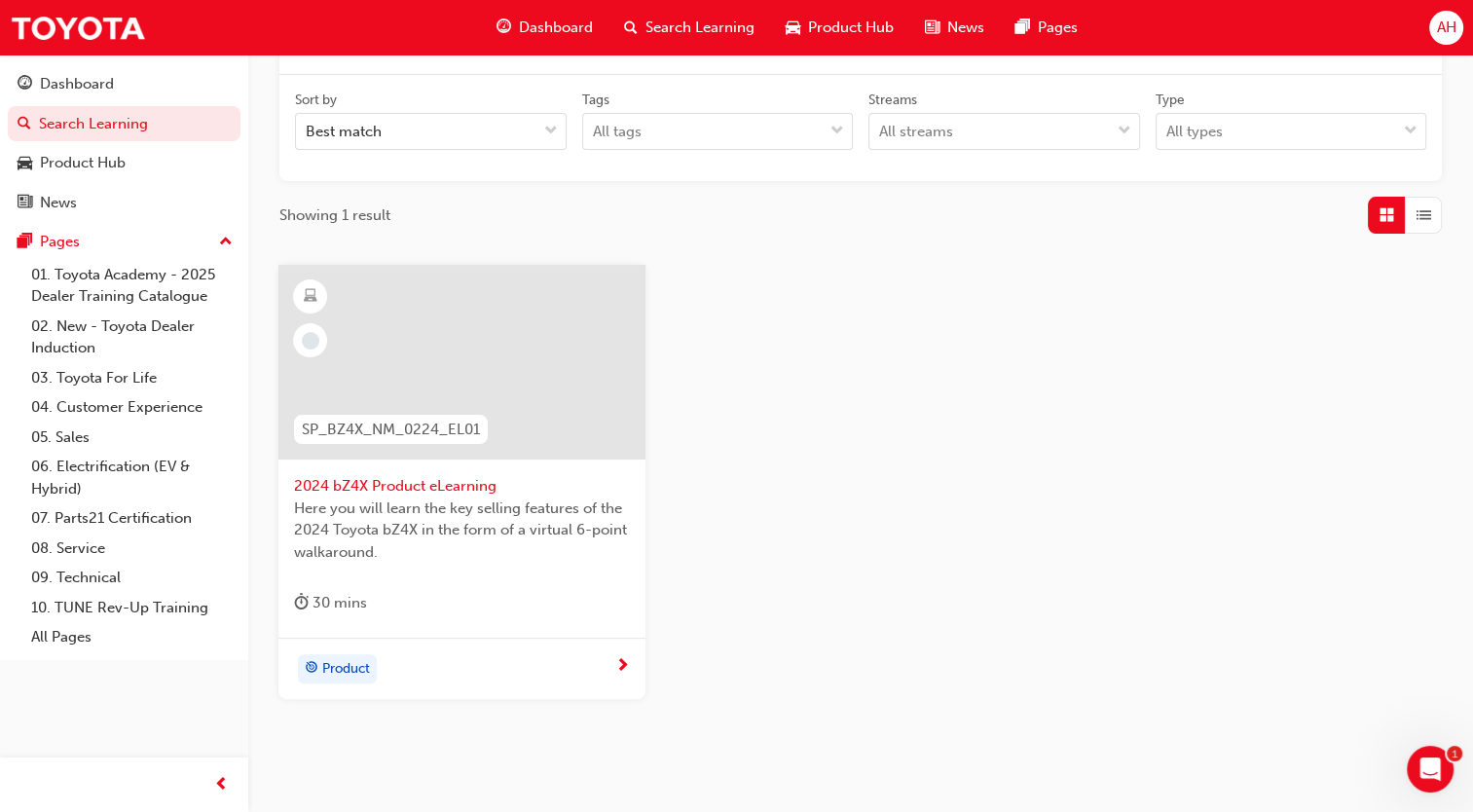 click at bounding box center [461, 362] 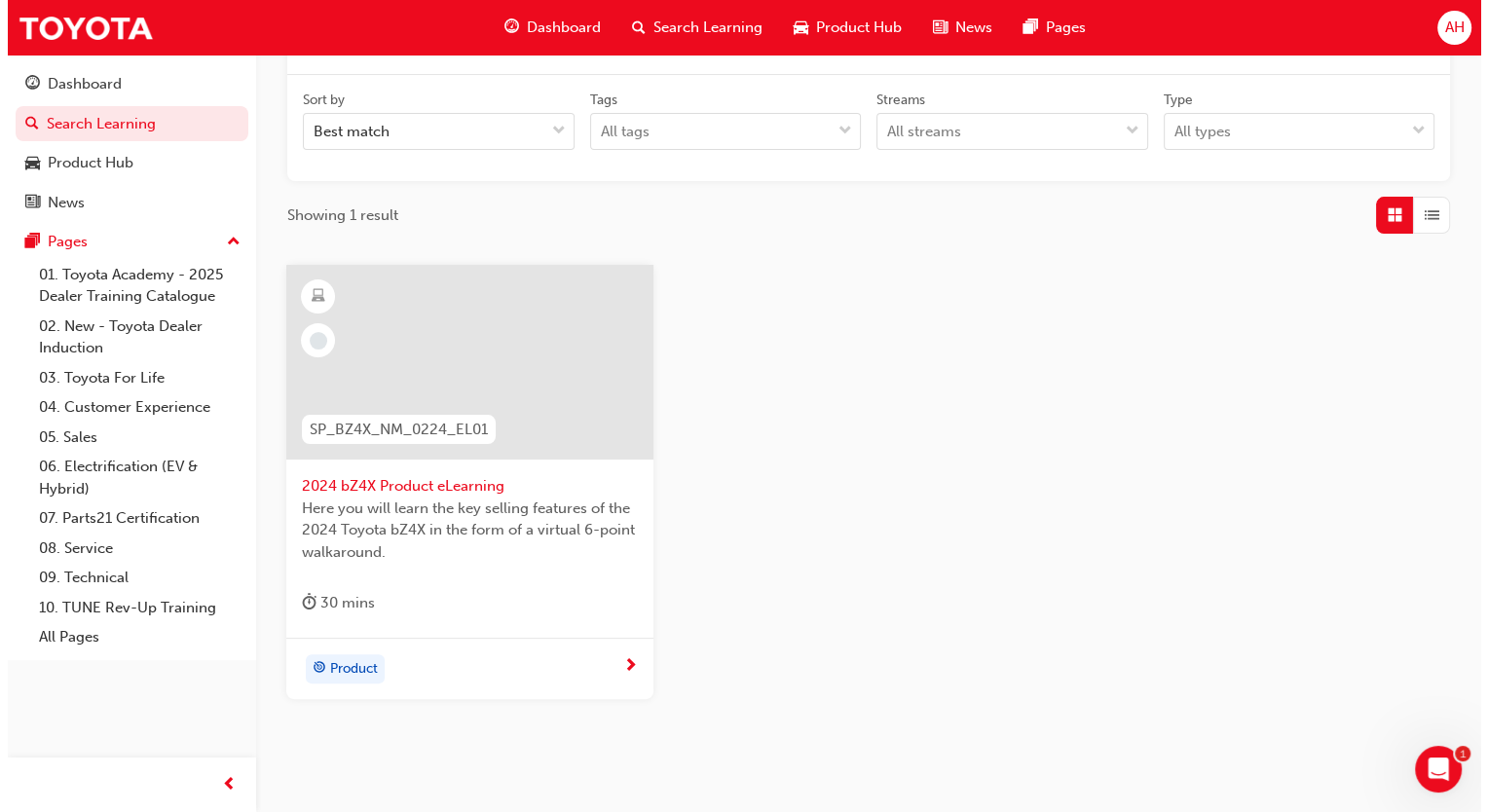 scroll, scrollTop: 0, scrollLeft: 0, axis: both 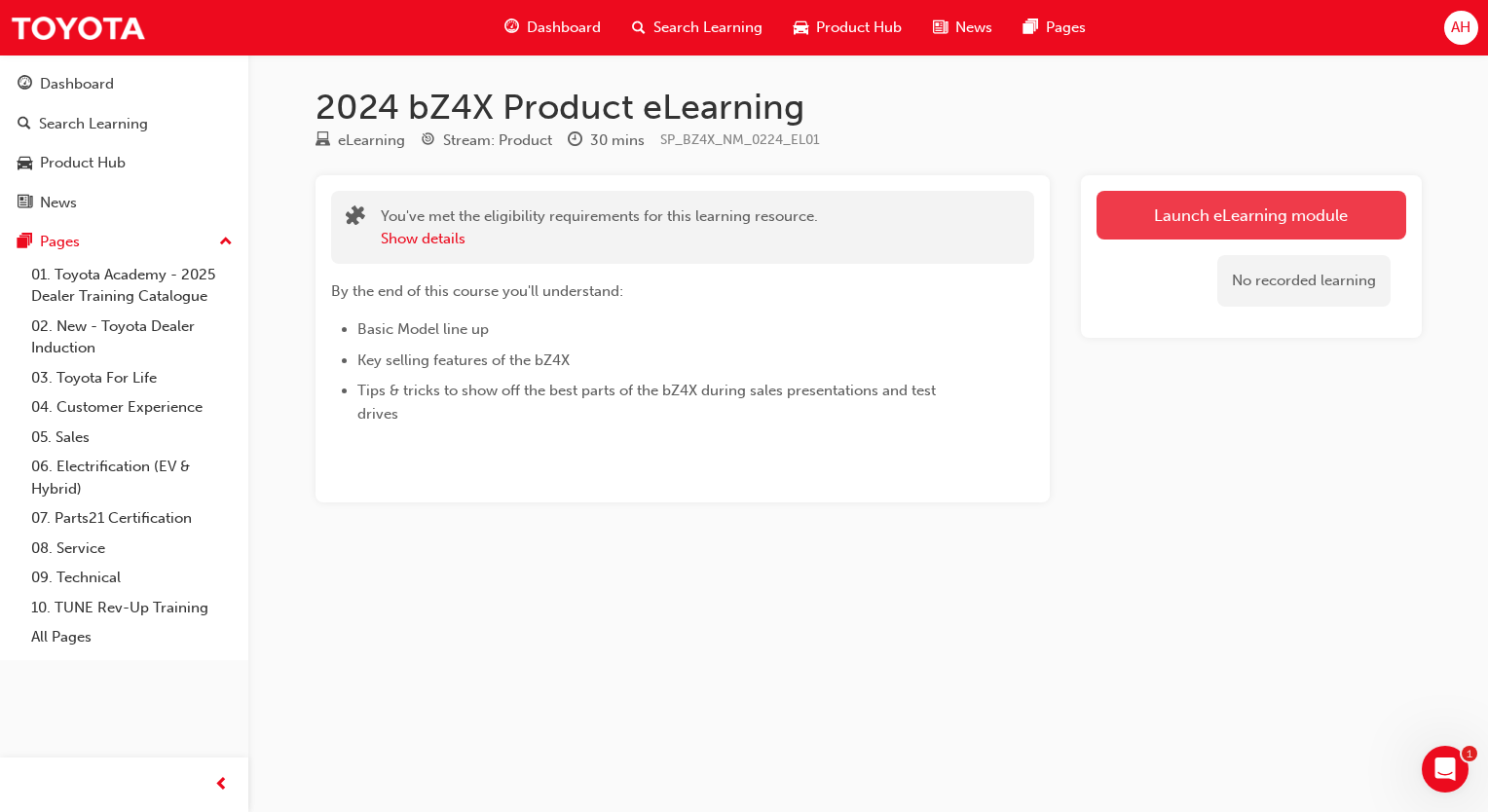 click on "Launch eLearning module" at bounding box center (1251, 215) 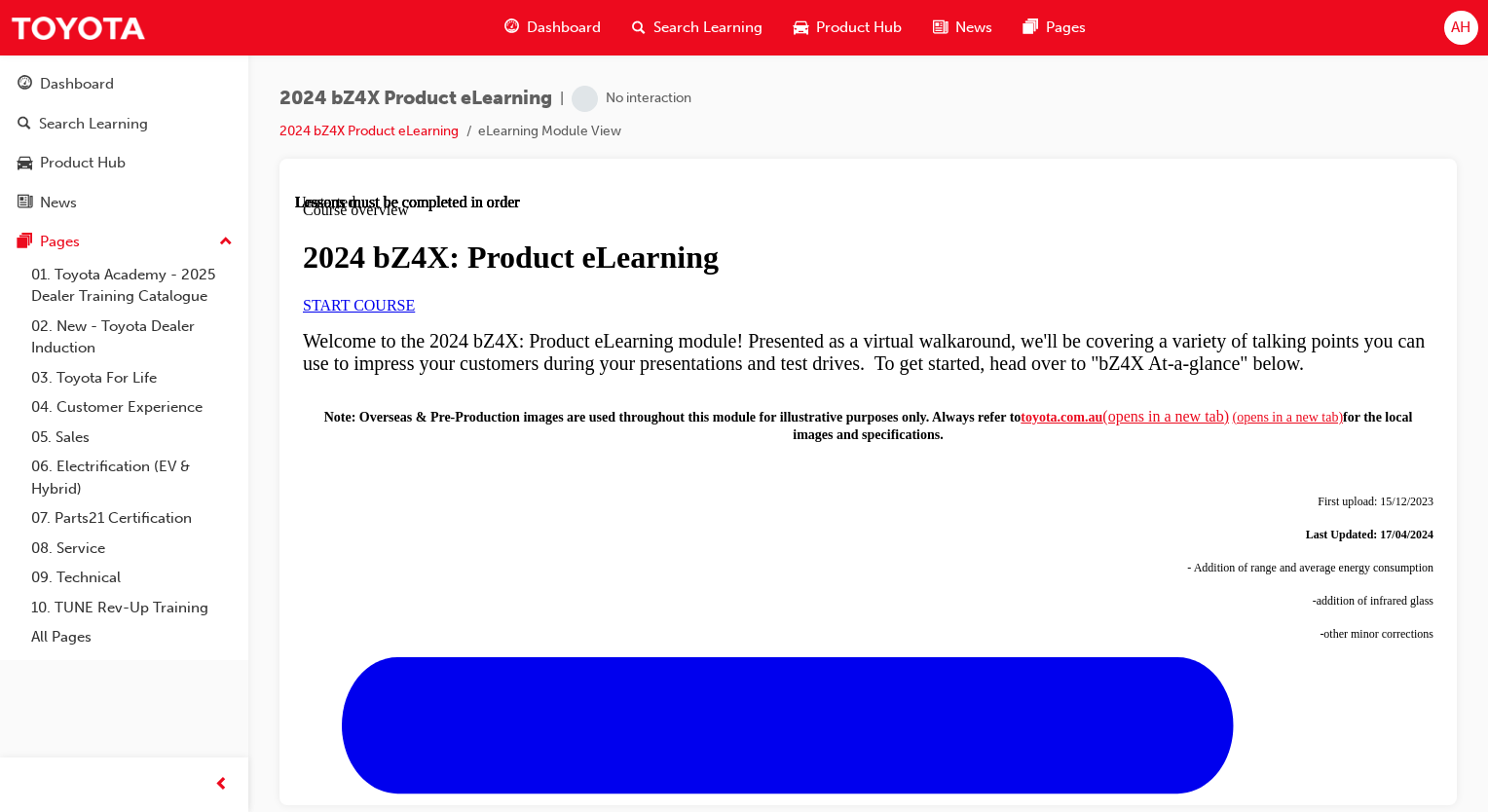 scroll, scrollTop: 0, scrollLeft: 0, axis: both 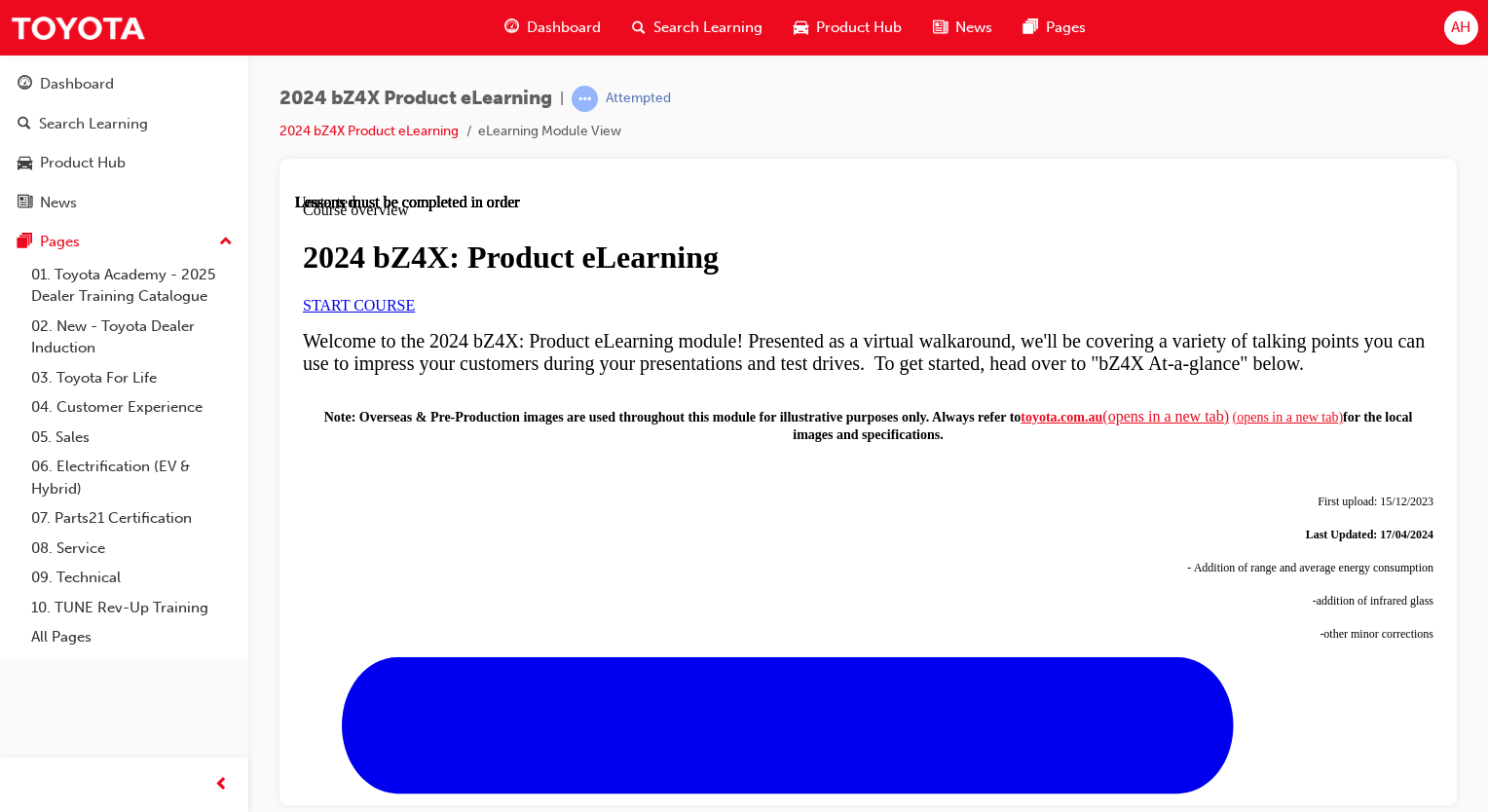 click on "START COURSE" at bounding box center (358, 304) 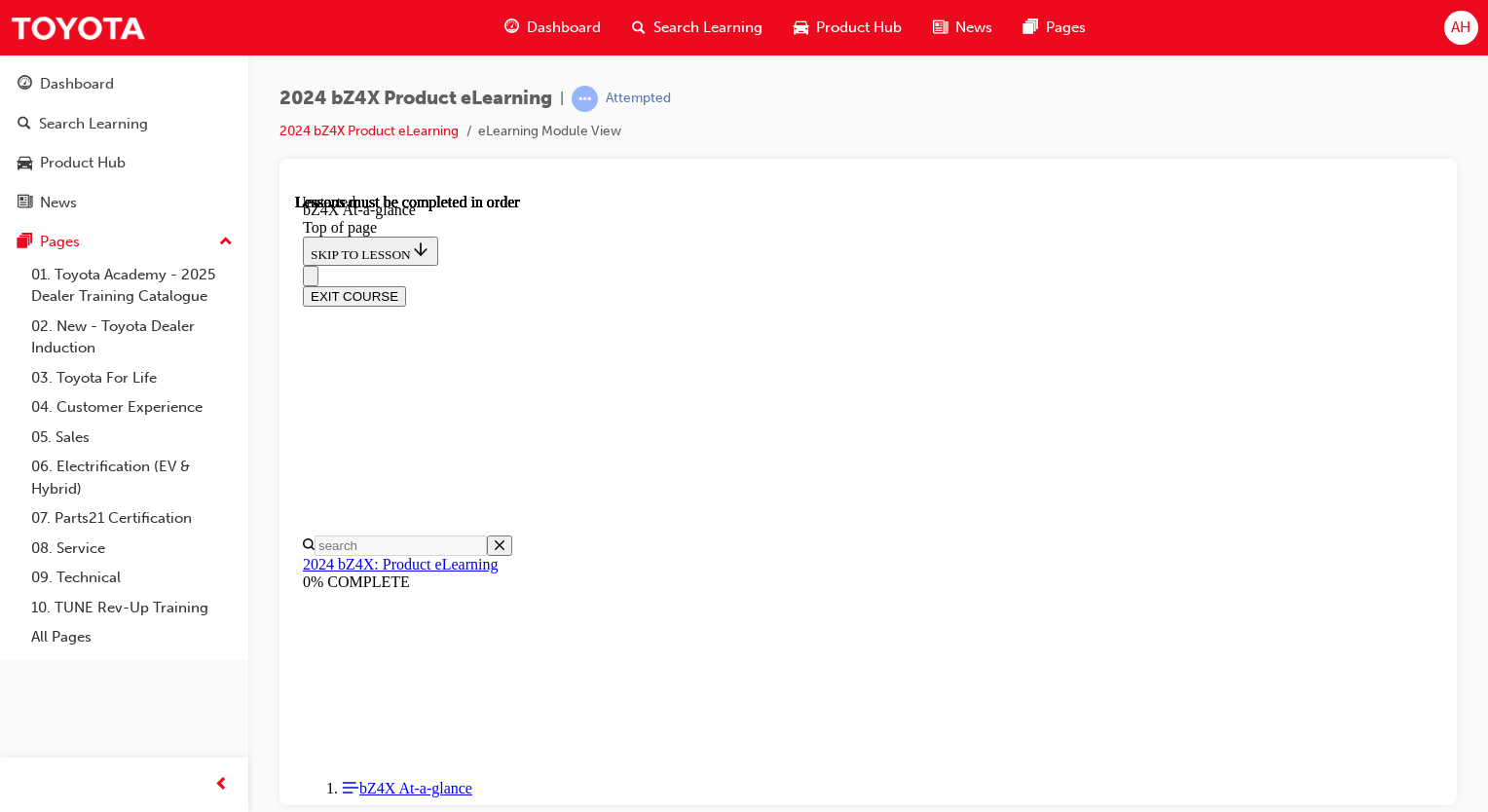 scroll, scrollTop: 352, scrollLeft: 0, axis: vertical 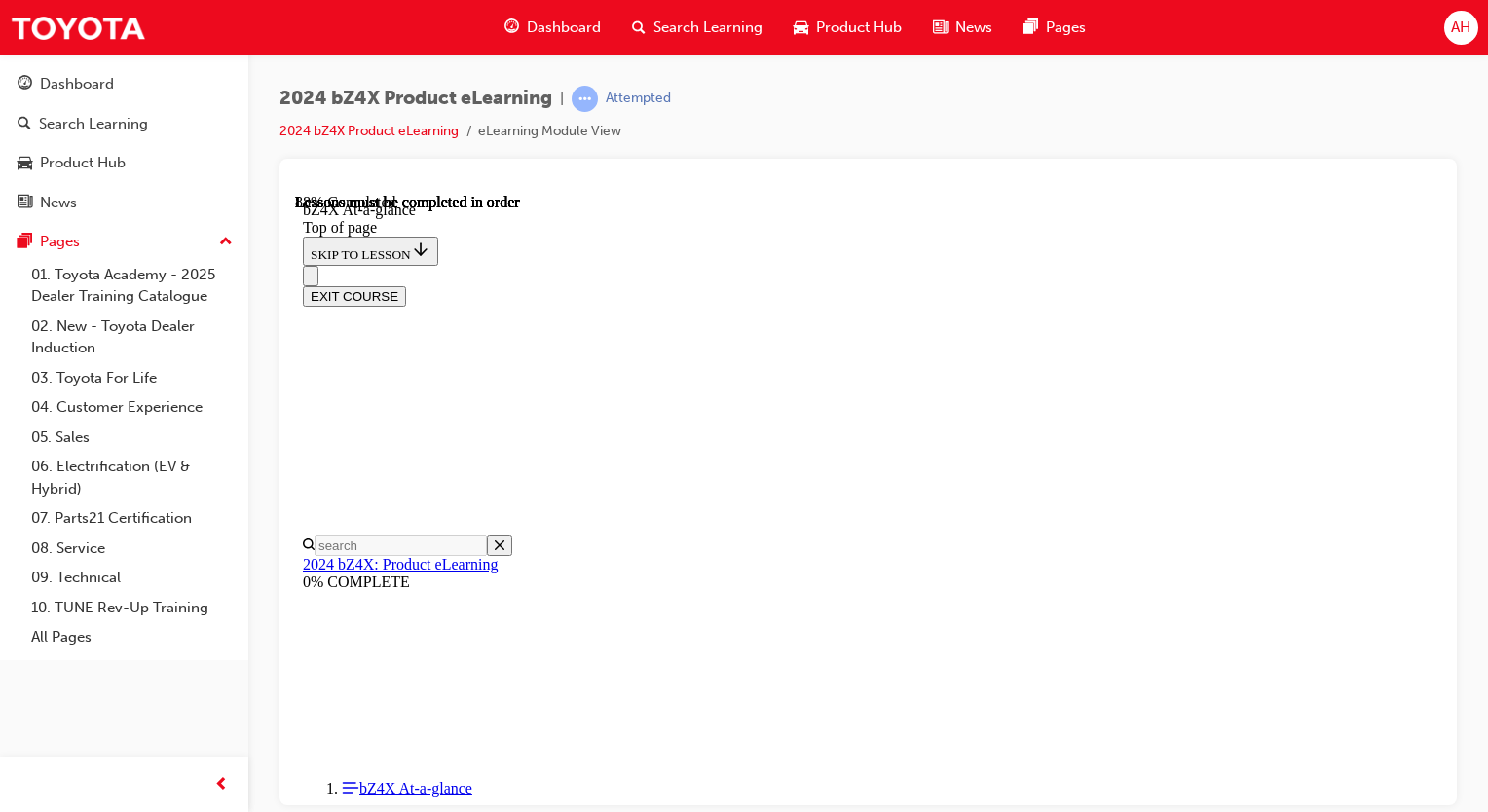 click on "CONTINUE" at bounding box center [344, 11807] 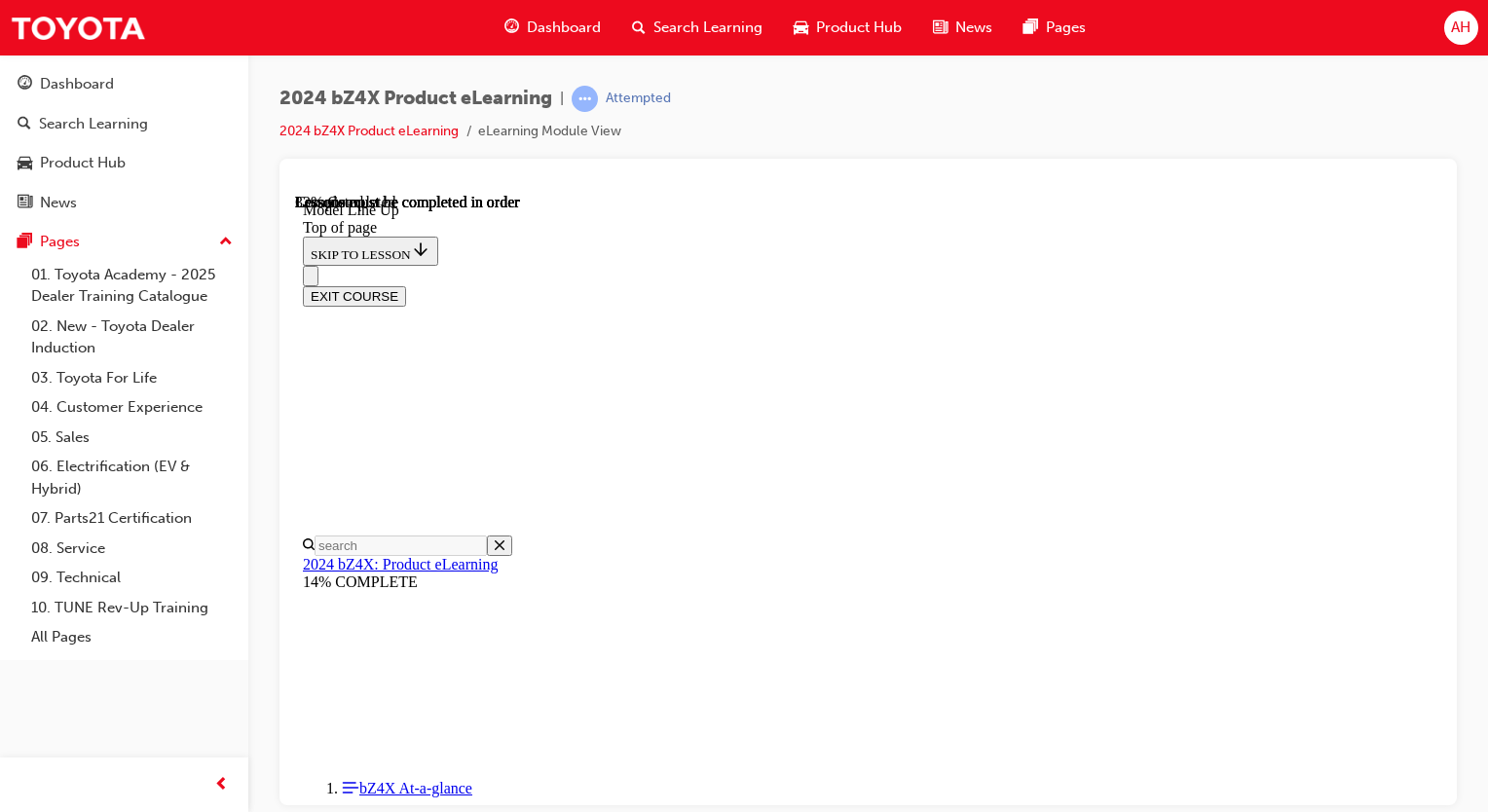 scroll, scrollTop: 1229, scrollLeft: 0, axis: vertical 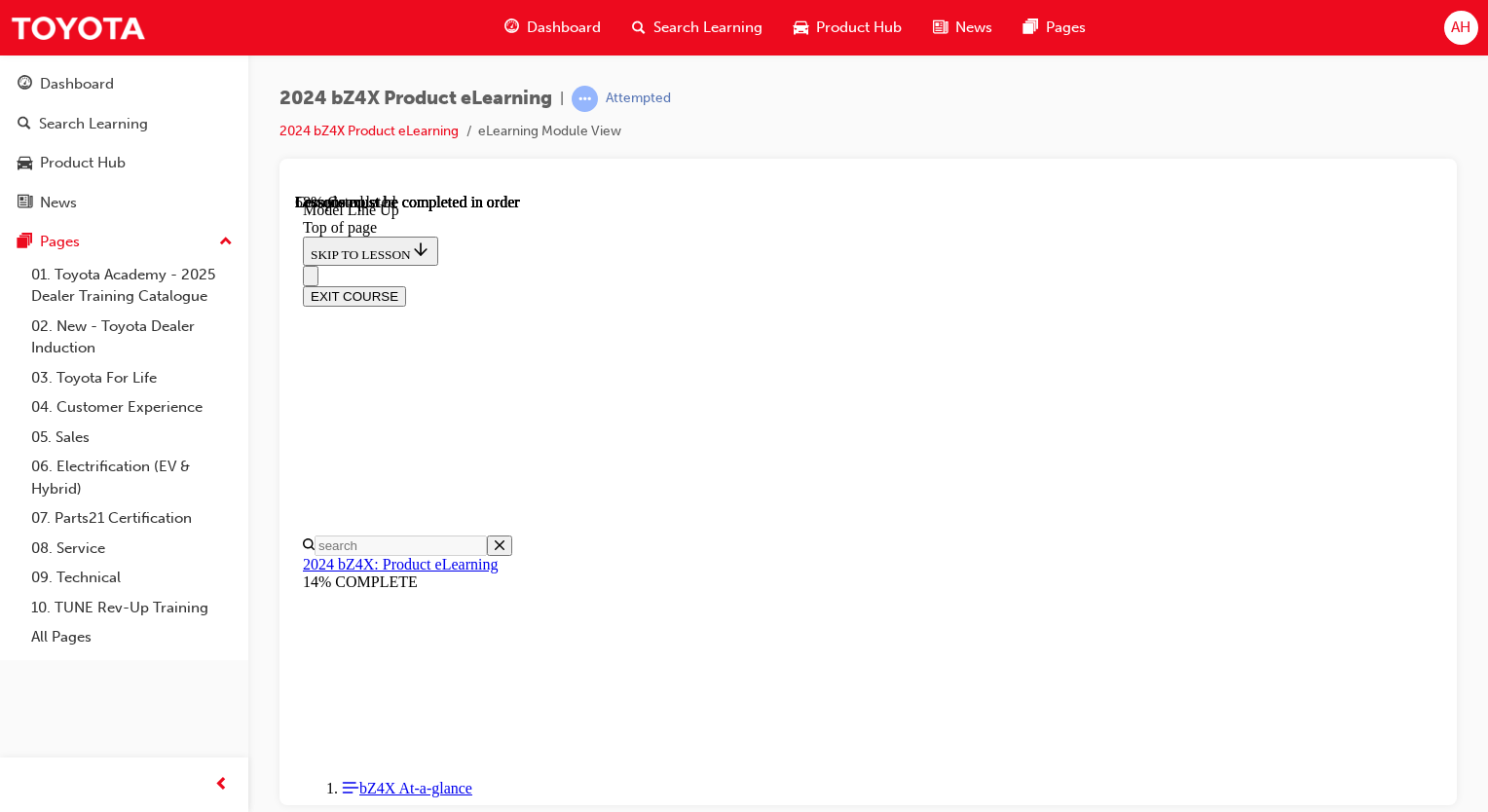 click at bounding box center [303, 11479] 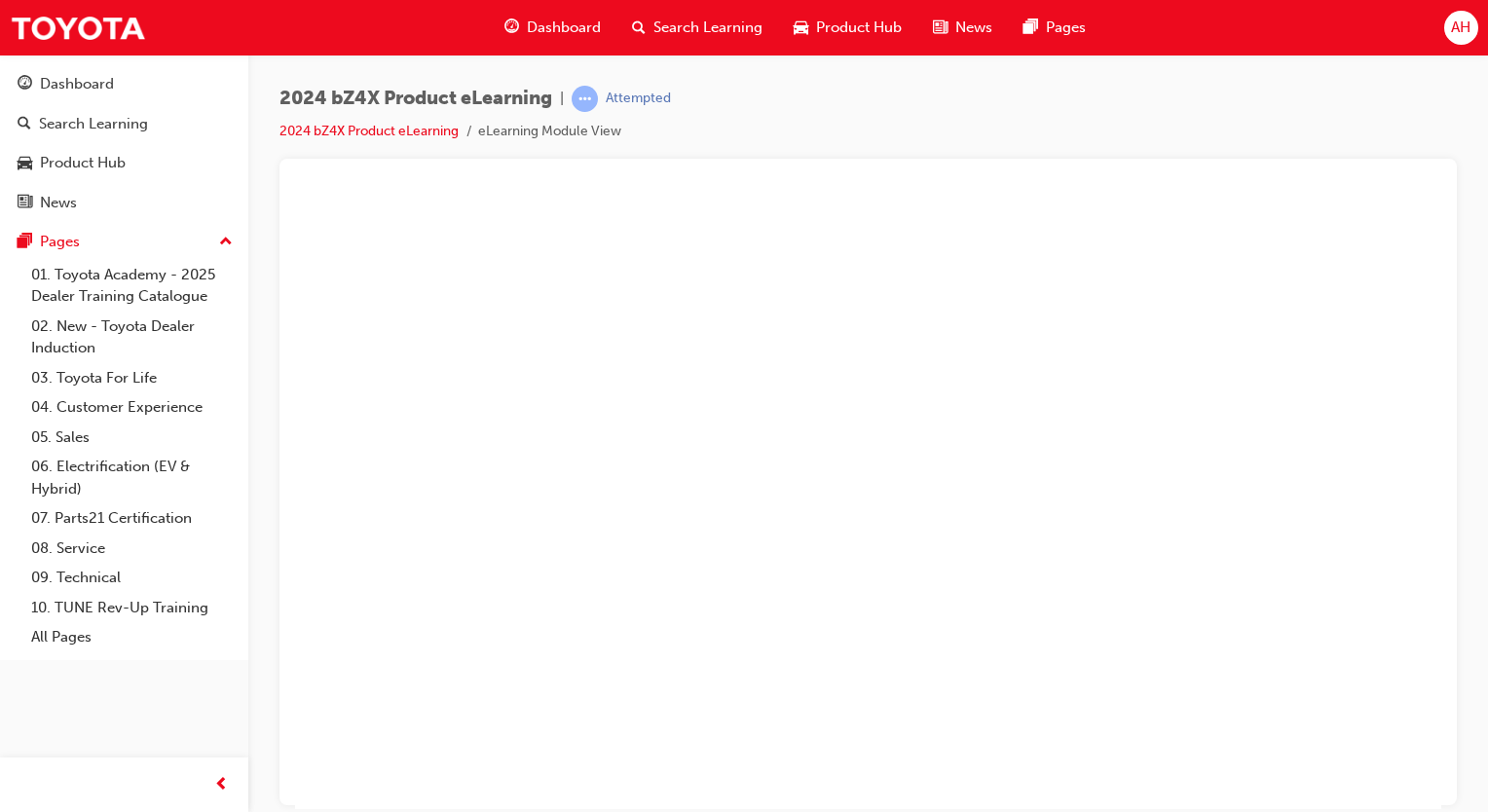 click at bounding box center [868, 500] 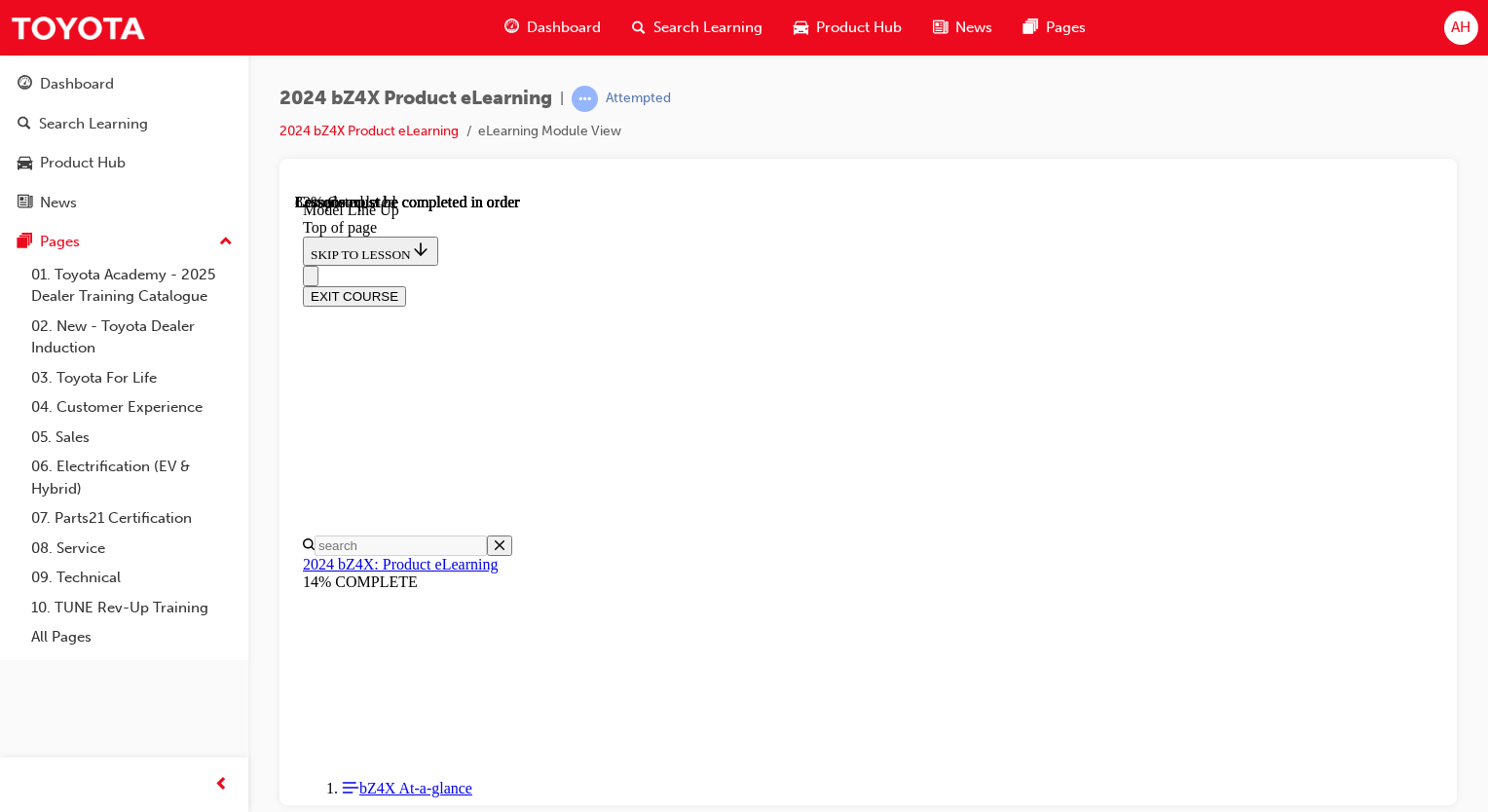 scroll, scrollTop: 3176, scrollLeft: 0, axis: vertical 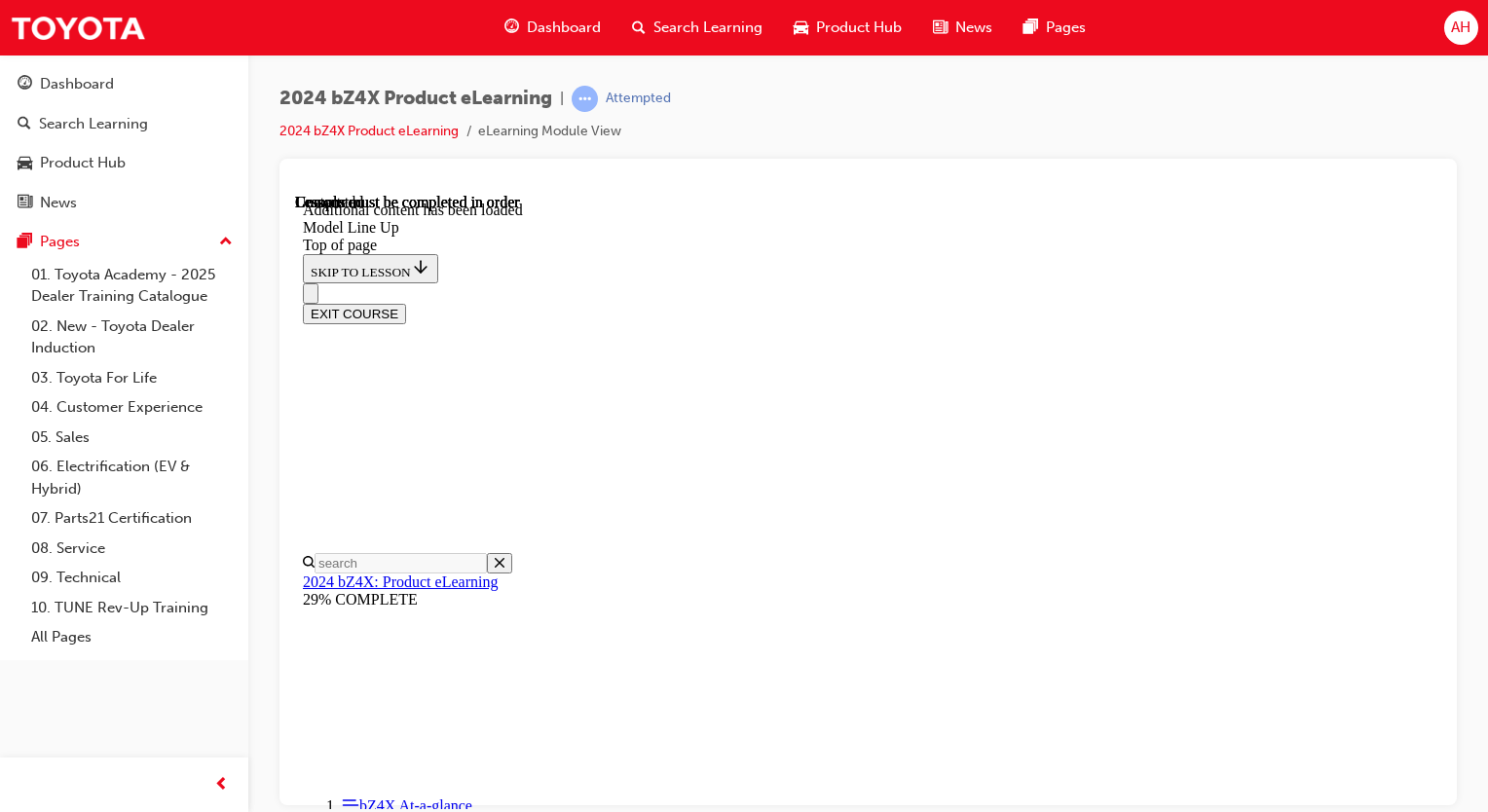 click at bounding box center (868, 13397) 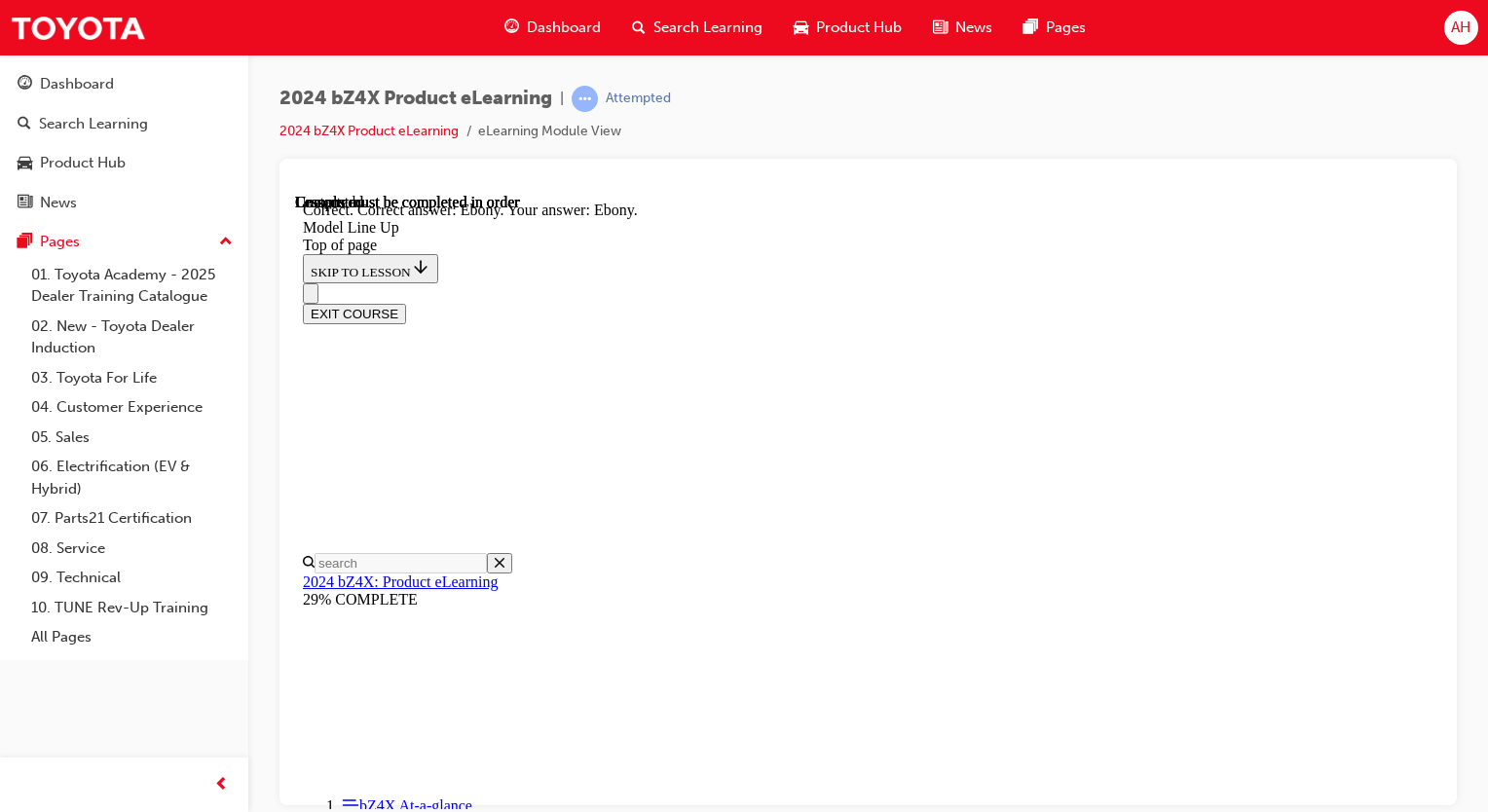 scroll, scrollTop: 3964, scrollLeft: 0, axis: vertical 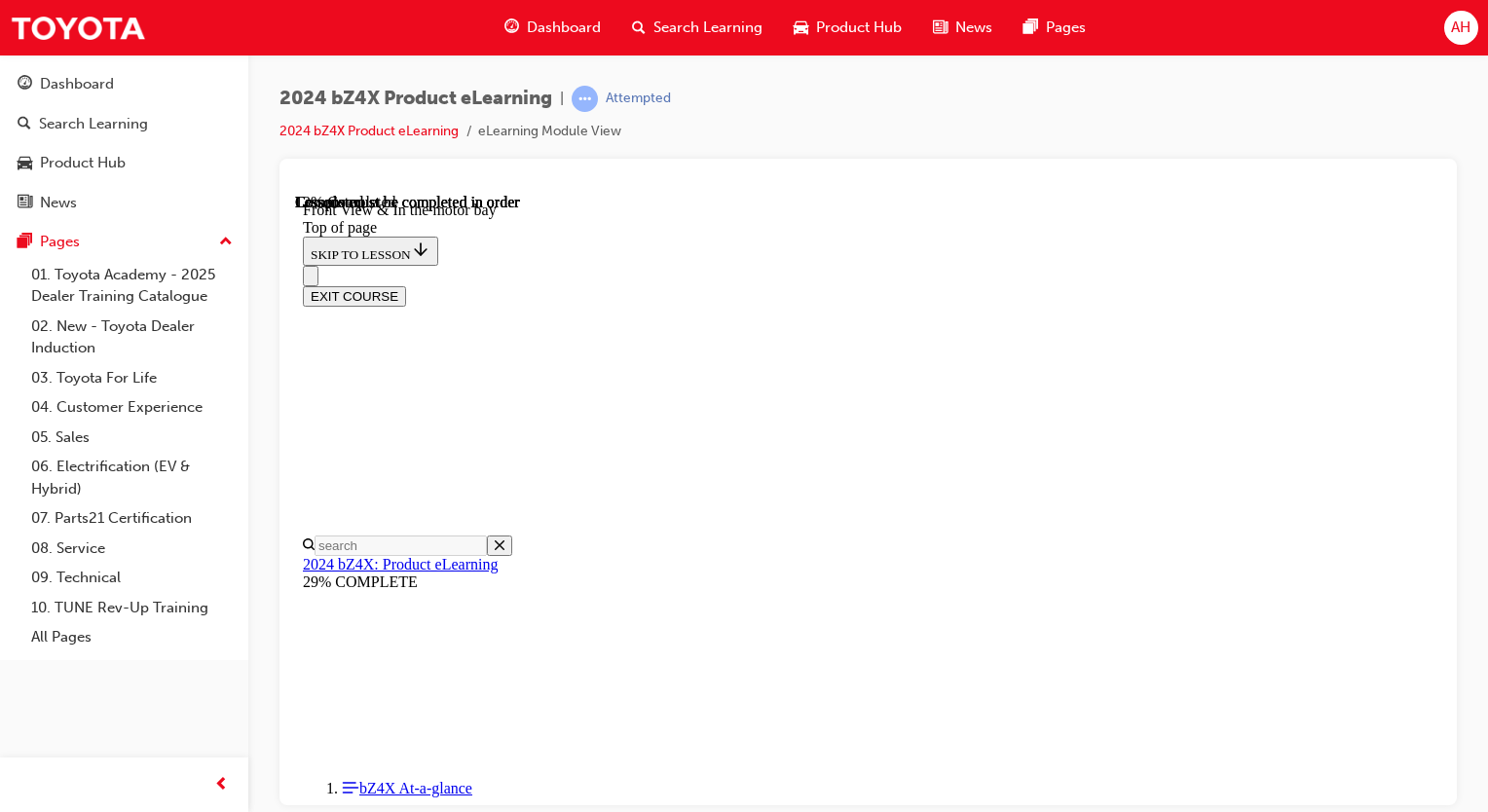 click at bounding box center (389, 11334) 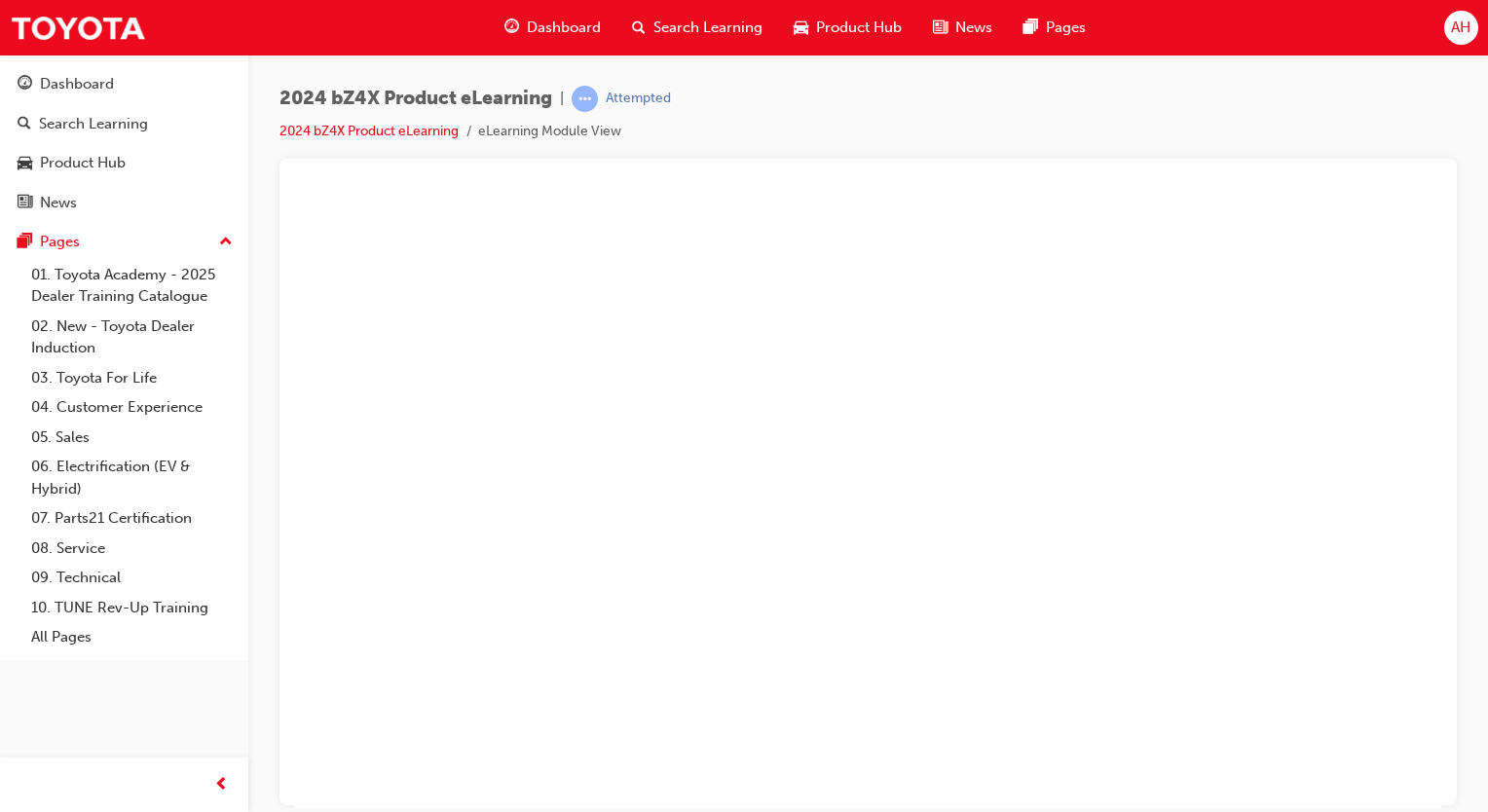 click at bounding box center [868, 500] 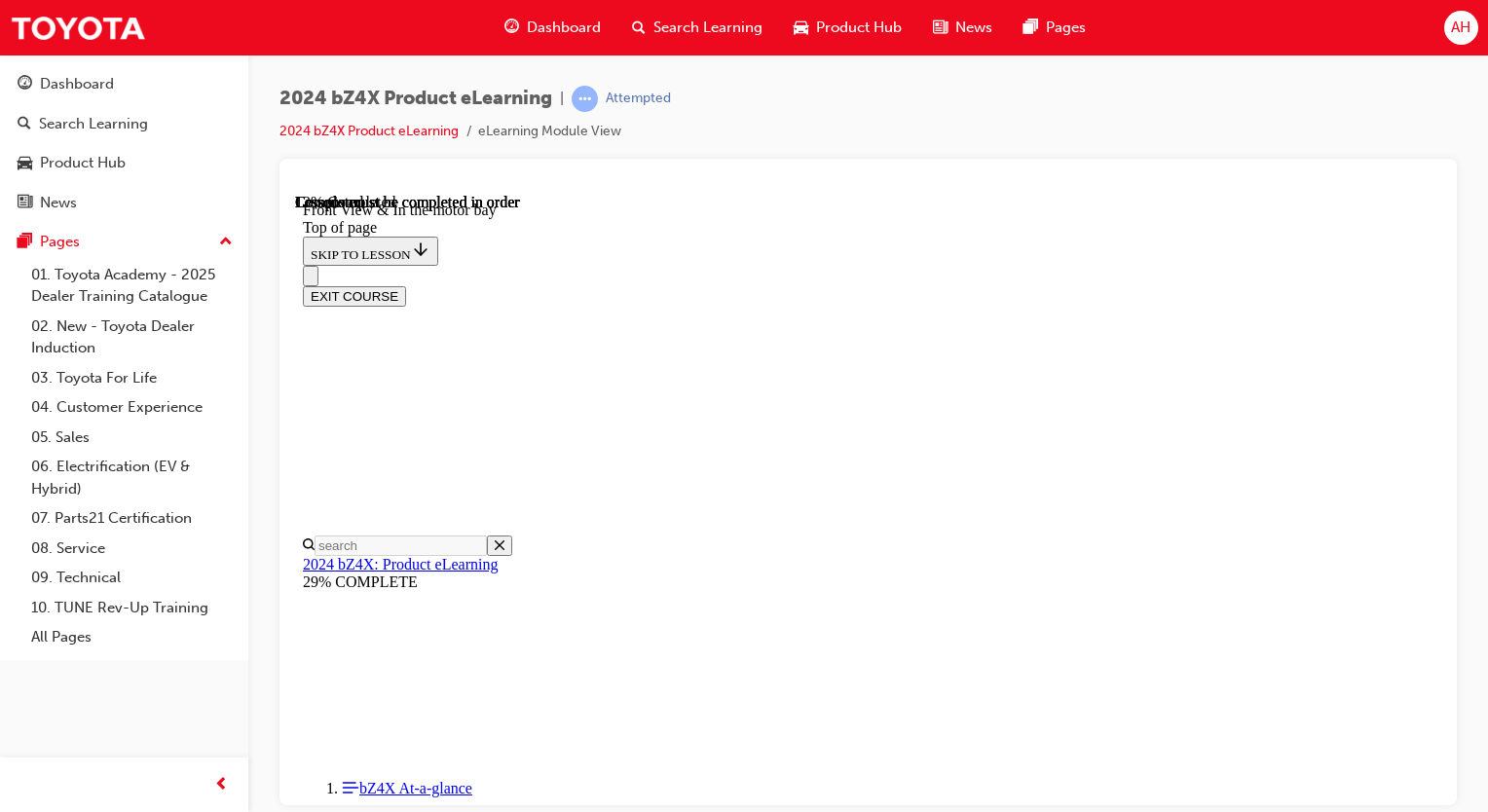 click at bounding box center (404, 11078) 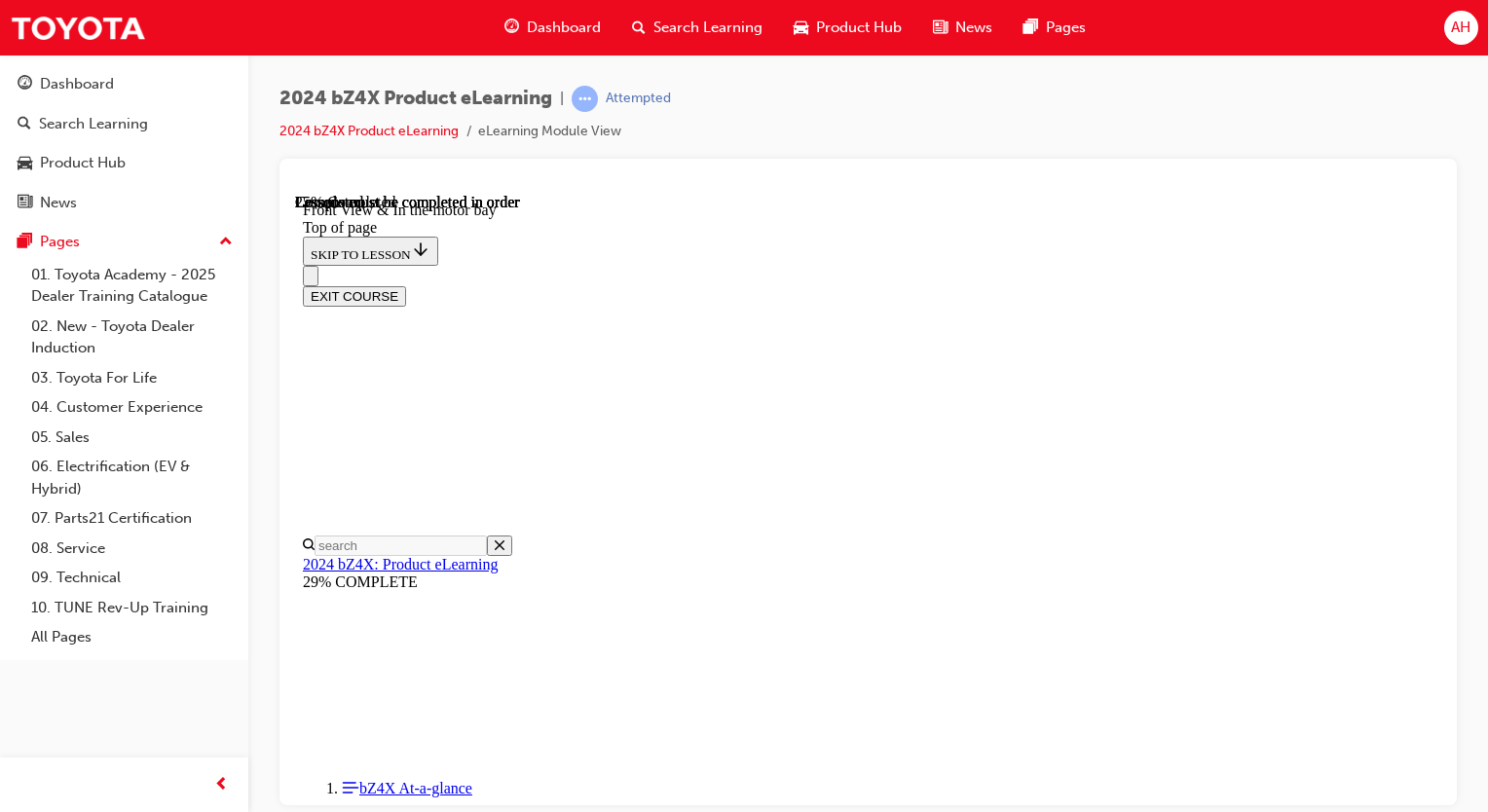 scroll, scrollTop: 645, scrollLeft: 0, axis: vertical 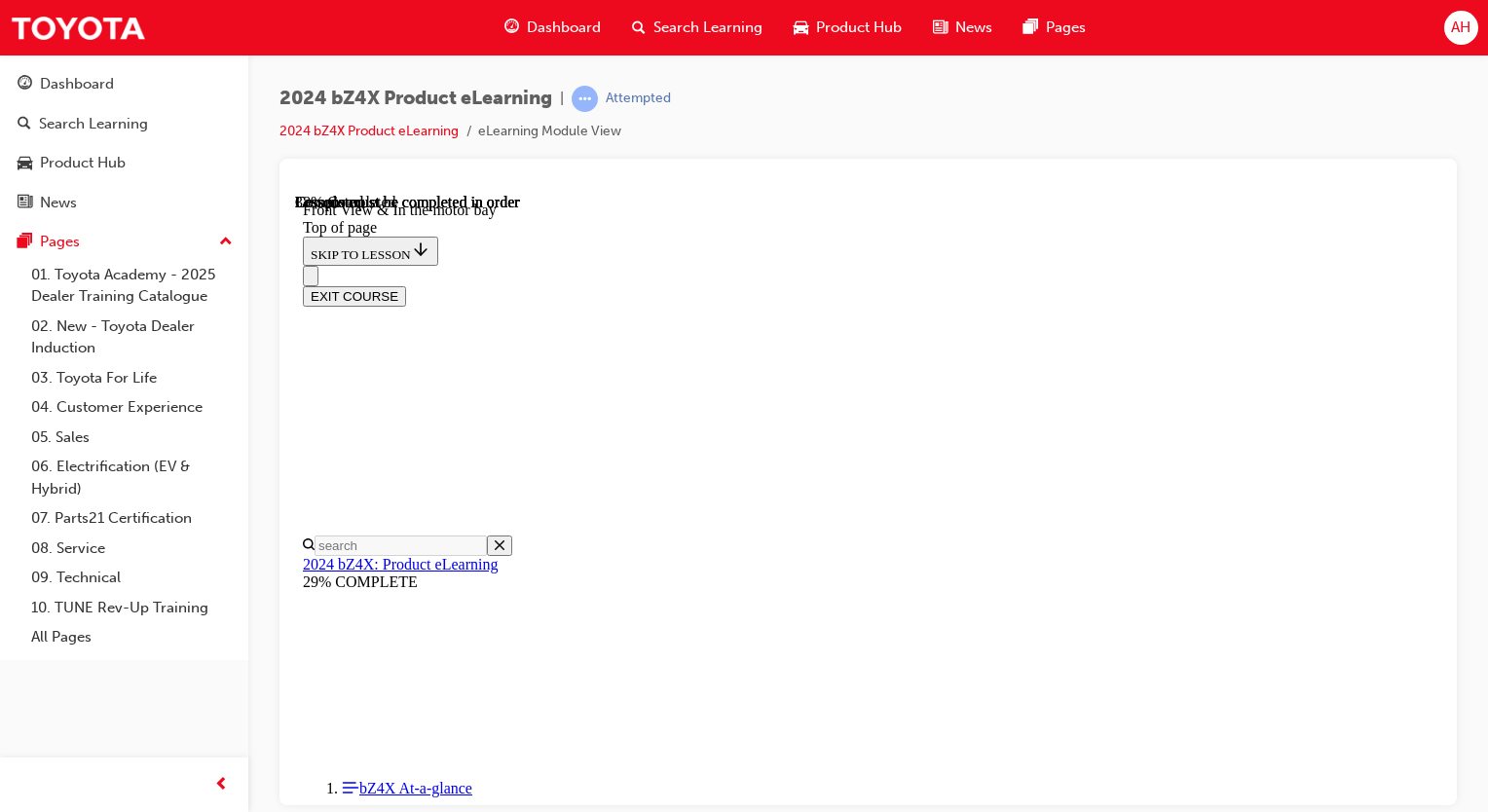 click at bounding box center [404, 12970] 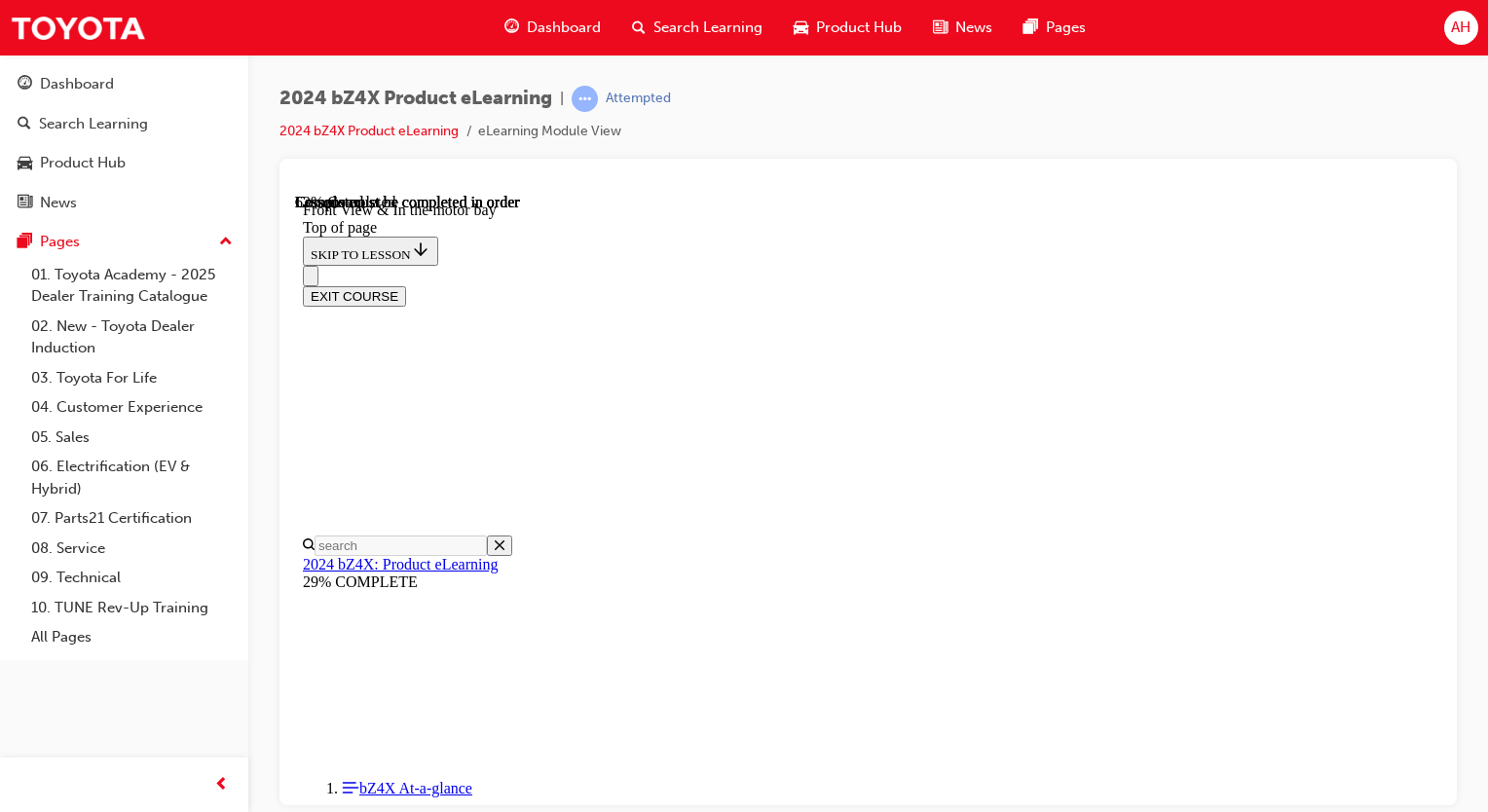 scroll, scrollTop: 2494, scrollLeft: 0, axis: vertical 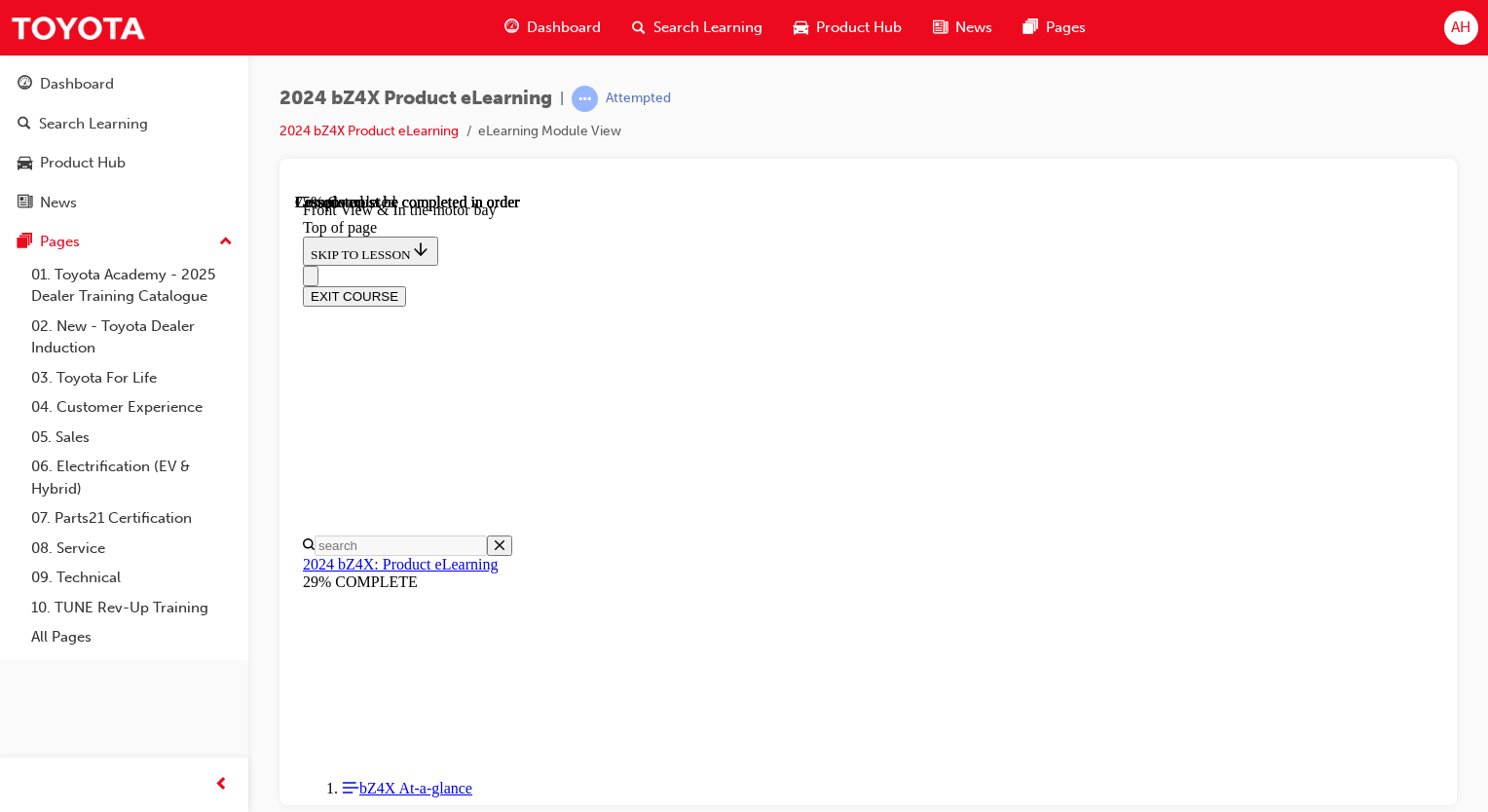 click on "CONTINUE" at bounding box center (344, 14816) 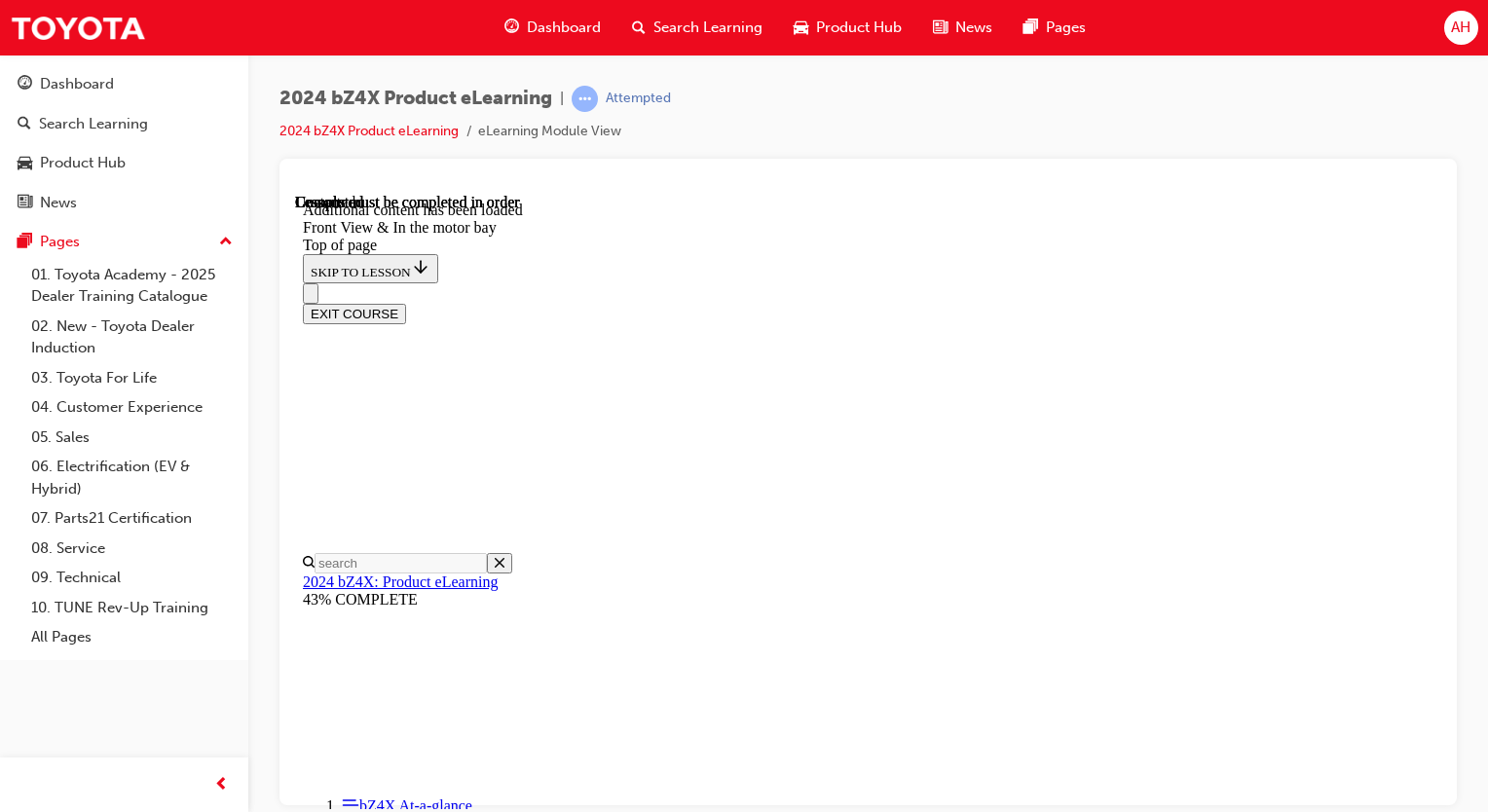 scroll, scrollTop: 3059, scrollLeft: 0, axis: vertical 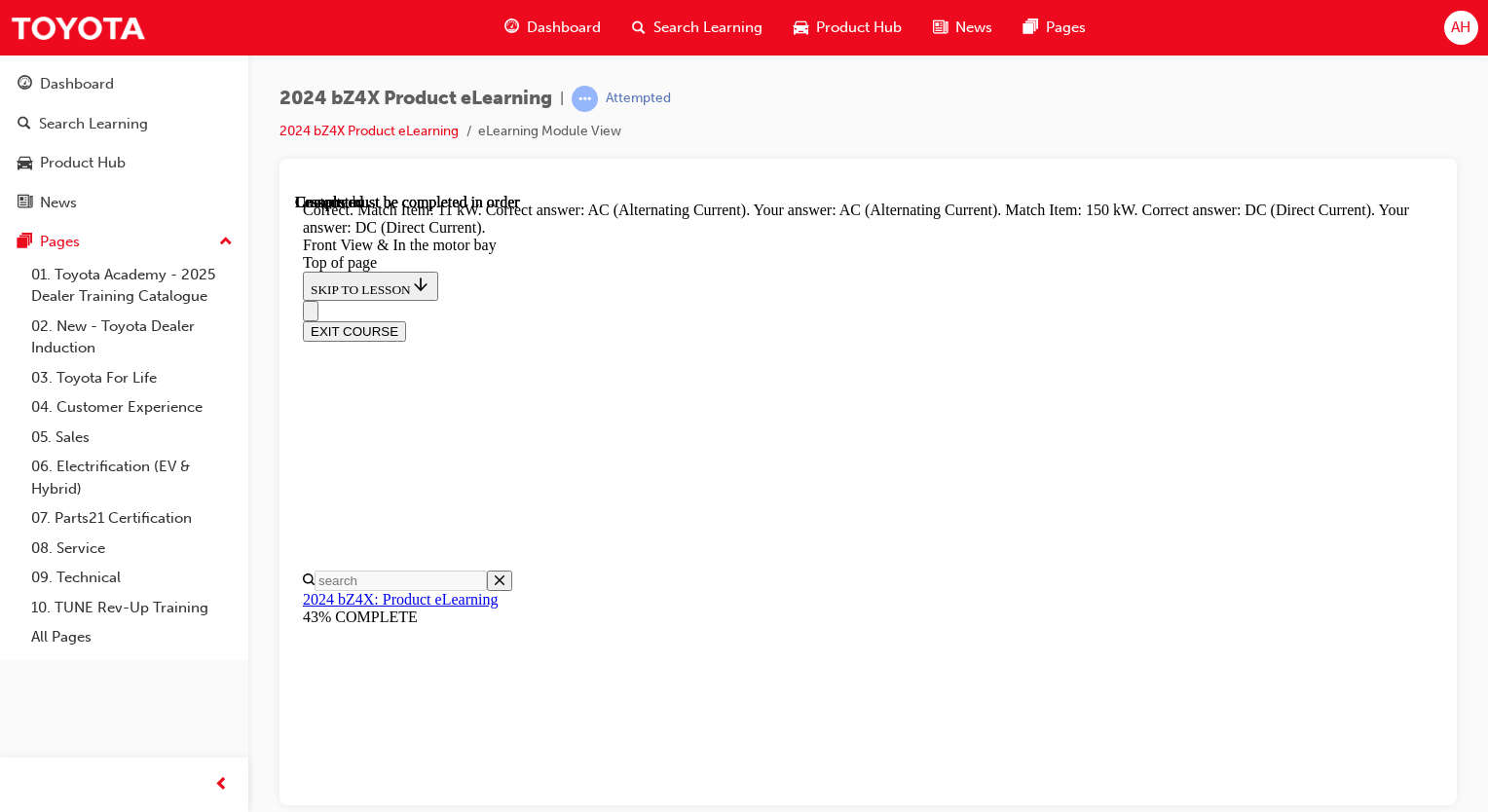 click on "Lesson 4 - Side & Rear View" at bounding box center (868, 16075) 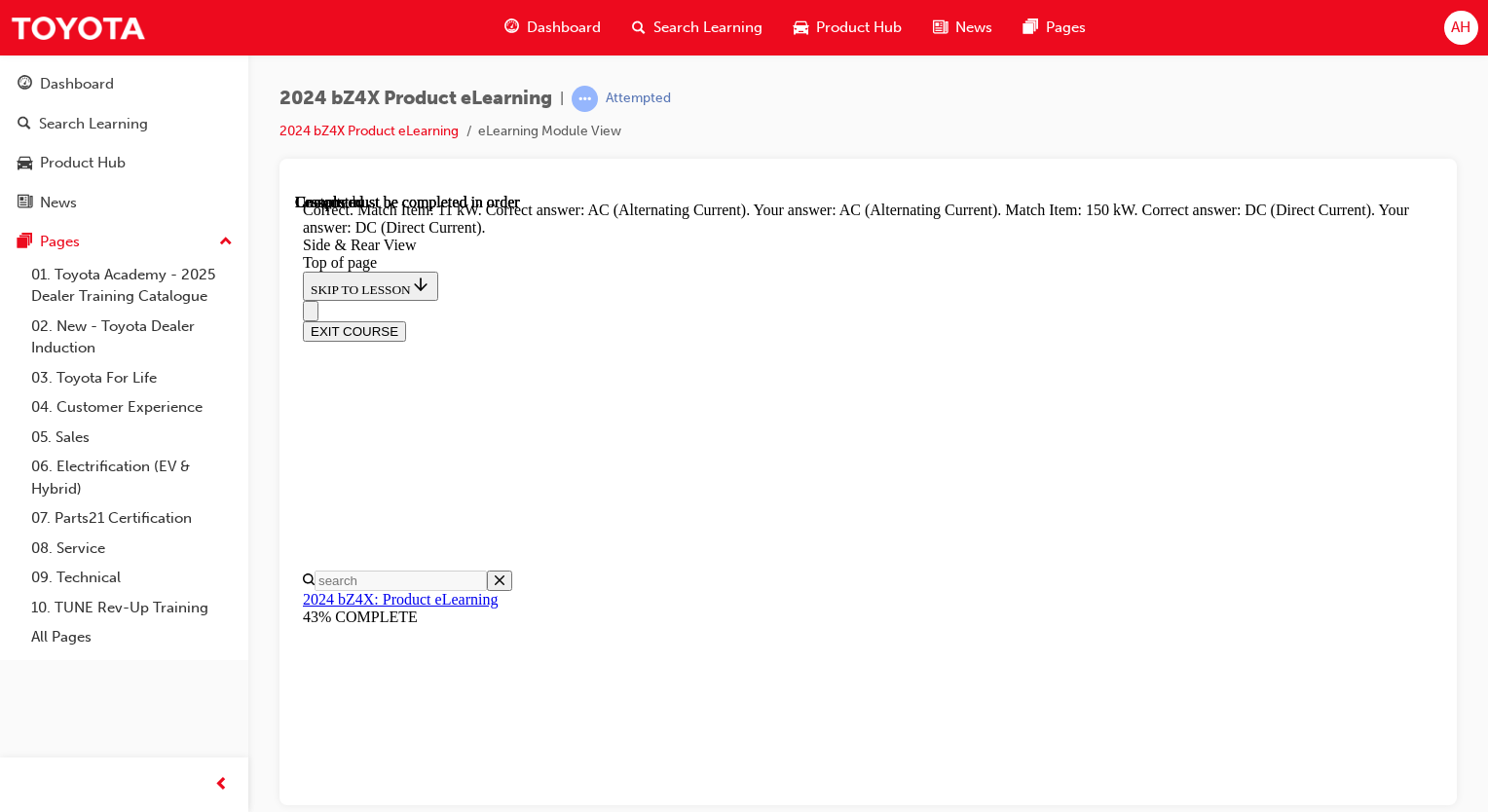 scroll, scrollTop: 0, scrollLeft: 0, axis: both 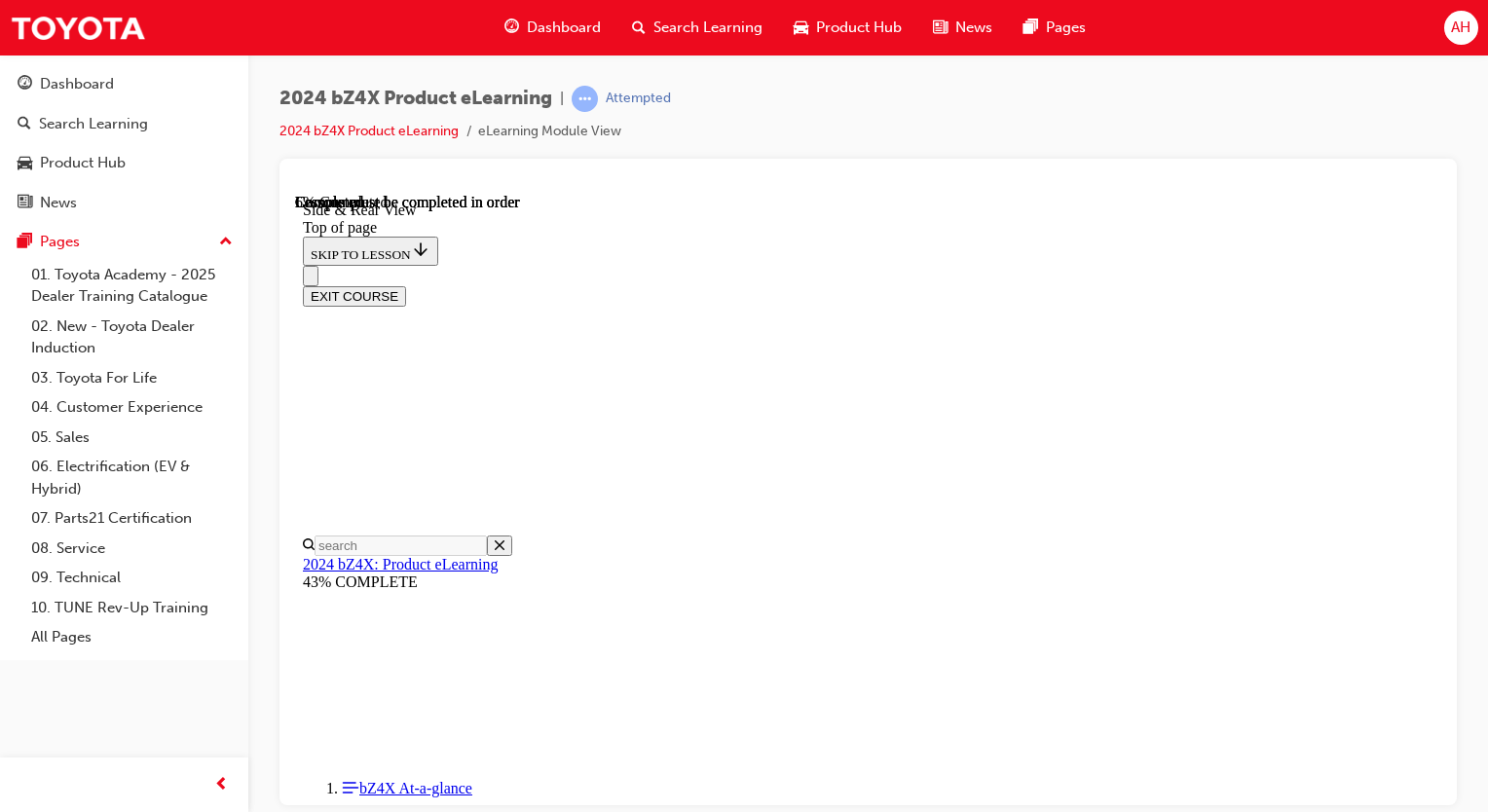 click at bounding box center (389, 10877) 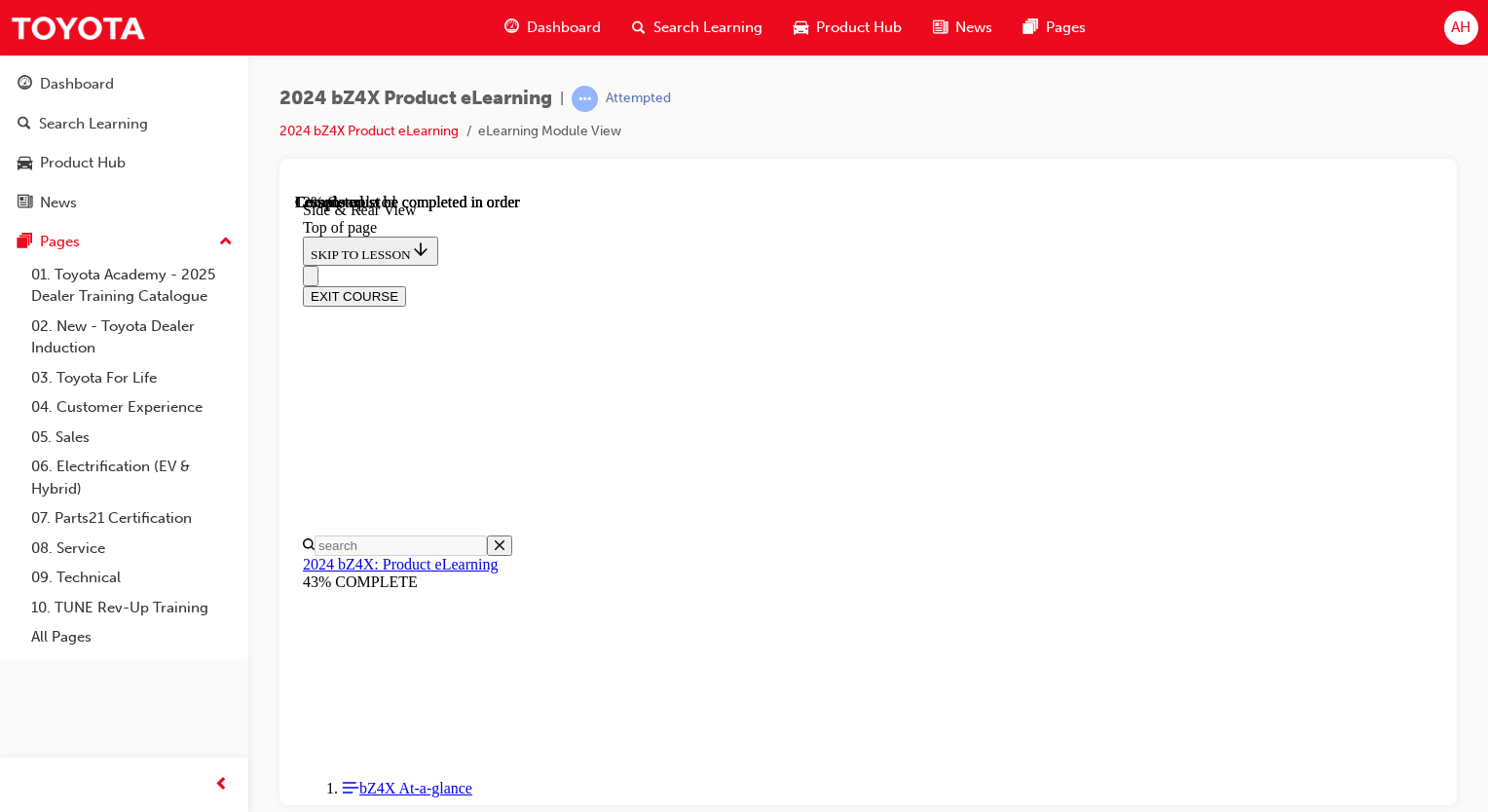 scroll, scrollTop: 114, scrollLeft: 0, axis: vertical 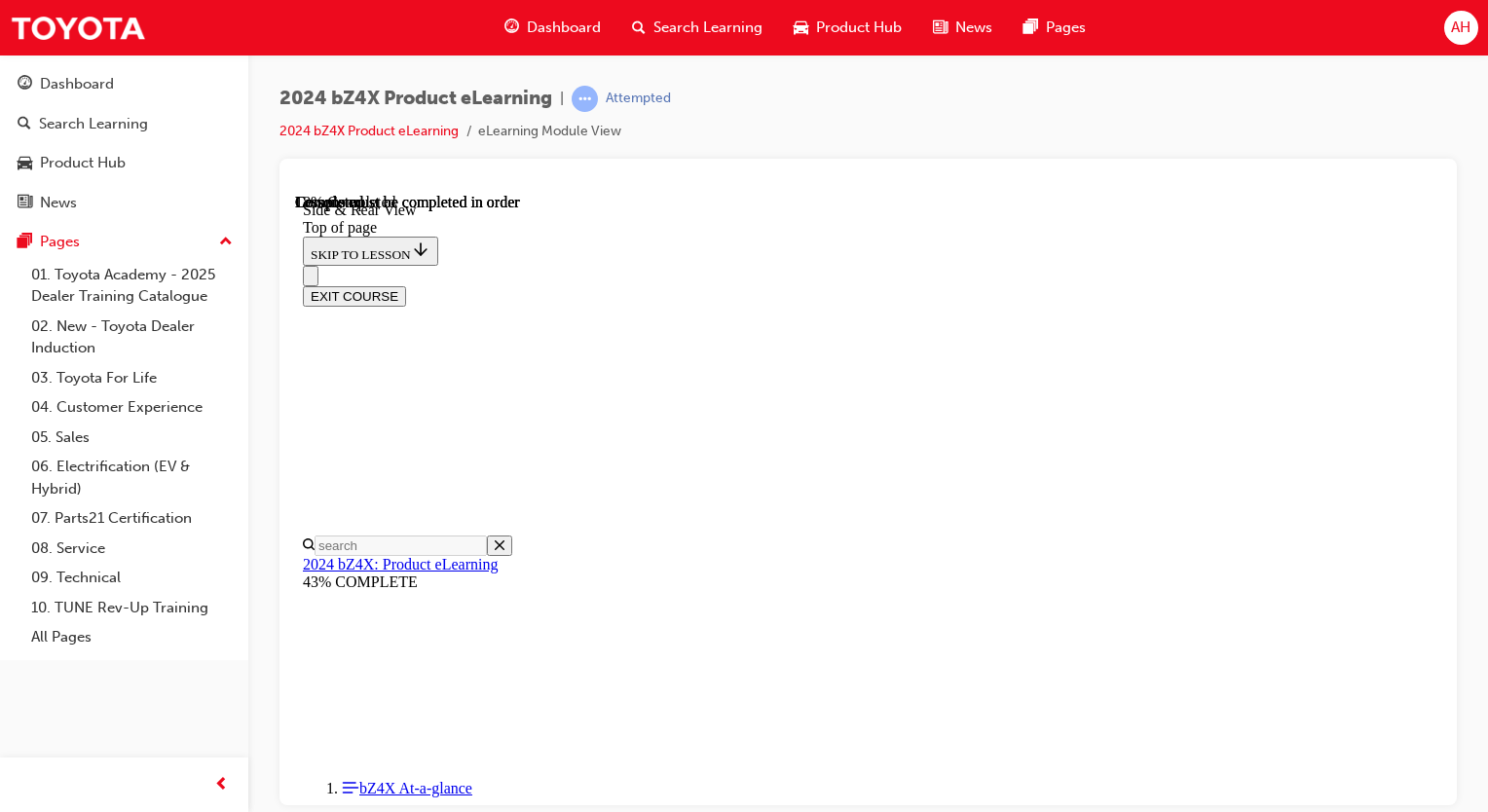 click at bounding box center [404, 10623] 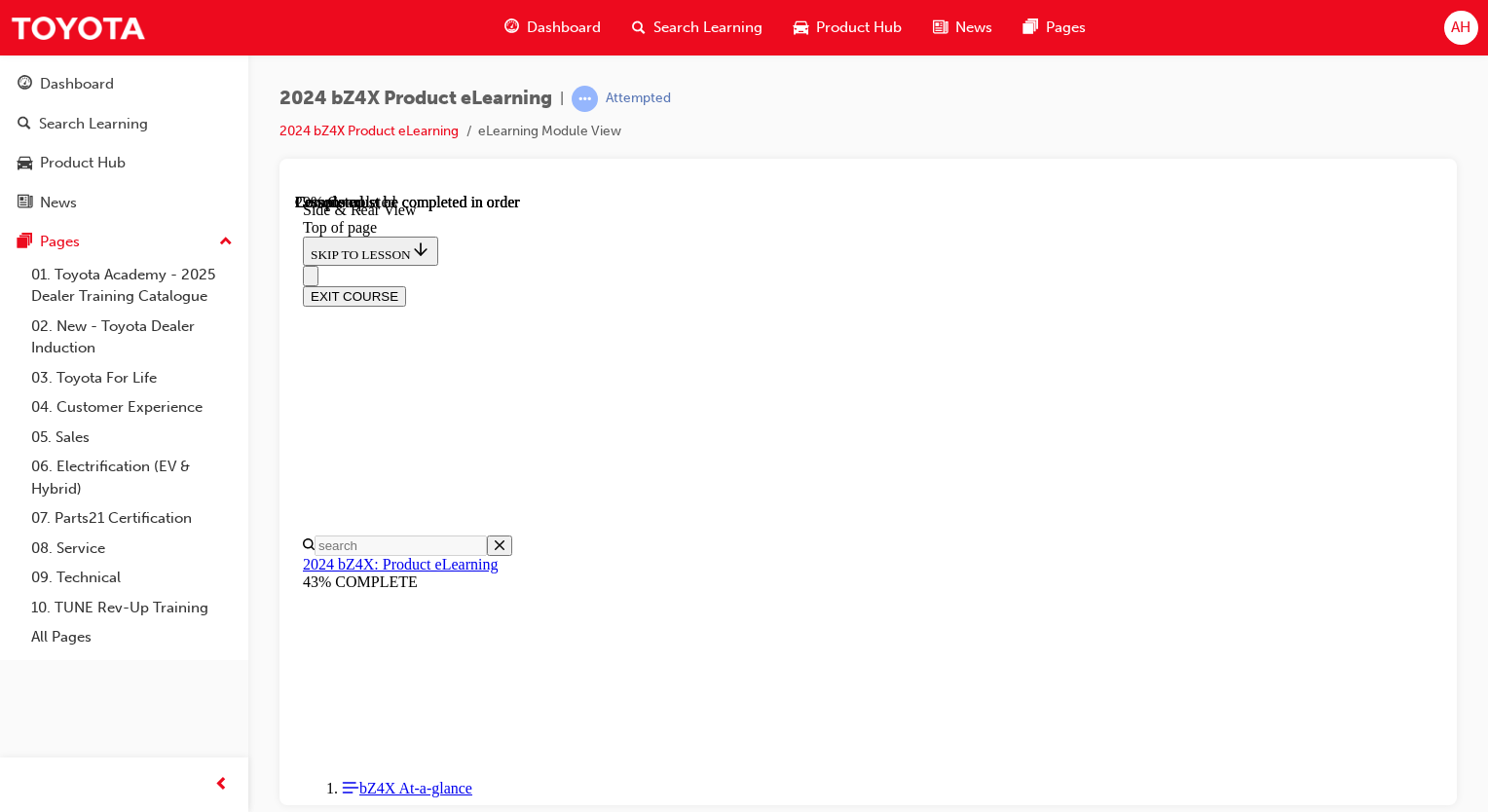 scroll, scrollTop: 1764, scrollLeft: 0, axis: vertical 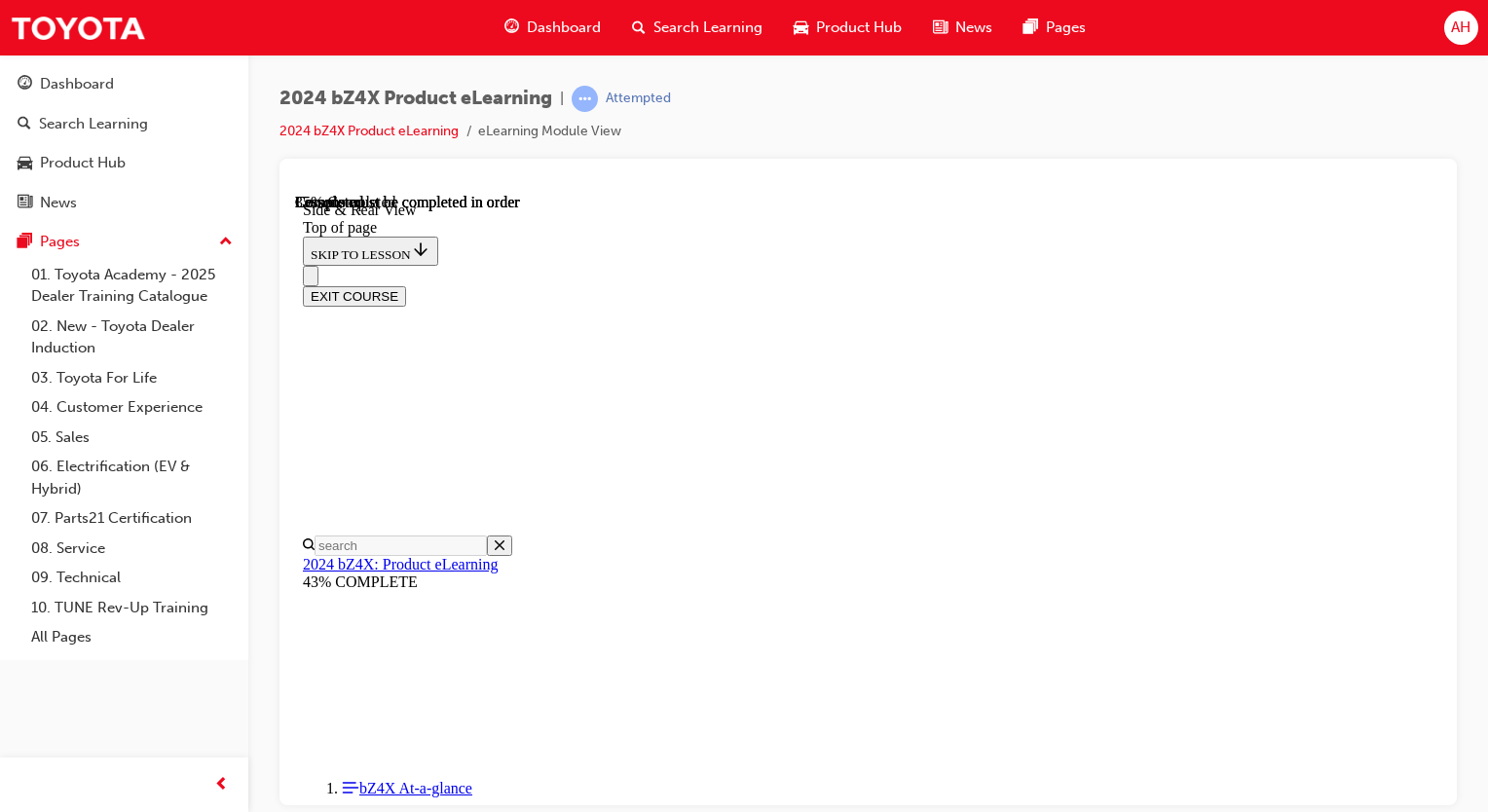 click at bounding box center (350, 14413) 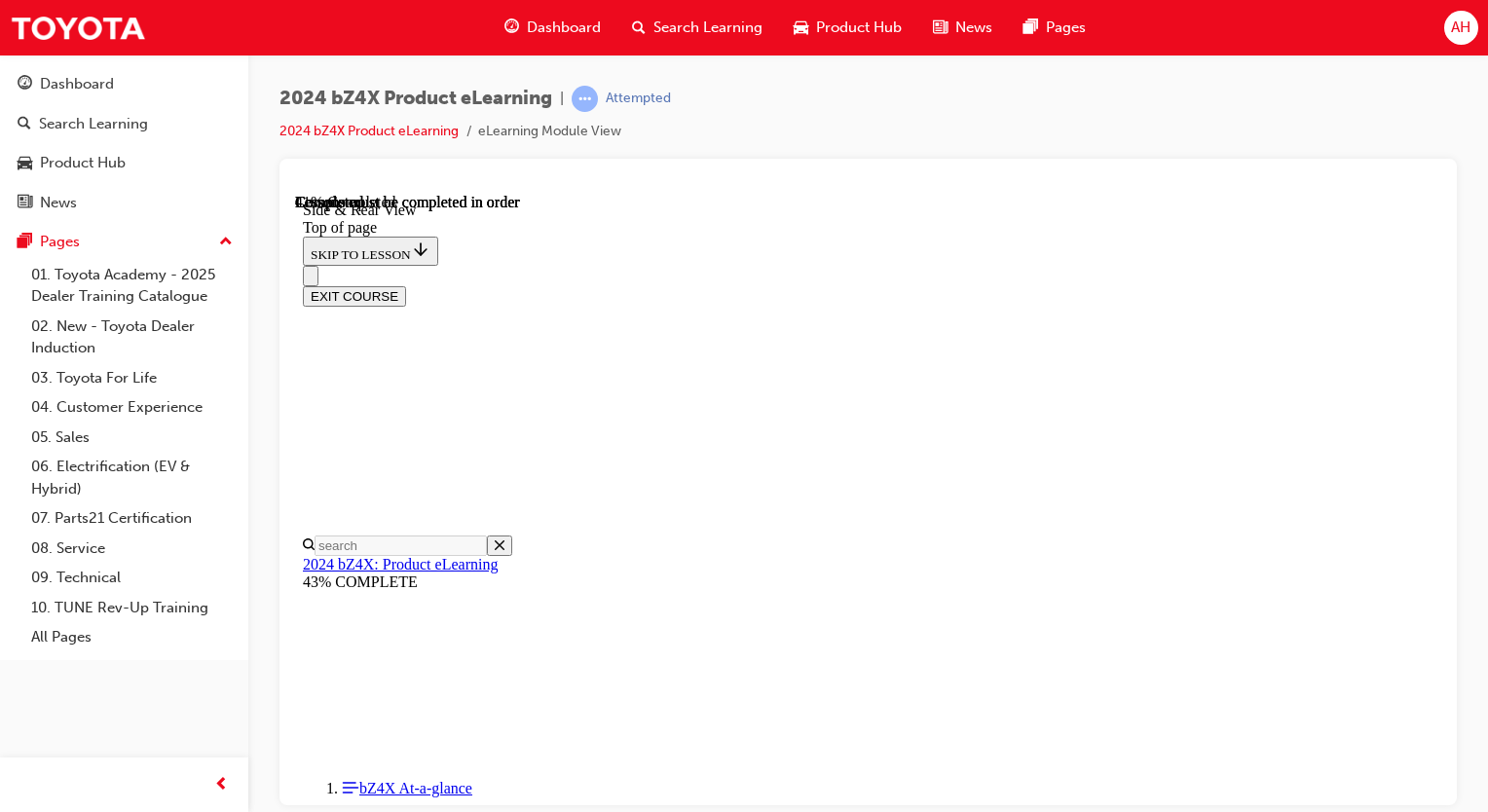 click on "CONTINUE" at bounding box center (344, 14339) 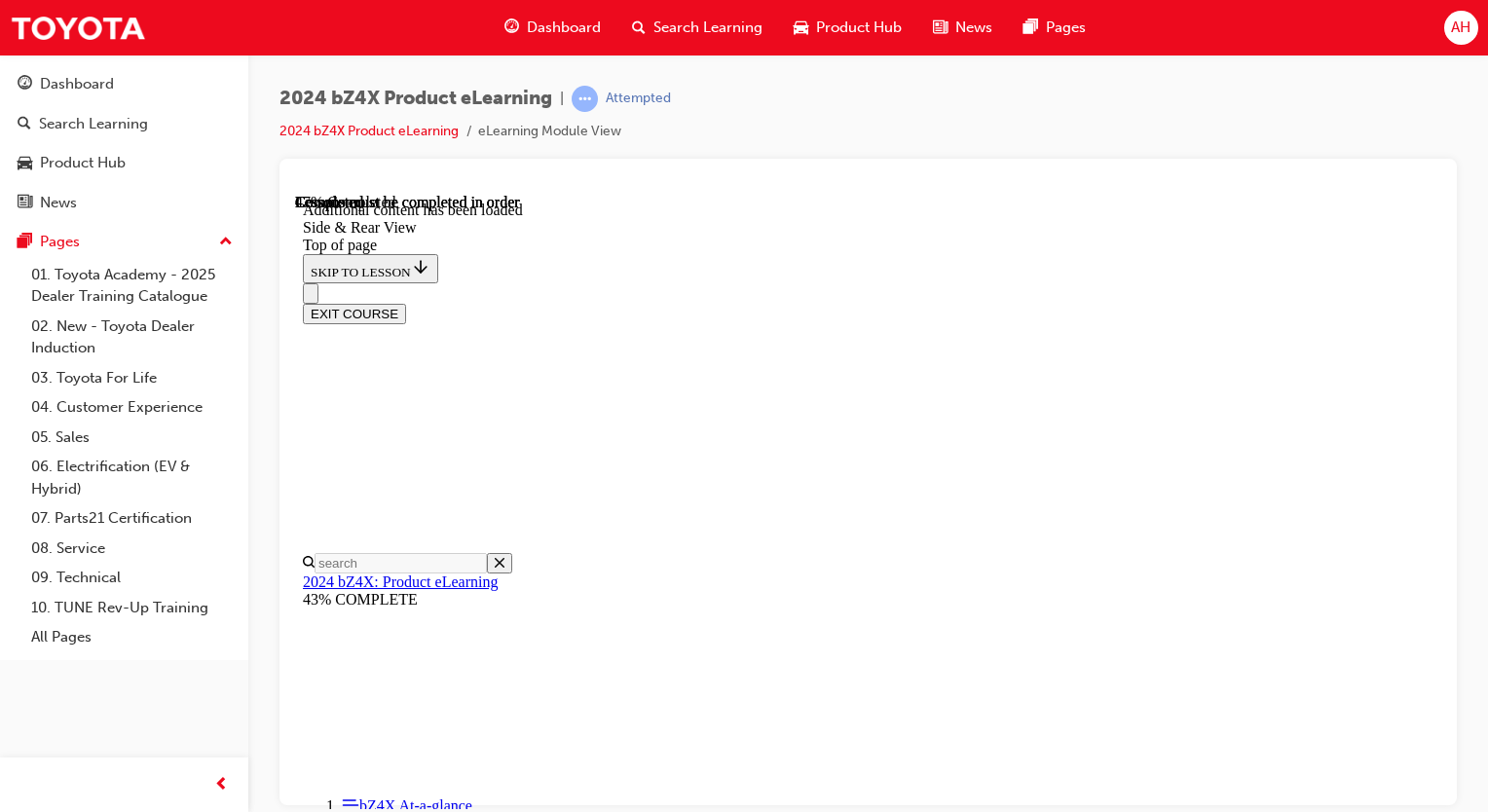 scroll, scrollTop: 3333, scrollLeft: 0, axis: vertical 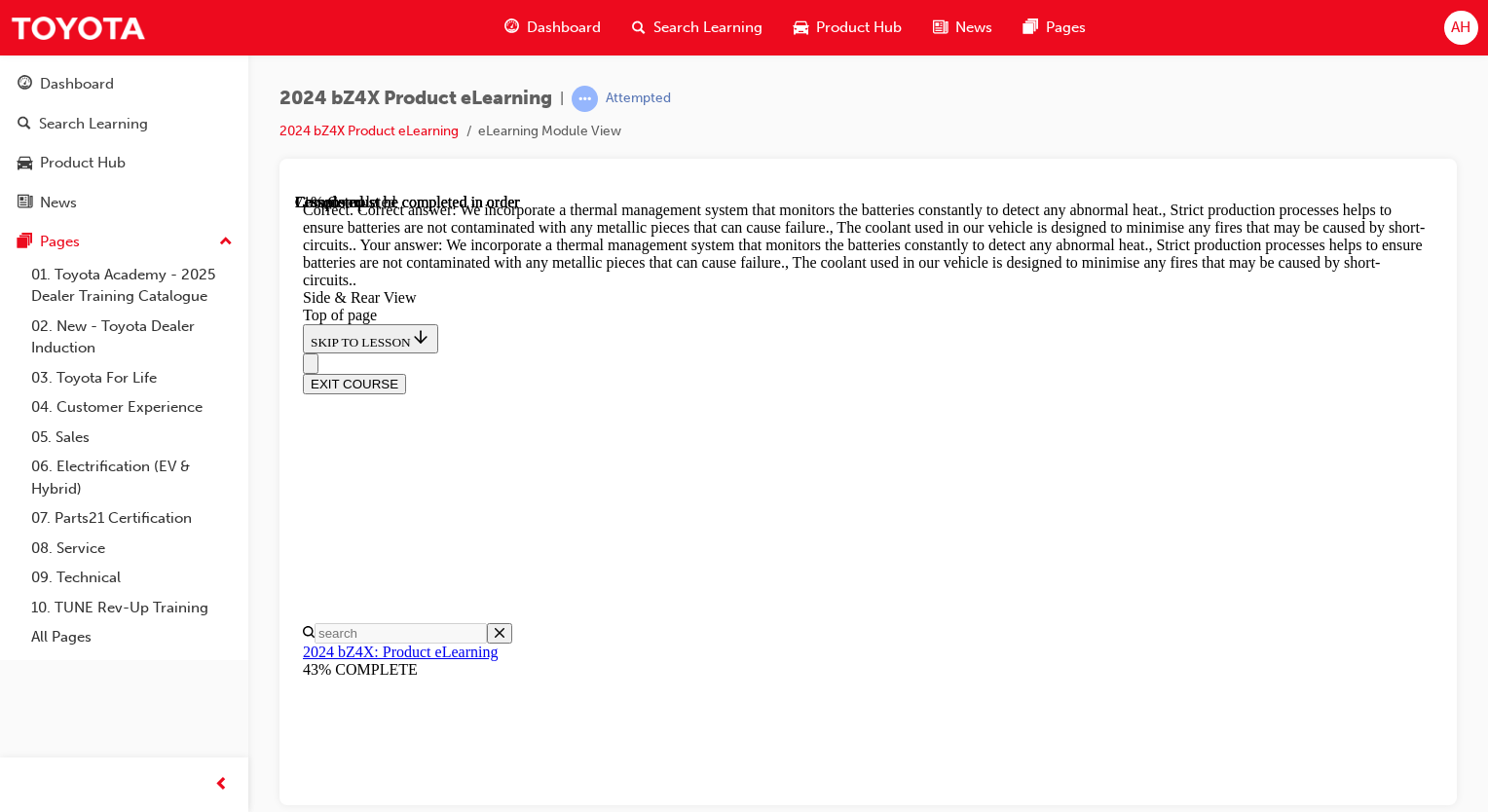 click at bounding box center (350, 19777) 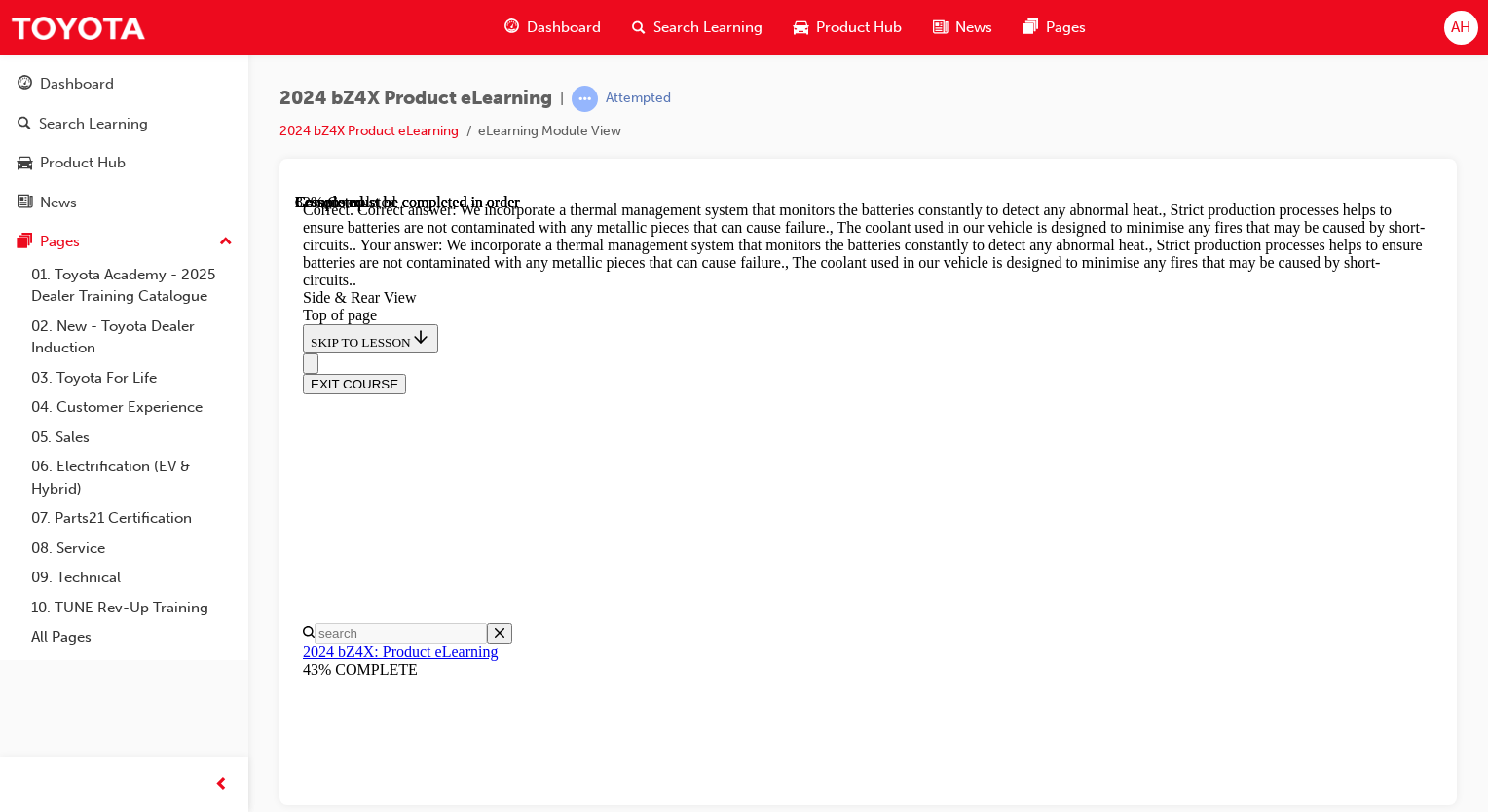 click at bounding box center (350, 20008) 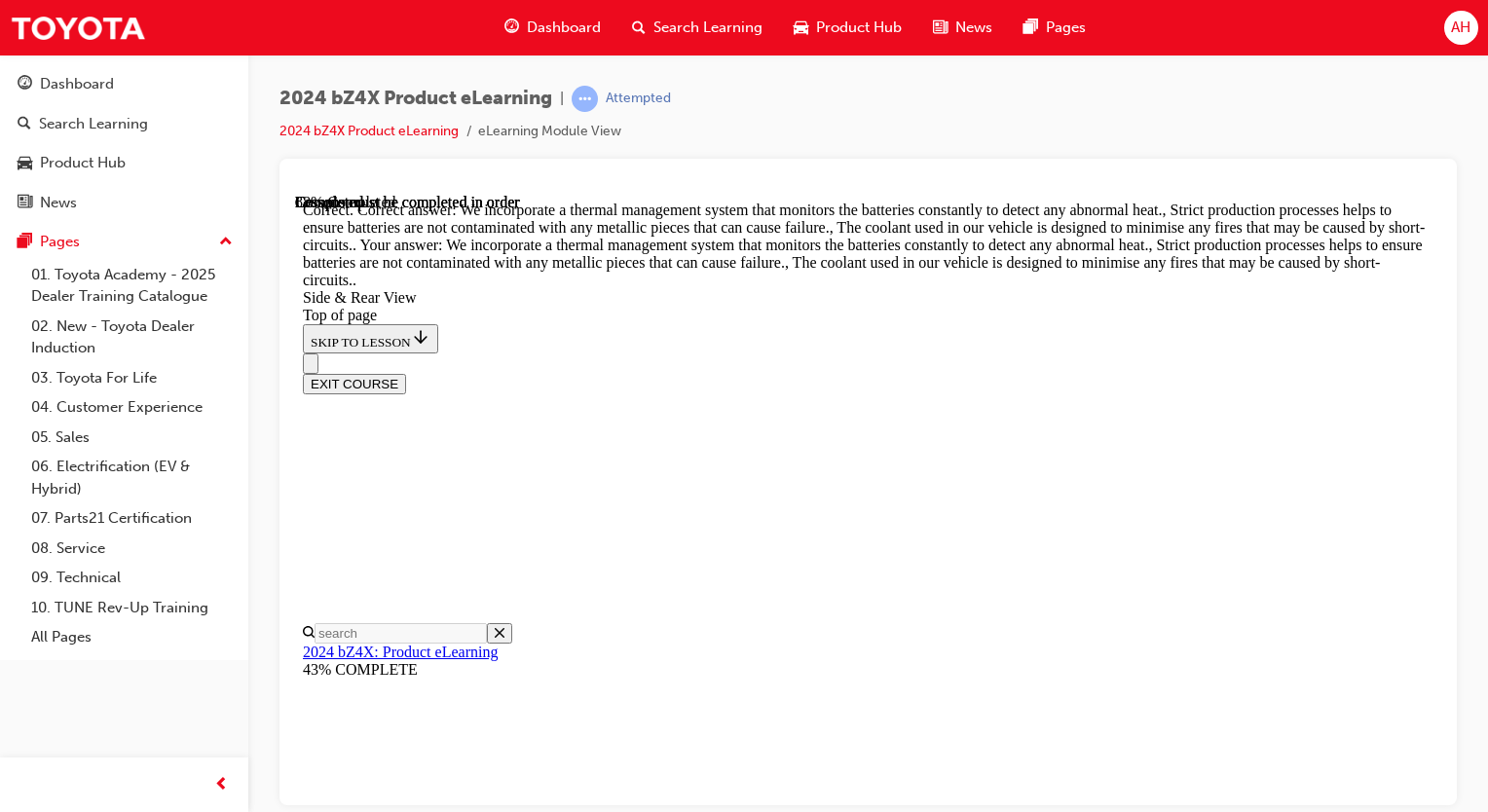 click on "CONTINUE" at bounding box center (344, 19934) 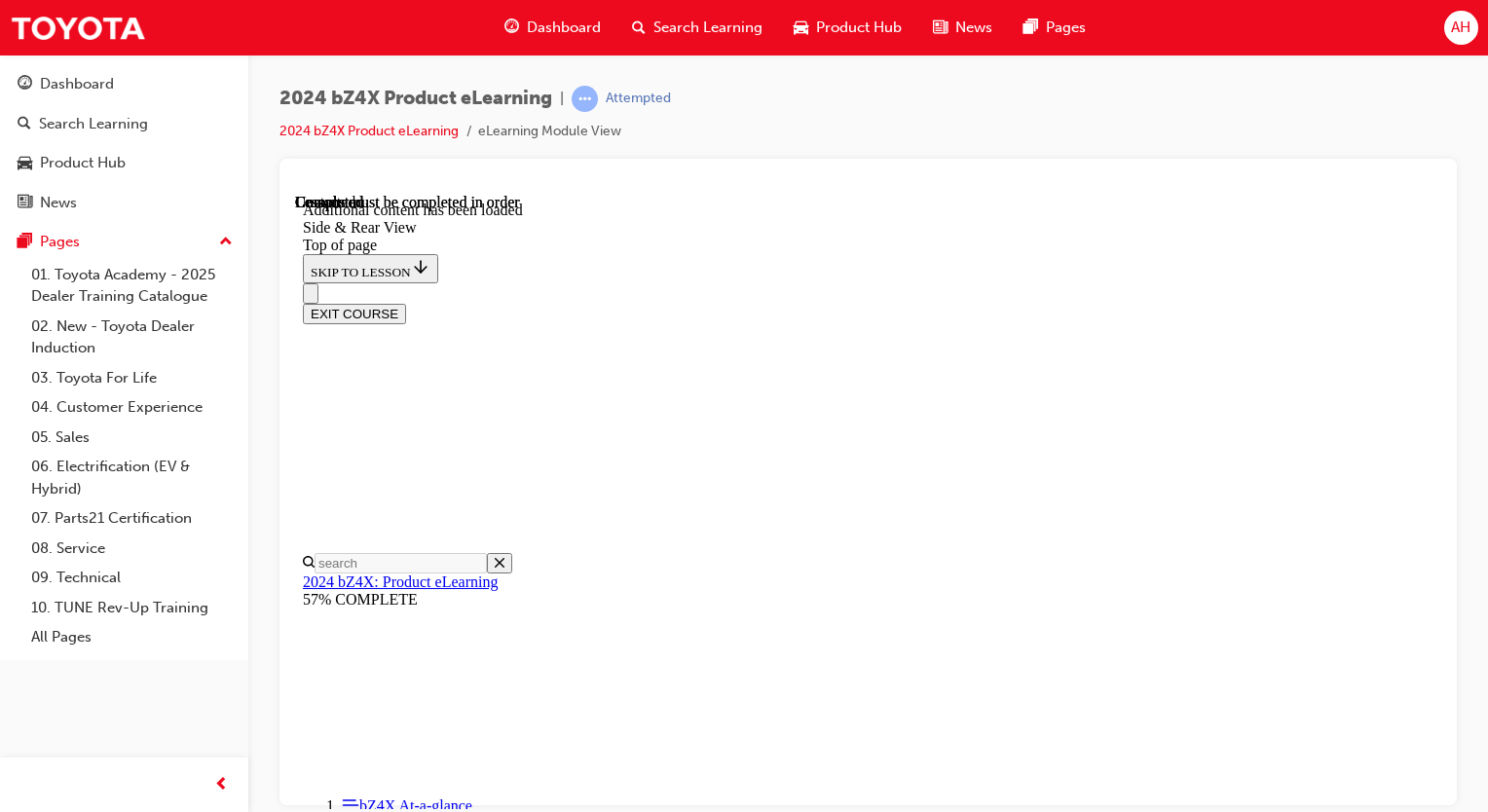 scroll, scrollTop: 6491, scrollLeft: 0, axis: vertical 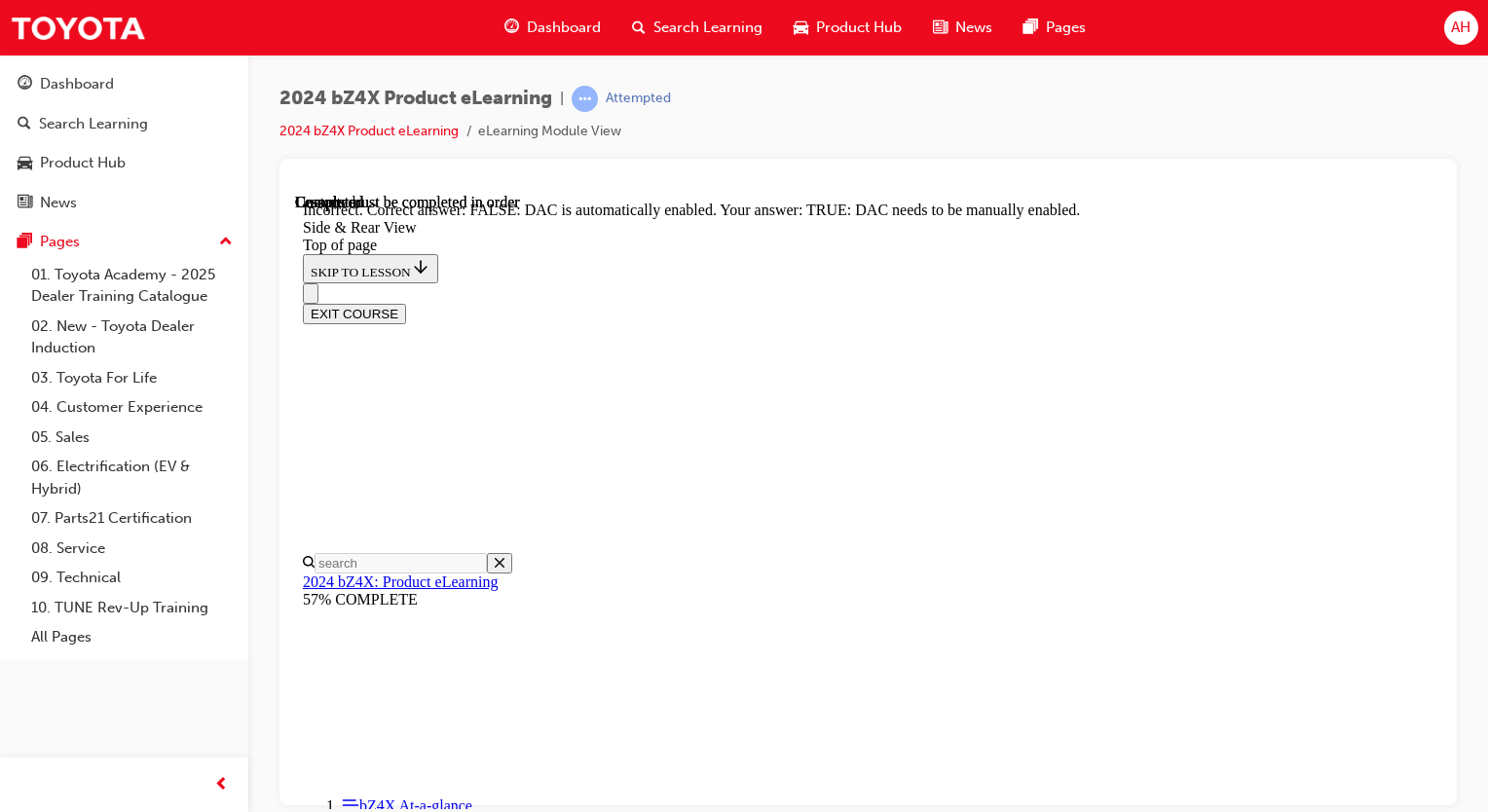 click on "TAKE AGAIN" at bounding box center (350, 24039) 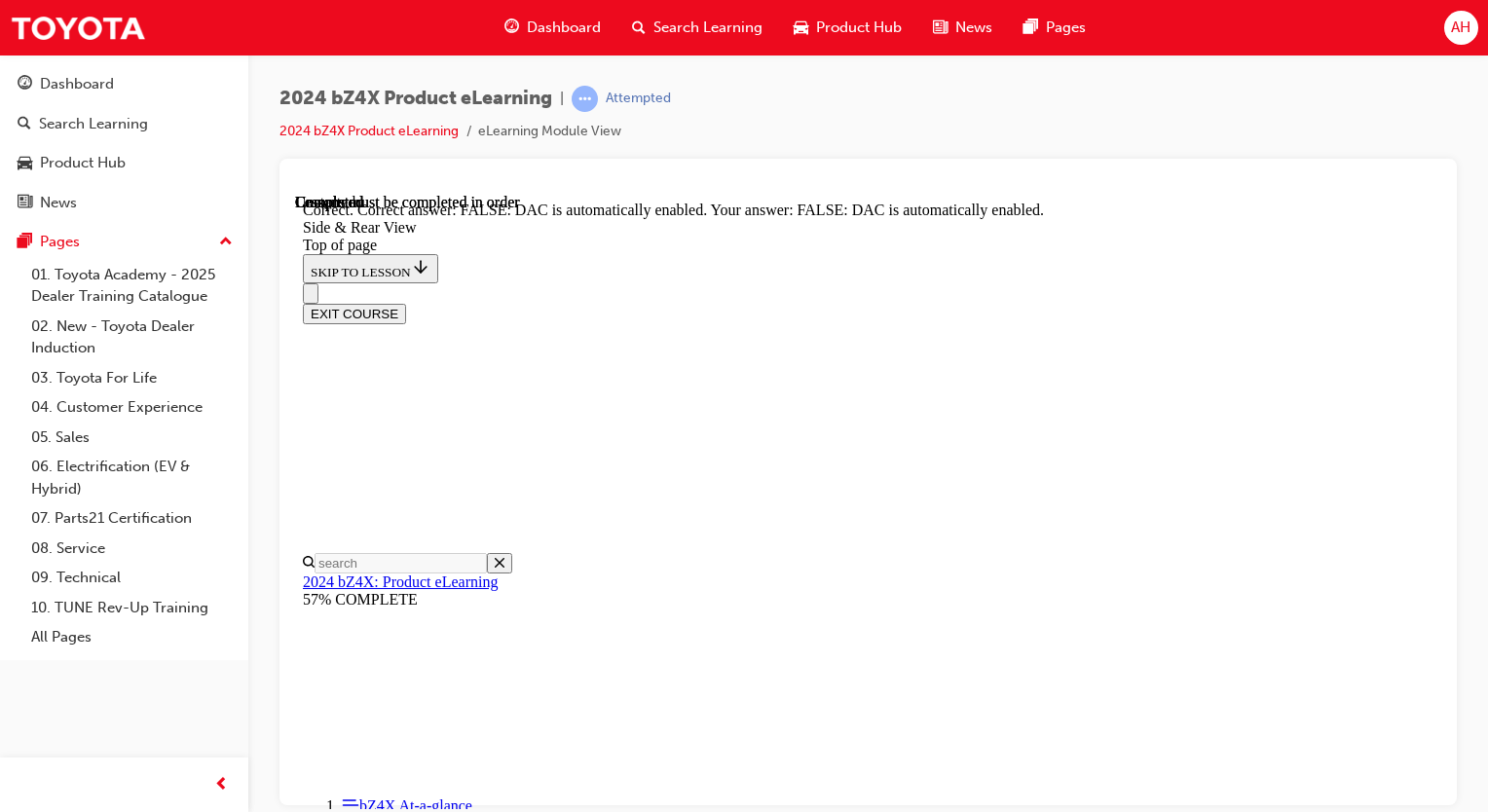 scroll, scrollTop: 6677, scrollLeft: 0, axis: vertical 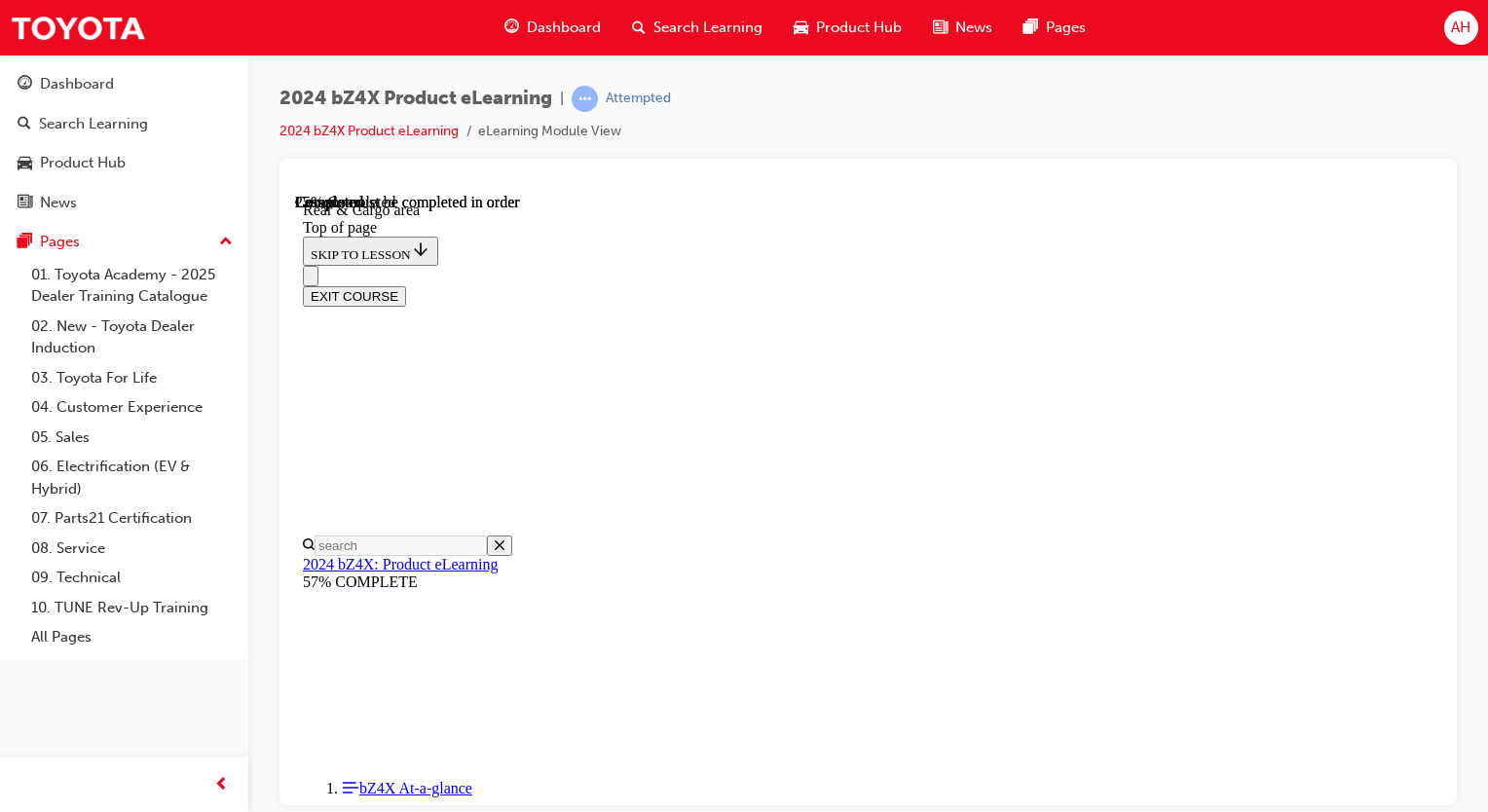 click at bounding box center [389, 10402] 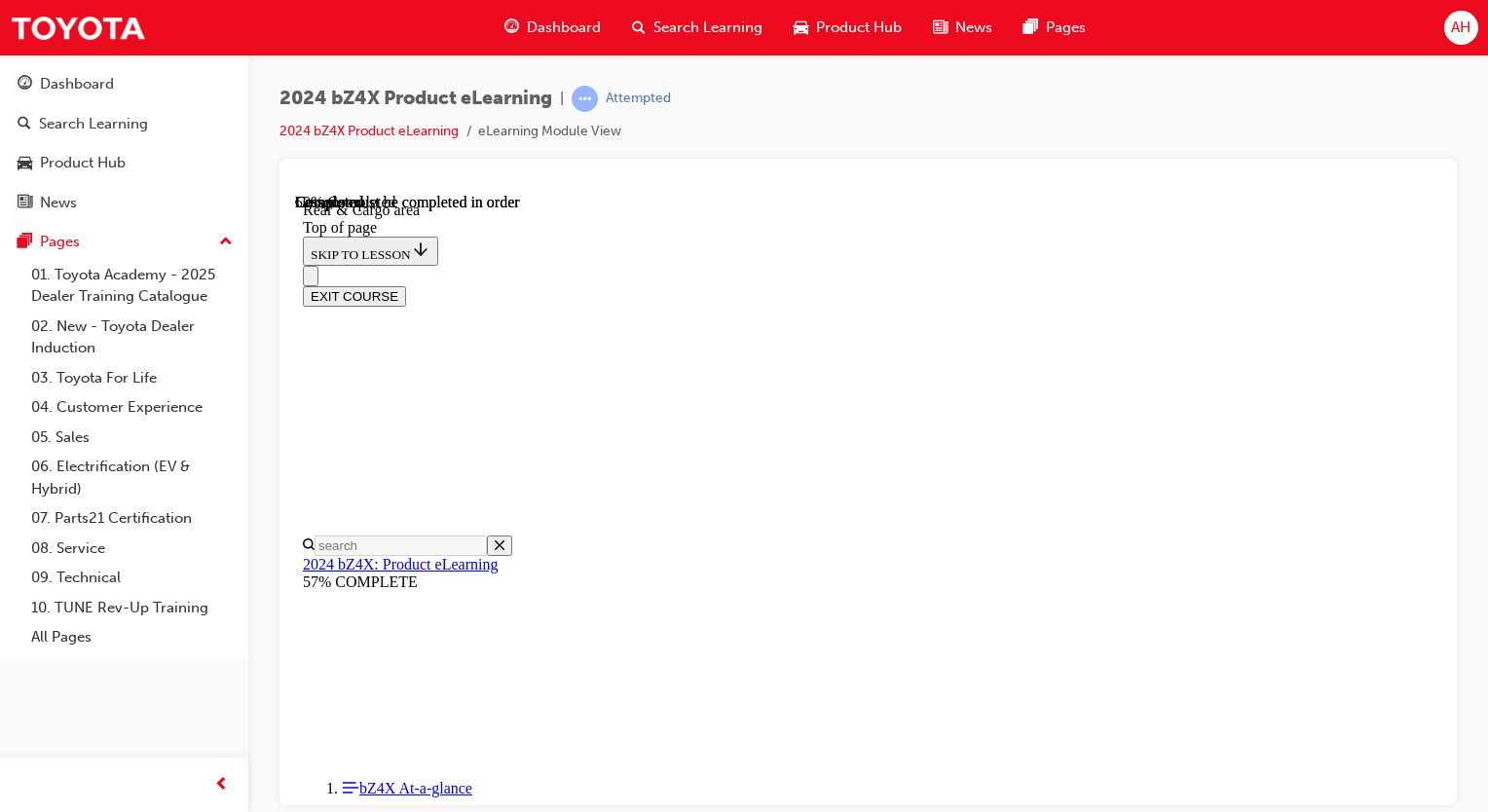 click at bounding box center [404, 10316] 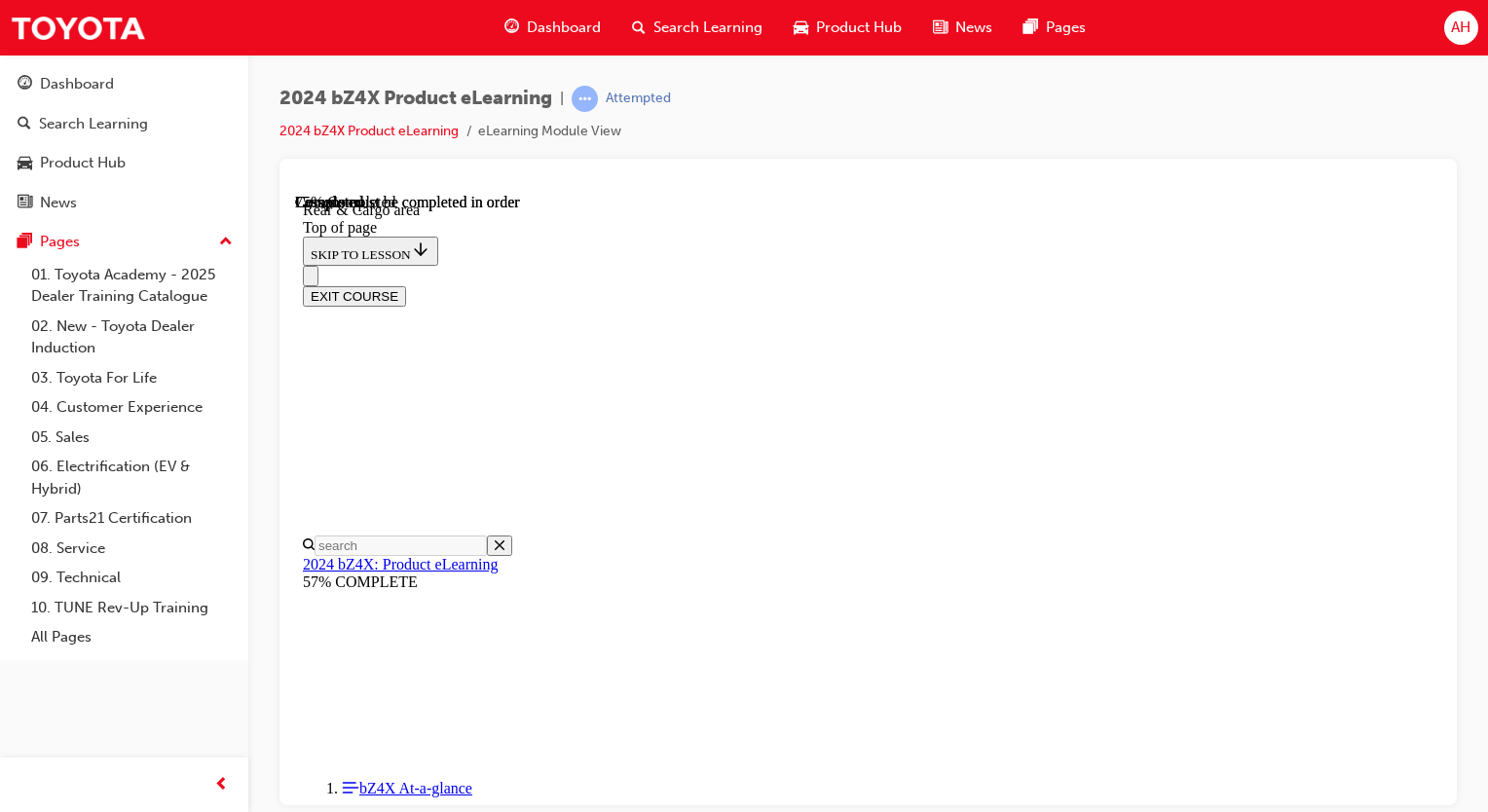 click at bounding box center (404, 11539) 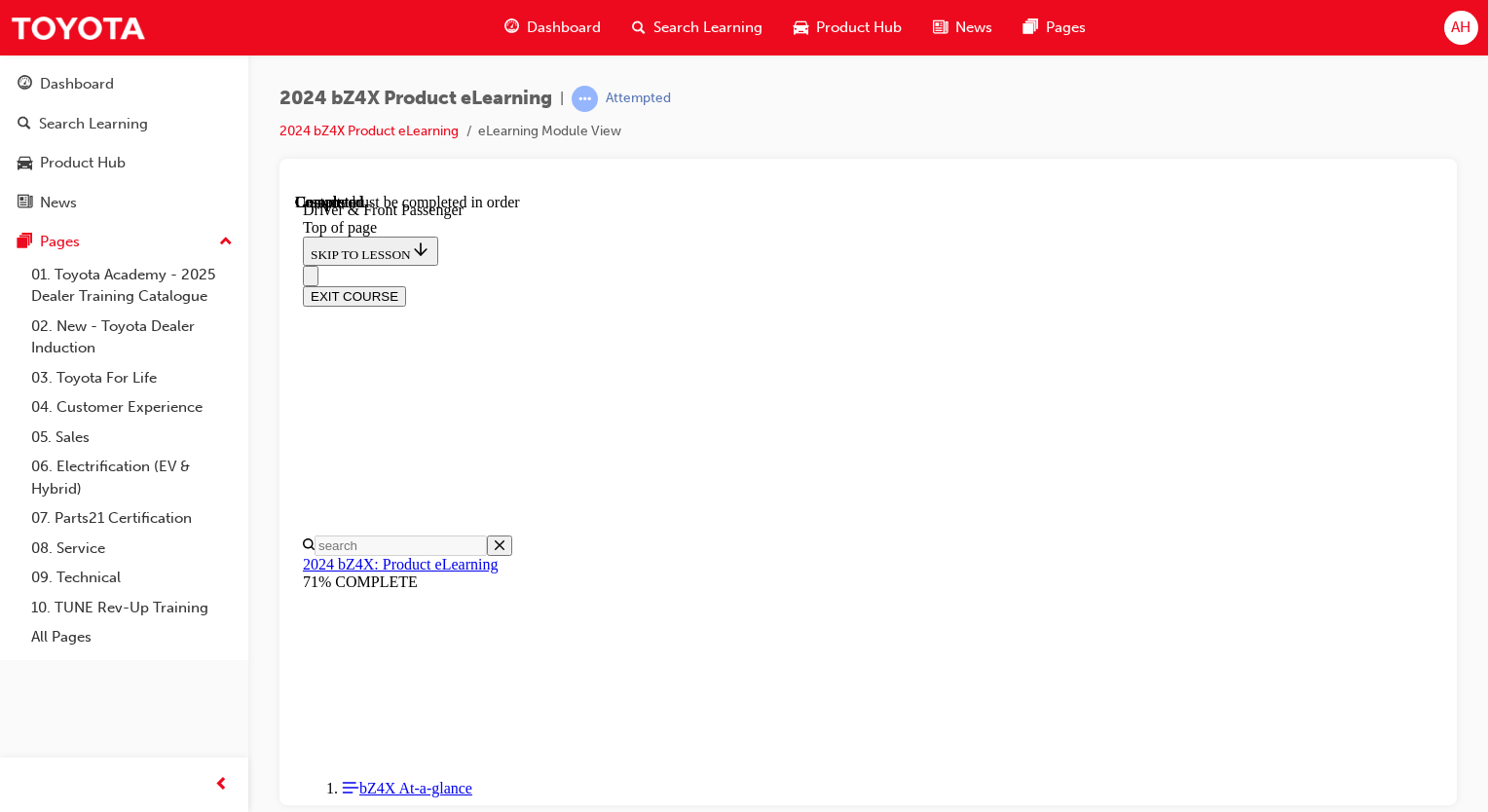 scroll, scrollTop: 0, scrollLeft: 0, axis: both 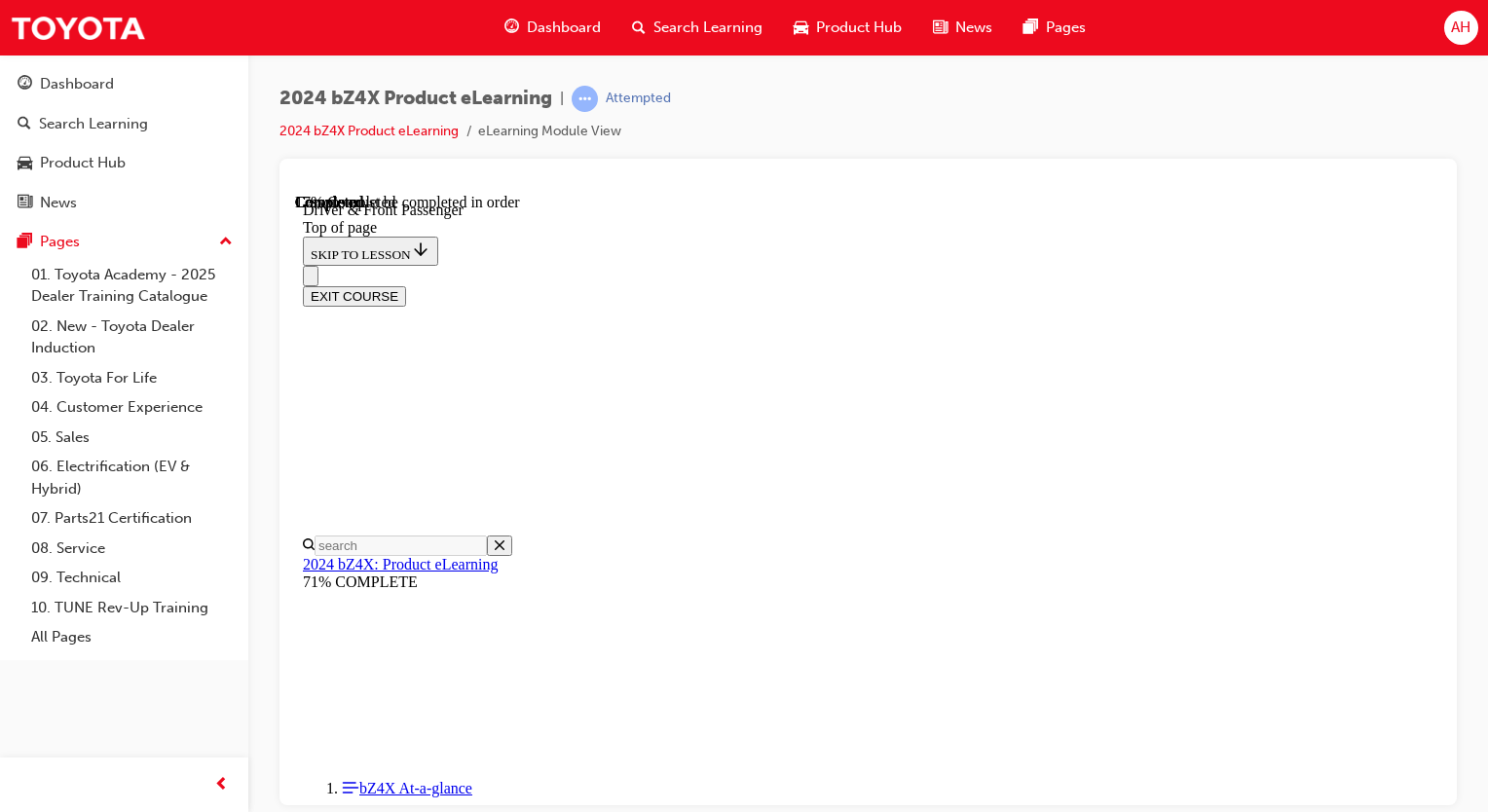 click at bounding box center [389, 10500] 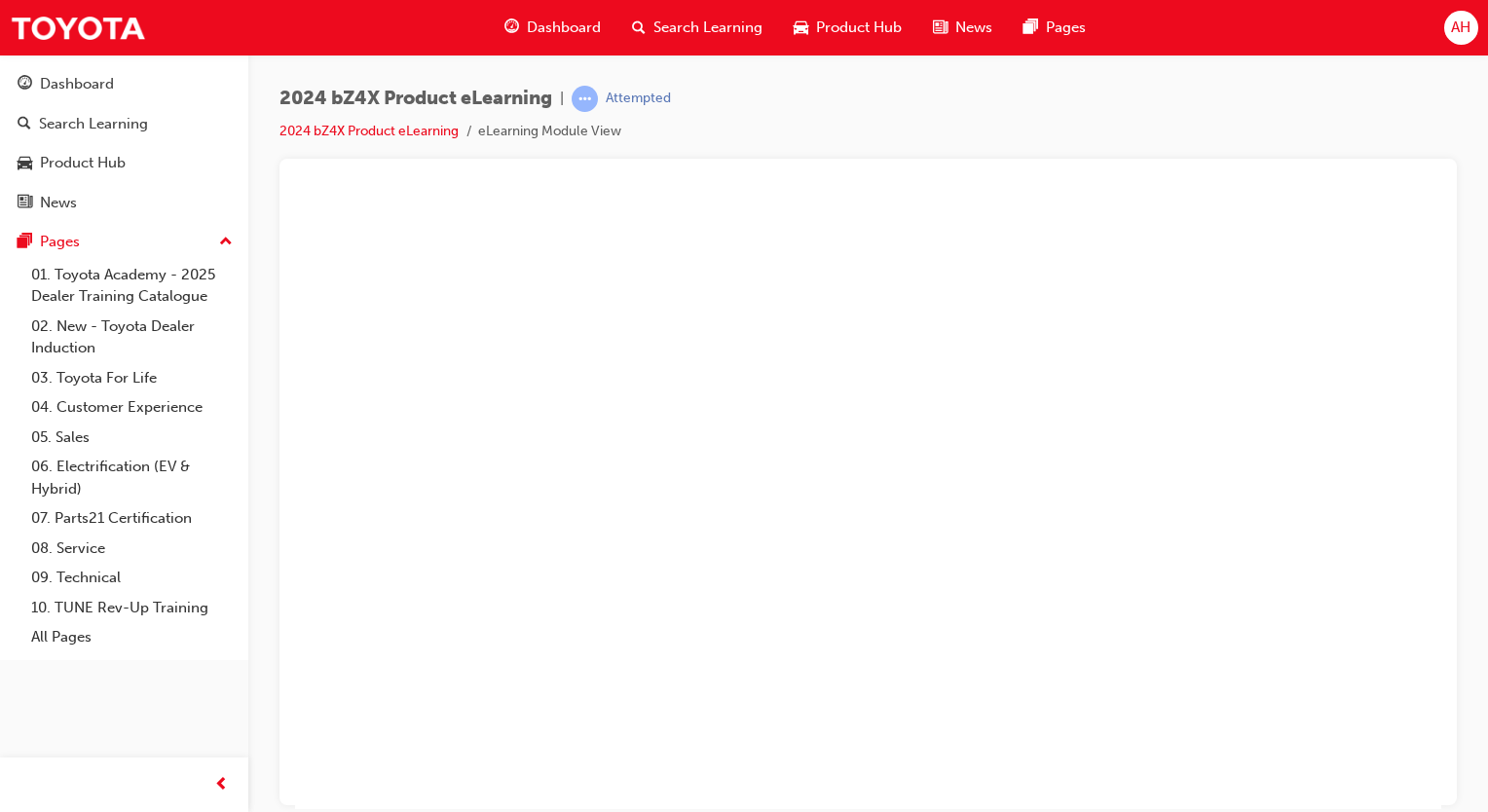 click at bounding box center [868, 500] 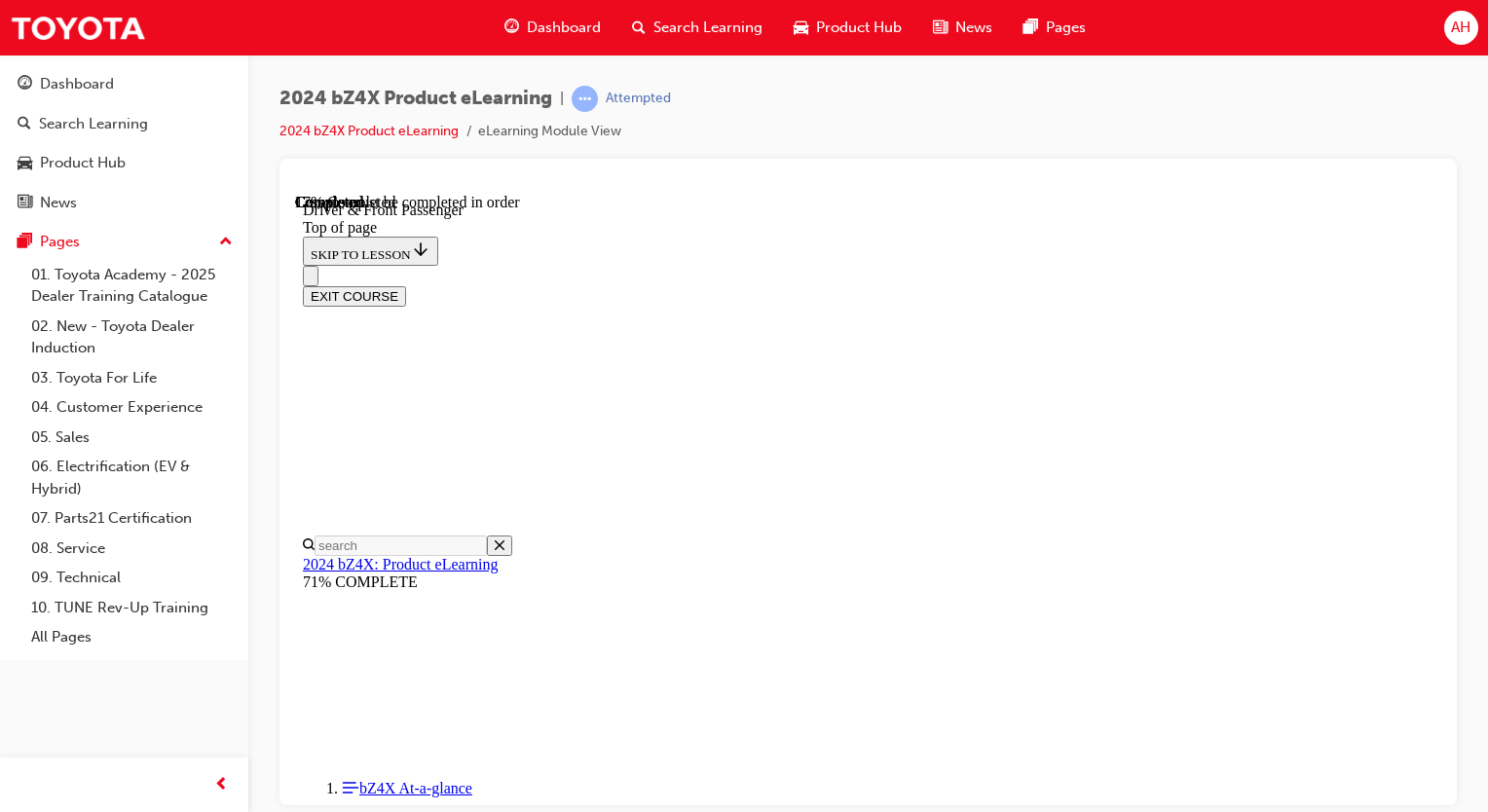click at bounding box center [404, 14688] 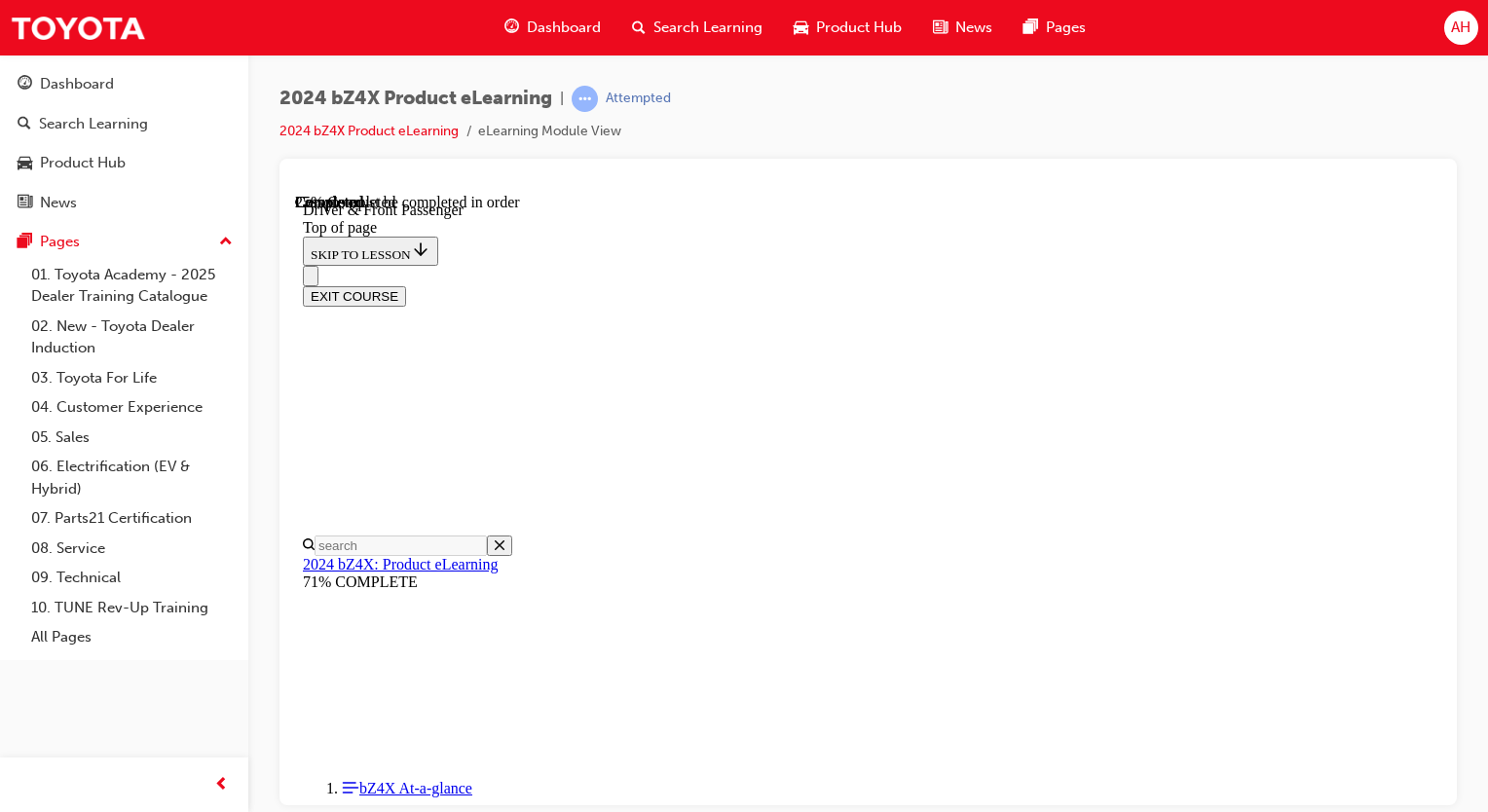 scroll, scrollTop: 544, scrollLeft: 0, axis: vertical 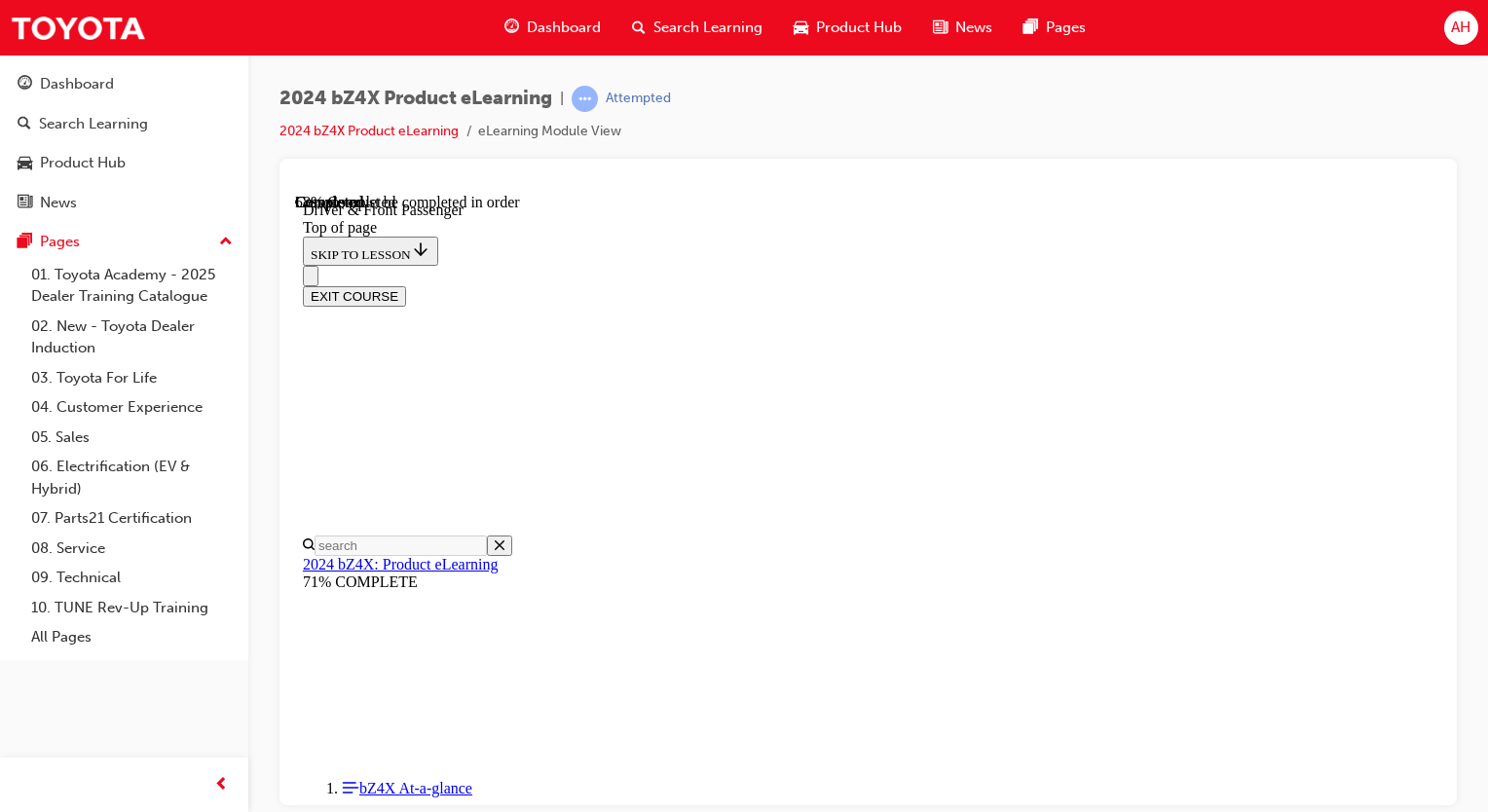 click at bounding box center [350, 16546] 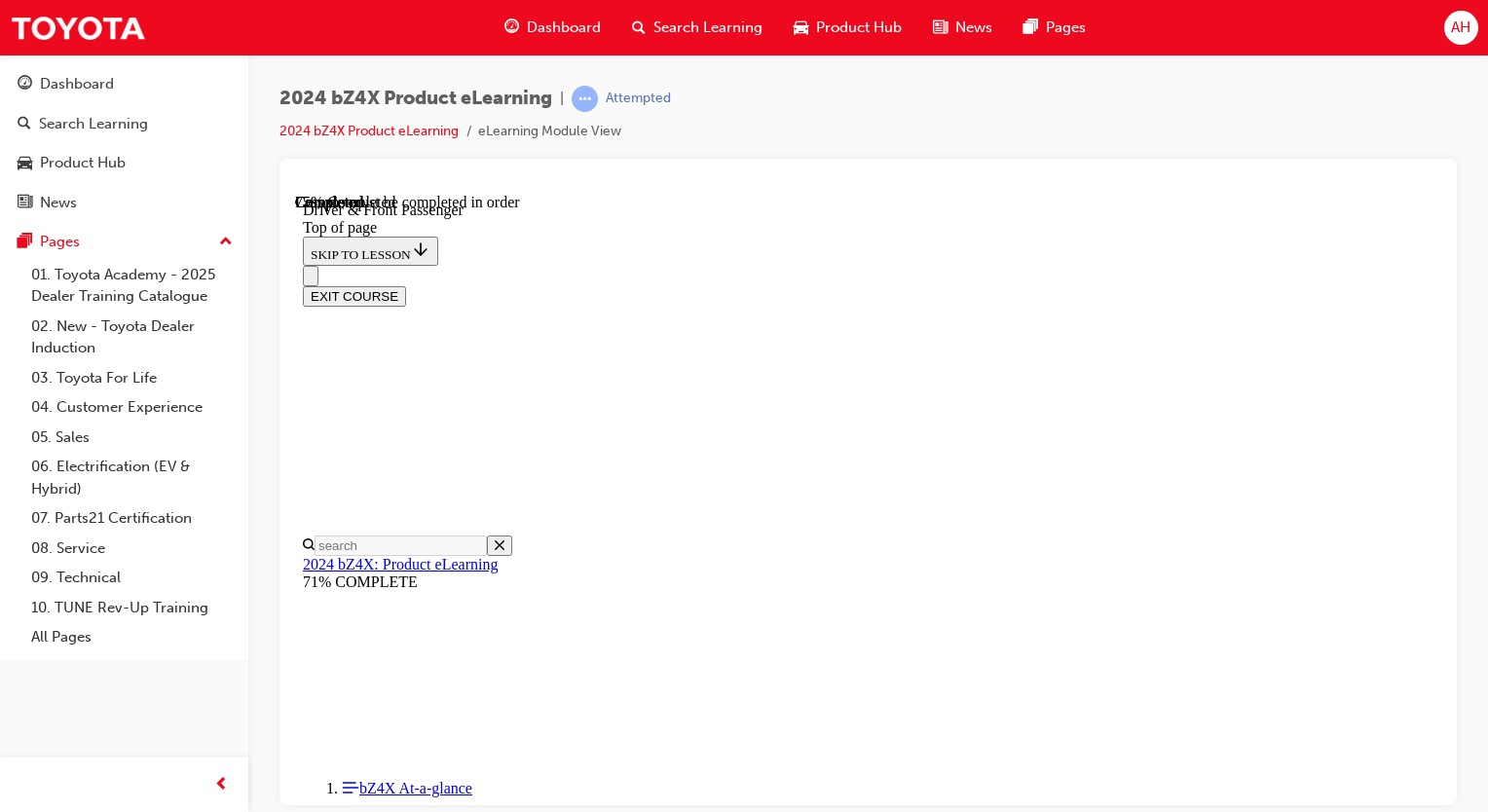 scroll, scrollTop: 774, scrollLeft: 0, axis: vertical 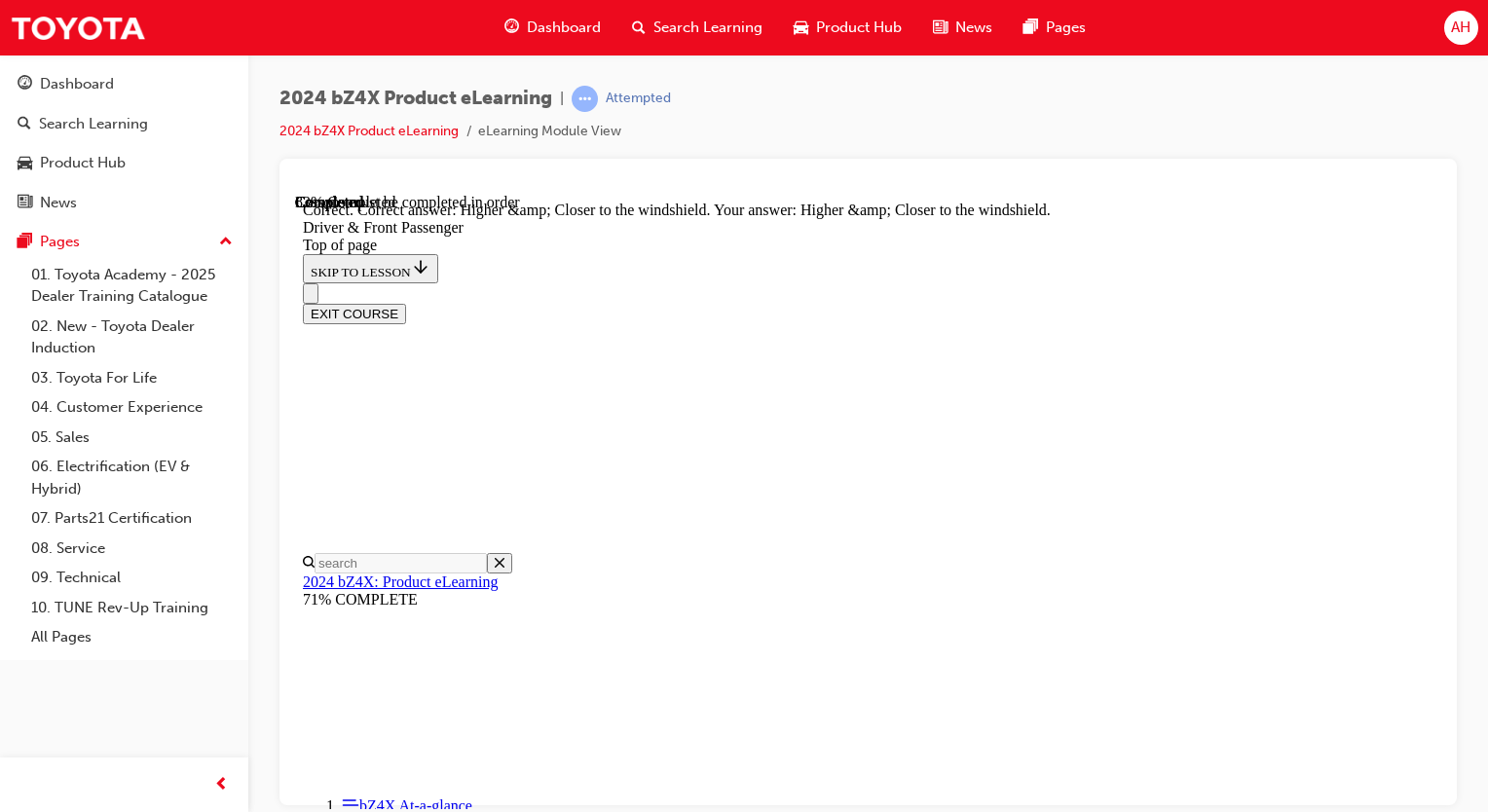click at bounding box center (350, 16563) 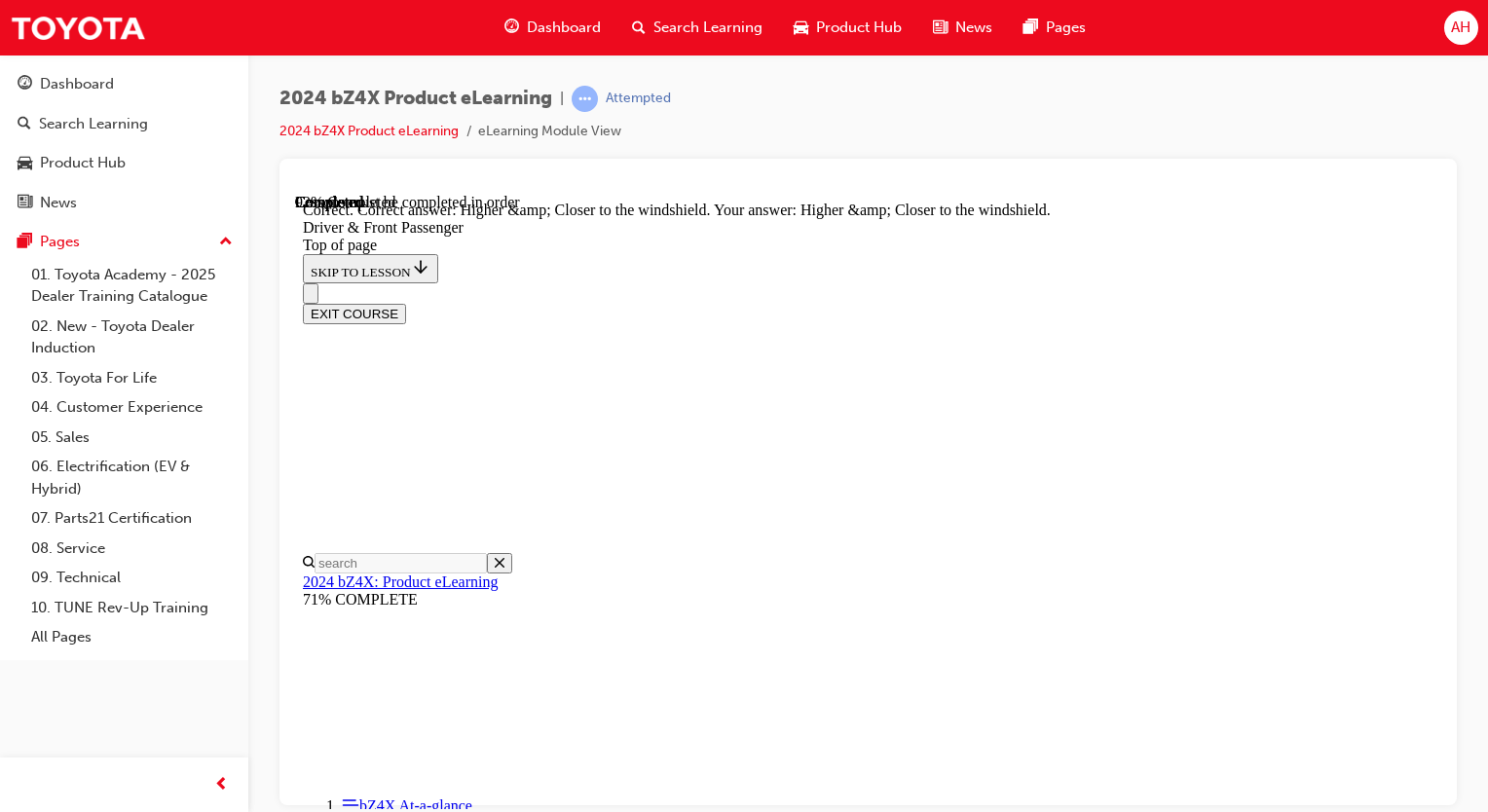 scroll, scrollTop: 4822, scrollLeft: 0, axis: vertical 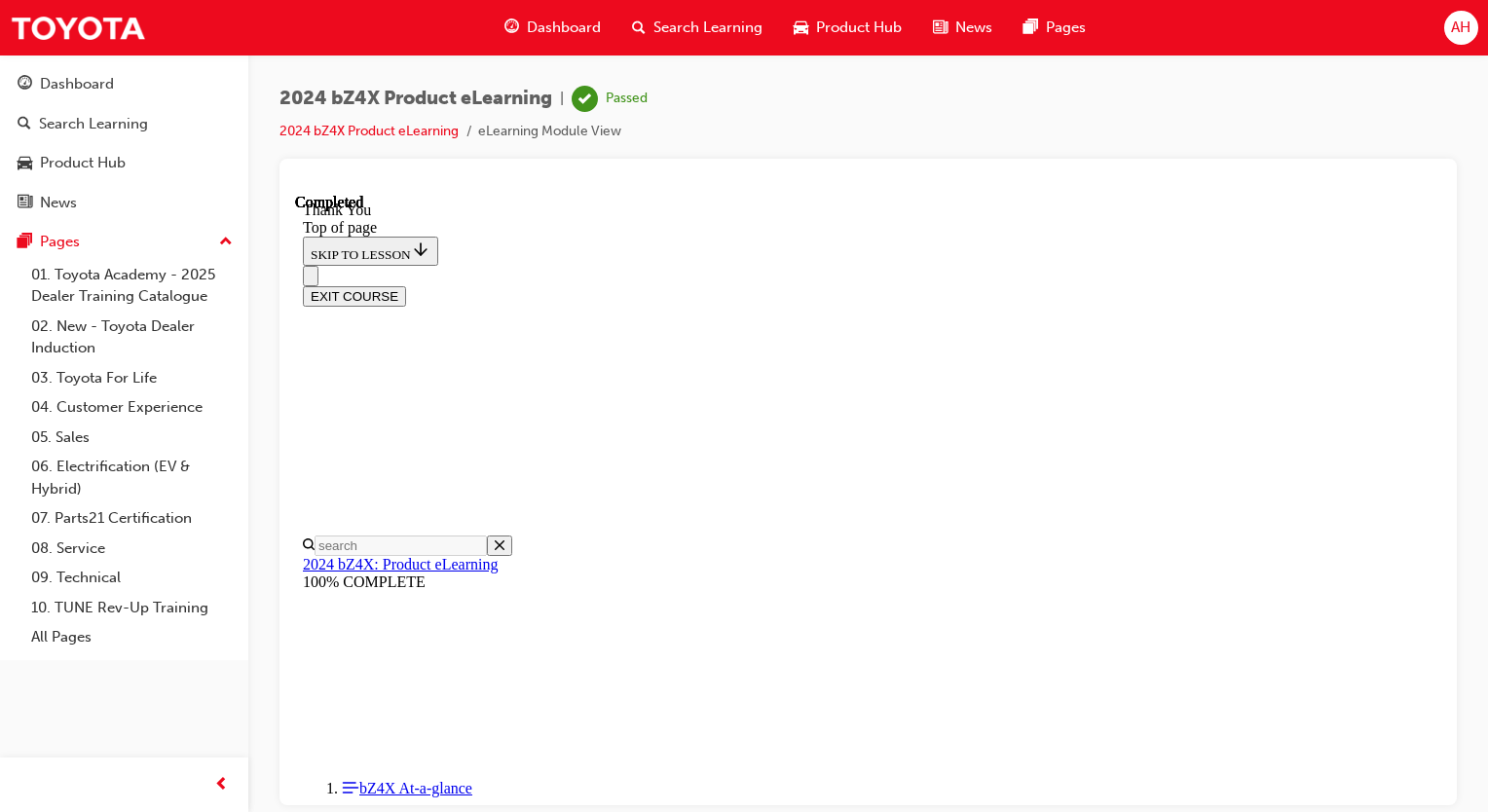 click on "Search Learning" at bounding box center (708, 27) 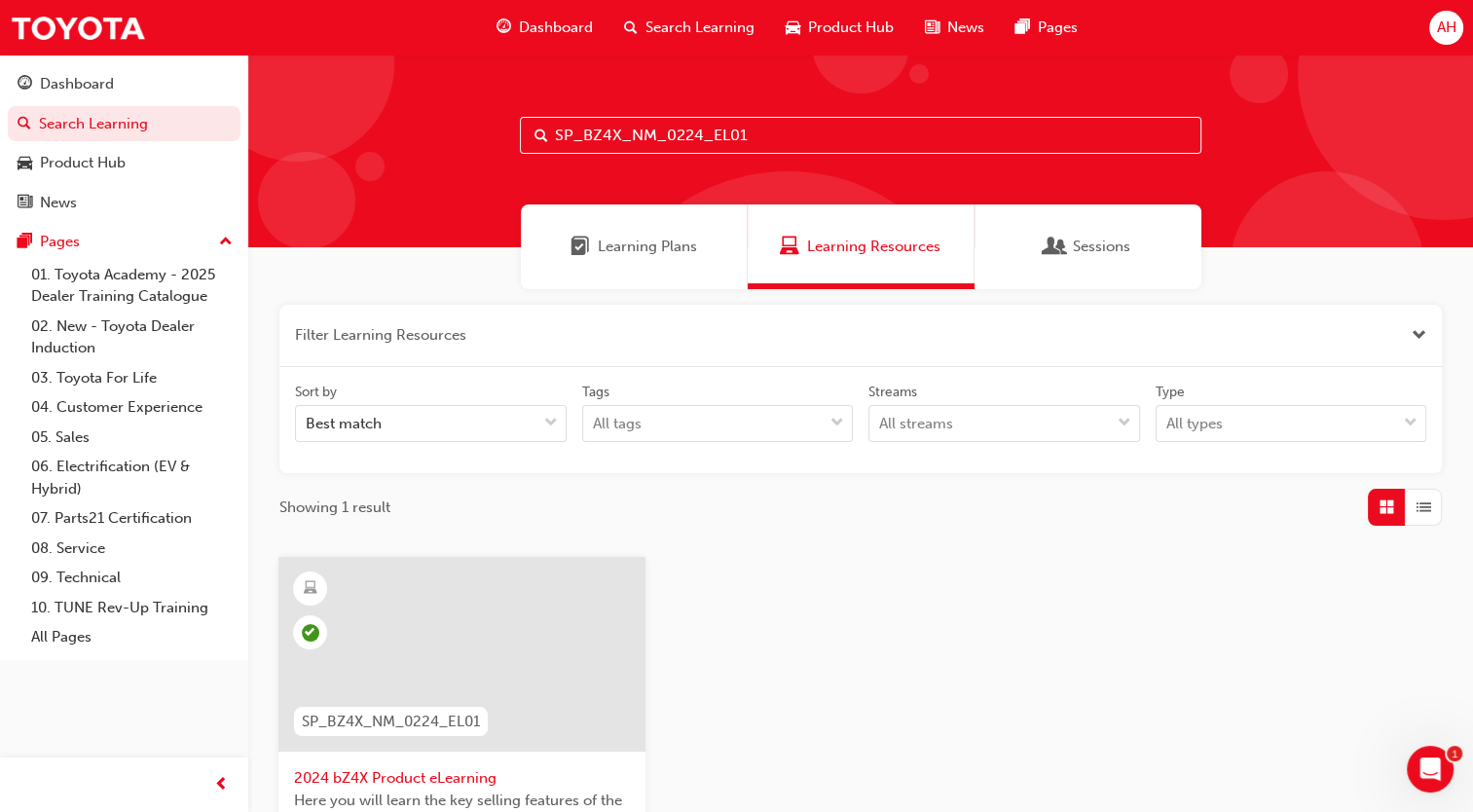 drag, startPoint x: 784, startPoint y: 129, endPoint x: 502, endPoint y: 129, distance: 282 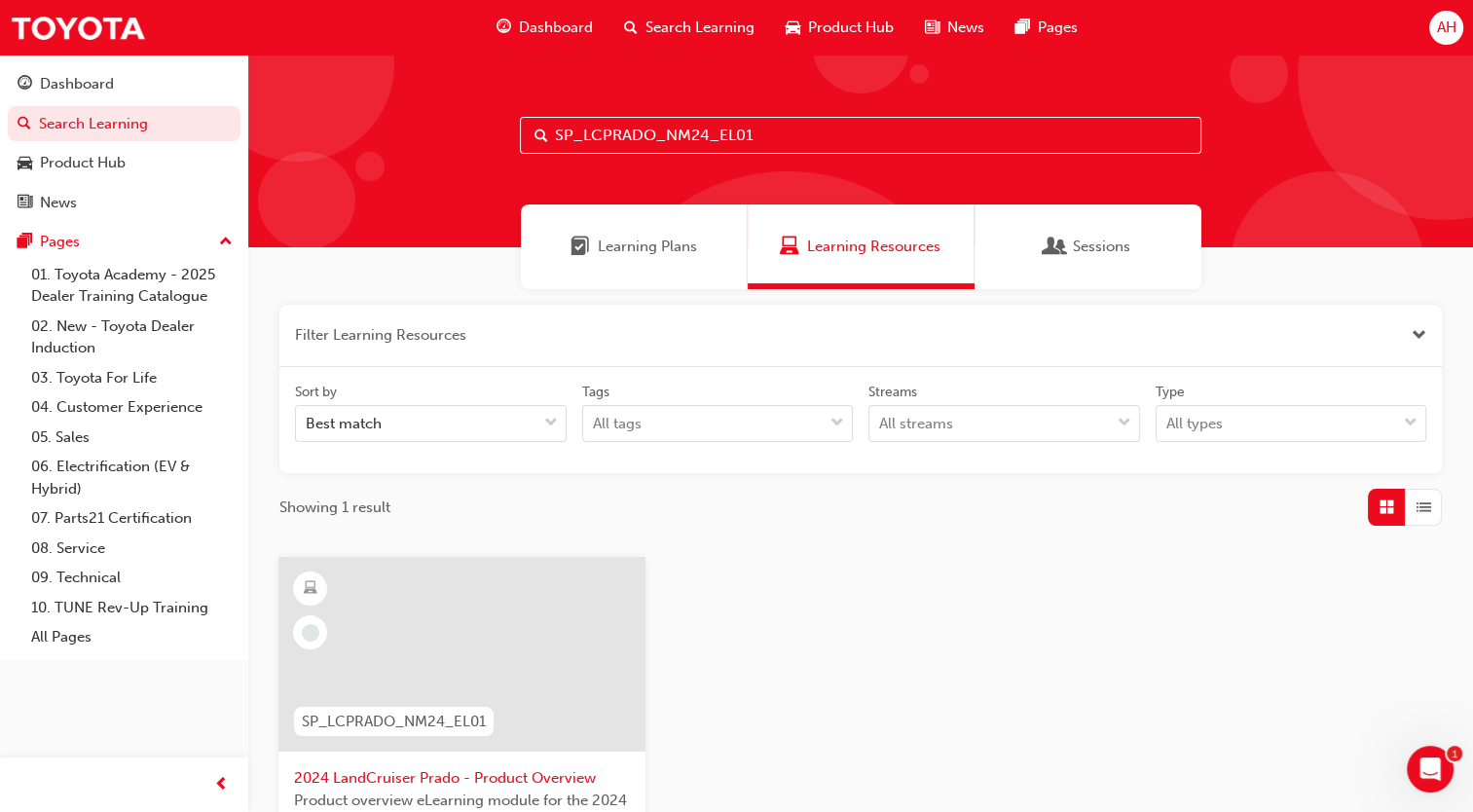 type on "SP_LCPRADO_NM24_EL01" 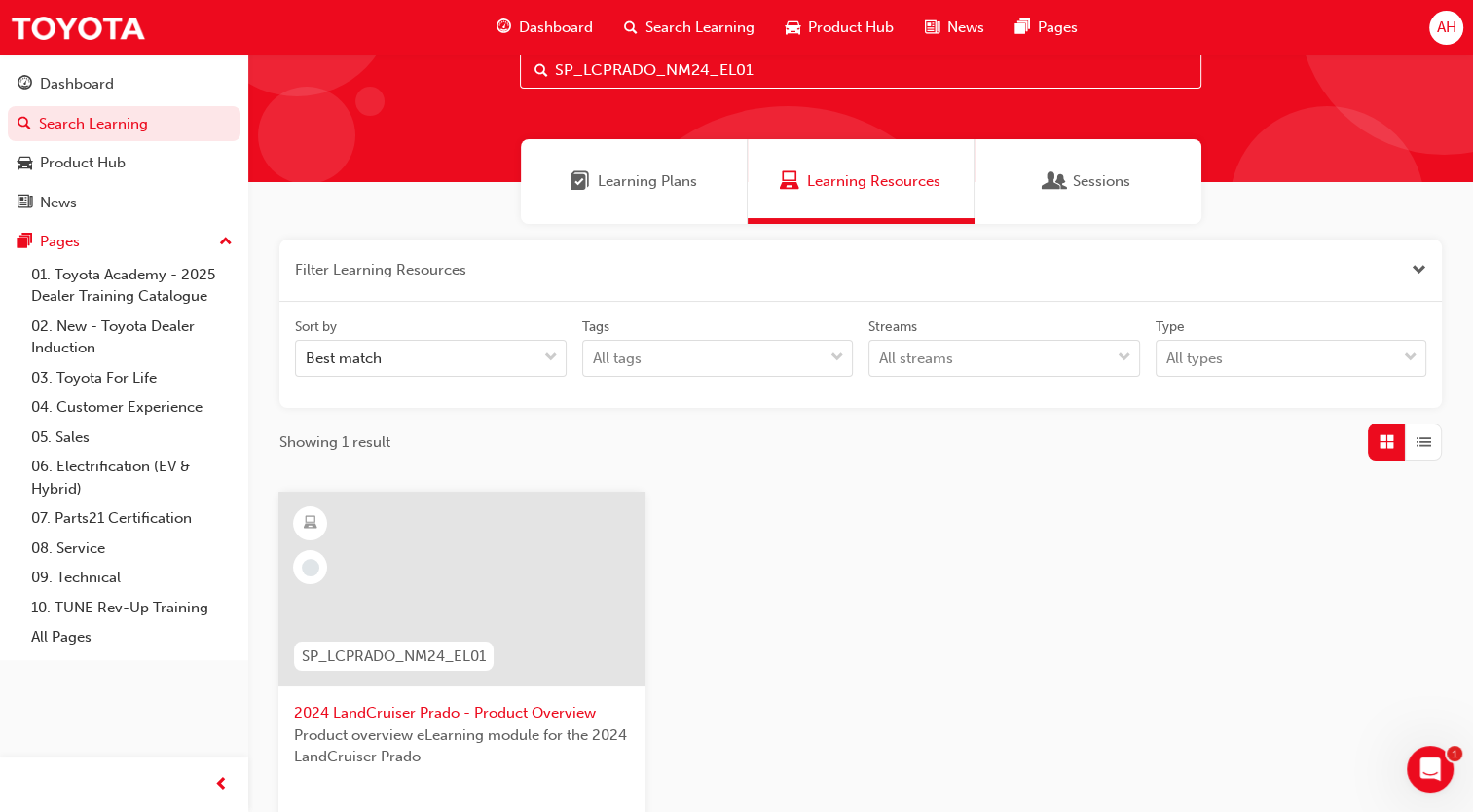 scroll, scrollTop: 195, scrollLeft: 0, axis: vertical 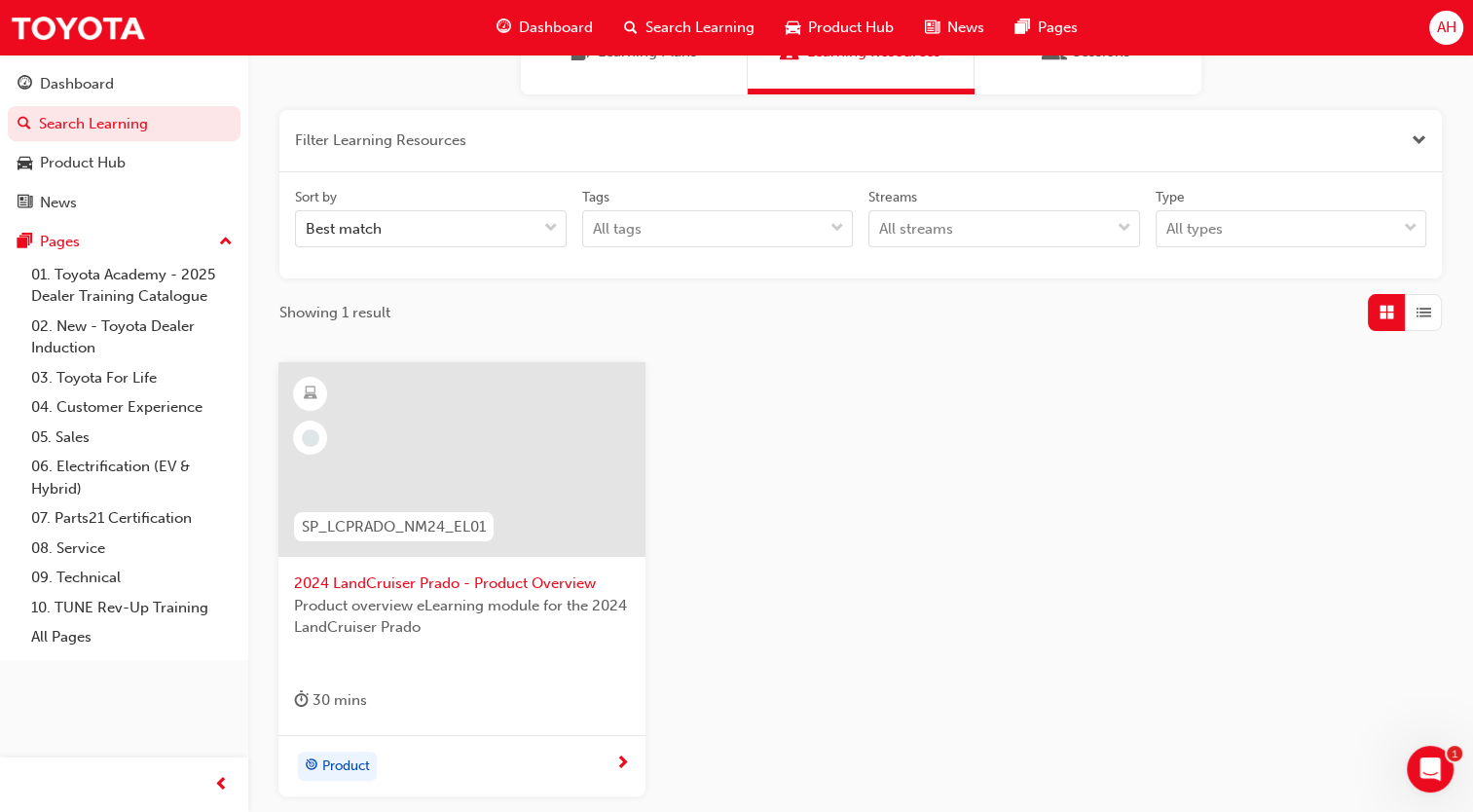 click on "2024 LandCruiser Prado - Product Overview" at bounding box center [461, 583] 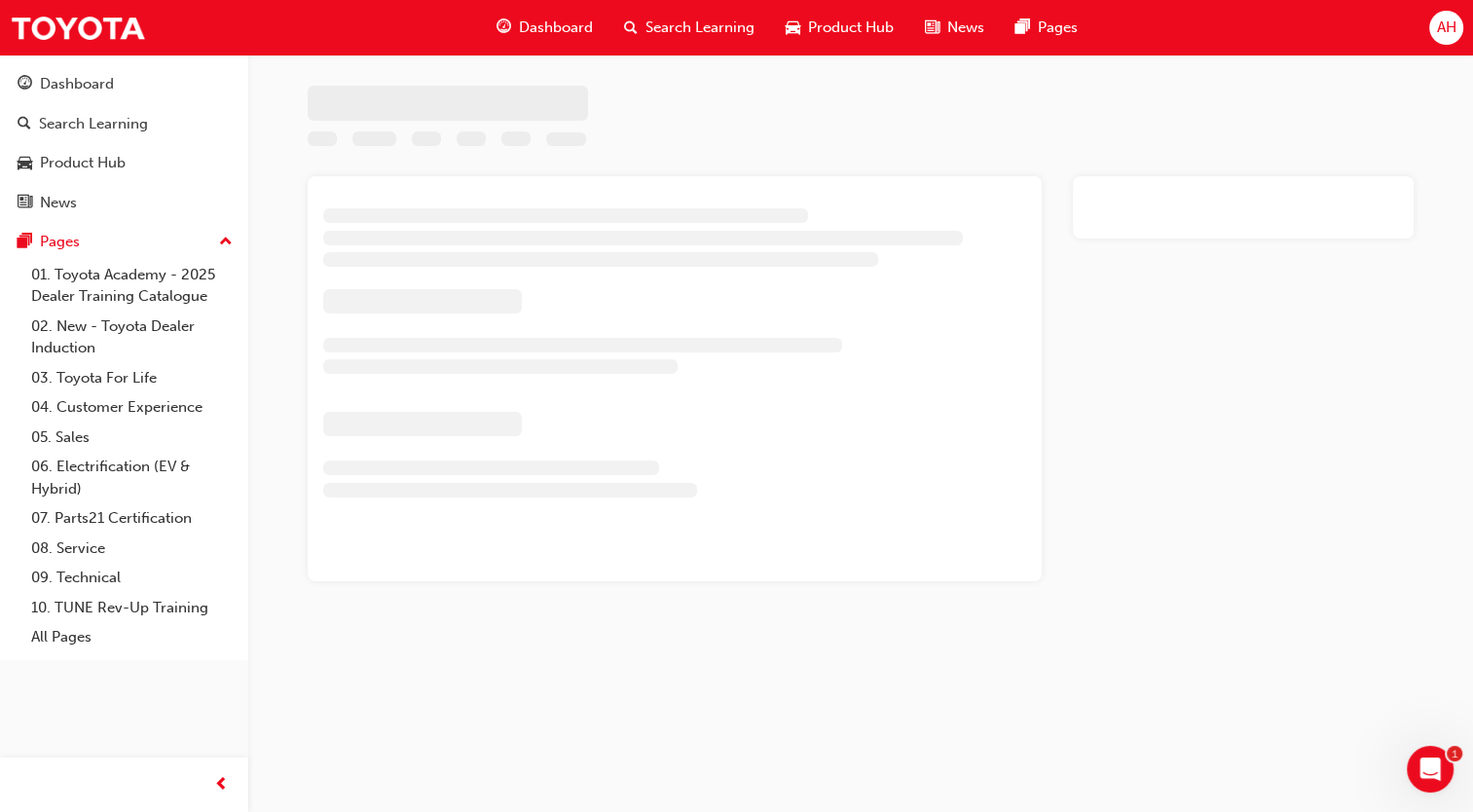 scroll, scrollTop: 0, scrollLeft: 0, axis: both 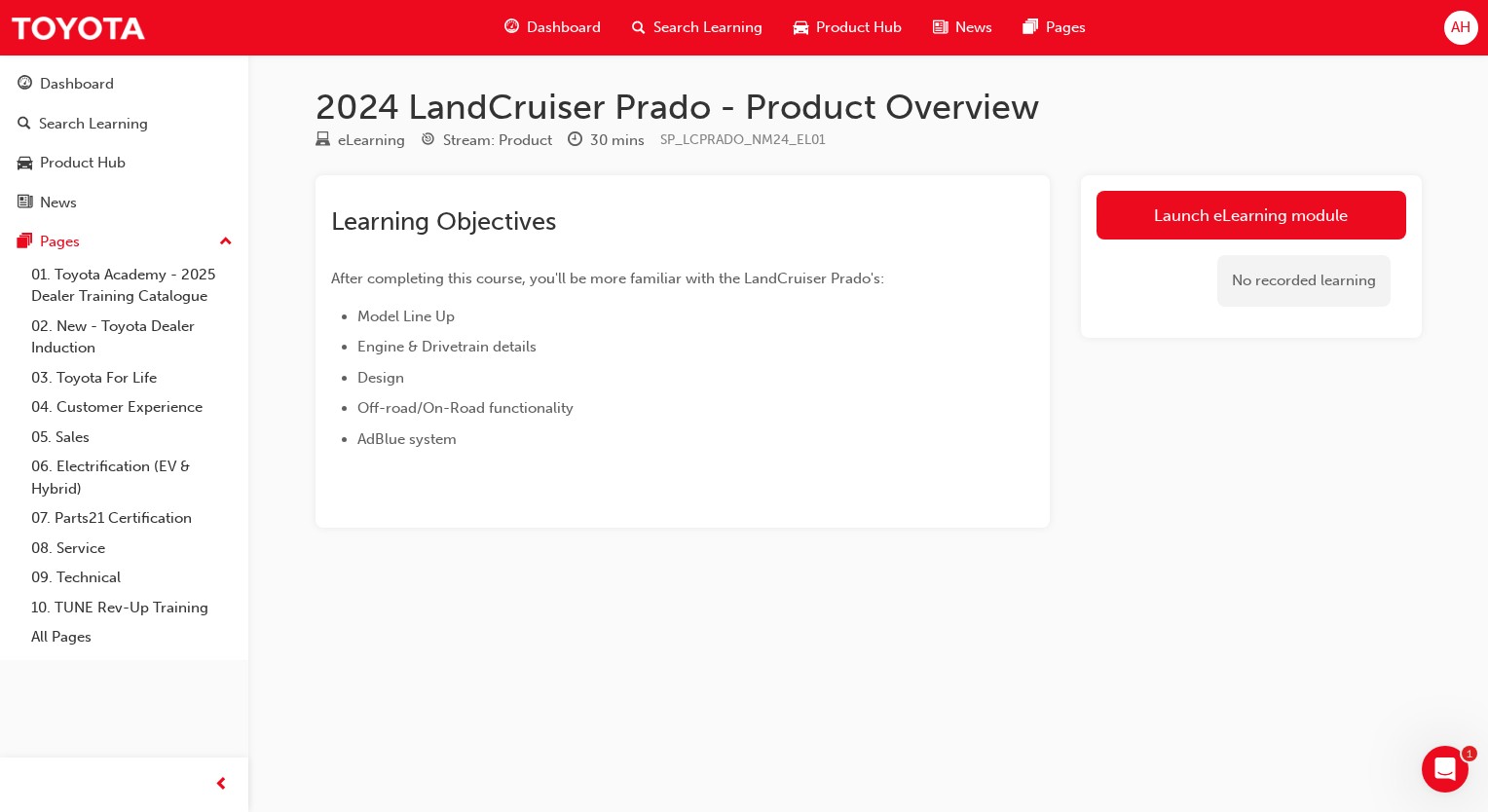 click at bounding box center (639, 27) 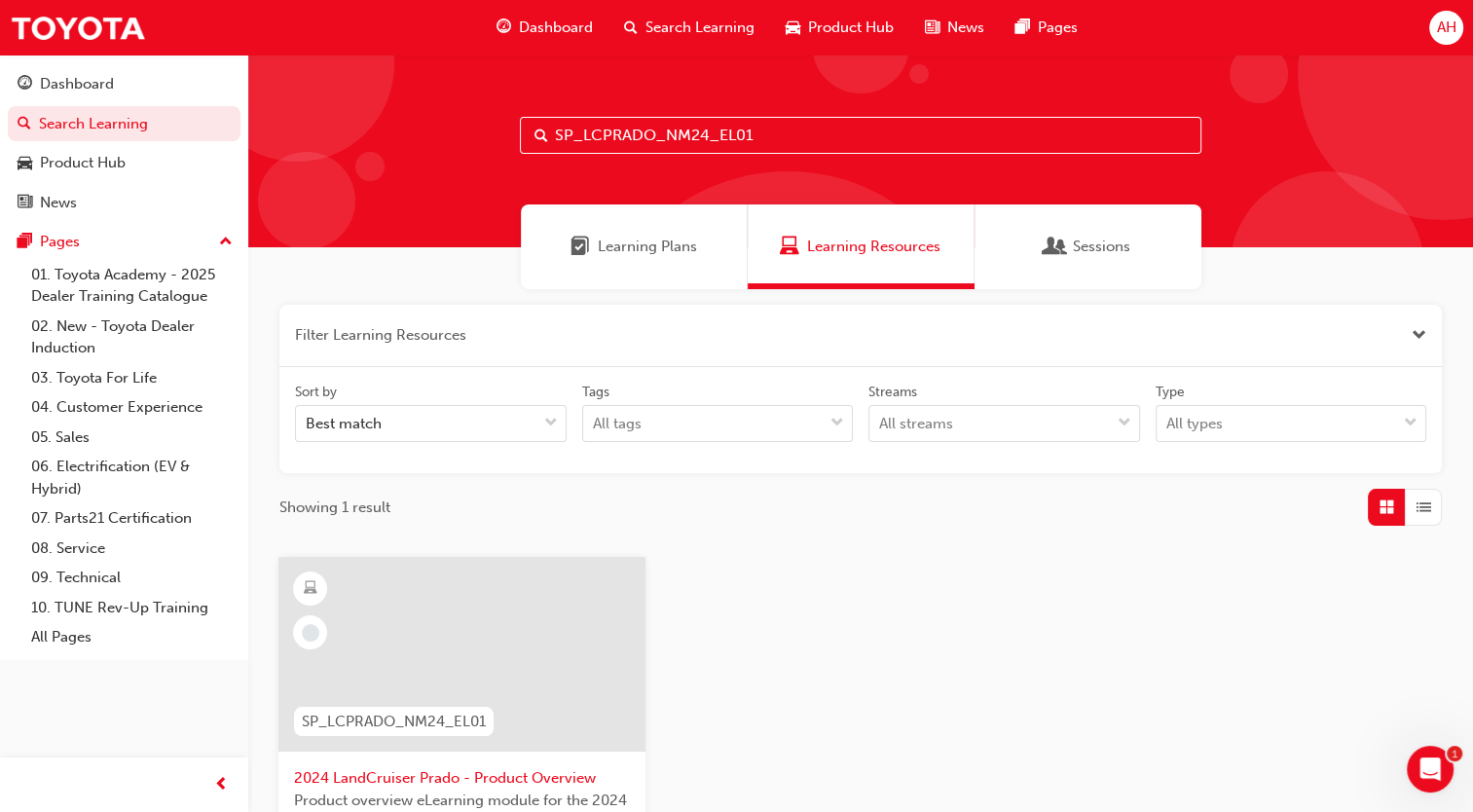 drag, startPoint x: 761, startPoint y: 135, endPoint x: 364, endPoint y: 125, distance: 397.12592 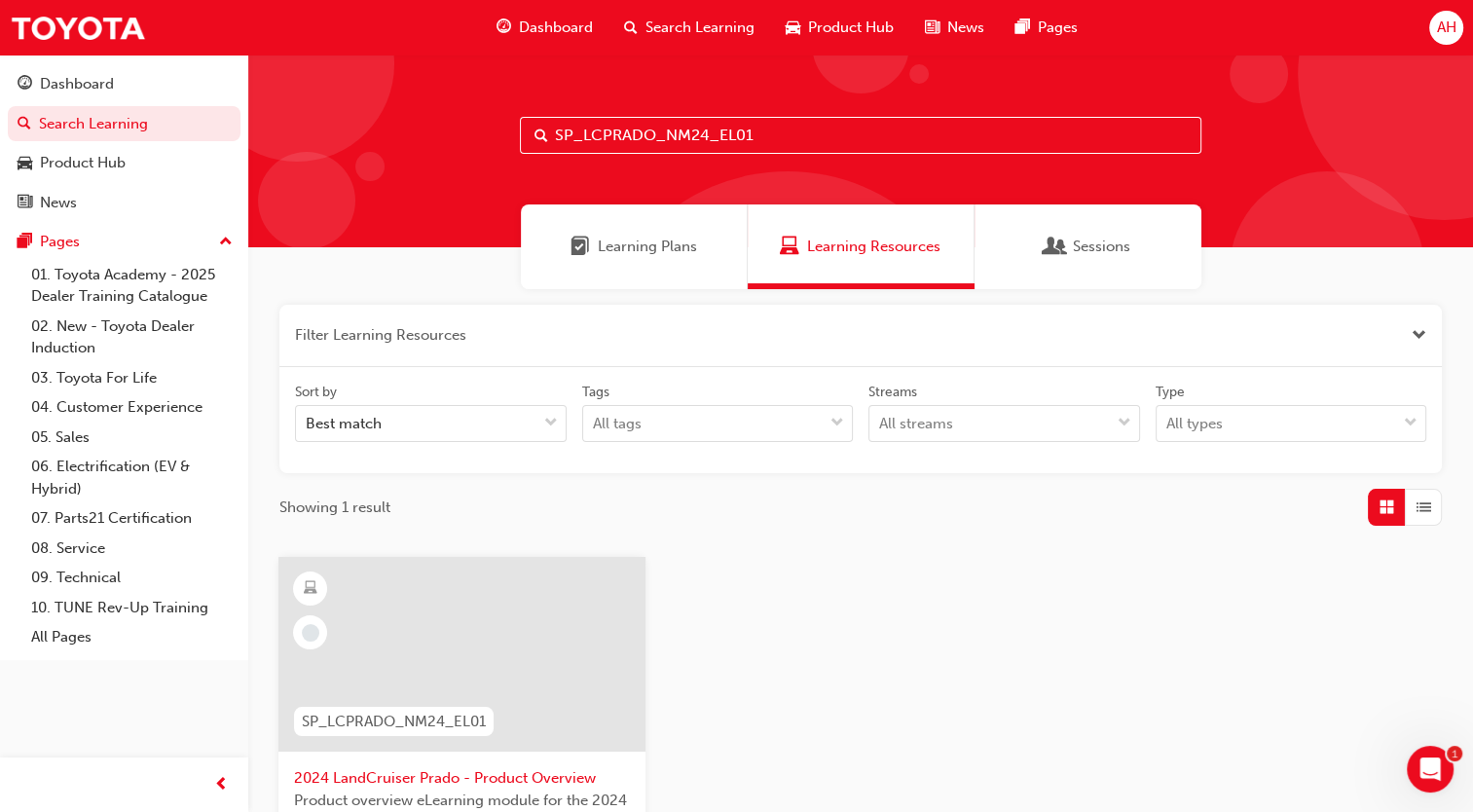 paste on "TOYOTA_ADBLUE_EL_0824" 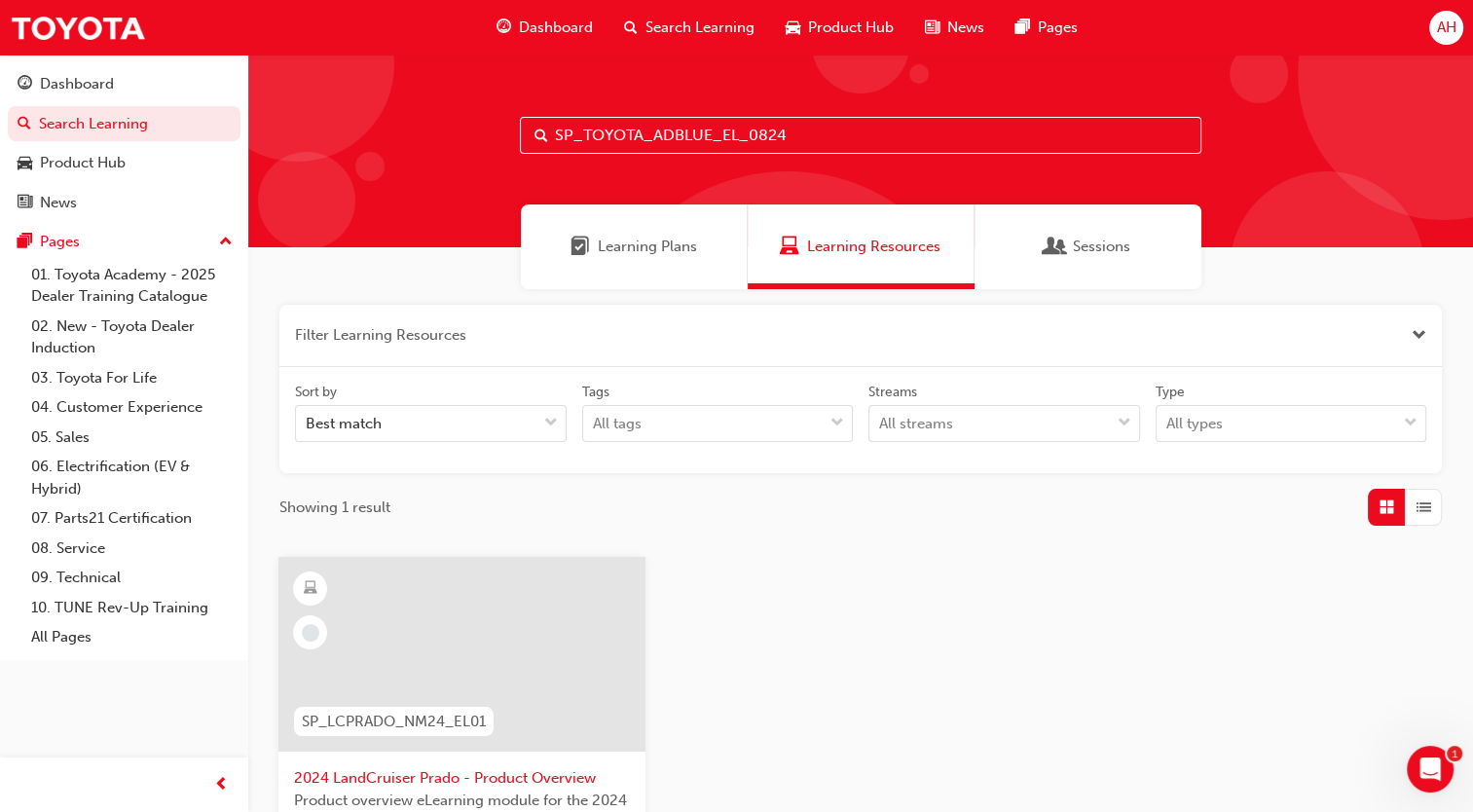 type on "SP_TOYOTA_ADBLUE_EL_0824" 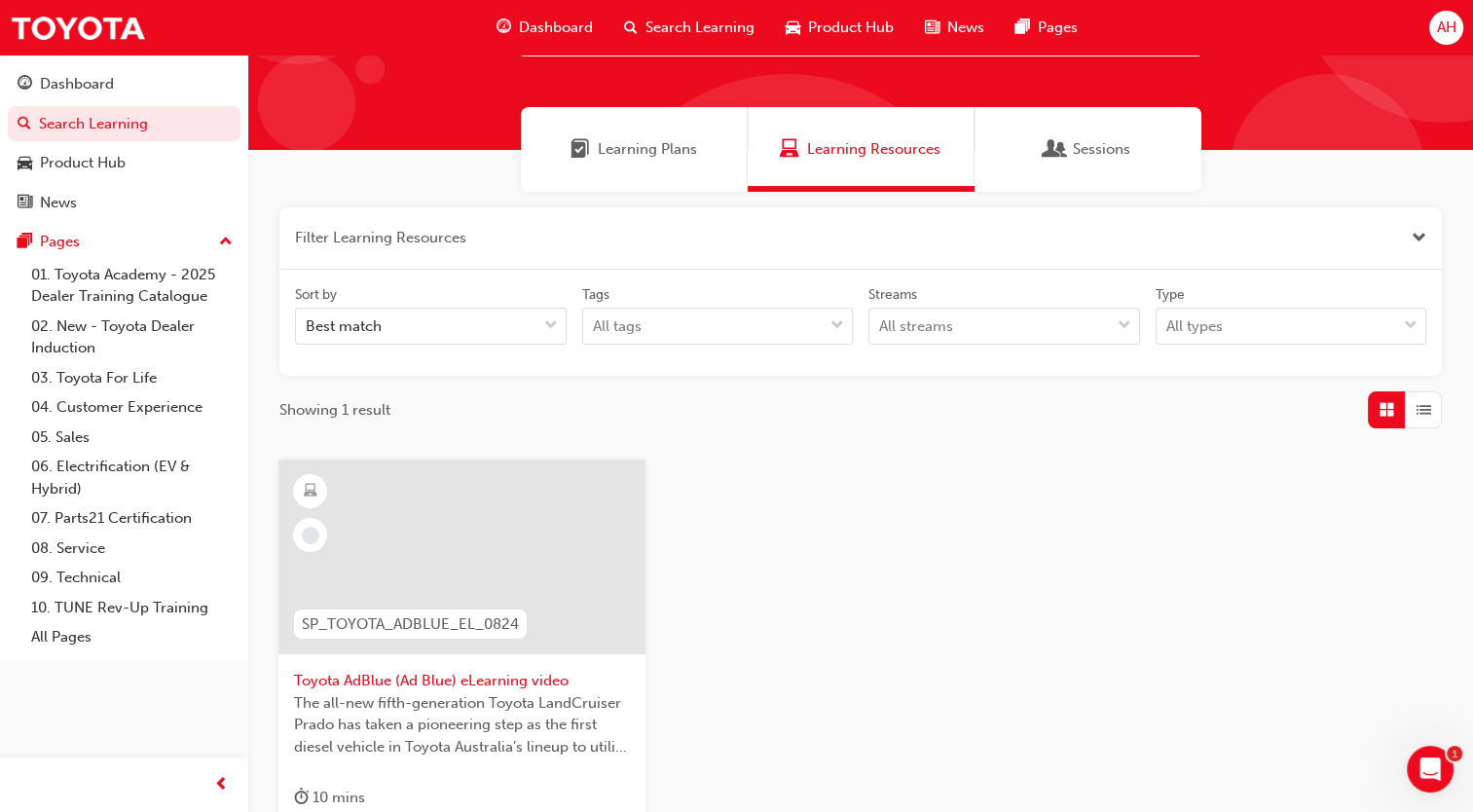 scroll, scrollTop: 292, scrollLeft: 0, axis: vertical 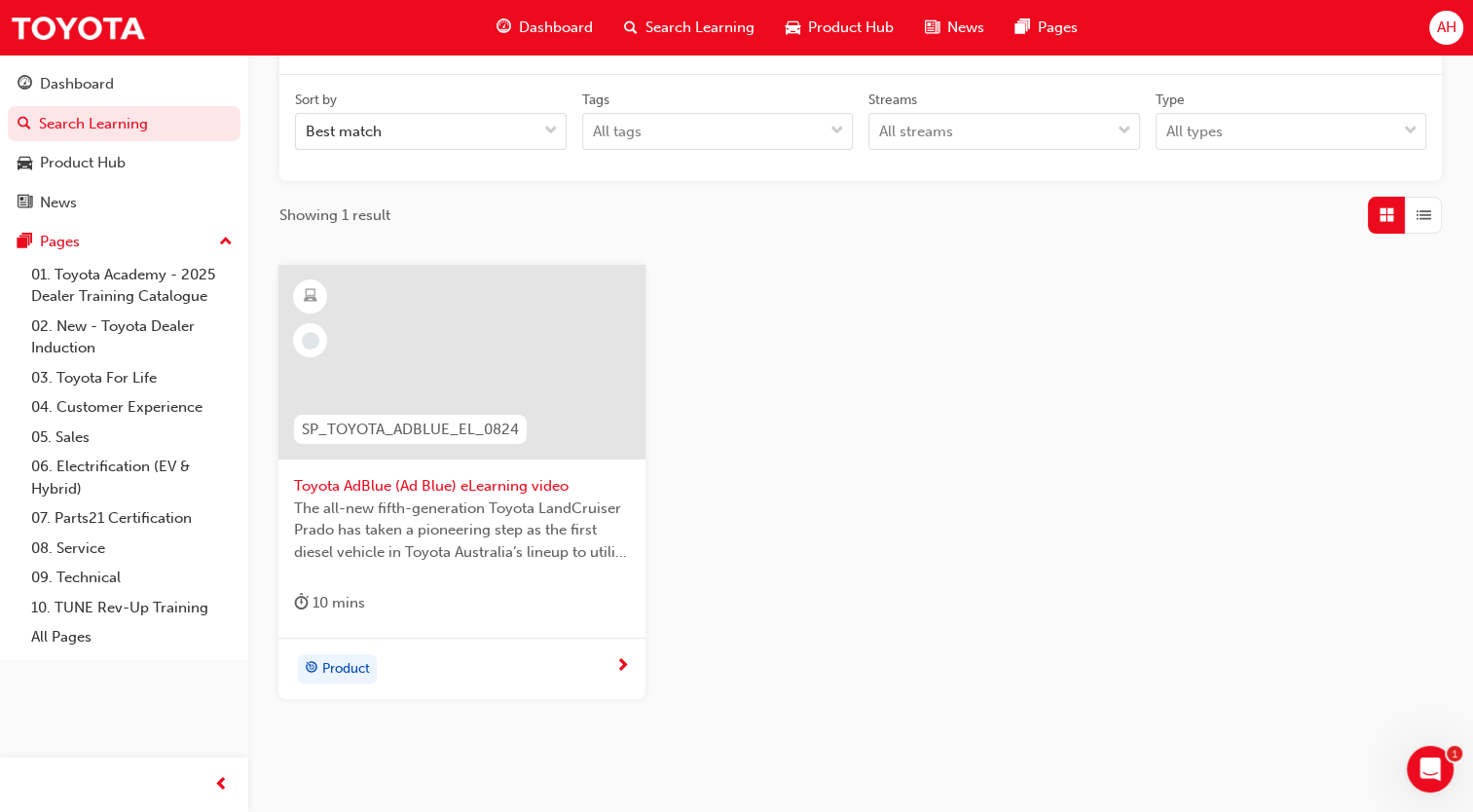 click on "The all-new fifth-generation Toyota LandCruiser Prado has taken a pioneering step as the first diesel vehicle in Toyota Australia’s lineup to utilise AdBlue technology.
This eLearning video module delivers essential information supporting our sales personnel with the introduction of AdBlue to our vehicles, empowering them to engage in knowledgeable and informed conversations with their customers." at bounding box center (461, 531) 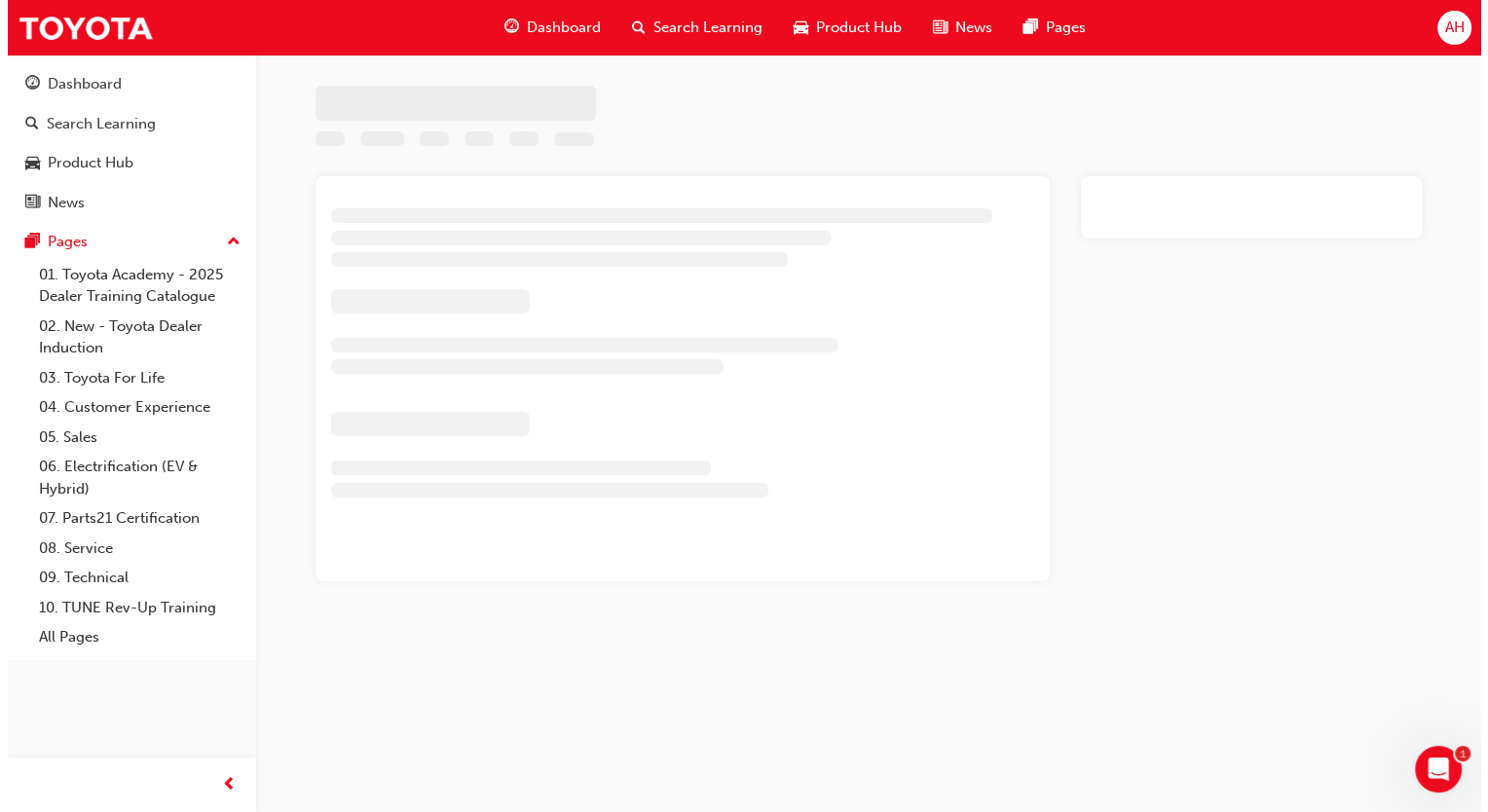 scroll, scrollTop: 0, scrollLeft: 0, axis: both 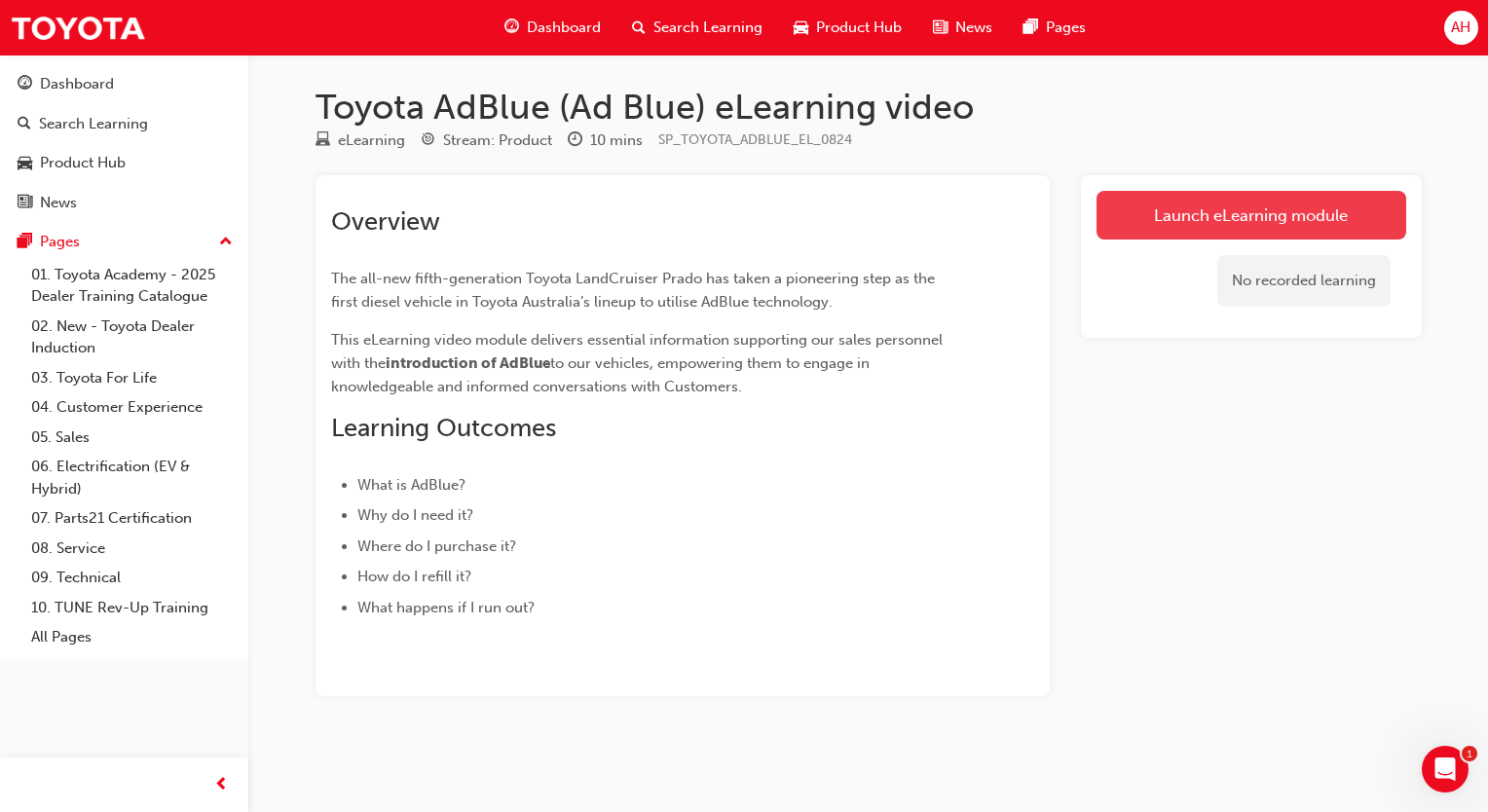click on "Launch eLearning module" at bounding box center [1251, 215] 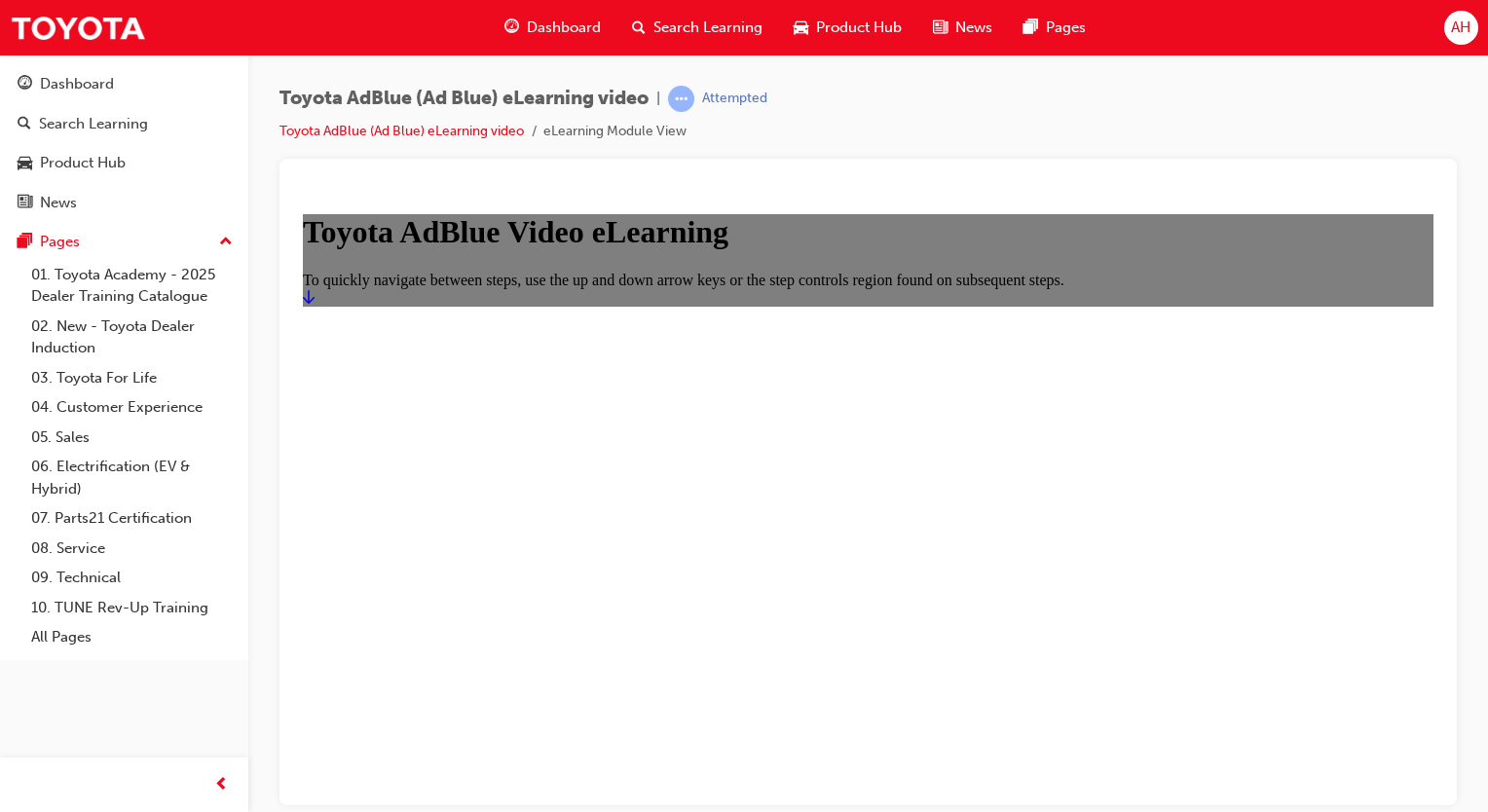scroll, scrollTop: 0, scrollLeft: 0, axis: both 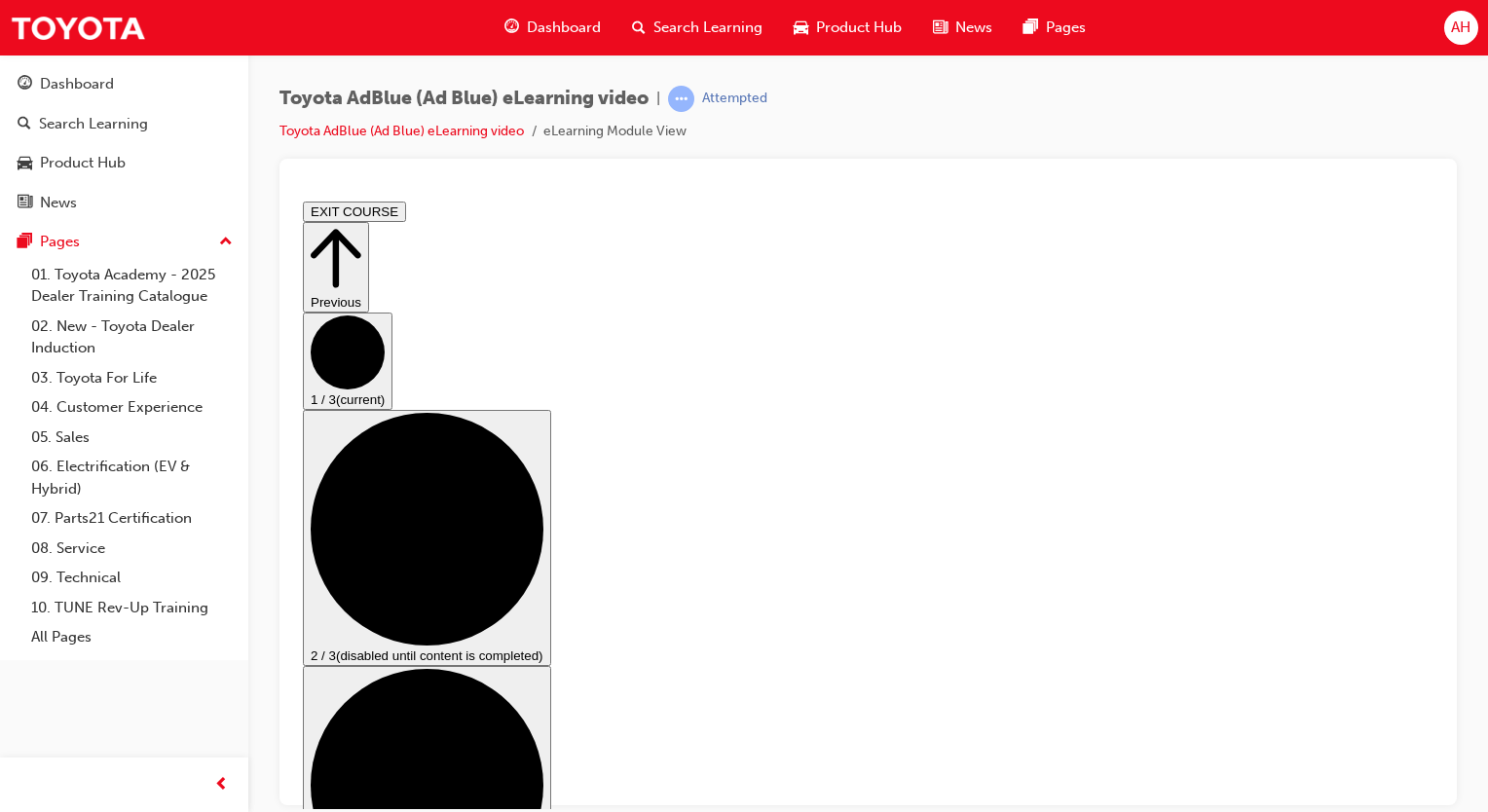 click at bounding box center (350, 1612) 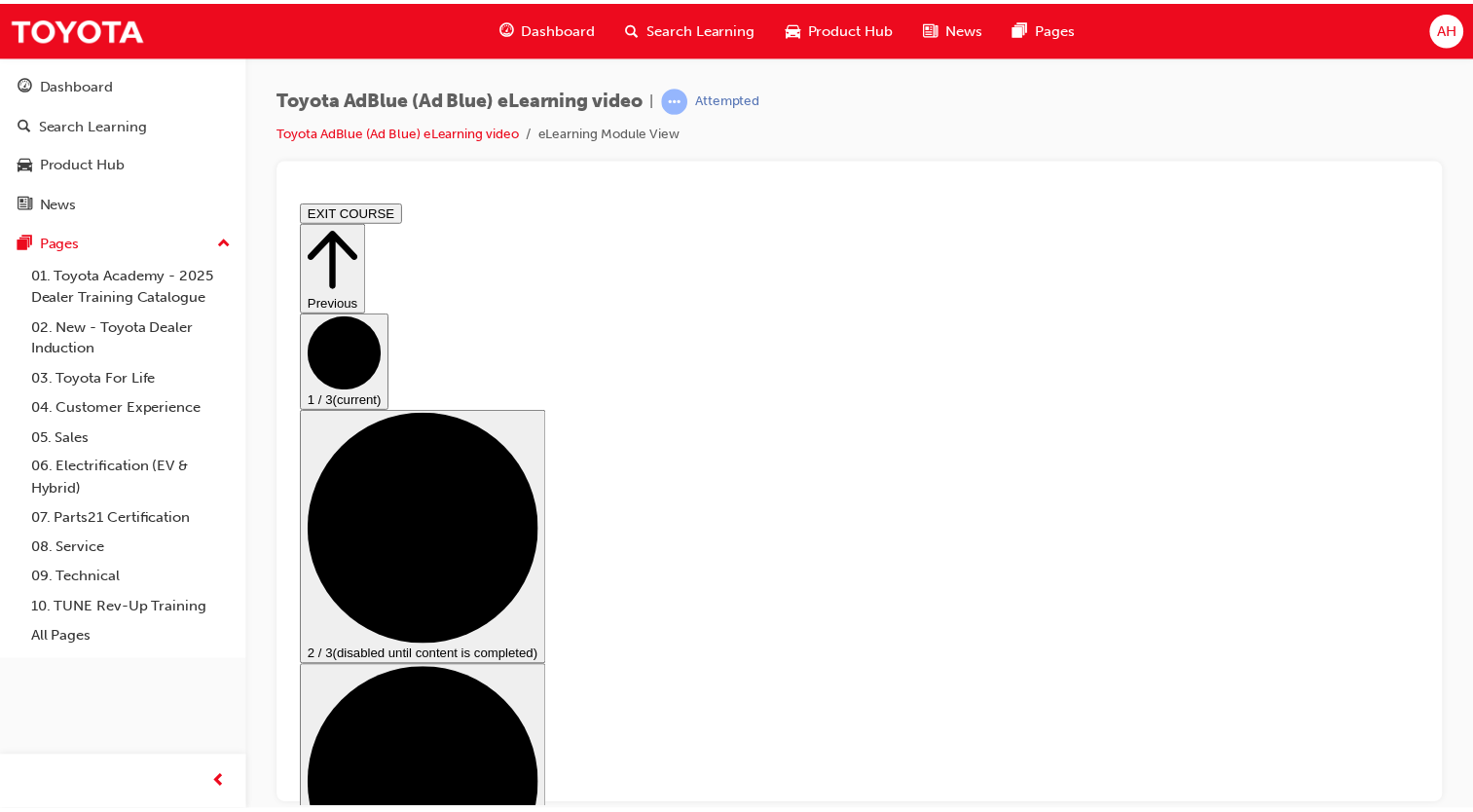 scroll, scrollTop: 14, scrollLeft: 0, axis: vertical 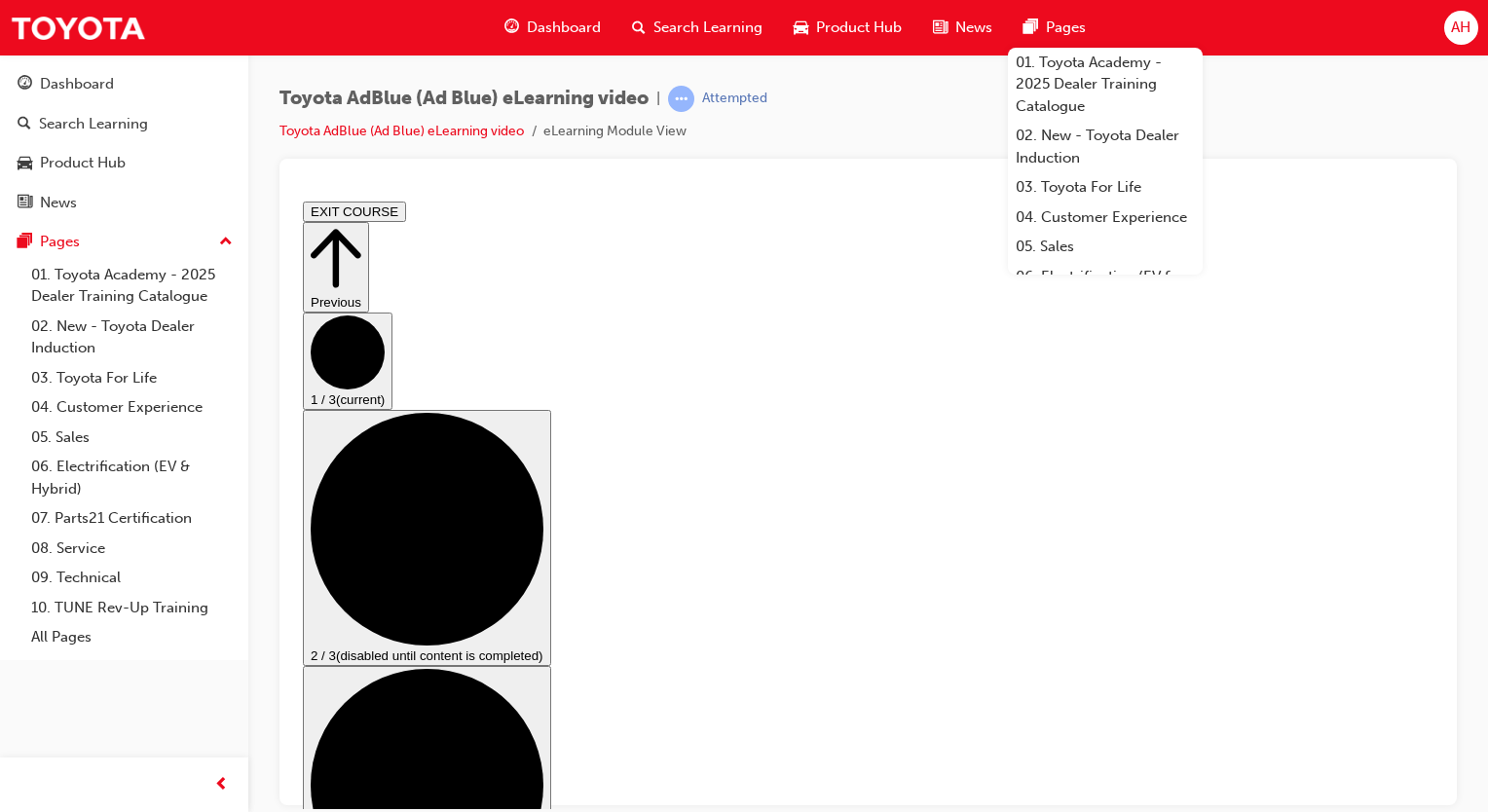click on "Search Learning" at bounding box center (708, 27) 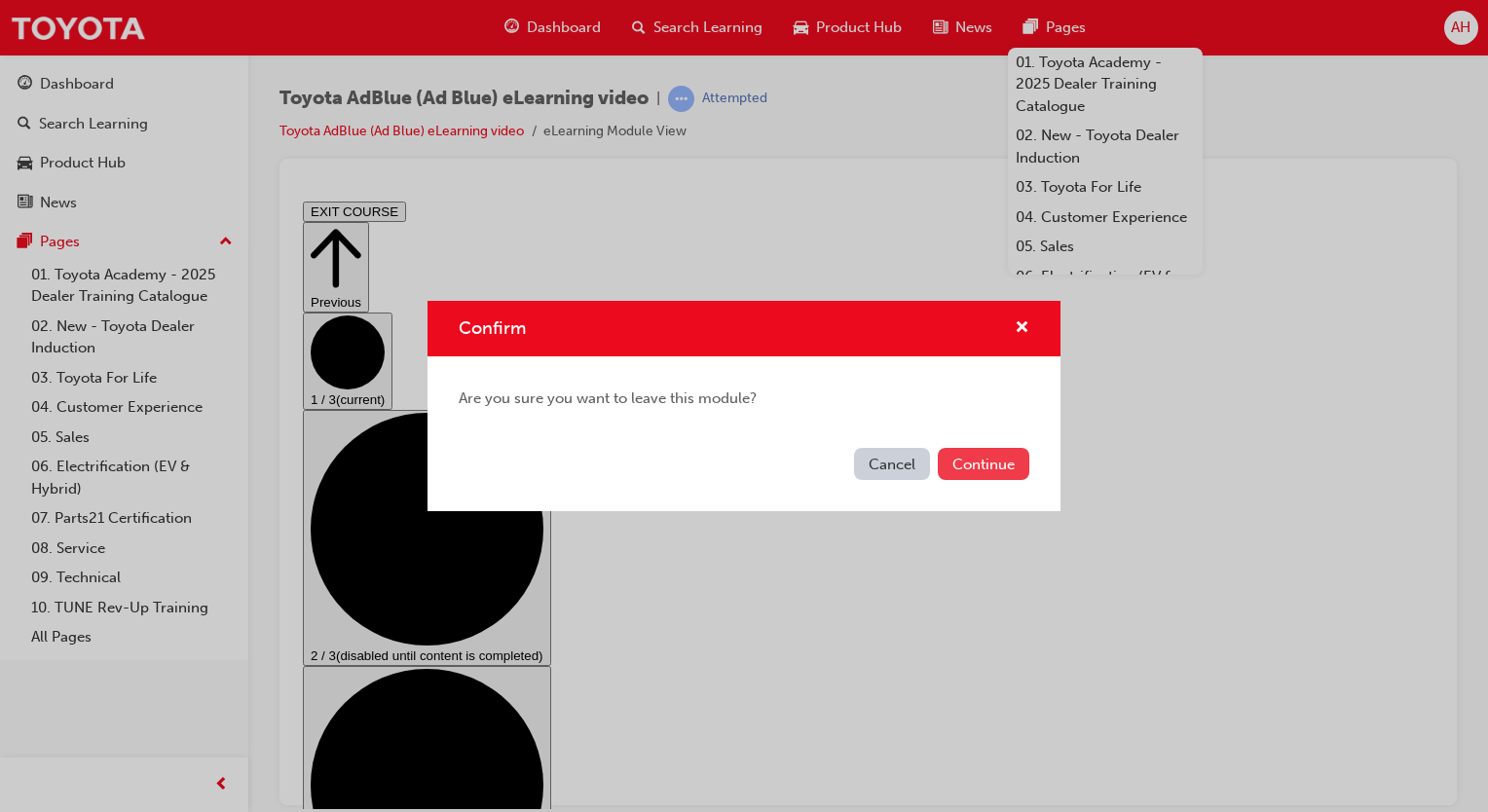 click on "Continue" at bounding box center (984, 463) 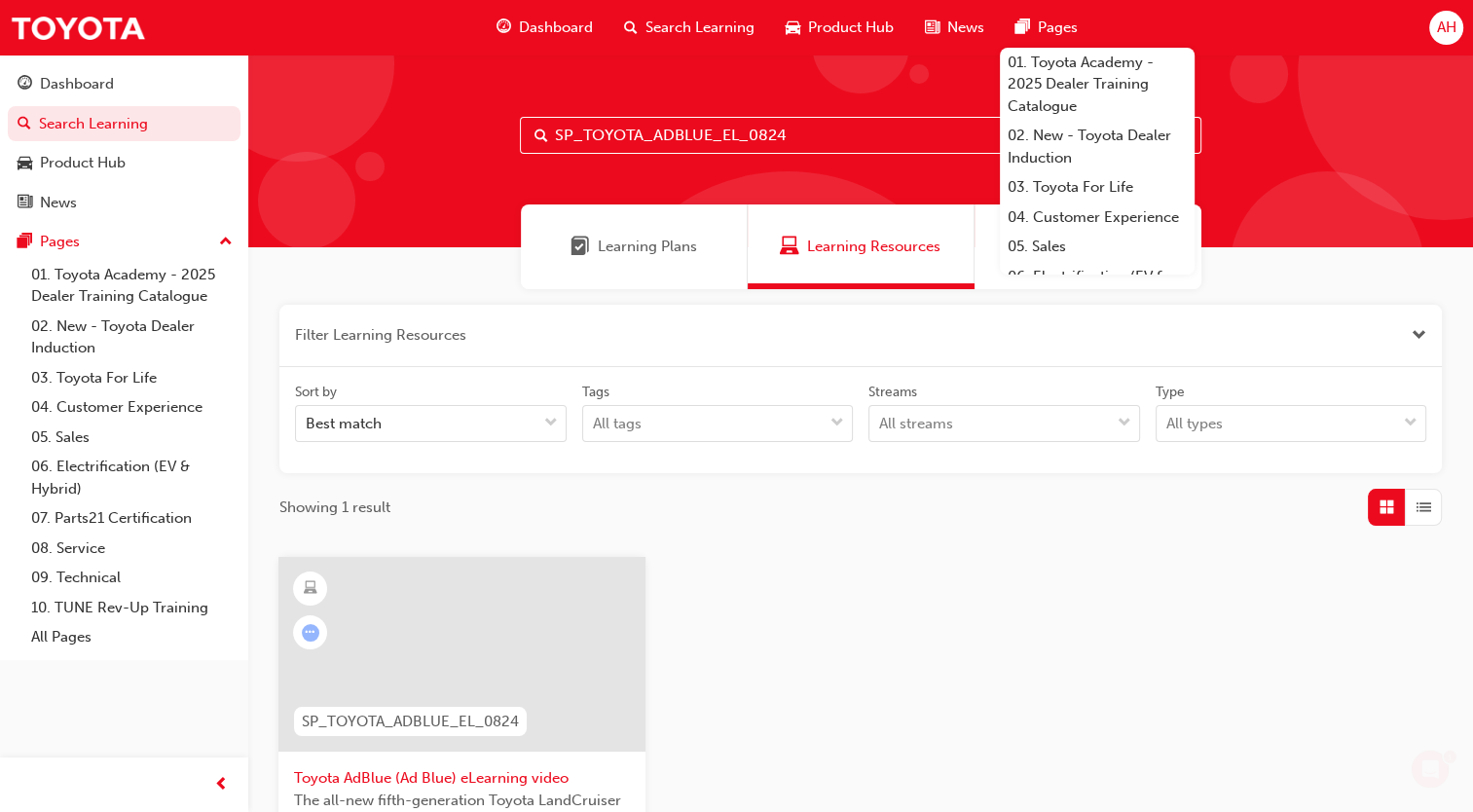 click on "SP_TOYOTA_ADBLUE_EL_0824 Toyota AdBlue (Ad Blue) eLearning video The all-new fifth-generation Toyota LandCruiser Prado has taken a pioneering step as the first diesel vehicle in Toyota Australia’s lineup to utilise AdBlue technology.
This eLearning video module delivers essential information supporting our sales personnel with the introduction of AdBlue to our vehicles, empowering them to engage in knowledgeable and informed conversations with their customers.   10 mins In Progress Product" at bounding box center [861, 790] 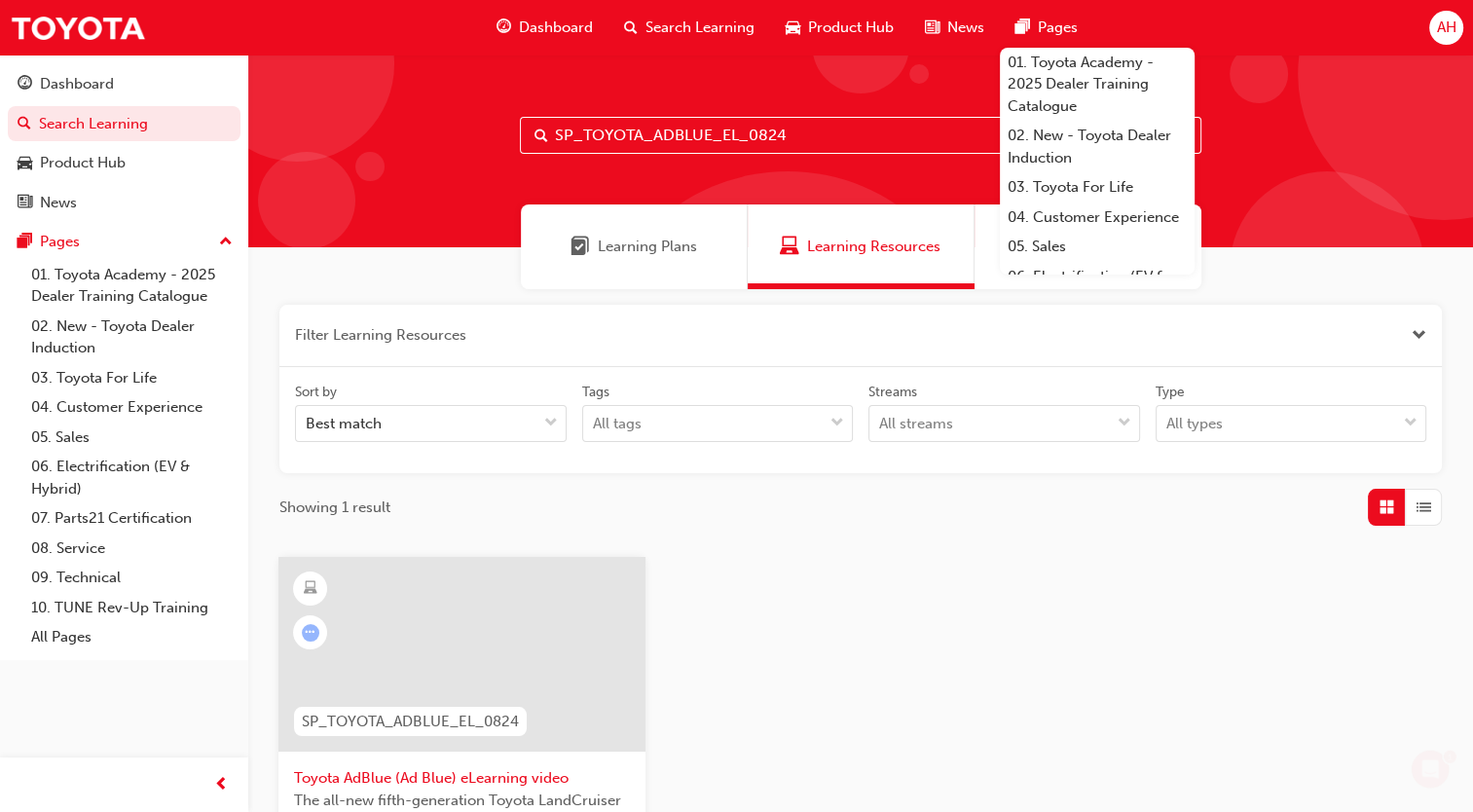 click on "Pages" at bounding box center [1057, 27] 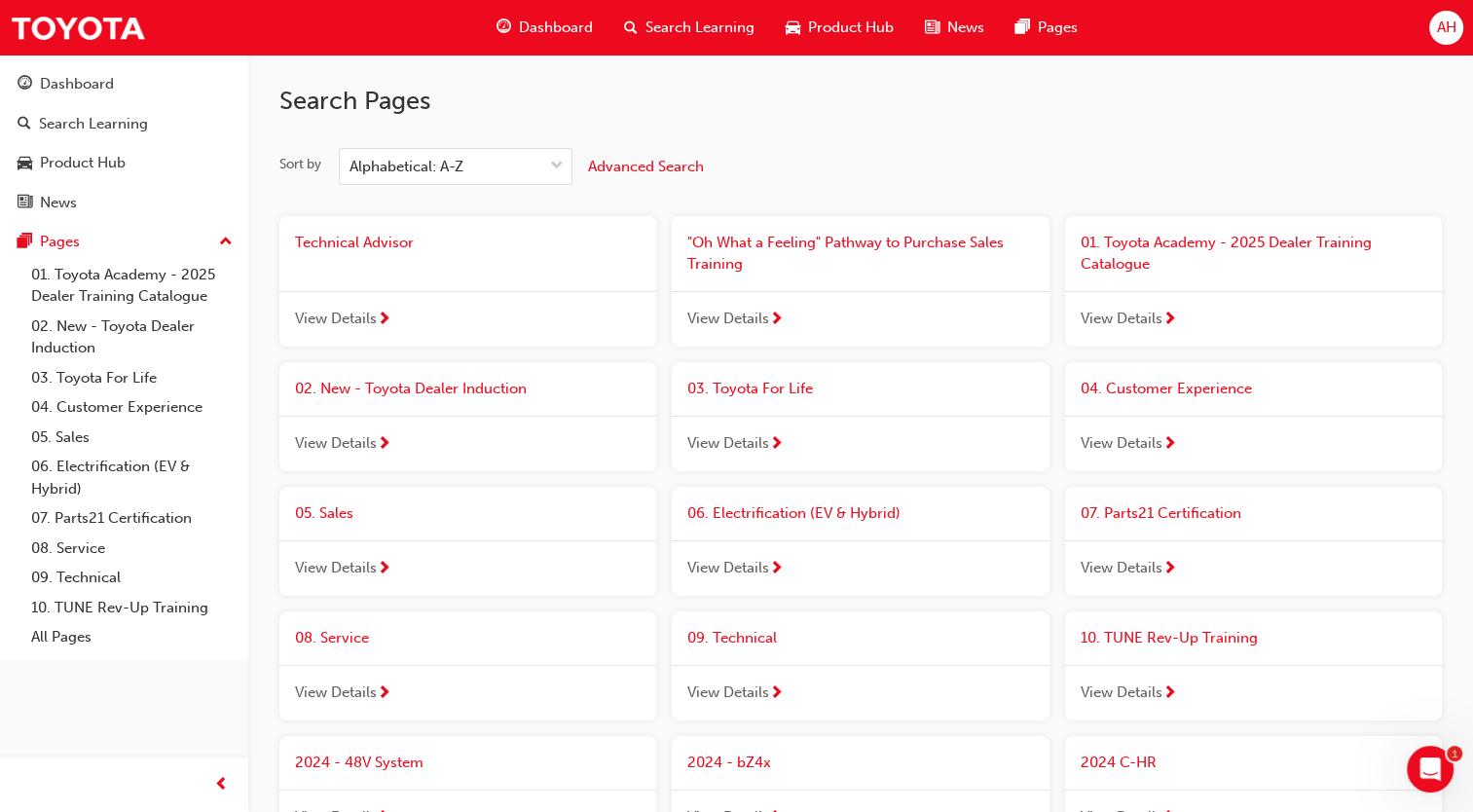 click on "Search Learning" at bounding box center [700, 27] 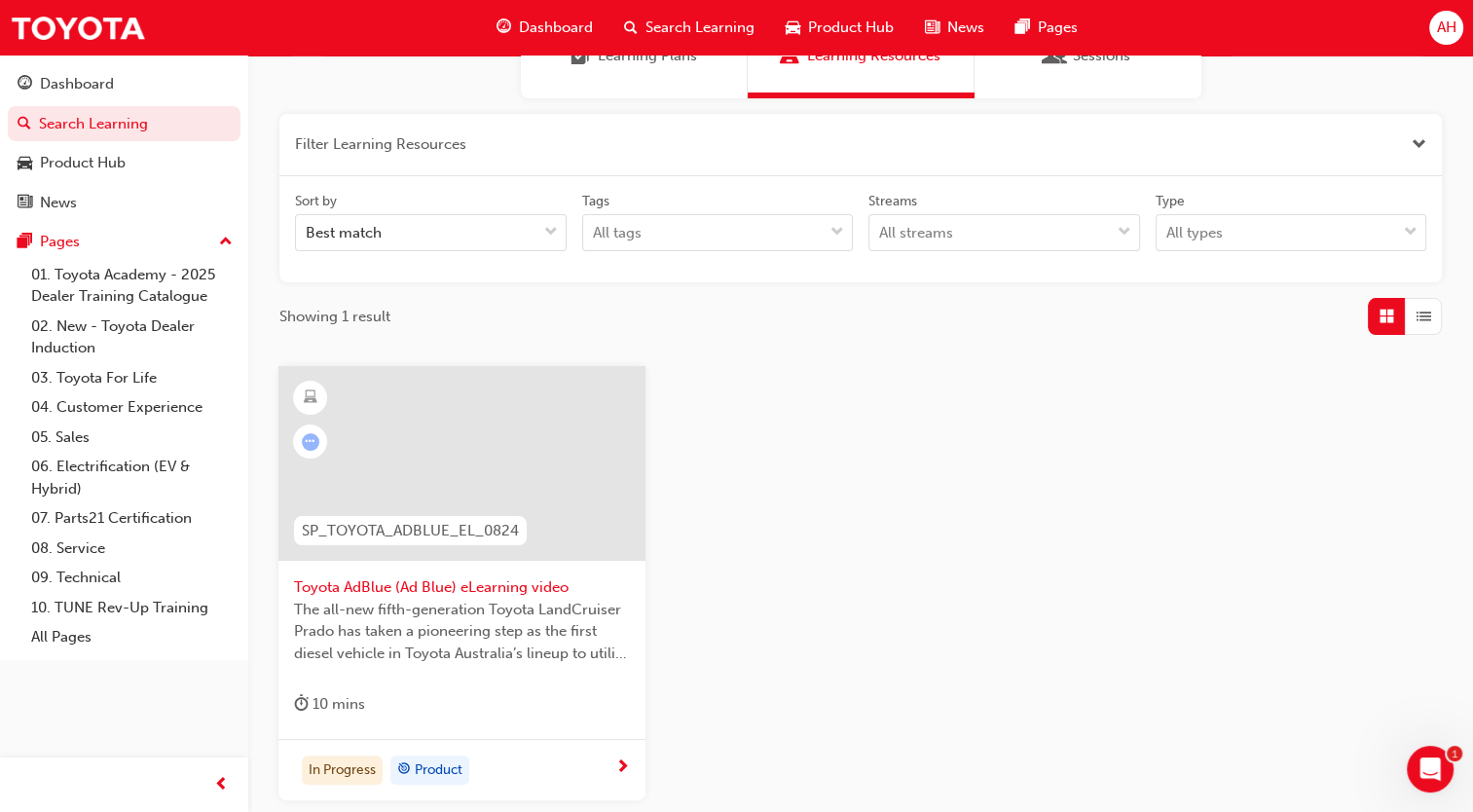 scroll, scrollTop: 195, scrollLeft: 0, axis: vertical 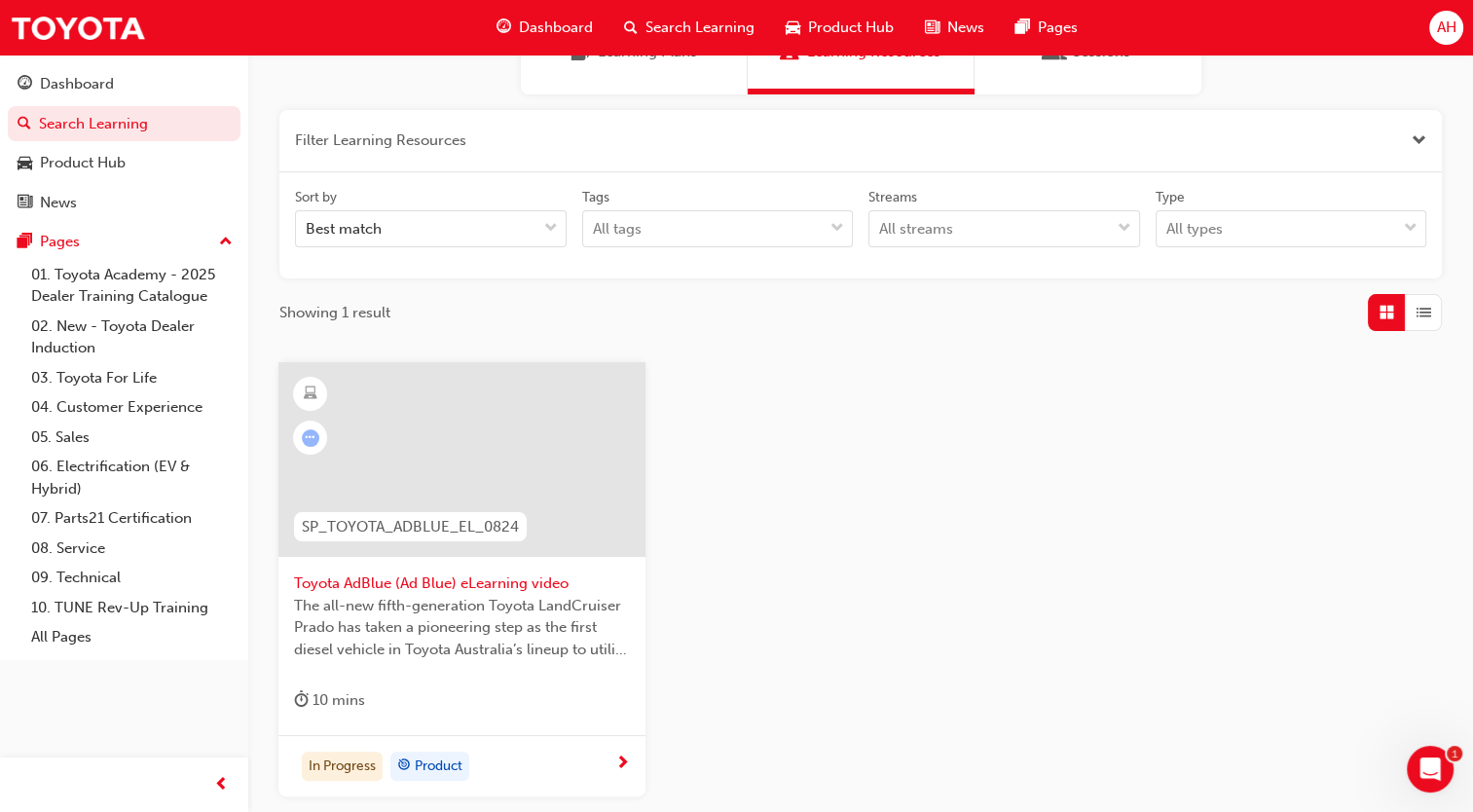 click at bounding box center [461, 460] 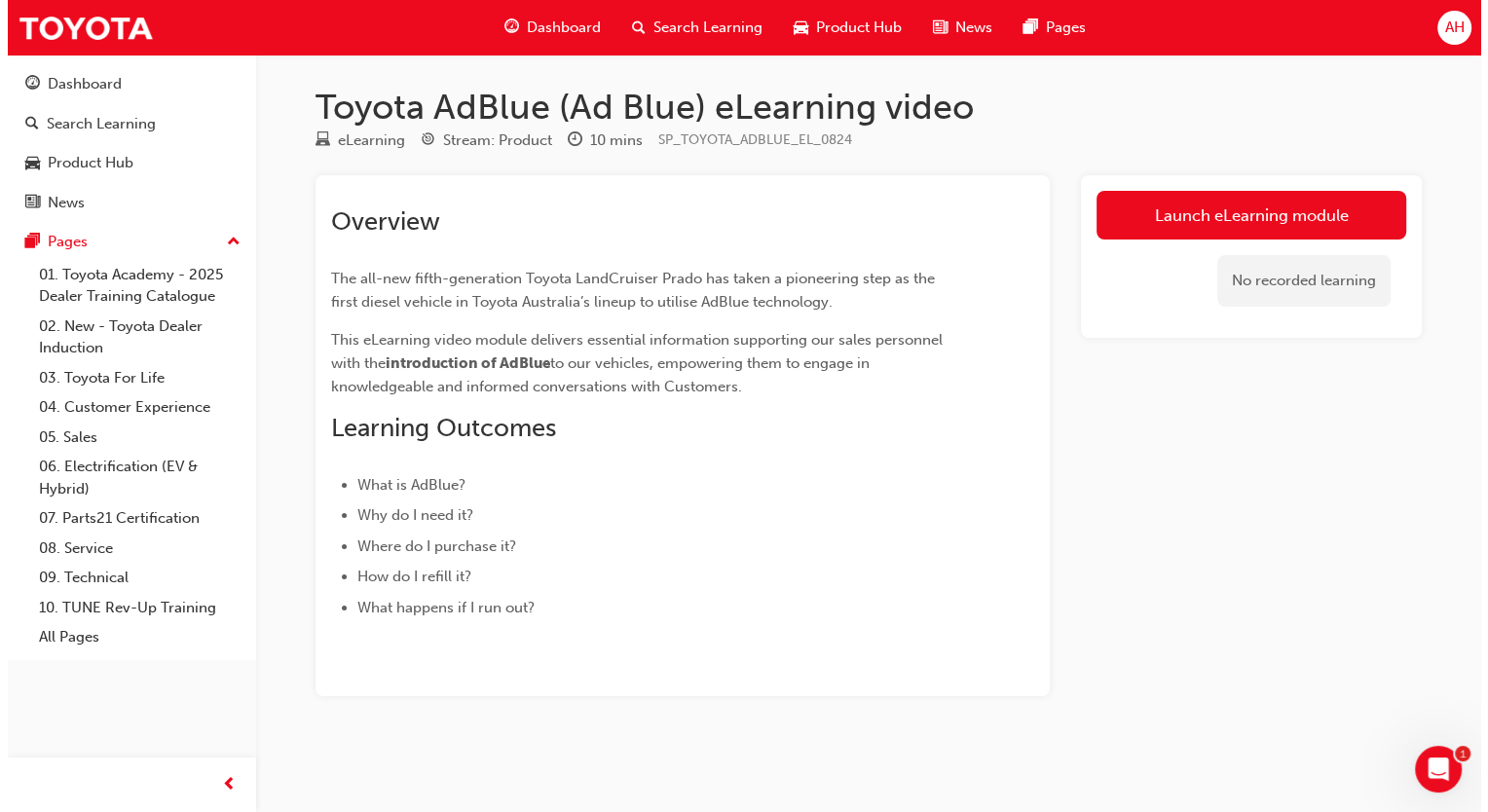 scroll, scrollTop: 0, scrollLeft: 0, axis: both 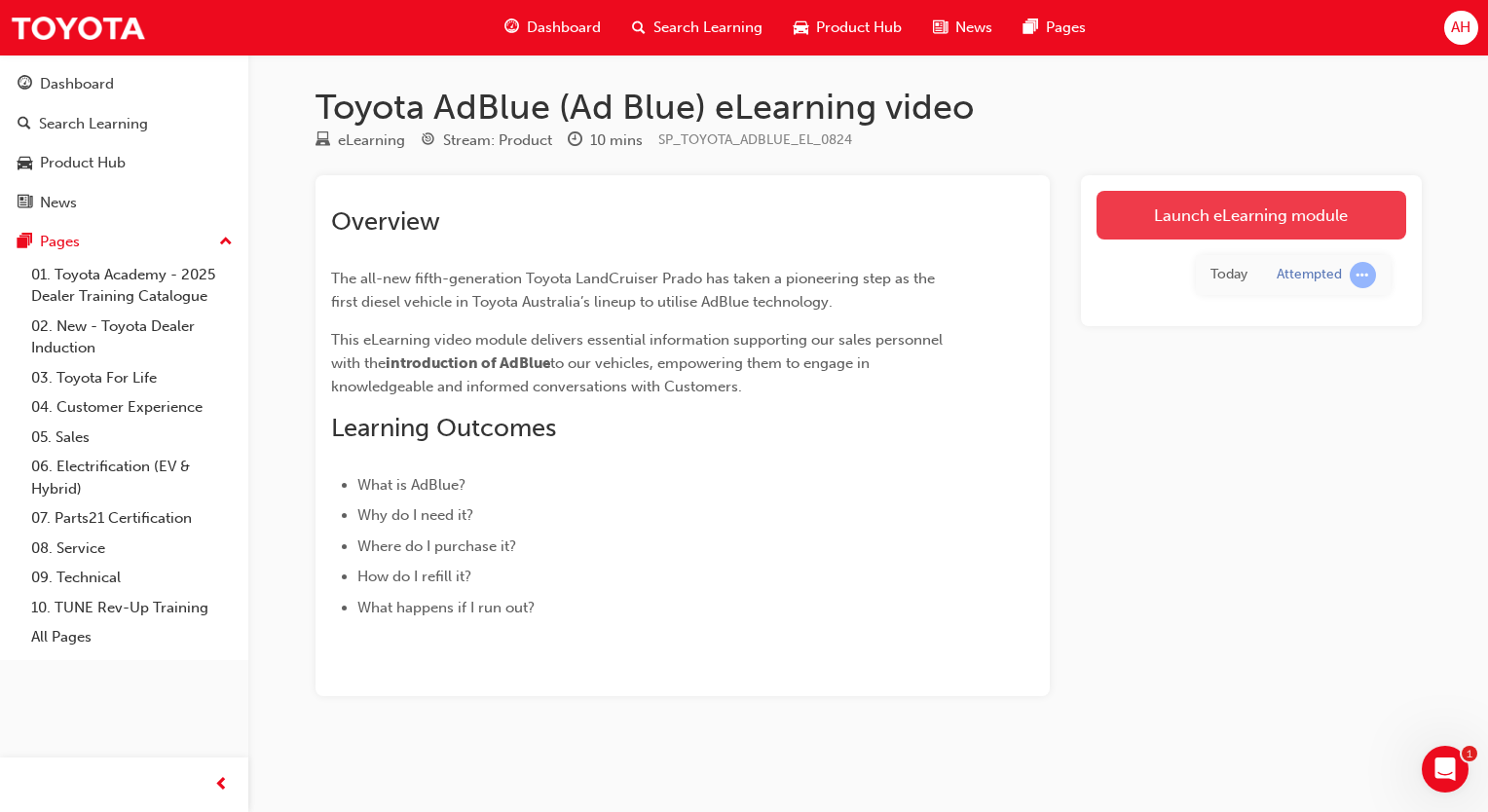 click on "Launch eLearning module" at bounding box center [1251, 215] 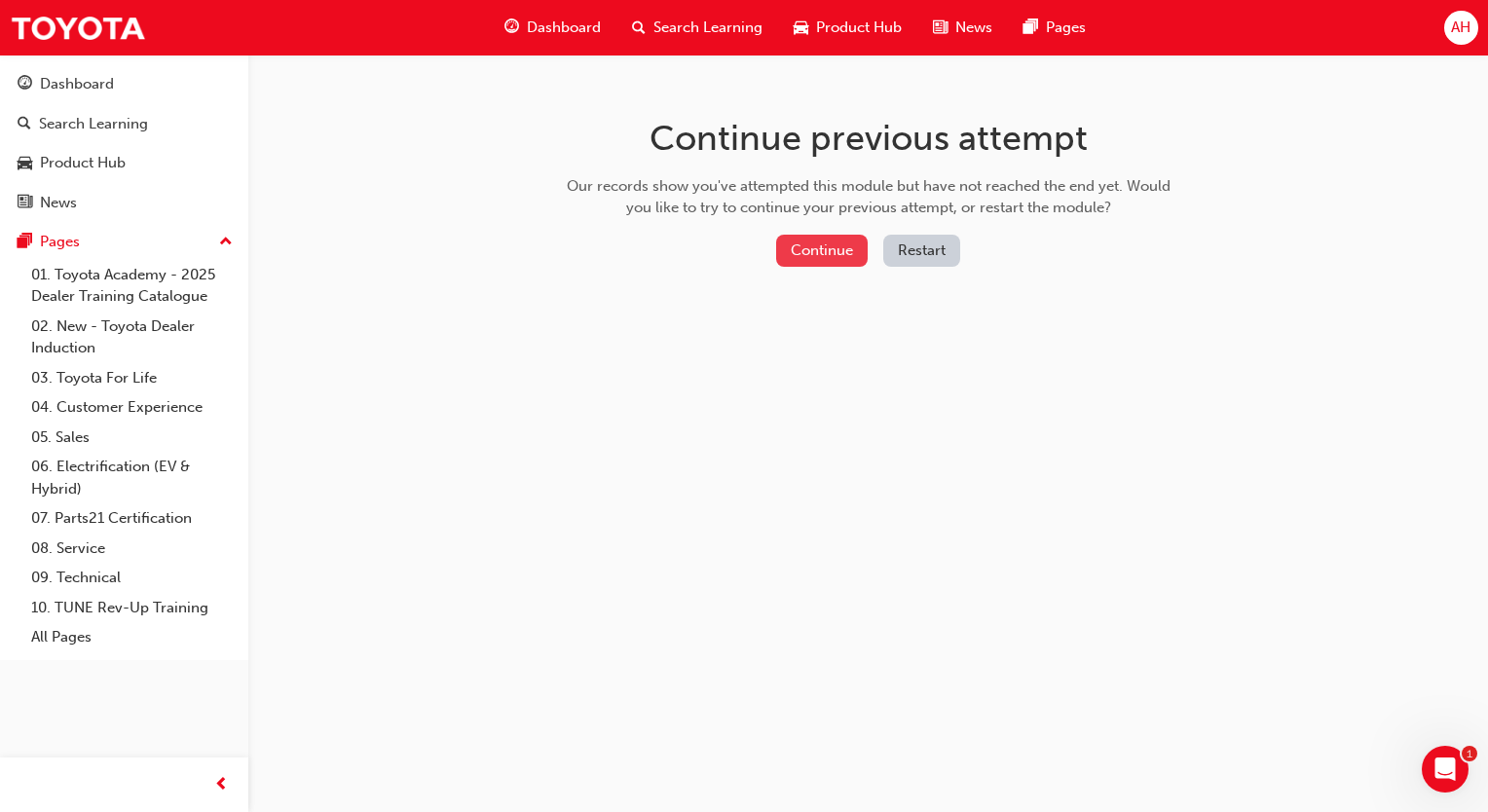 click on "Continue" at bounding box center (822, 250) 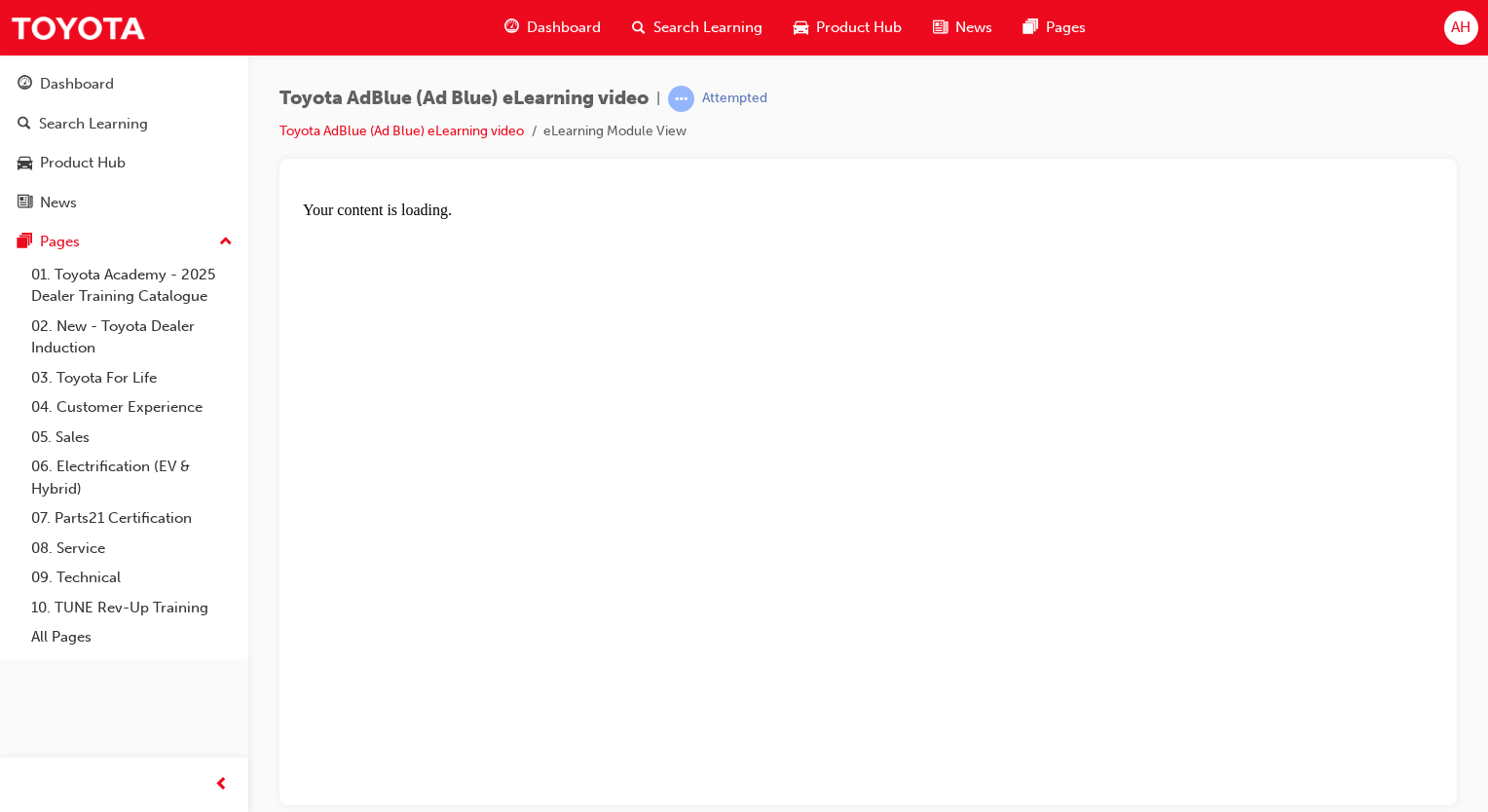 scroll, scrollTop: 0, scrollLeft: 0, axis: both 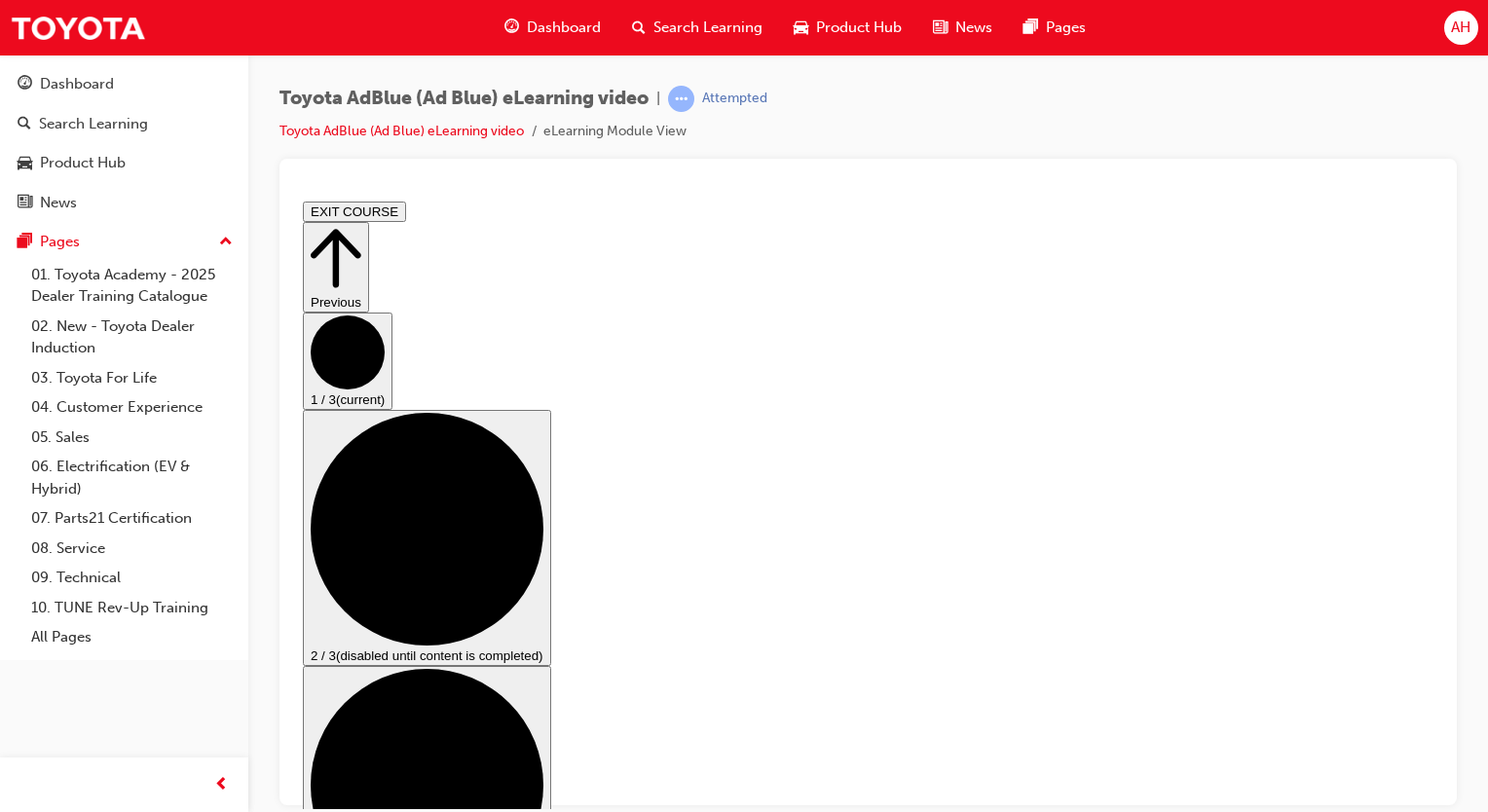 click at bounding box center [350, 1612] 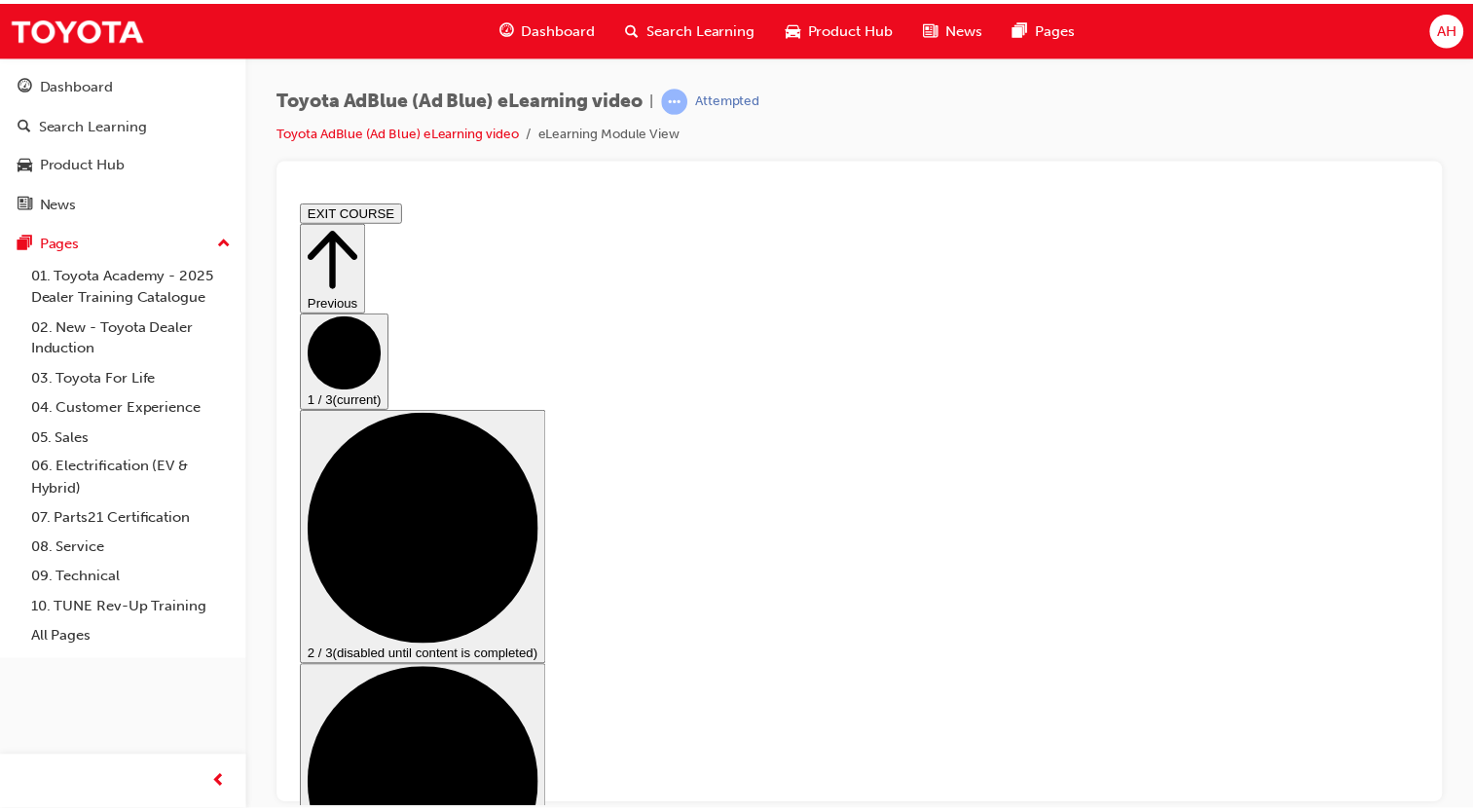 scroll, scrollTop: 39, scrollLeft: 0, axis: vertical 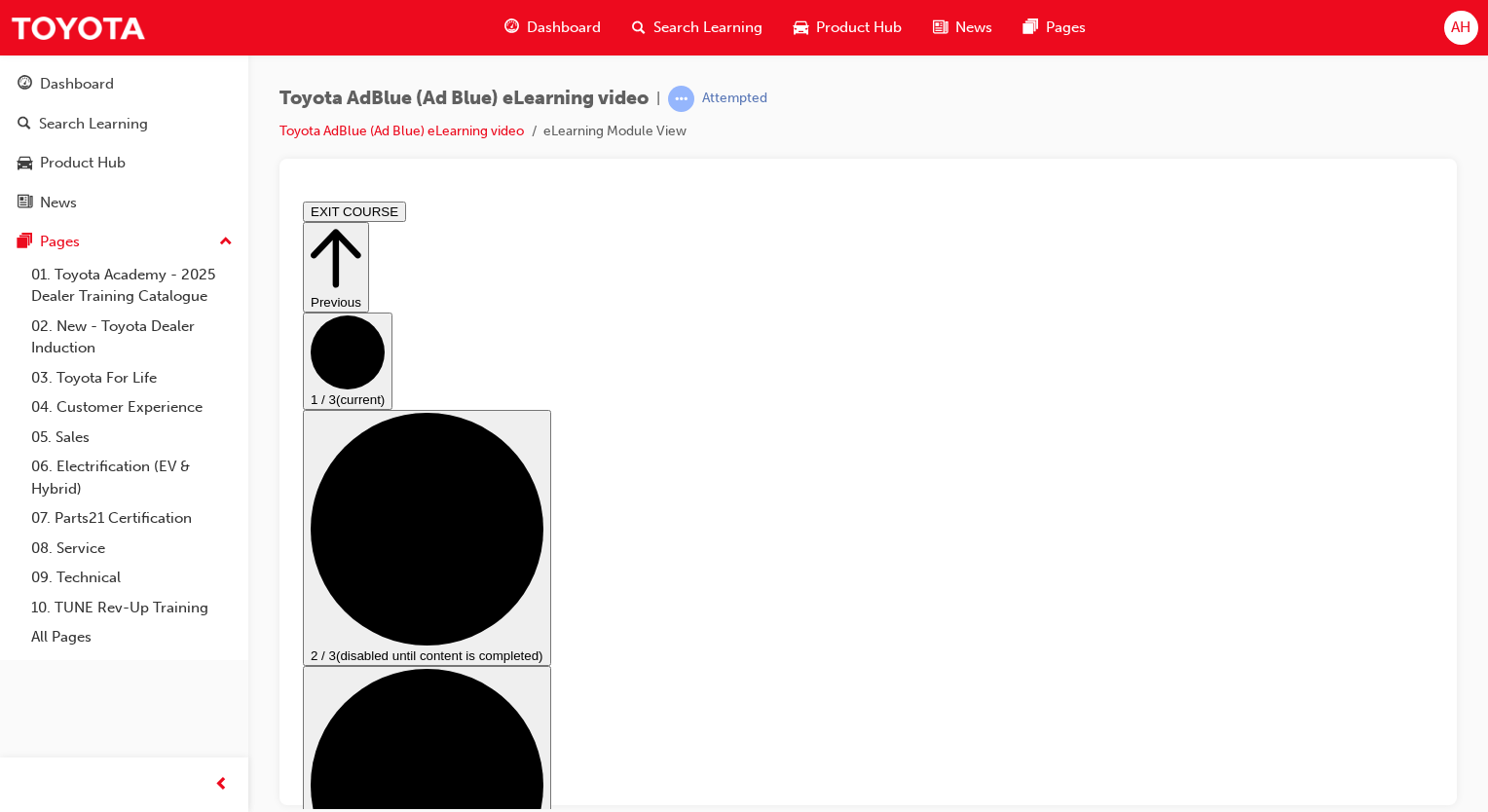 click on "Dashboard" at bounding box center [564, 27] 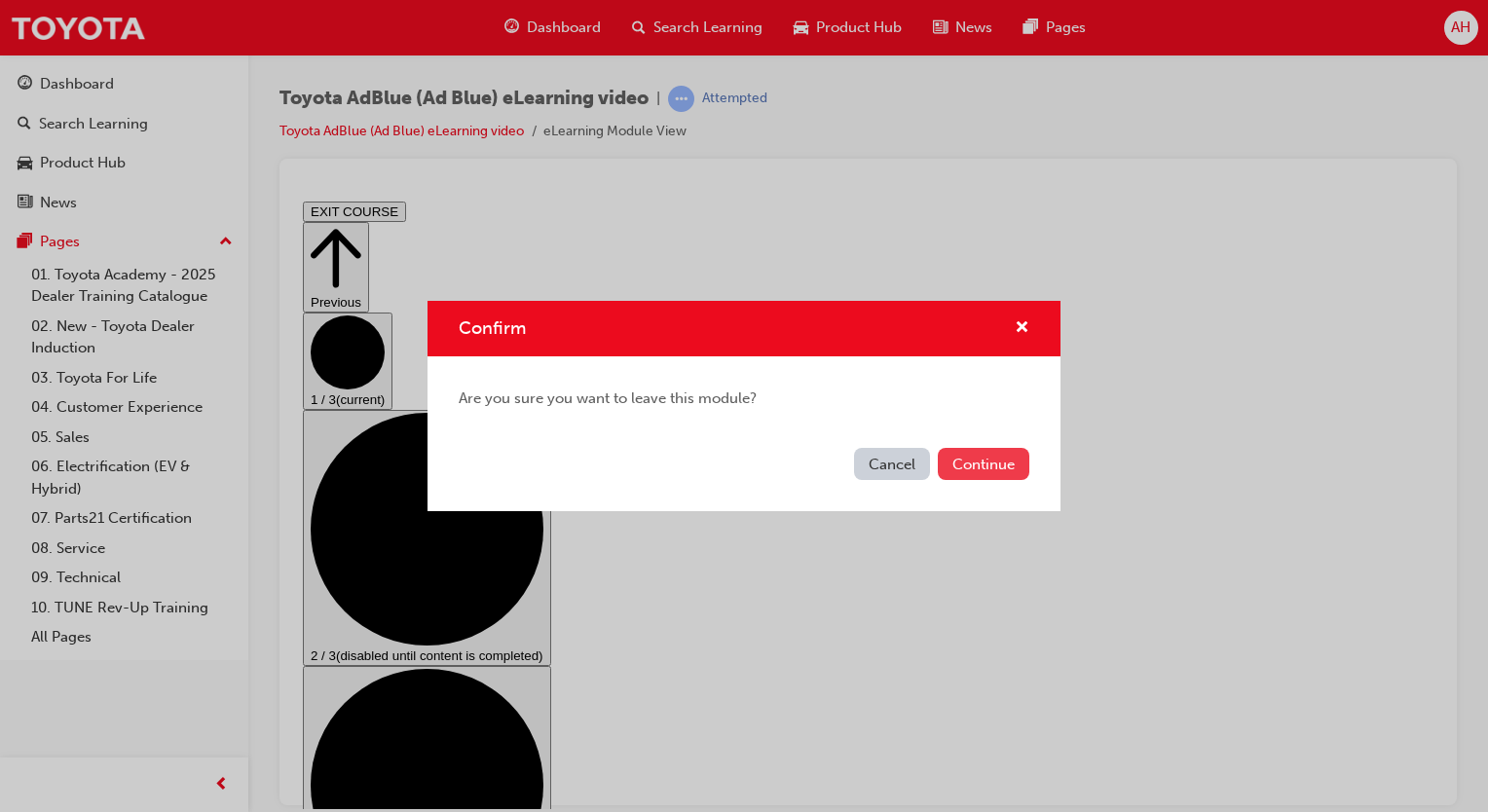 click on "Continue" at bounding box center [984, 463] 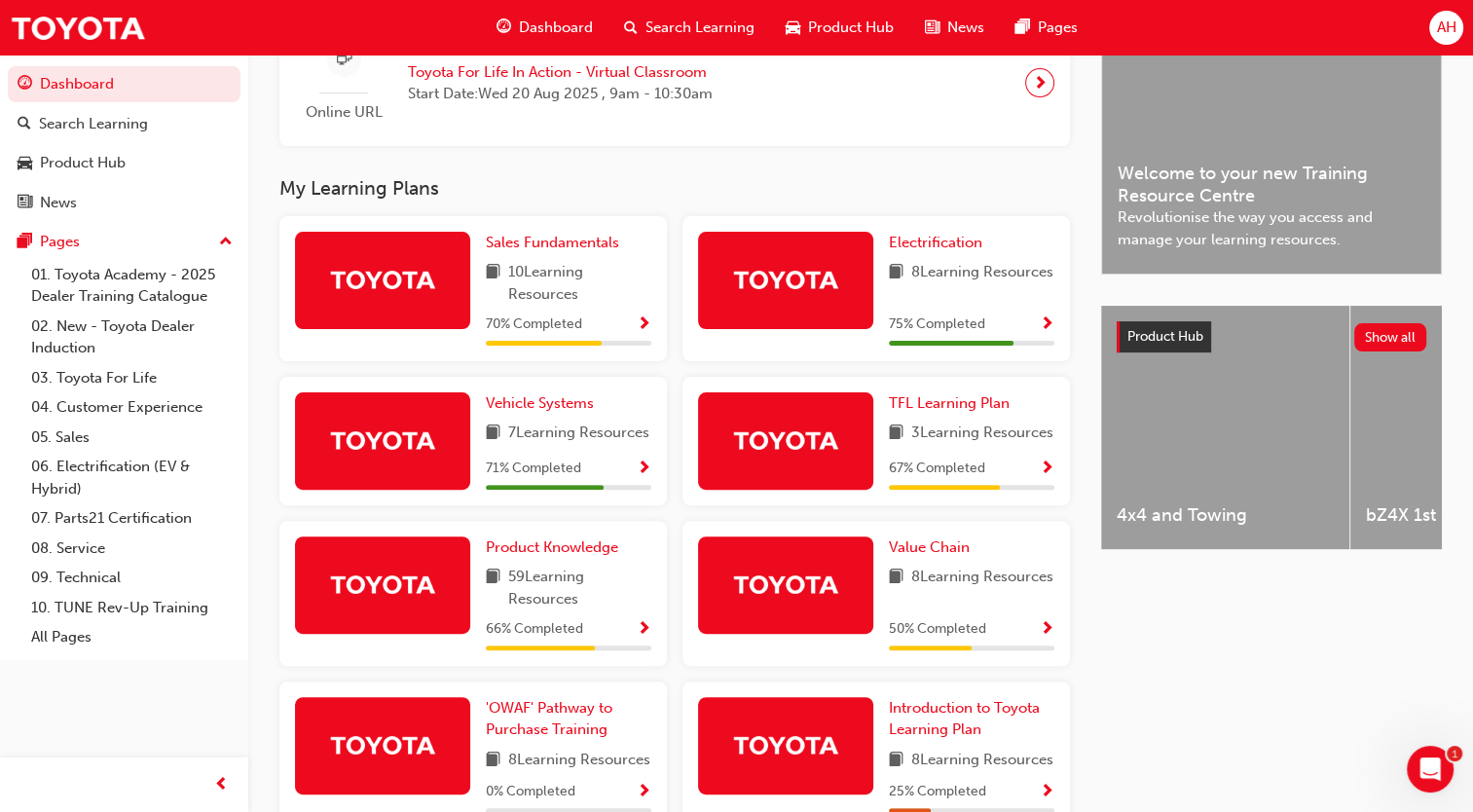scroll, scrollTop: 475, scrollLeft: 0, axis: vertical 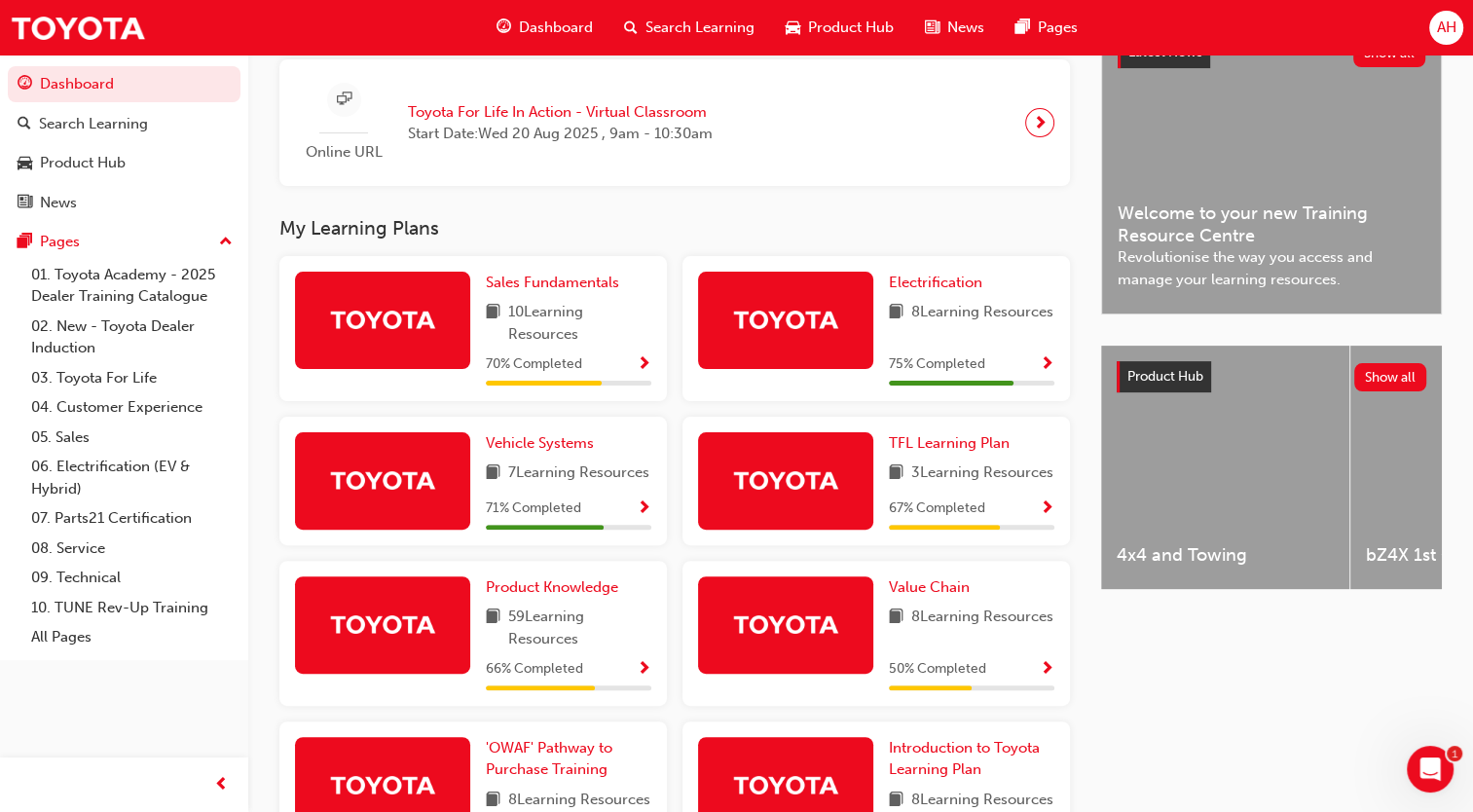 click at bounding box center (644, 365) 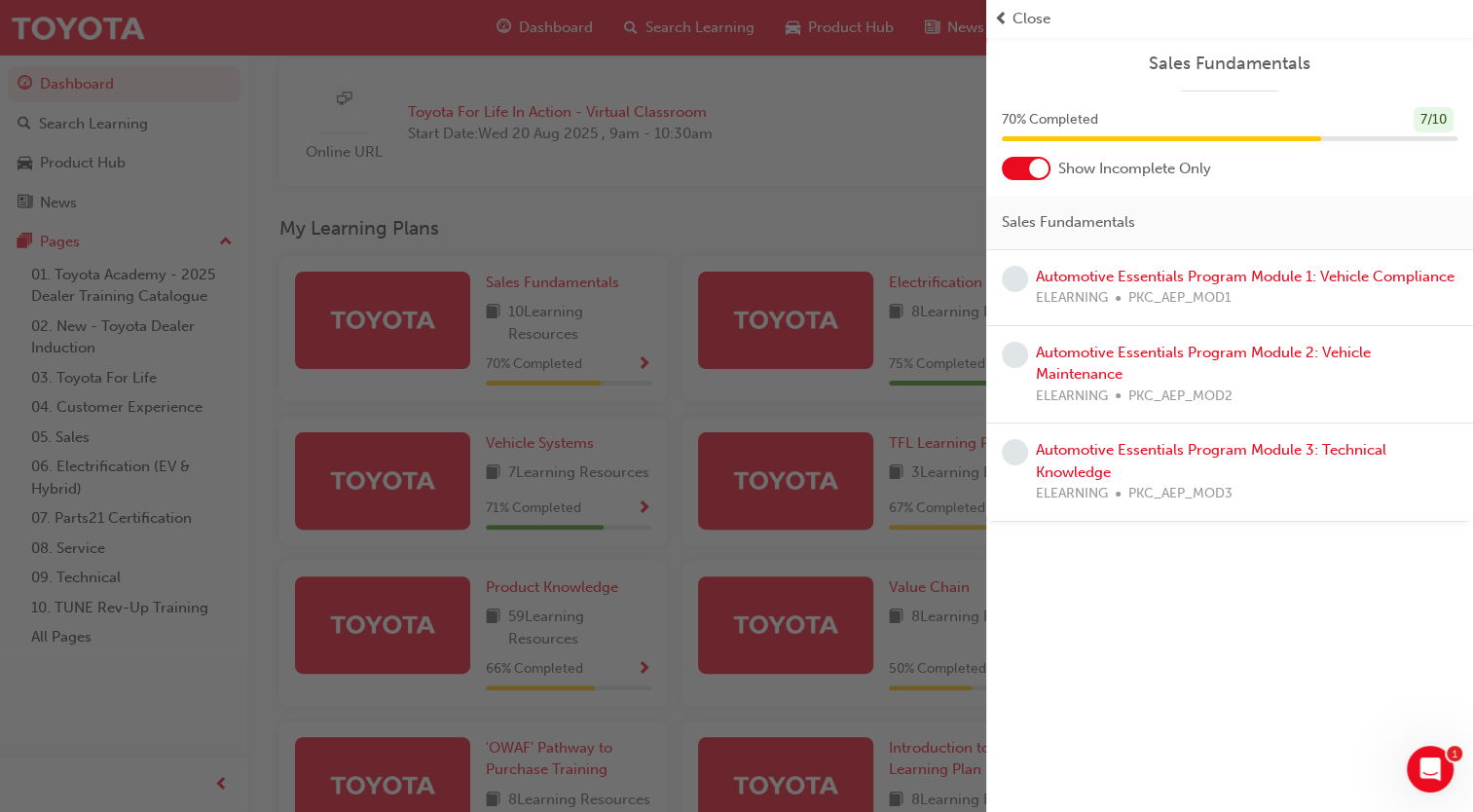click at bounding box center [1039, 168] 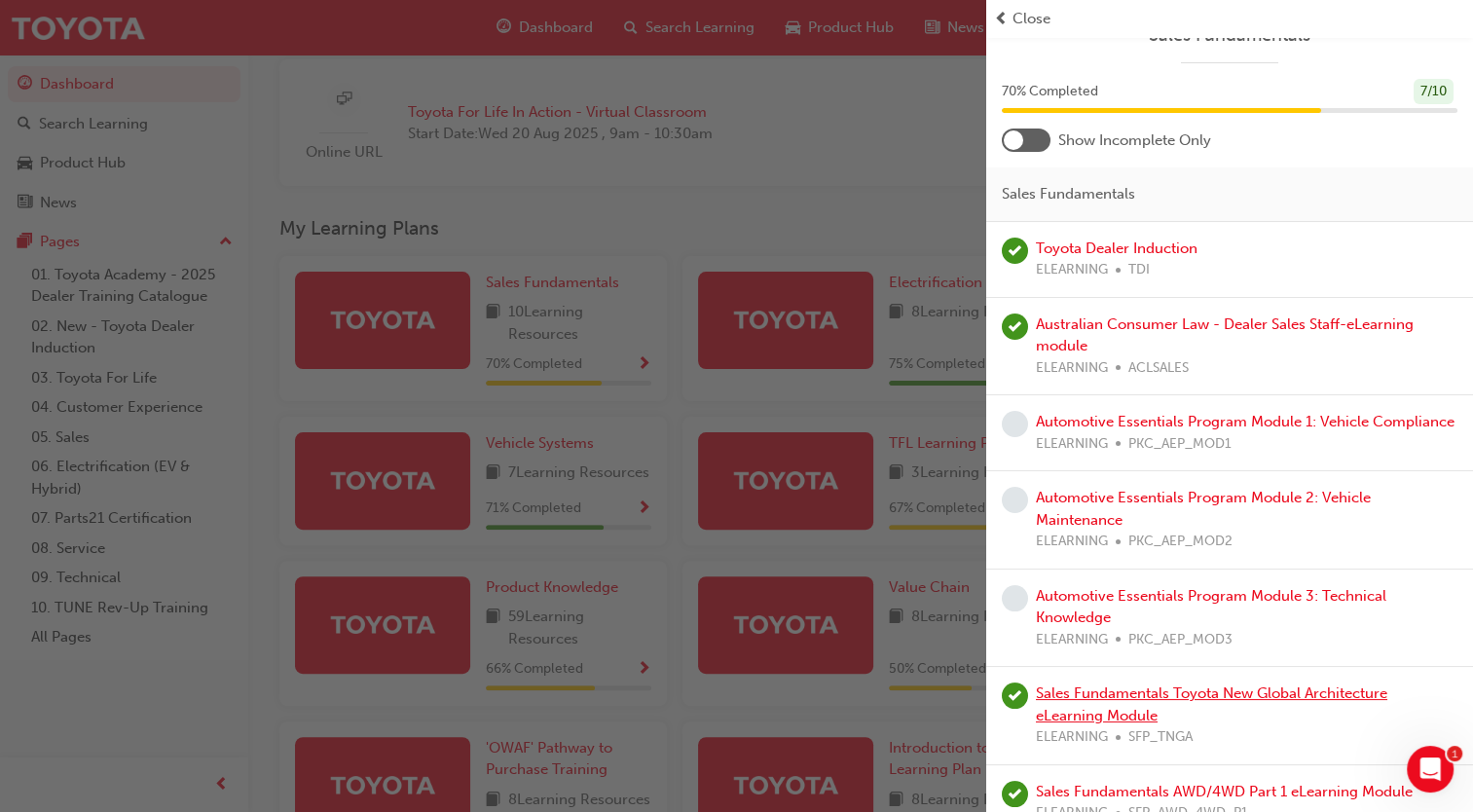 scroll, scrollTop: 12, scrollLeft: 0, axis: vertical 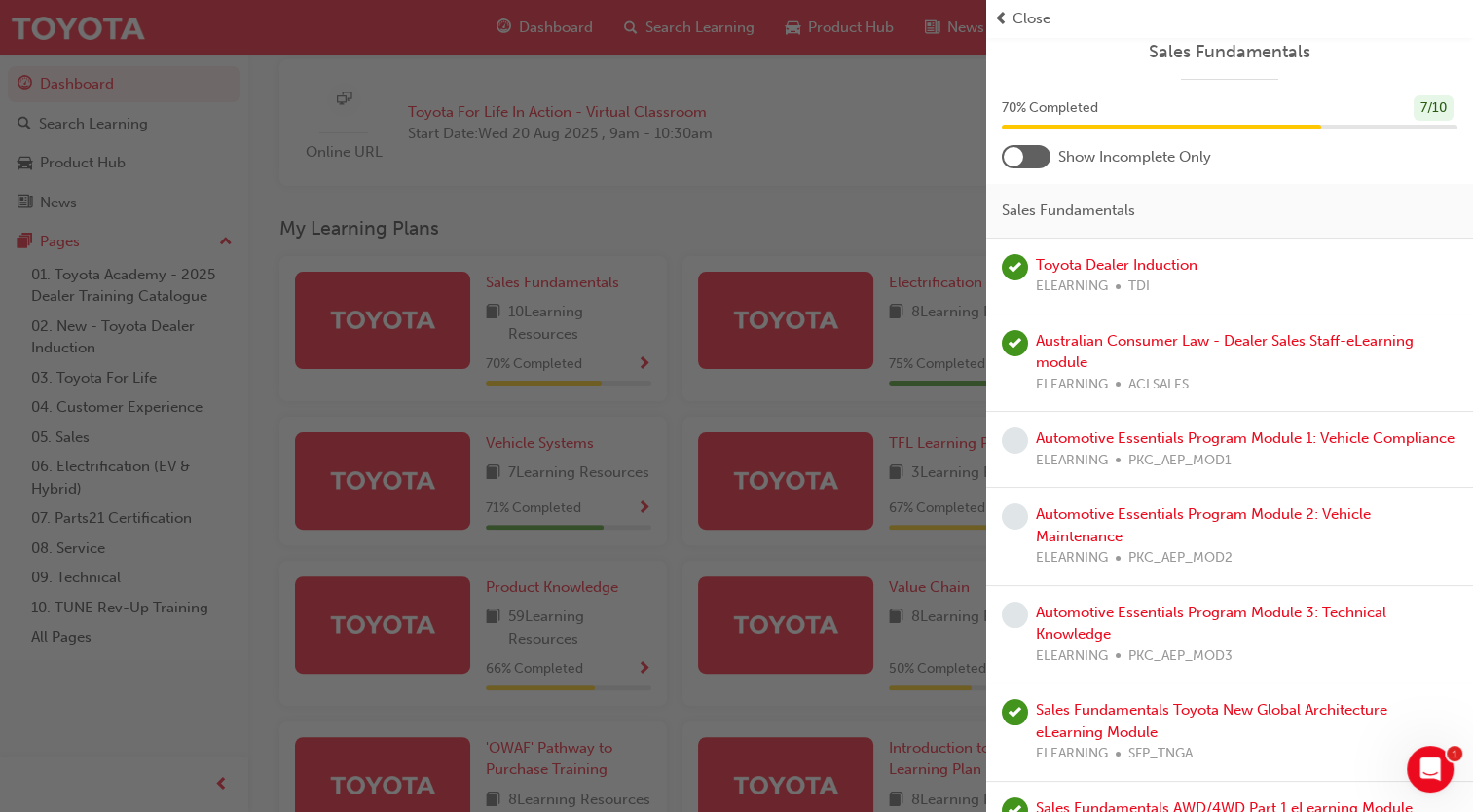 click at bounding box center [1013, 157] 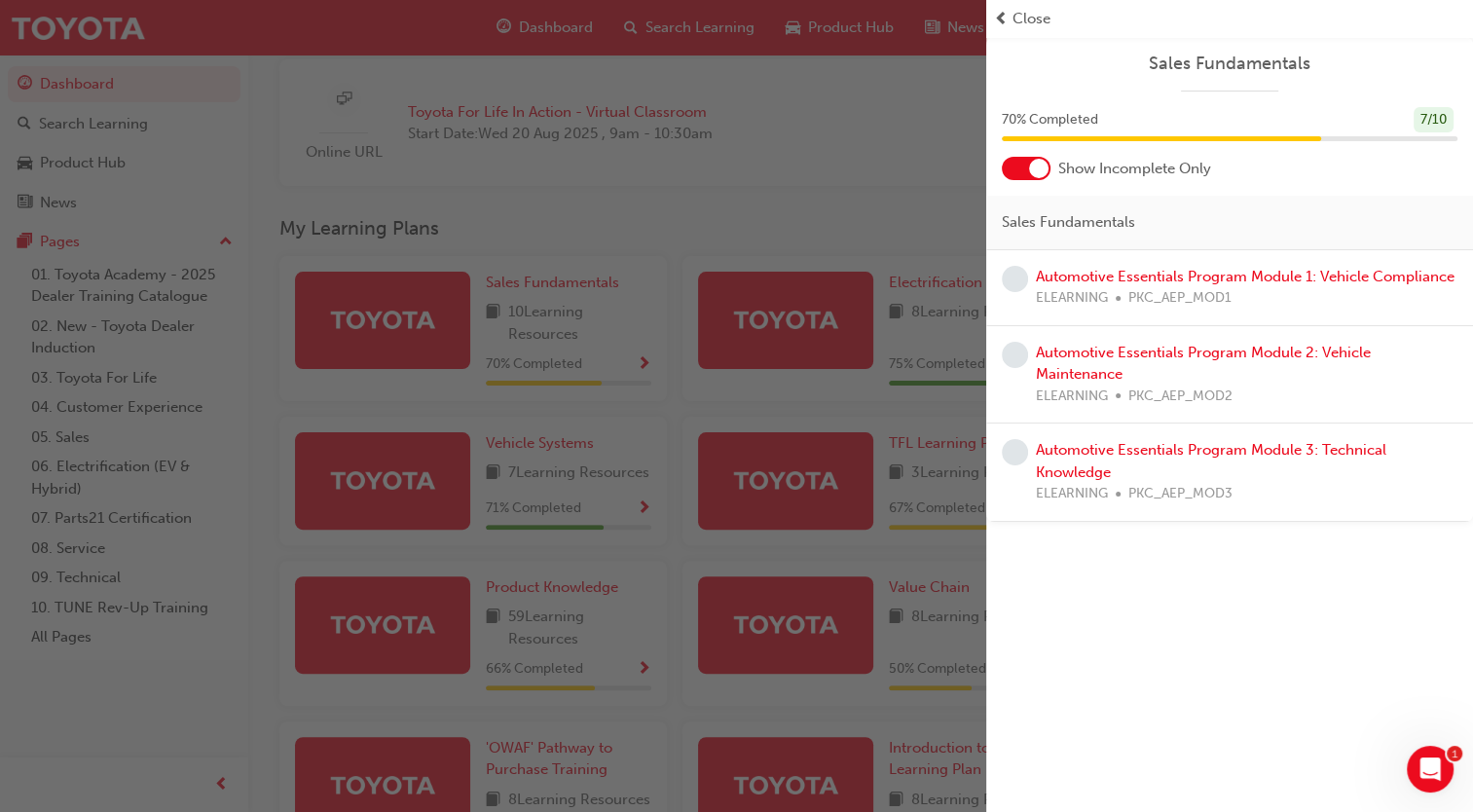 click at bounding box center [493, 406] 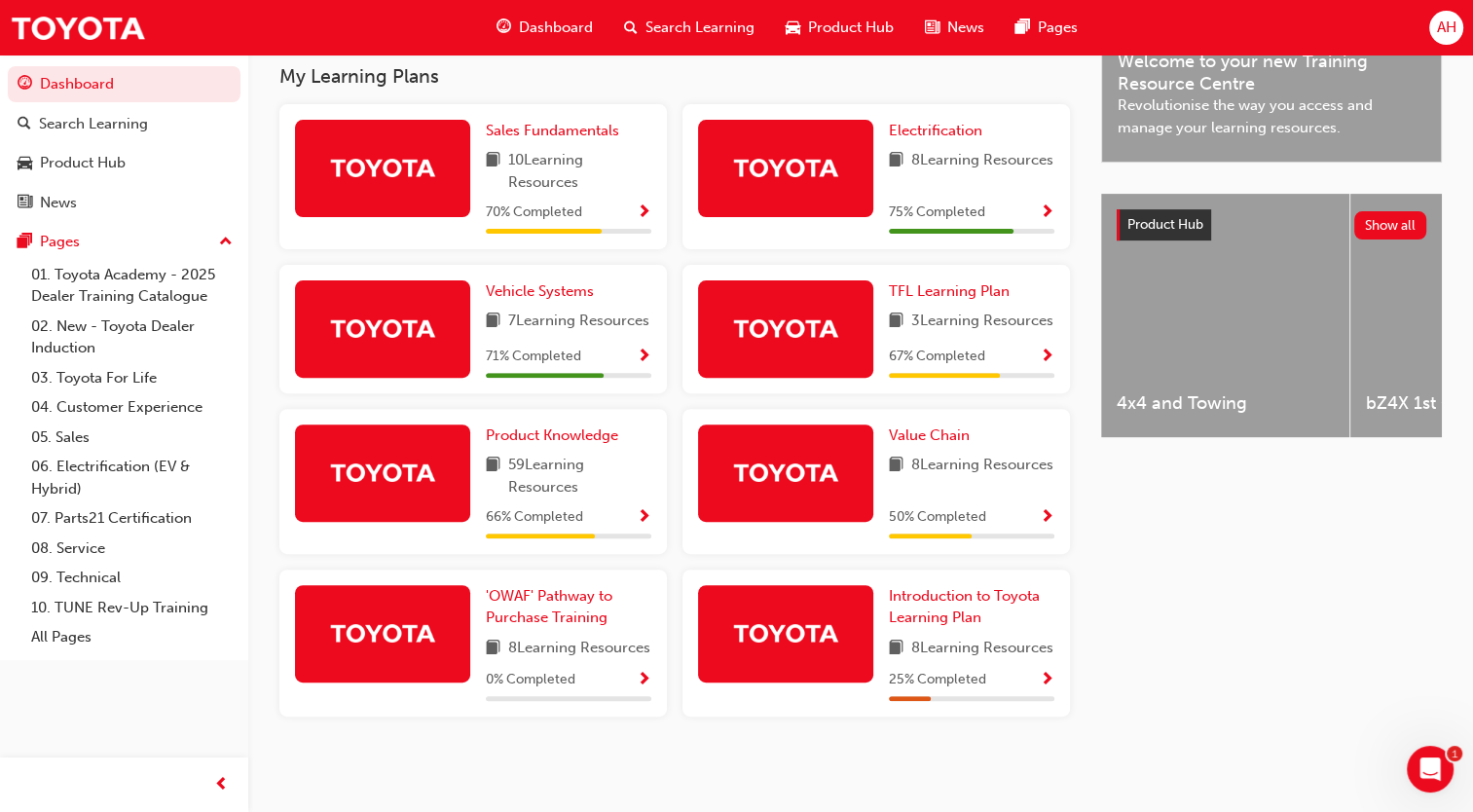 scroll, scrollTop: 670, scrollLeft: 0, axis: vertical 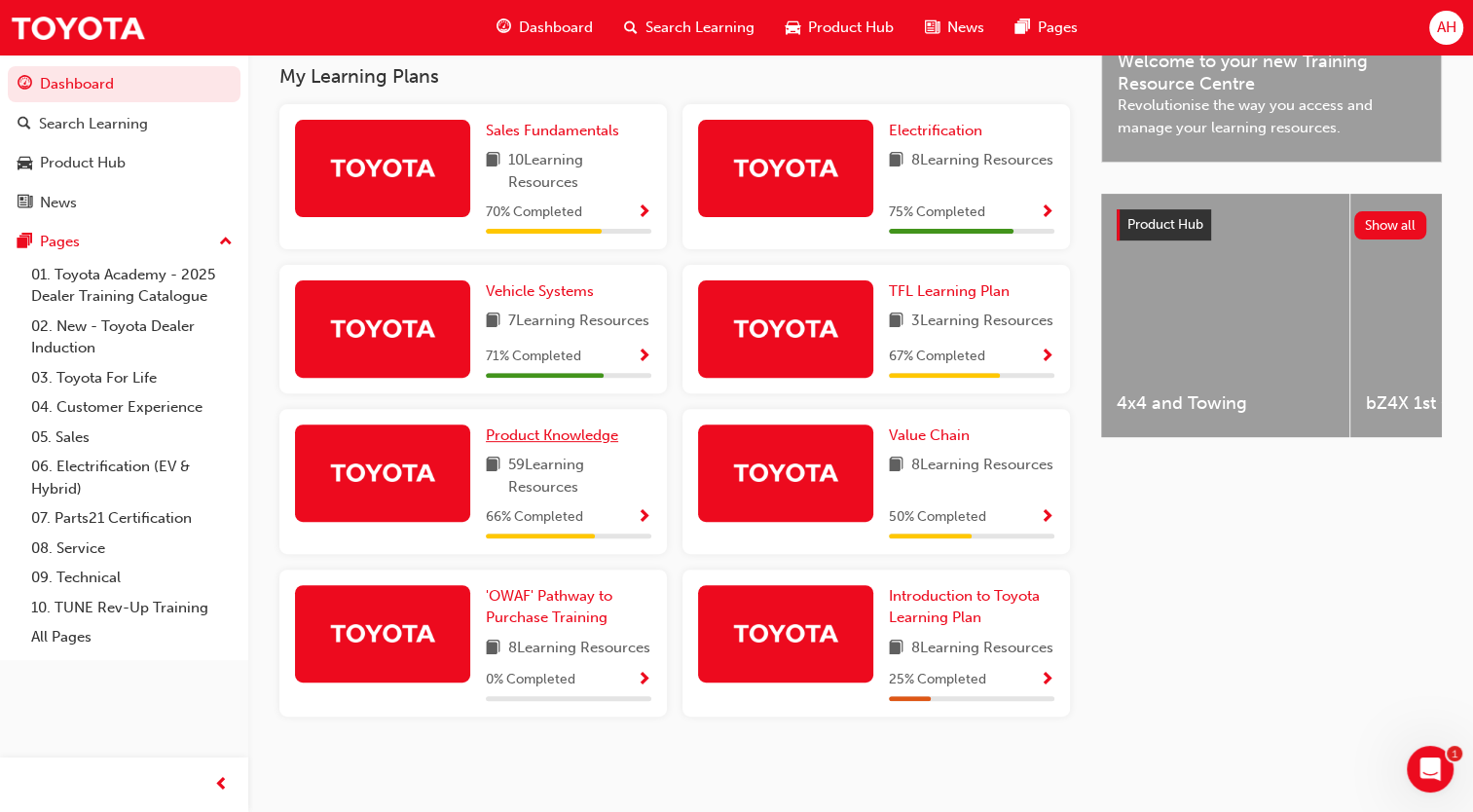 click on "Product Knowledge" at bounding box center [552, 435] 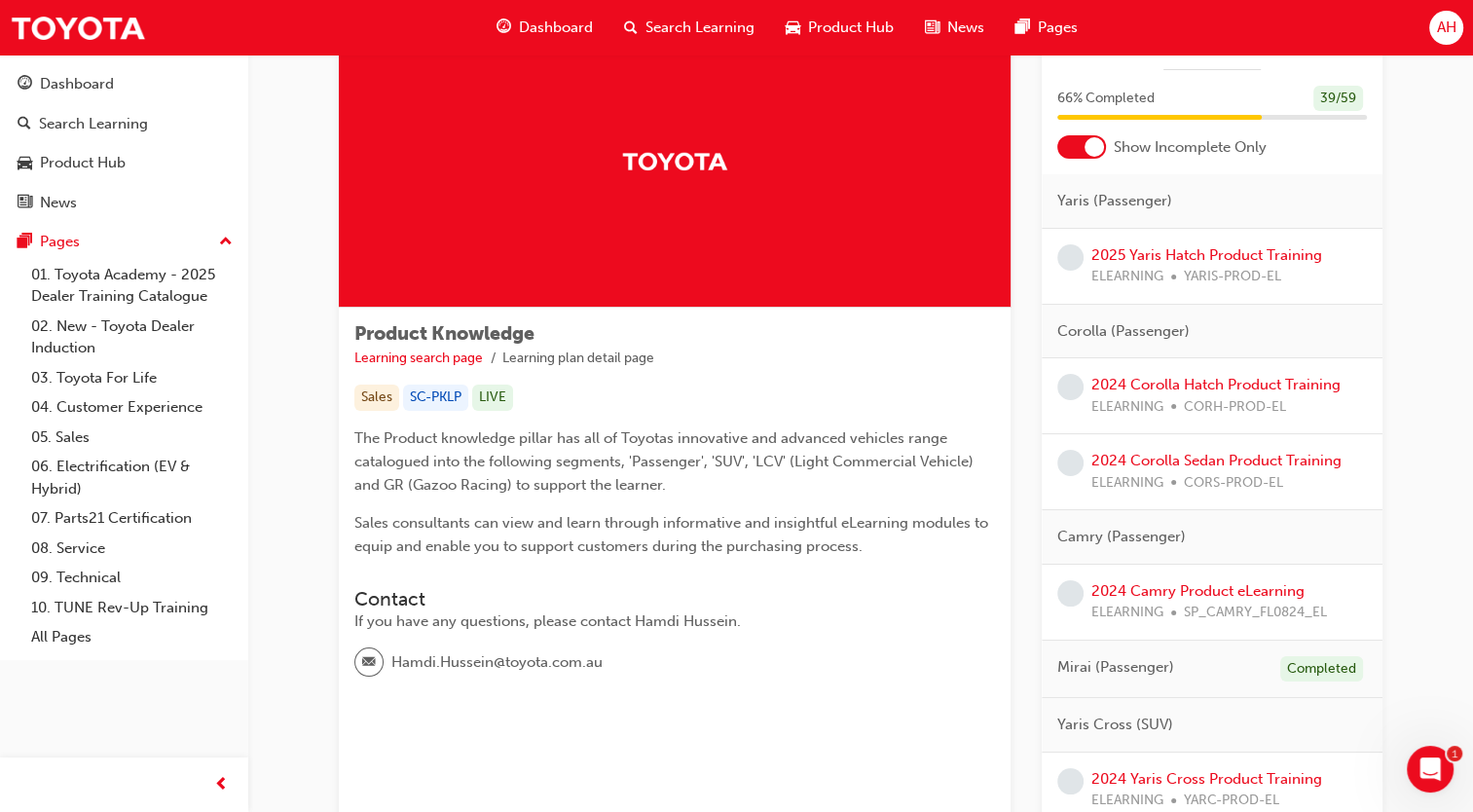 scroll, scrollTop: 0, scrollLeft: 0, axis: both 